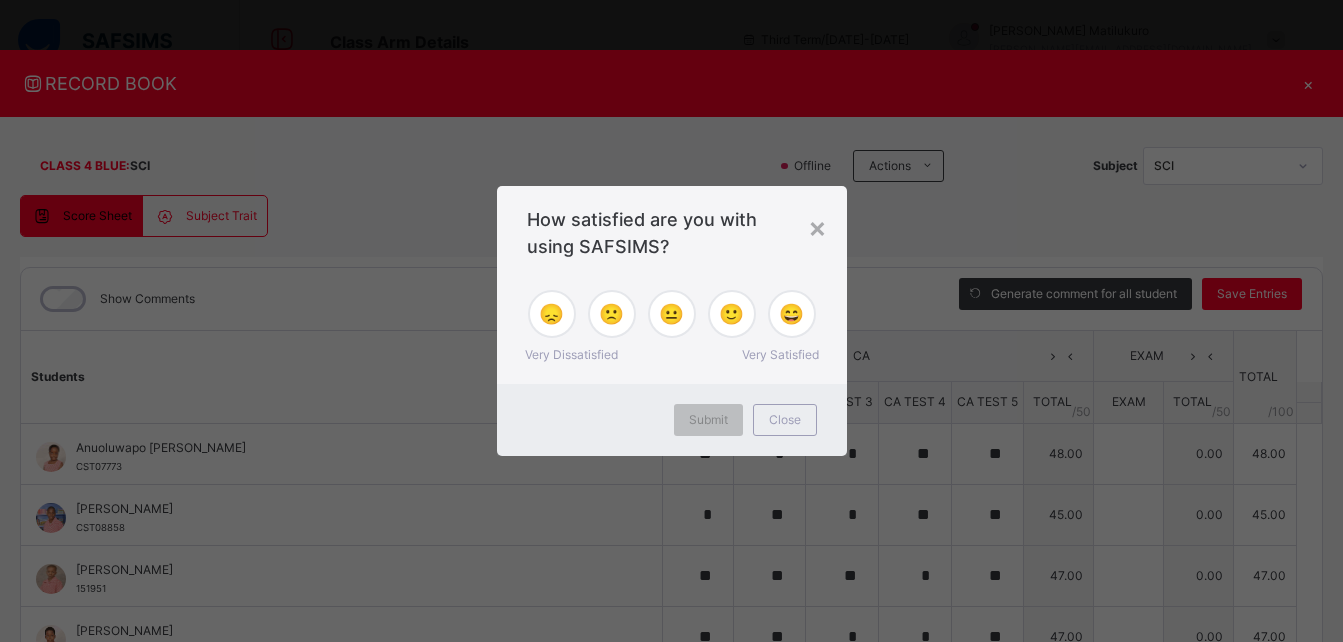 scroll, scrollTop: 1294, scrollLeft: 0, axis: vertical 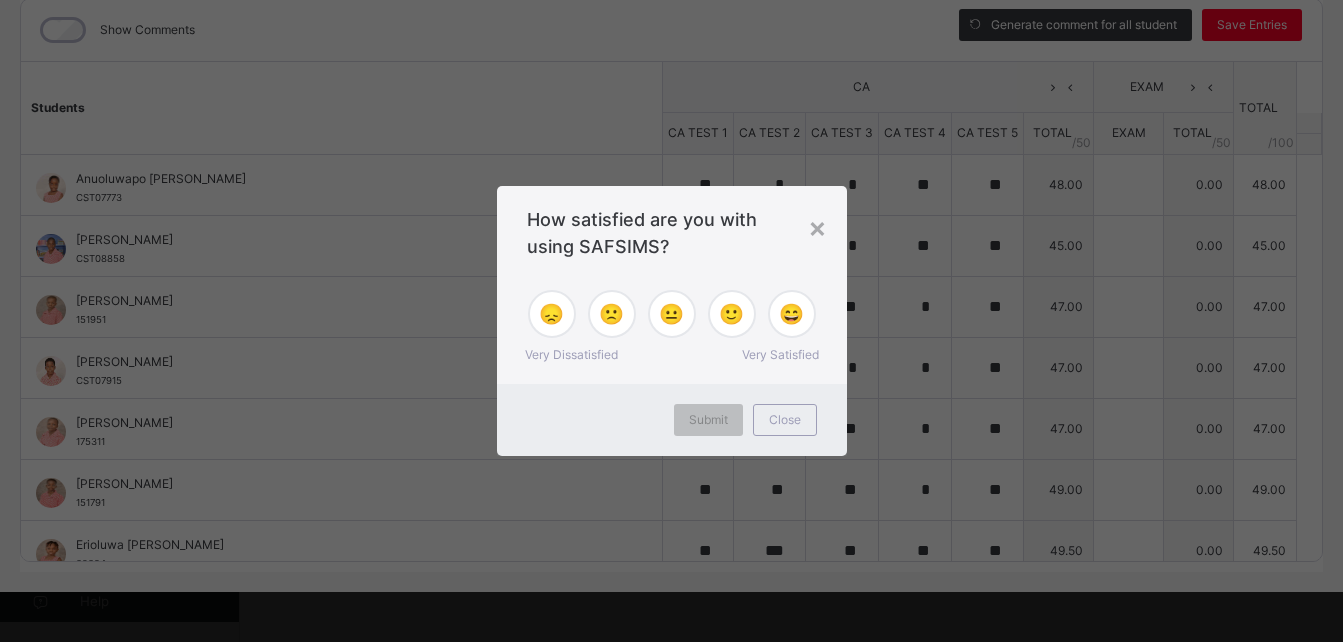 click on "× How satisfied are you with using SAFSIMS? 😞 🙁 😐 🙂 😄 Very Dissatisfied Very Satisfied Submit Close" at bounding box center [671, 321] 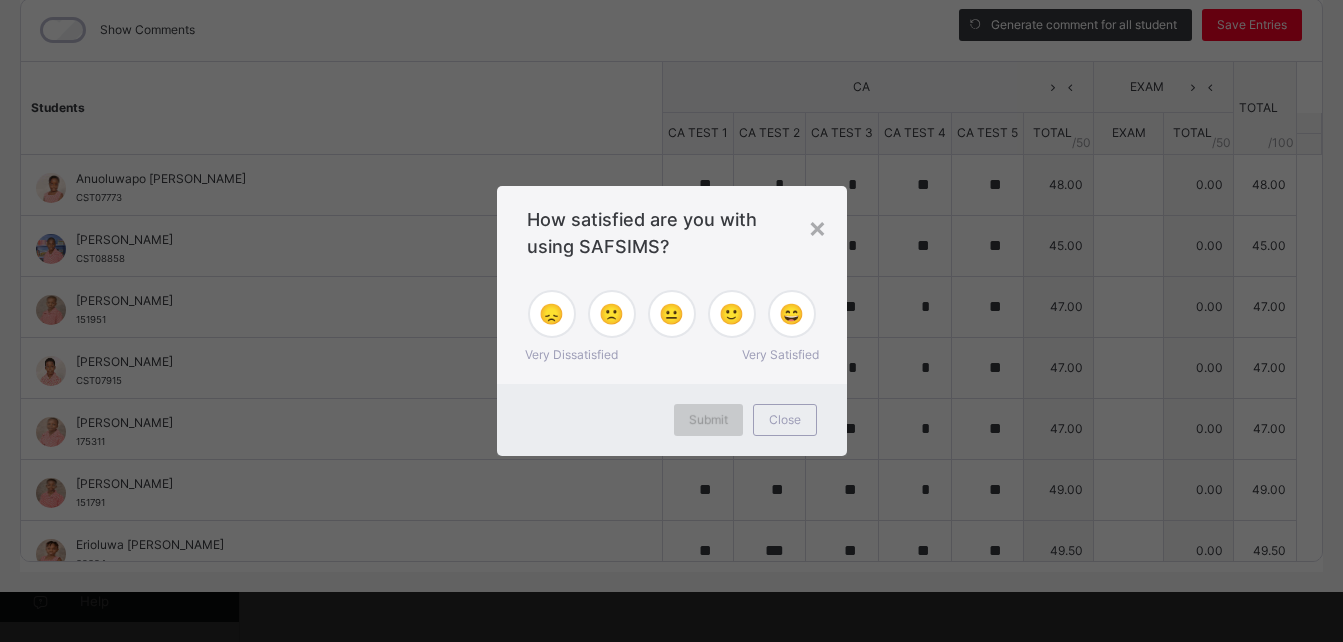 click on "Submit" at bounding box center [708, 420] 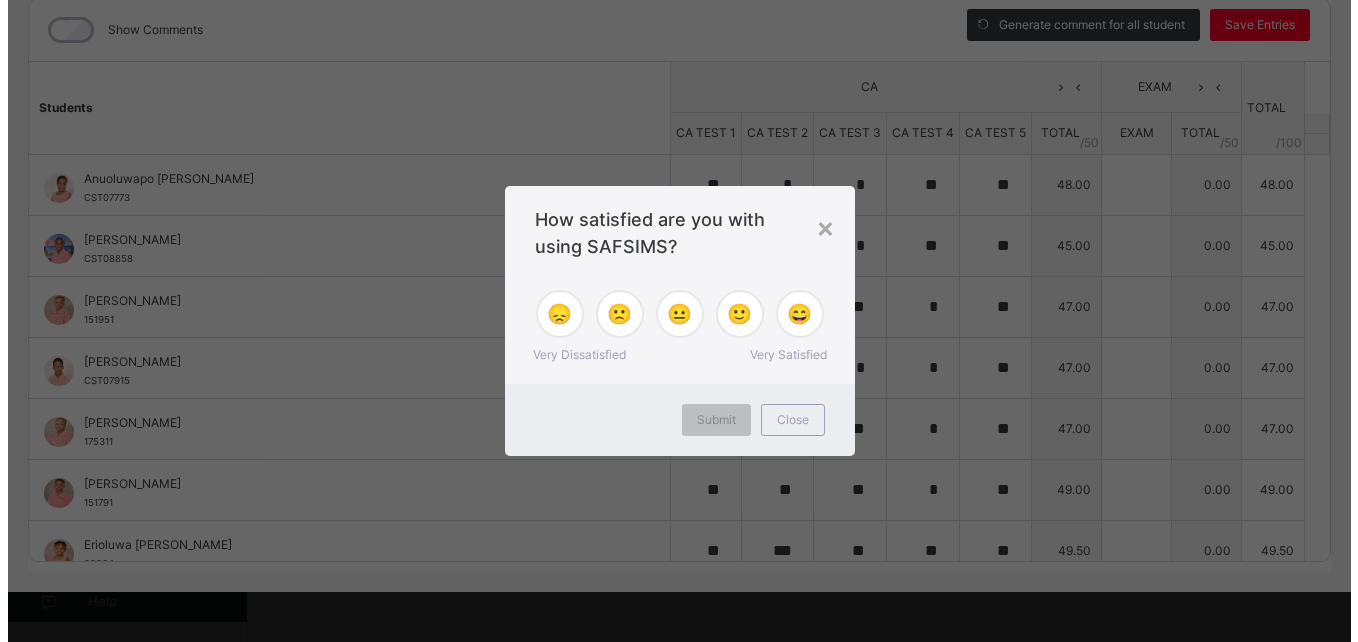 scroll, scrollTop: 0, scrollLeft: 0, axis: both 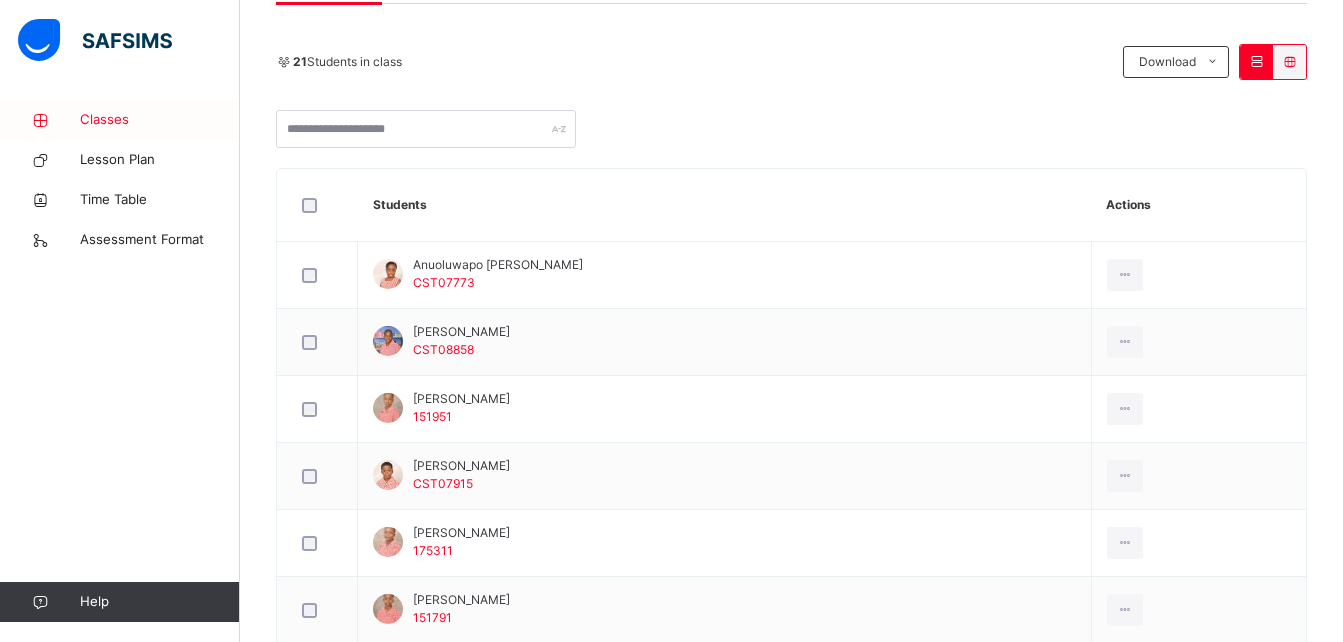 click on "Classes" at bounding box center (160, 120) 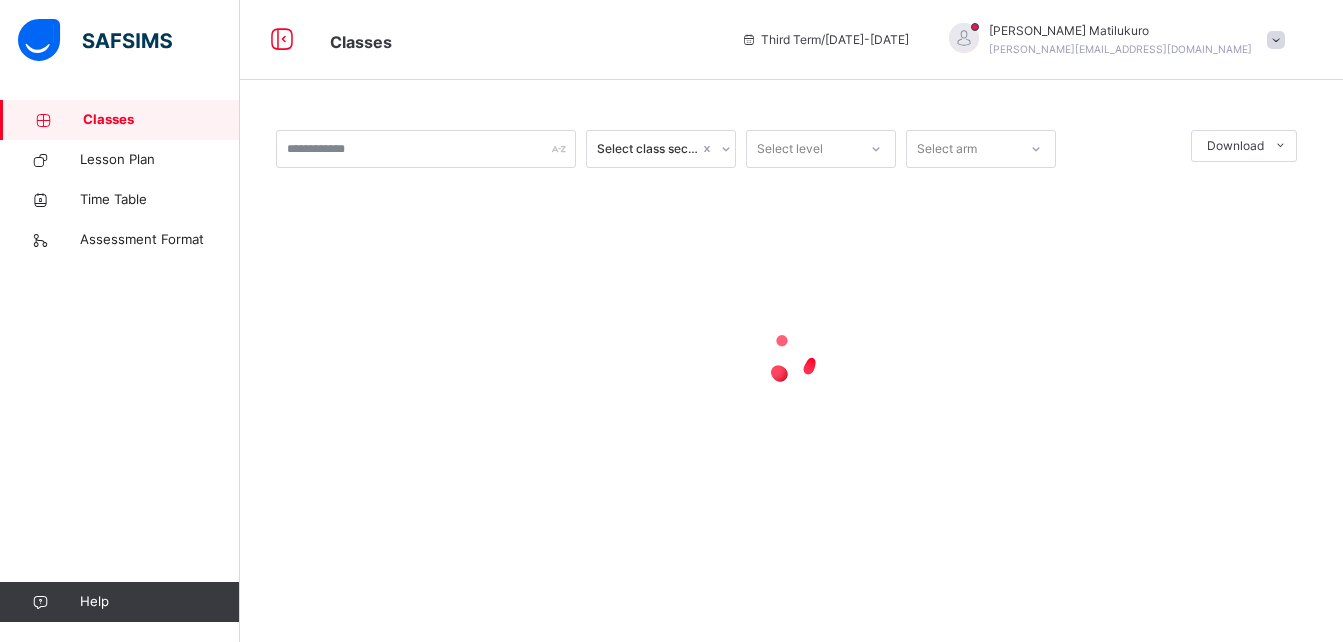 scroll, scrollTop: 0, scrollLeft: 0, axis: both 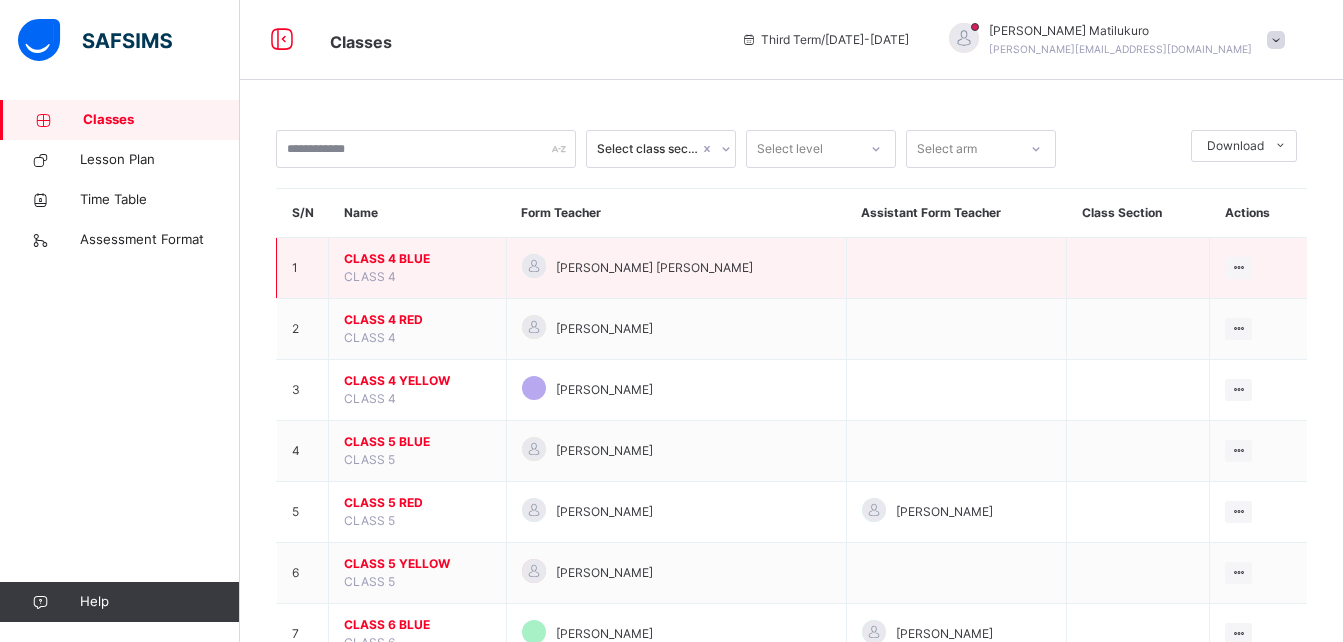 click on "CLASS 4   BLUE" at bounding box center (417, 259) 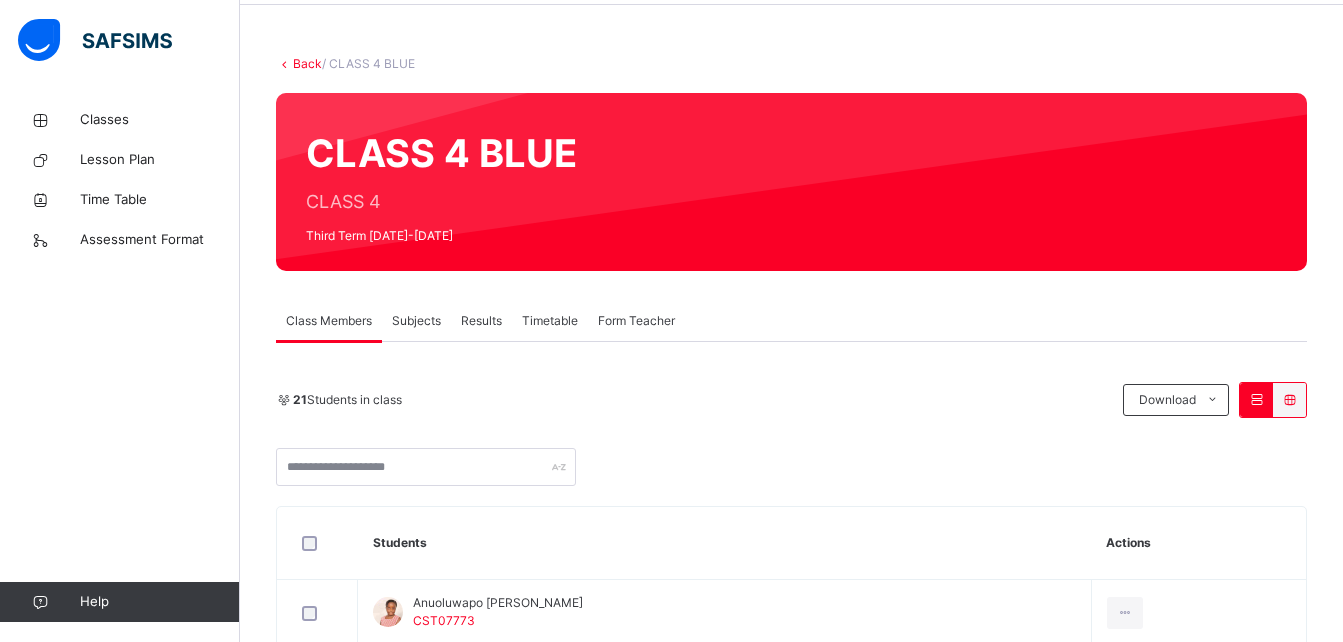 scroll, scrollTop: 93, scrollLeft: 0, axis: vertical 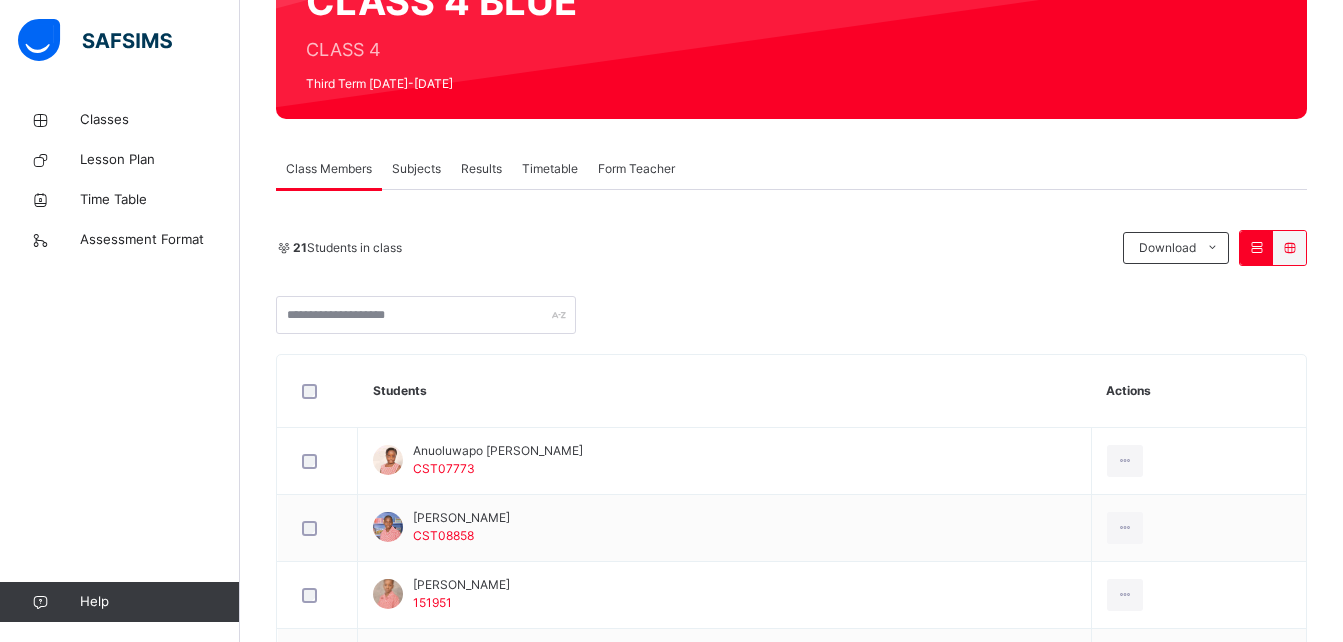 click on "Subjects" at bounding box center [416, 169] 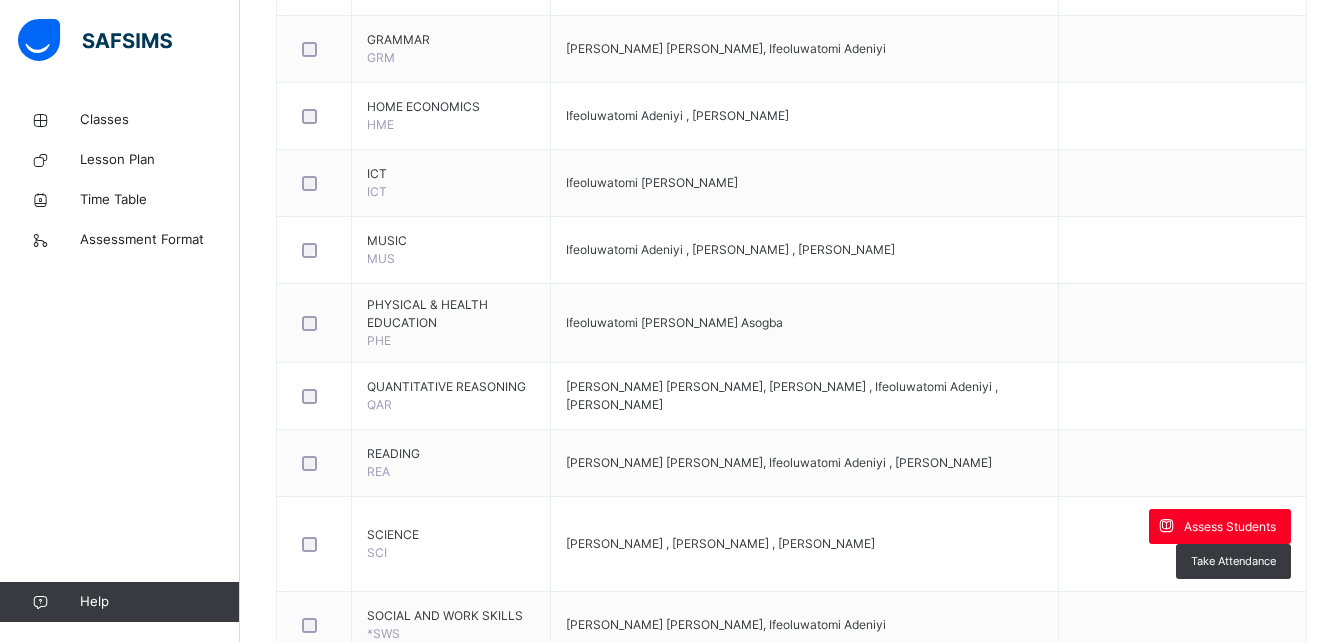 scroll, scrollTop: 1253, scrollLeft: 0, axis: vertical 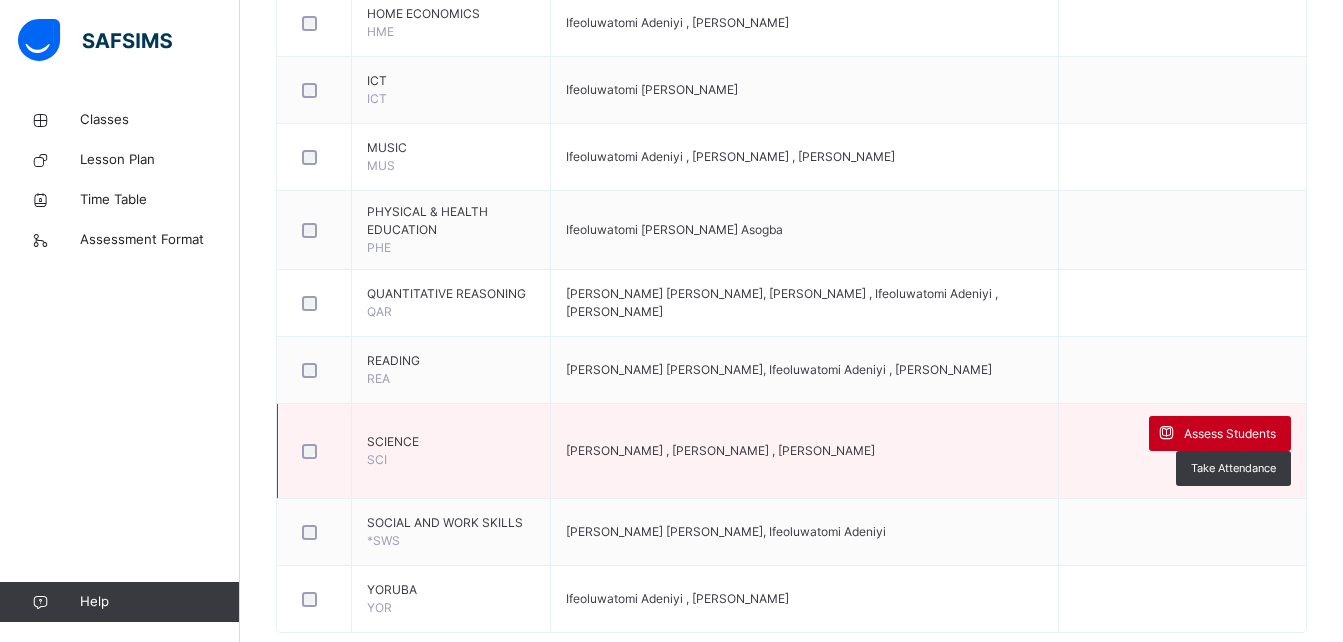 click on "Assess Students" at bounding box center [1230, 434] 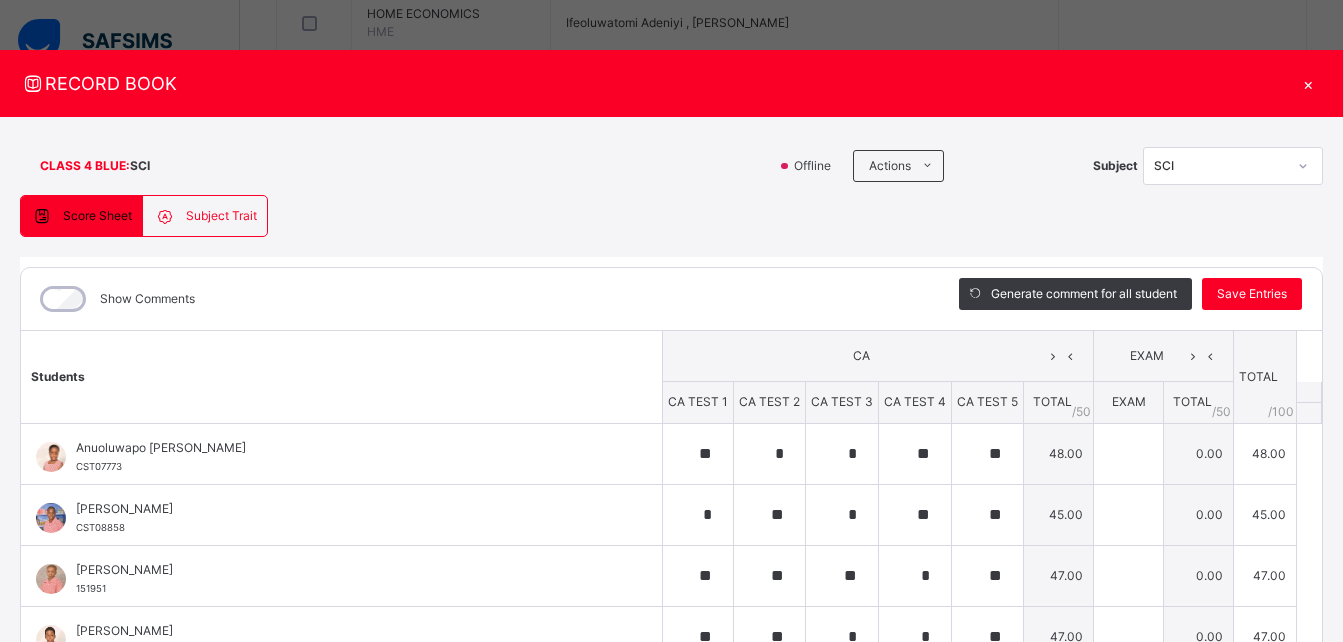 scroll, scrollTop: 437, scrollLeft: 0, axis: vertical 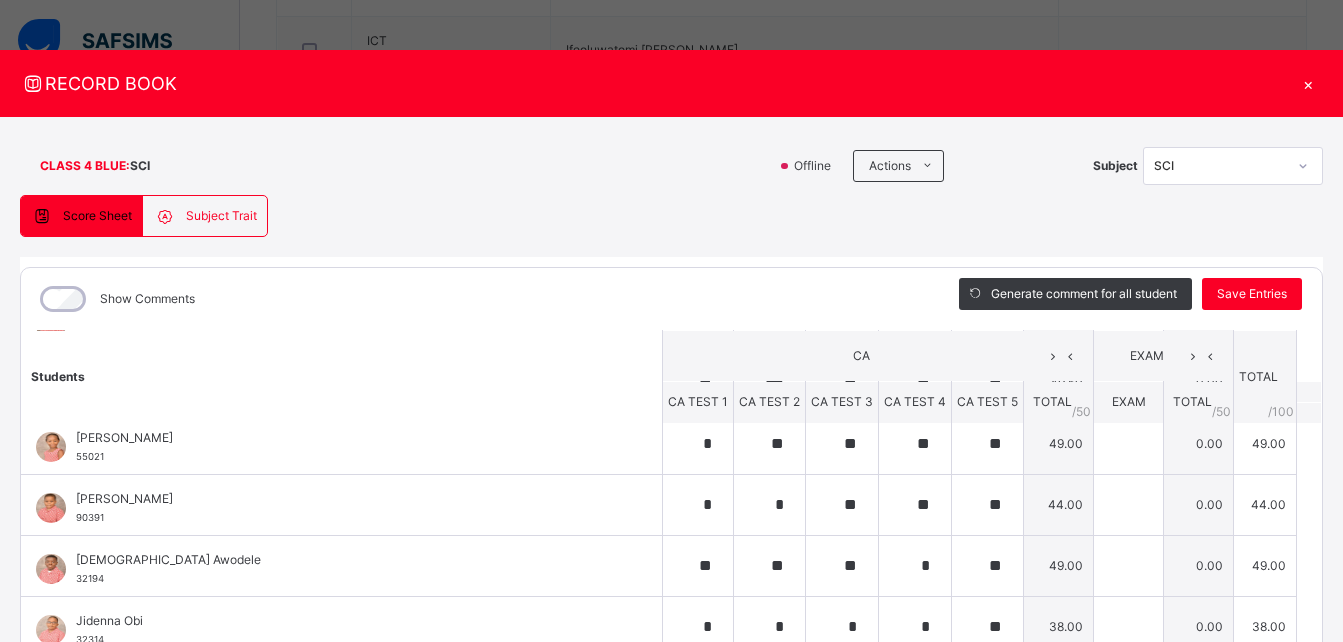 click on "CLASS 4   BLUE :   SCI Offline Actions  Download Empty Score Sheet  Upload/map score sheet Subject  SCI Corona School Victoria Island	 Date: 11th Jul 2025, 1:39:31 pm Score Sheet Subject Trait Score Sheet Subject Trait Show Comments   Generate comment for all student   Save Entries Class Level:  CLASS 4   BLUE Subject:  SCI Session:  2024/2025 Session Session:  Third Term Students CA  EXAM TOTAL /100 Comment CA TEST 1 CA TEST 2 CA TEST 3 CA TEST 4 CA TEST 5 TOTAL / 50 EXAM TOTAL / 50 Anuoluwapo Isabella Olugbodi CST07773 Anuoluwapo Isabella Olugbodi CST07773 ** * * ** ** 48.00 0.00 48.00 Generate comment 0 / 250   ×   Subject Teacher’s Comment Generate and see in full the comment developed by the AI with an option to regenerate the comment JS Anuoluwapo Isabella Olugbodi   CST07773   Total 48.00  / 100.00 Sims Bot   Regenerate     Use this comment   Bryan  Obiekwe CST08858 Bryan  Obiekwe CST08858 * ** * ** ** 45.00 0.00 45.00 Generate comment 0 / 250   ×   Subject Teacher’s Comment JS Bryan  Obiekwe" at bounding box center (671, 489) 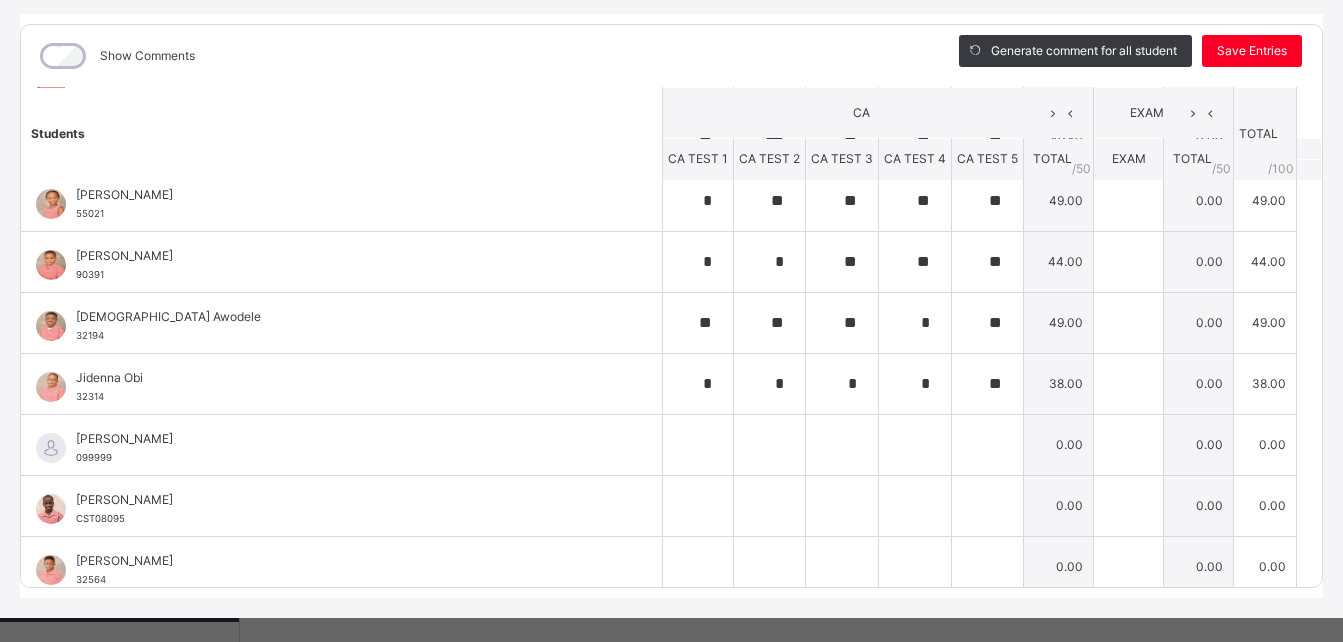 scroll, scrollTop: 269, scrollLeft: 0, axis: vertical 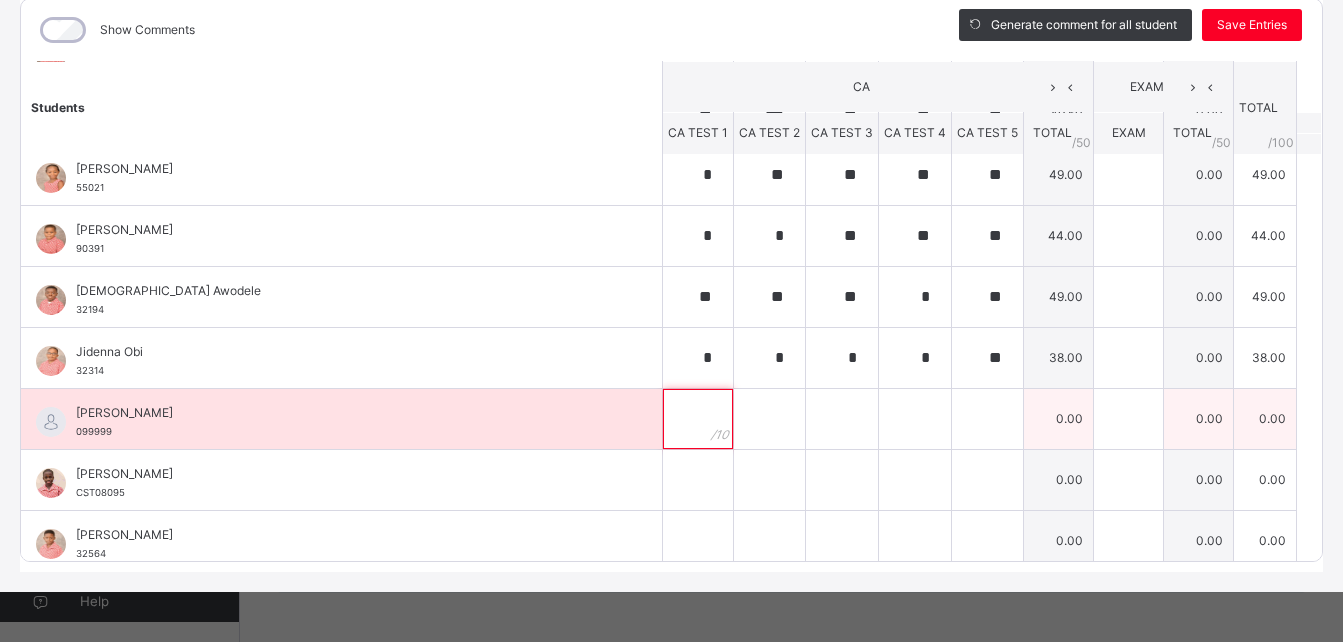 click at bounding box center [698, 419] 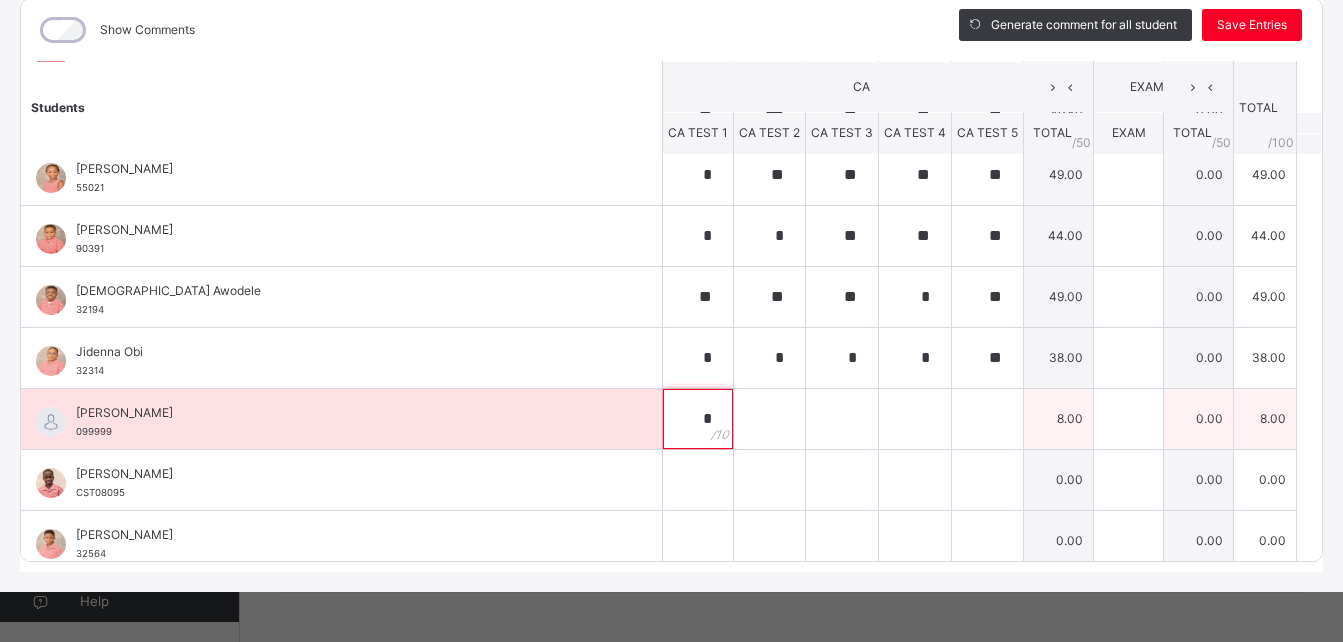 type on "*" 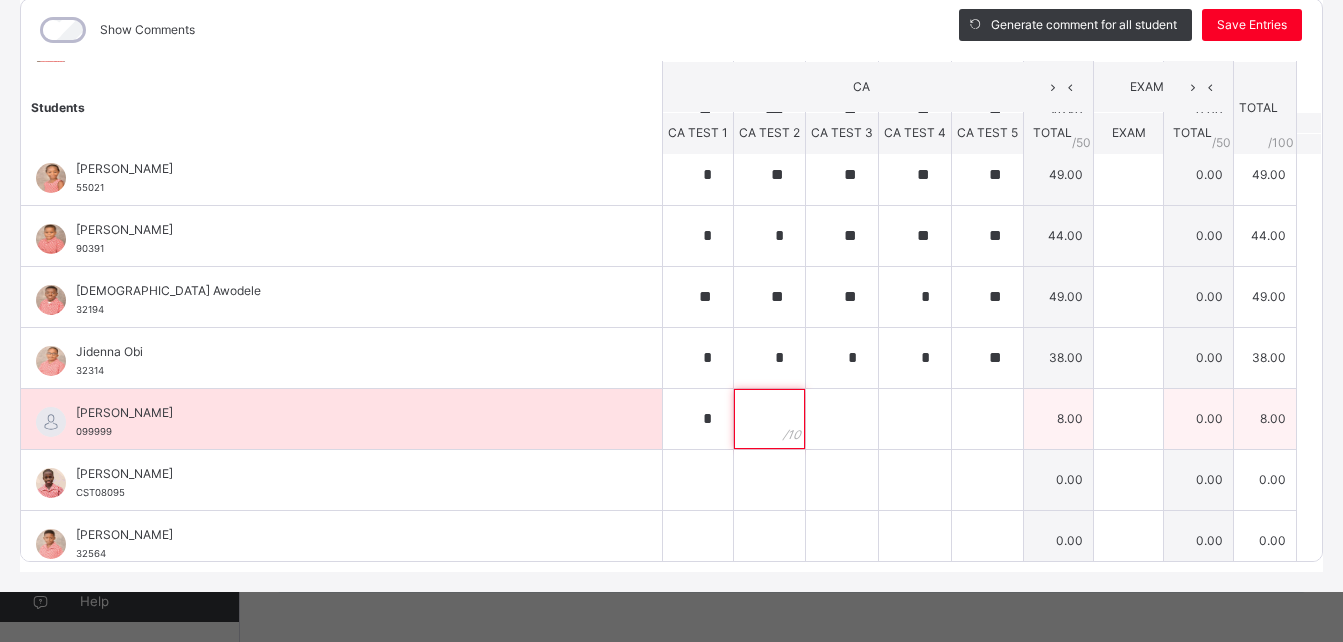 click at bounding box center [769, 419] 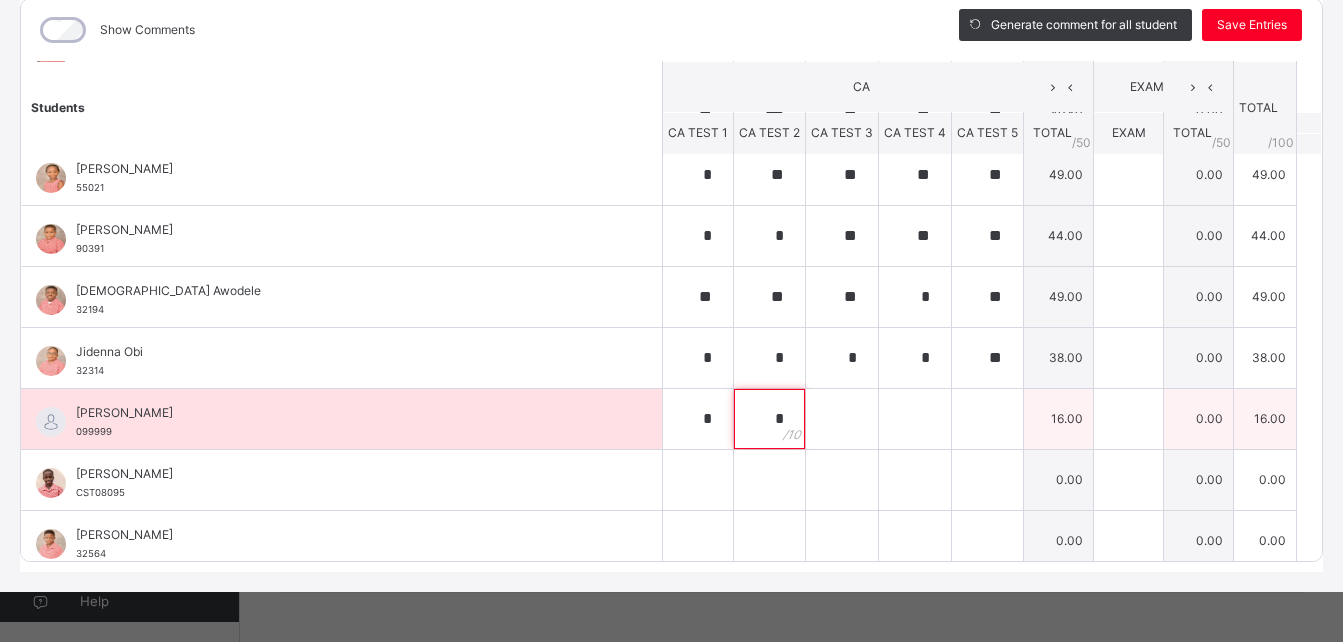 type on "*" 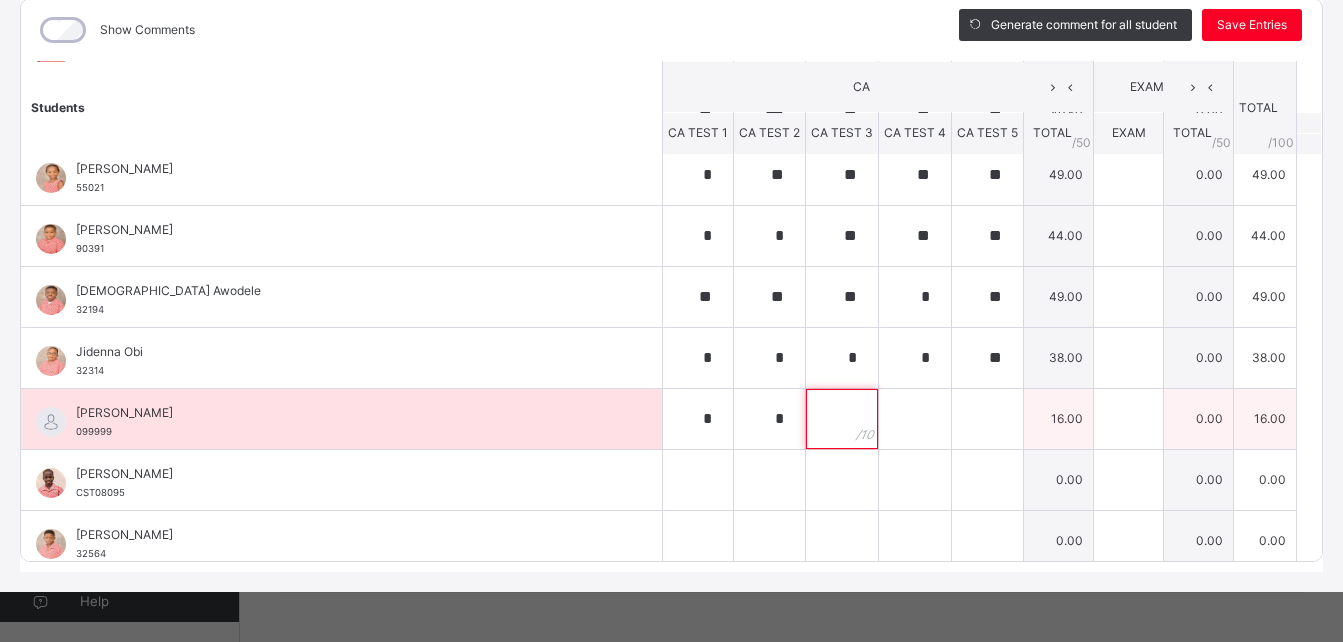 click at bounding box center [842, 419] 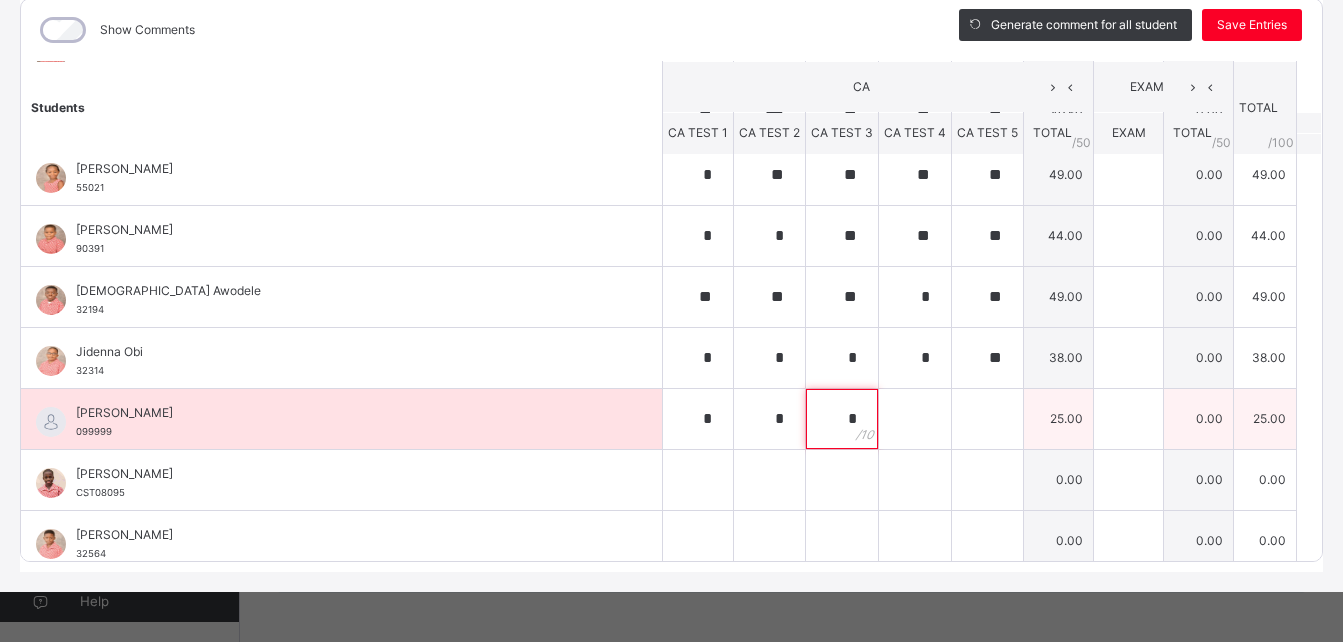 type on "*" 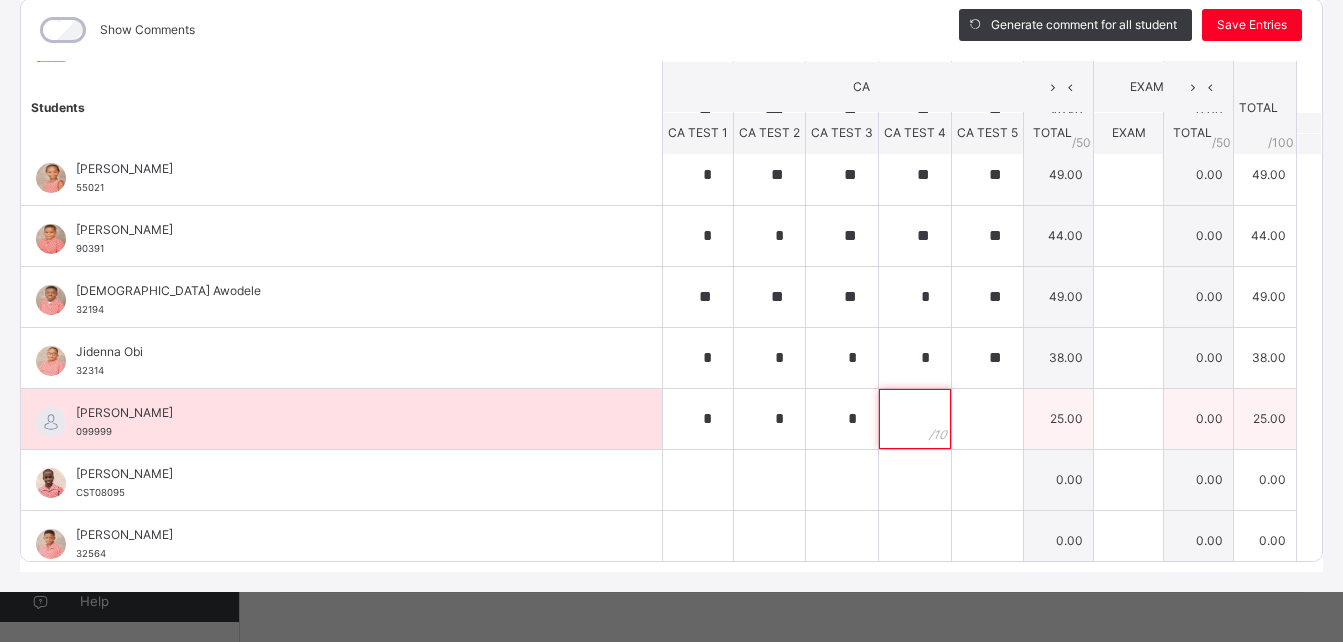 click at bounding box center (915, 419) 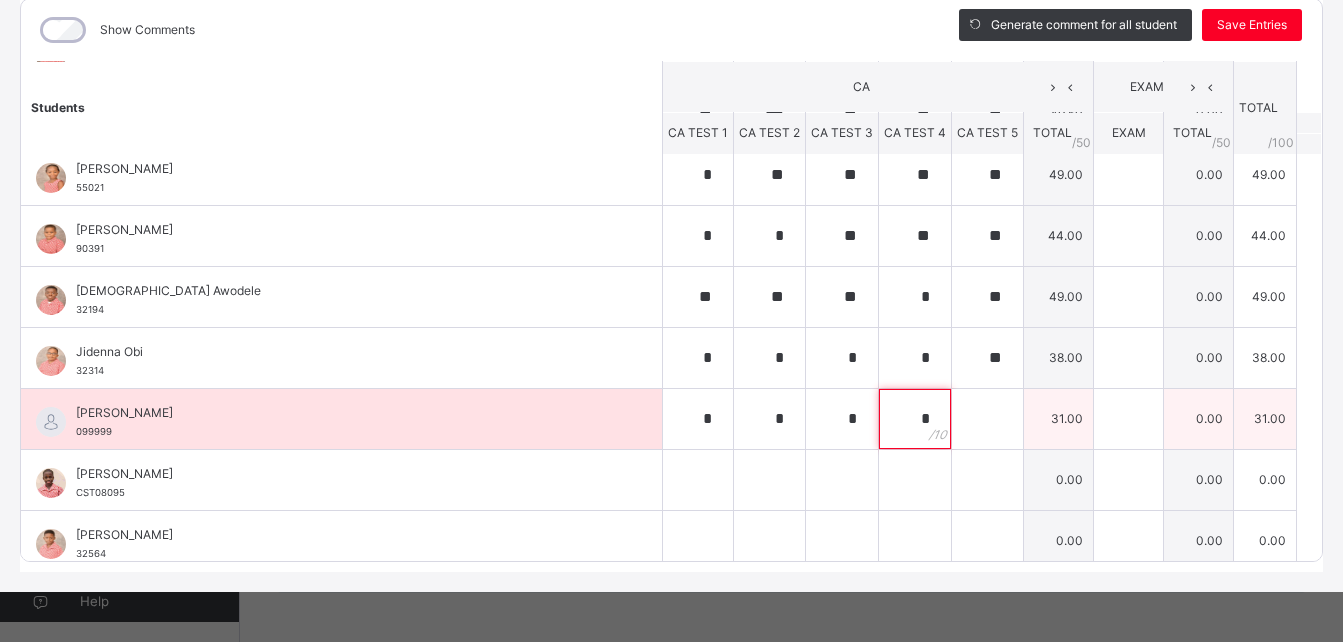 type on "*" 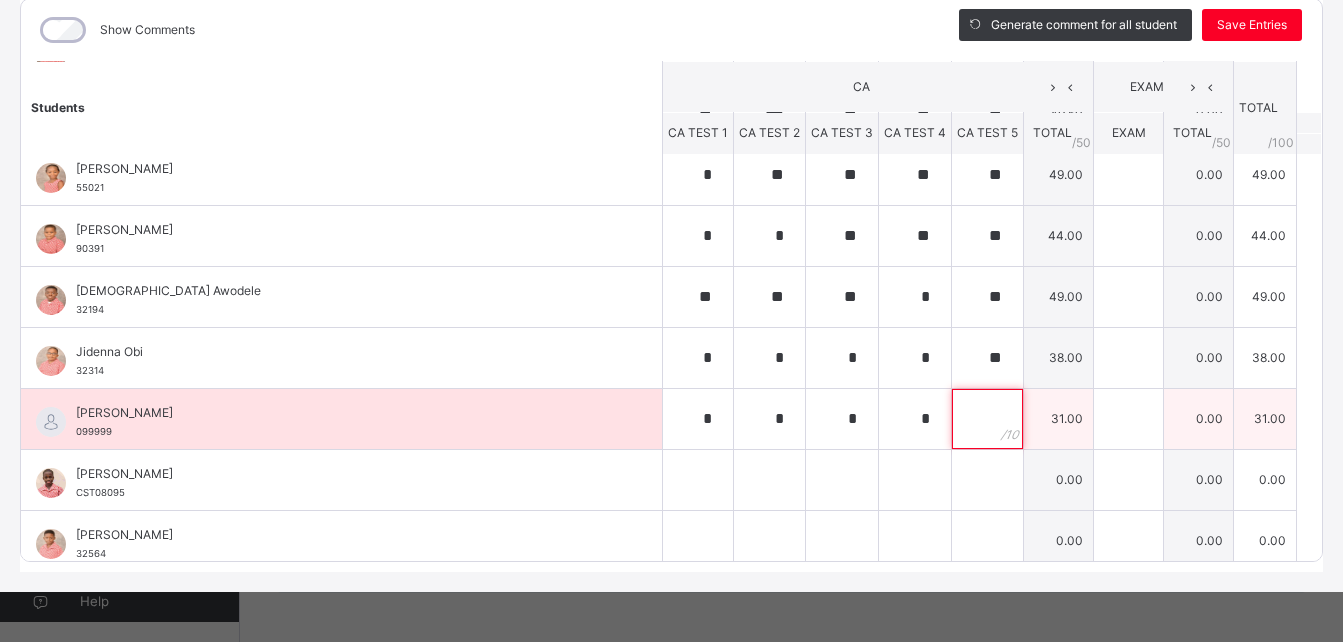 click at bounding box center [987, 419] 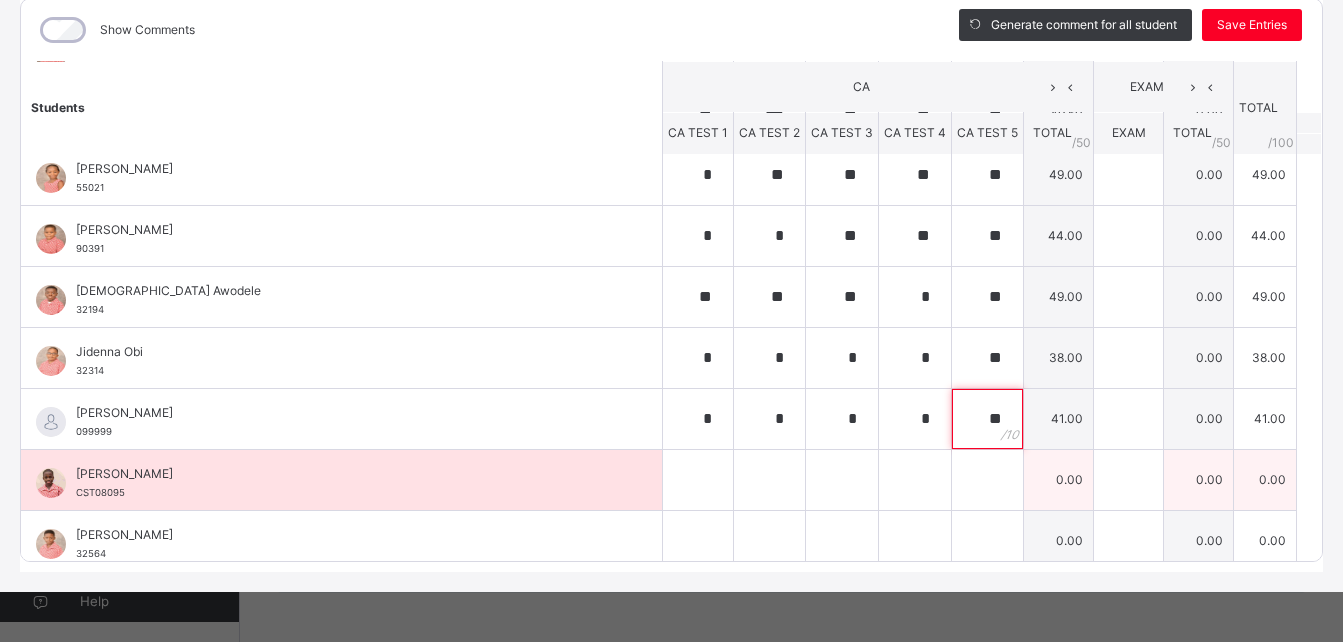 type on "**" 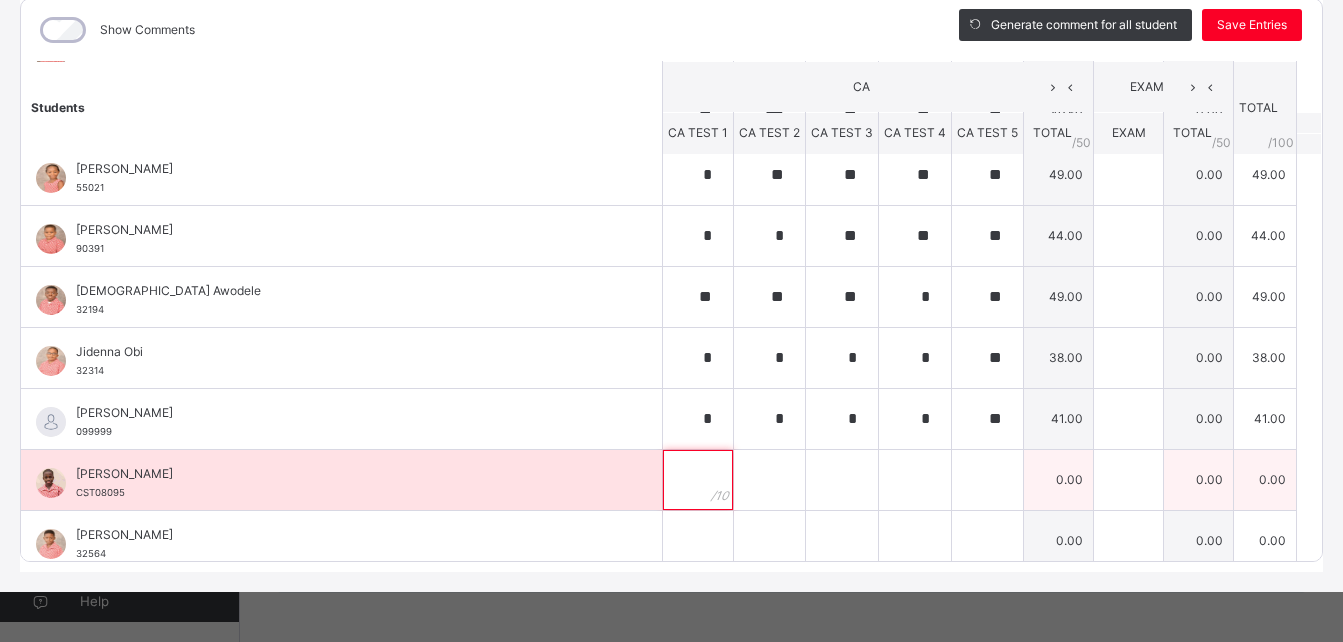 click at bounding box center [698, 480] 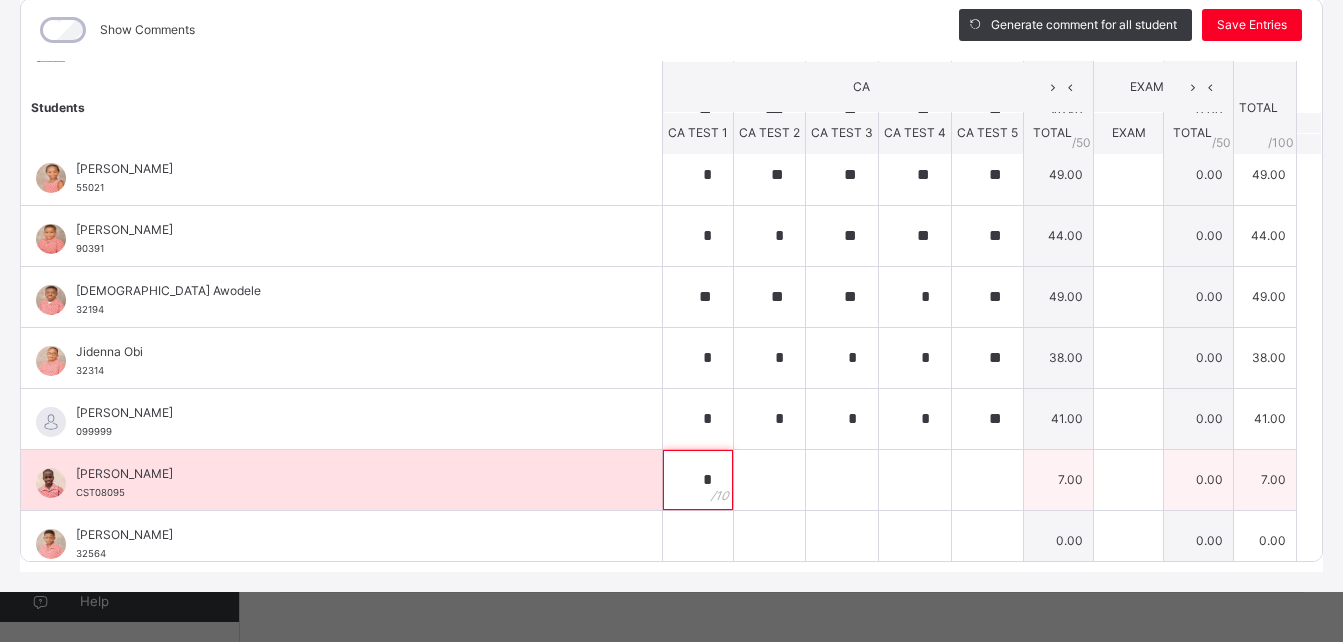 type on "*" 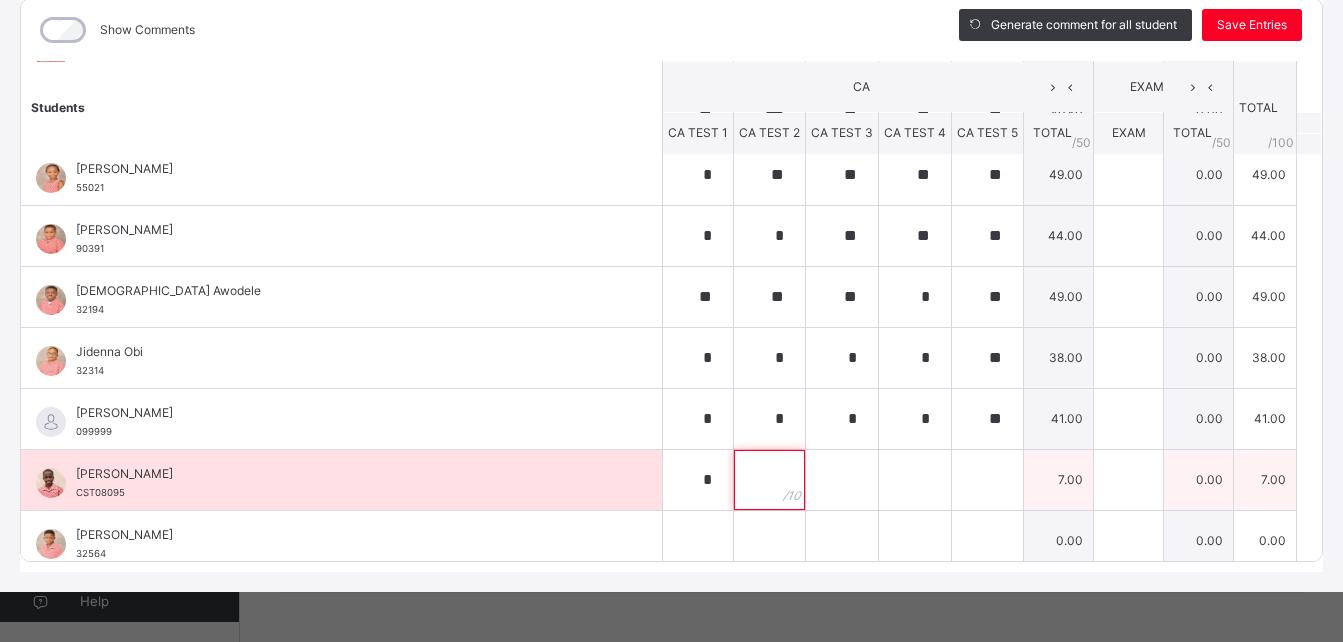 click at bounding box center [769, 480] 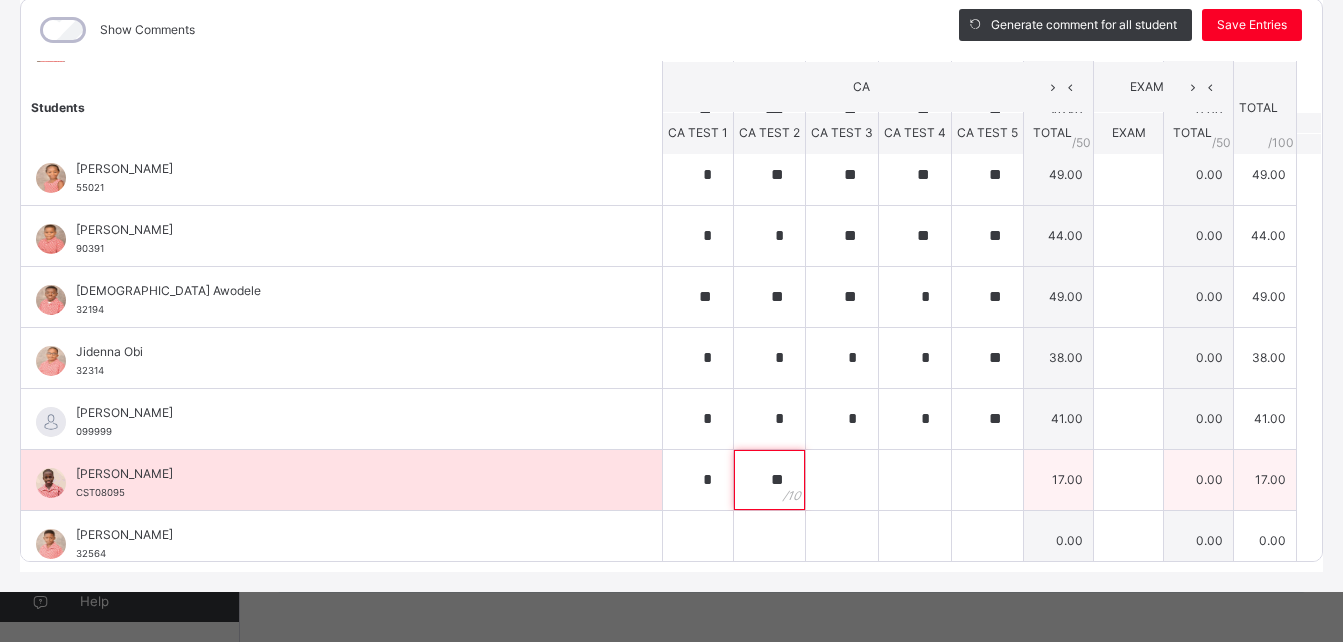 type on "**" 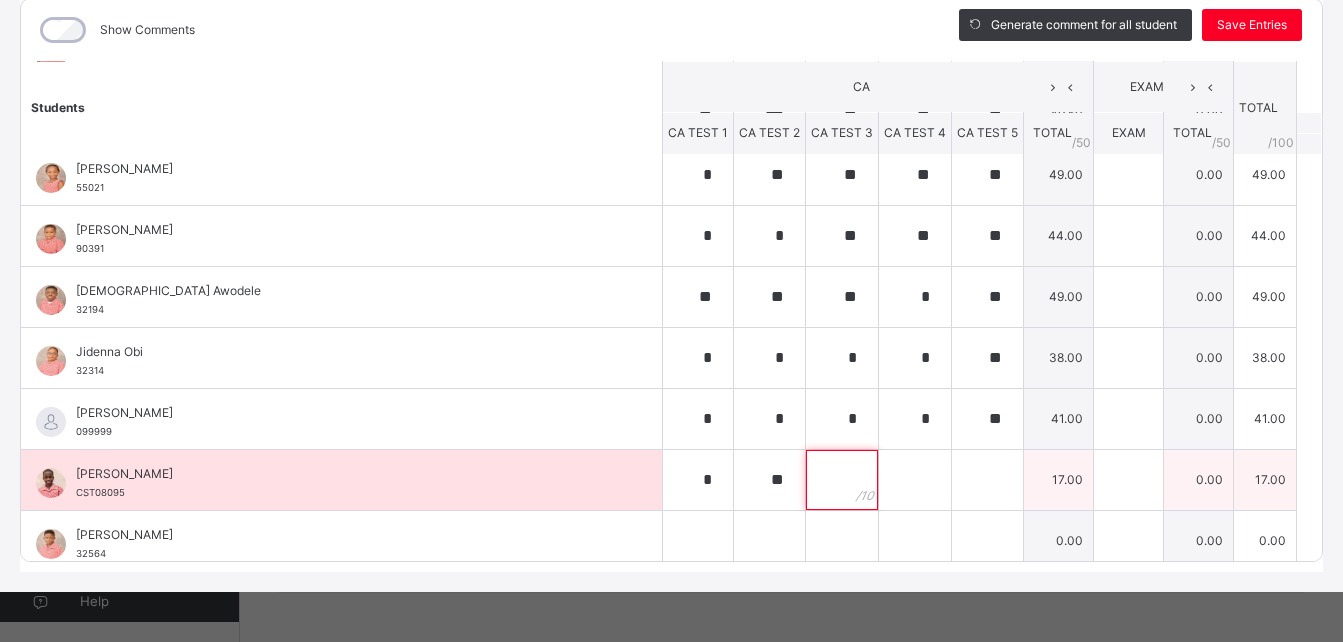 click at bounding box center (842, 480) 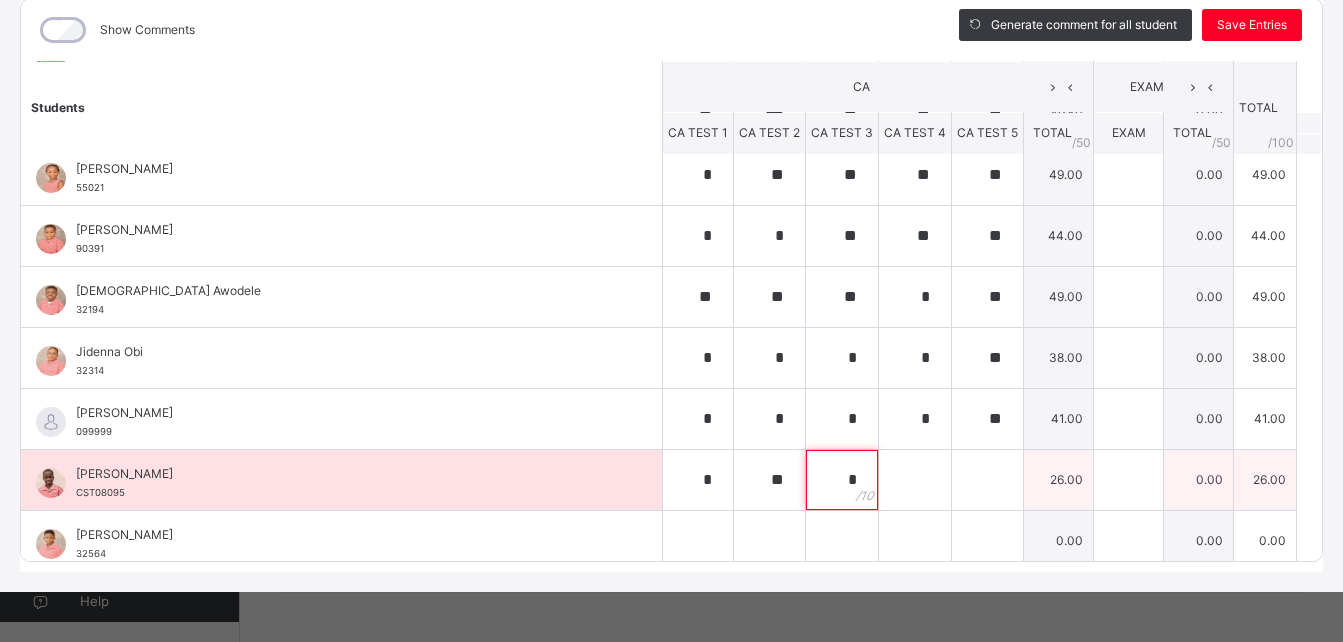 type on "*" 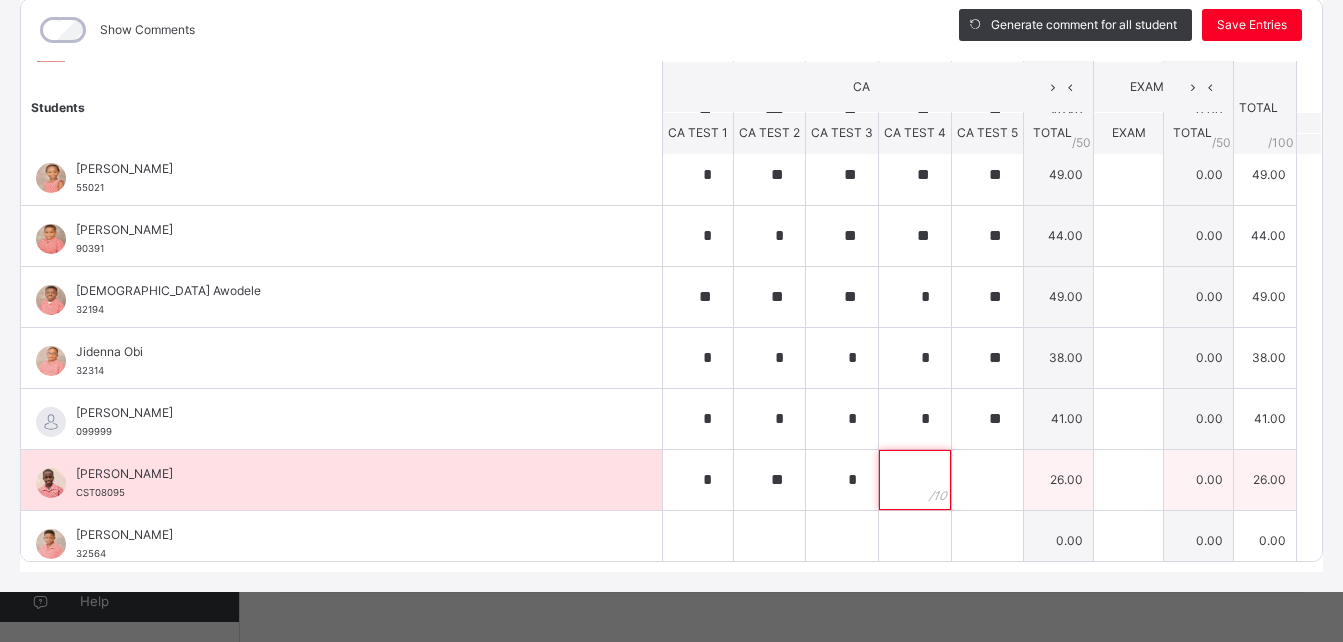 click at bounding box center (915, 480) 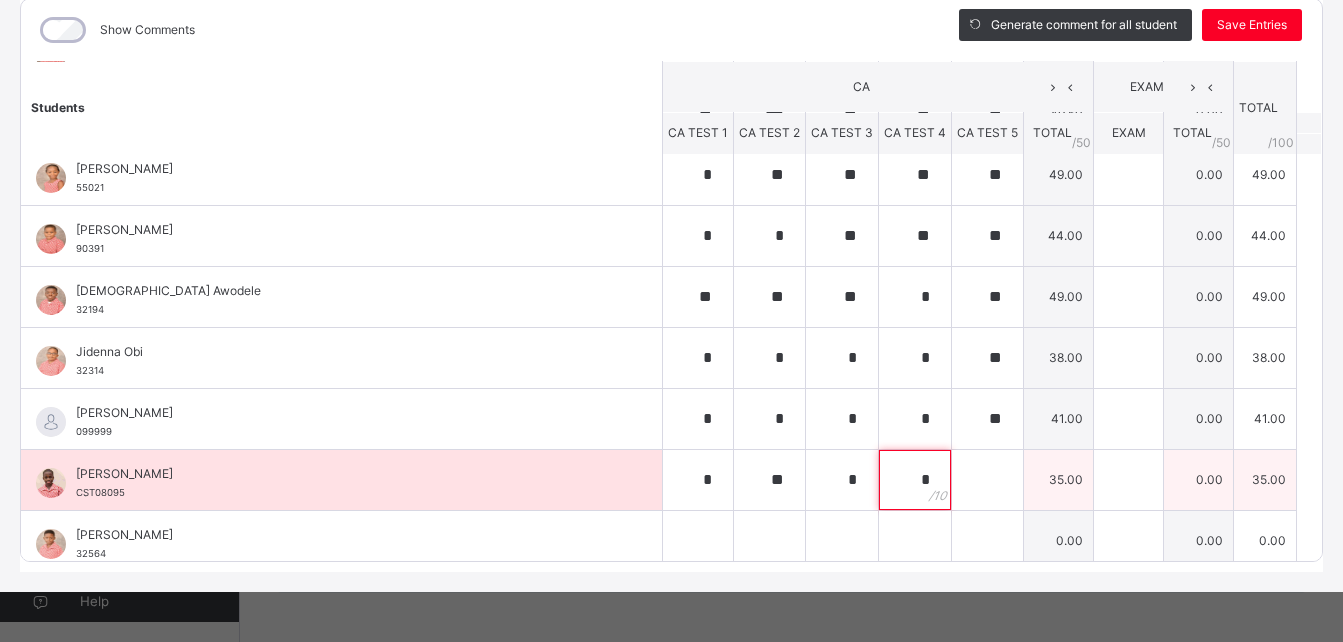 type on "*" 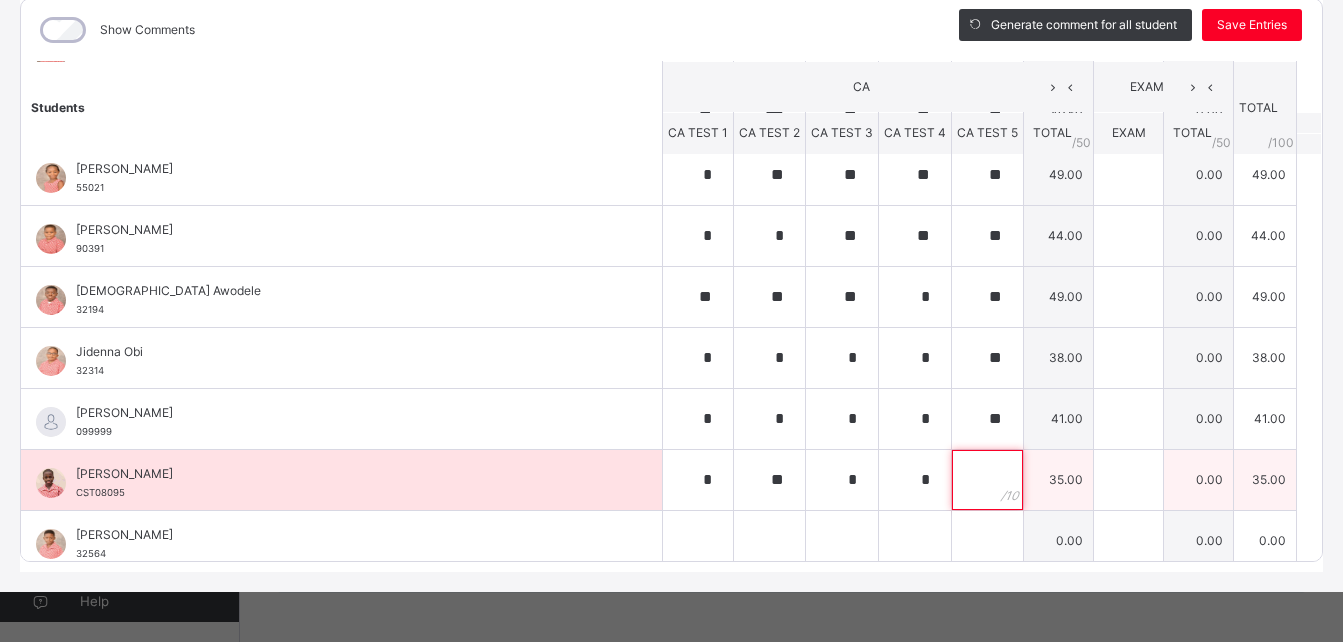 click at bounding box center (987, 480) 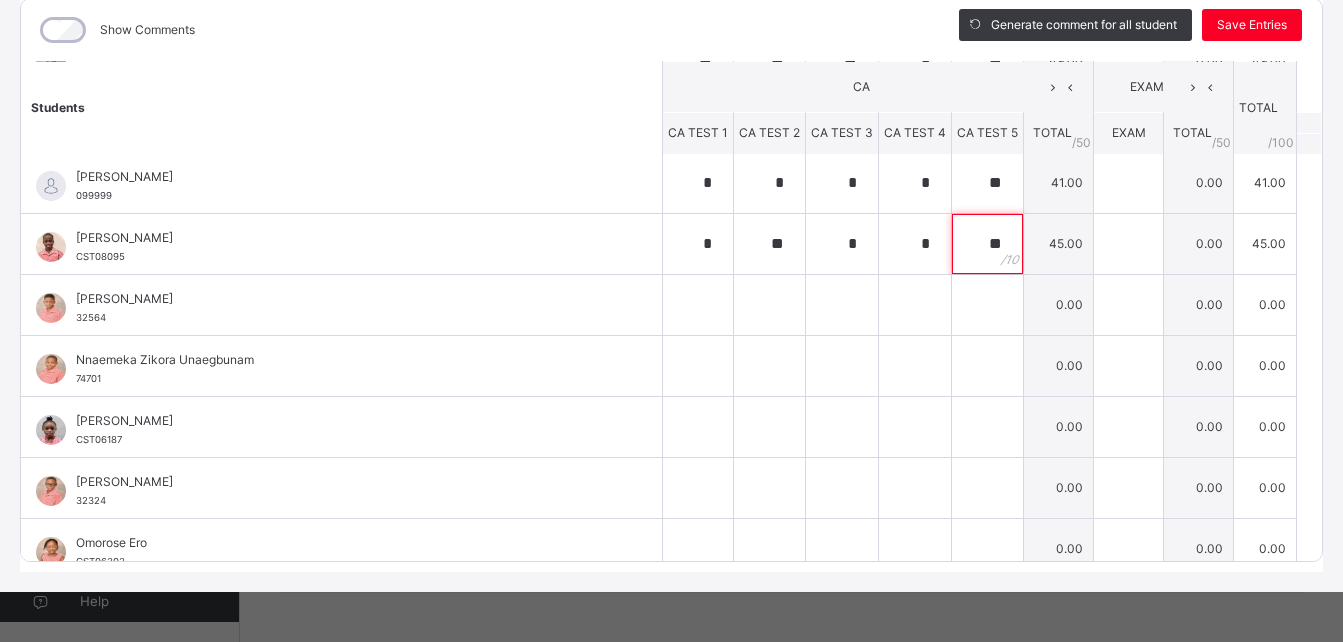 scroll, scrollTop: 703, scrollLeft: 0, axis: vertical 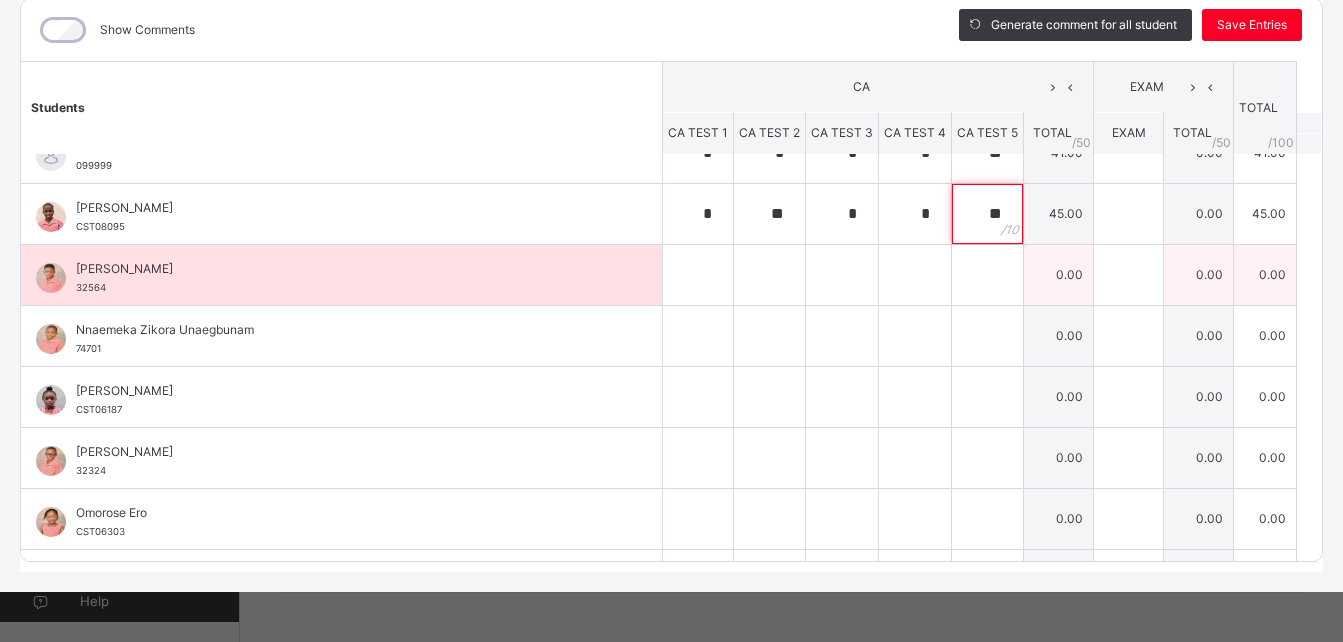 type on "**" 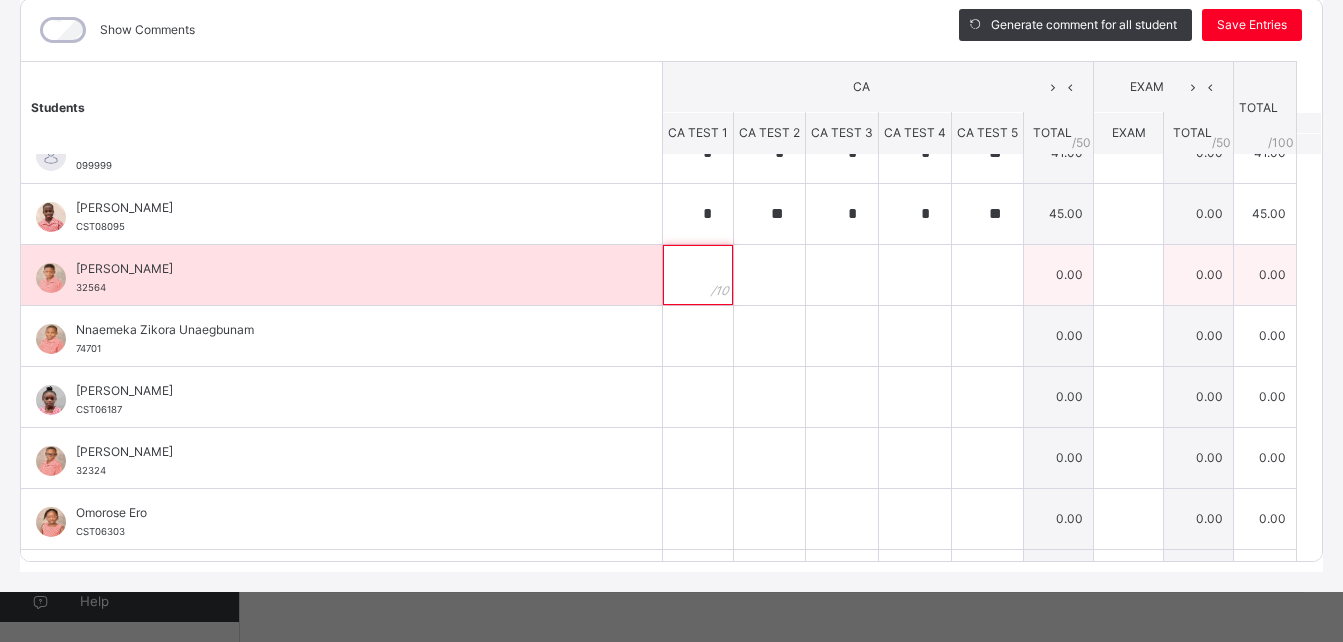 click at bounding box center [698, 275] 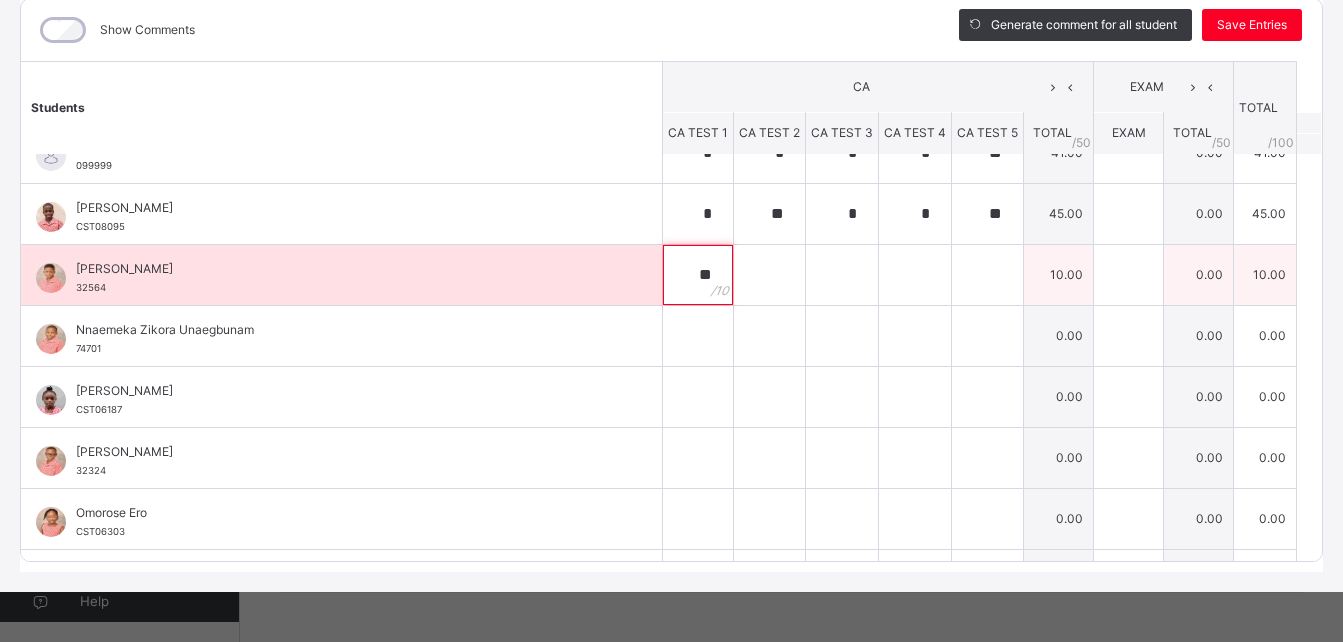 type on "**" 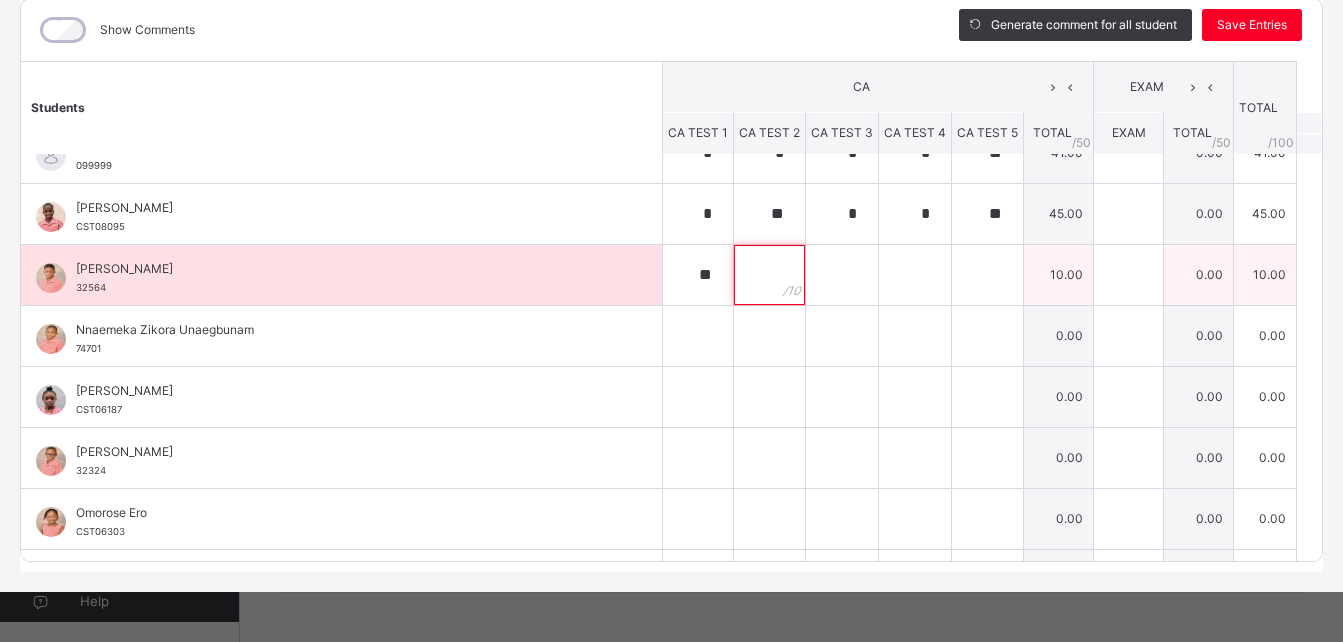 click at bounding box center [769, 275] 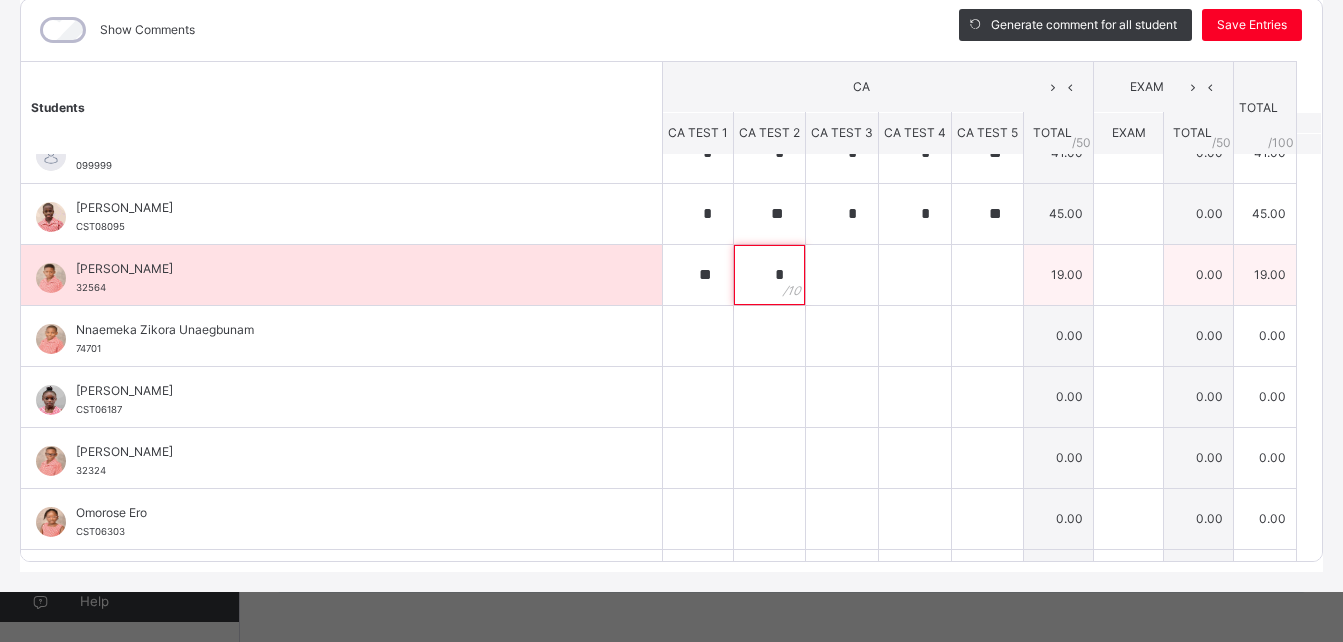 type on "*" 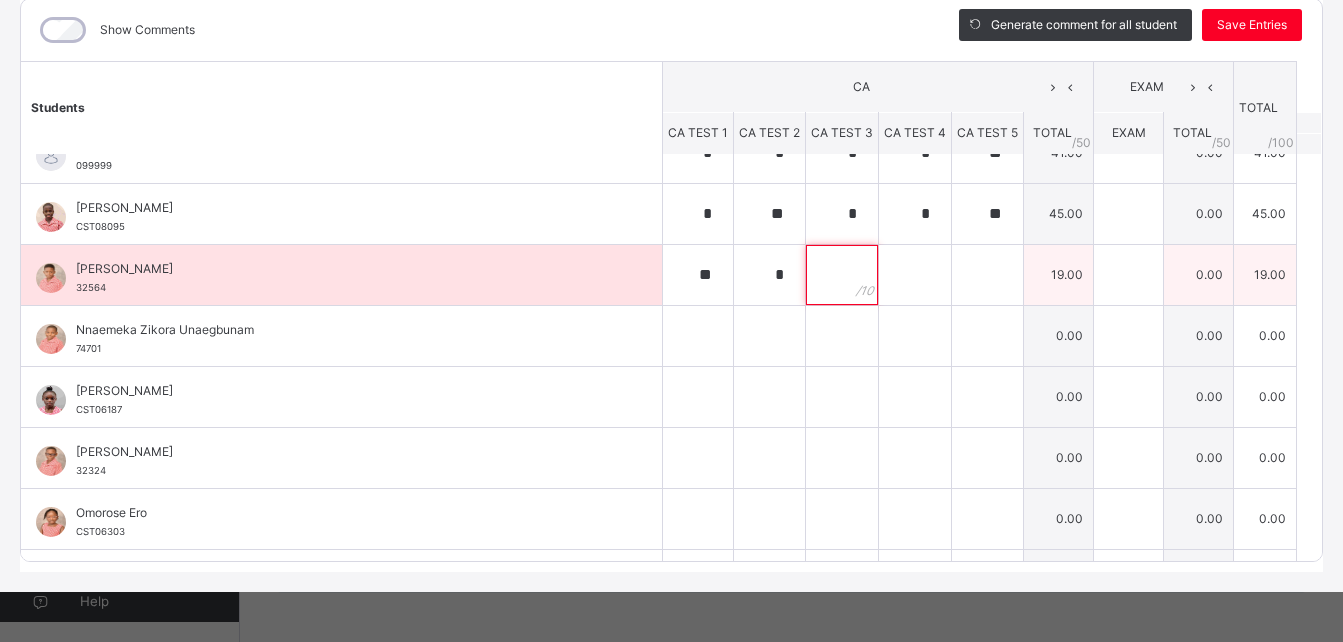 click at bounding box center (842, 275) 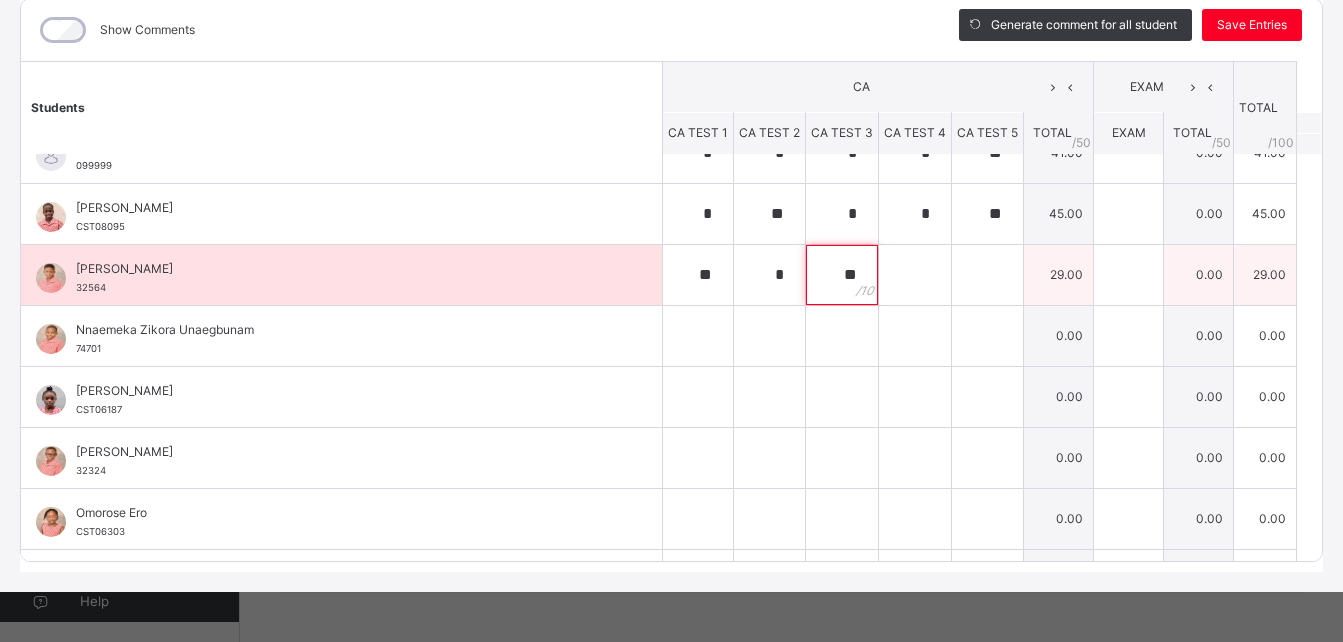 type on "**" 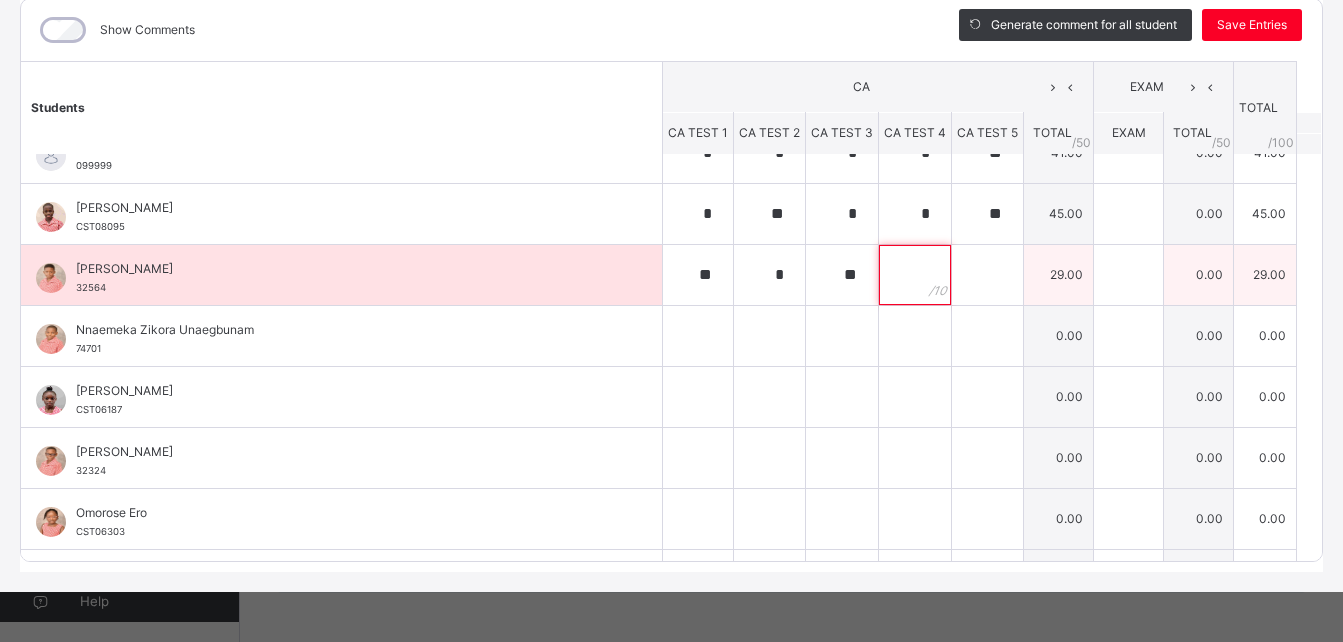 click at bounding box center [915, 275] 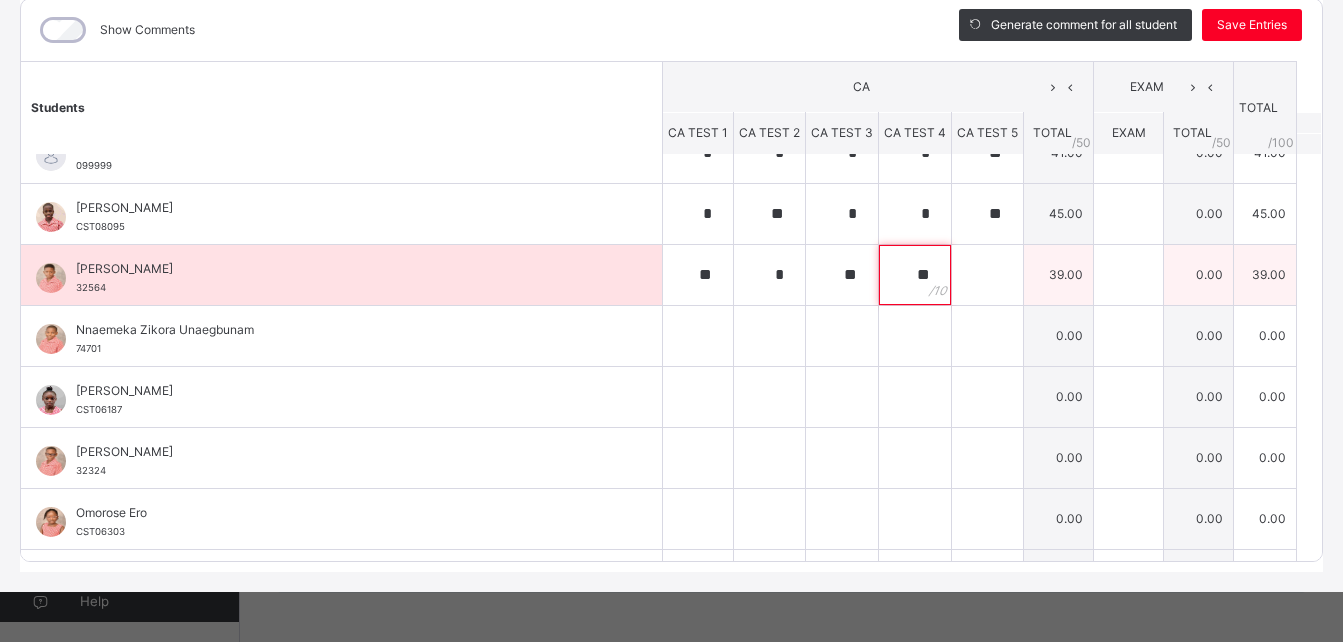 type on "**" 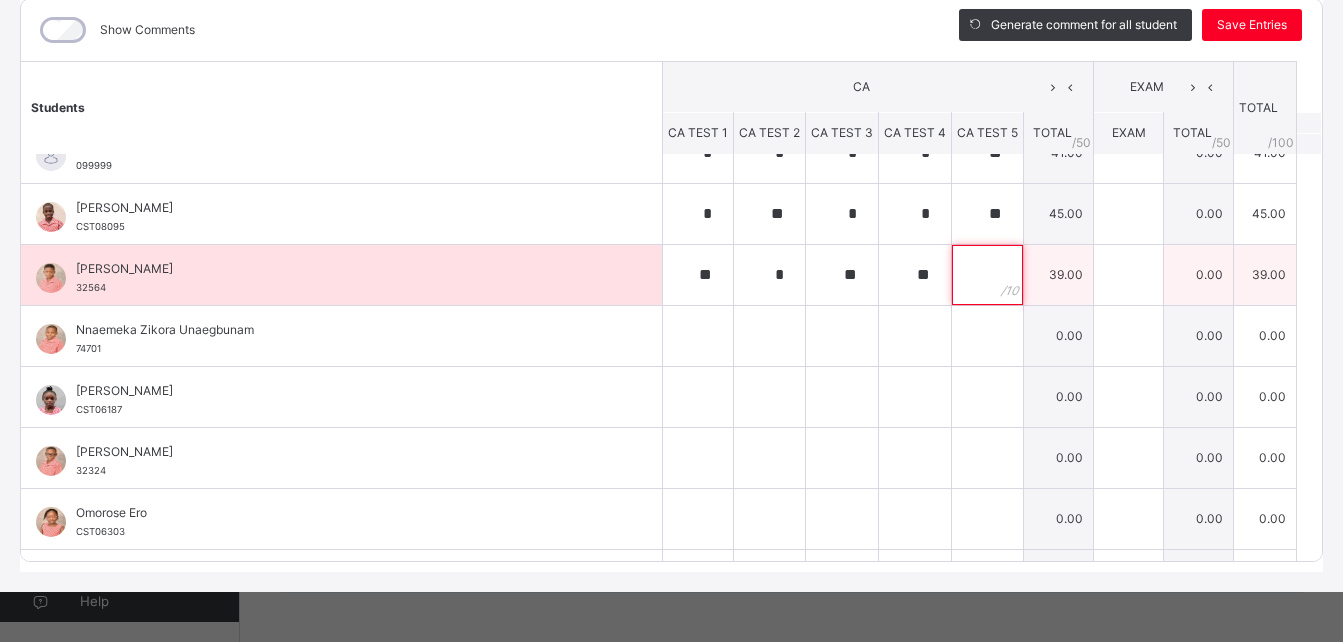 click at bounding box center (987, 275) 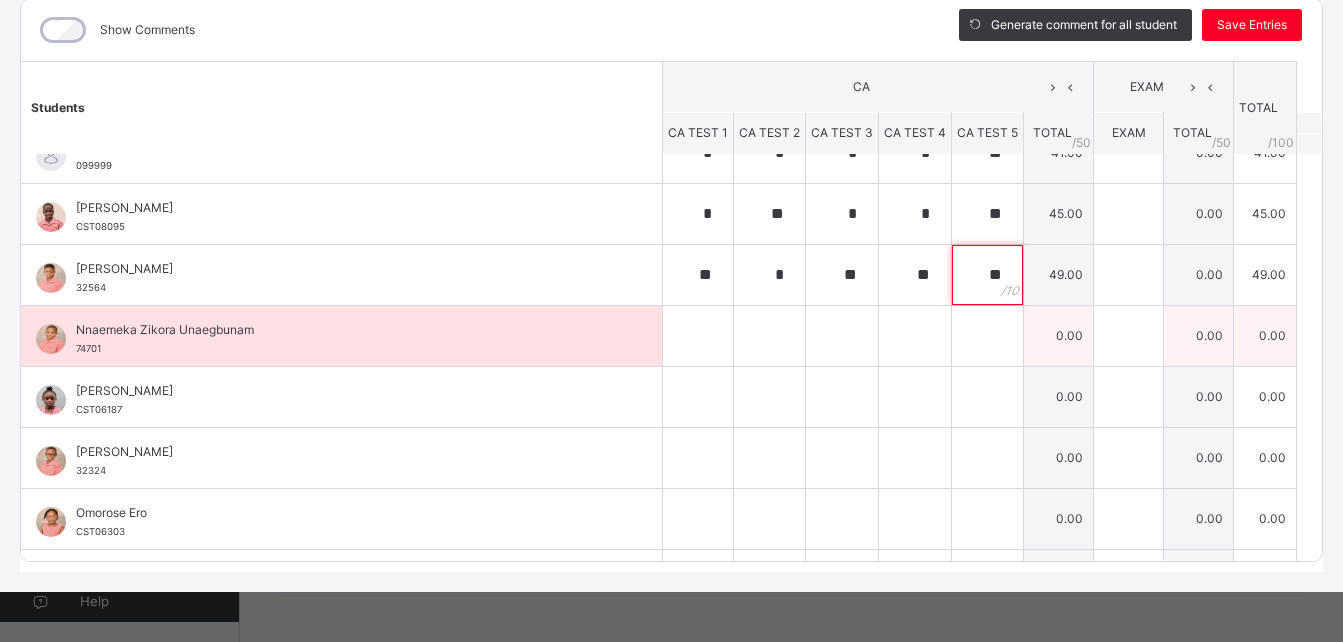 type on "**" 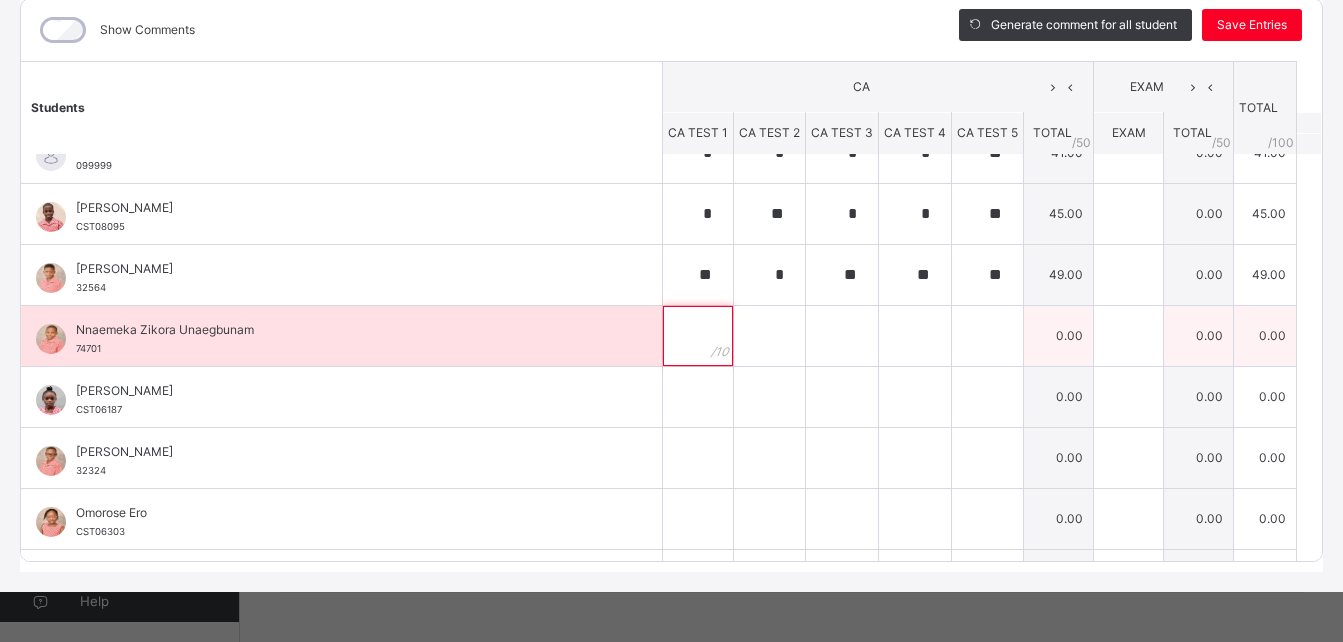 click at bounding box center [698, 336] 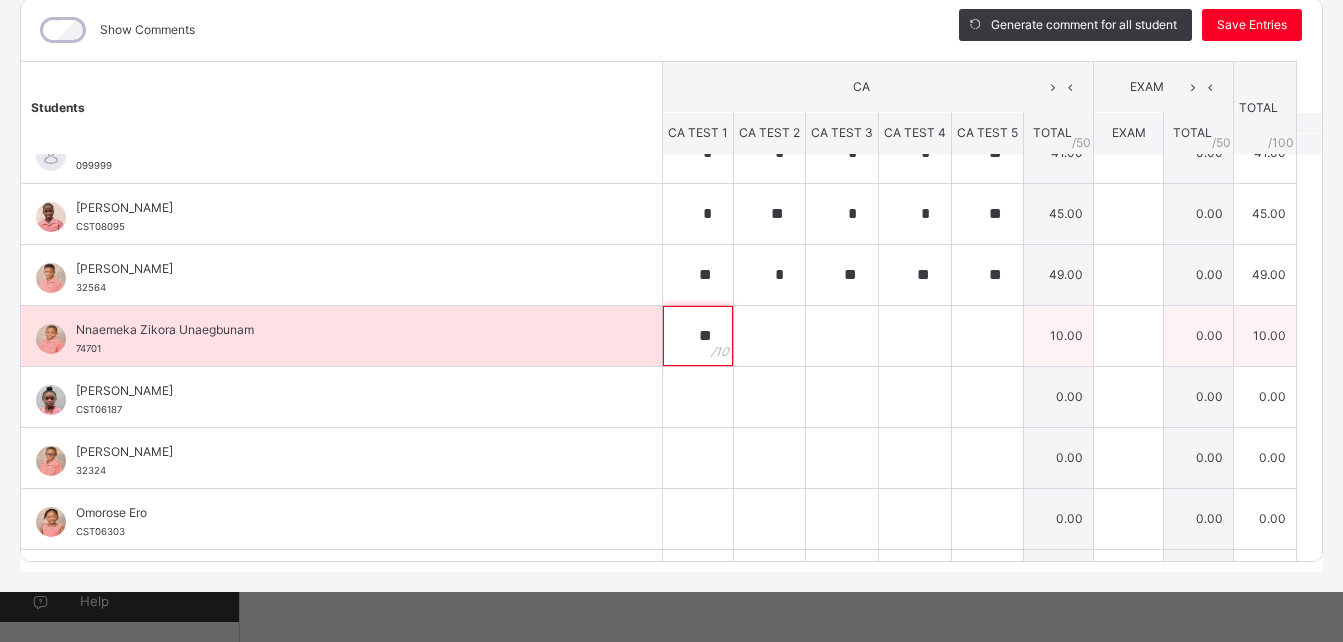 type on "**" 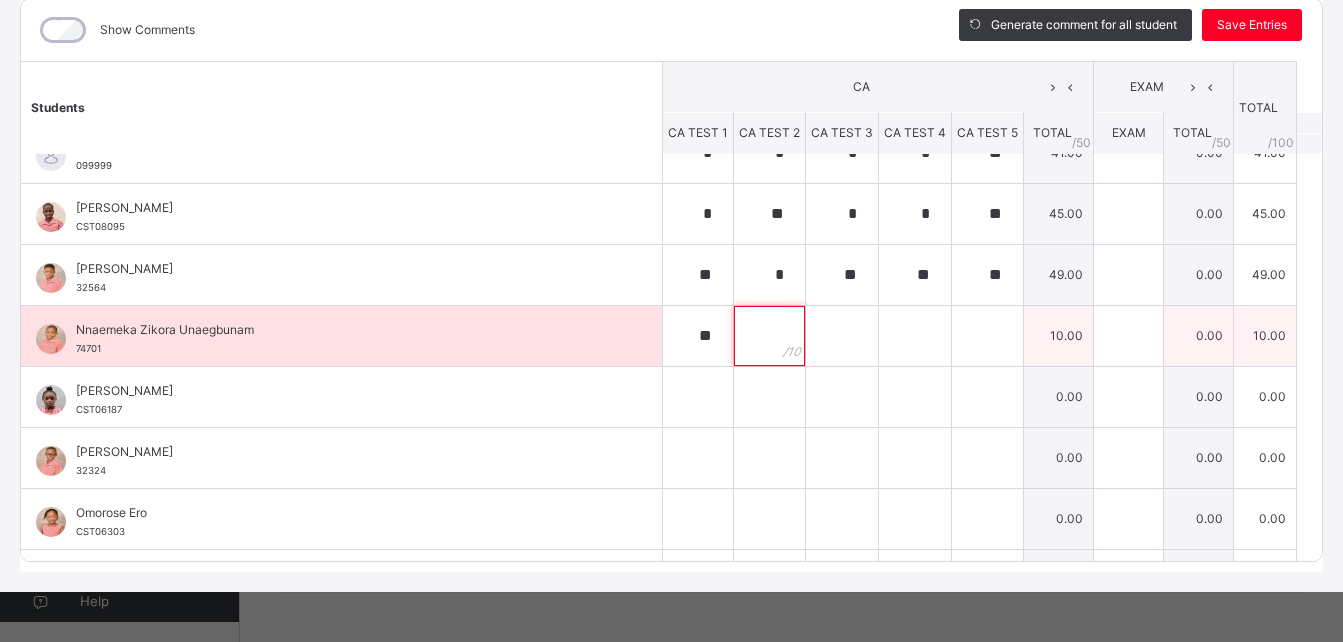 click at bounding box center [769, 336] 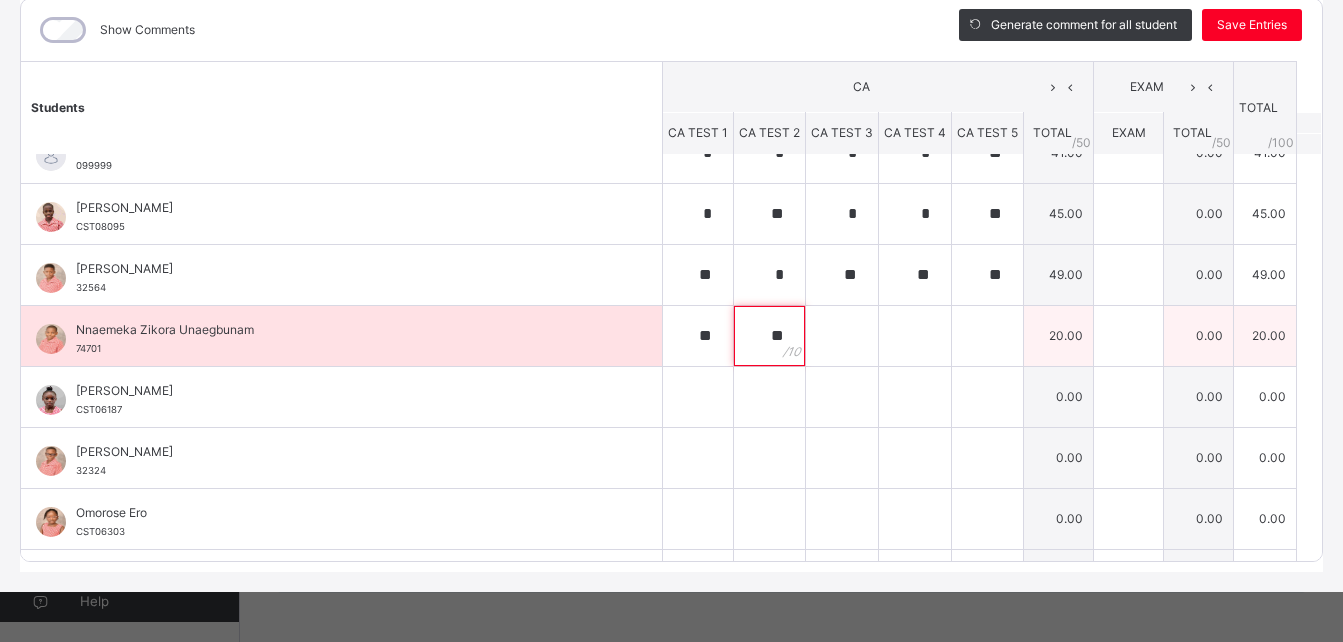 type on "**" 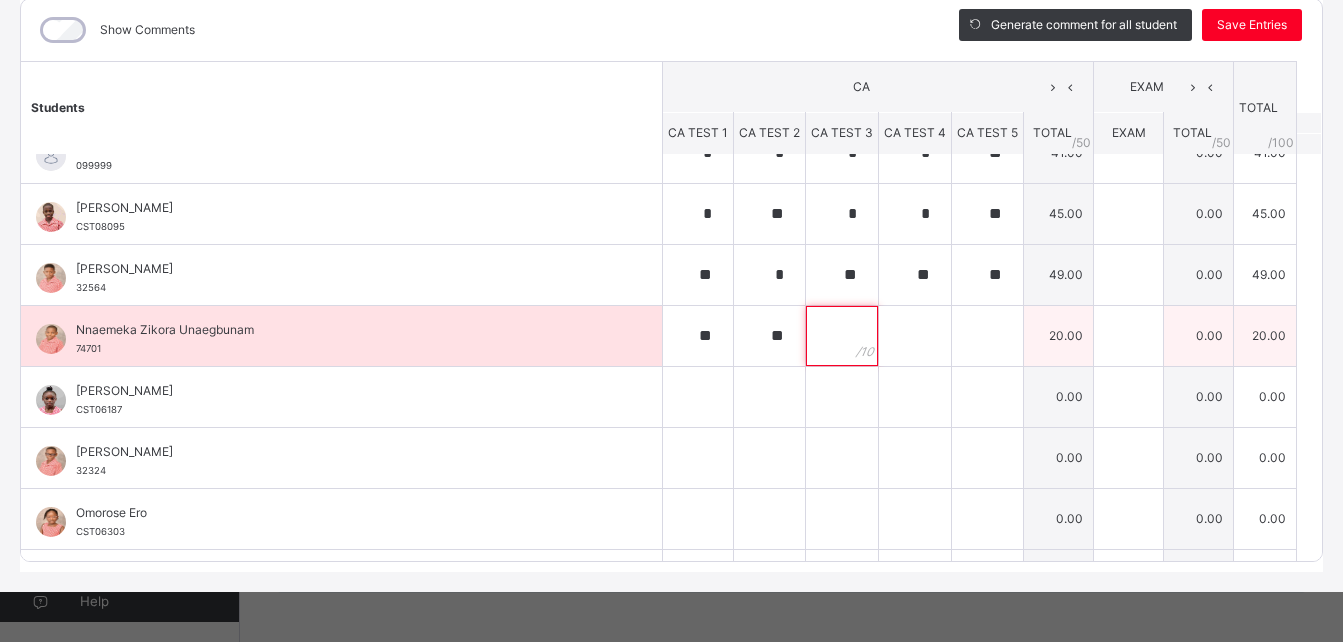 click at bounding box center [842, 336] 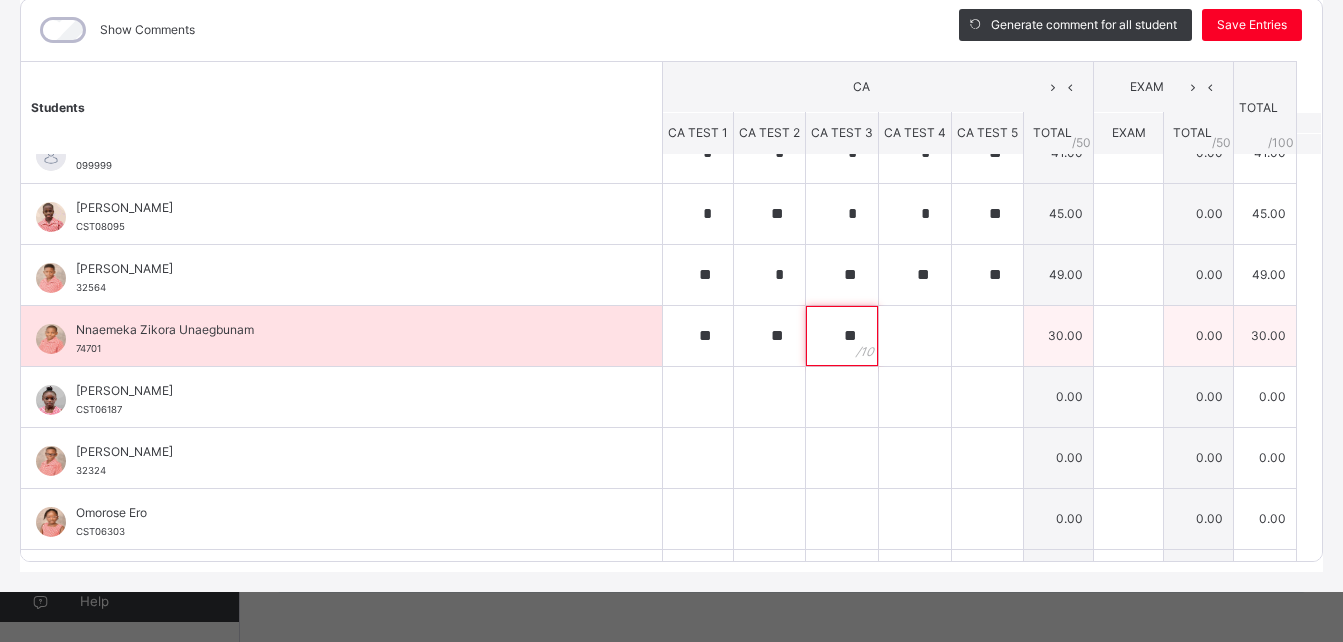 type on "**" 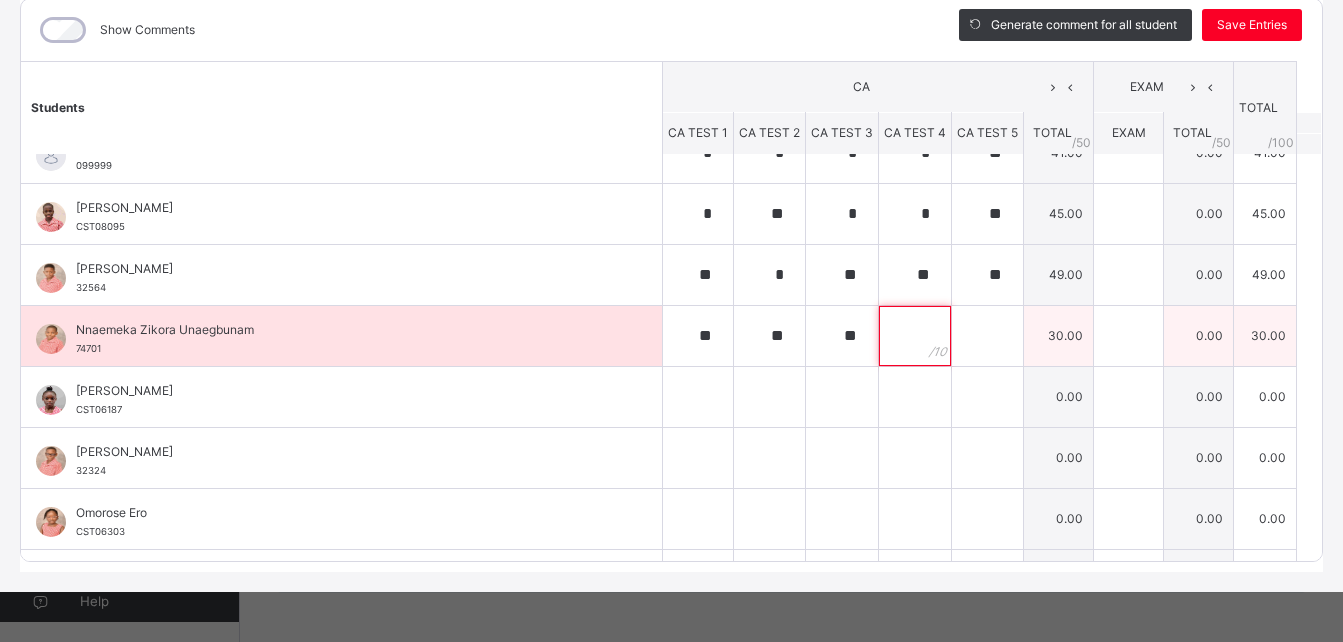 click at bounding box center [915, 336] 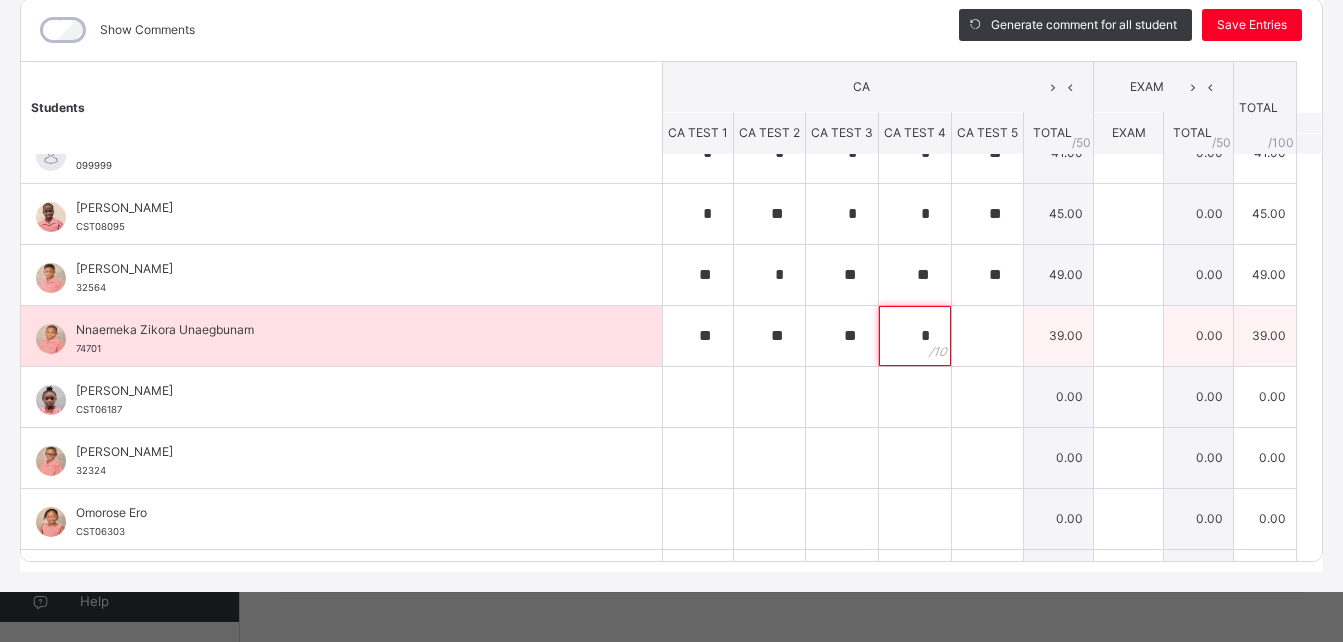 type on "*" 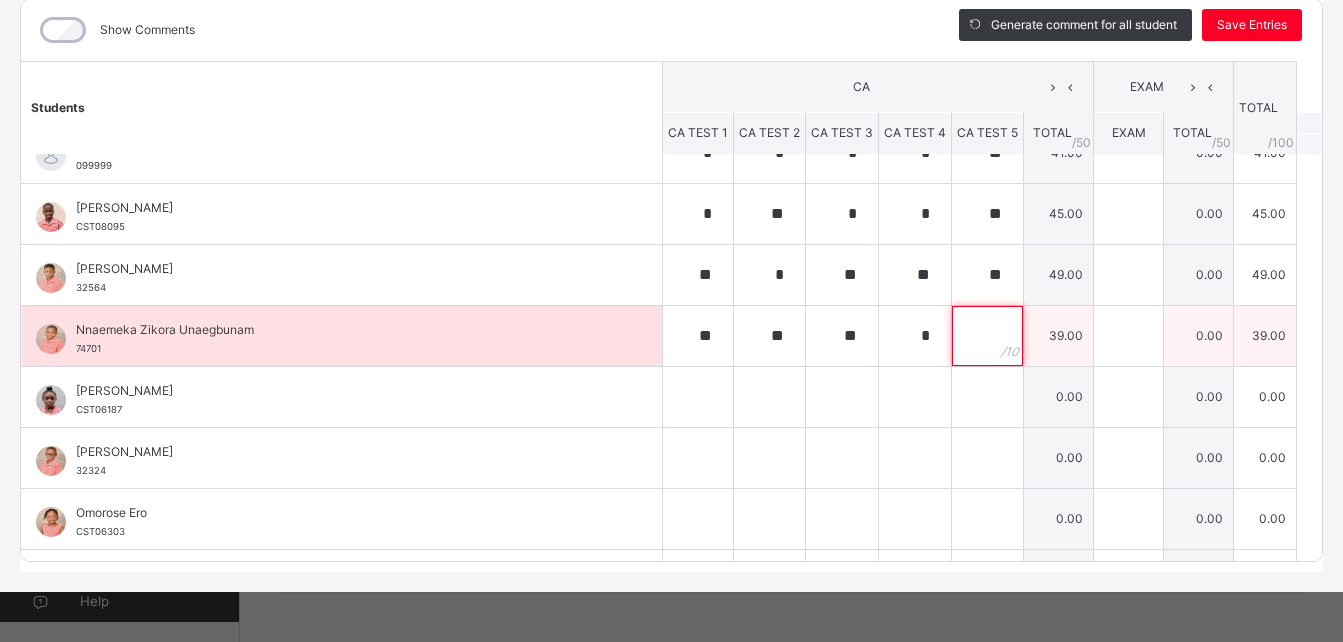 click at bounding box center (987, 336) 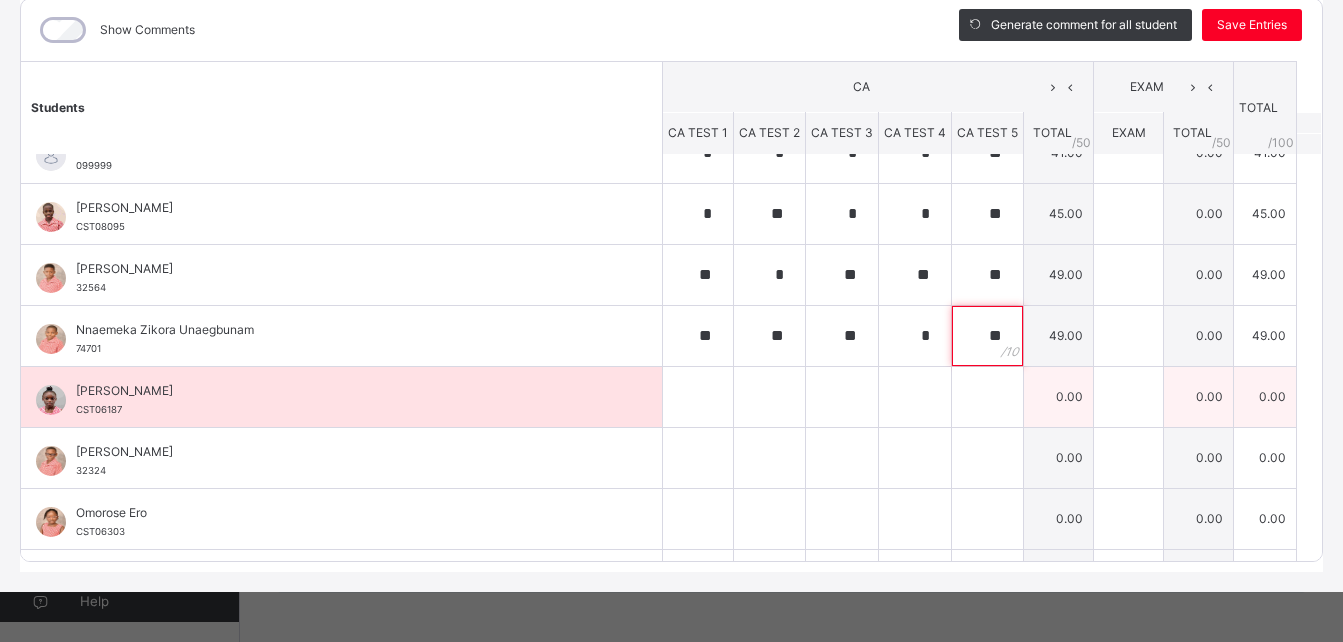 type on "**" 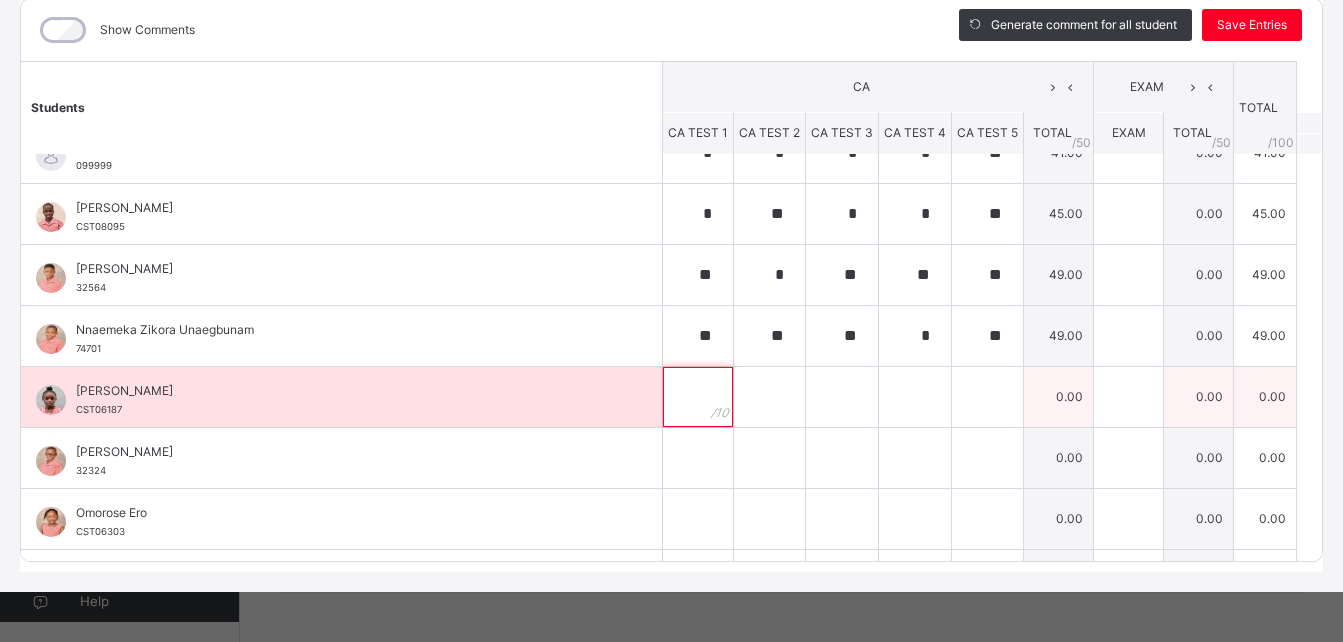 click at bounding box center (698, 397) 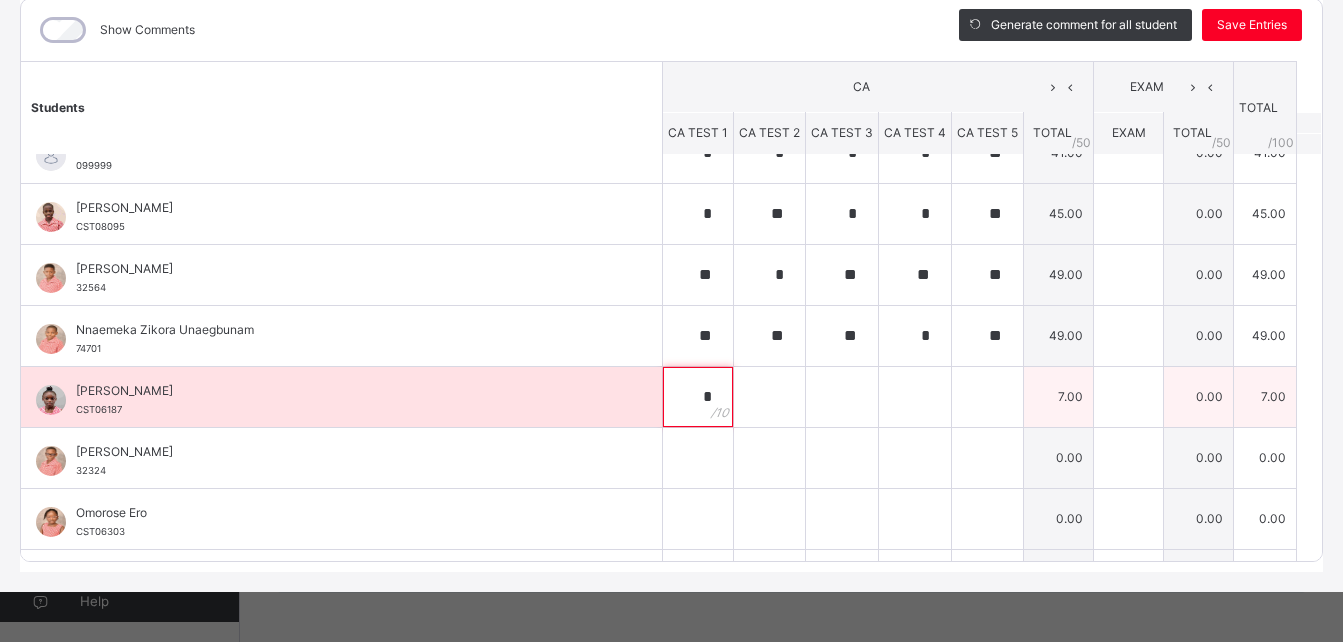 type on "*" 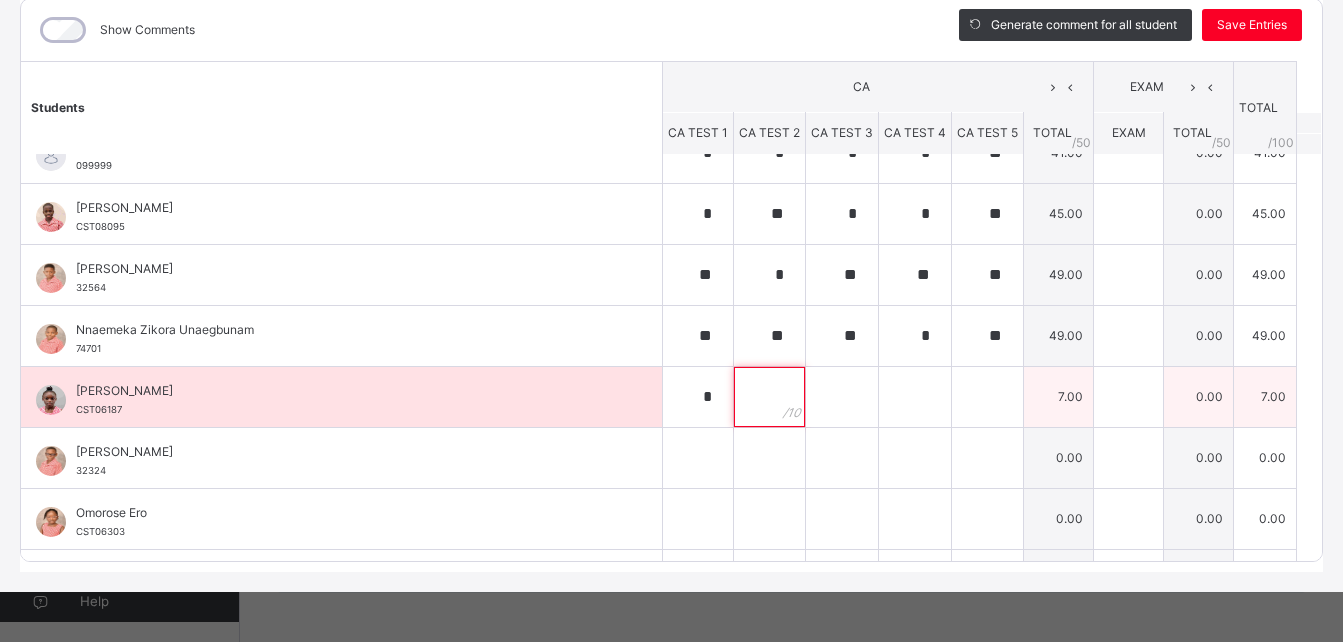 click at bounding box center [769, 397] 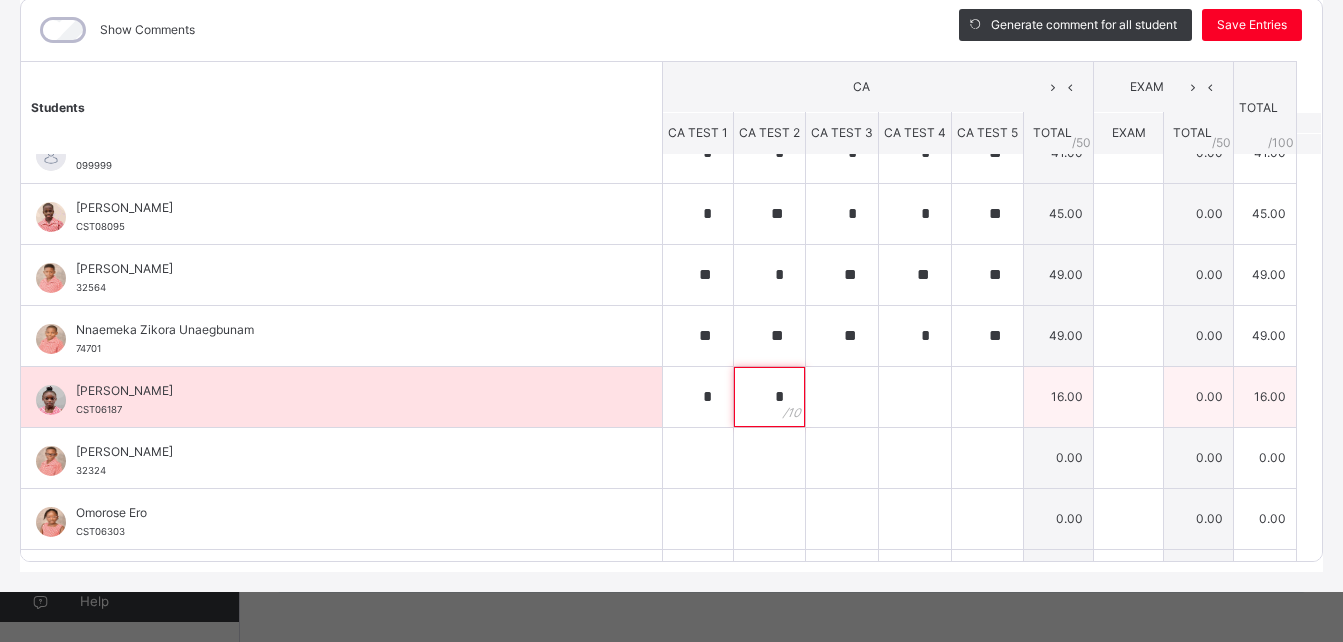 type on "*" 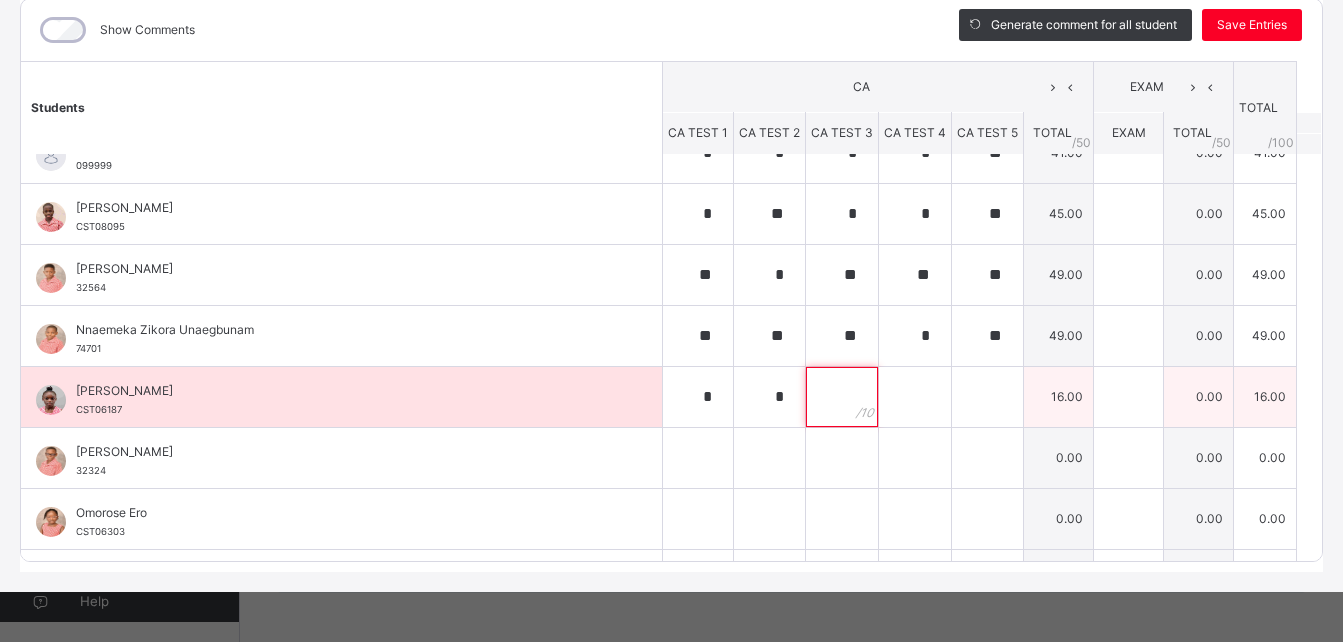 click at bounding box center [842, 397] 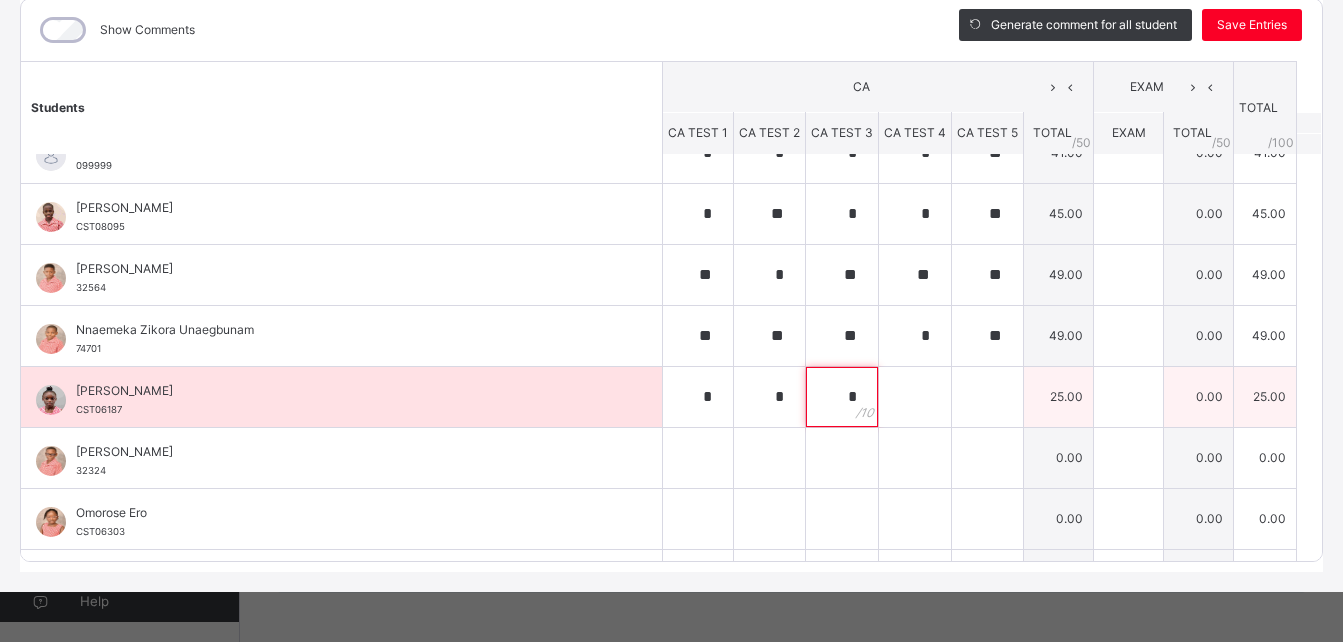 type on "*" 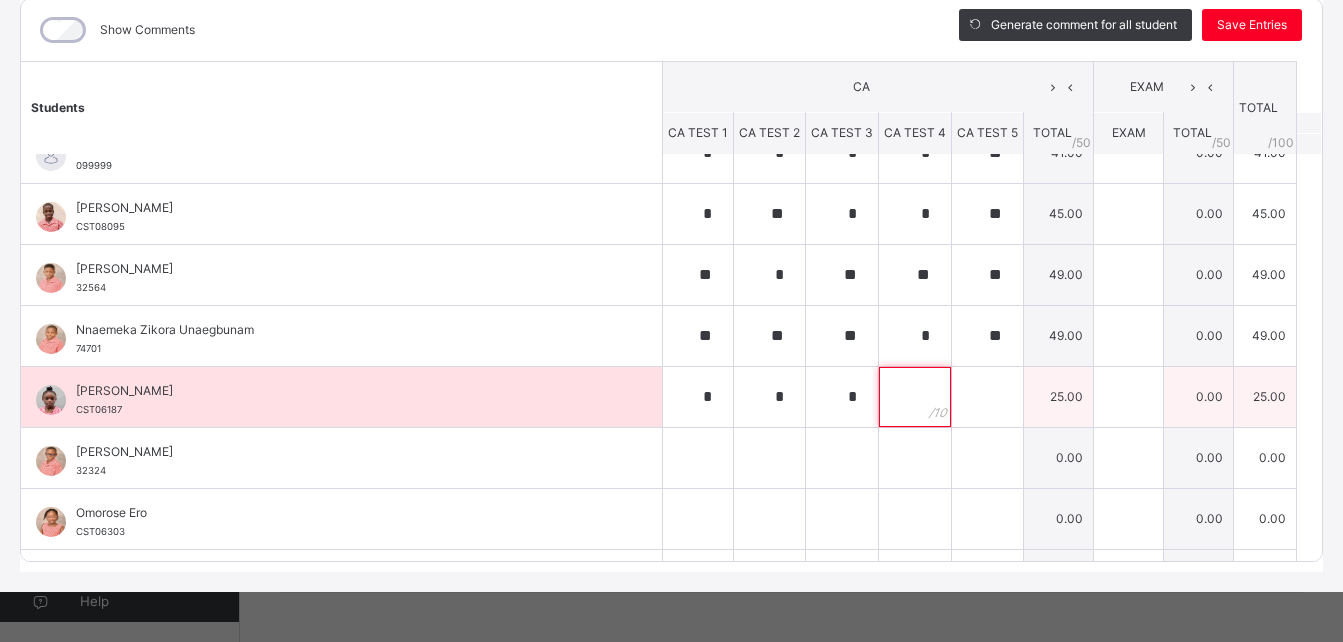 click at bounding box center [915, 397] 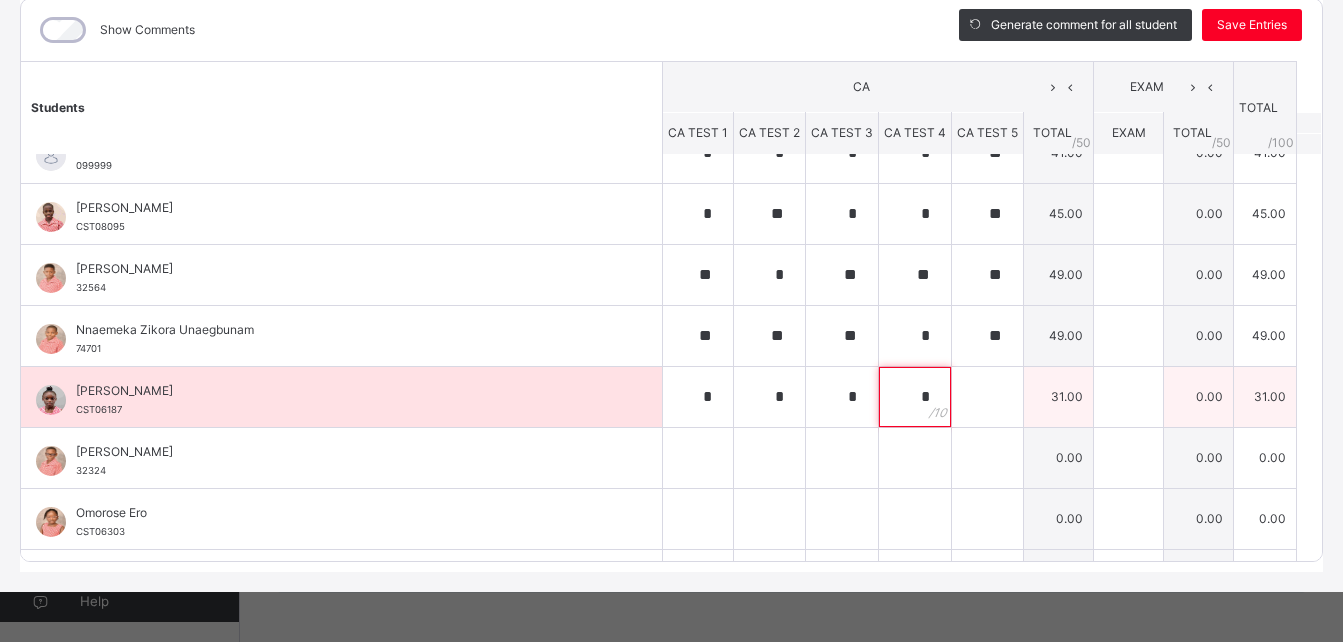 type on "*" 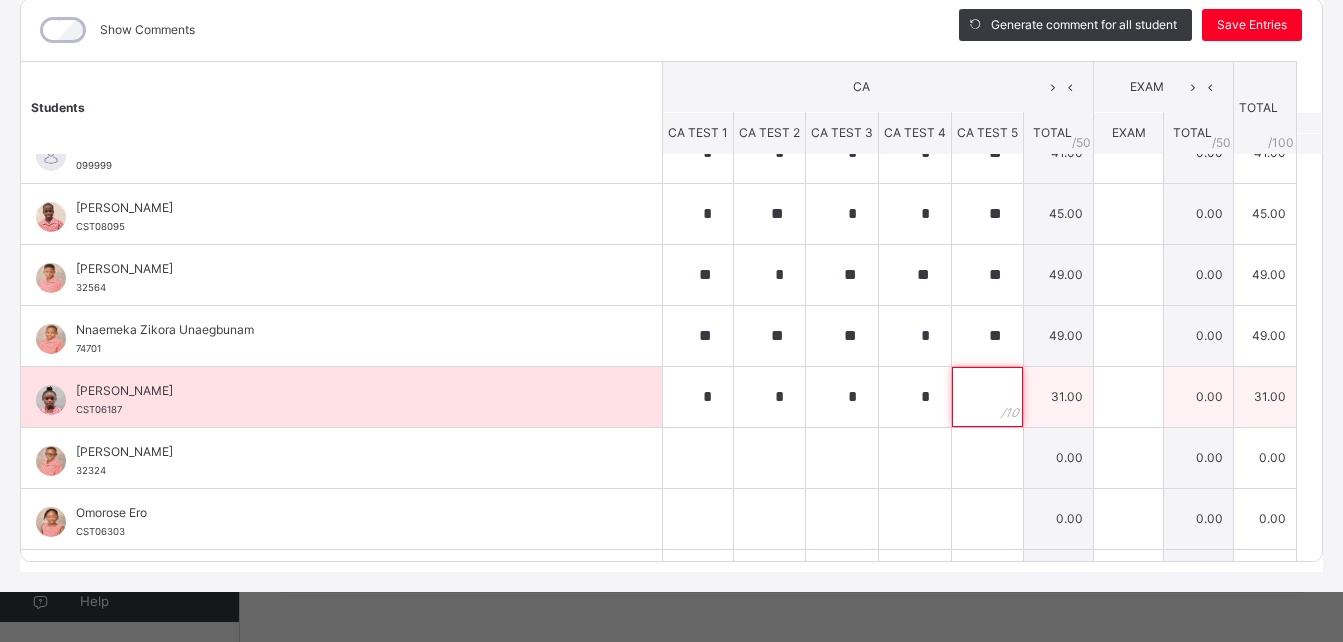 click at bounding box center (987, 397) 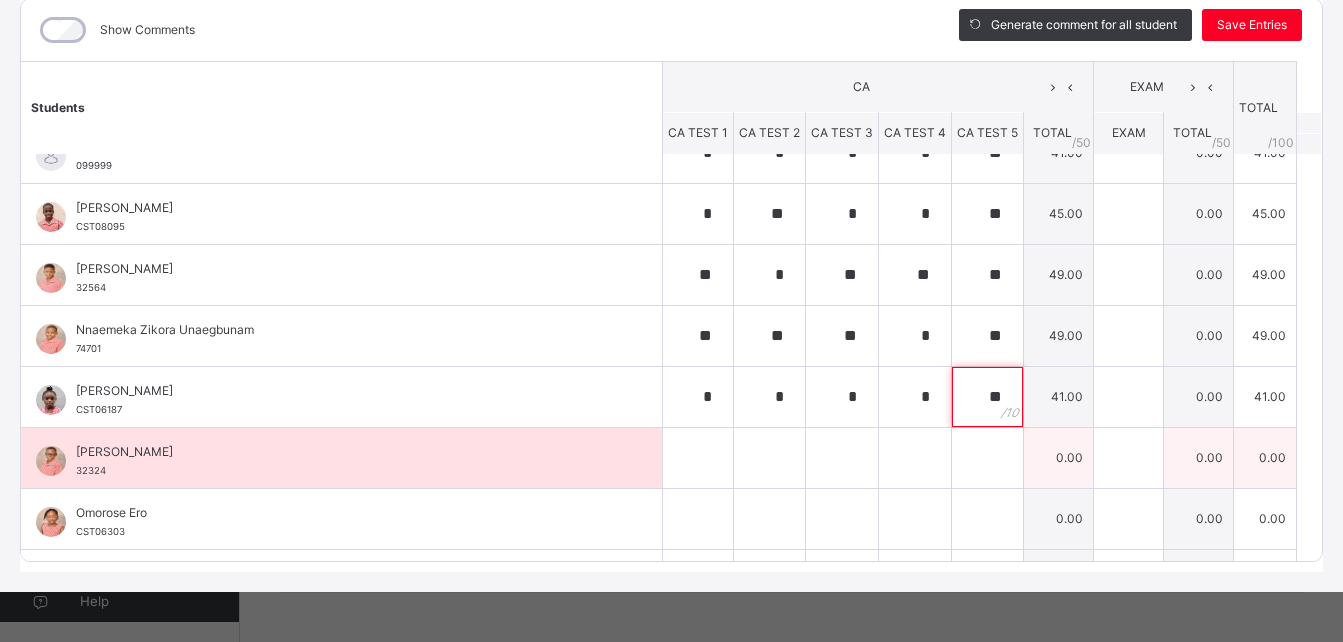 type on "**" 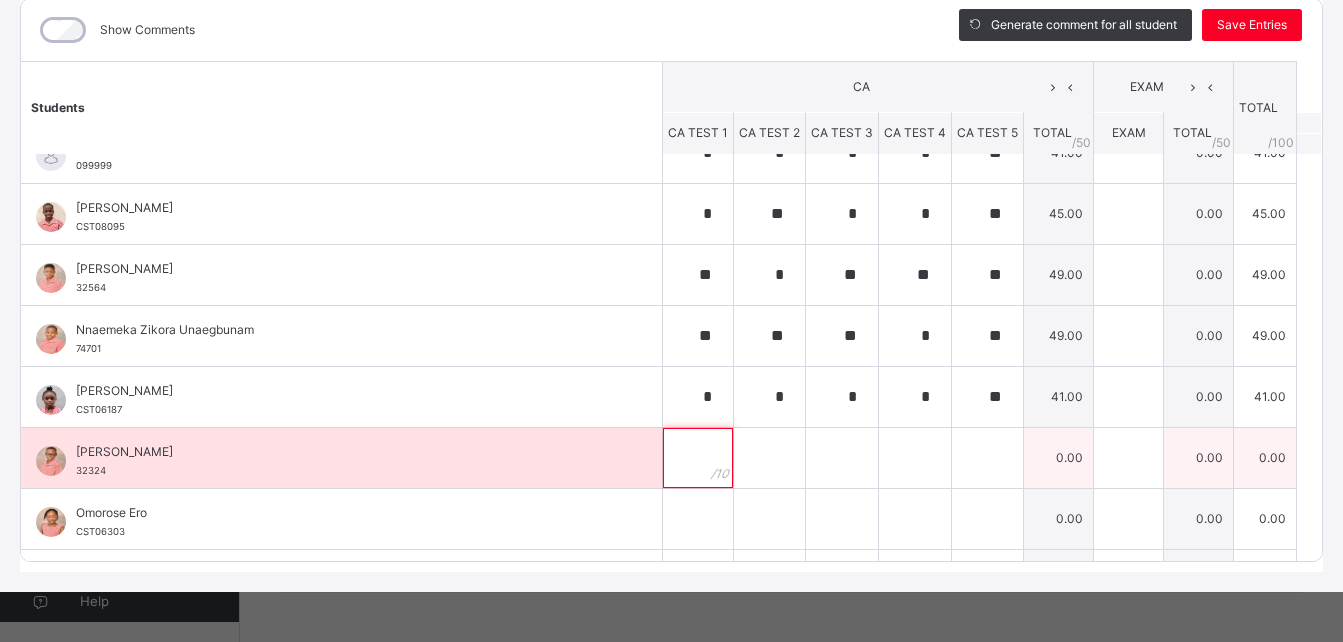 click at bounding box center [698, 458] 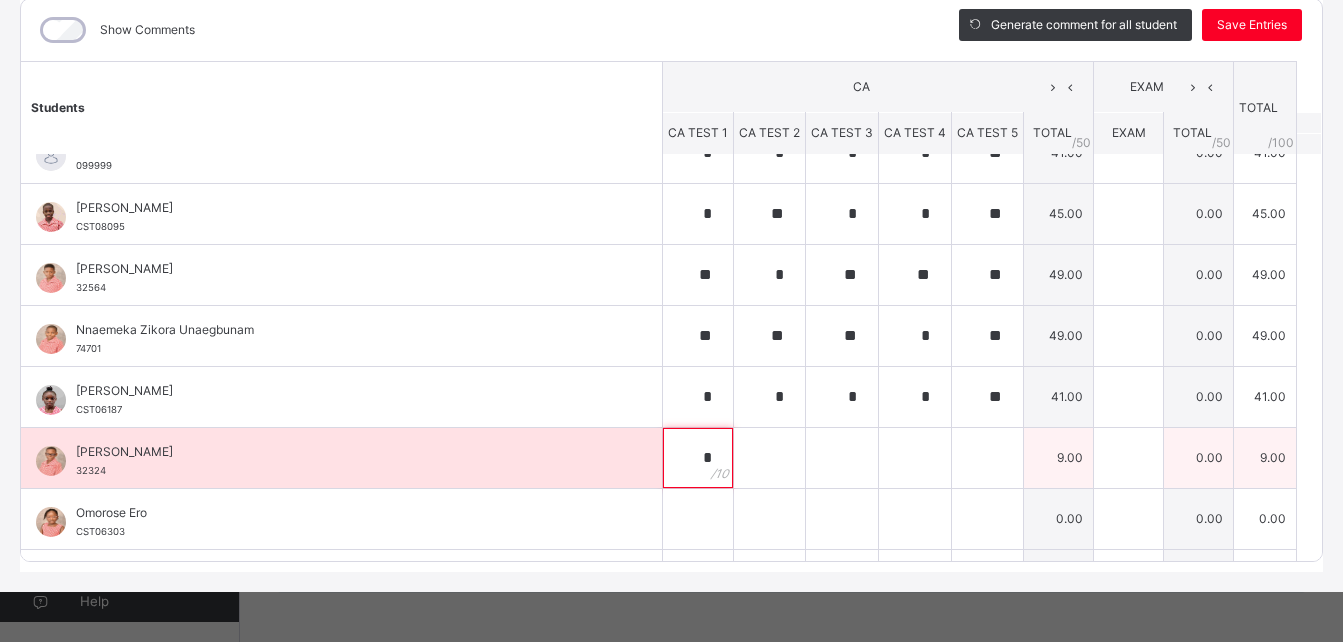 type on "*" 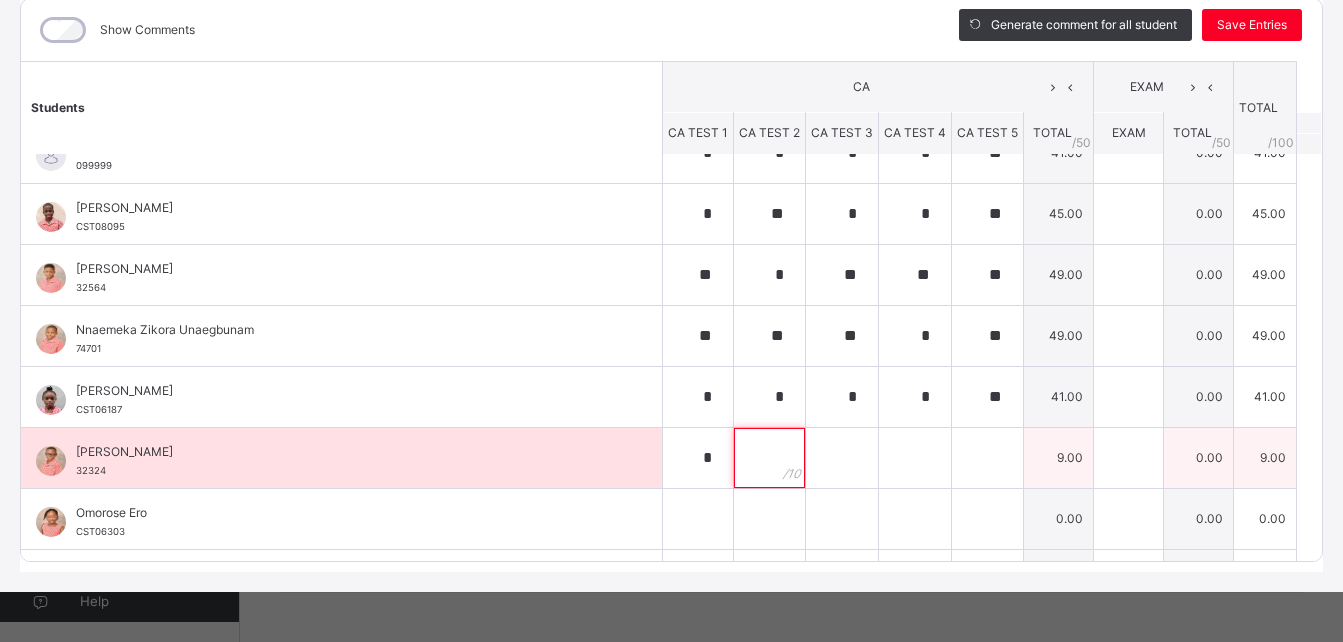 click at bounding box center (769, 458) 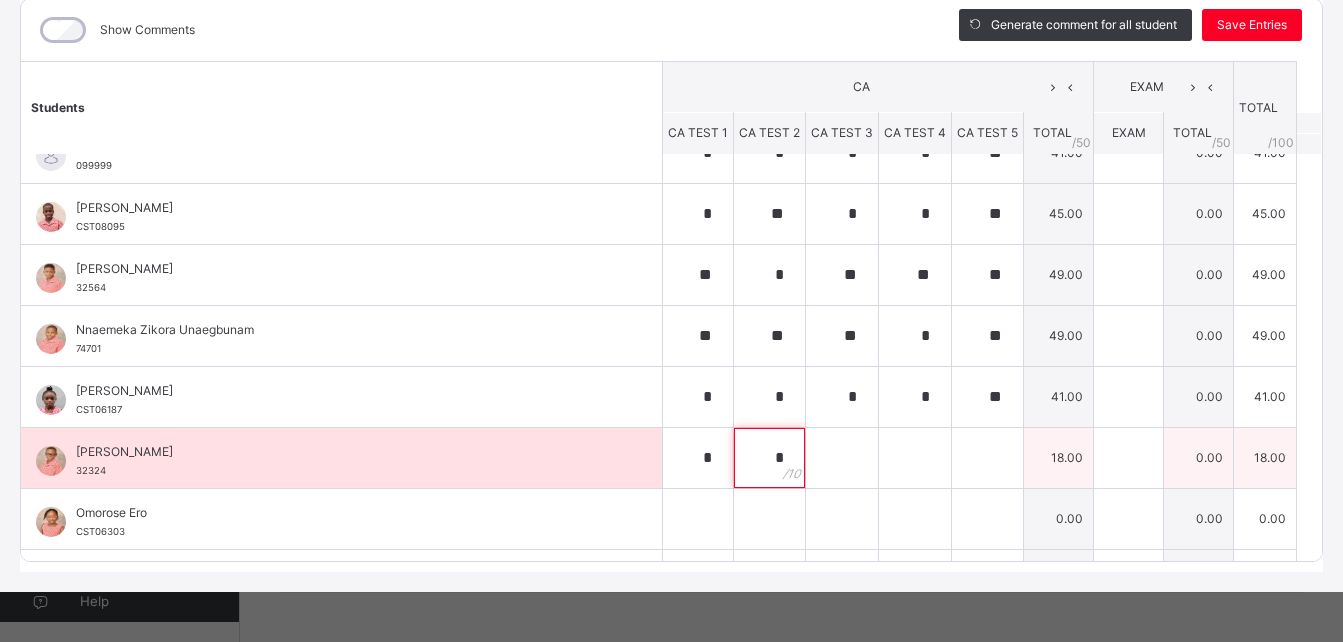 type on "*" 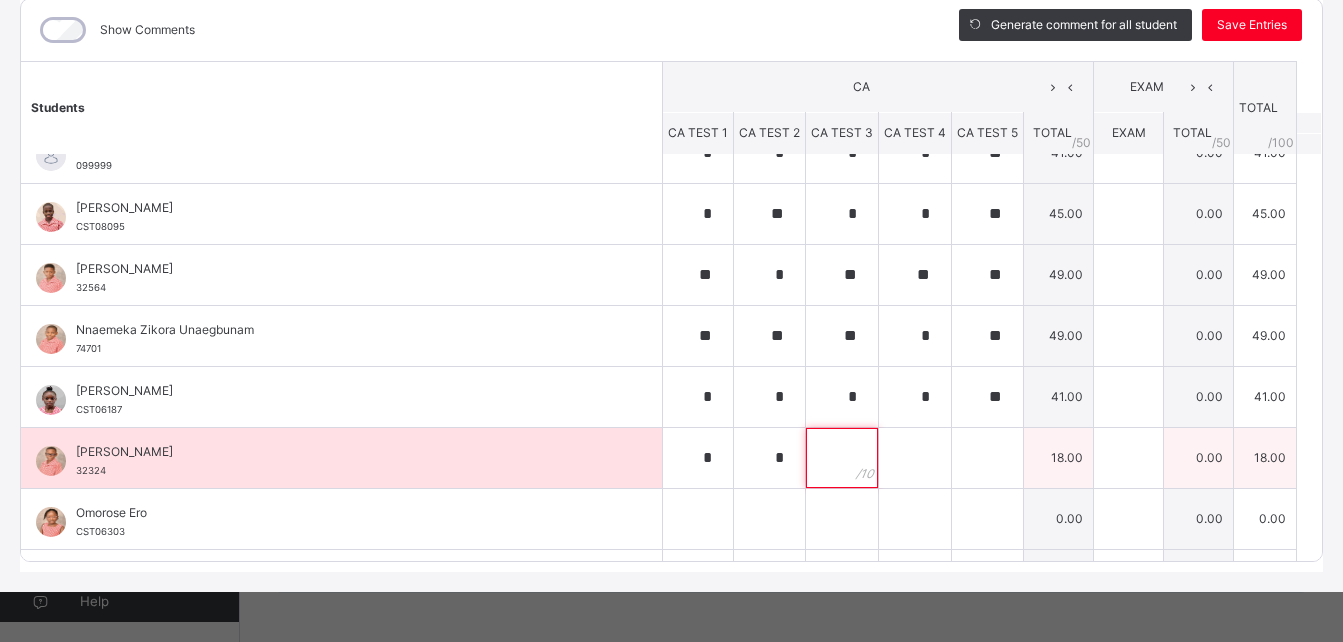click at bounding box center [842, 458] 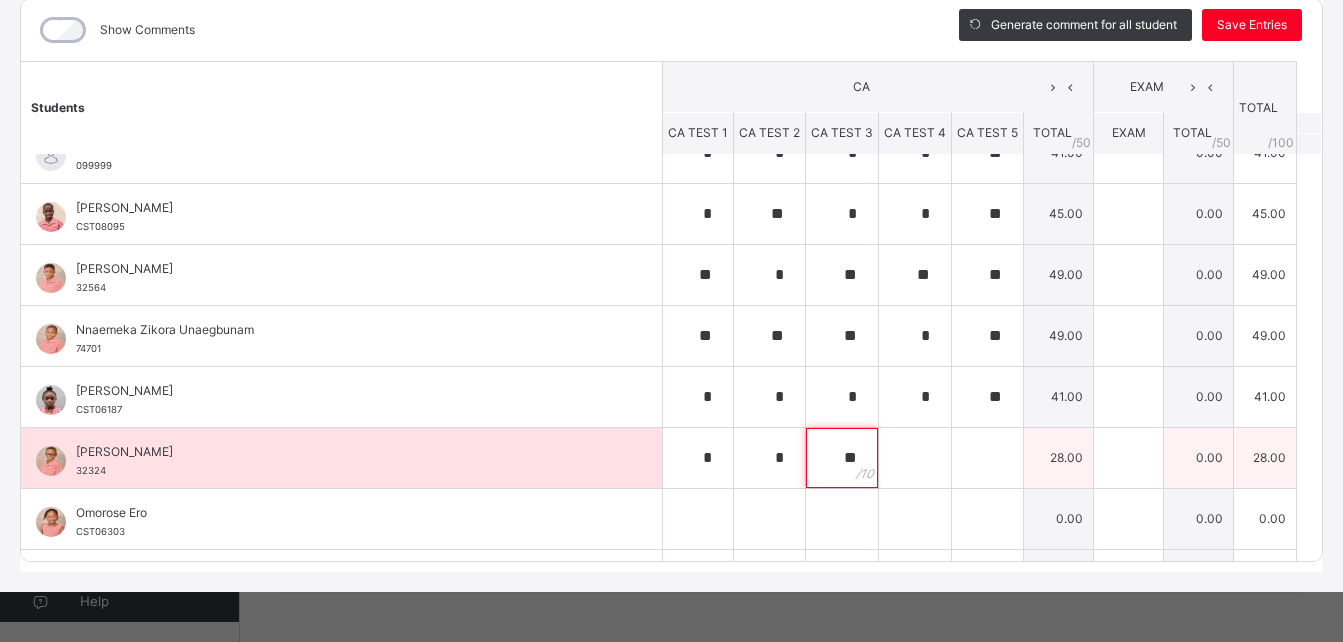 type on "**" 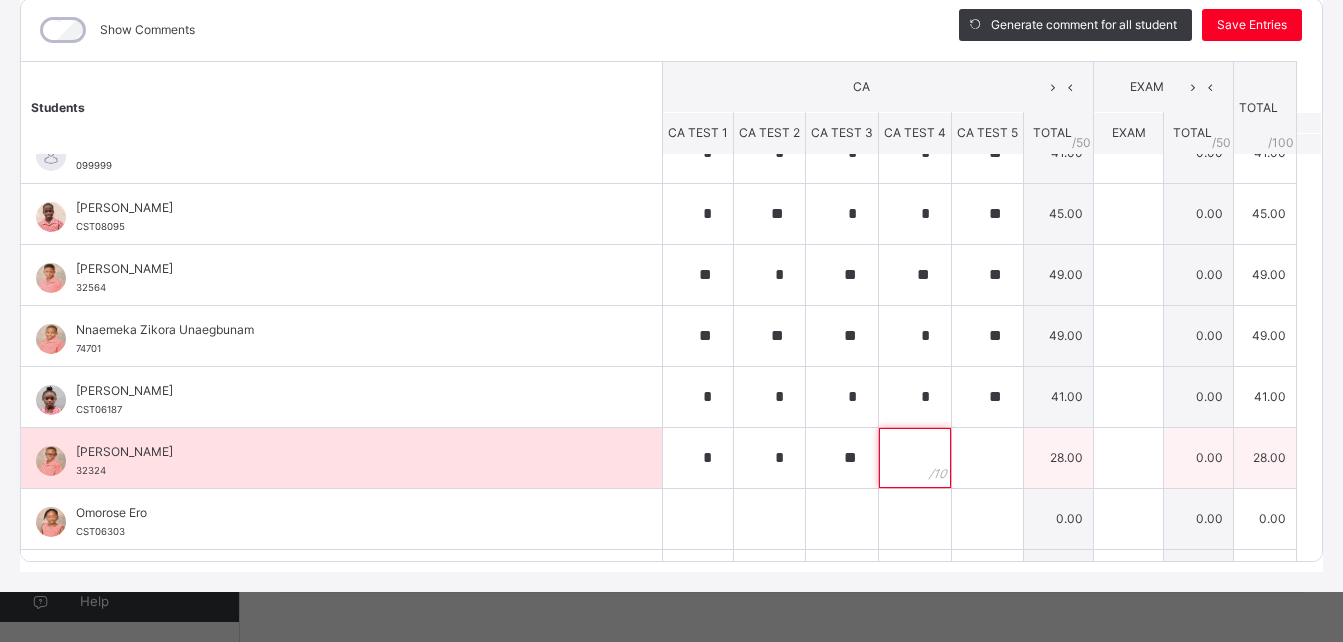 click at bounding box center (915, 458) 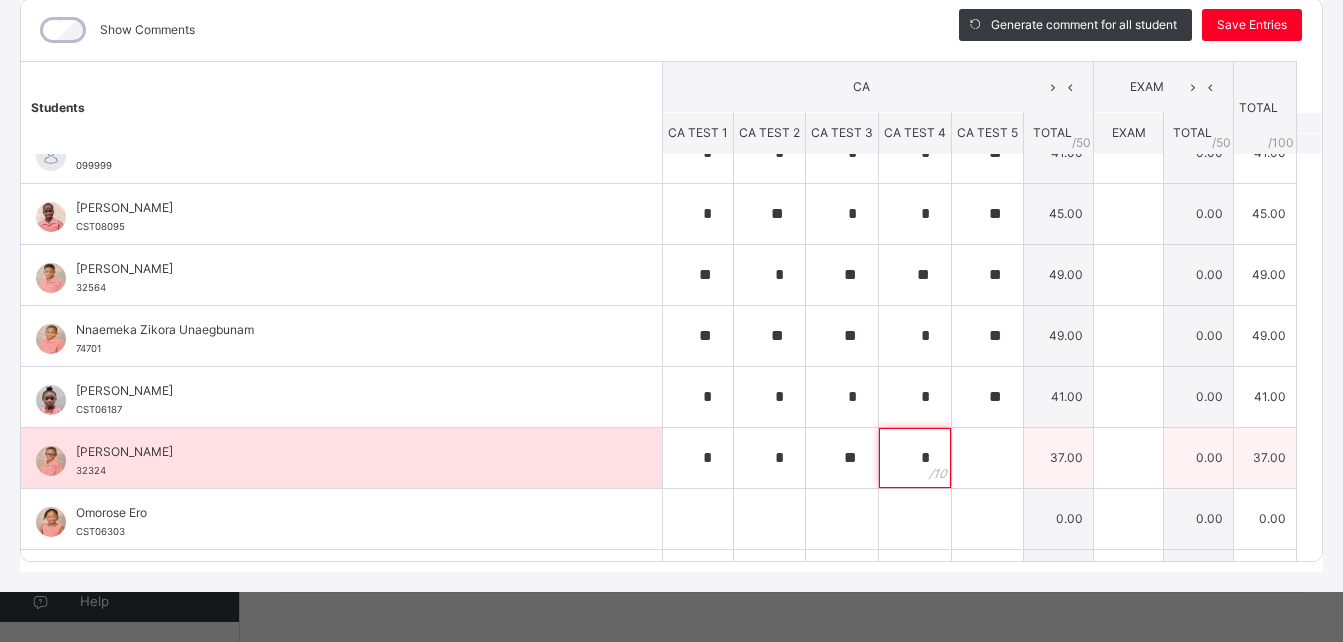 type on "*" 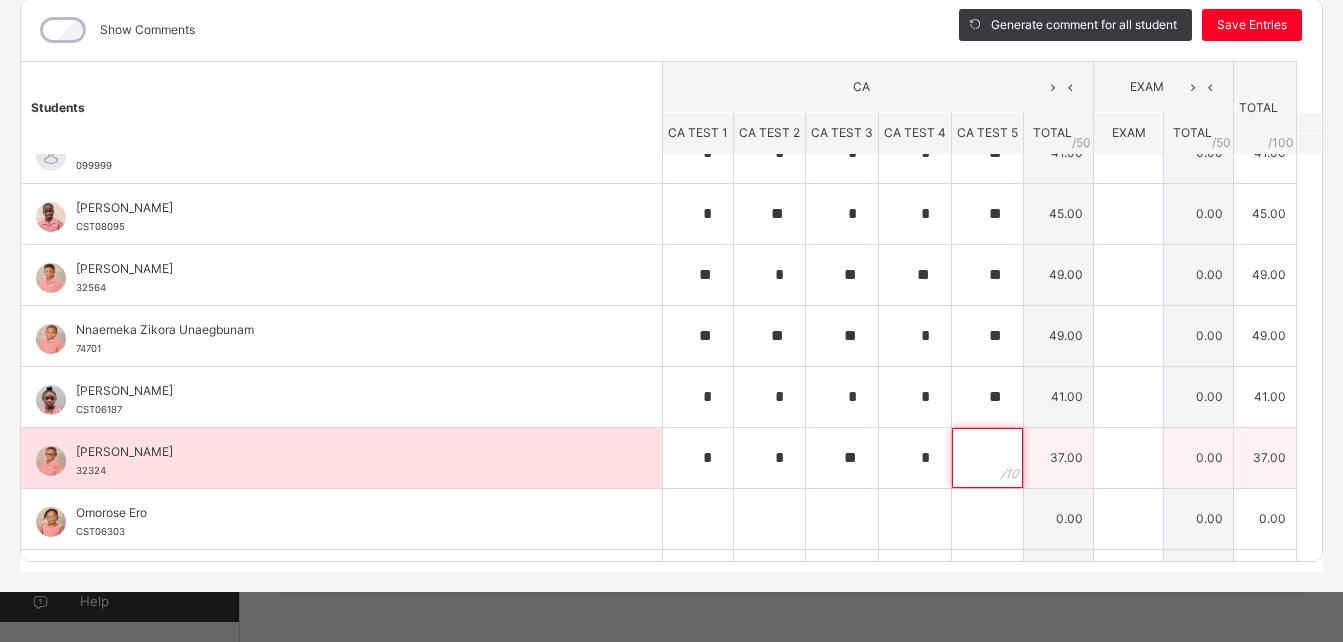 click at bounding box center [987, 458] 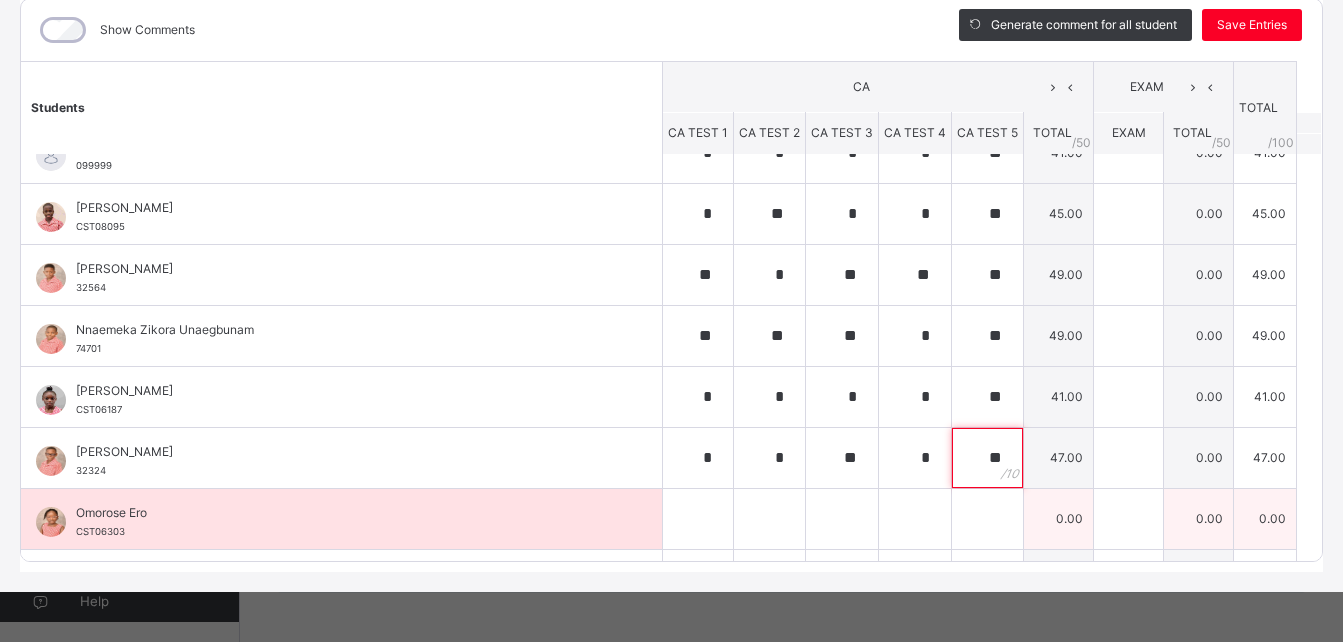 type on "**" 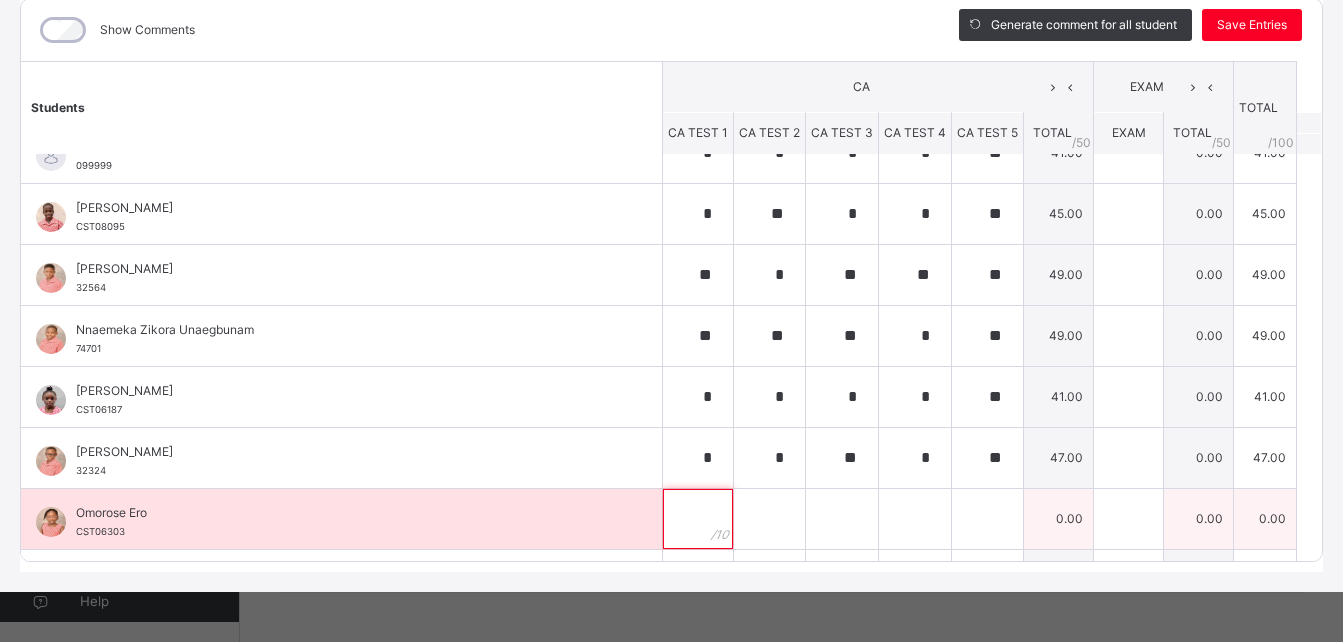click at bounding box center (698, 519) 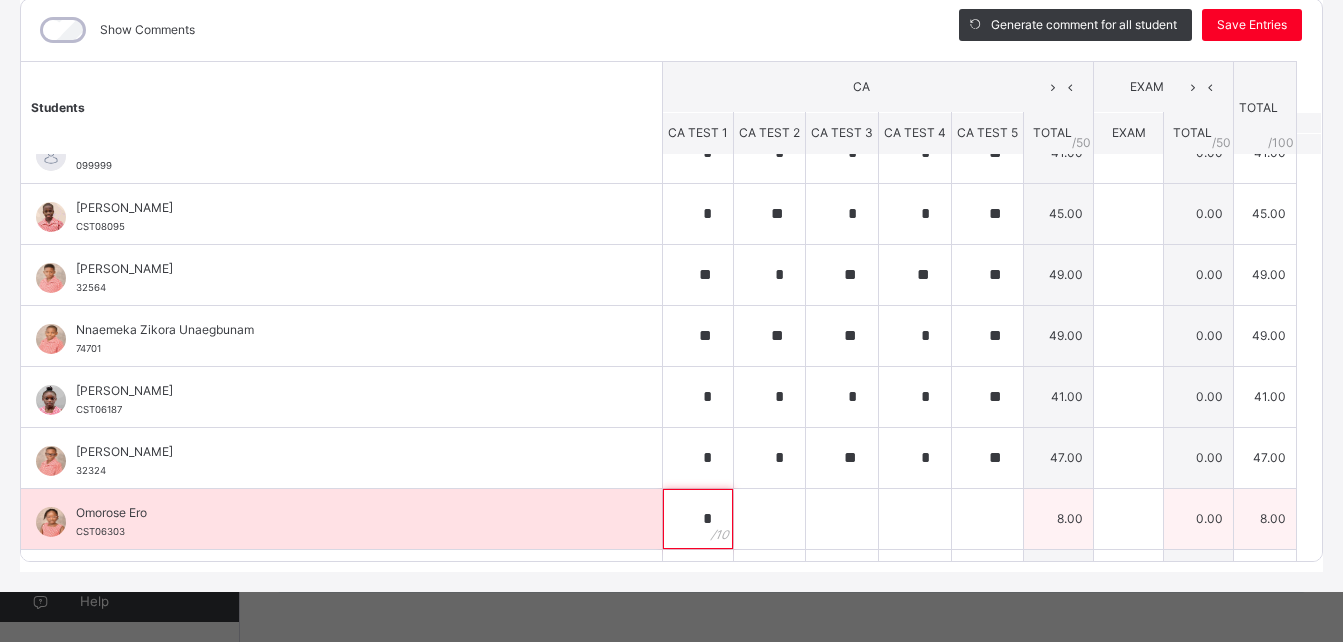 type on "*" 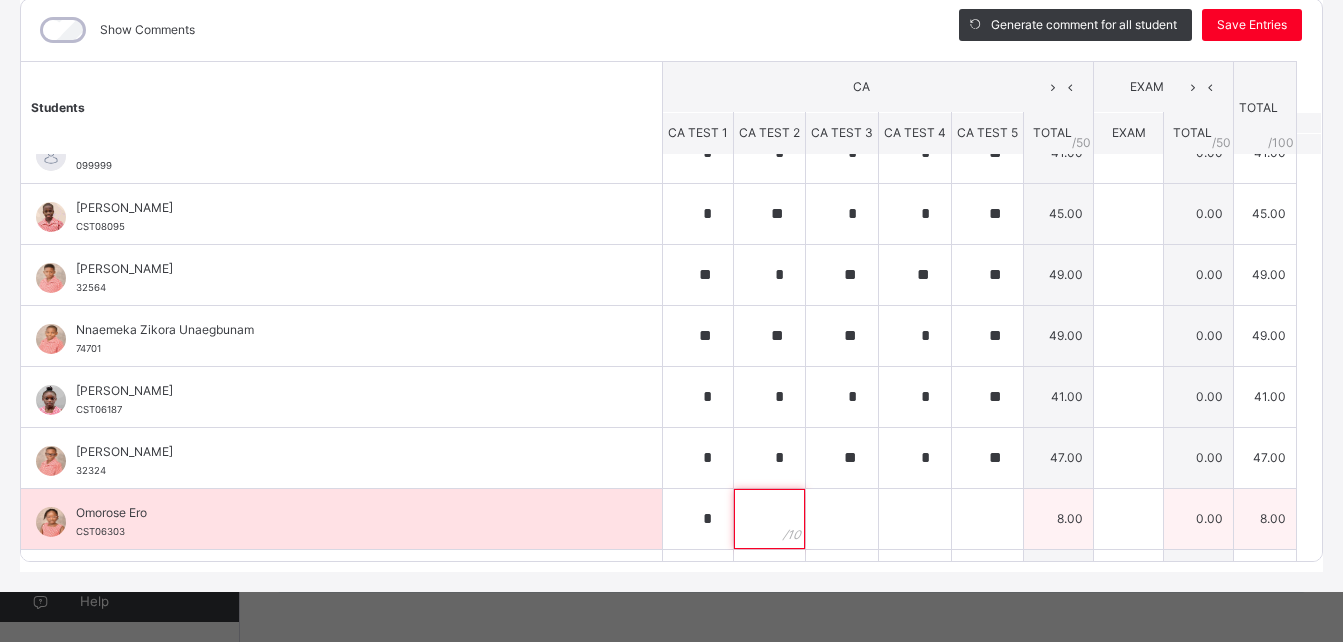 click at bounding box center (769, 519) 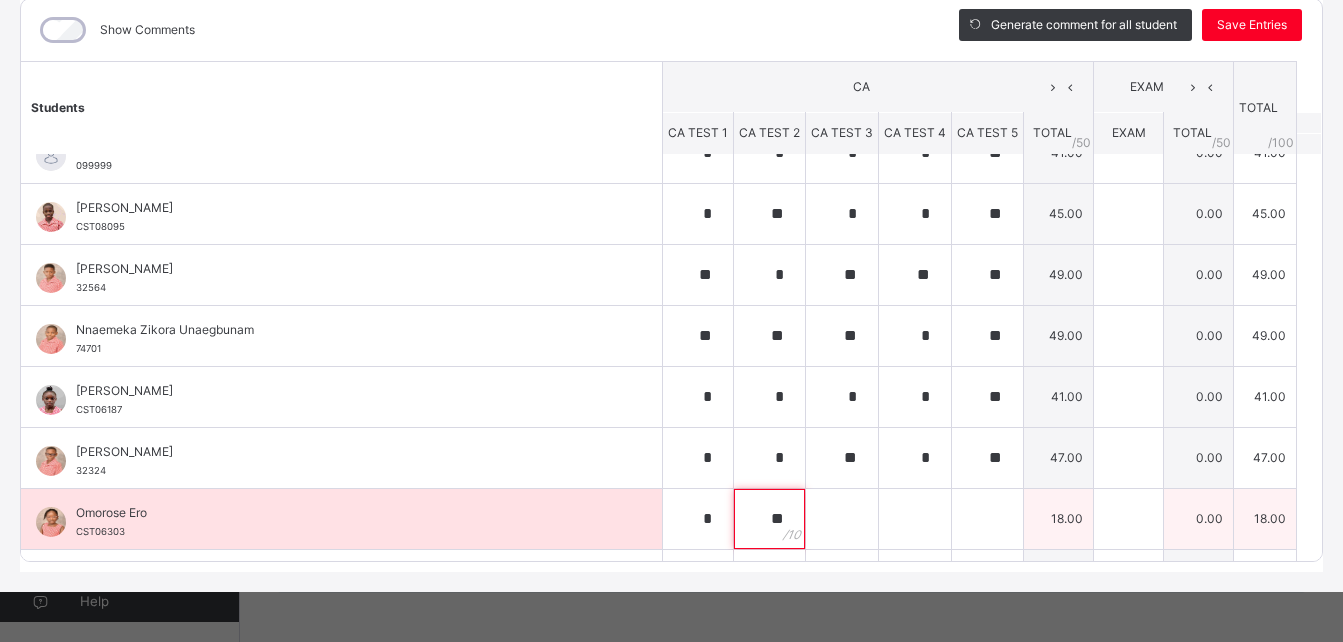 type on "**" 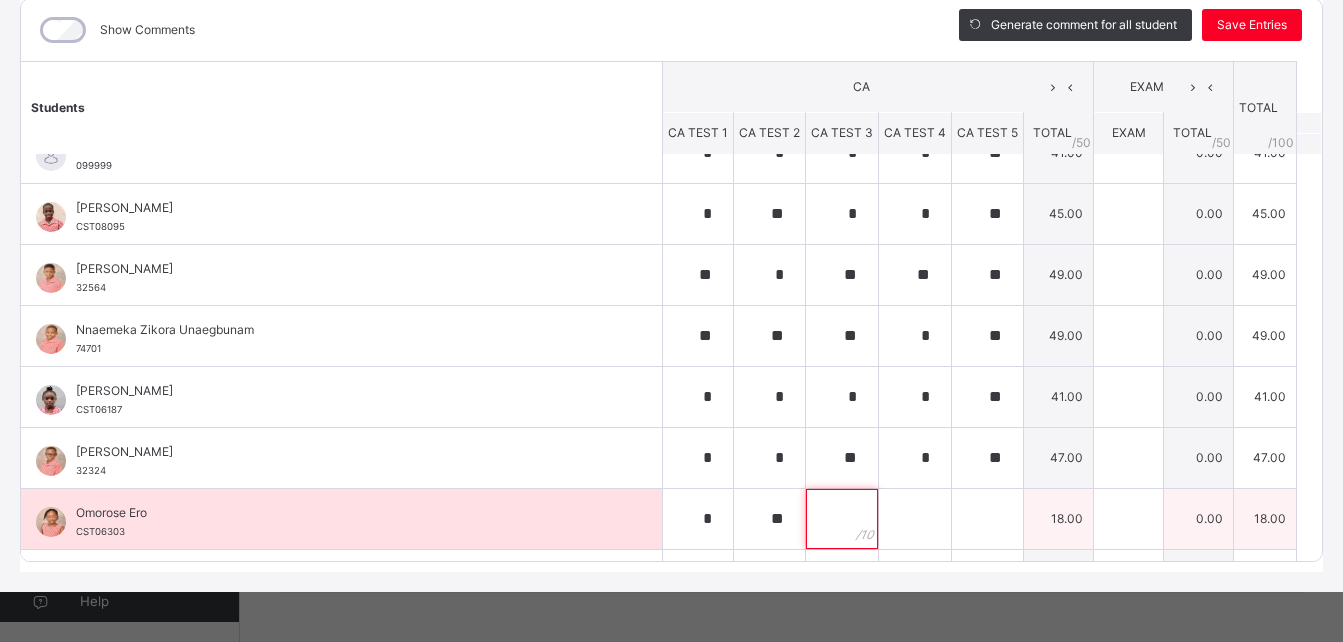 click at bounding box center (842, 519) 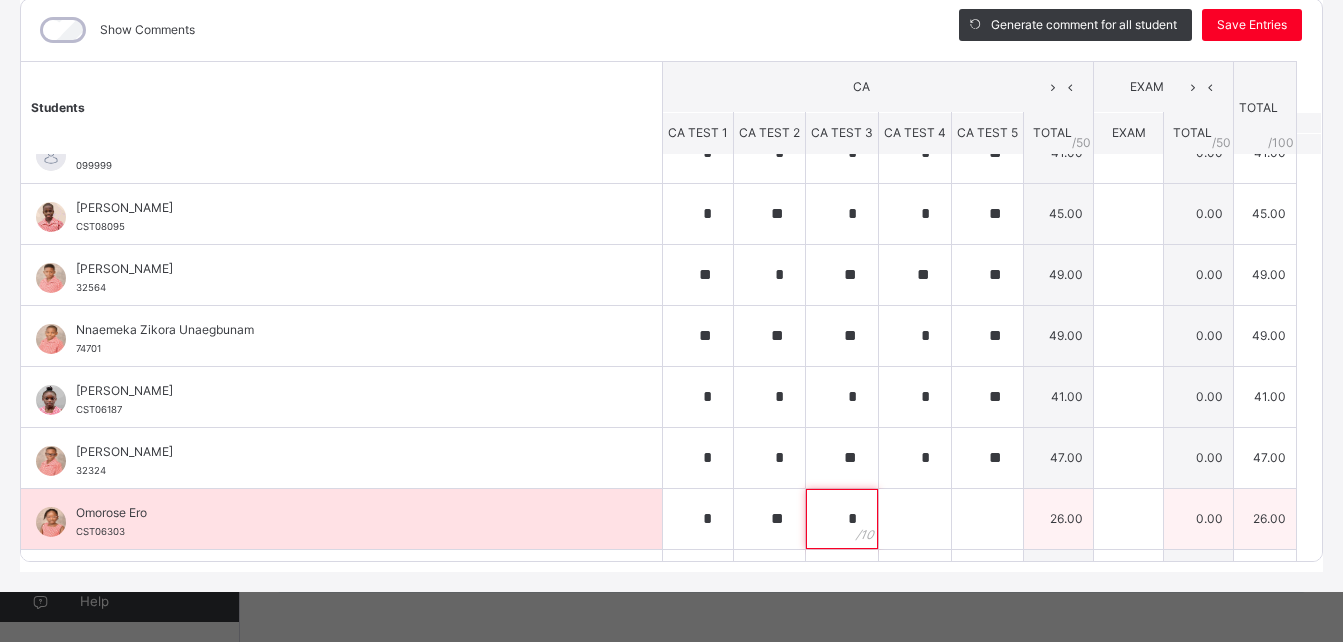 type on "*" 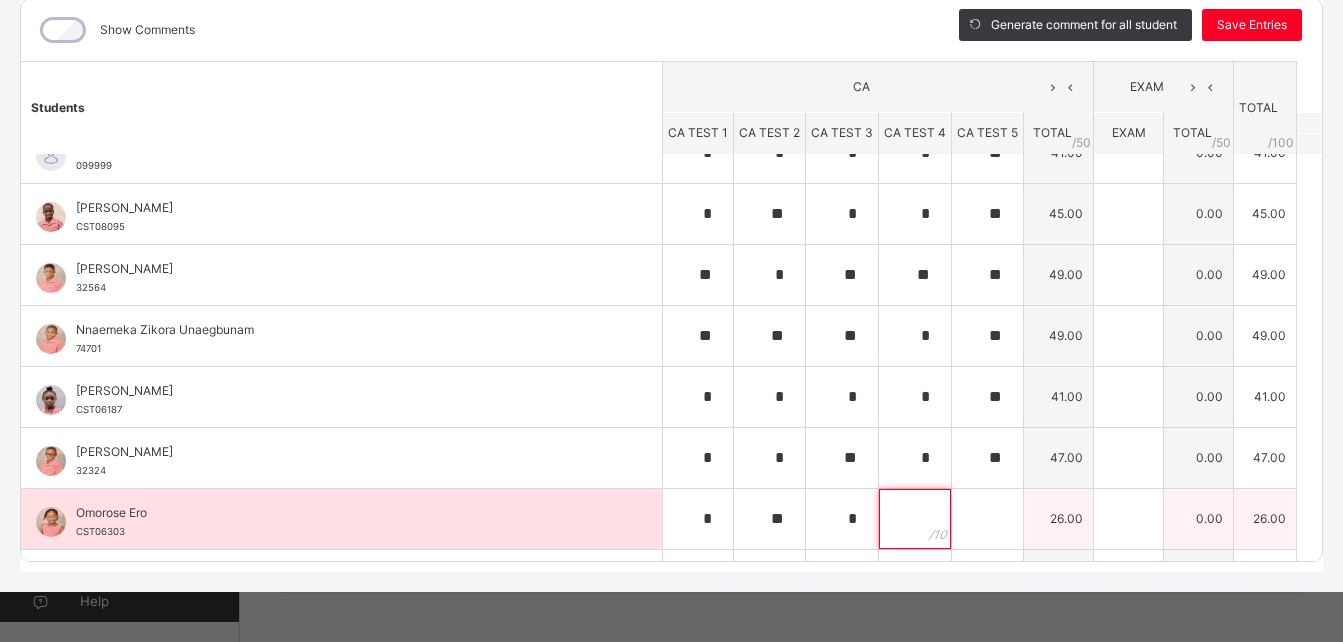 click at bounding box center [915, 519] 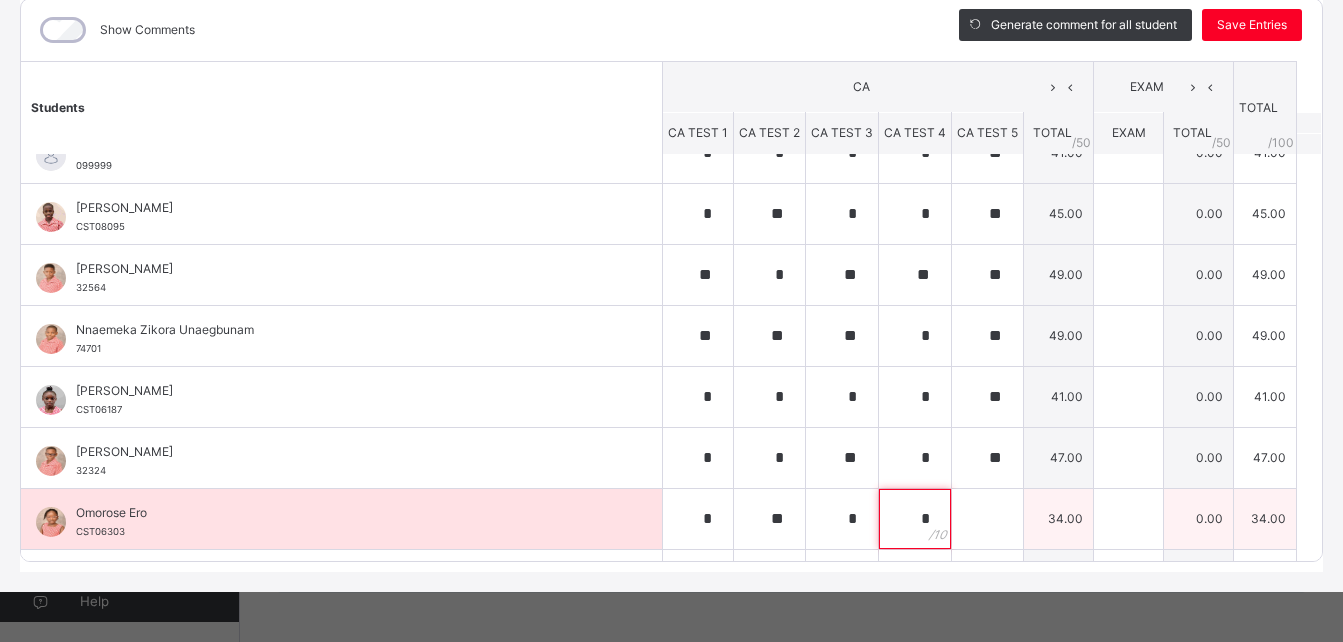 type on "*" 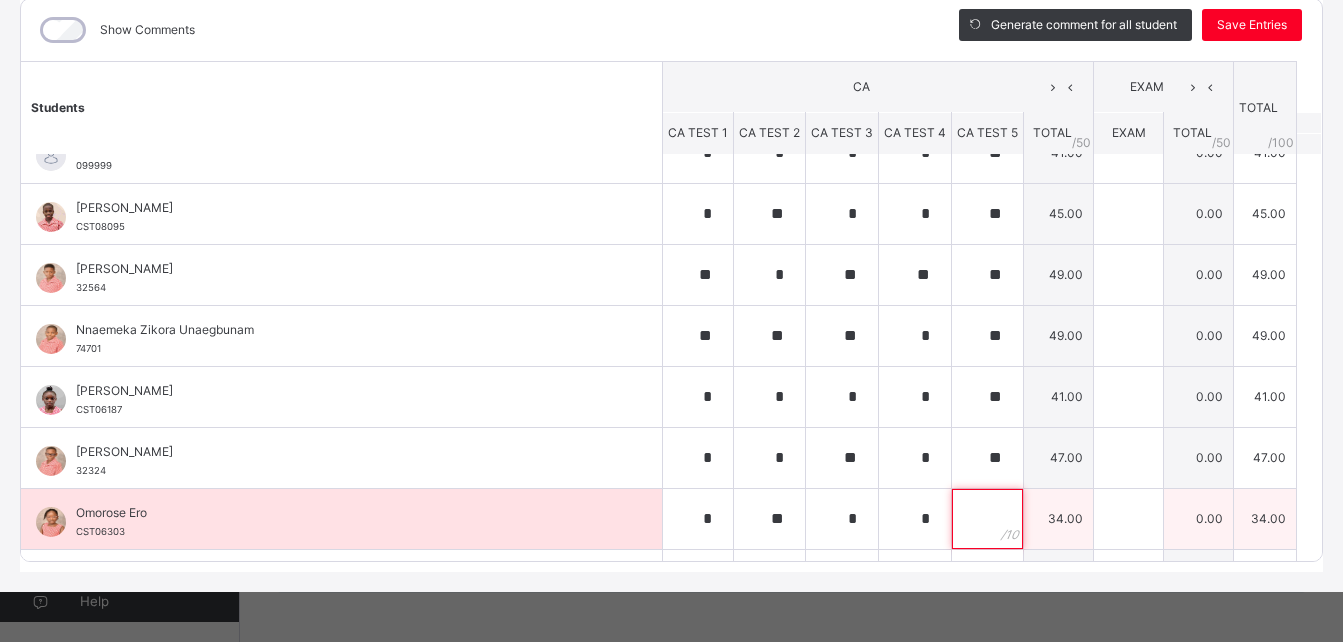 click at bounding box center [987, 519] 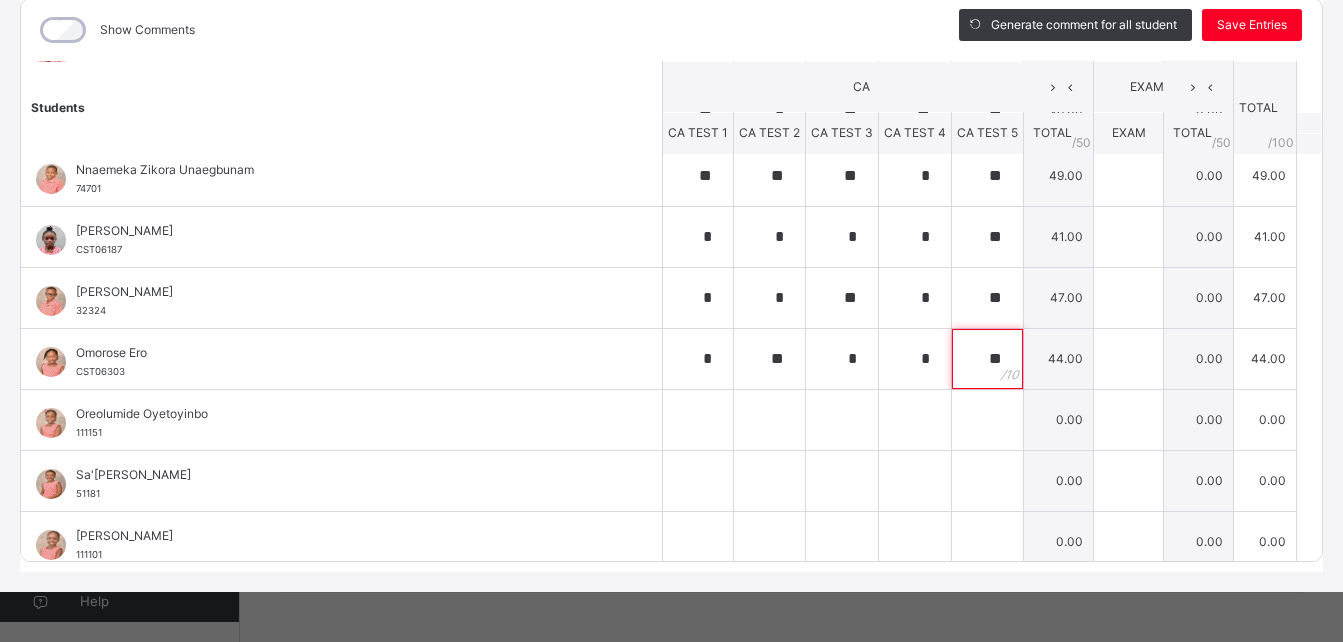 scroll, scrollTop: 875, scrollLeft: 0, axis: vertical 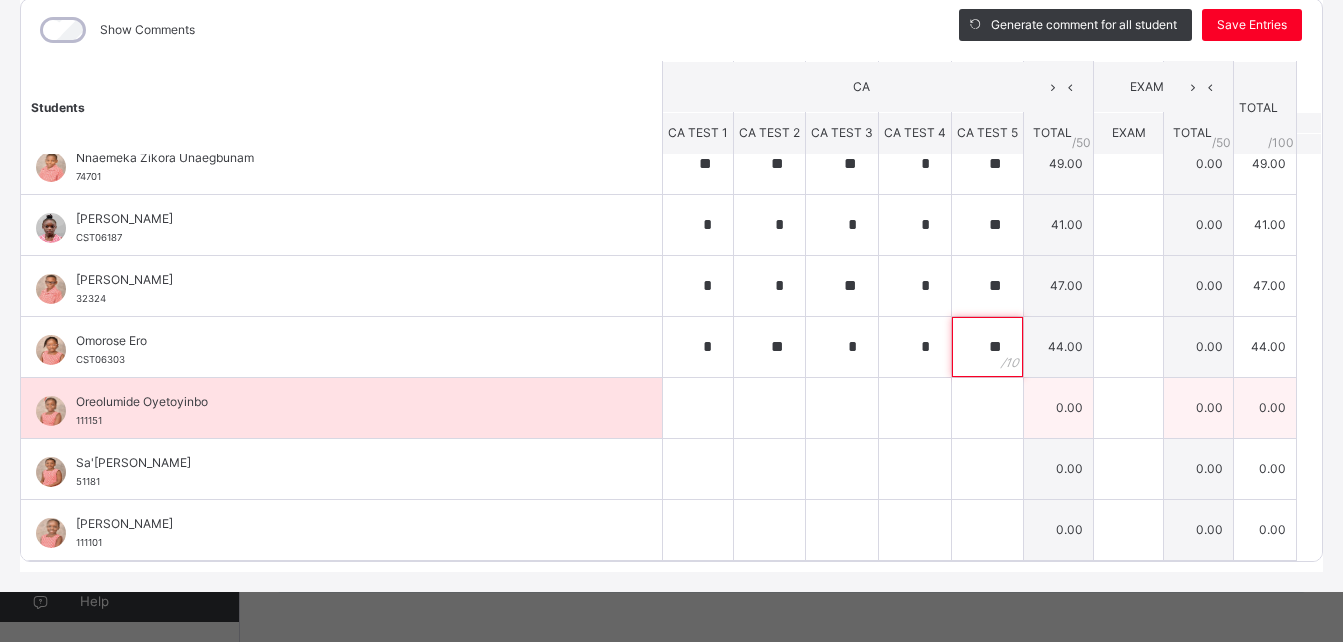 type on "**" 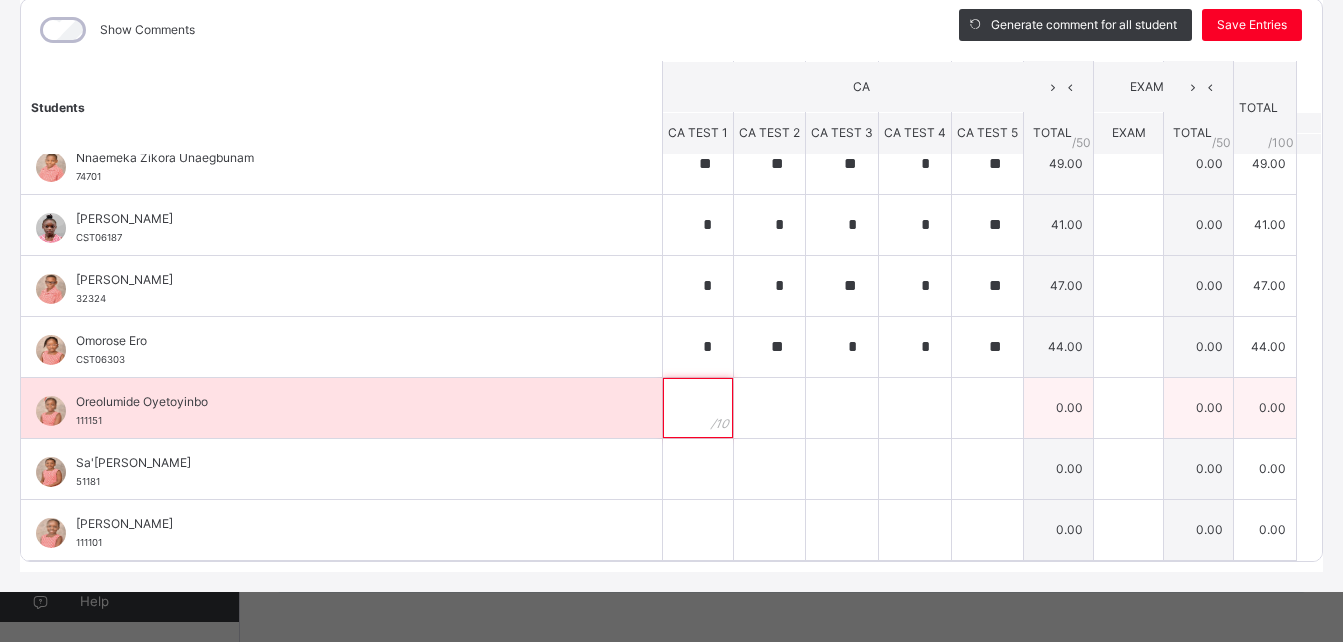 click at bounding box center [698, 408] 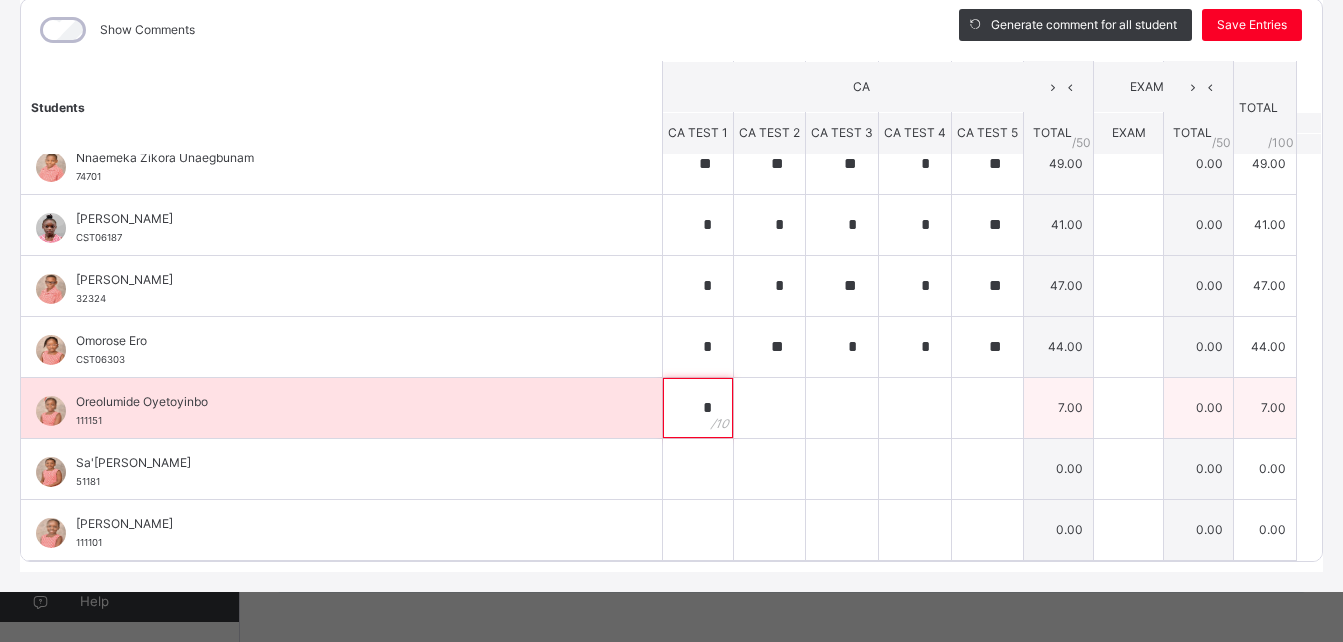 type on "*" 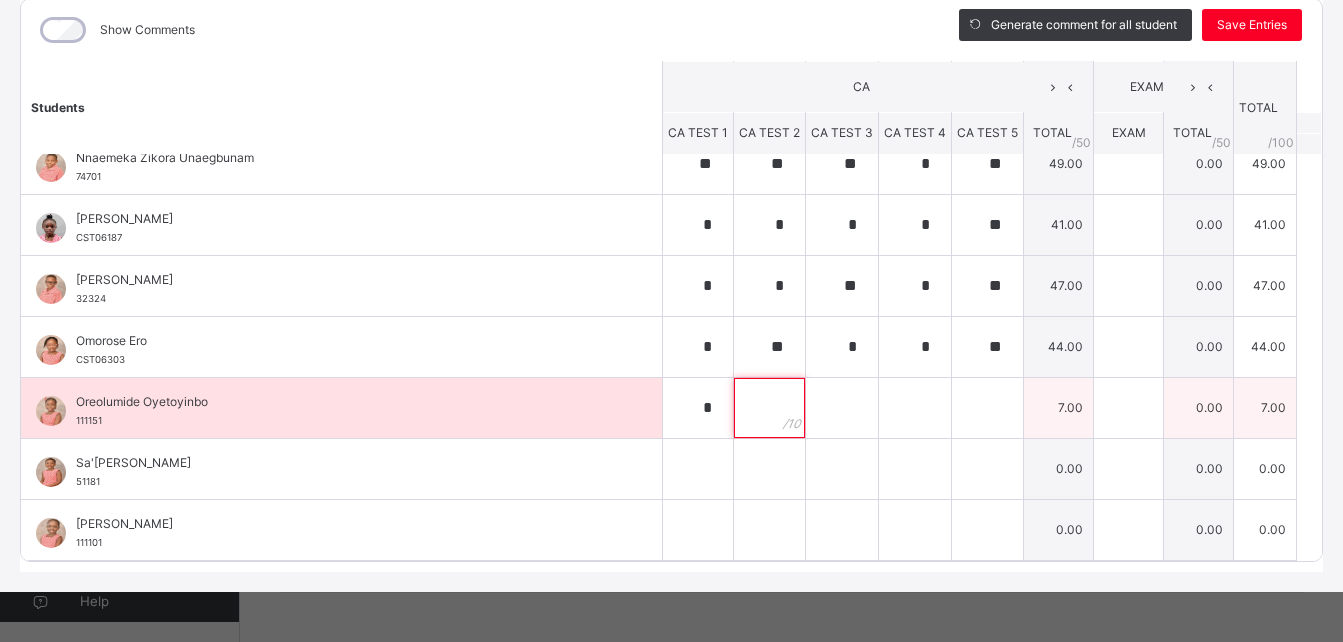 click at bounding box center (769, 408) 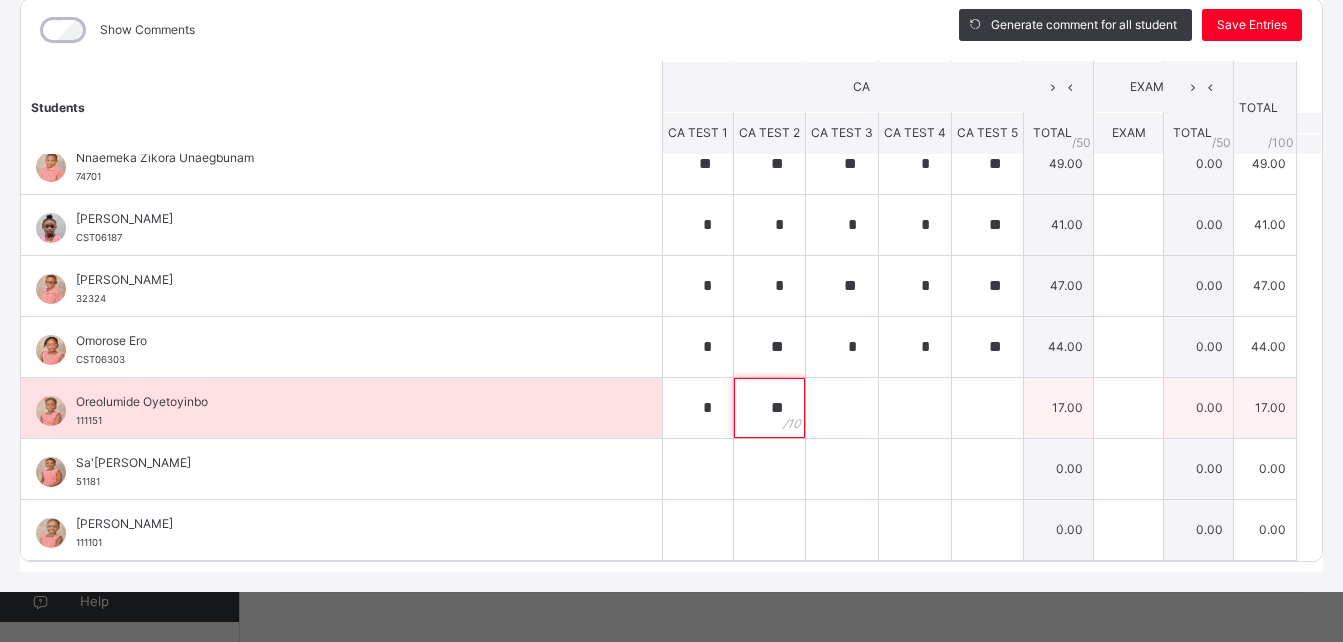 type on "**" 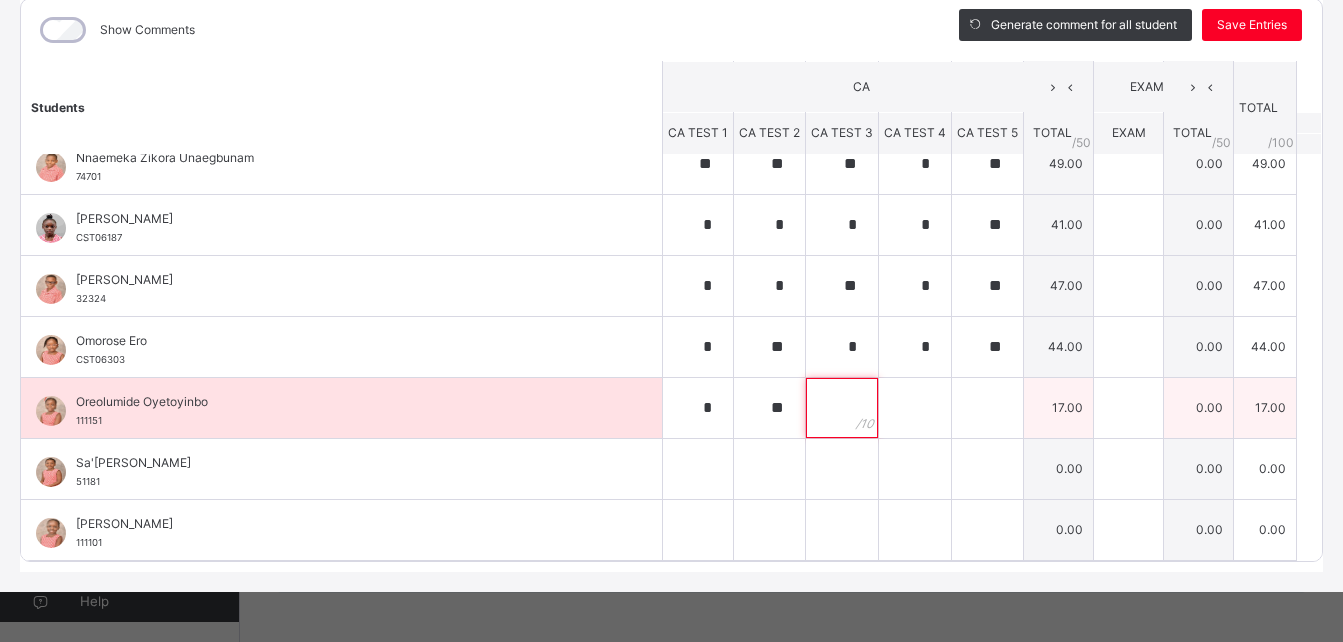 click at bounding box center [842, 408] 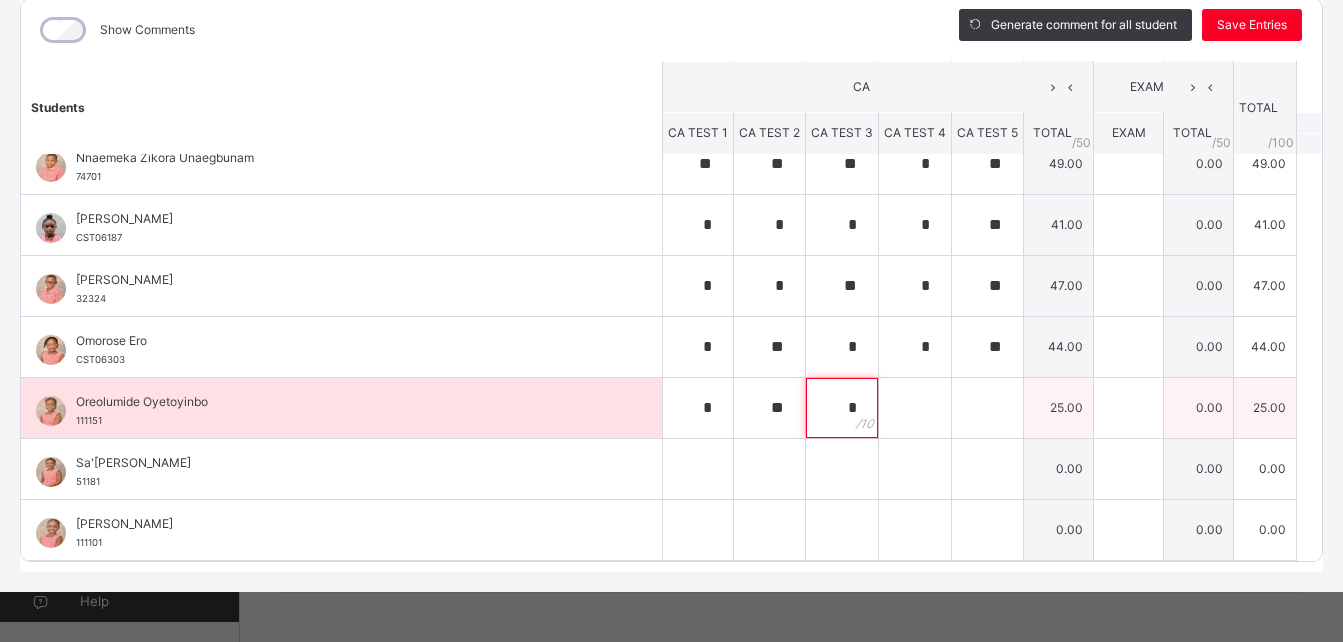type on "*" 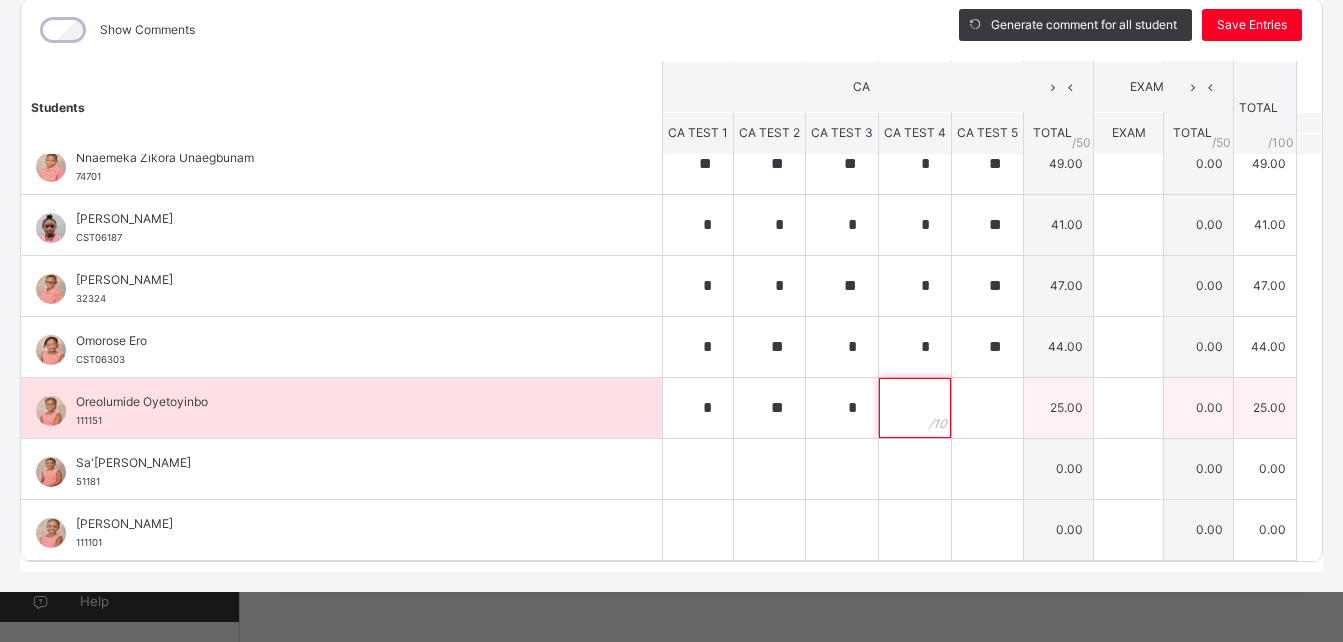 click at bounding box center [915, 408] 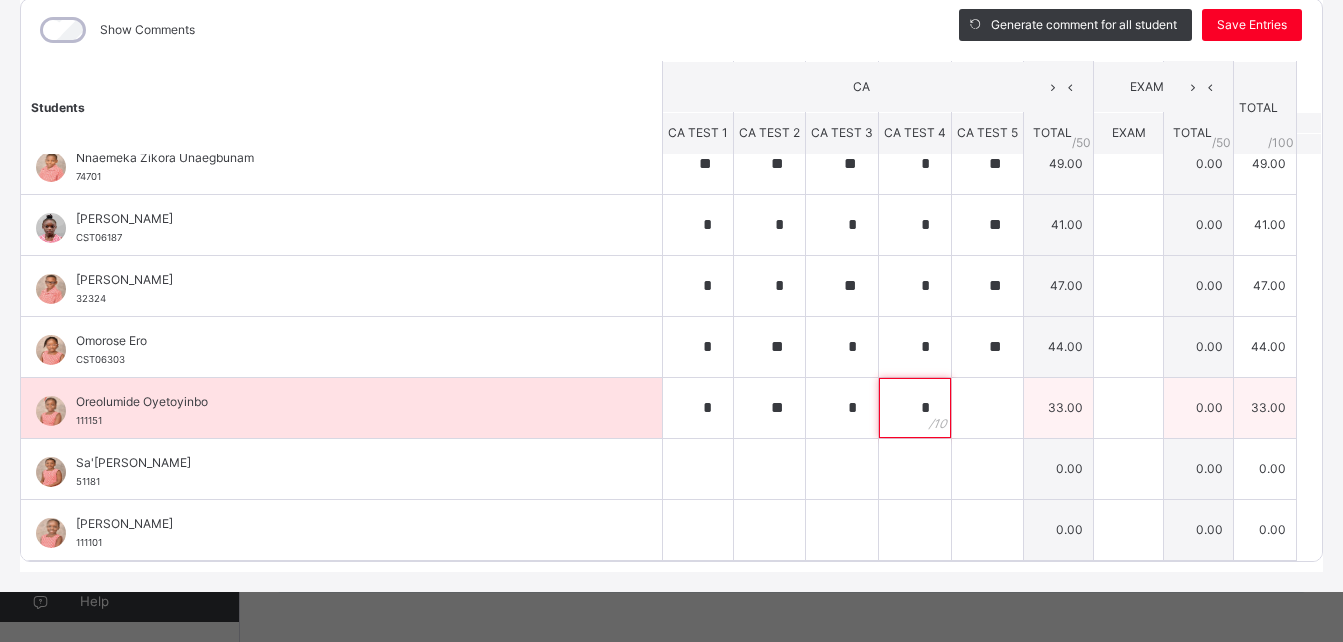 type on "*" 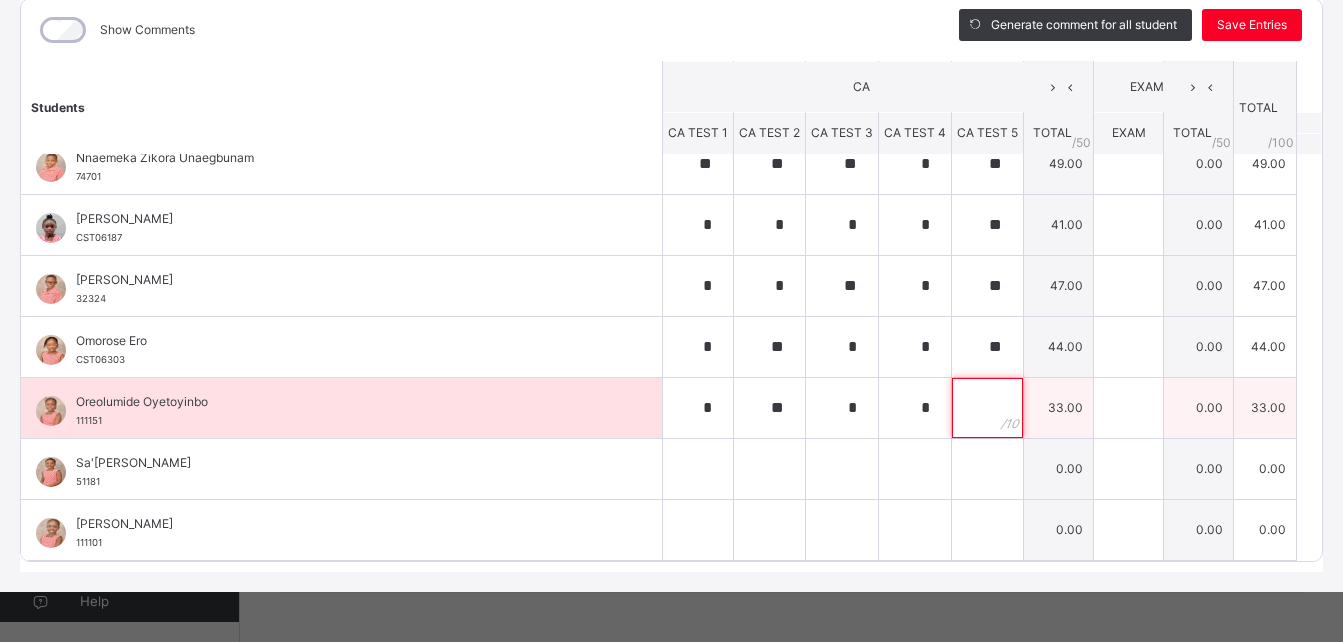 click at bounding box center [987, 408] 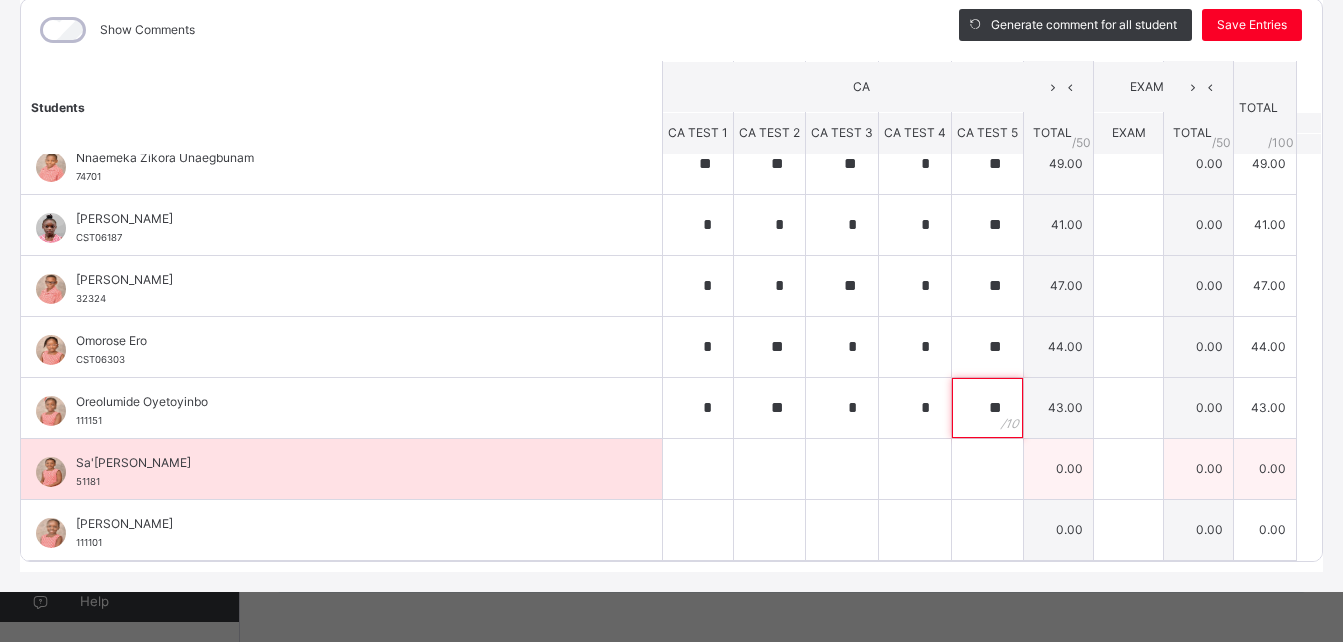 type on "**" 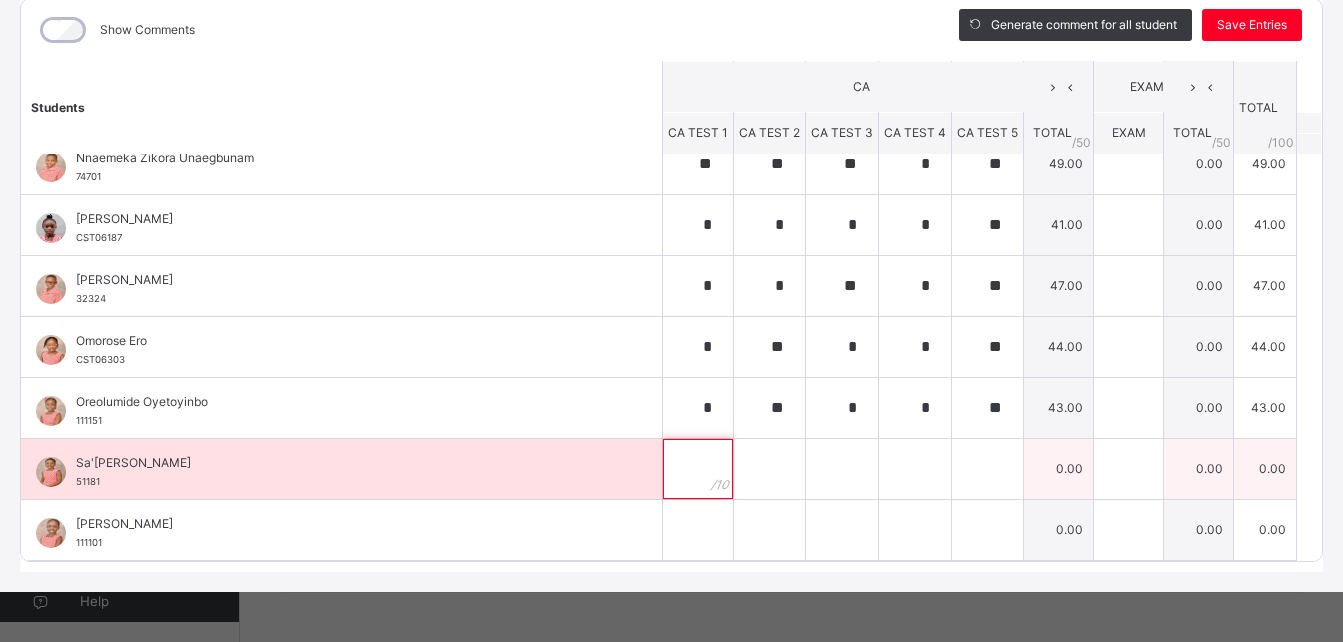 click at bounding box center [698, 469] 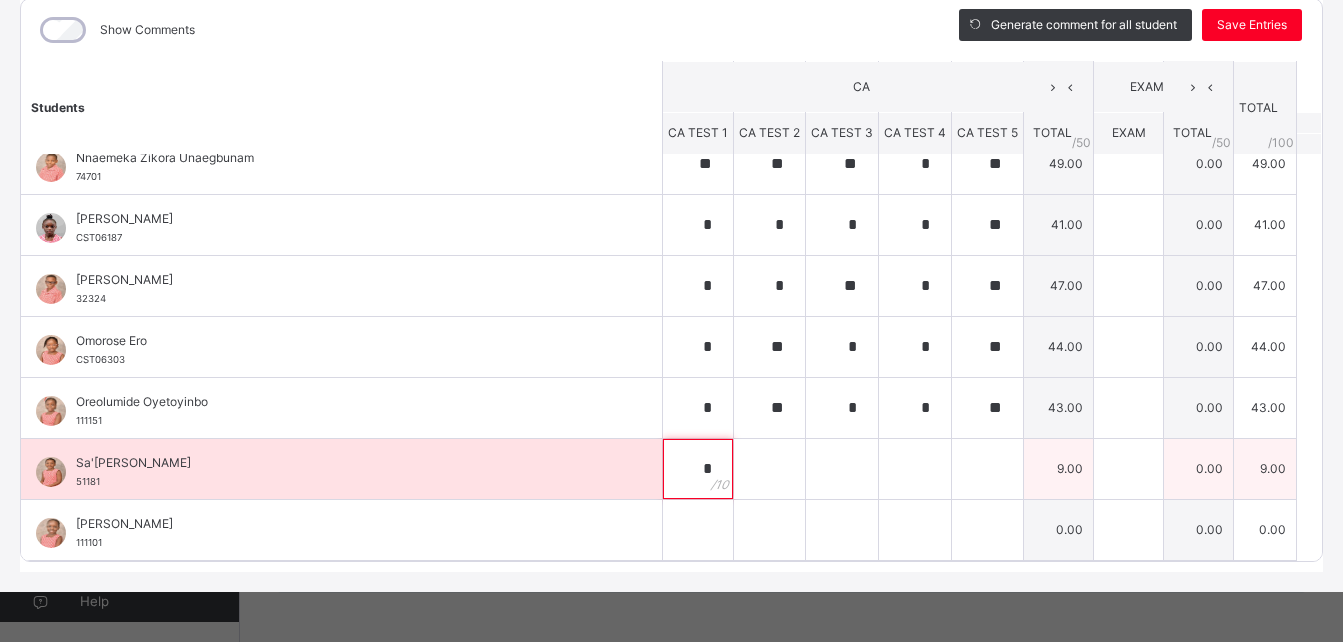 type on "*" 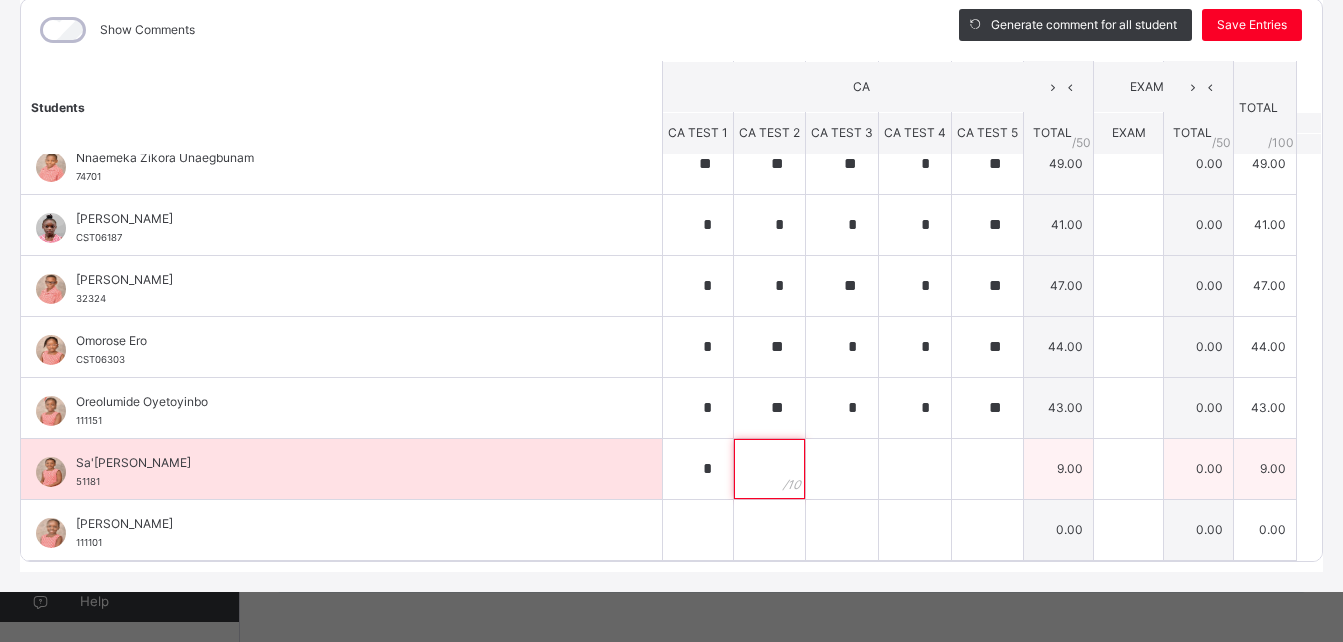 click at bounding box center (769, 469) 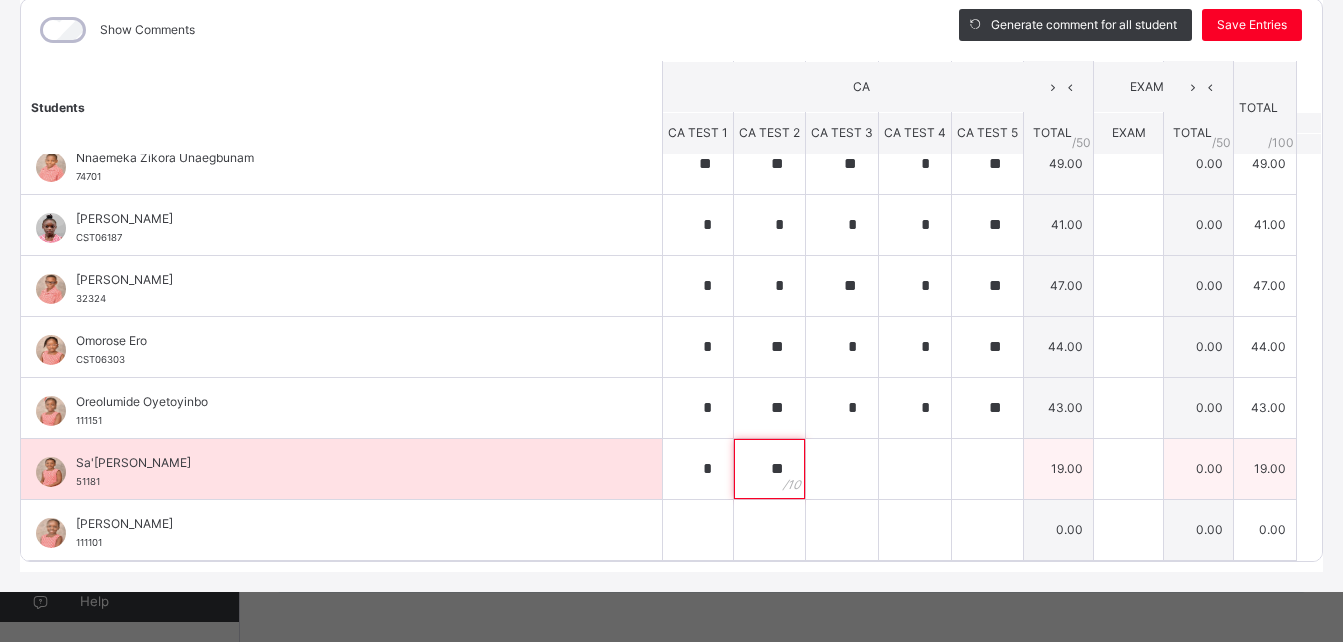 type on "**" 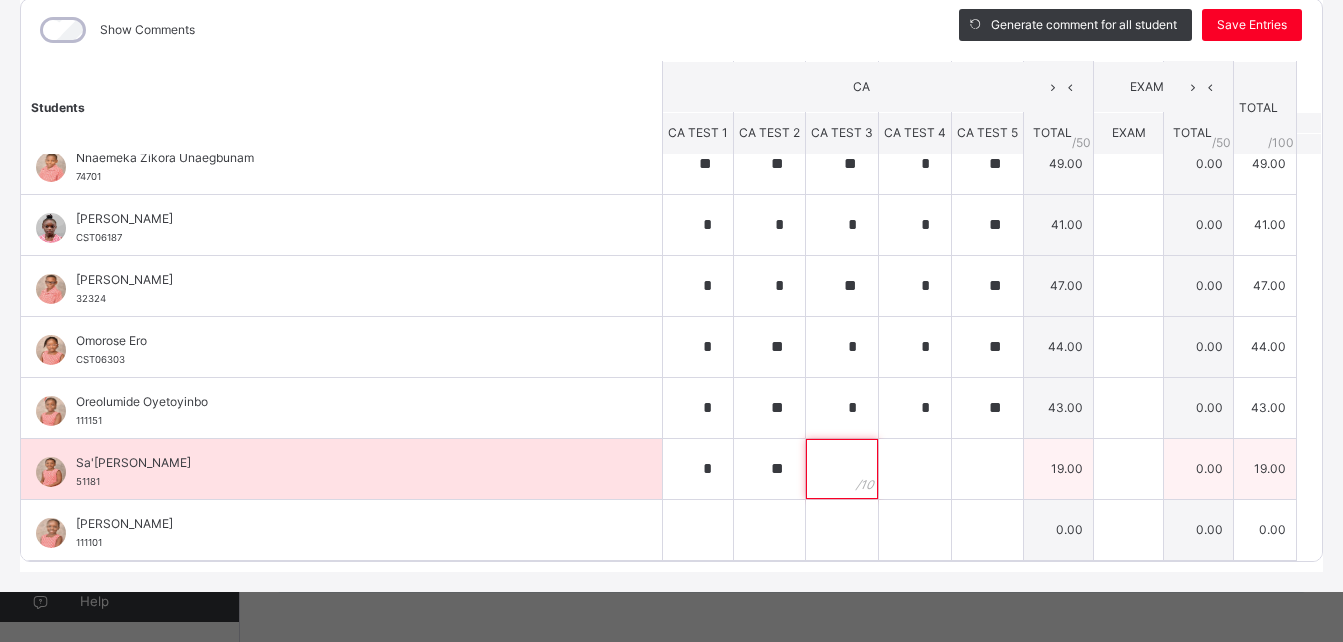 click at bounding box center (842, 469) 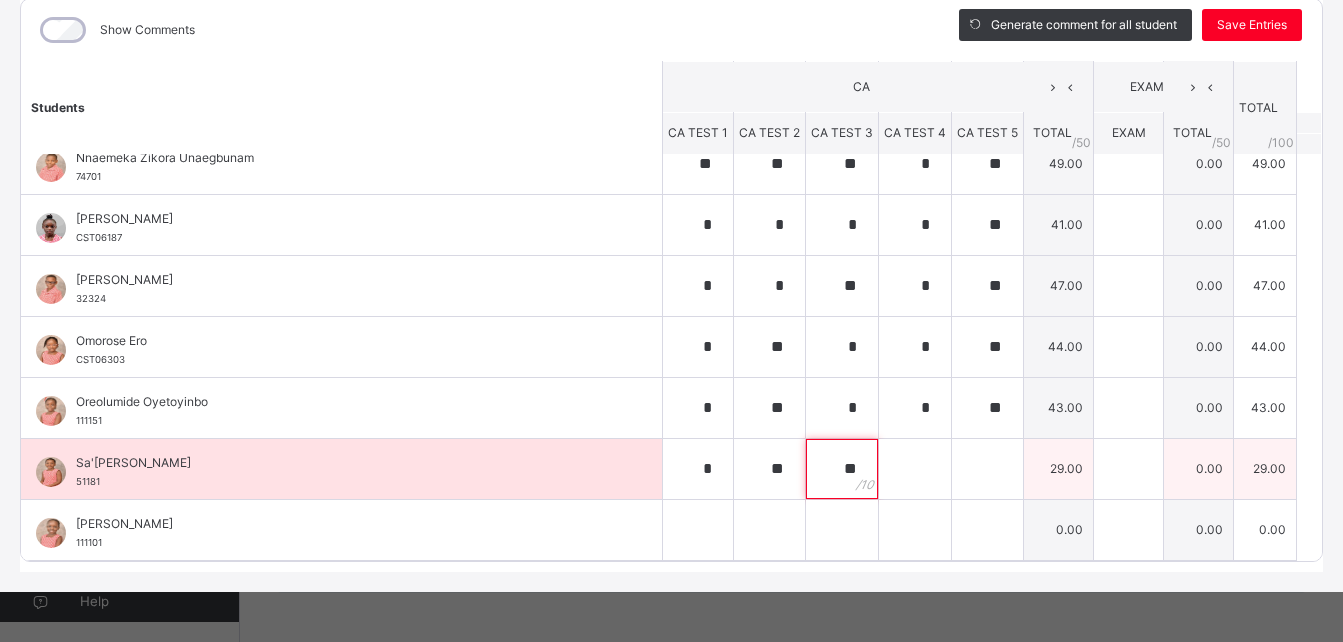 type on "**" 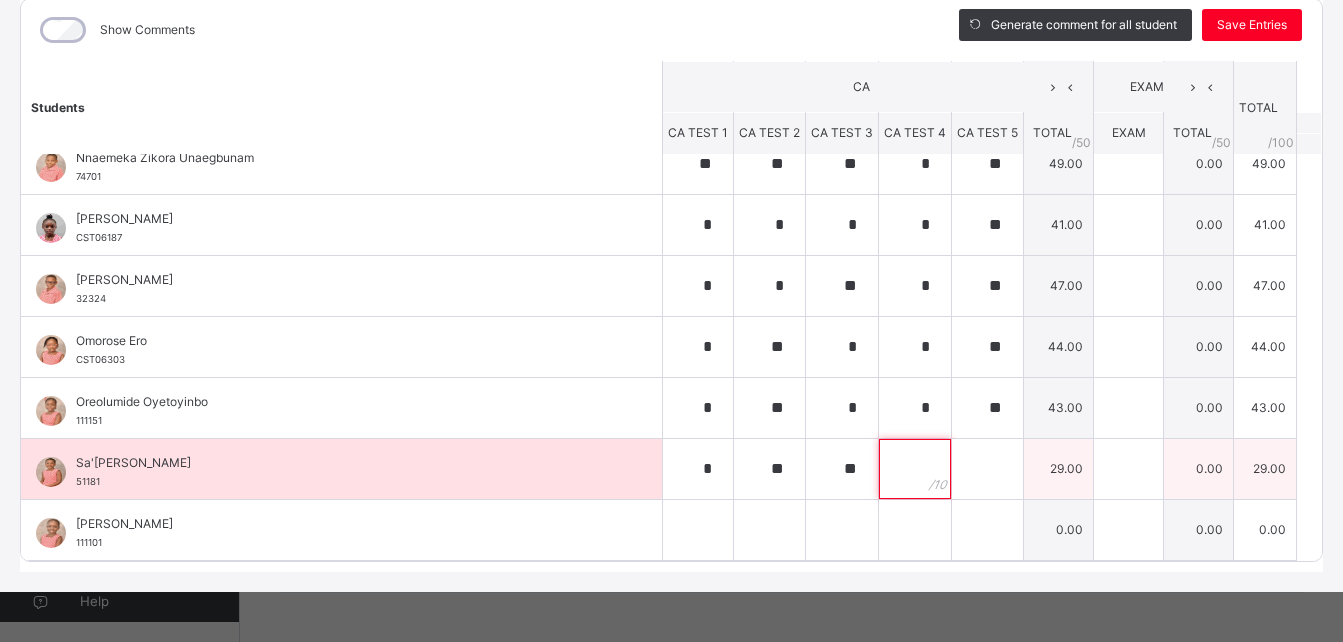 click at bounding box center (915, 469) 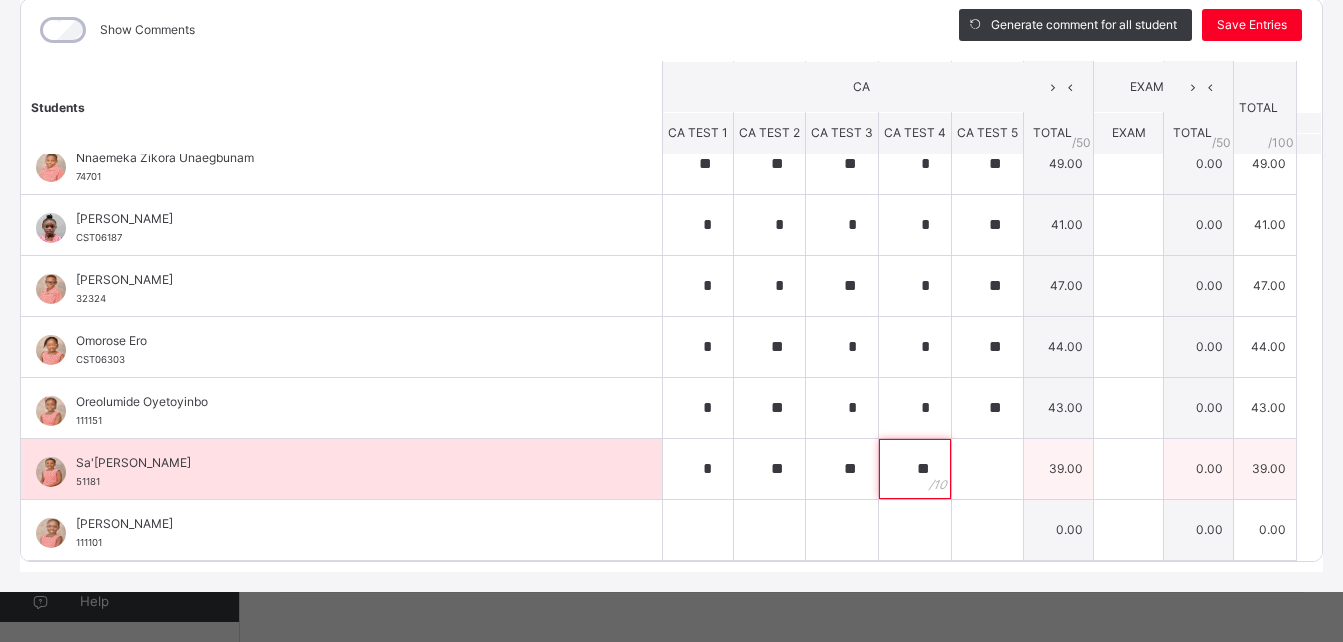 type on "**" 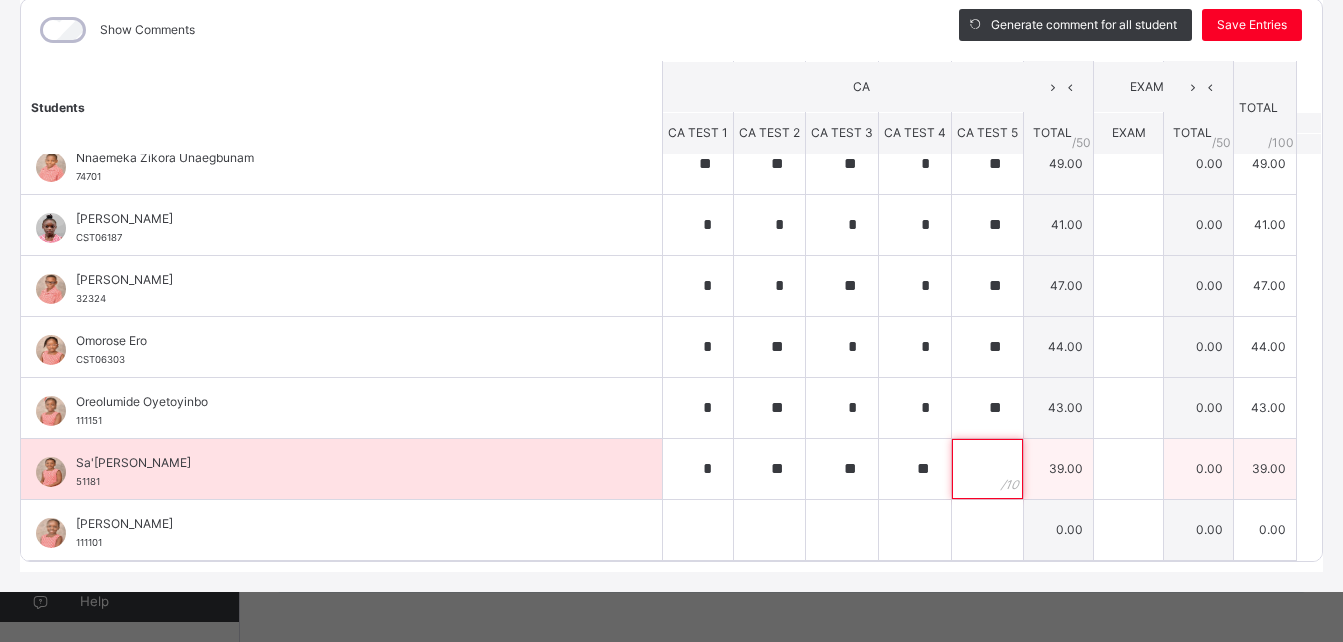 click at bounding box center [987, 469] 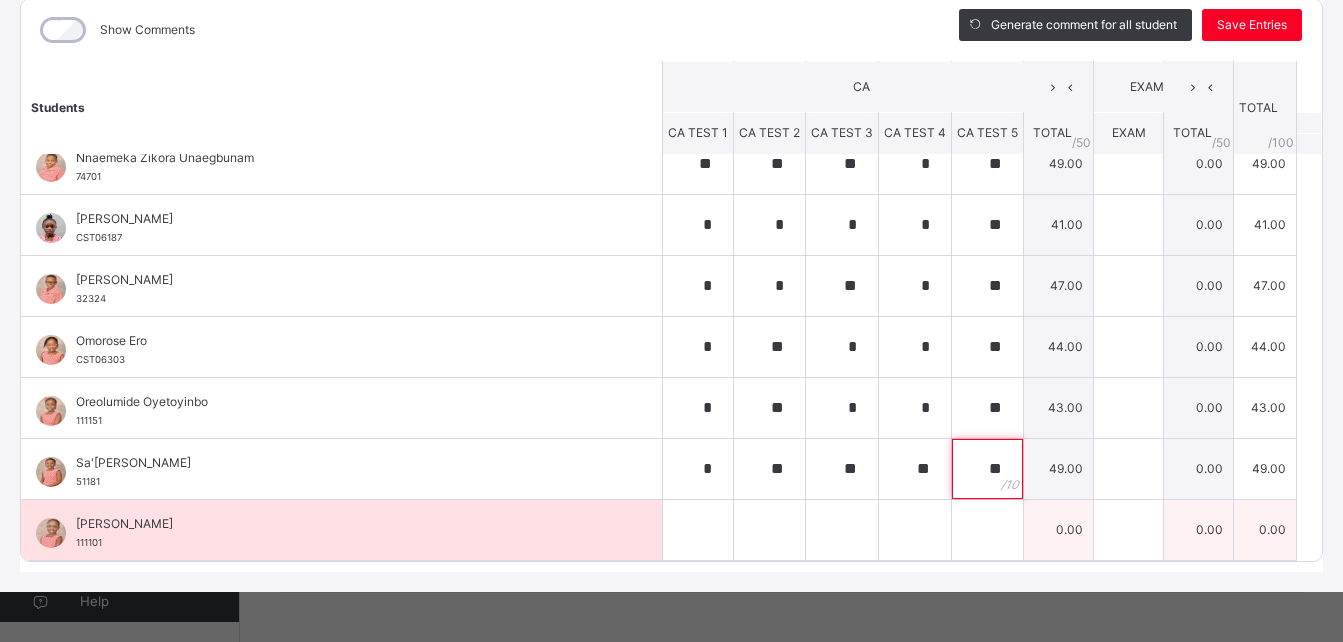 type on "**" 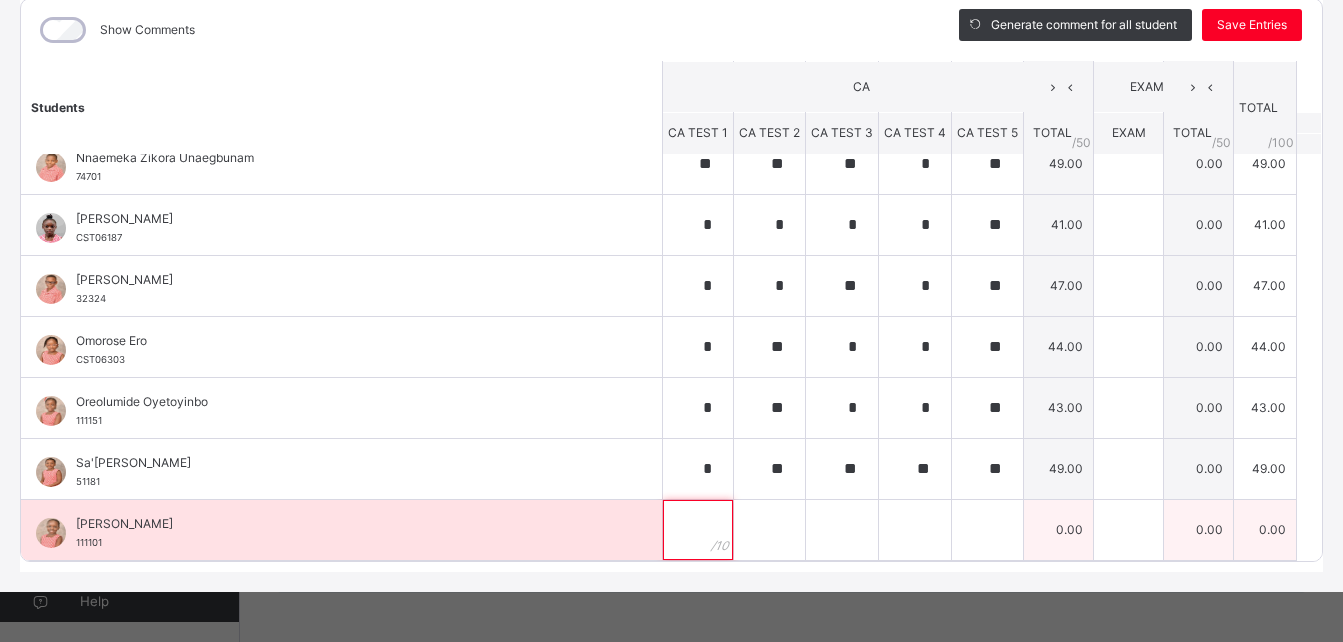 click at bounding box center [698, 530] 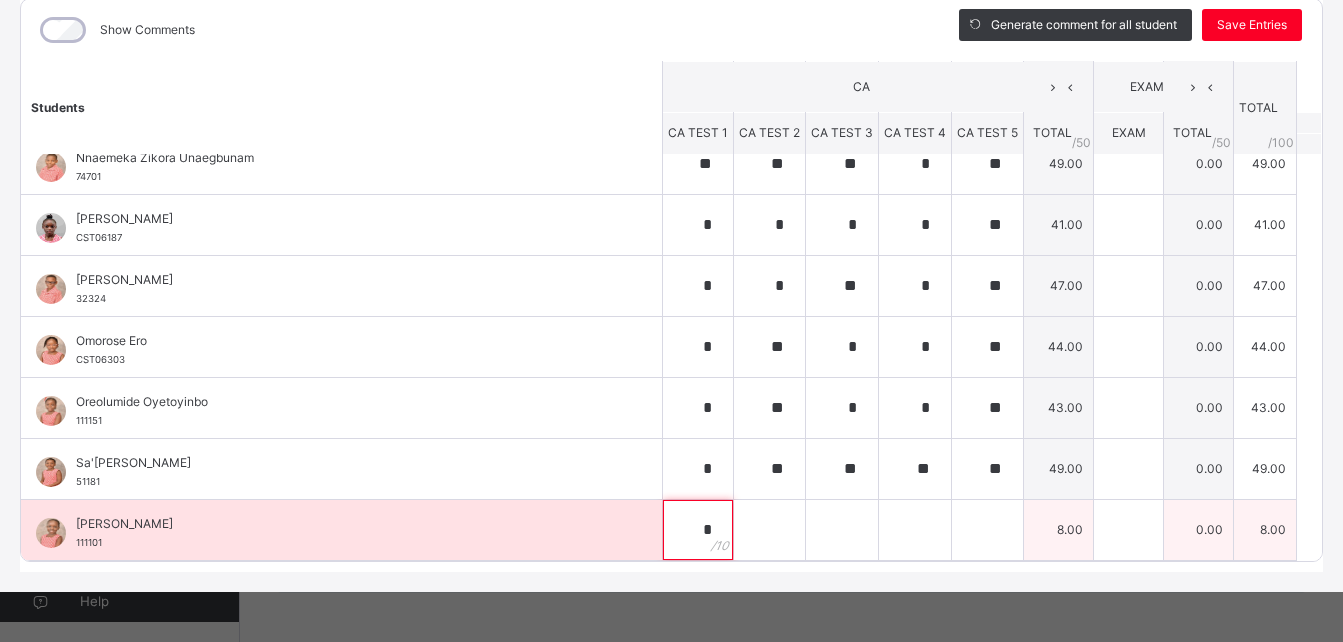 type on "*" 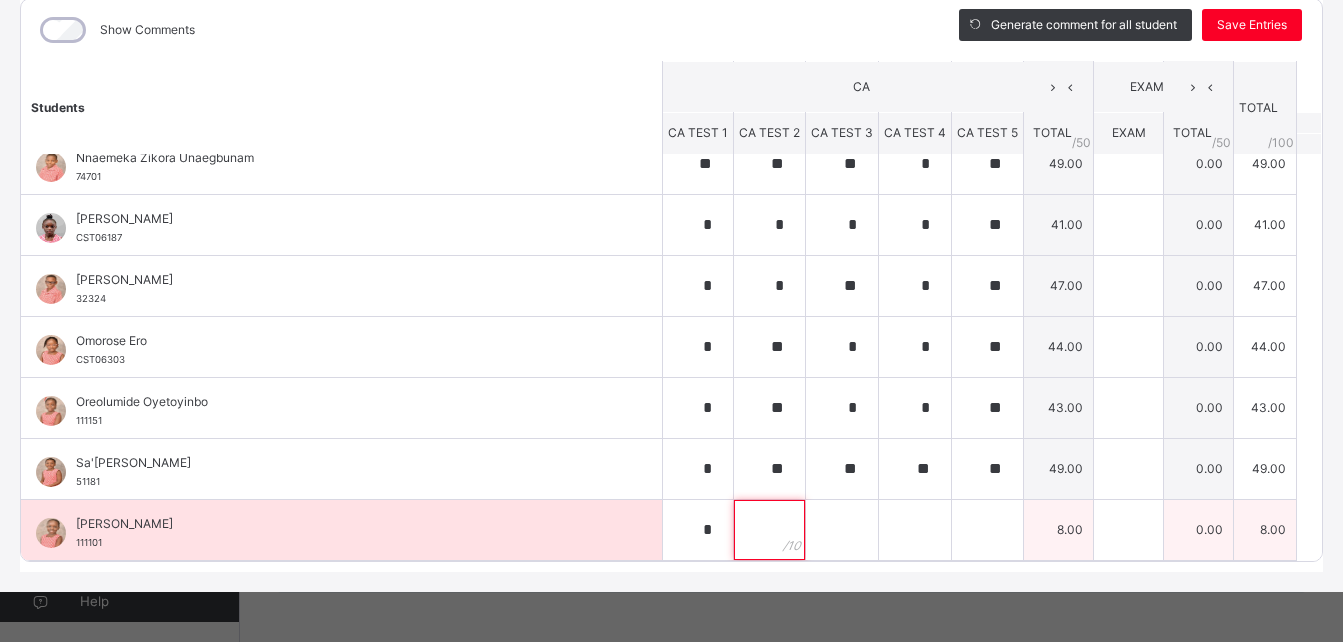 click at bounding box center [769, 530] 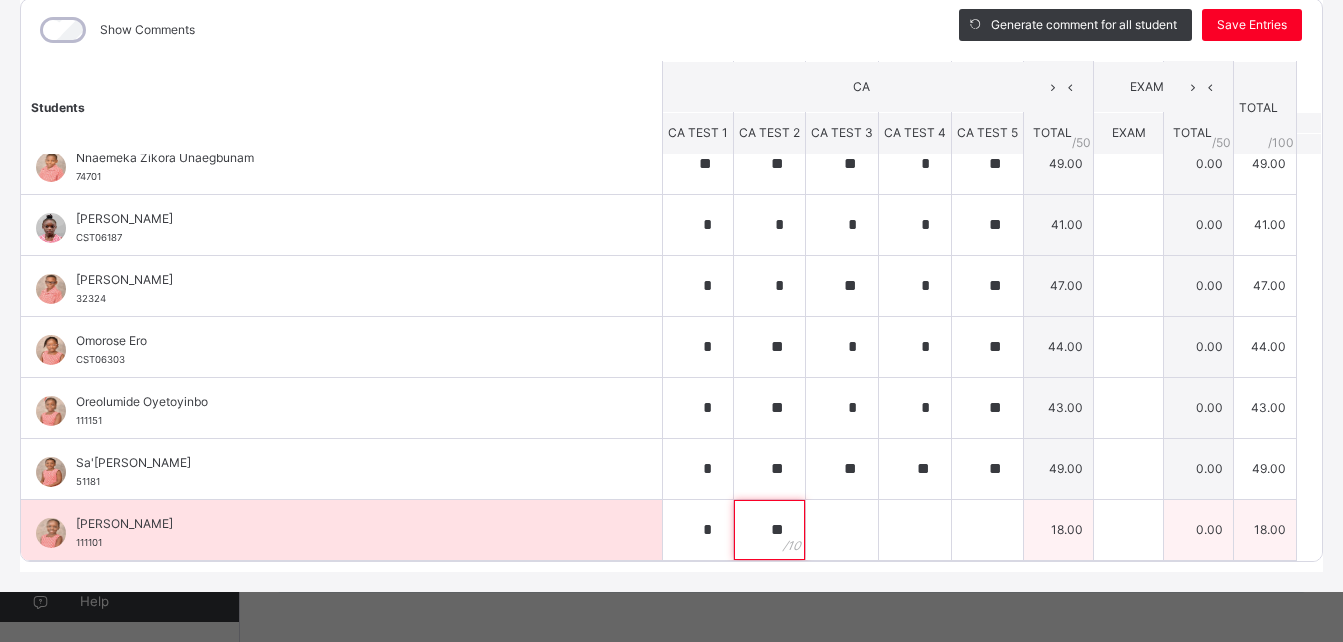 type on "**" 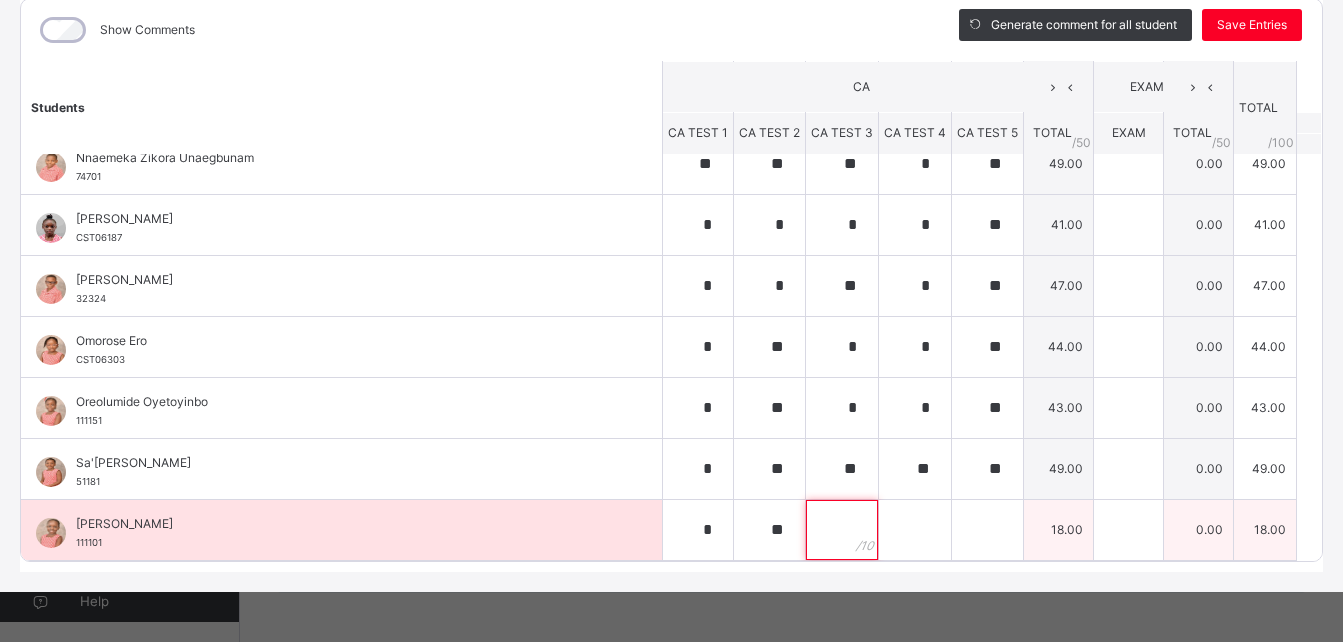 click at bounding box center (842, 530) 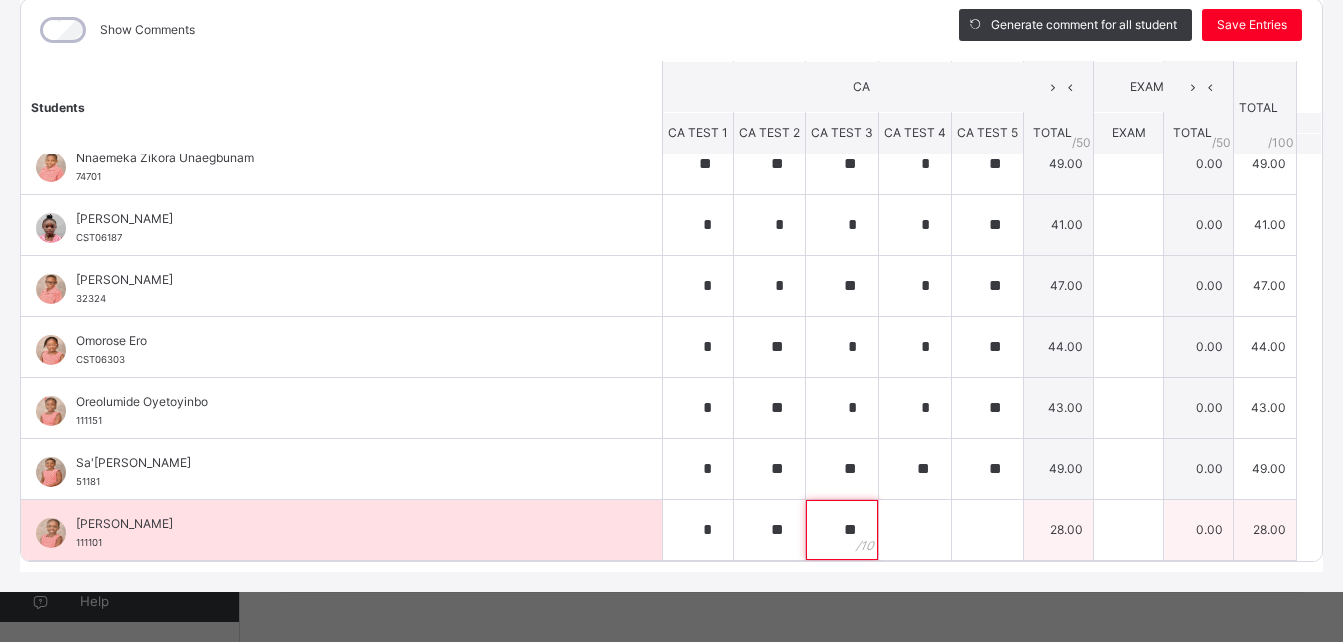 type on "**" 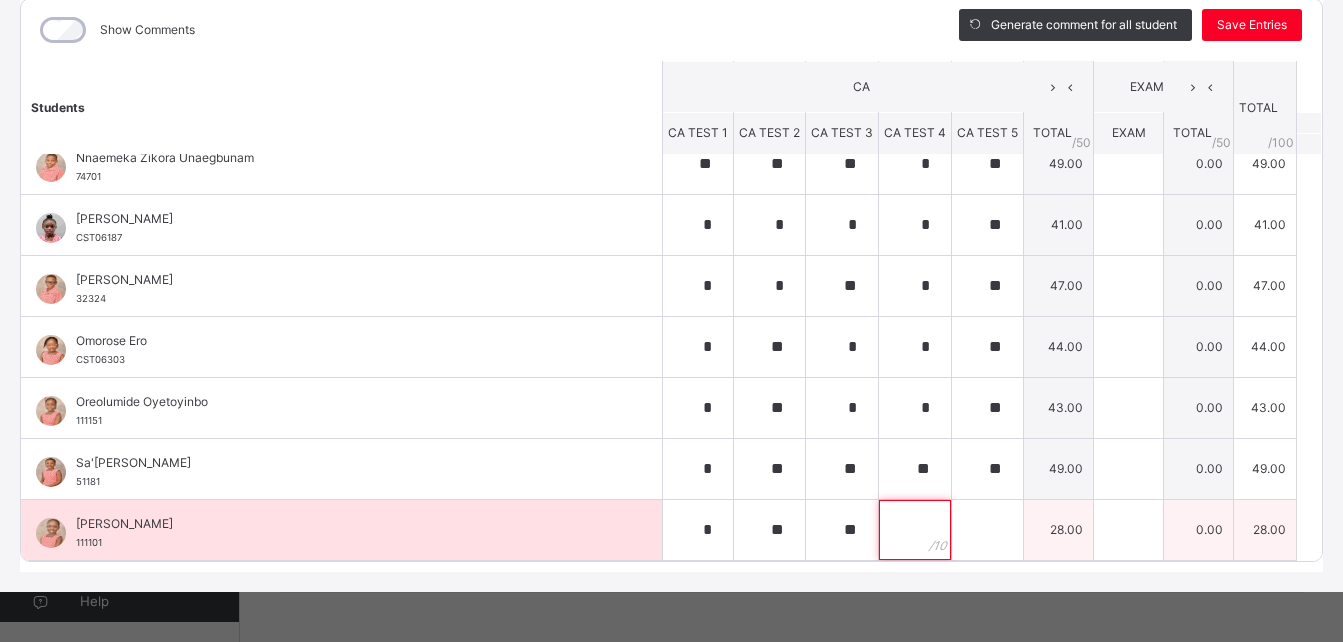 click at bounding box center (915, 530) 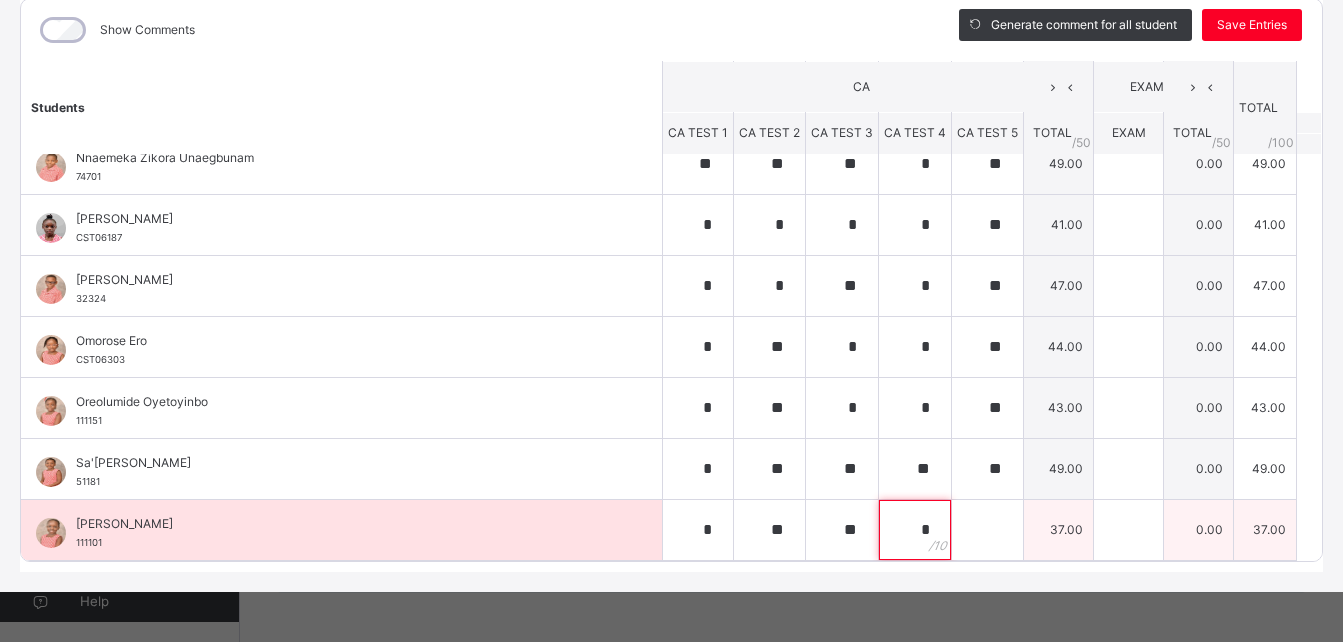 type on "*" 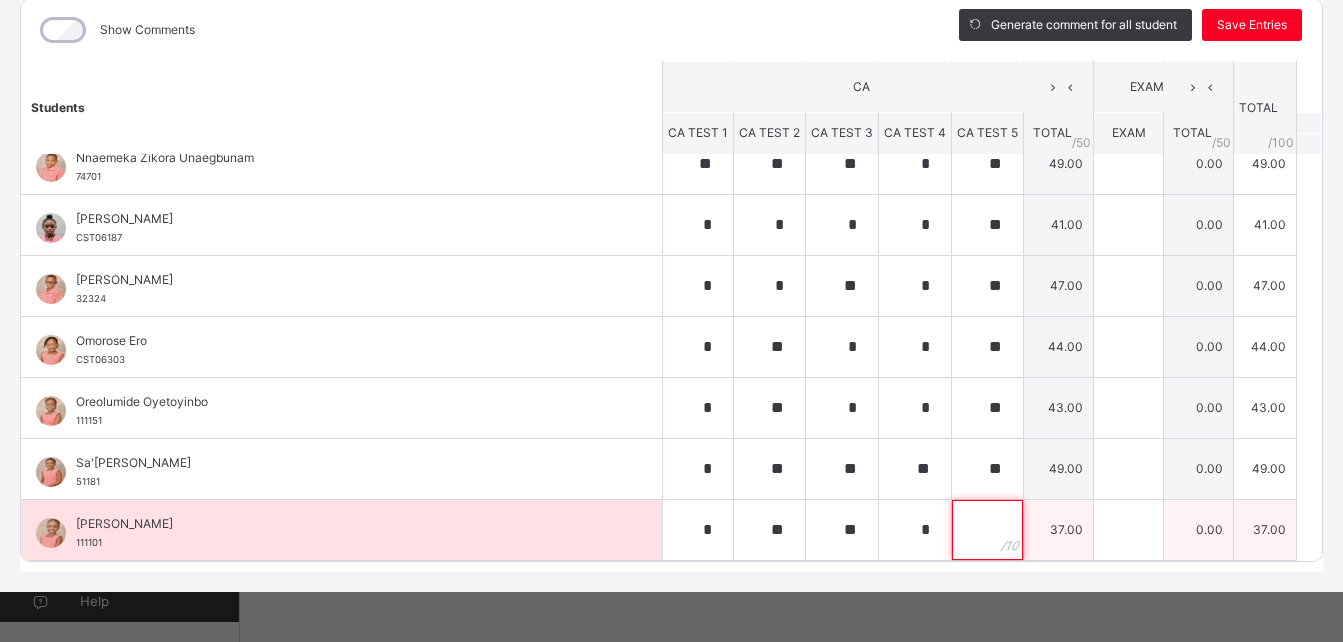 click at bounding box center [987, 530] 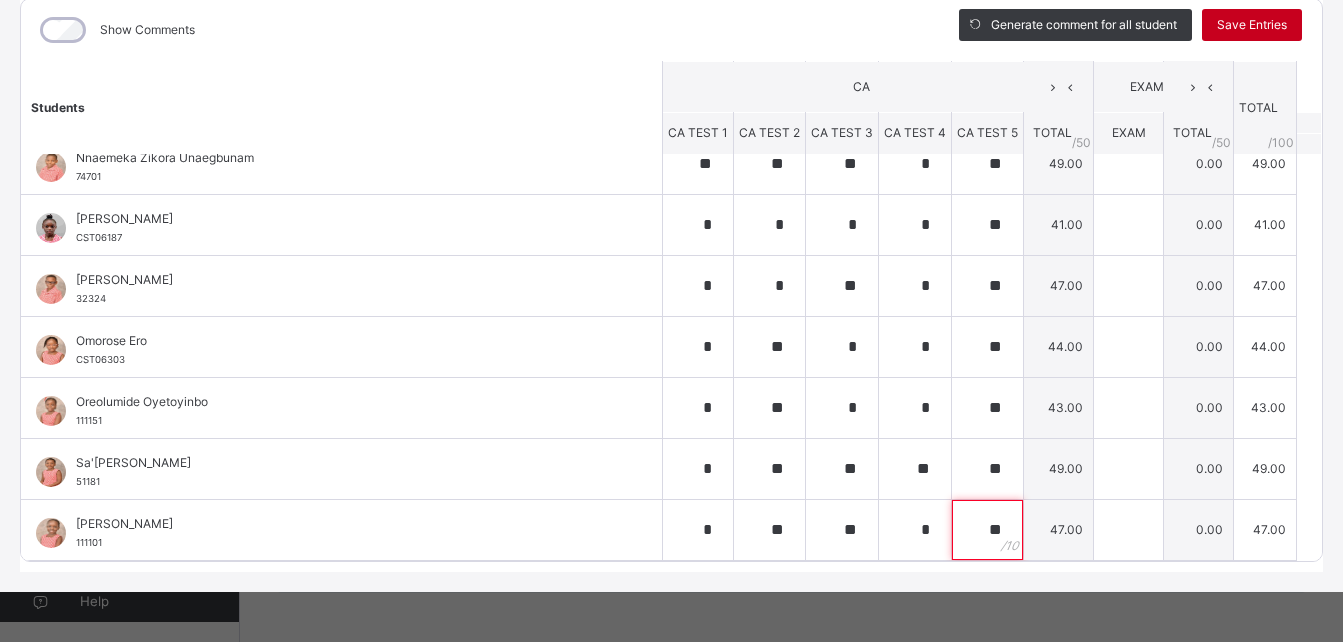 type on "**" 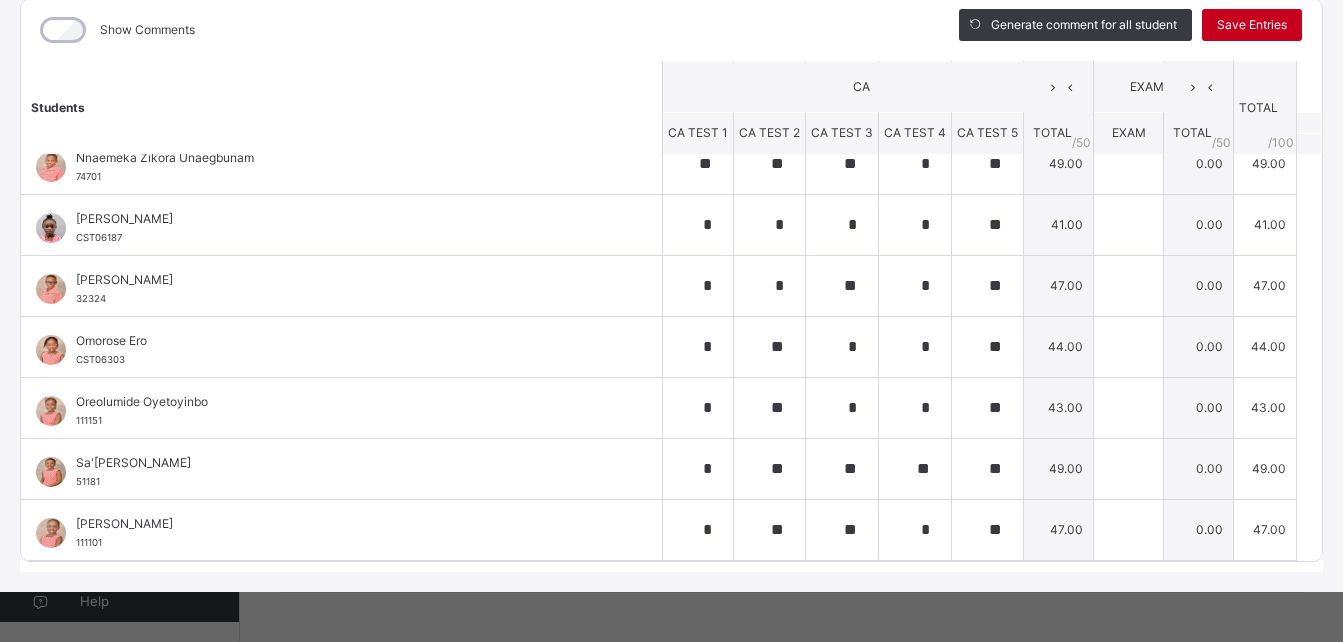 click on "Save Entries" at bounding box center [1252, 25] 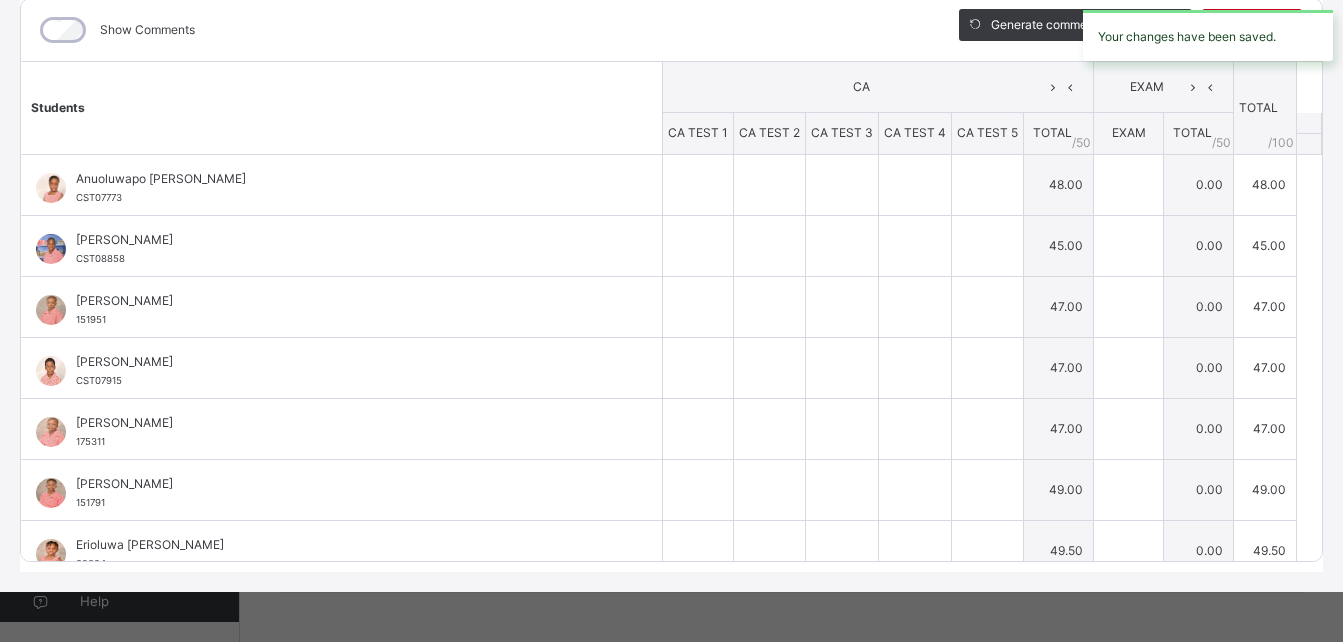 type on "**" 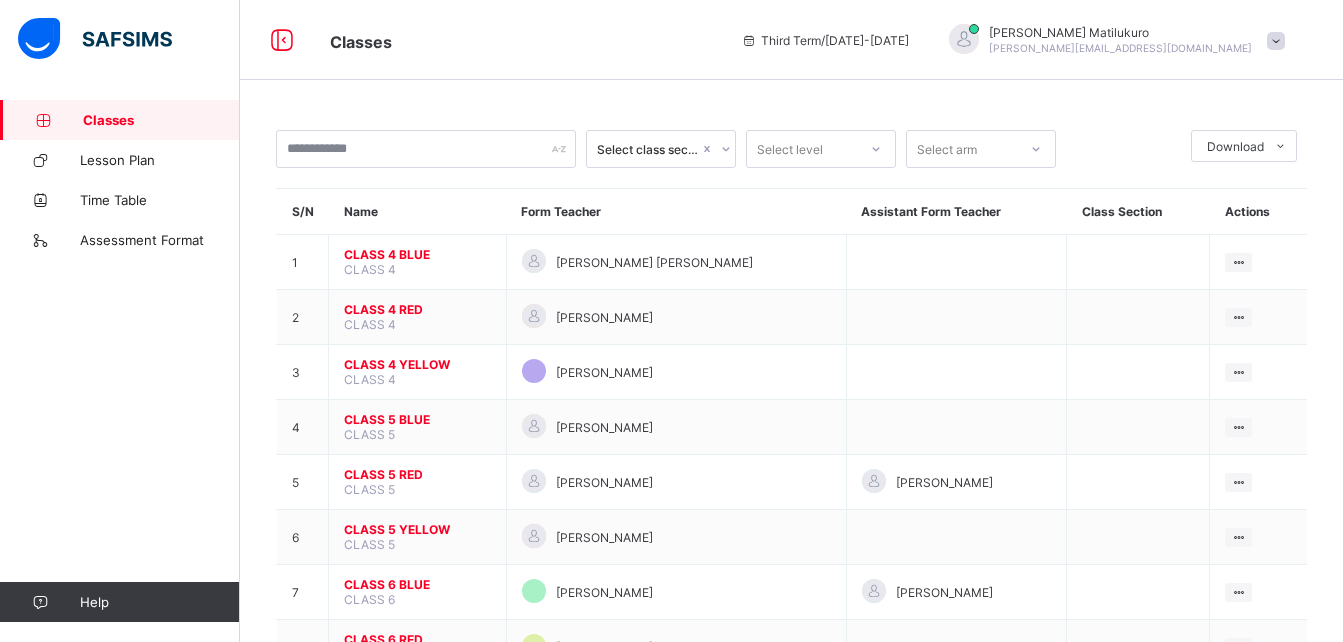 scroll, scrollTop: 0, scrollLeft: 0, axis: both 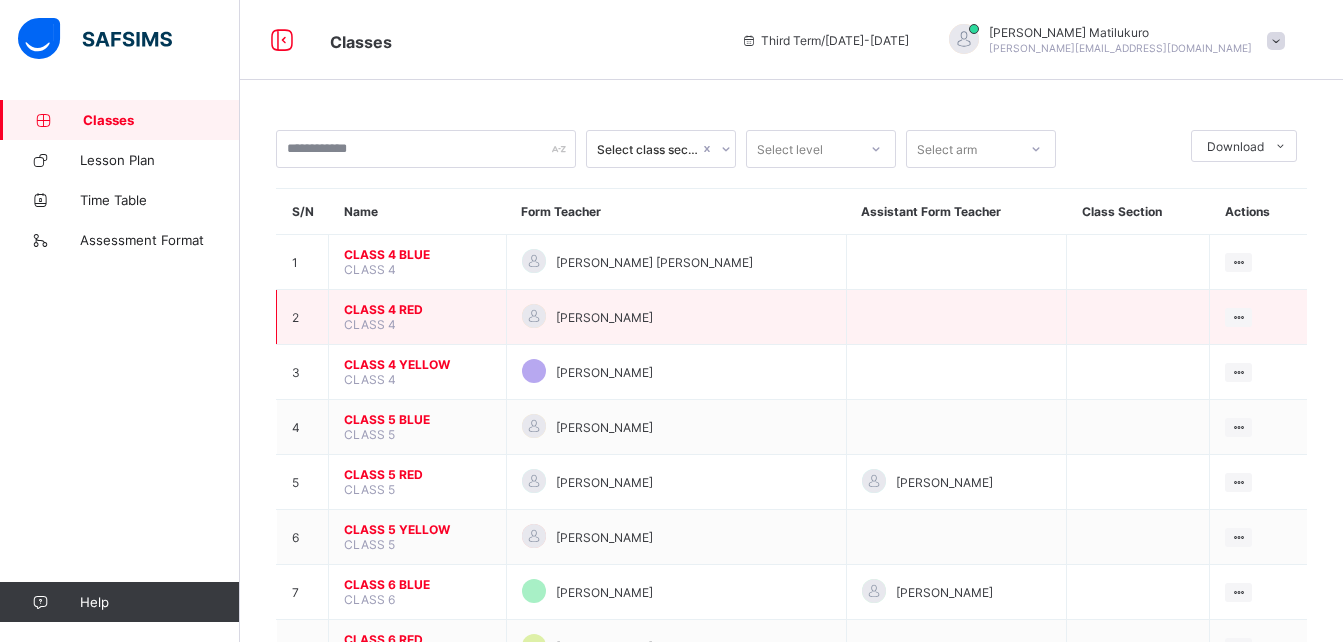 click on "CLASS 4   RED" at bounding box center (417, 309) 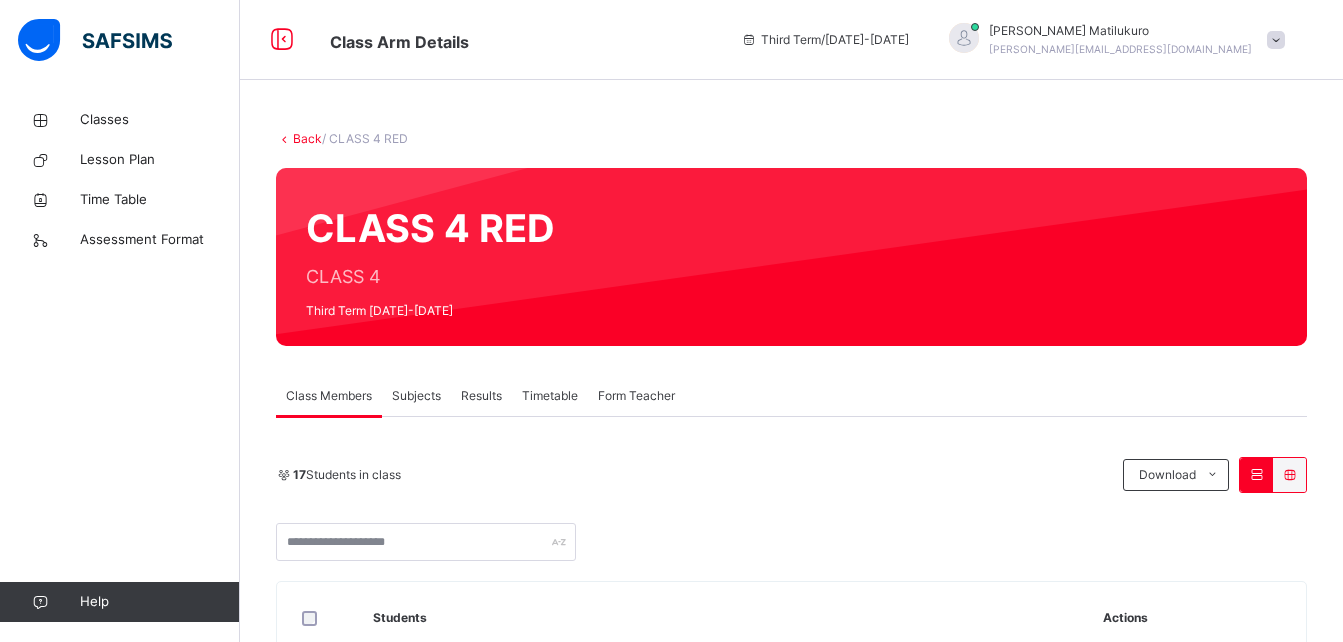 click on "Subjects" at bounding box center (416, 396) 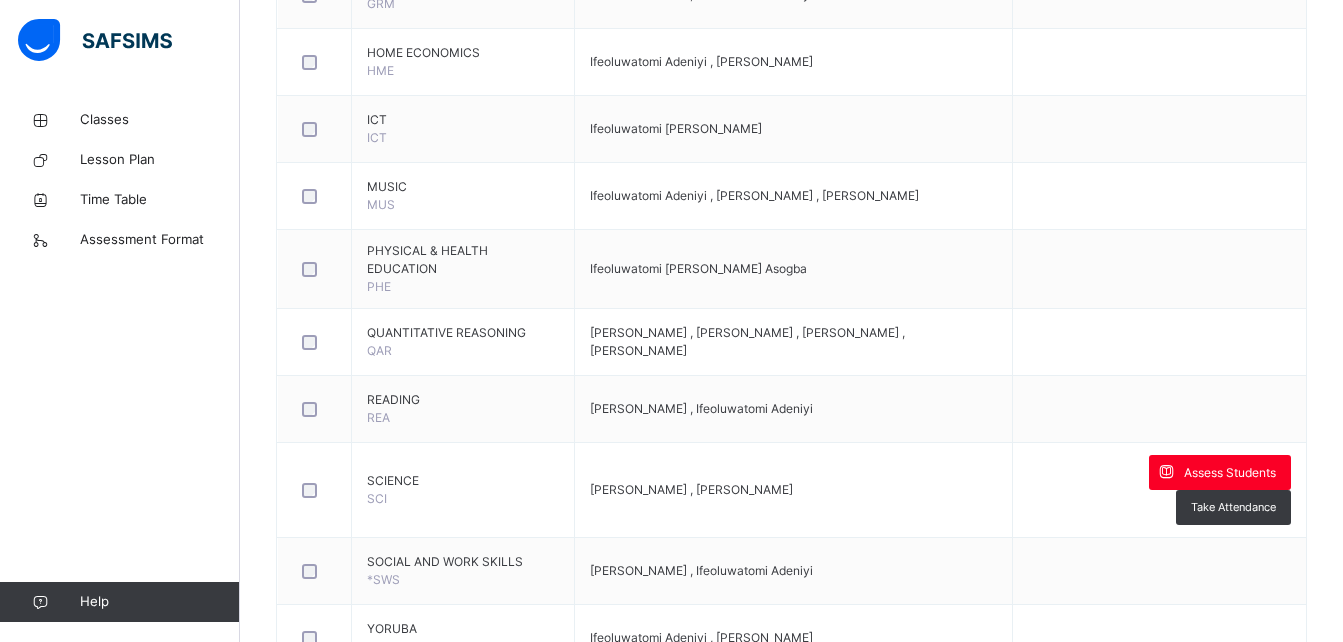 scroll, scrollTop: 1294, scrollLeft: 0, axis: vertical 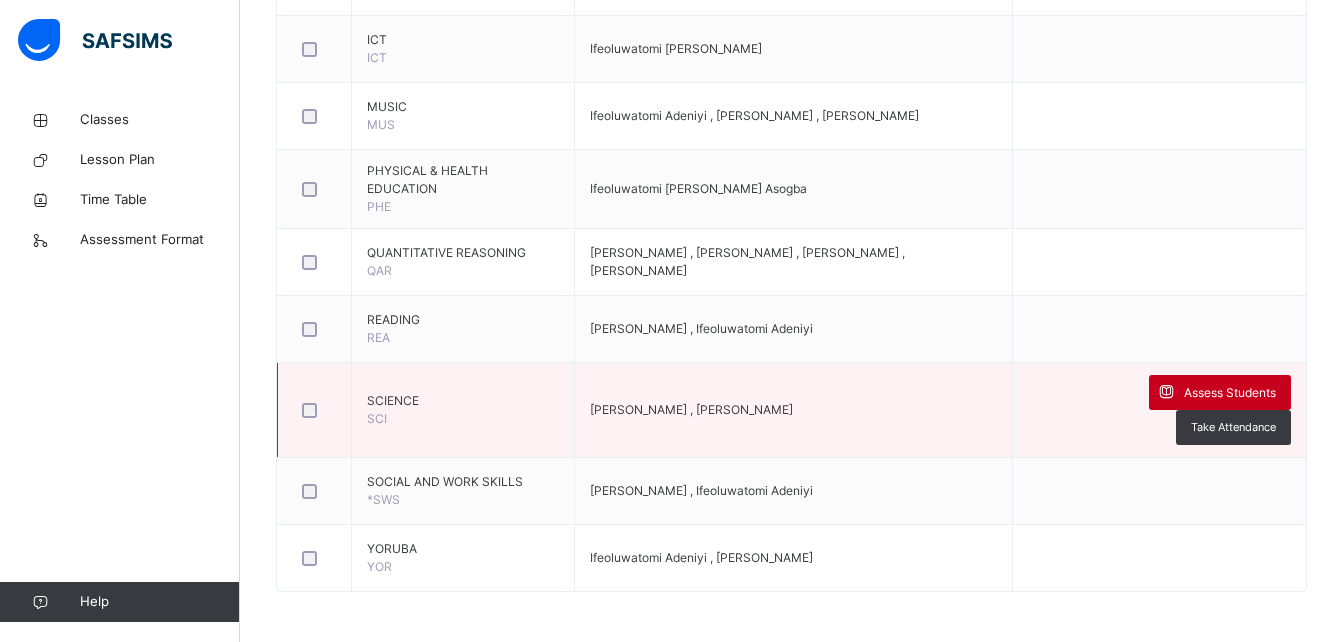 click on "Assess Students" at bounding box center (1230, 393) 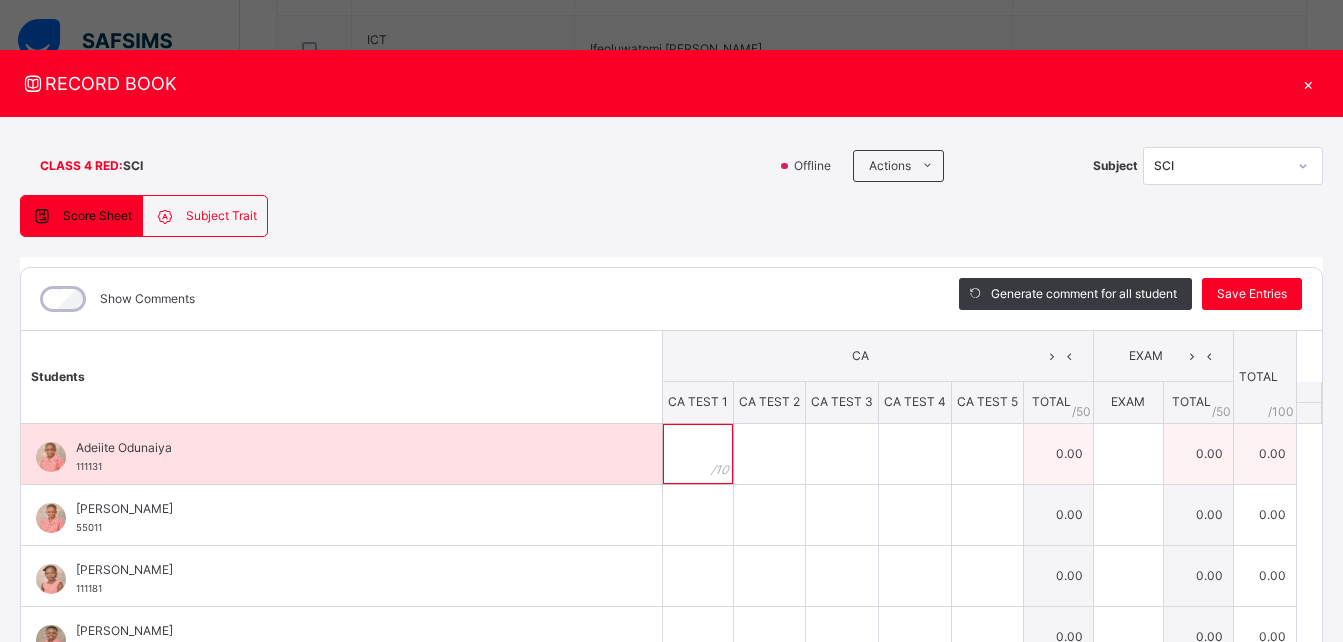 click at bounding box center [698, 454] 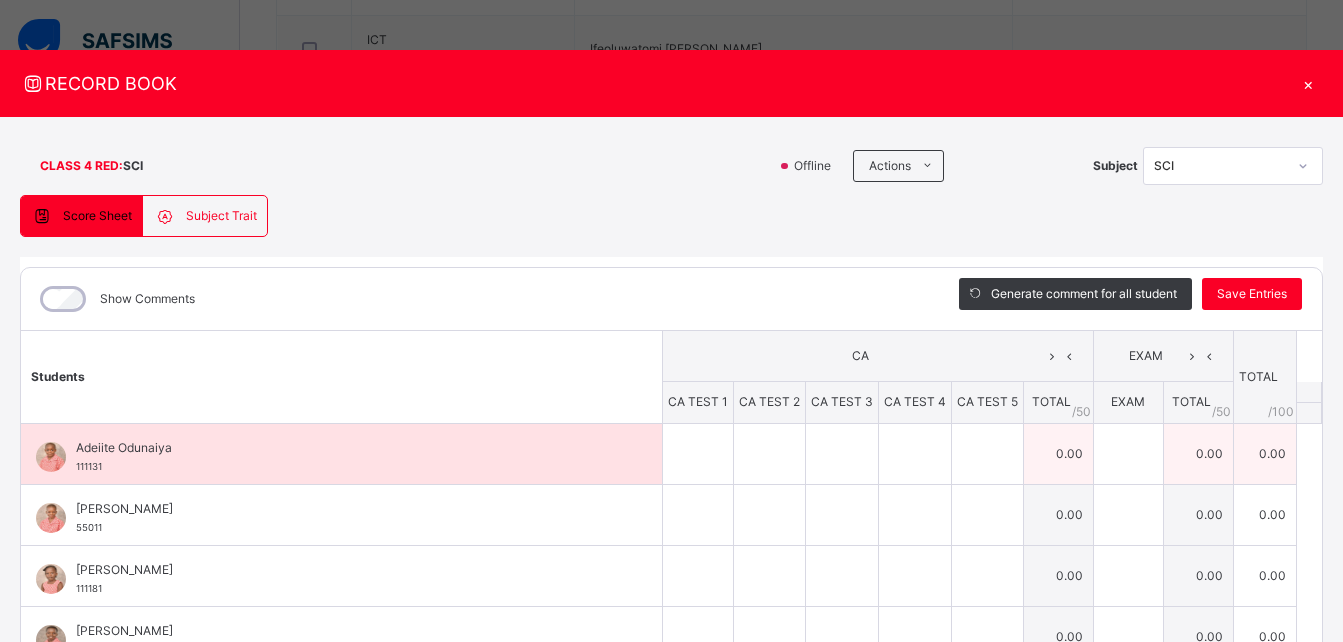 click at bounding box center (698, 454) 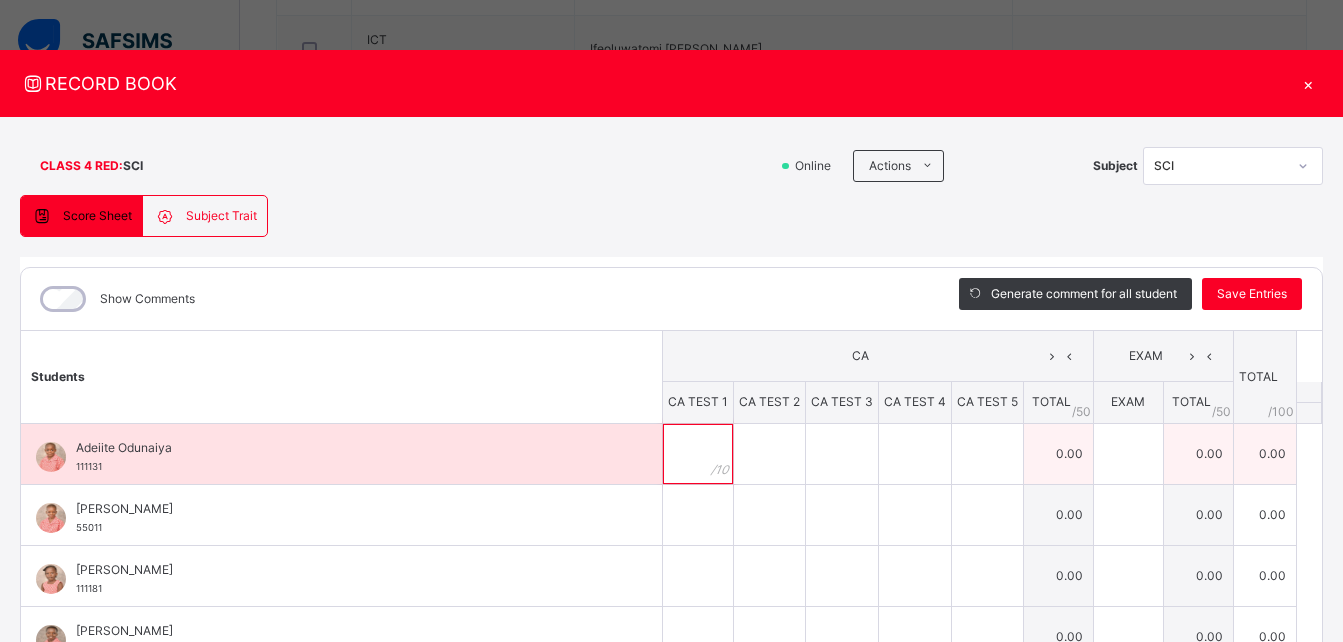 click at bounding box center (698, 454) 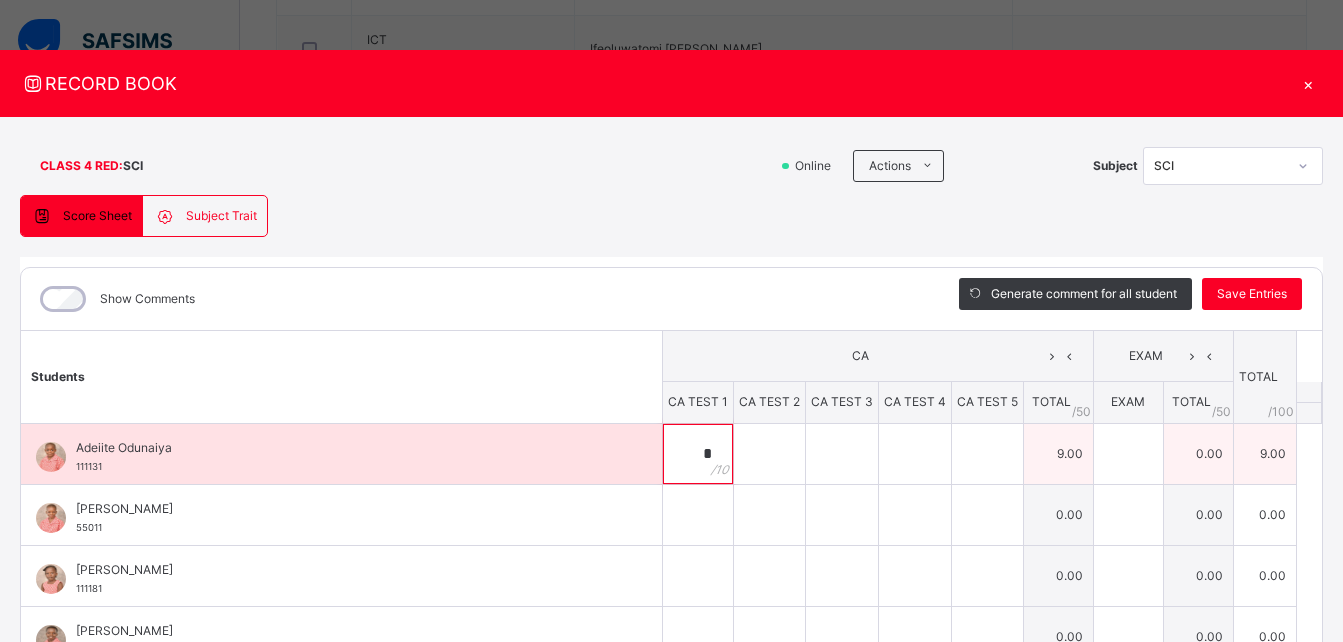 type on "*" 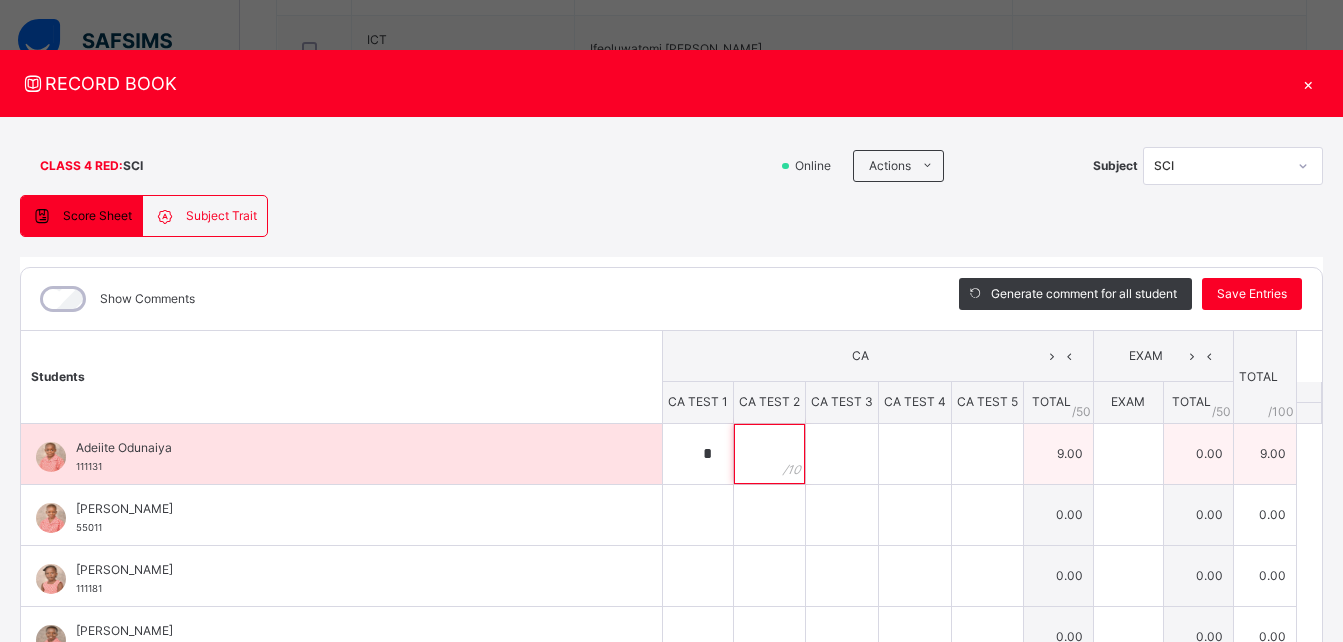 click at bounding box center [769, 454] 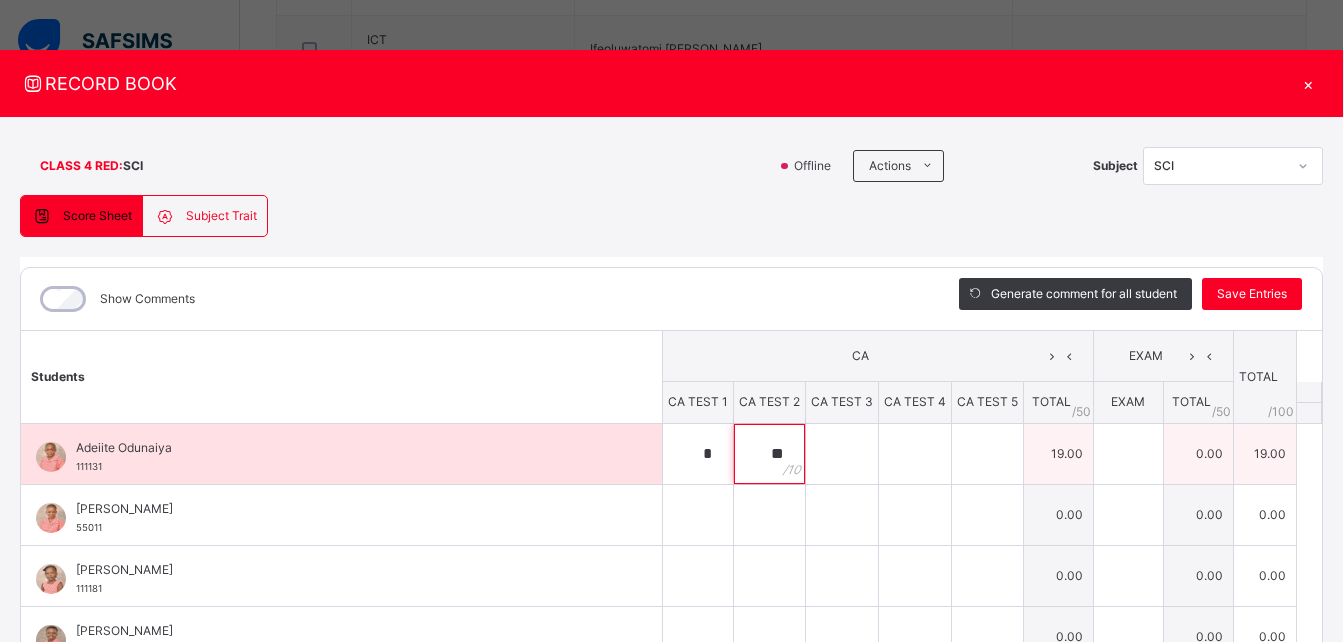 type on "**" 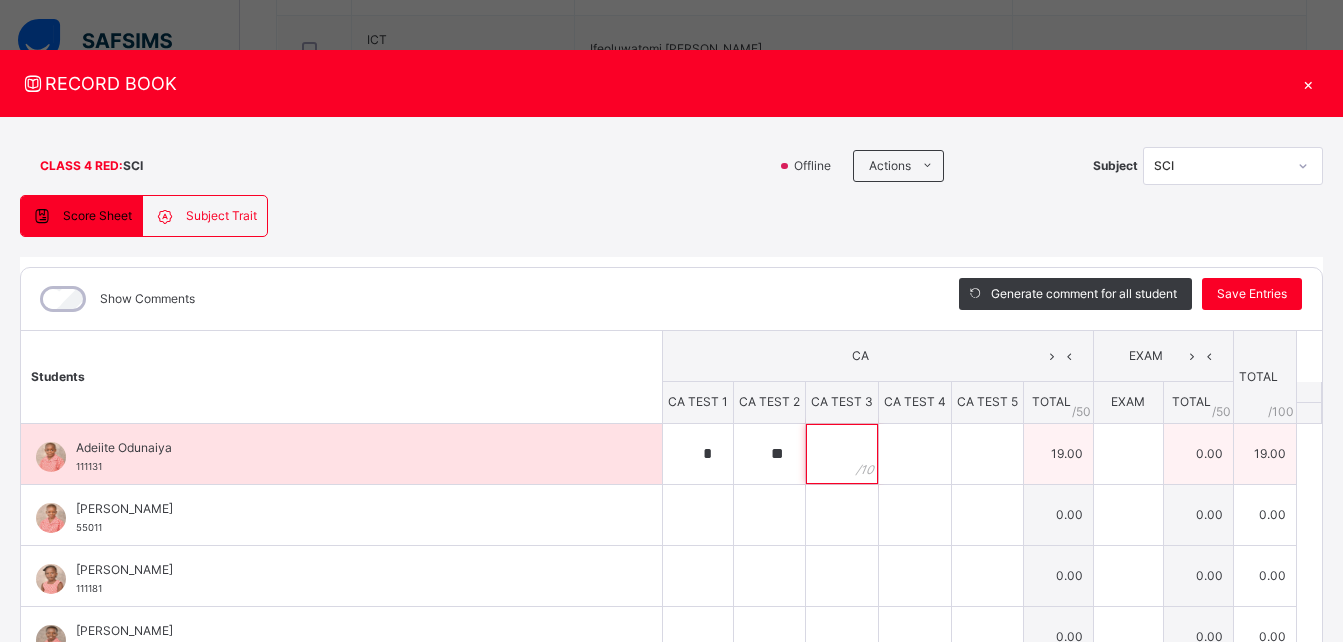 click at bounding box center [842, 454] 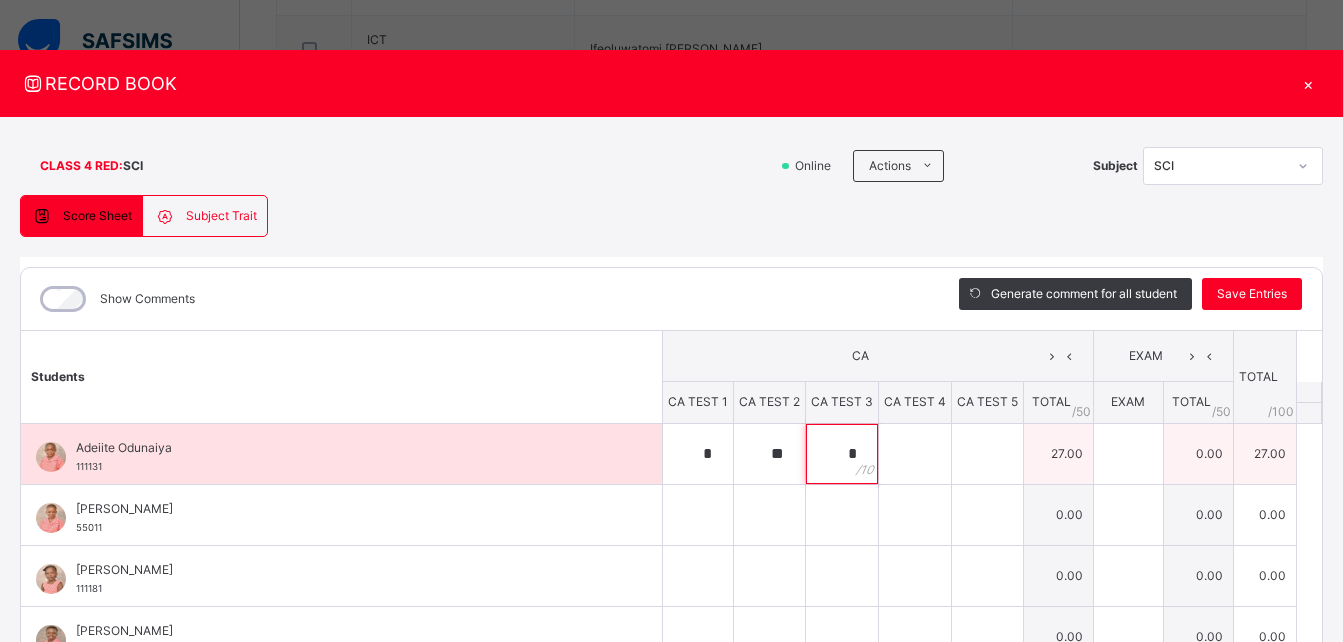 type on "*" 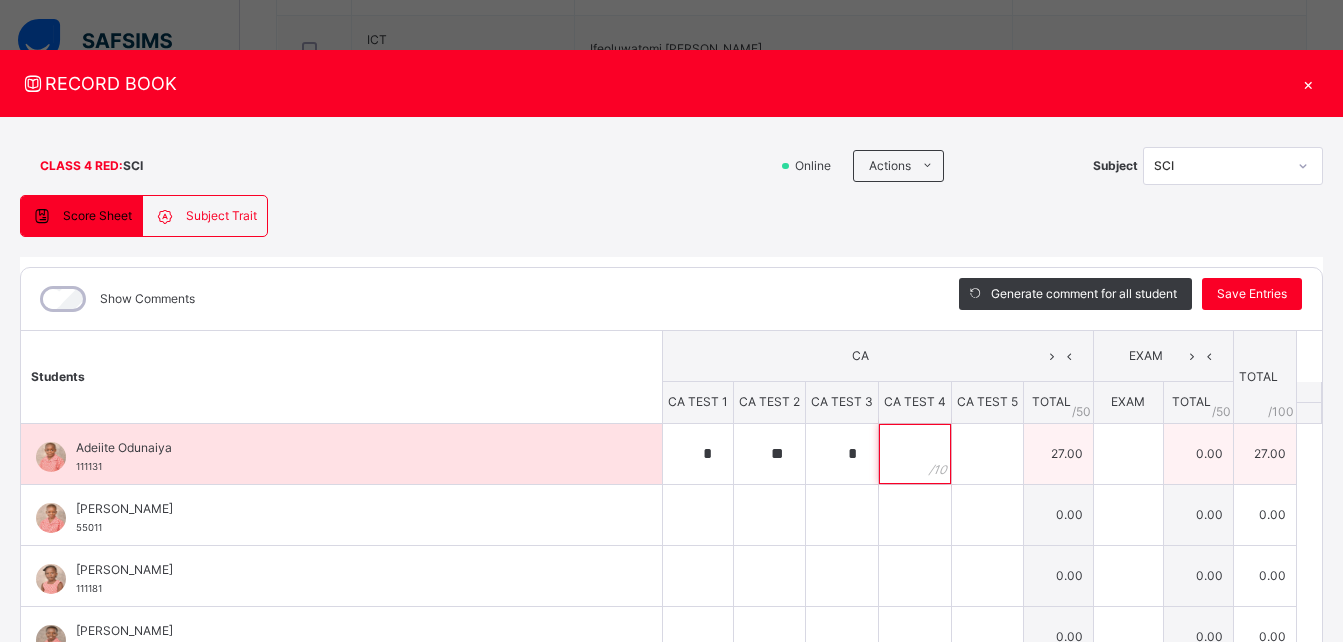 click at bounding box center (915, 454) 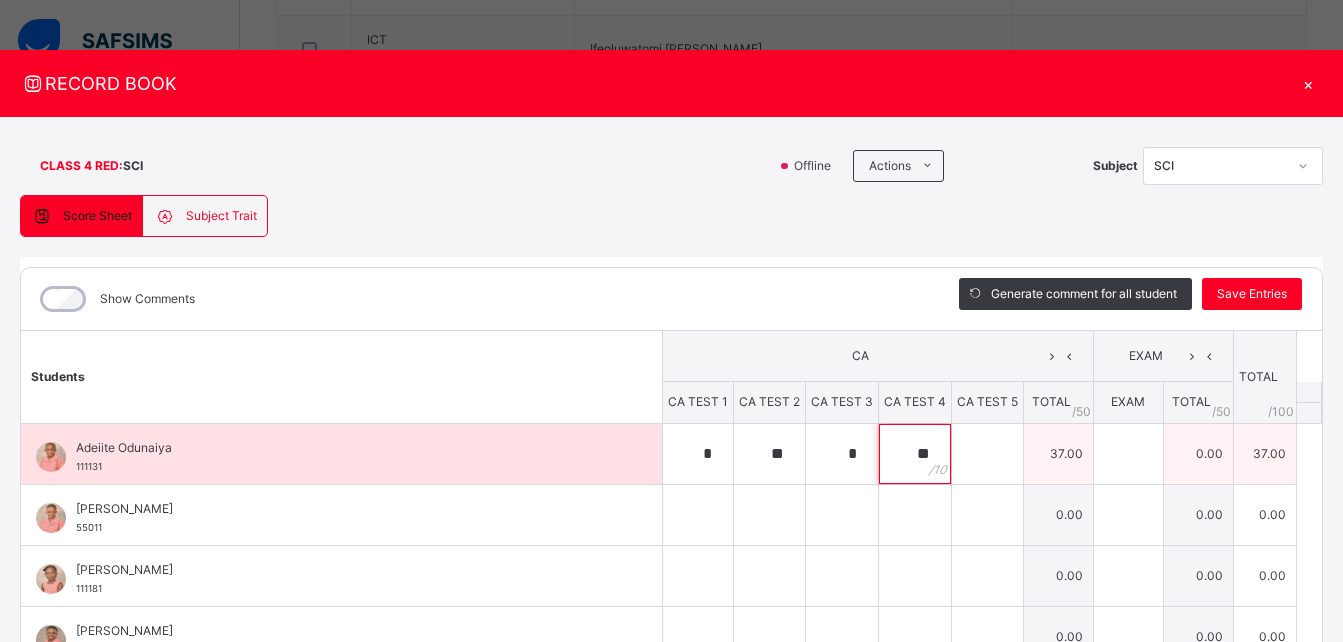 type on "**" 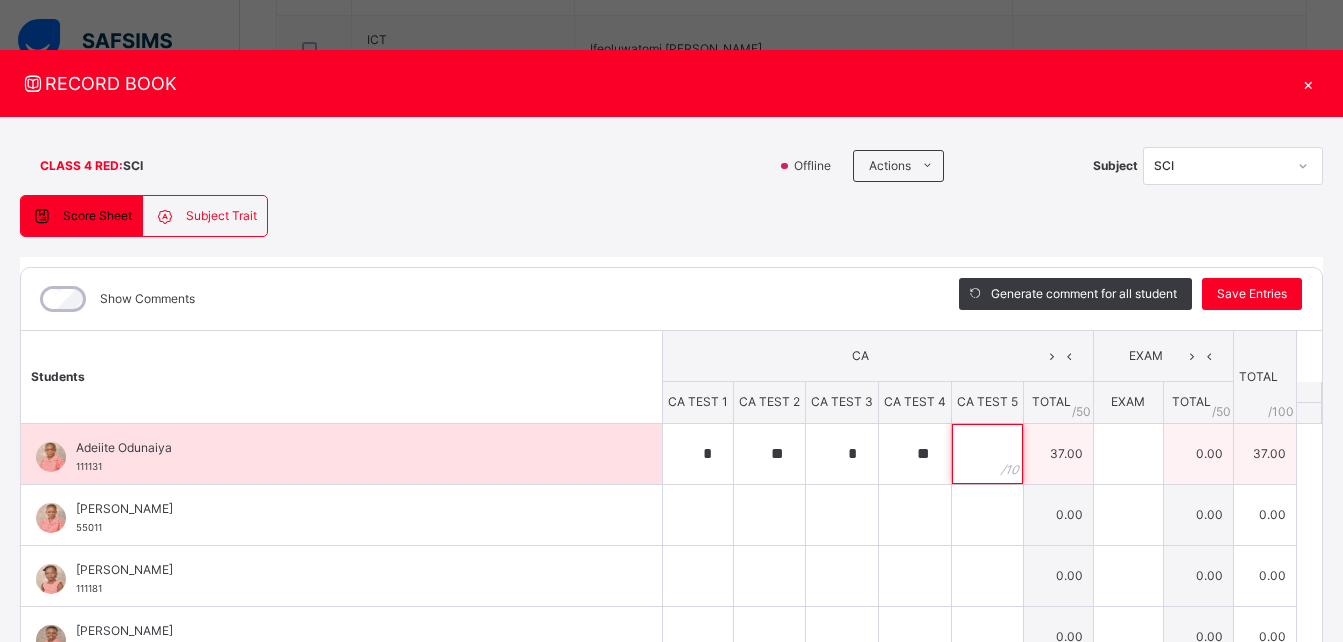 click at bounding box center [987, 454] 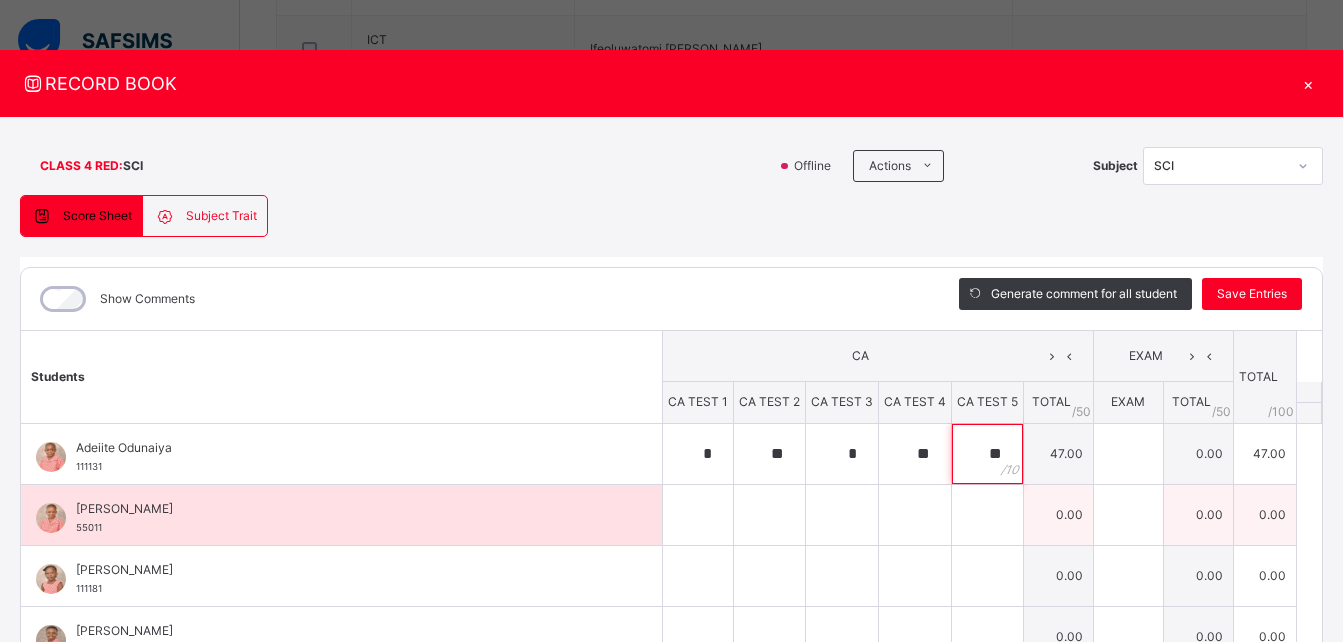 type on "**" 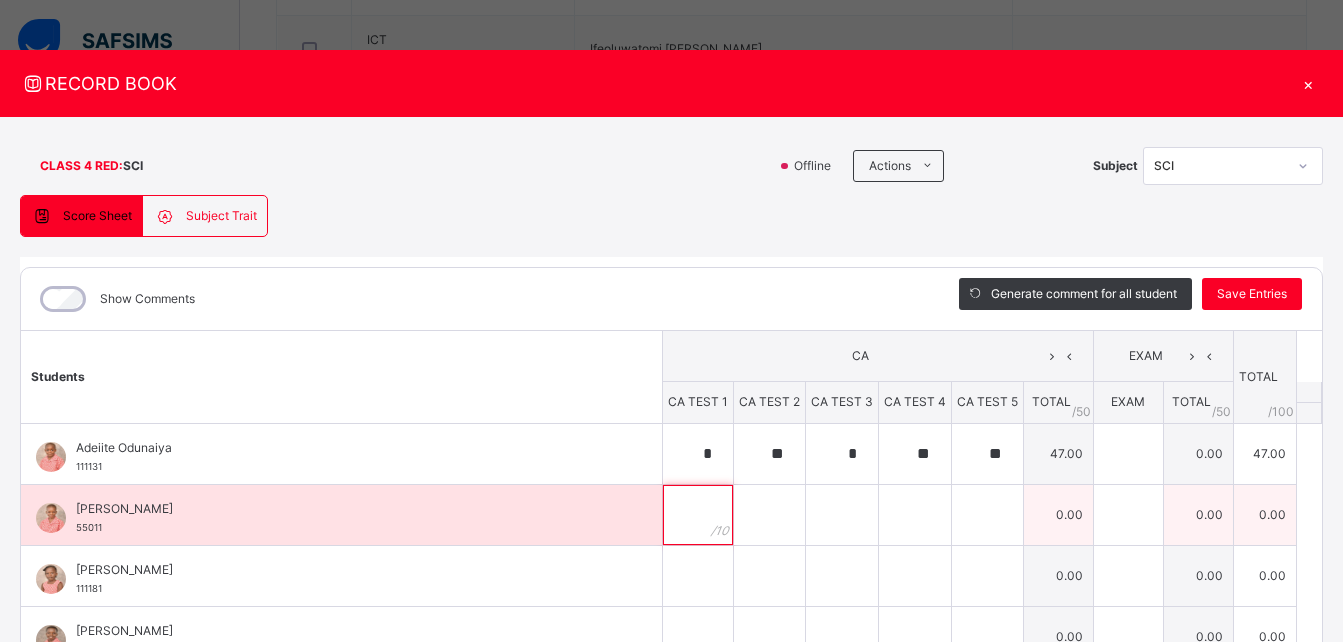 click at bounding box center [698, 515] 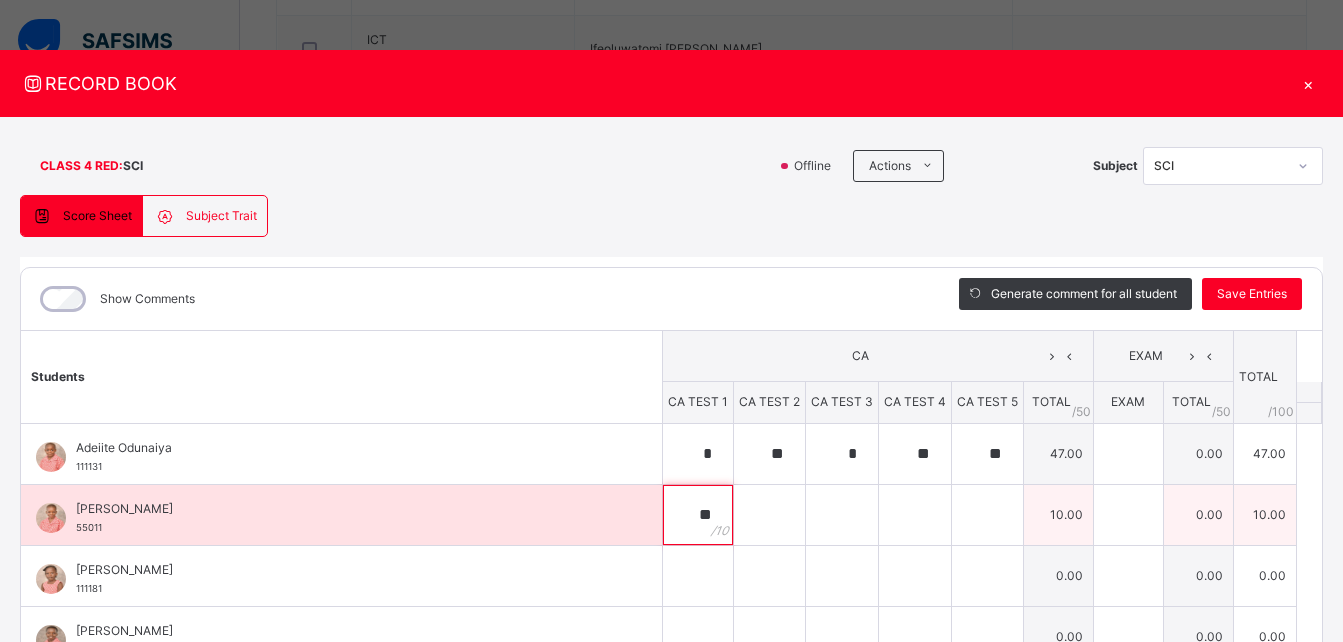 type on "**" 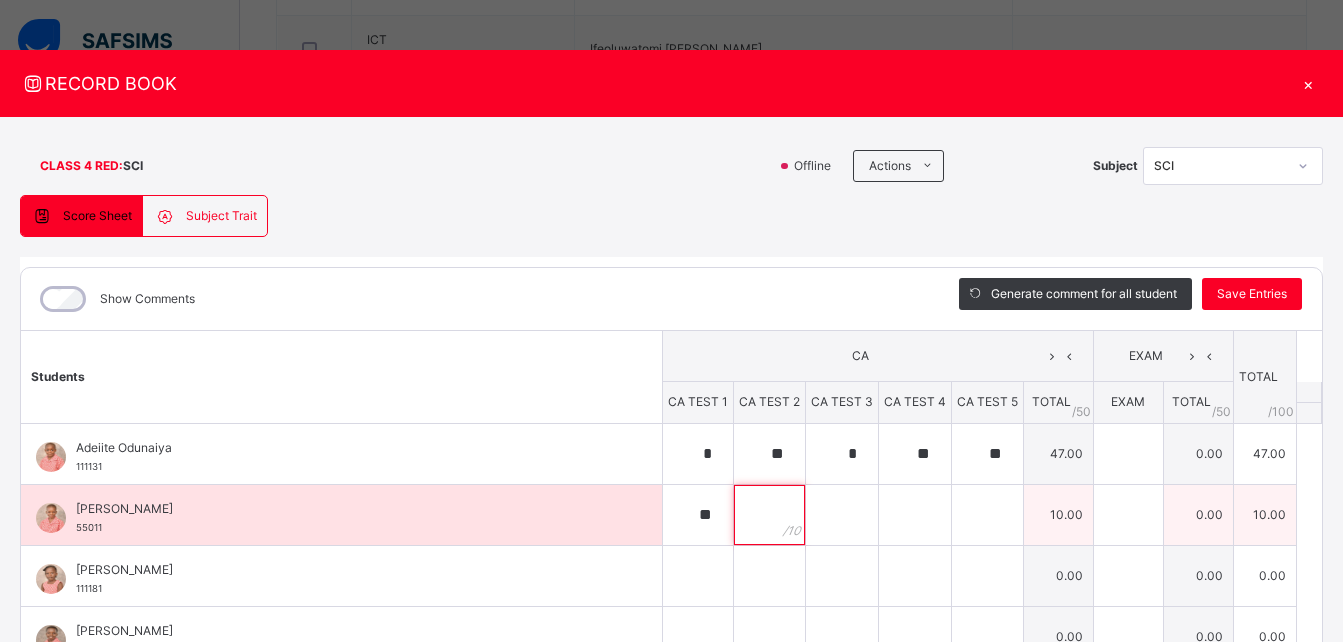 click at bounding box center (769, 515) 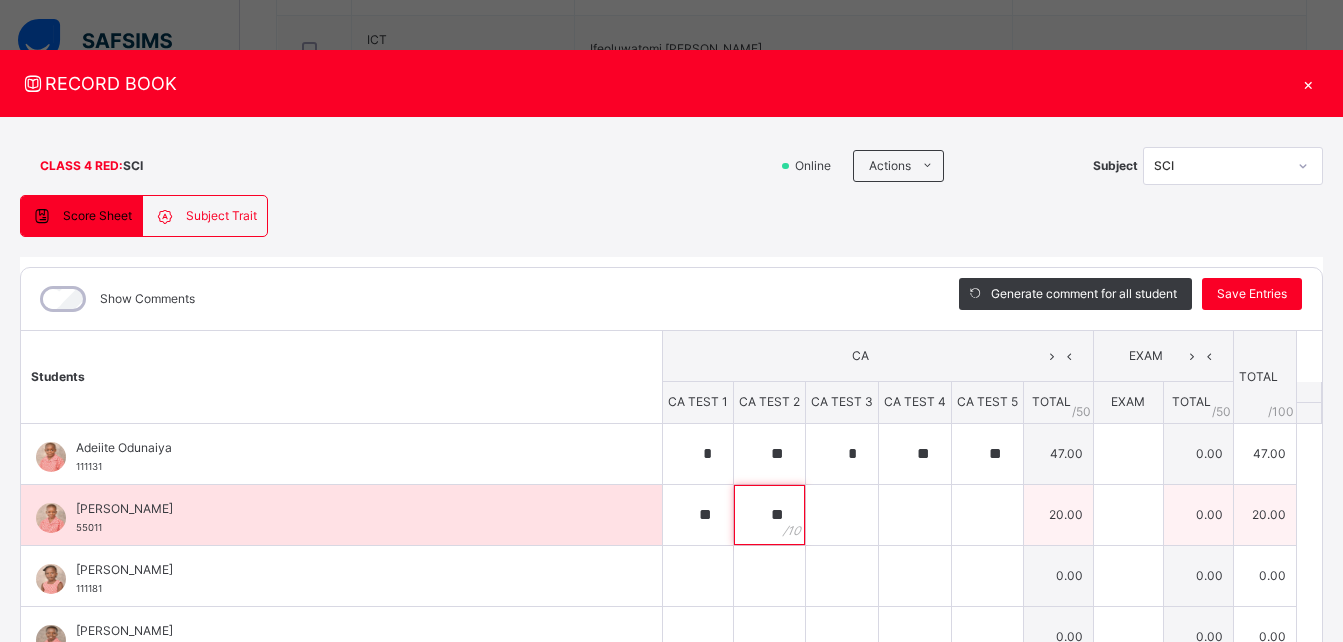 type on "**" 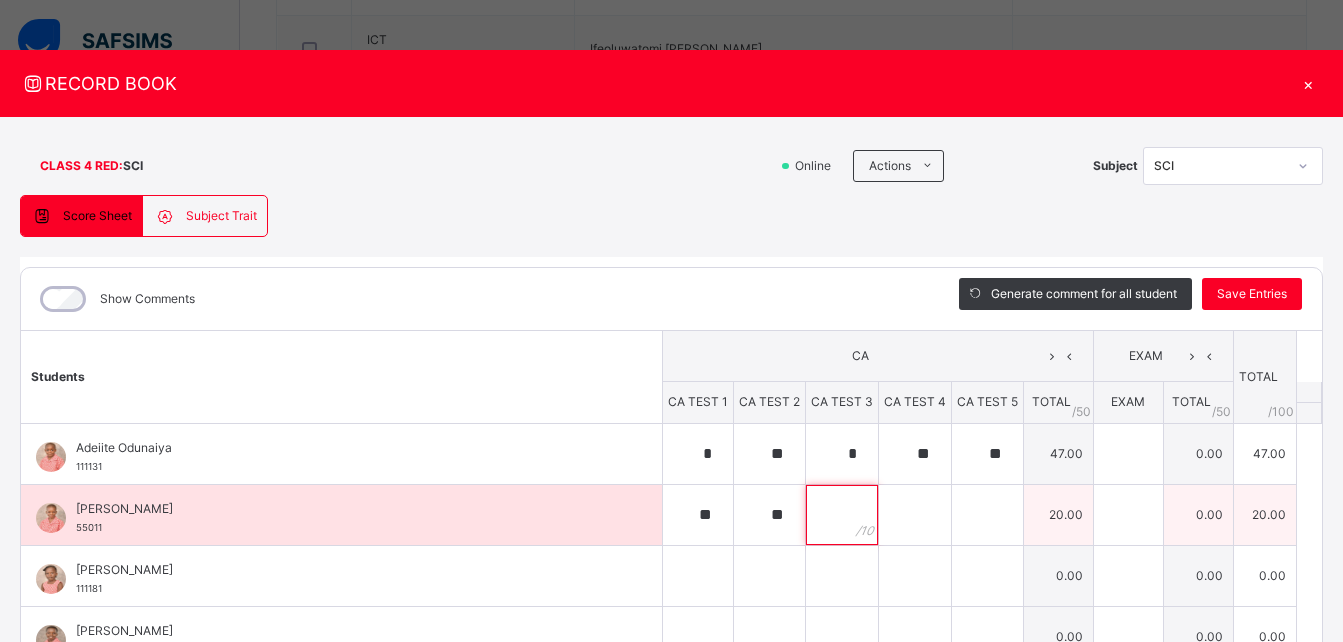 click at bounding box center (842, 515) 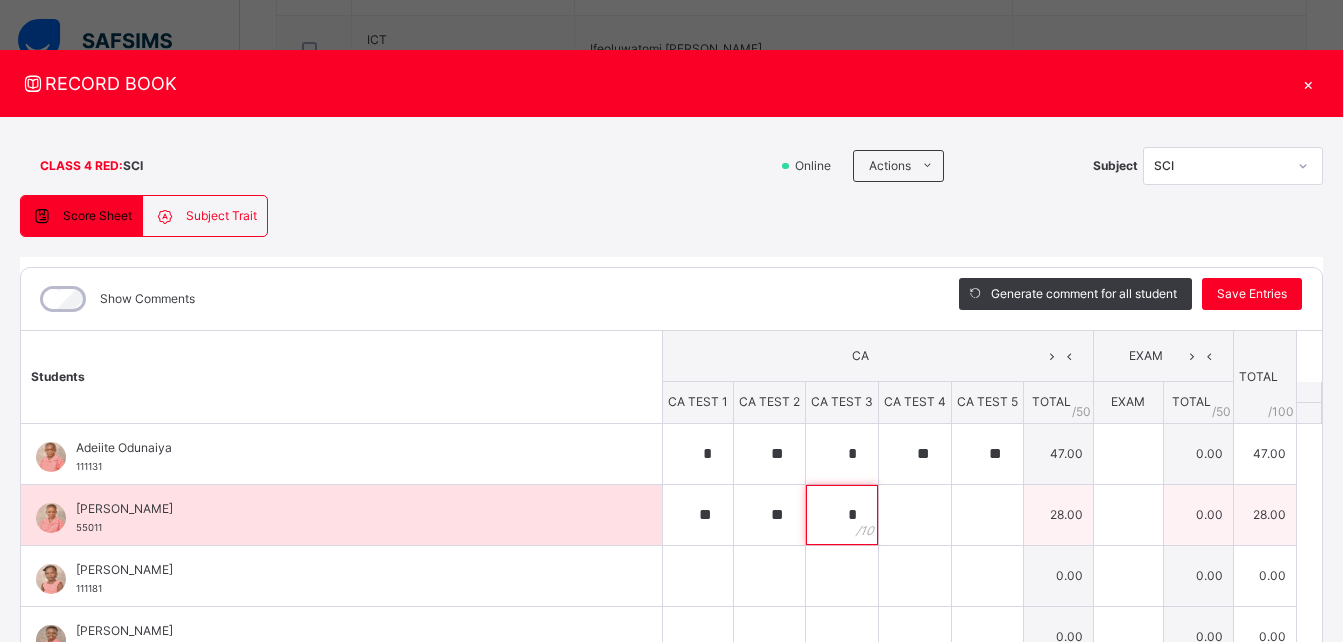 type on "*" 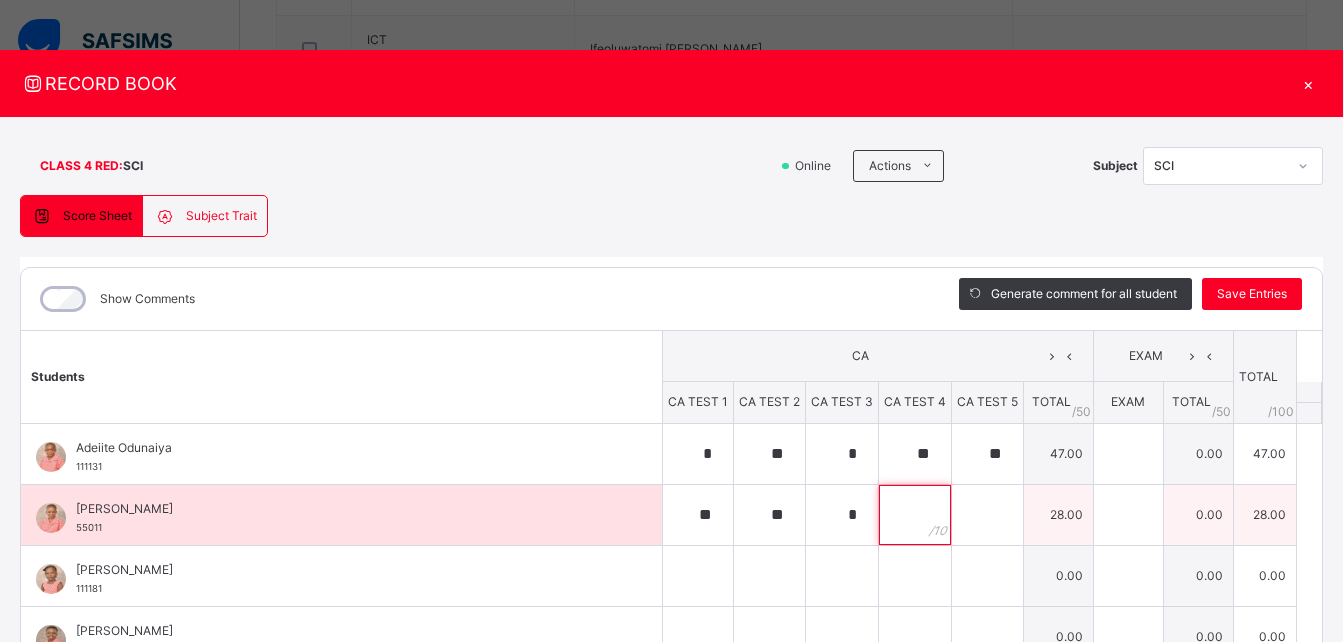 click at bounding box center (915, 515) 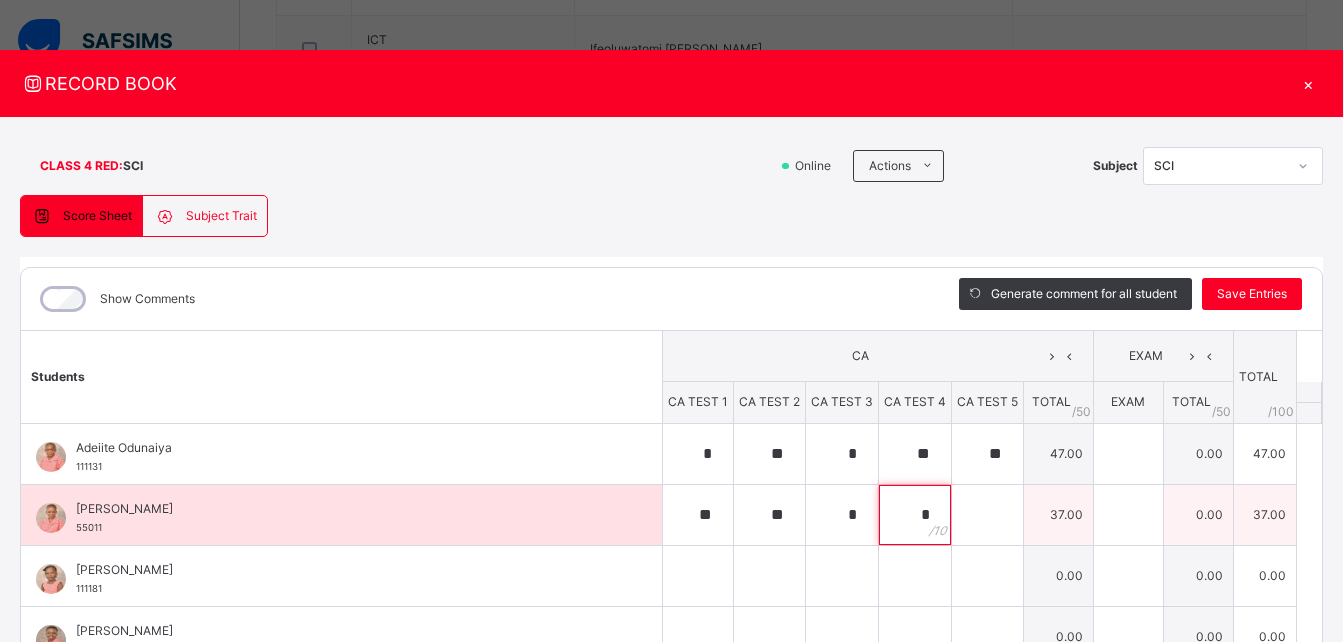 type on "*" 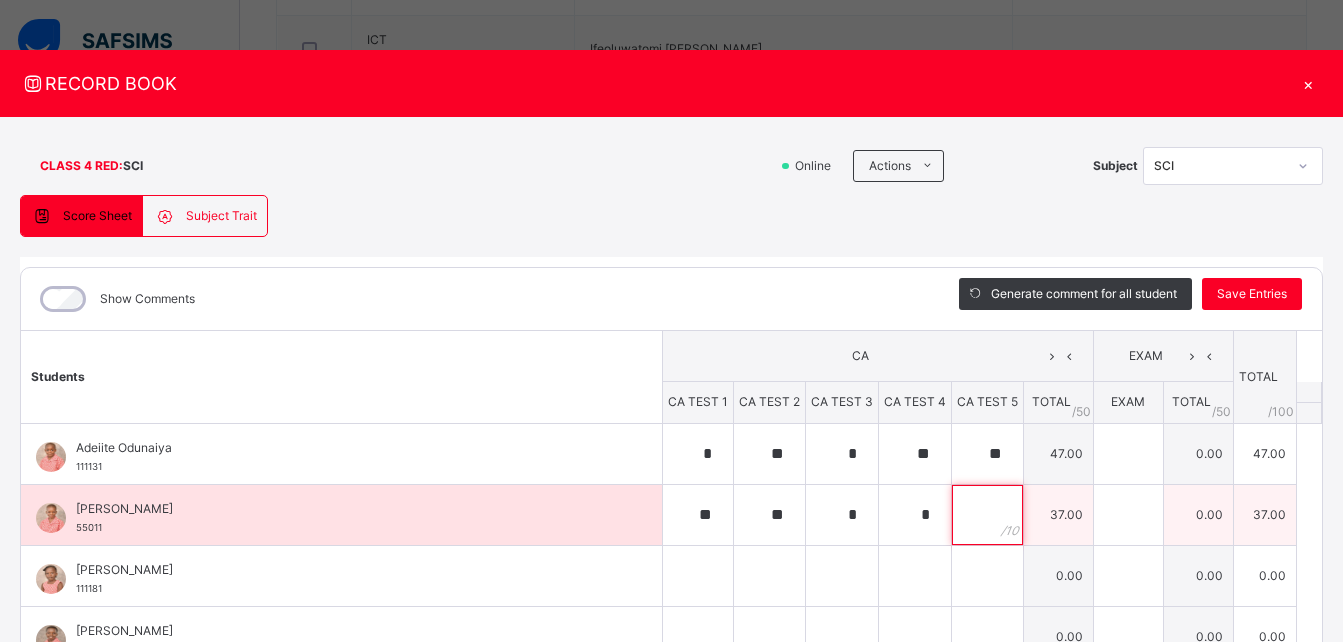 click at bounding box center (987, 515) 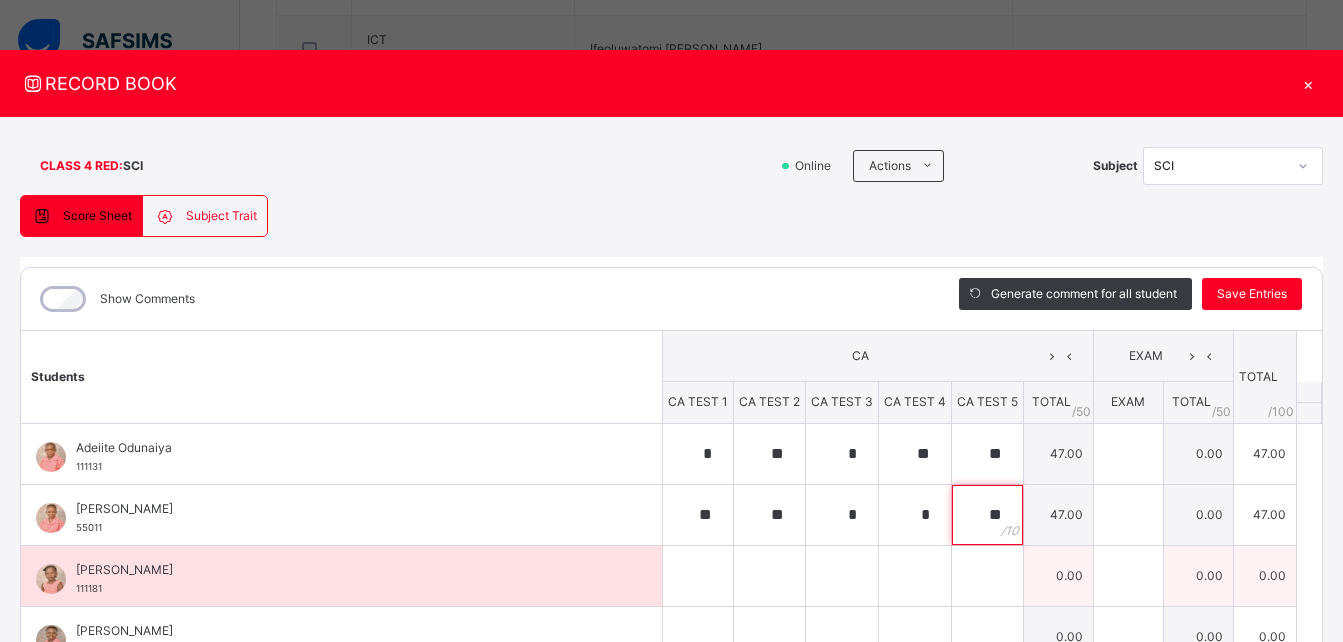 type on "**" 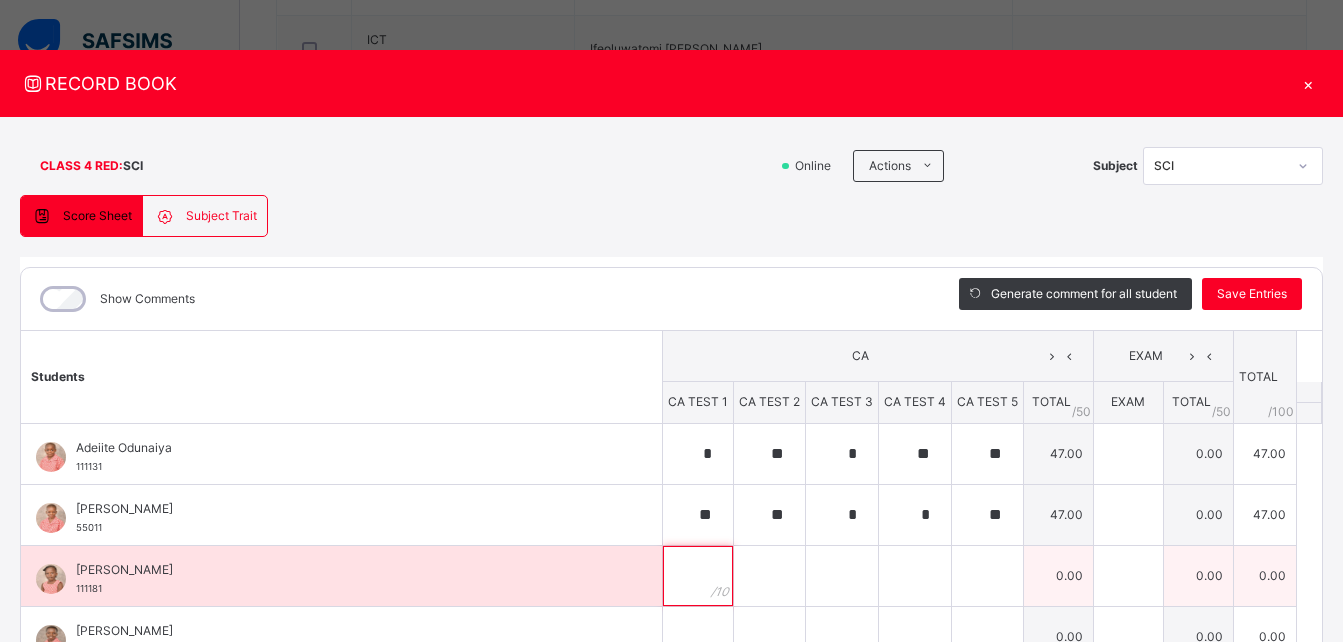 click at bounding box center [698, 576] 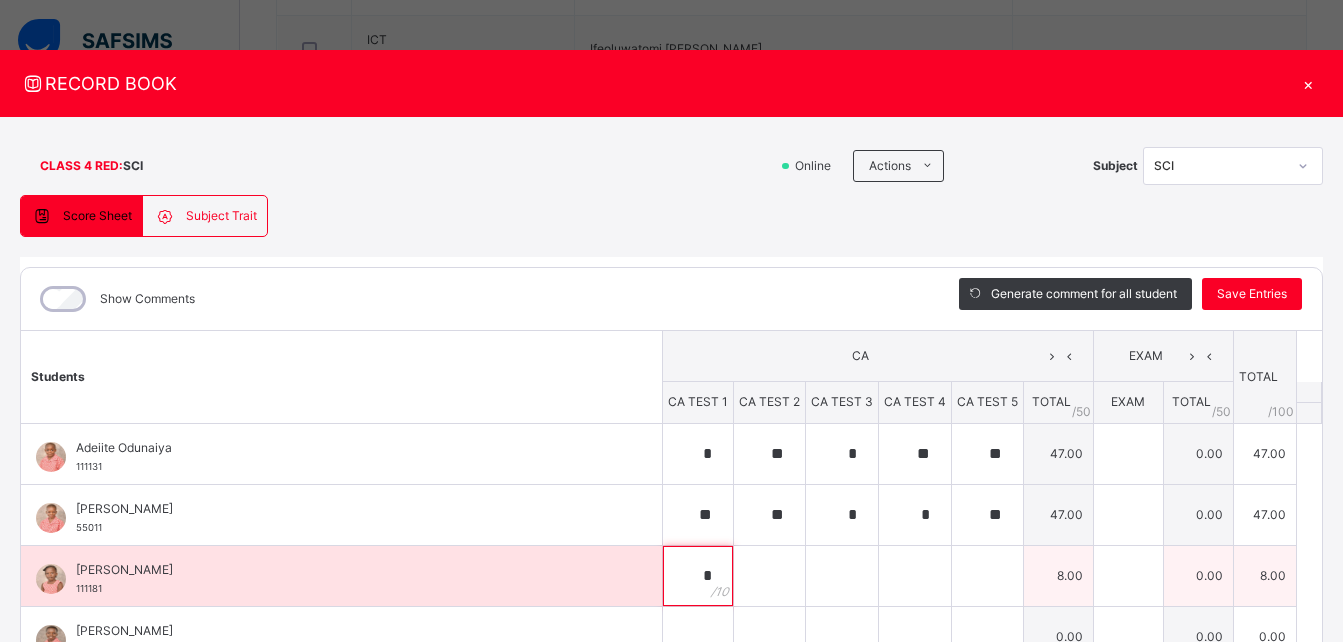 type on "*" 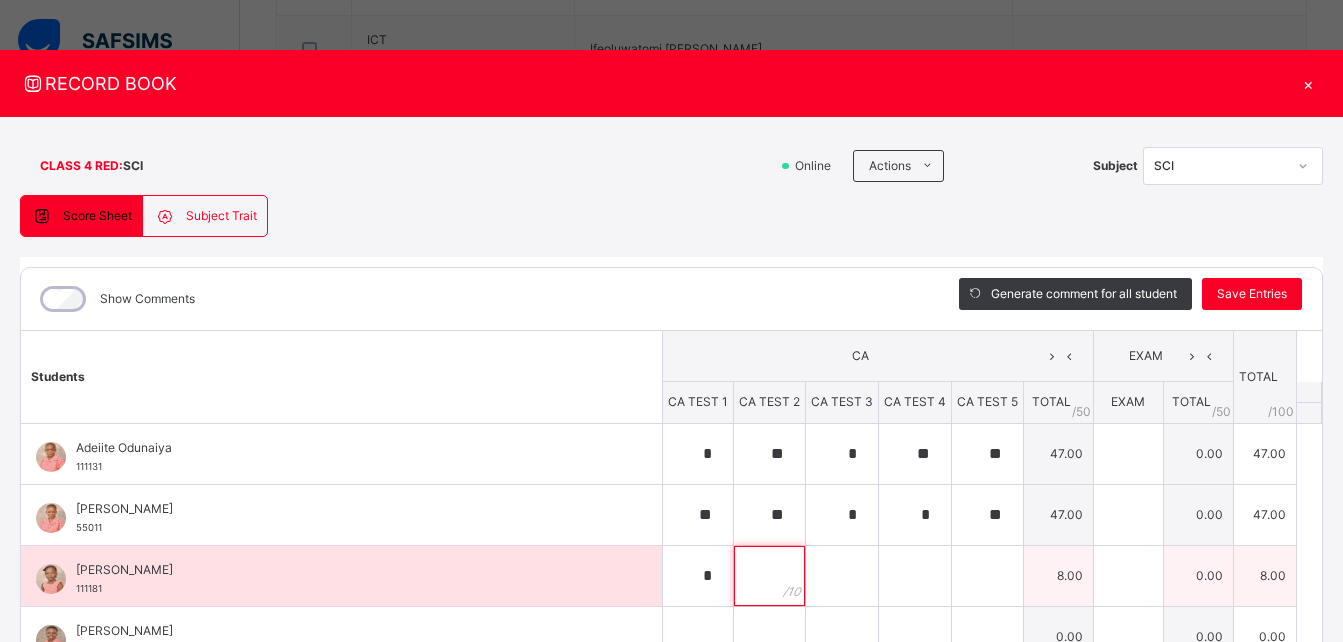 click at bounding box center [769, 576] 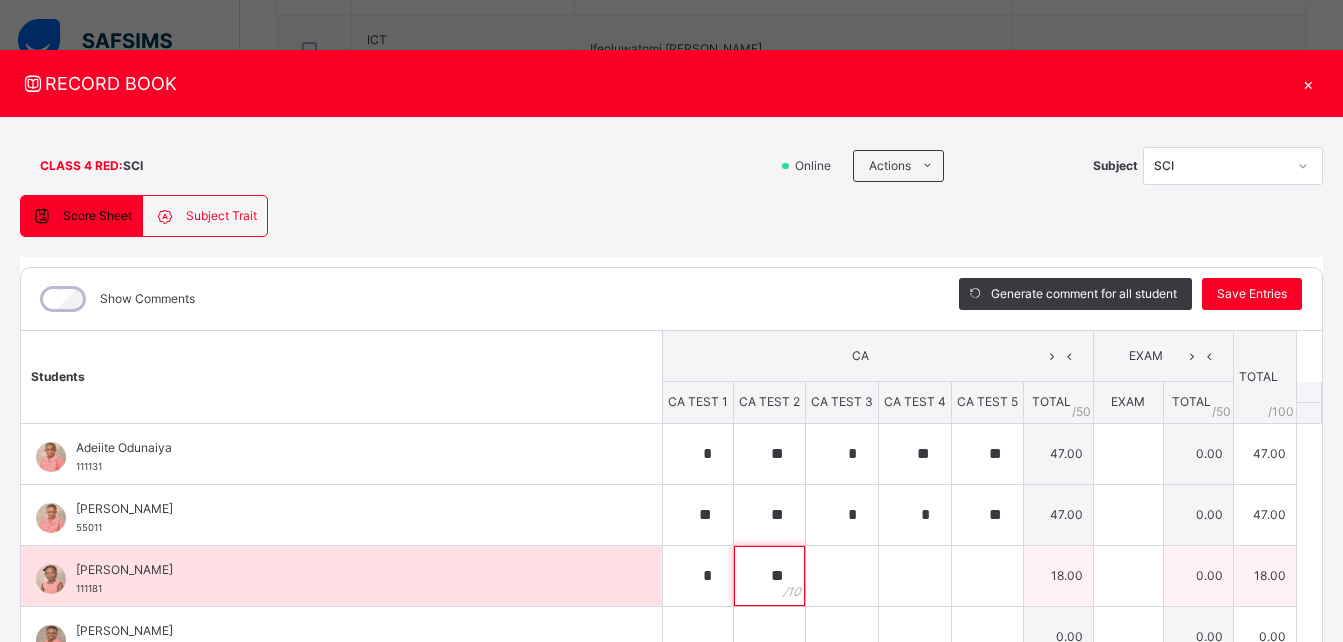 type on "**" 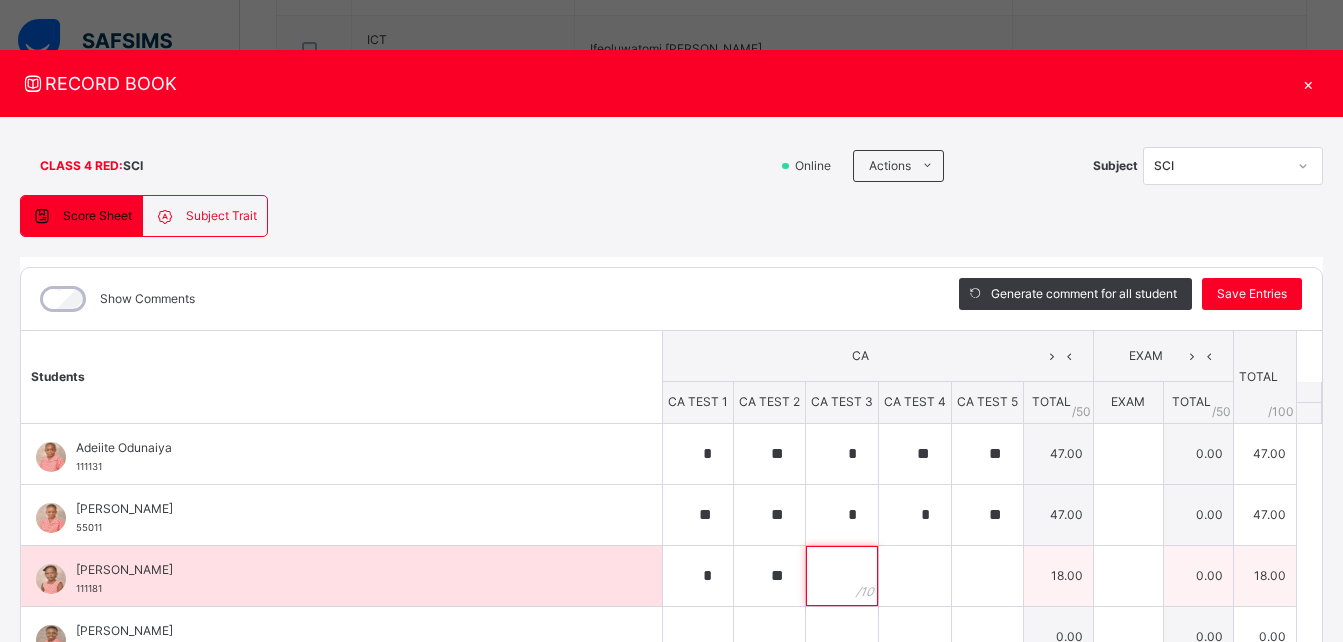 click at bounding box center (842, 576) 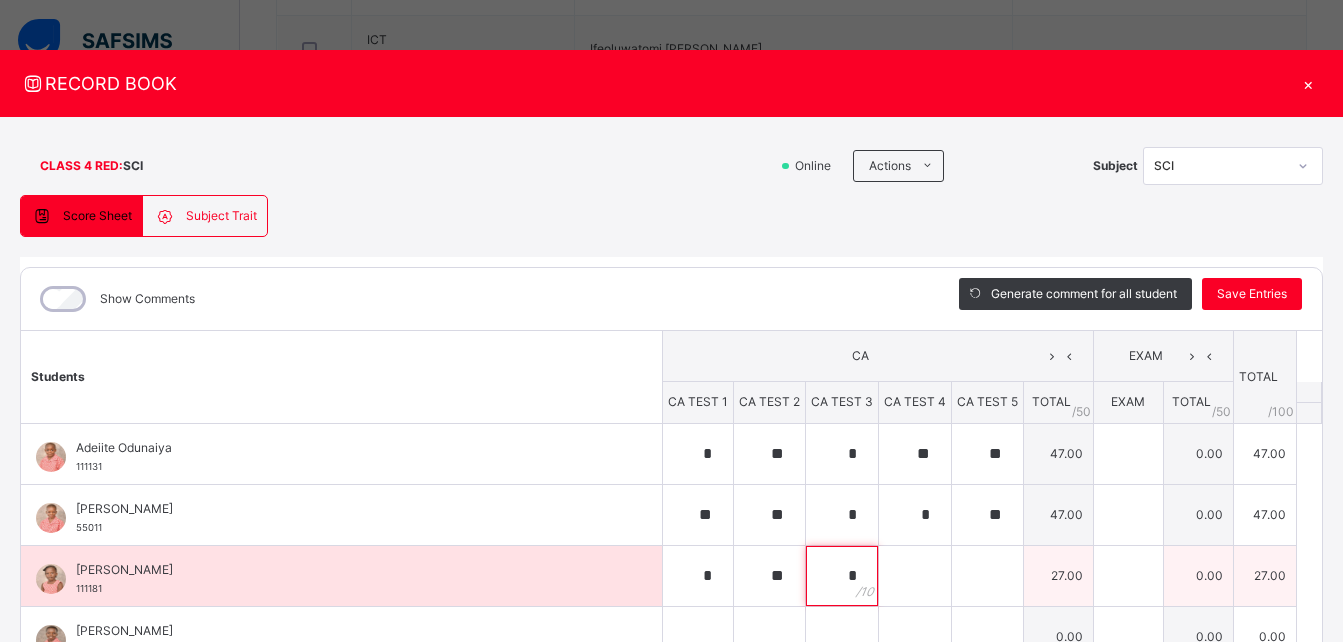 type on "*" 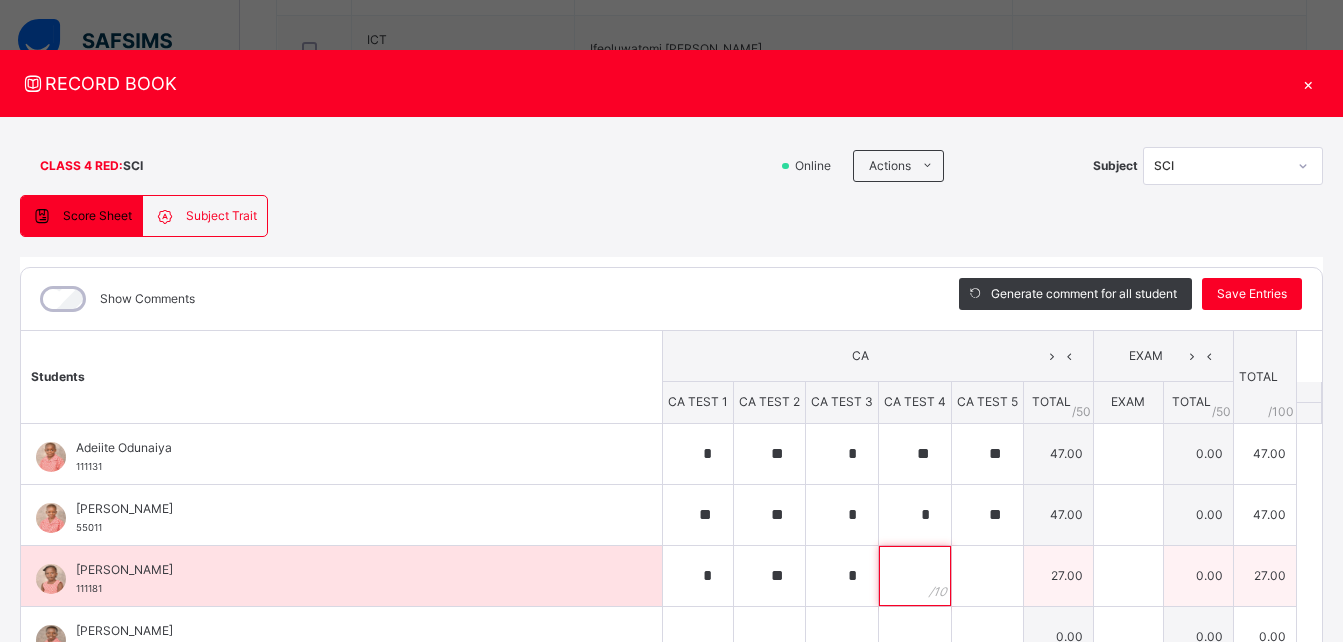 click at bounding box center [915, 576] 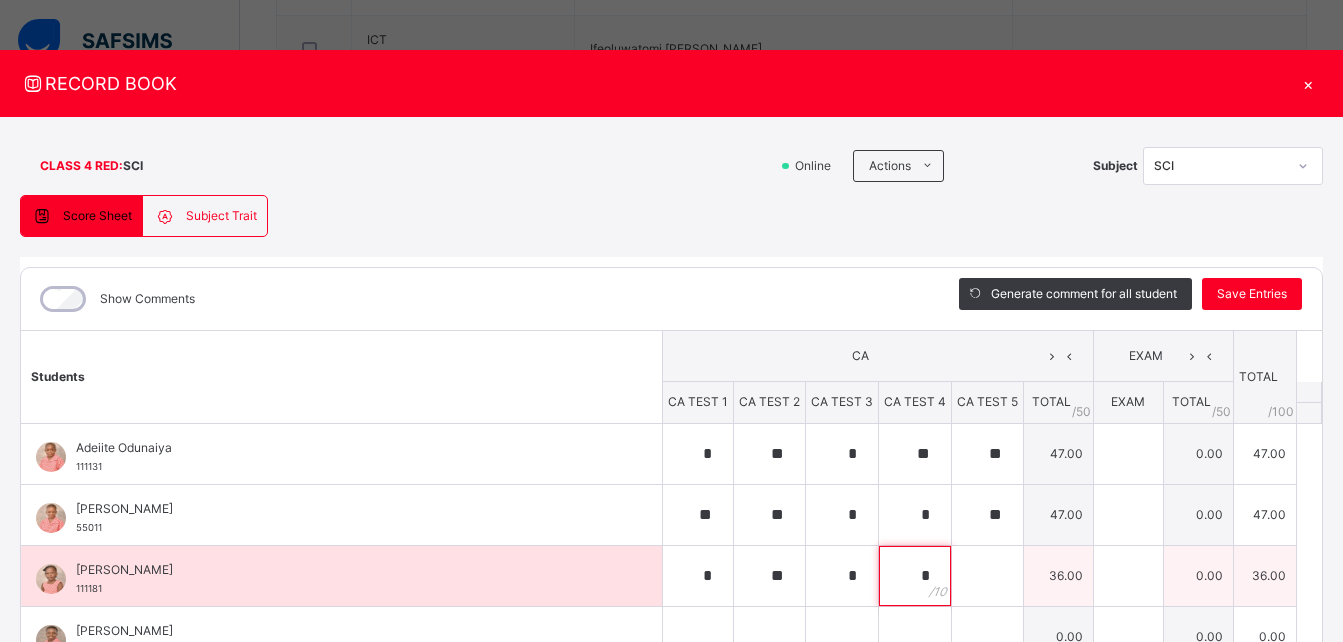 type on "*" 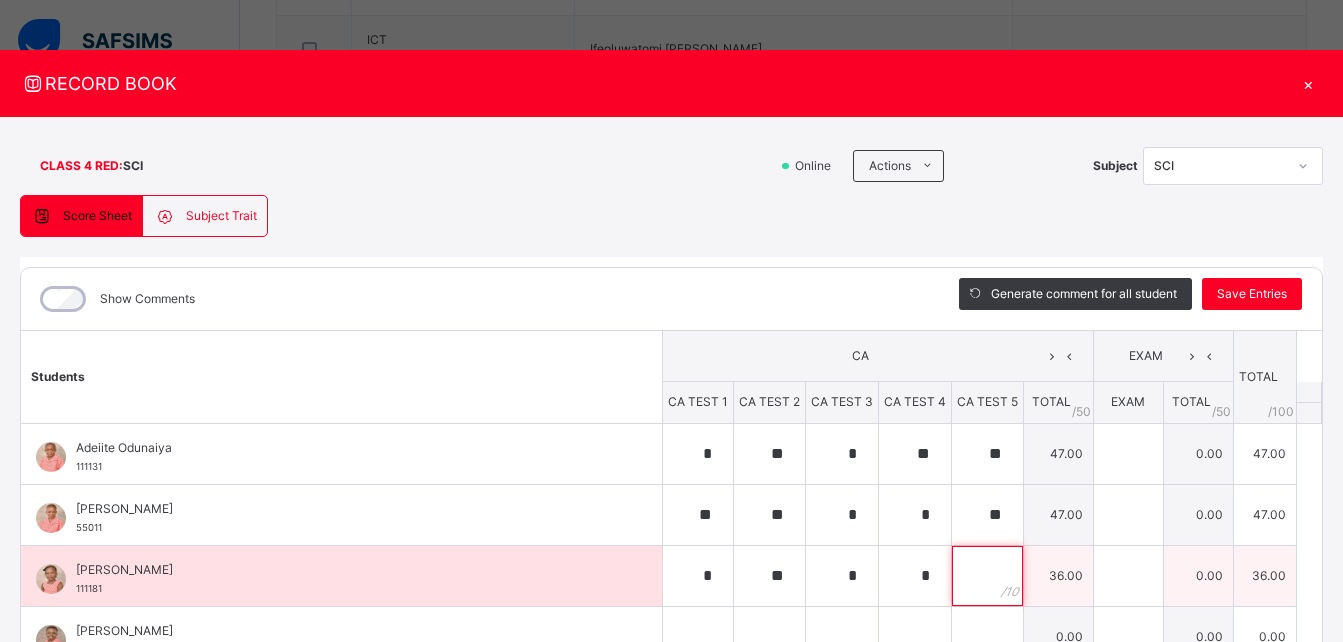 click at bounding box center [987, 576] 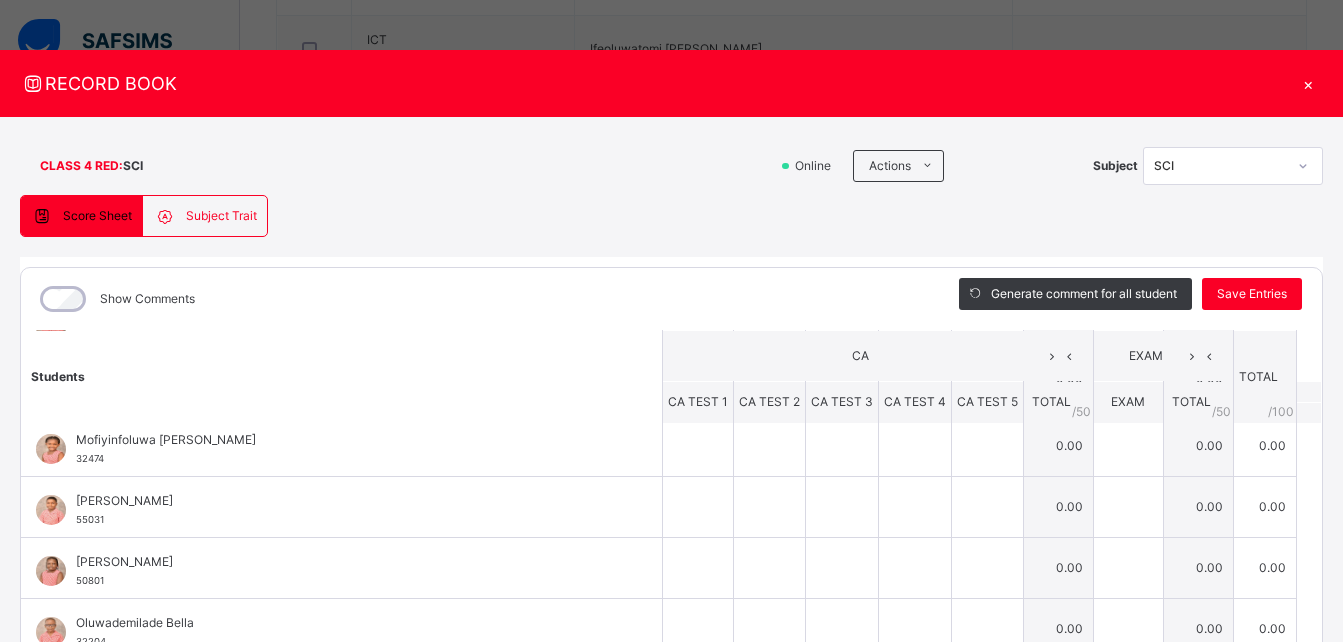 scroll, scrollTop: 437, scrollLeft: 0, axis: vertical 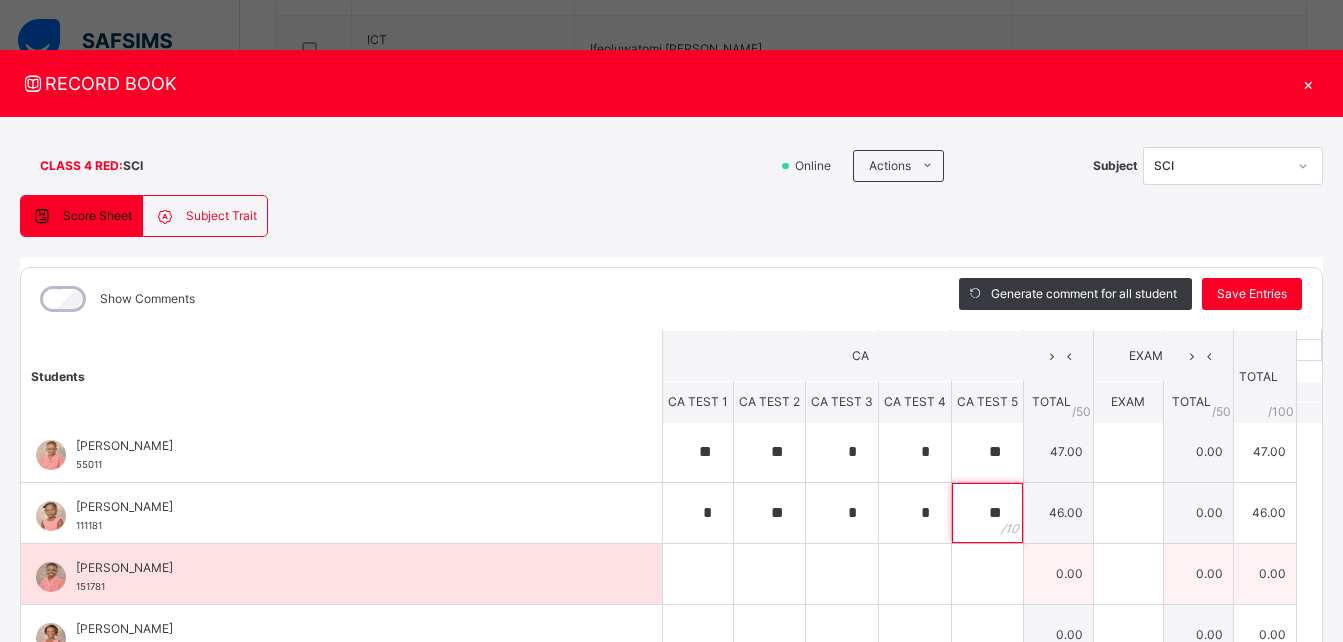 type on "**" 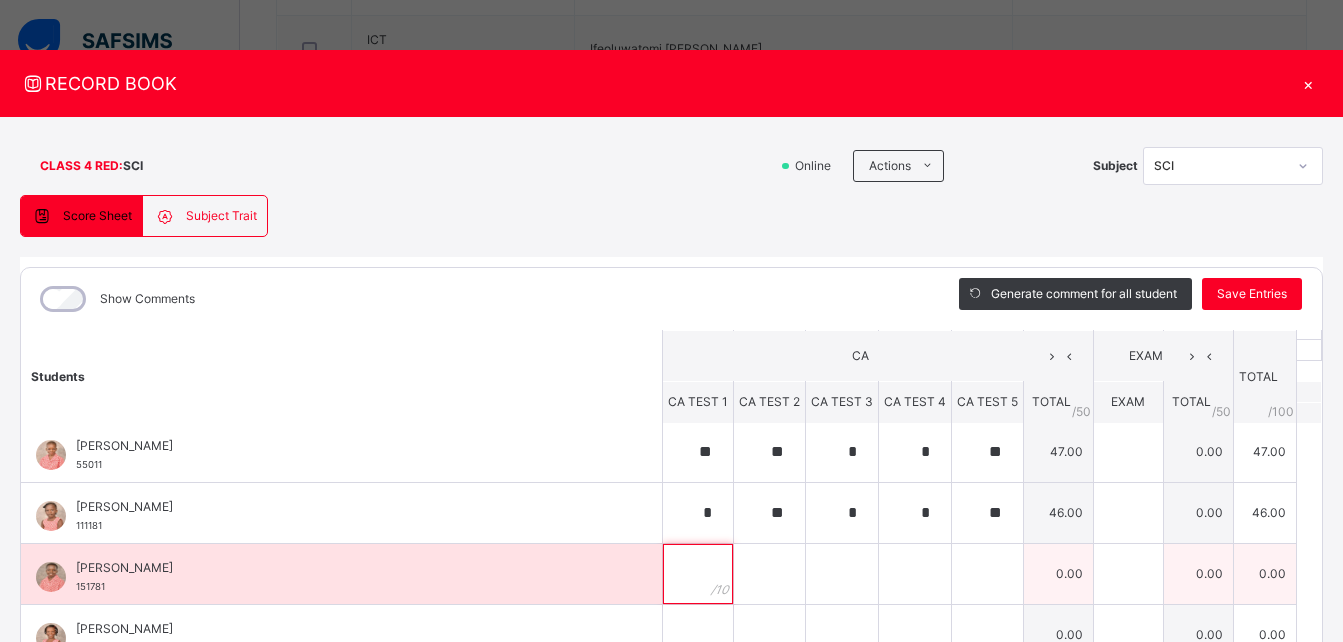 click at bounding box center [698, 574] 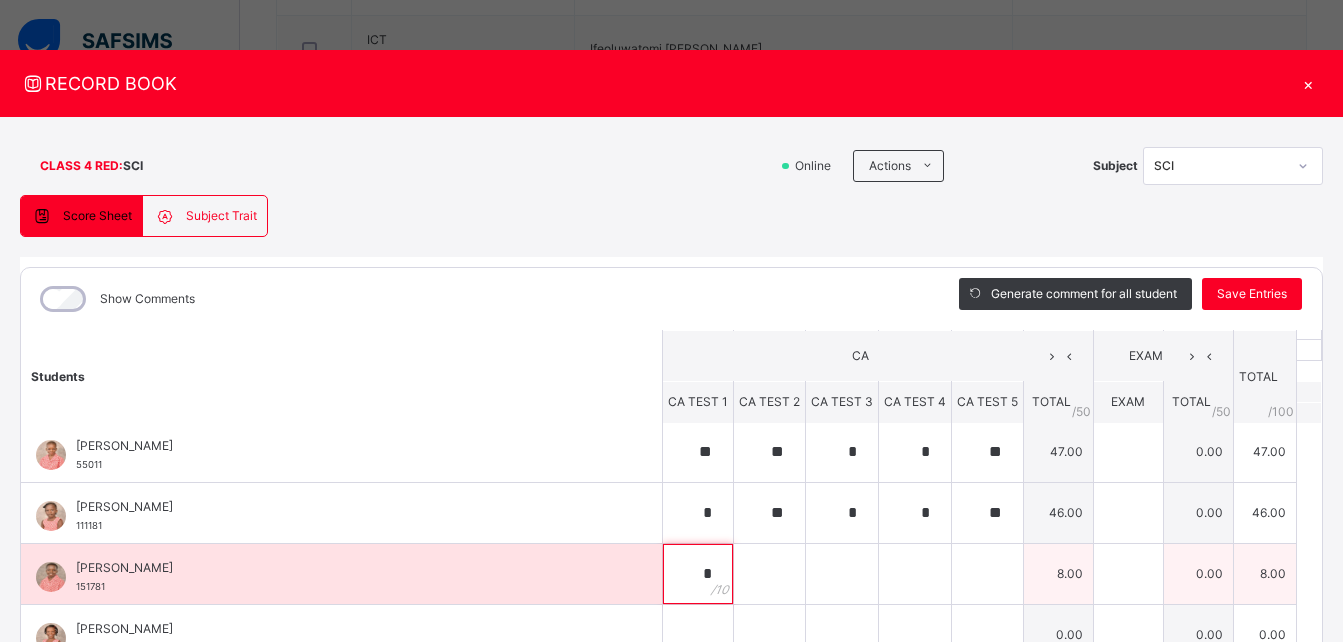 type on "*" 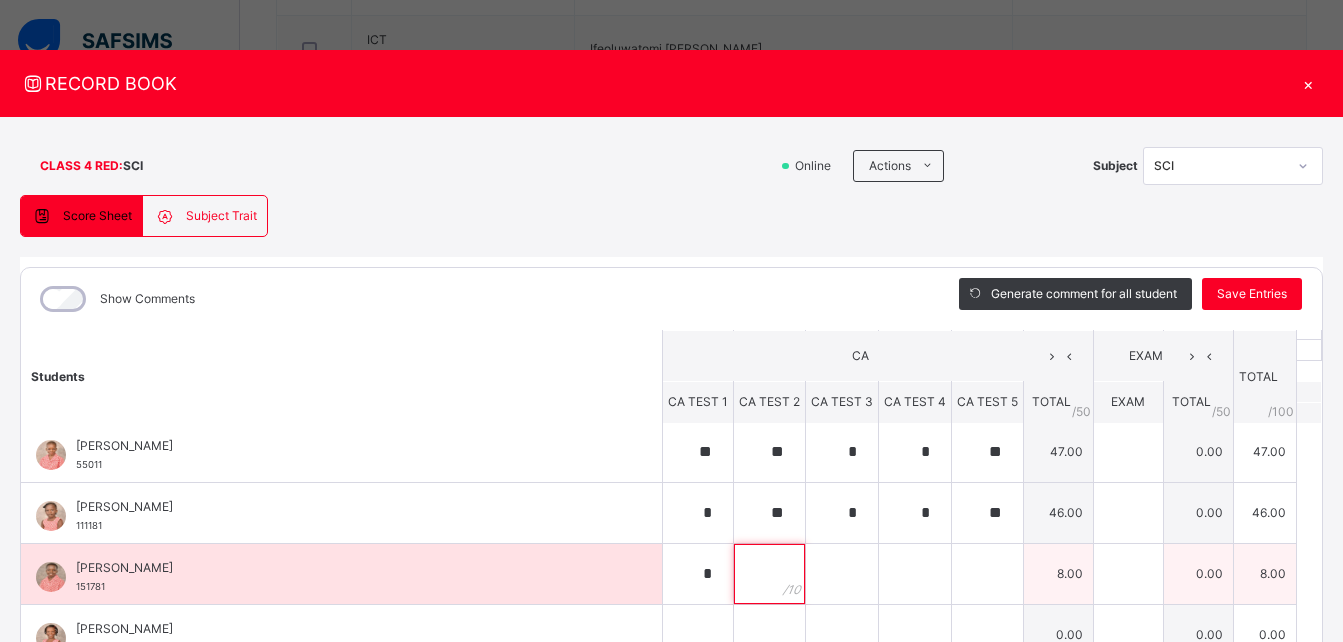 click at bounding box center [769, 574] 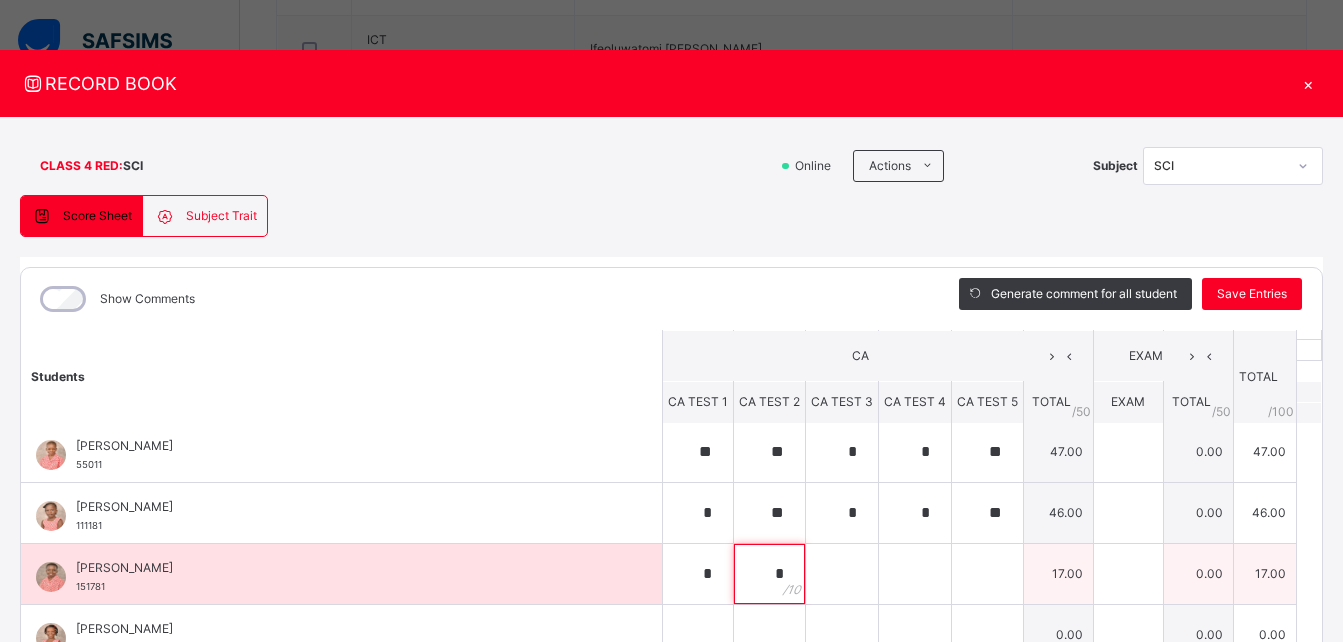 type on "*" 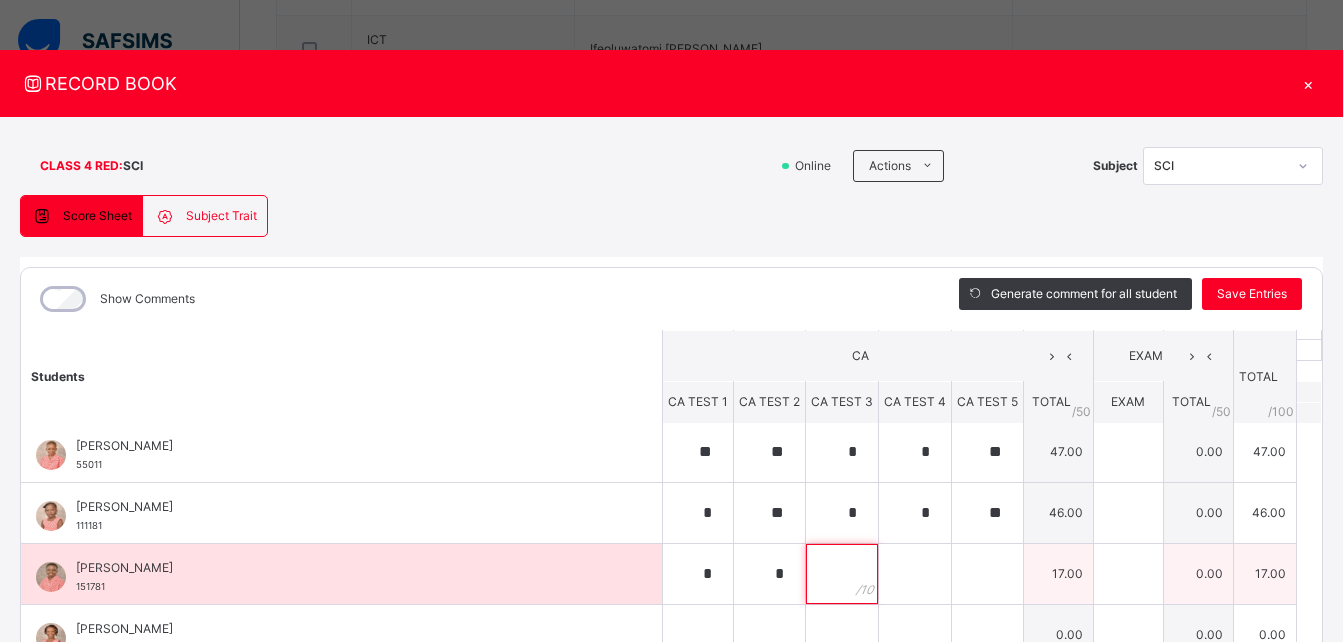 click at bounding box center [842, 574] 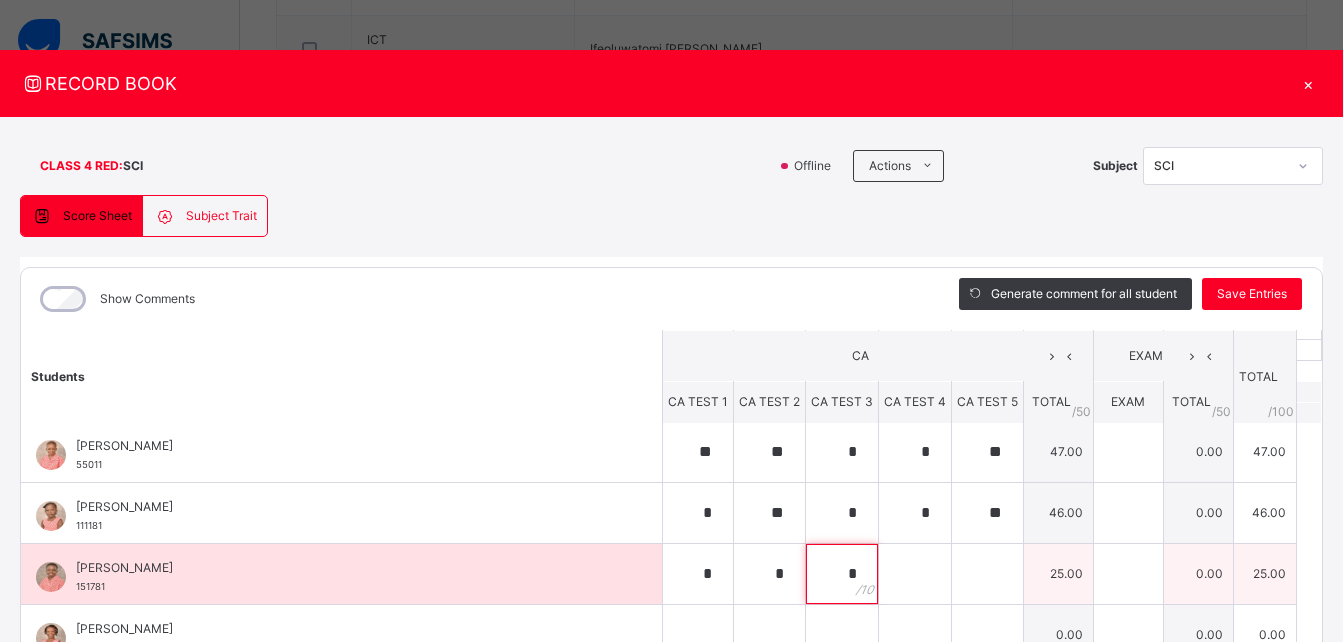 type on "*" 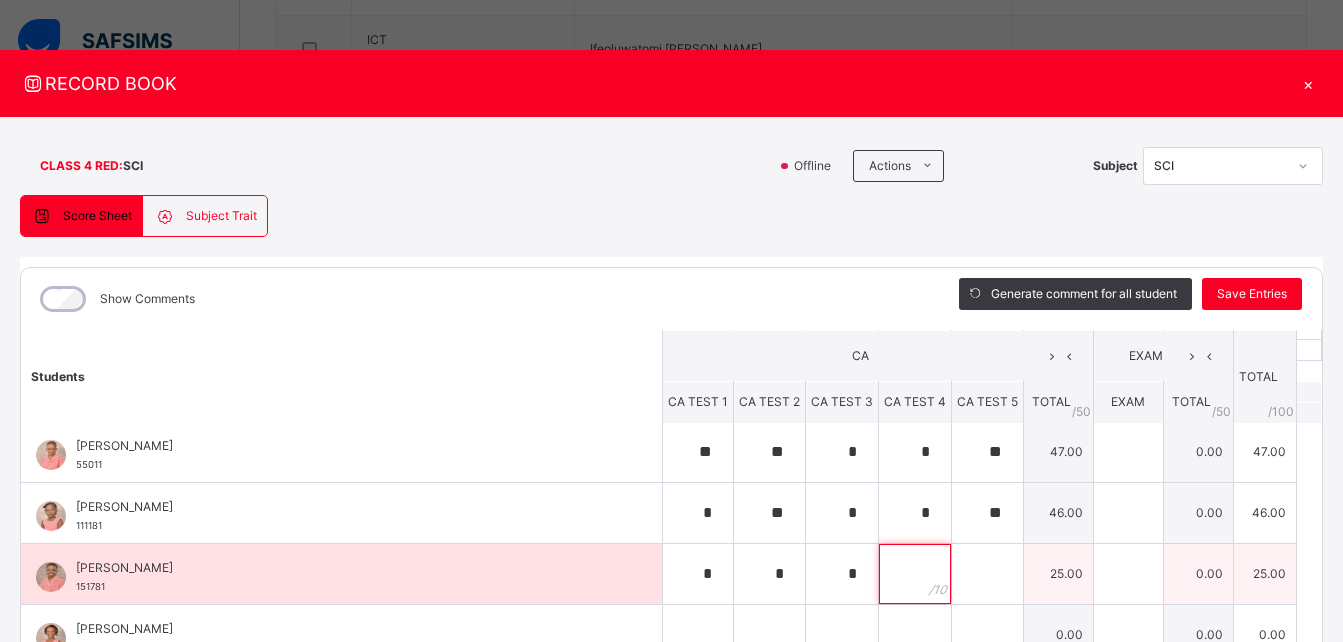click at bounding box center [915, 574] 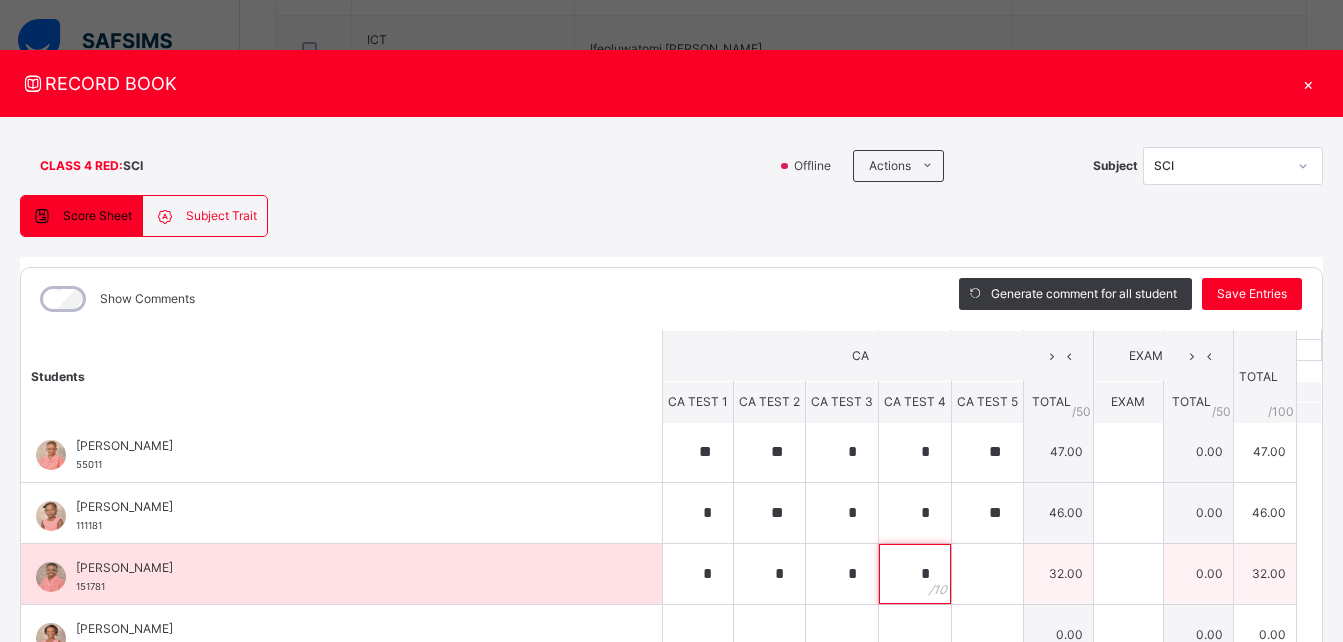 type on "*" 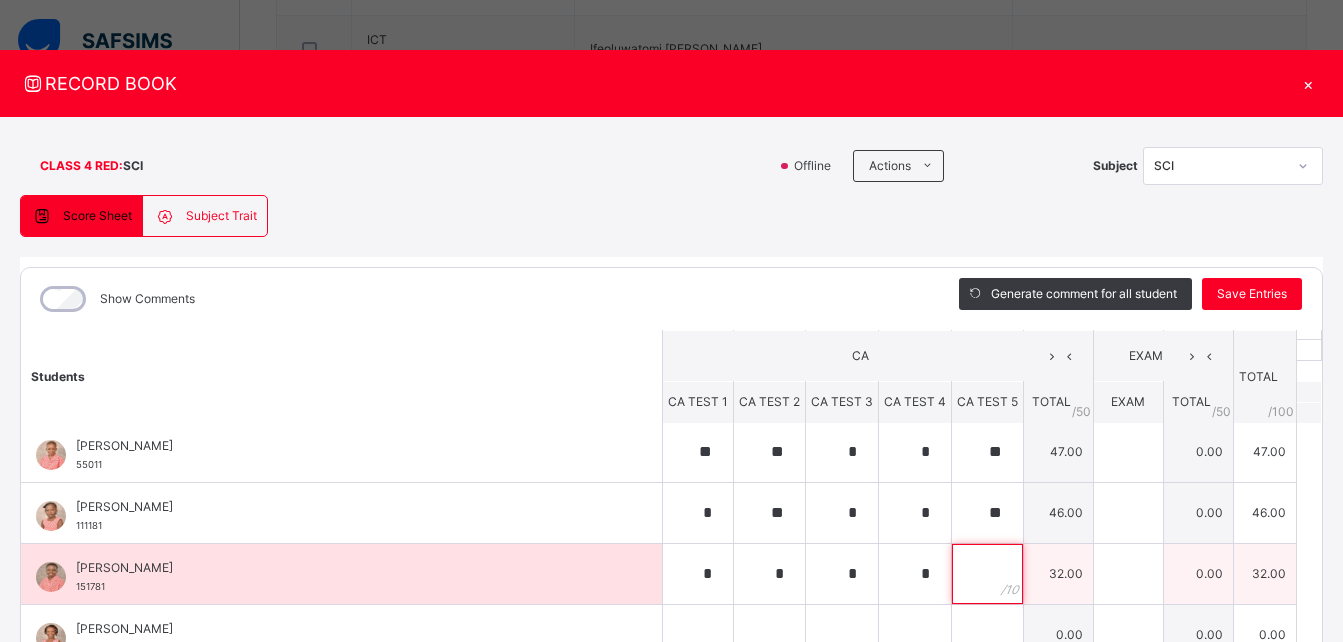 click at bounding box center (987, 574) 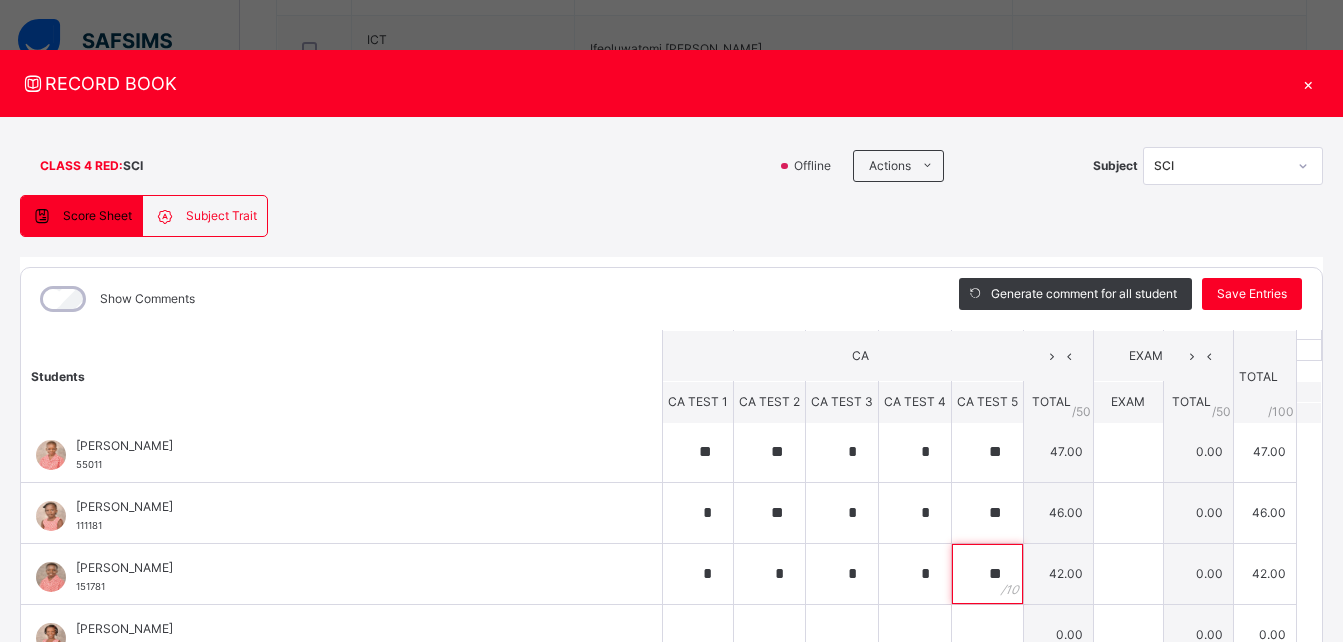 scroll, scrollTop: 500, scrollLeft: 0, axis: vertical 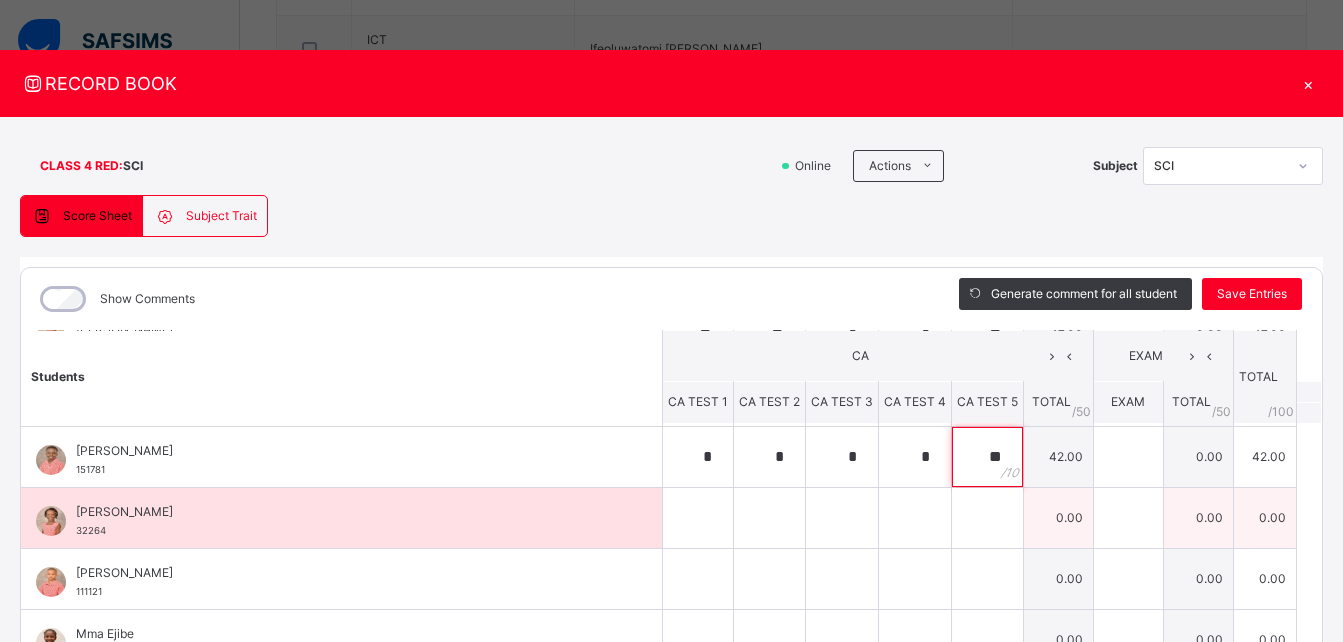 type on "**" 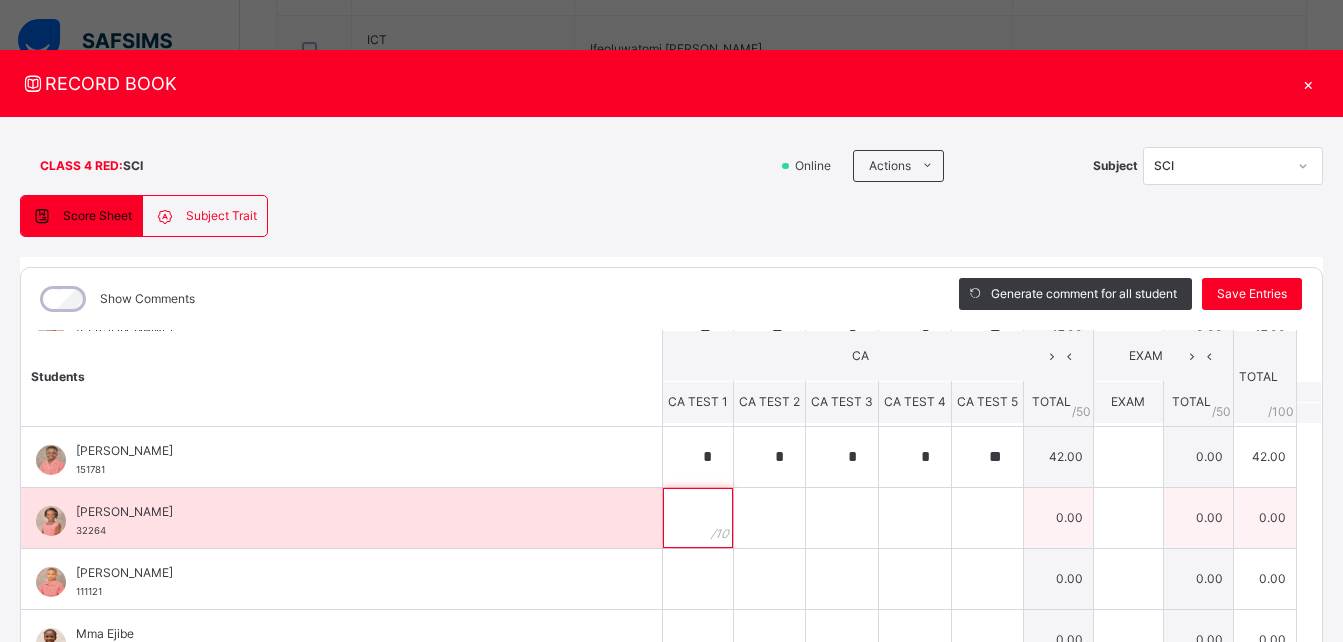 click at bounding box center [698, 518] 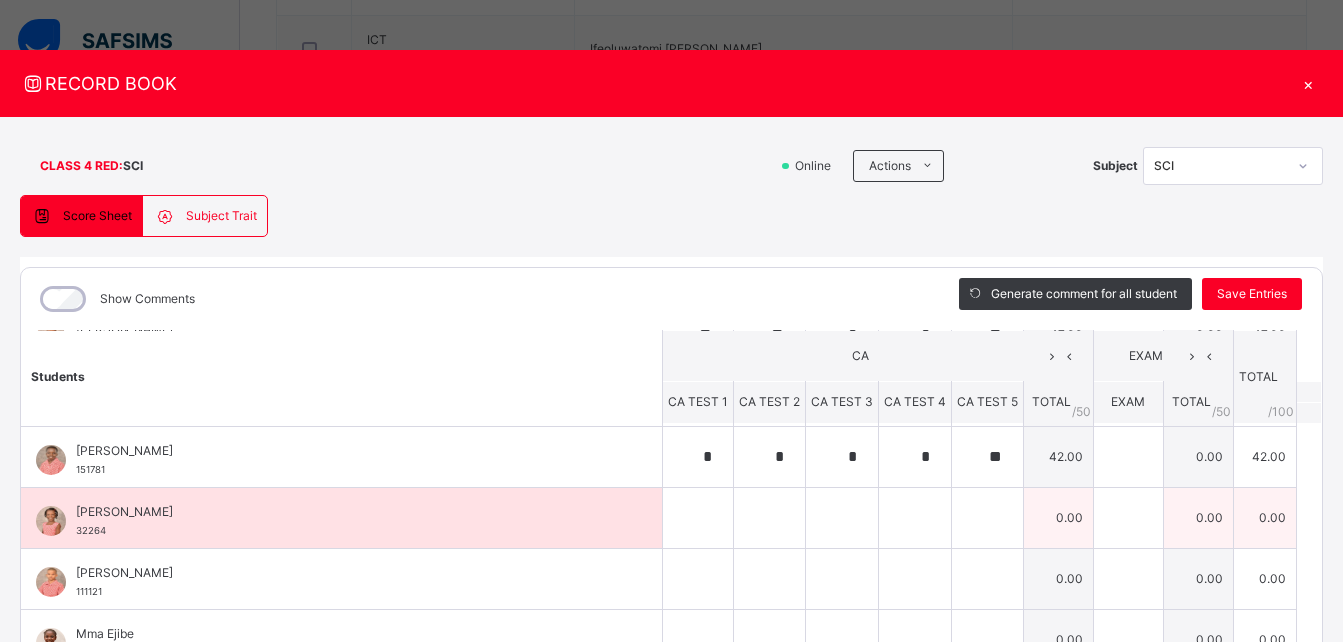 click at bounding box center [698, 518] 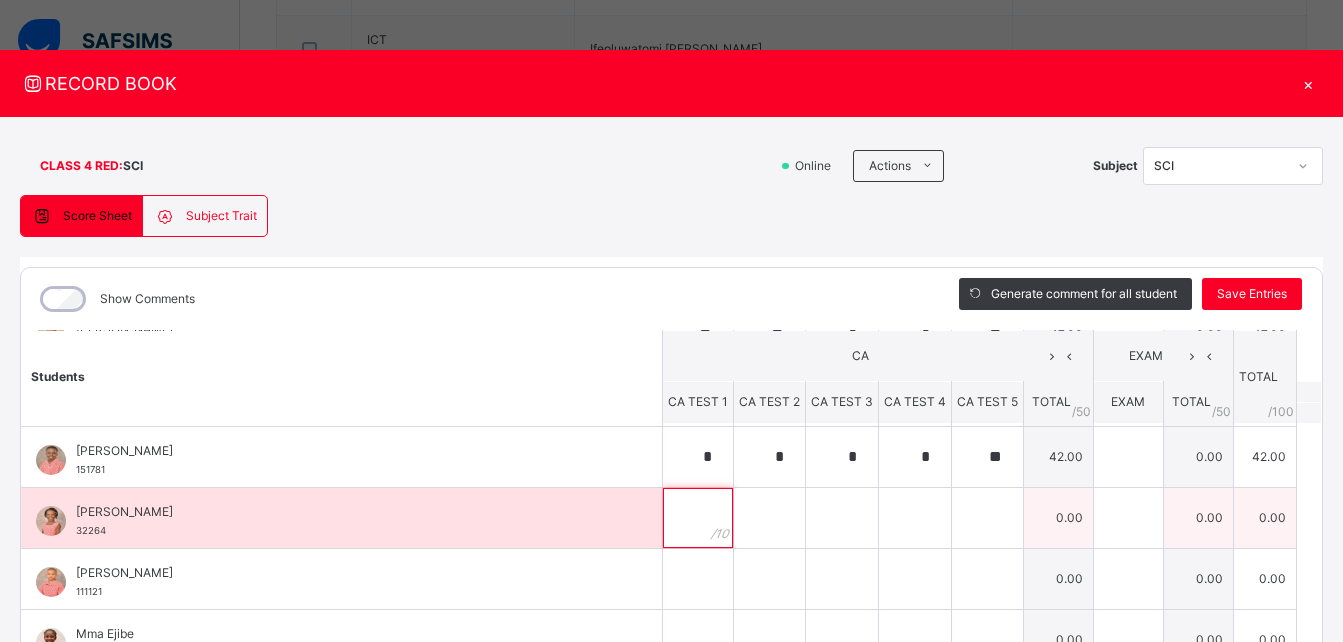 click at bounding box center [698, 518] 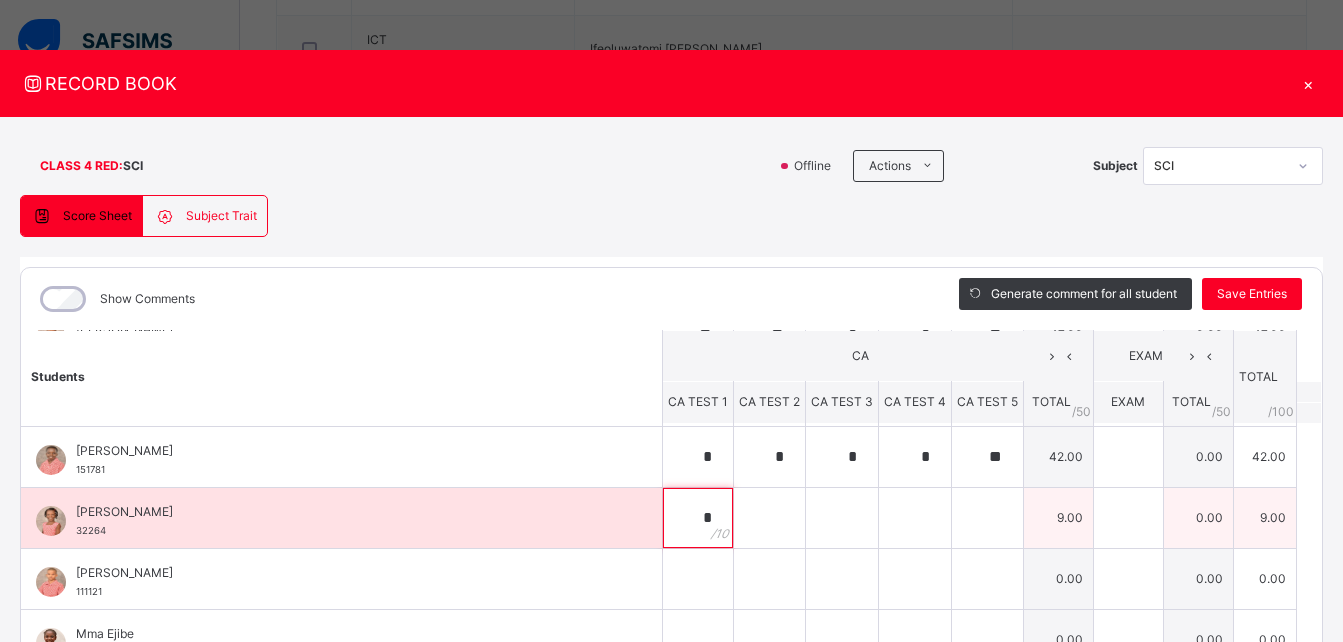 type on "*" 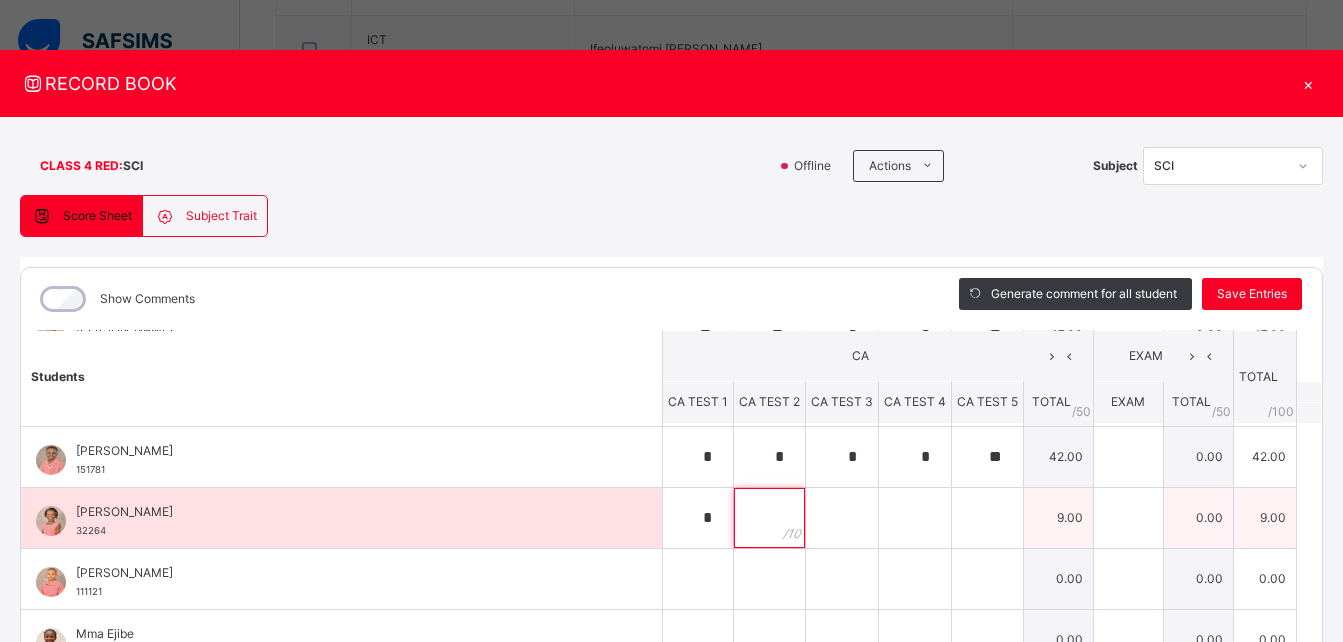 click at bounding box center [769, 518] 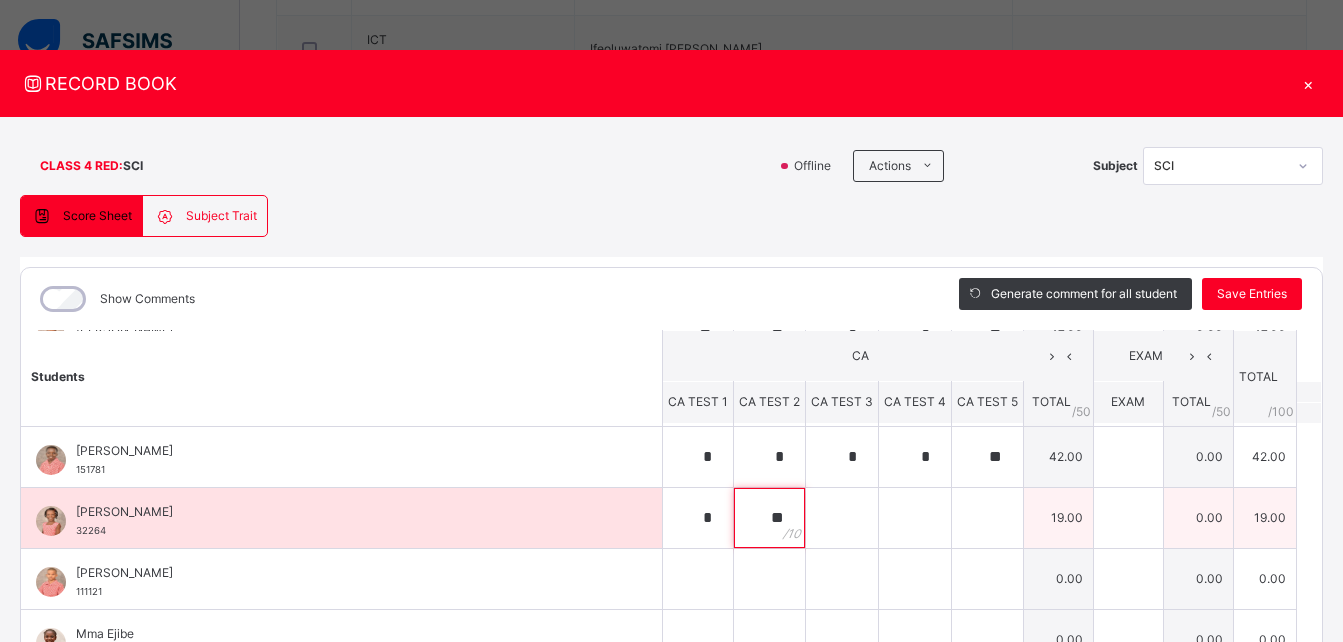 type on "**" 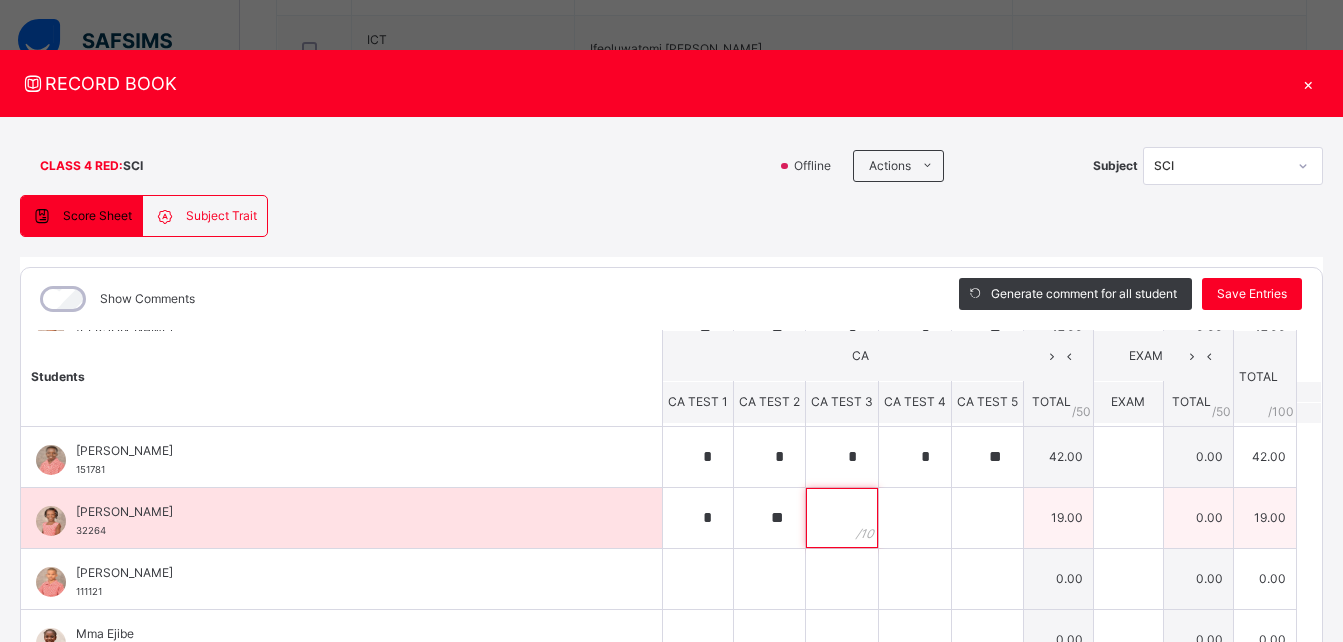 click at bounding box center (842, 518) 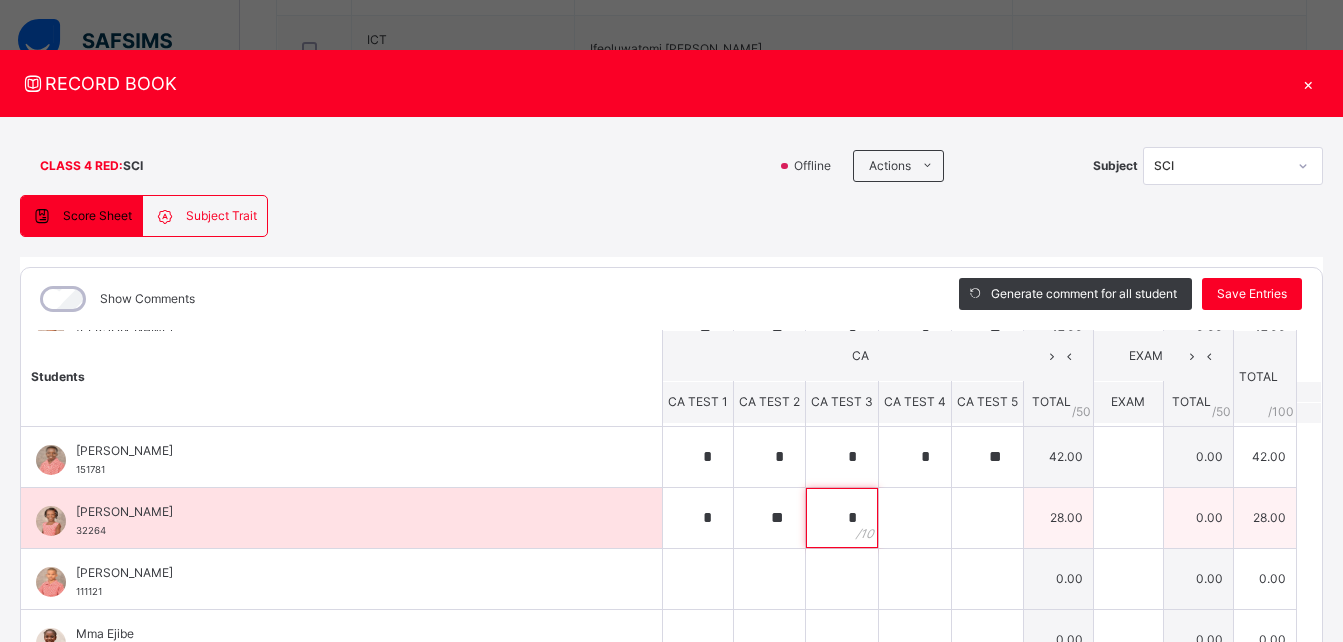 type on "*" 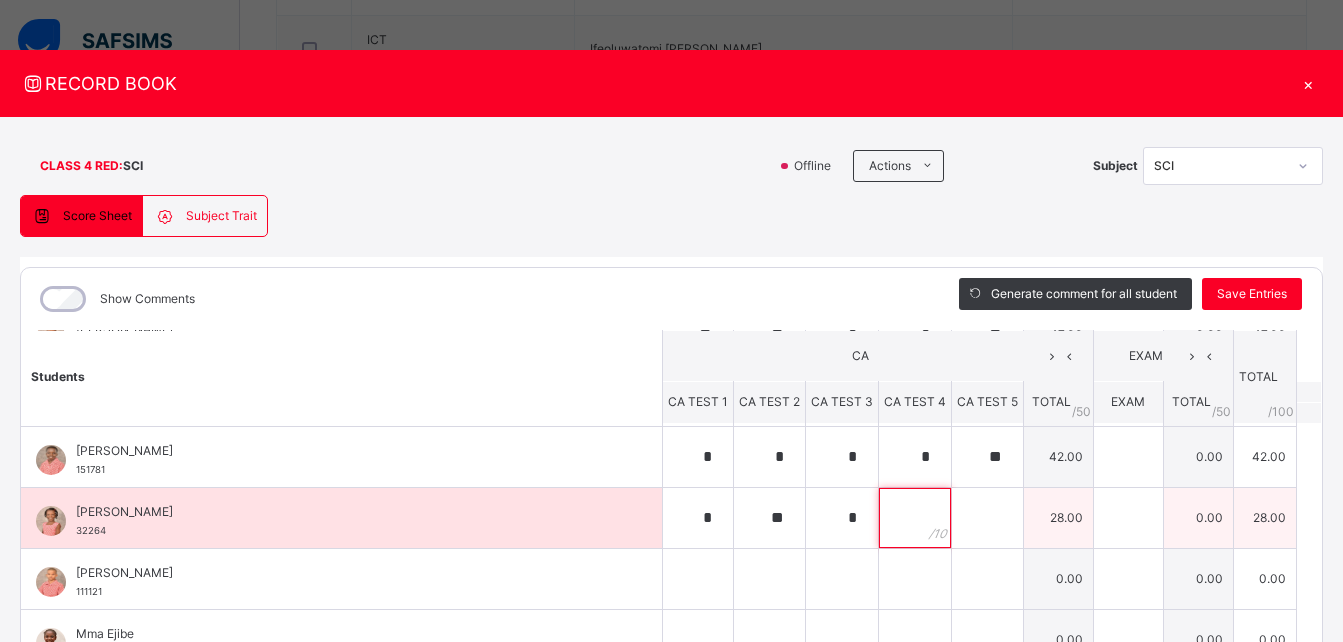 click at bounding box center (915, 518) 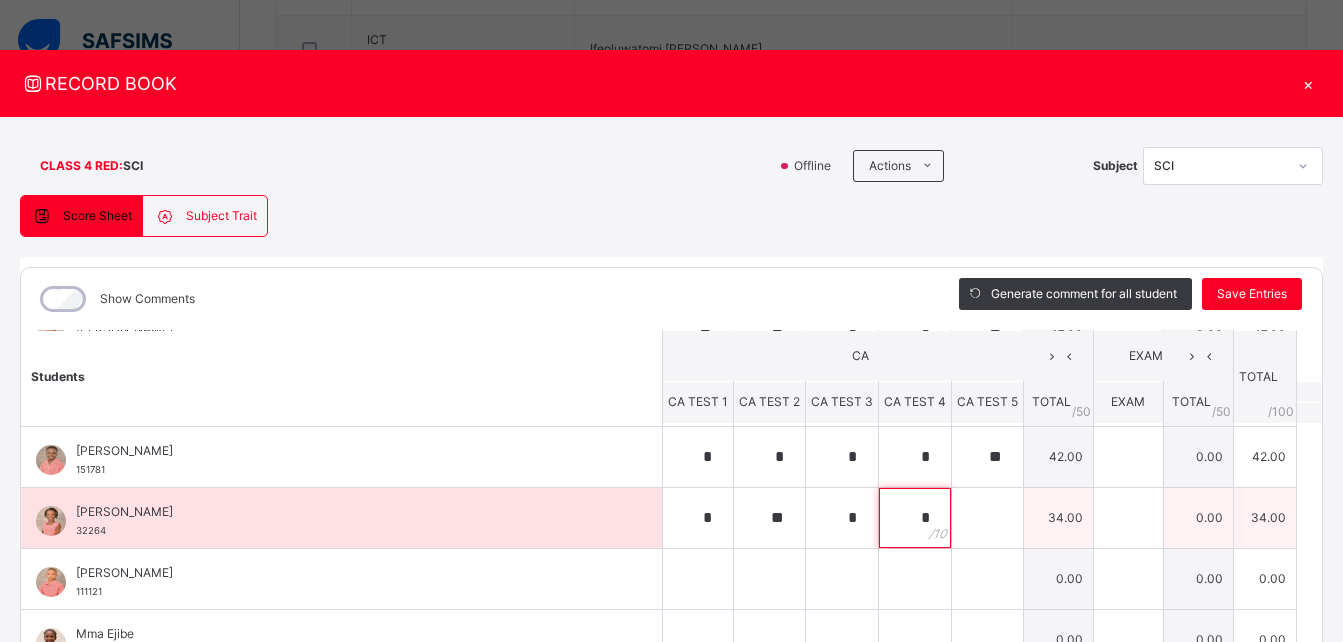 type on "*" 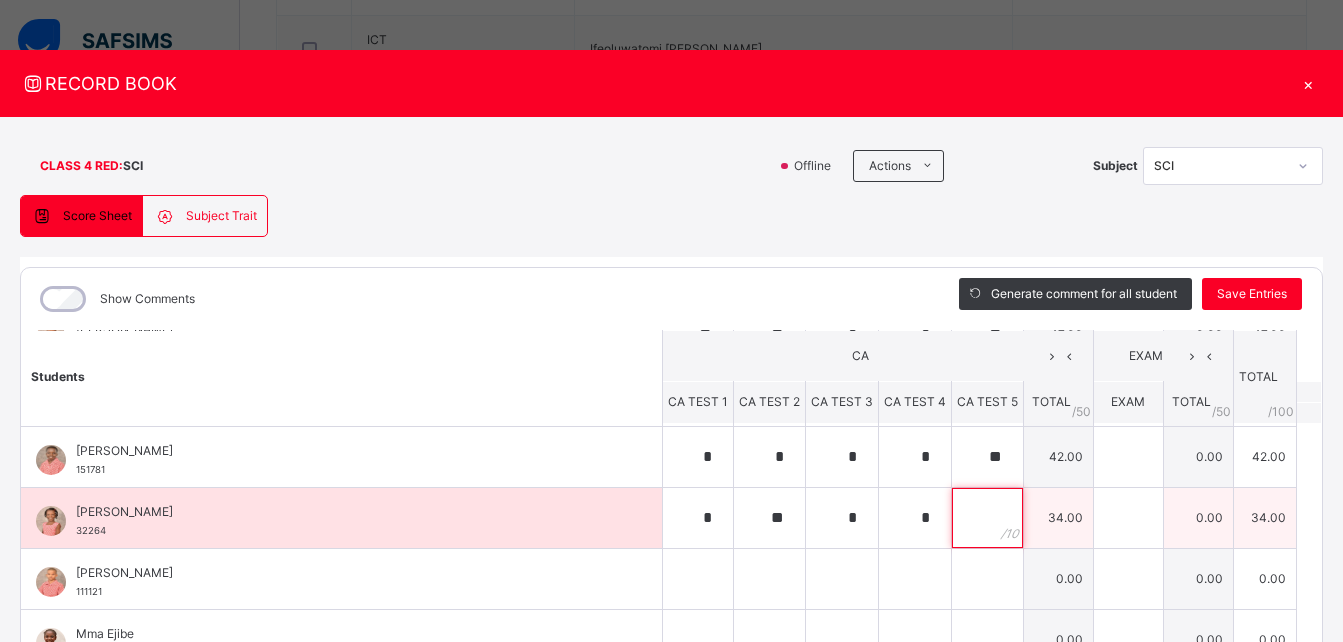 click at bounding box center [987, 518] 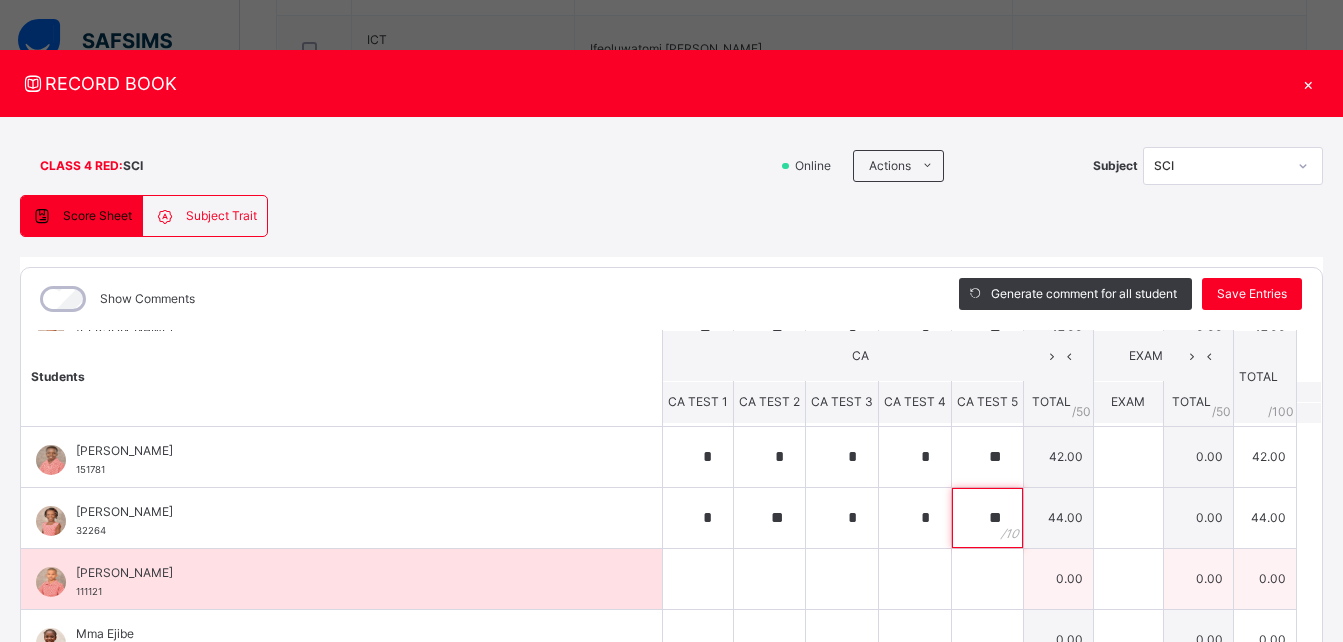 type on "**" 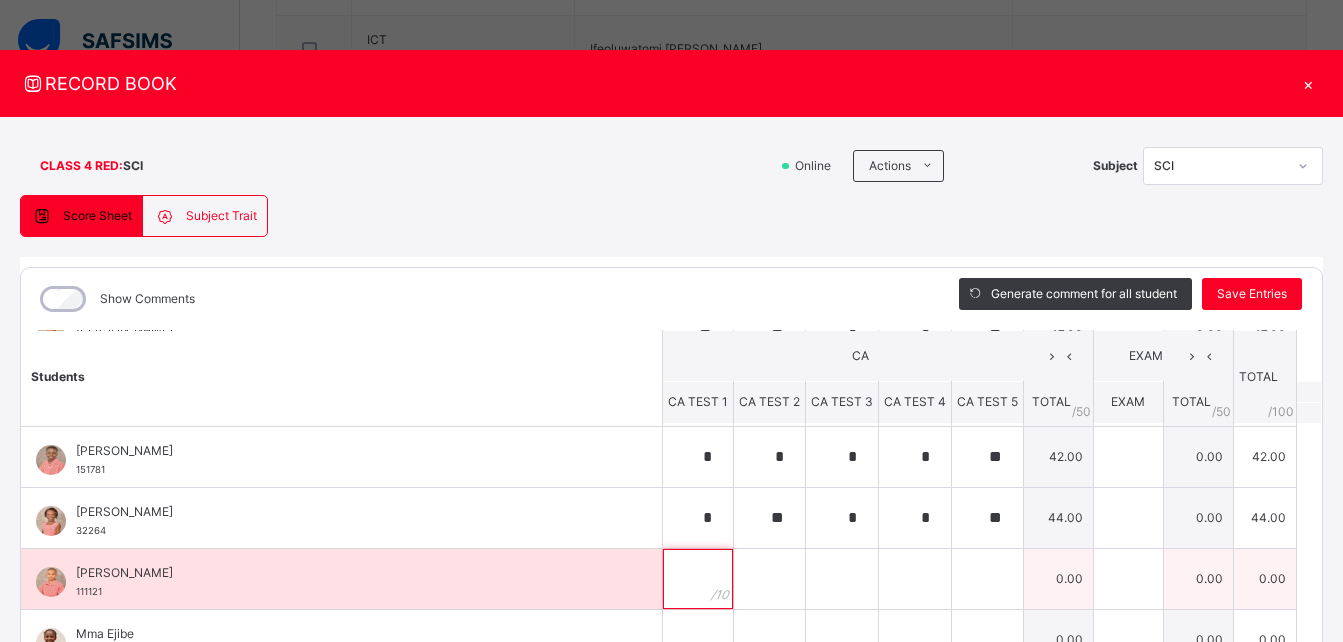 click at bounding box center (698, 579) 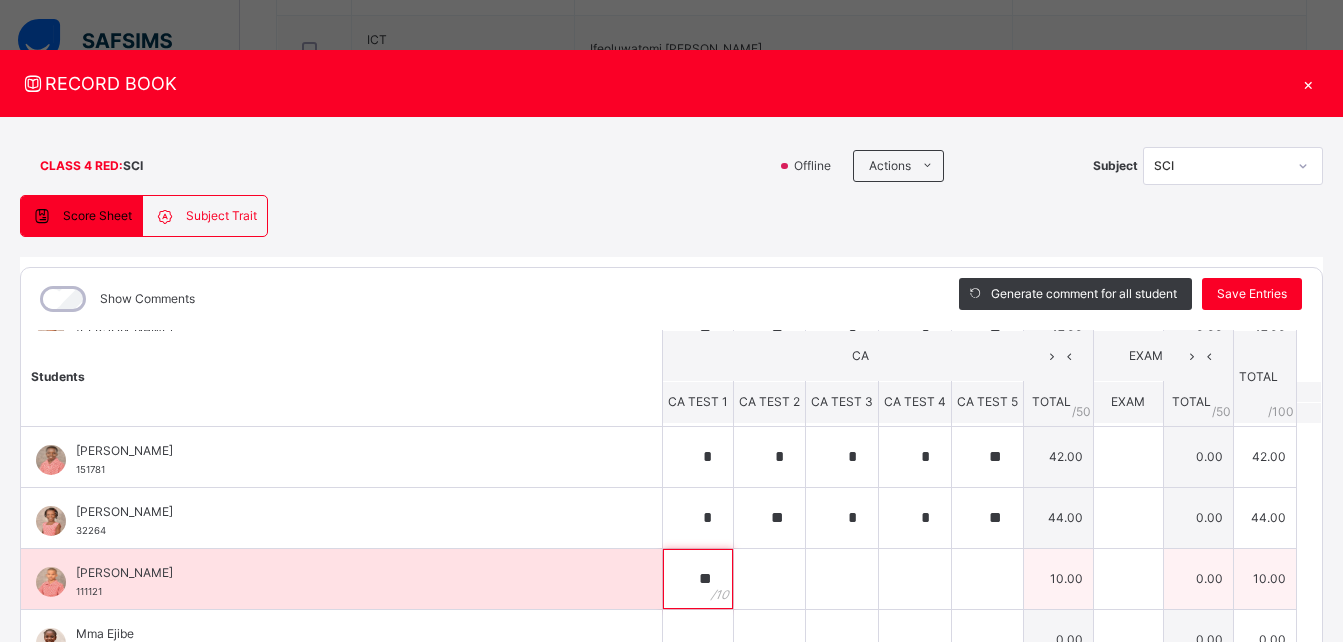 type on "**" 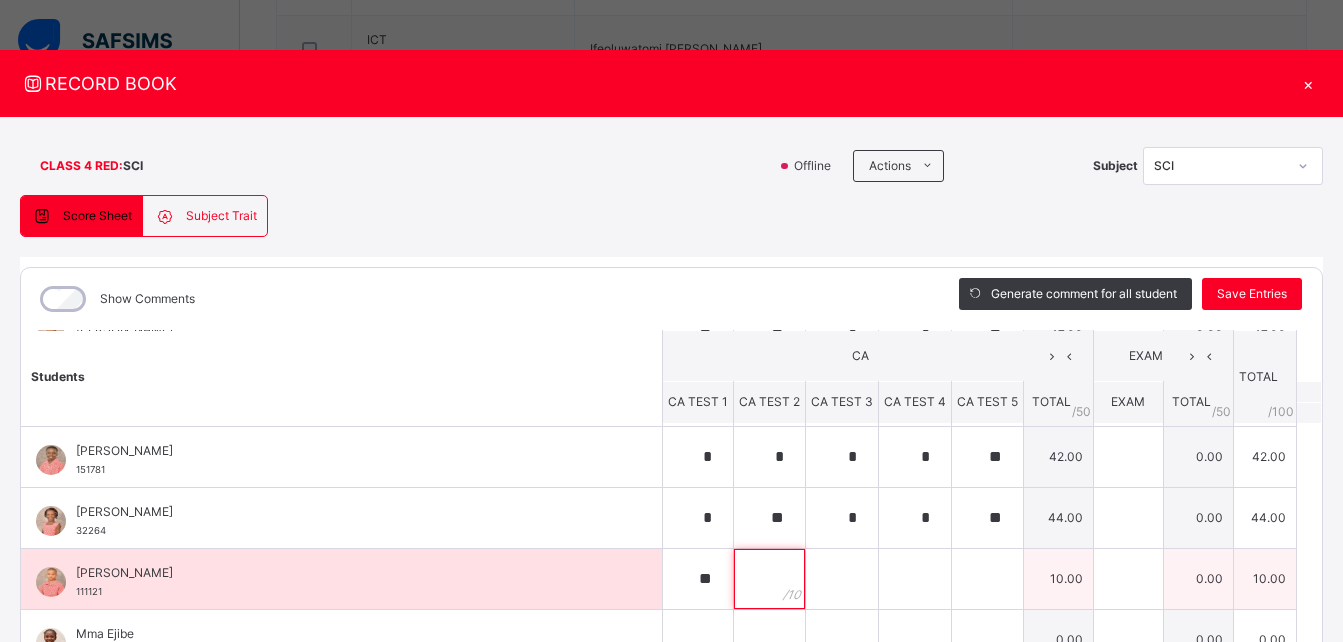 click at bounding box center (769, 579) 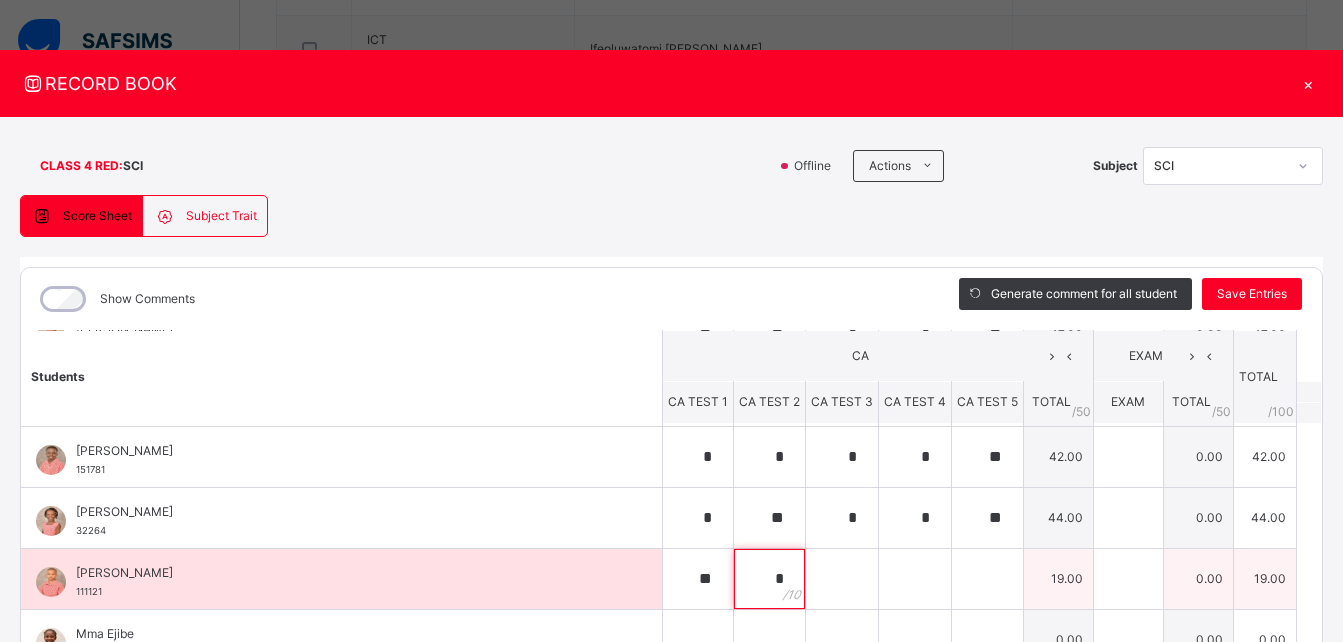 type on "*" 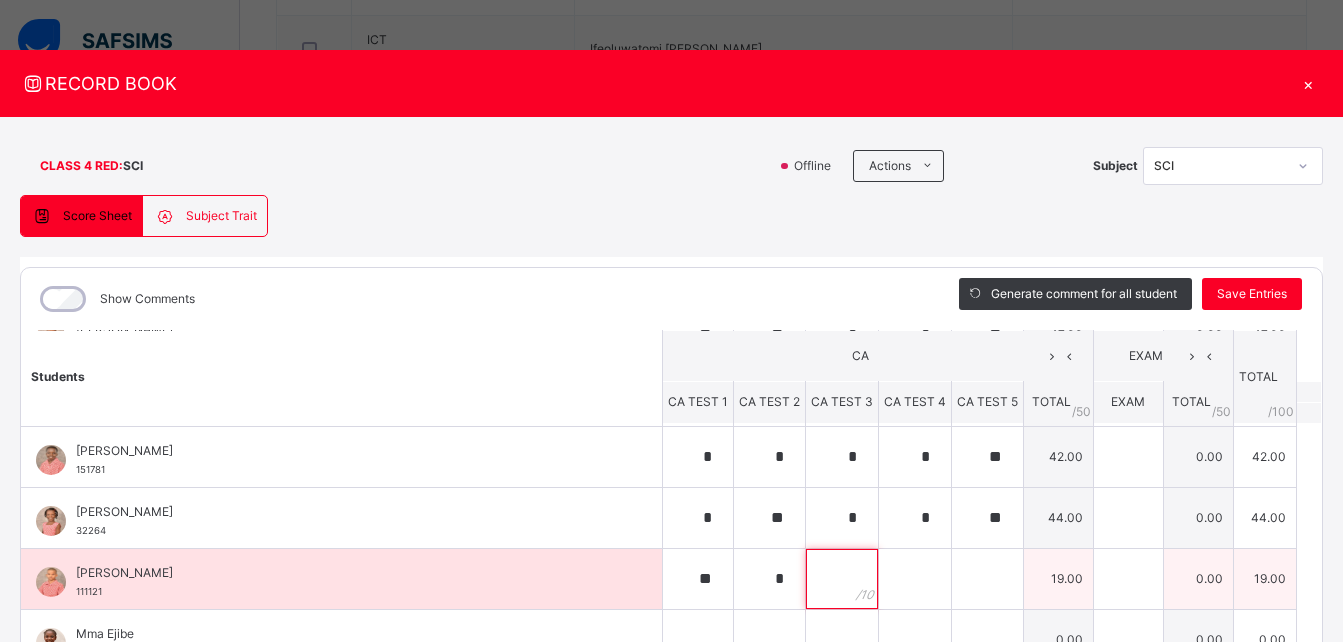 click at bounding box center [842, 579] 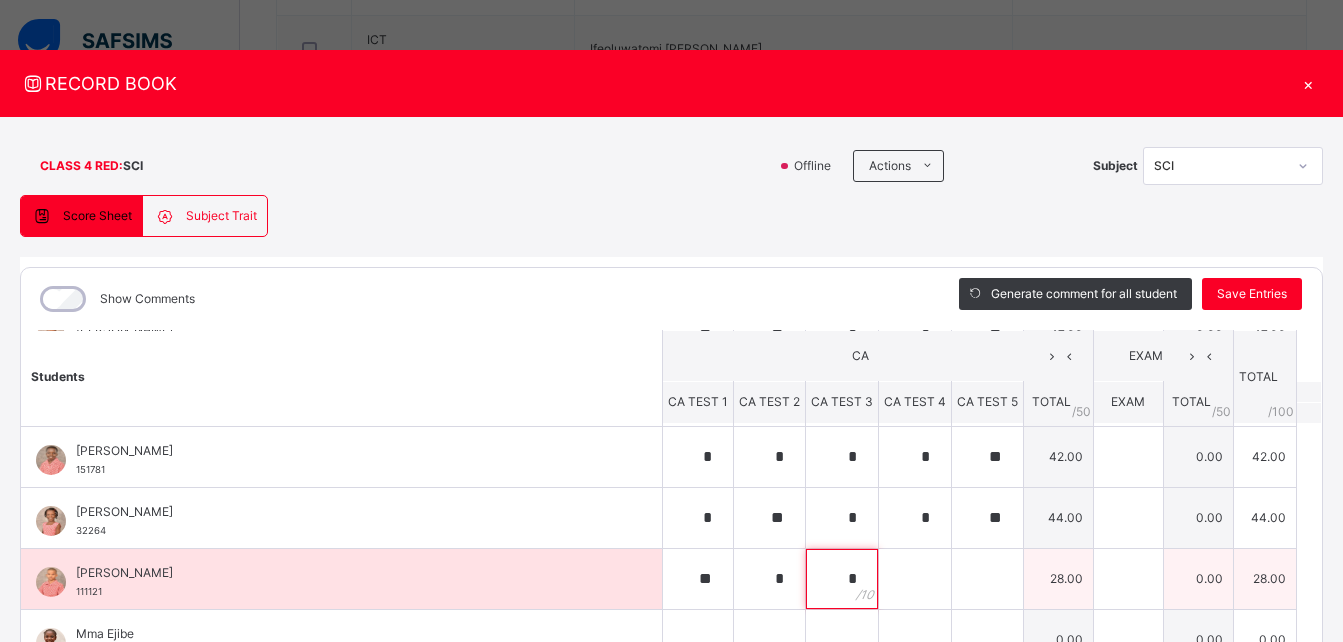 type on "*" 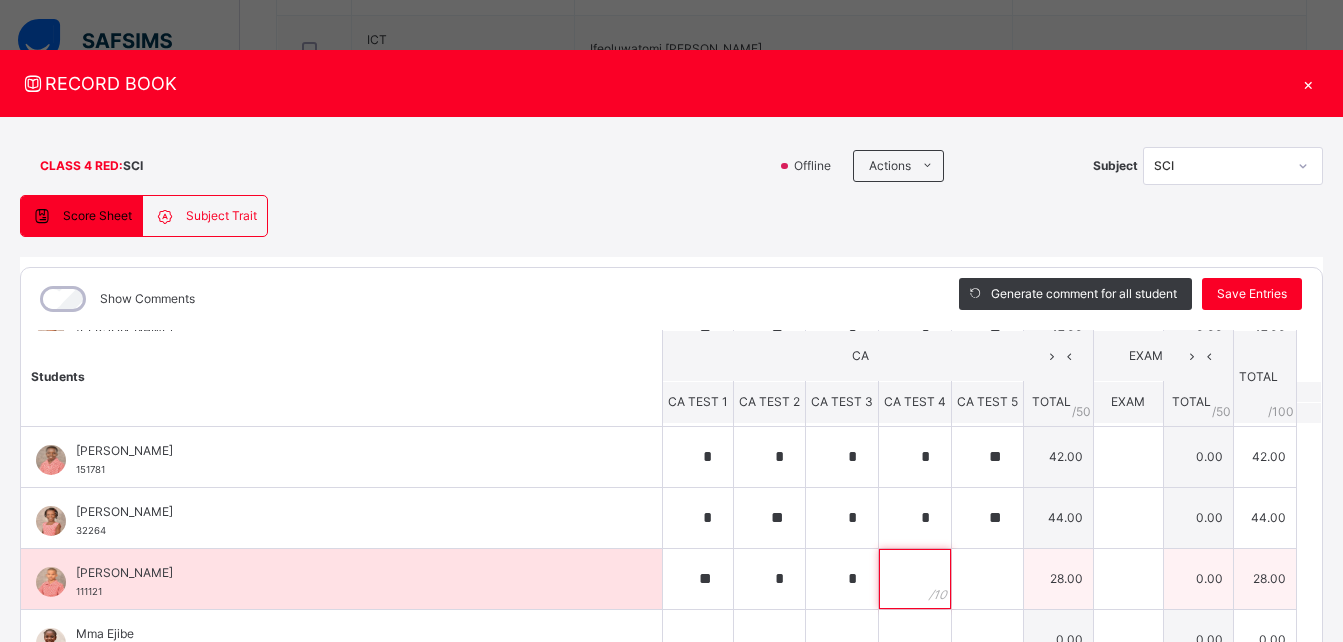click at bounding box center [915, 579] 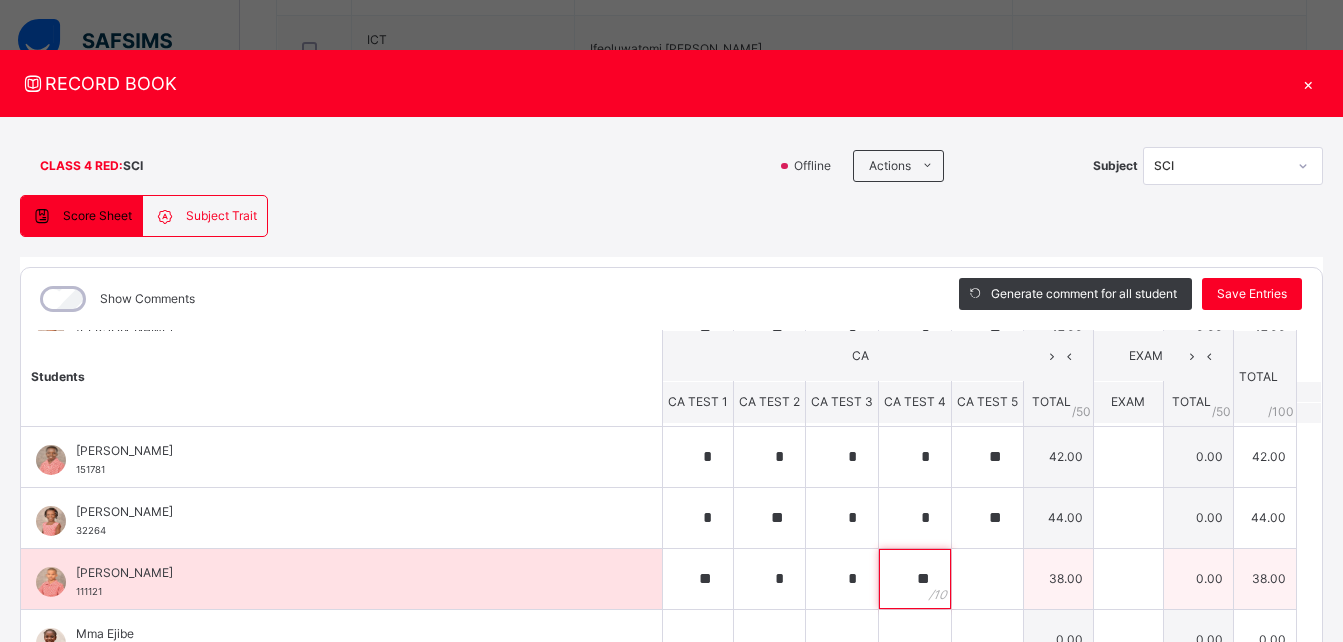 type on "**" 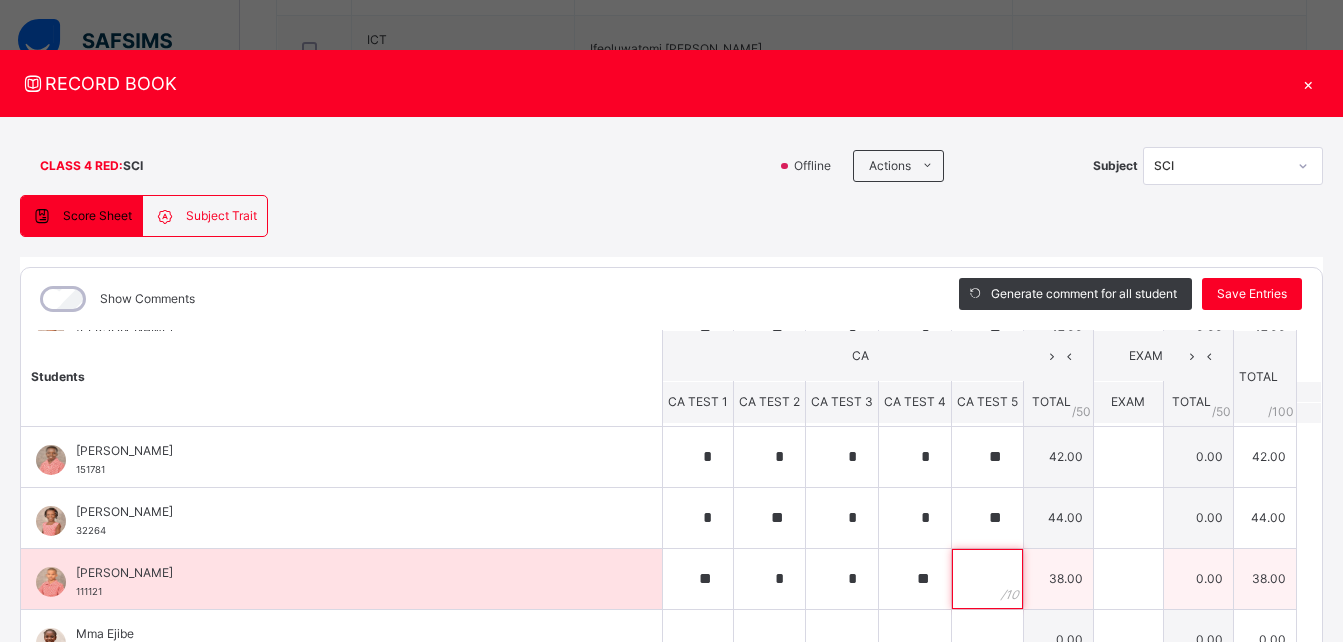 click at bounding box center (987, 579) 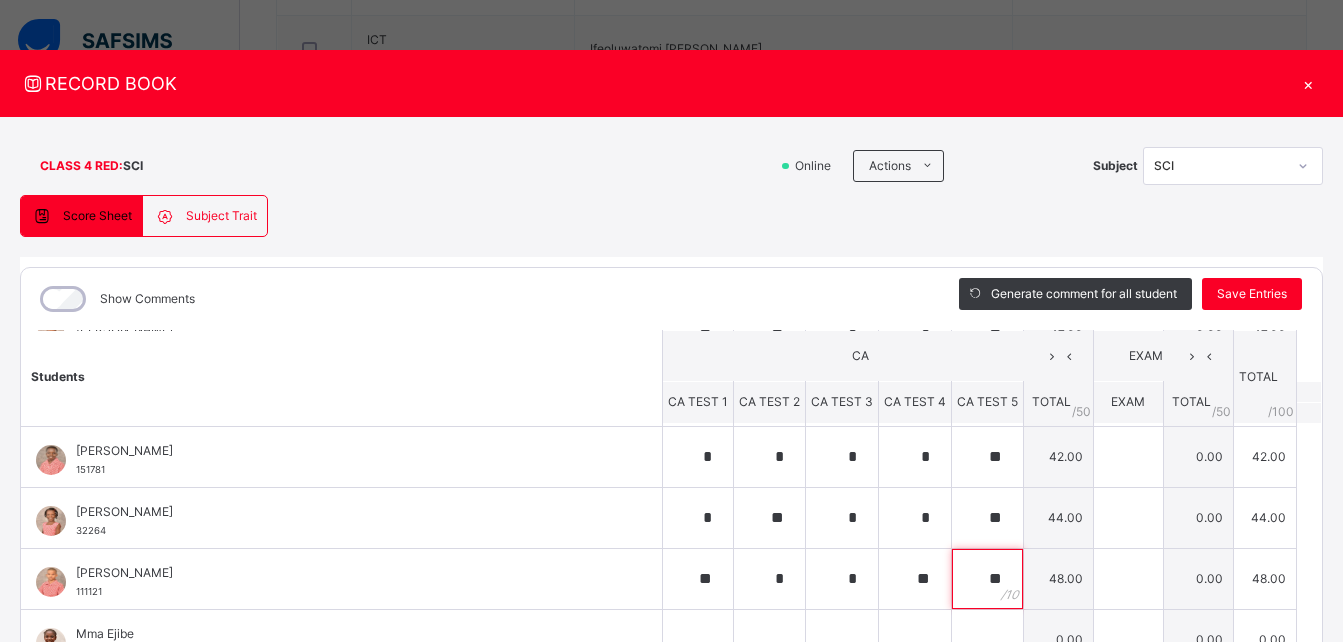 scroll, scrollTop: 617, scrollLeft: 0, axis: vertical 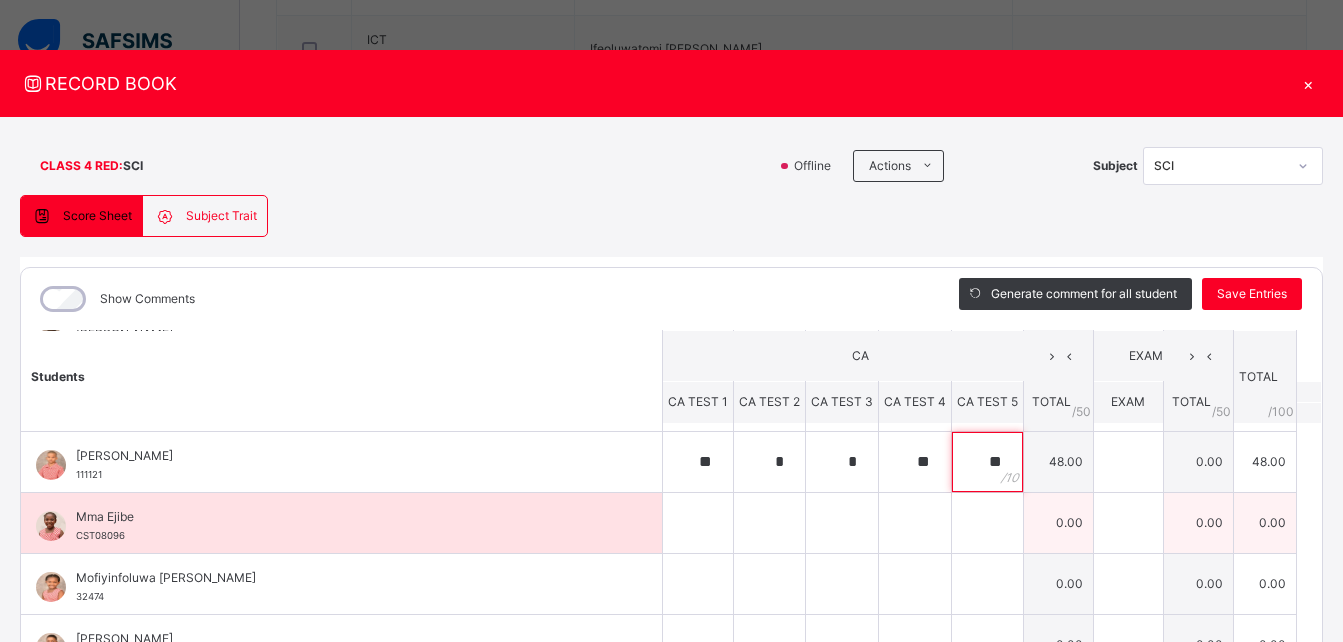 type on "**" 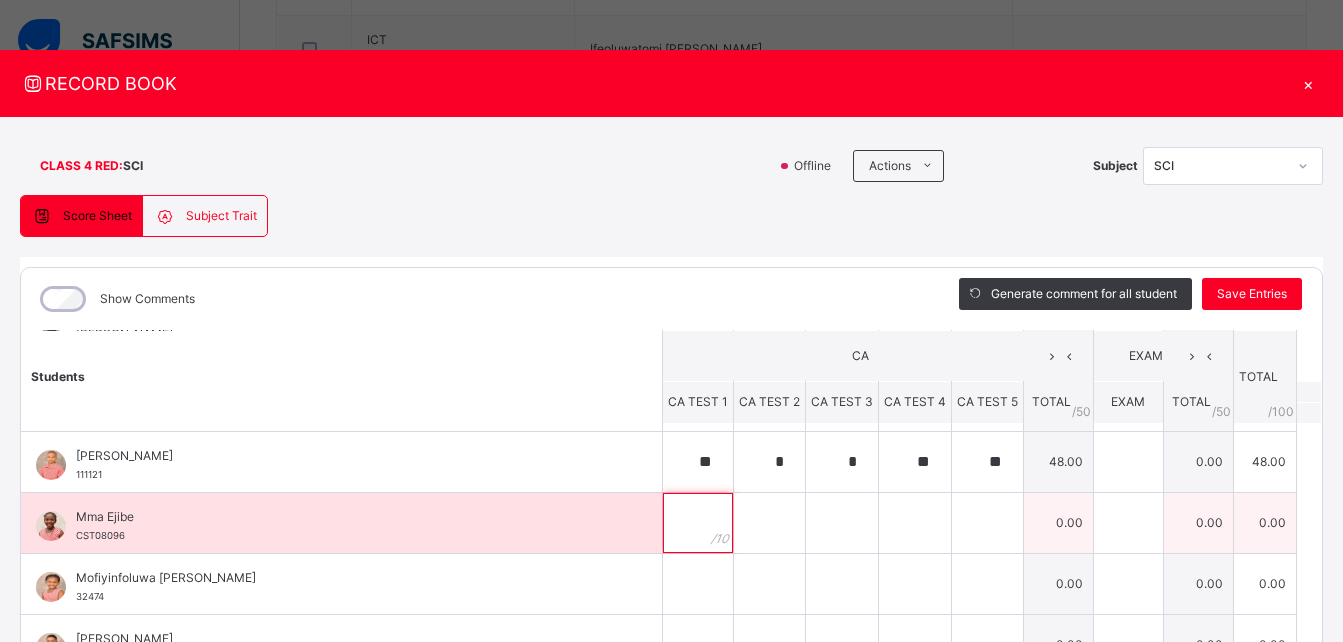 click at bounding box center (698, 523) 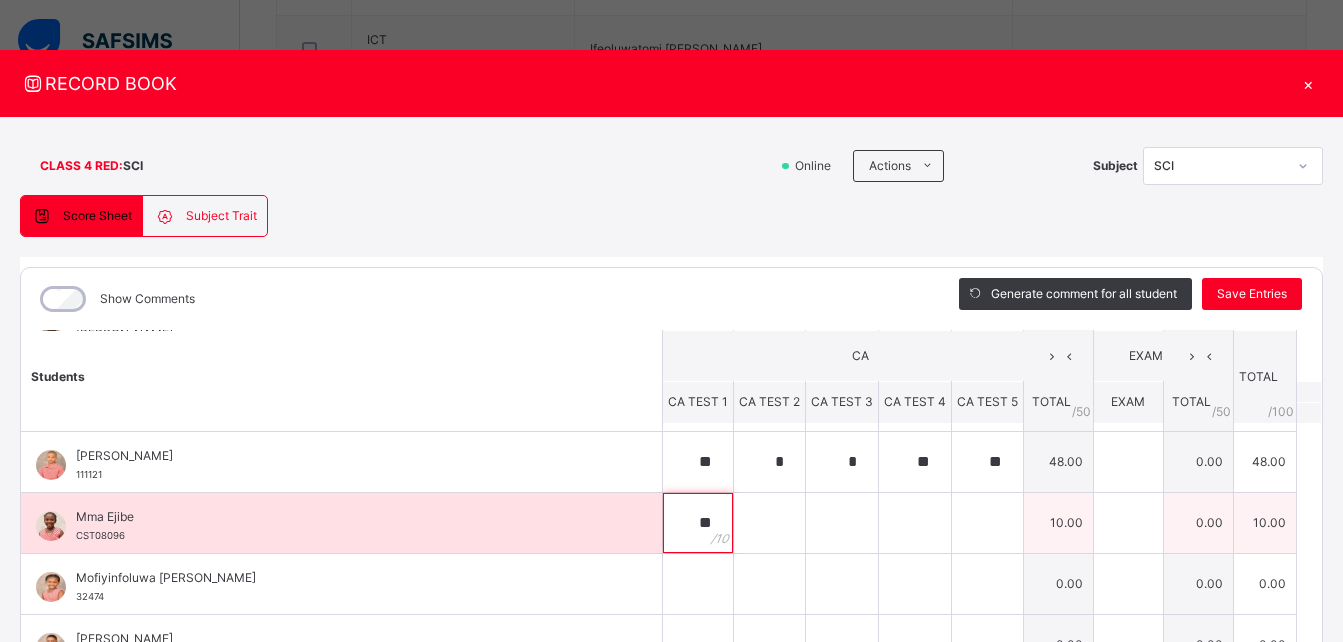 type on "**" 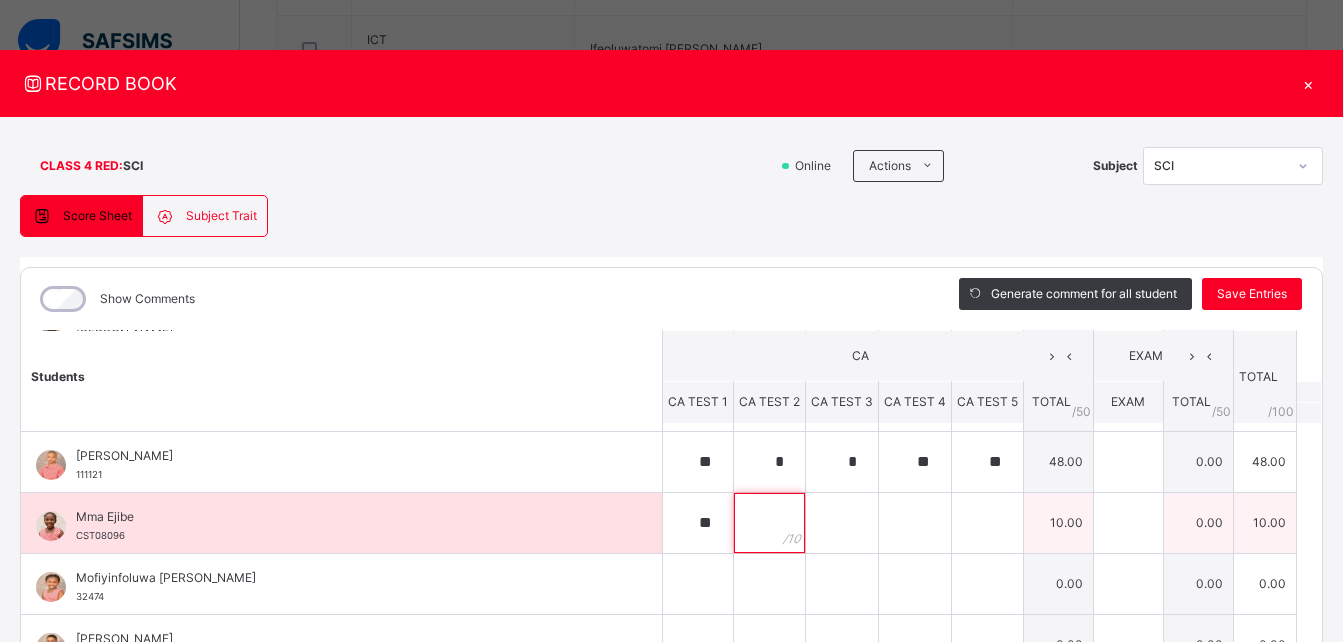click at bounding box center [769, 523] 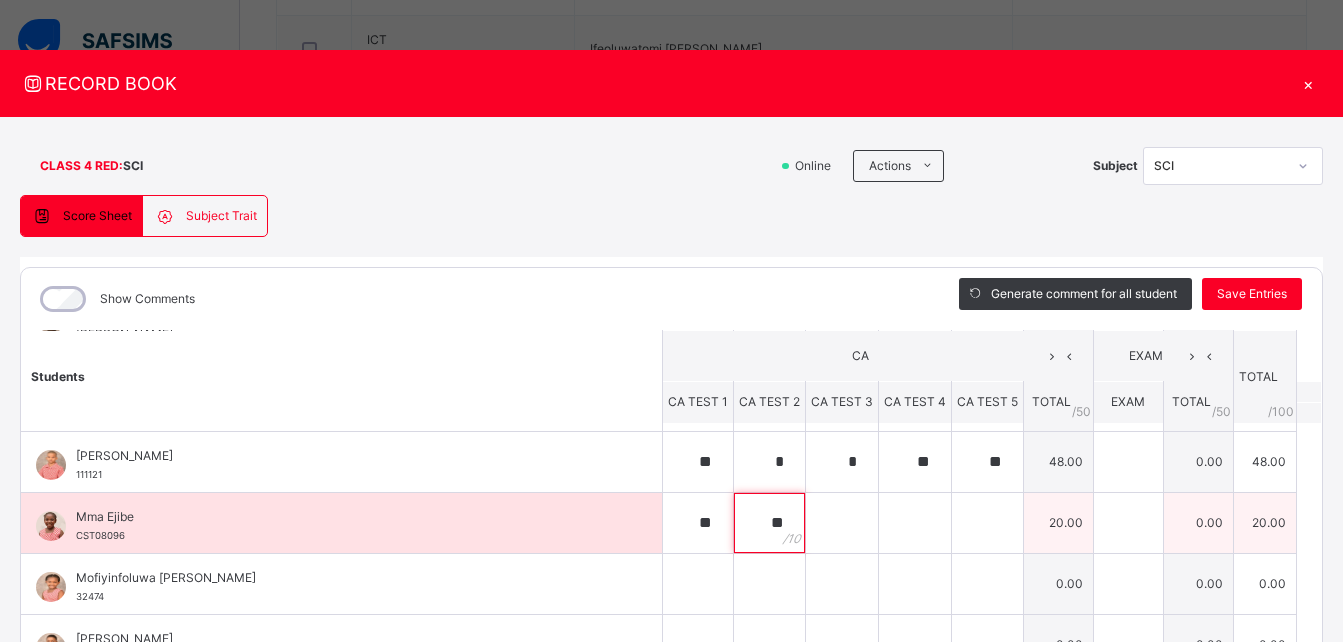 type on "**" 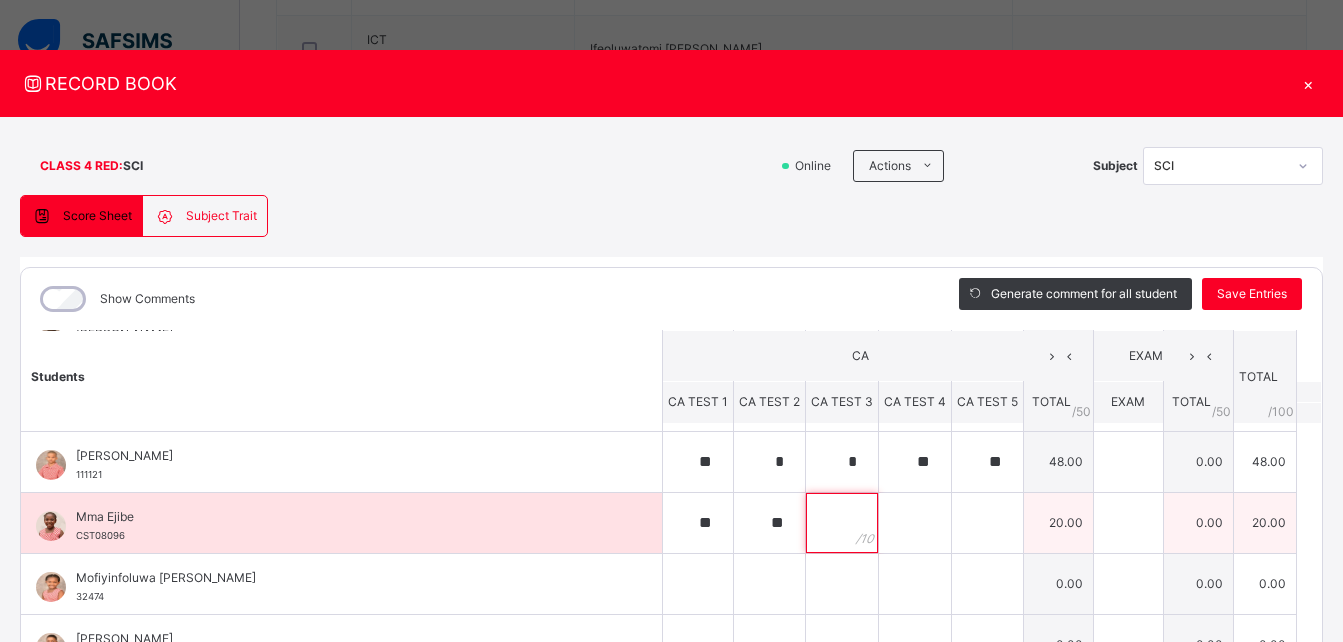 click at bounding box center [842, 523] 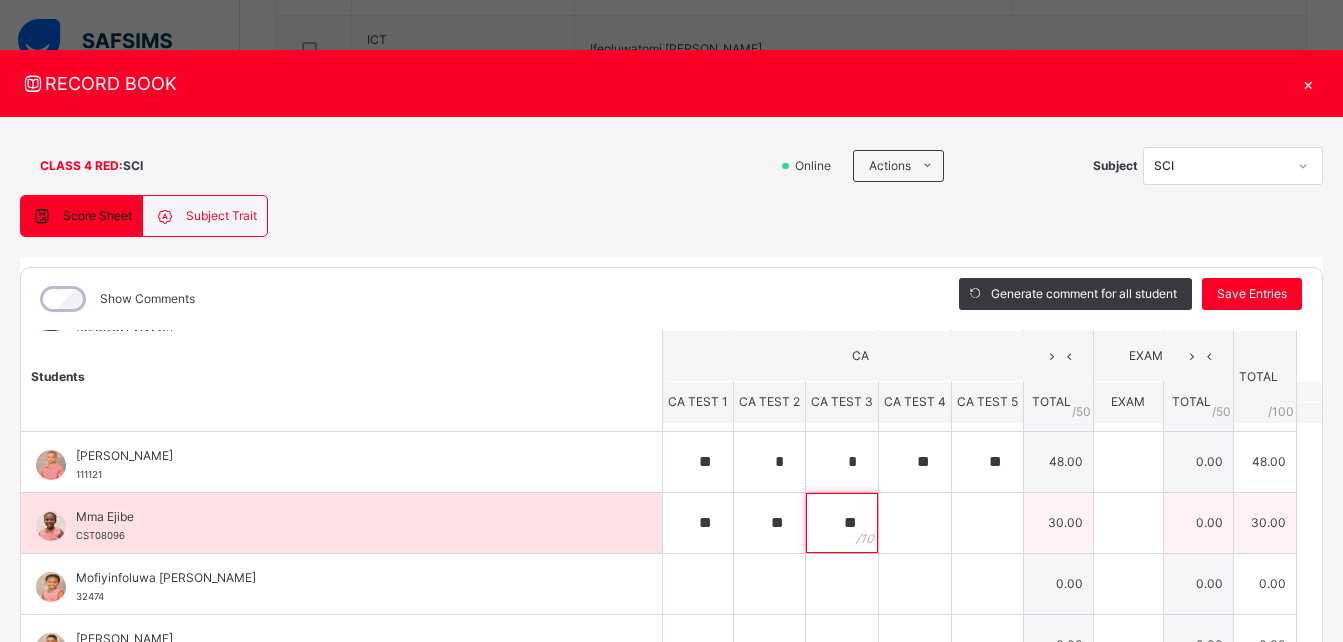 type on "**" 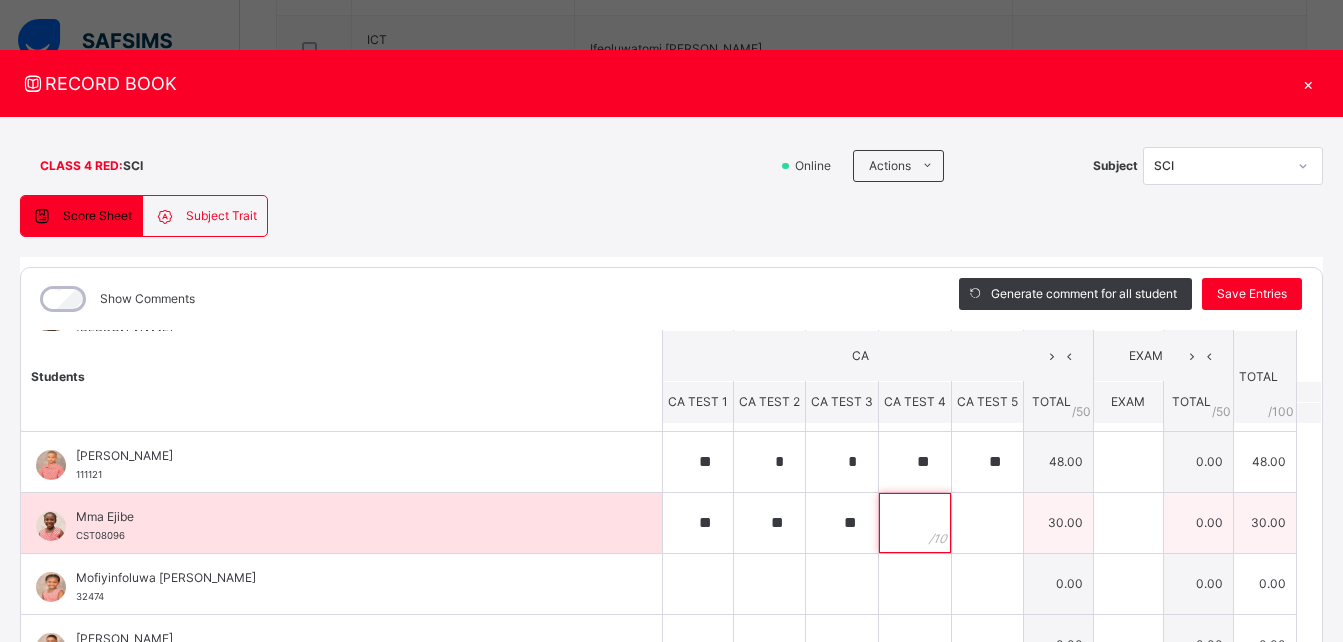 click at bounding box center [915, 523] 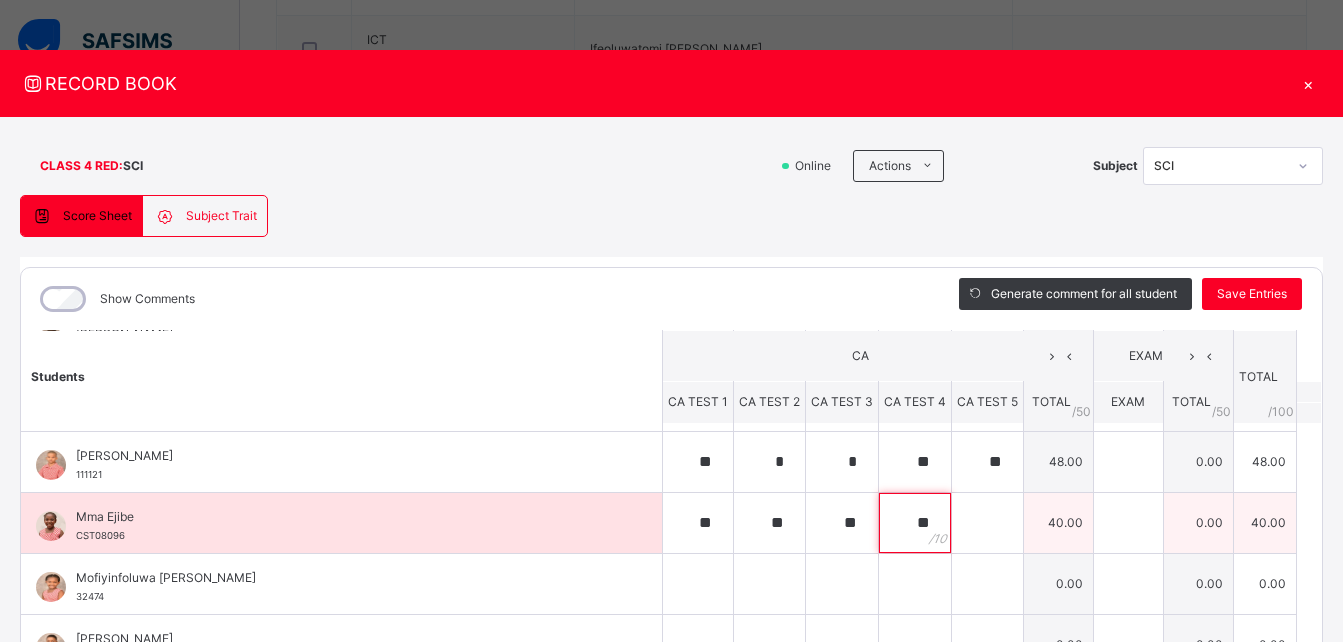 type on "**" 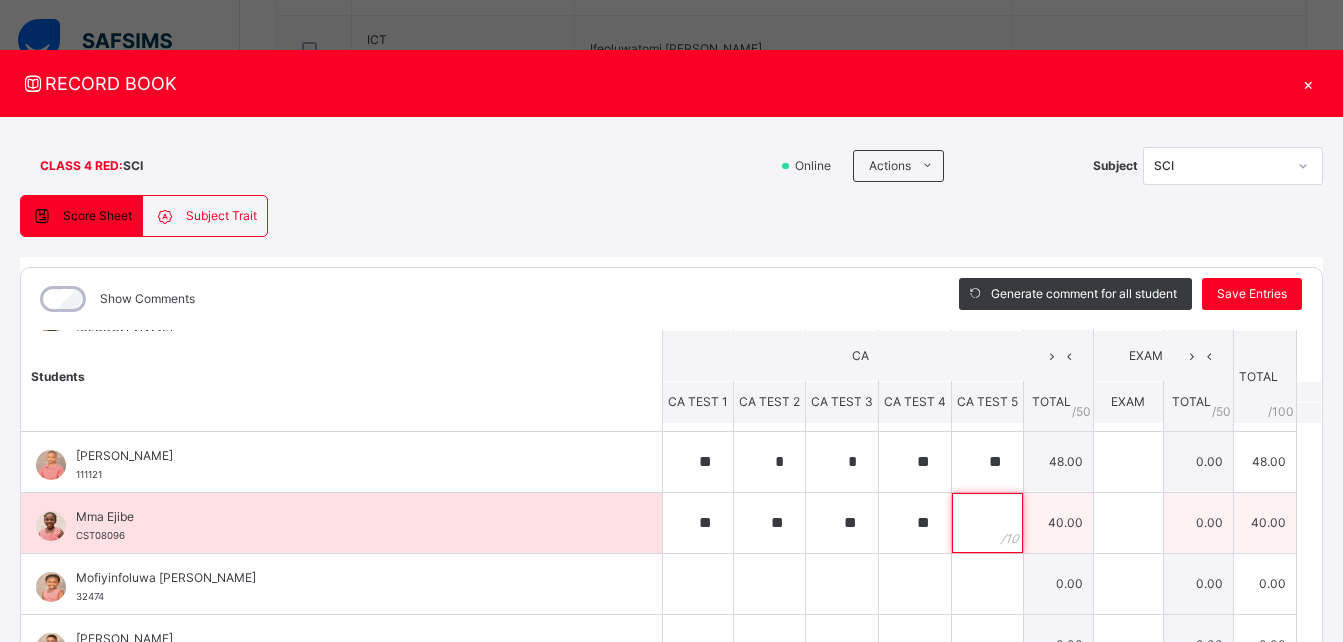 click at bounding box center (987, 523) 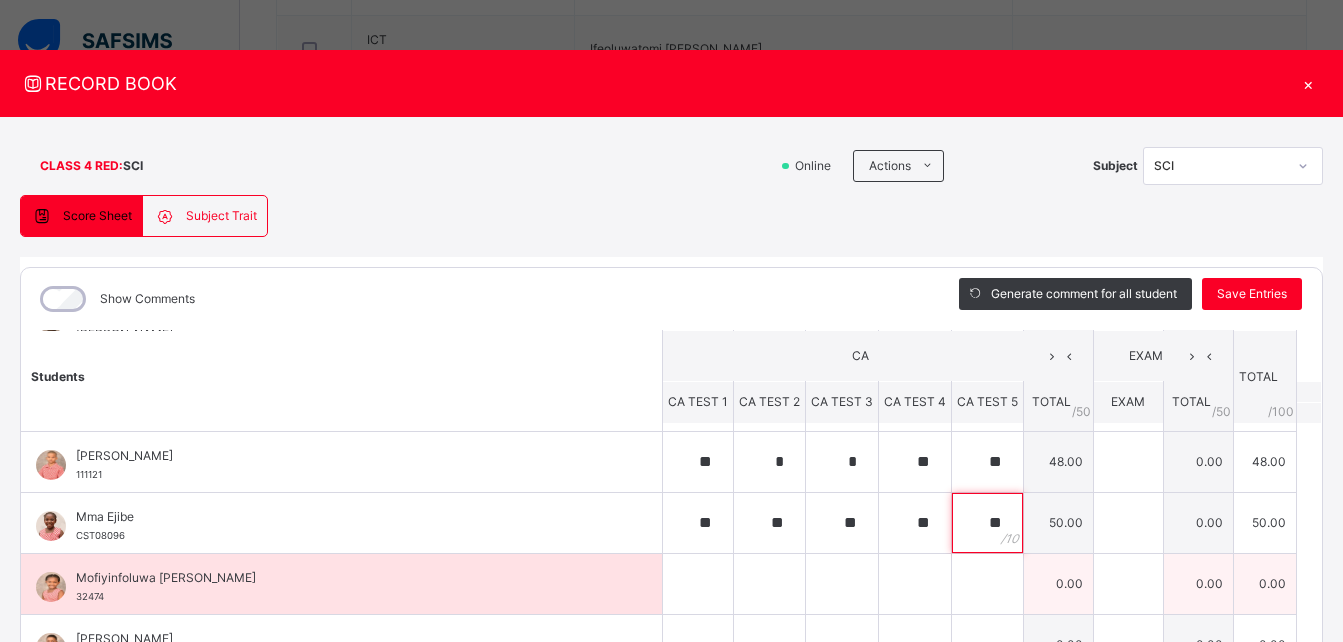 type on "**" 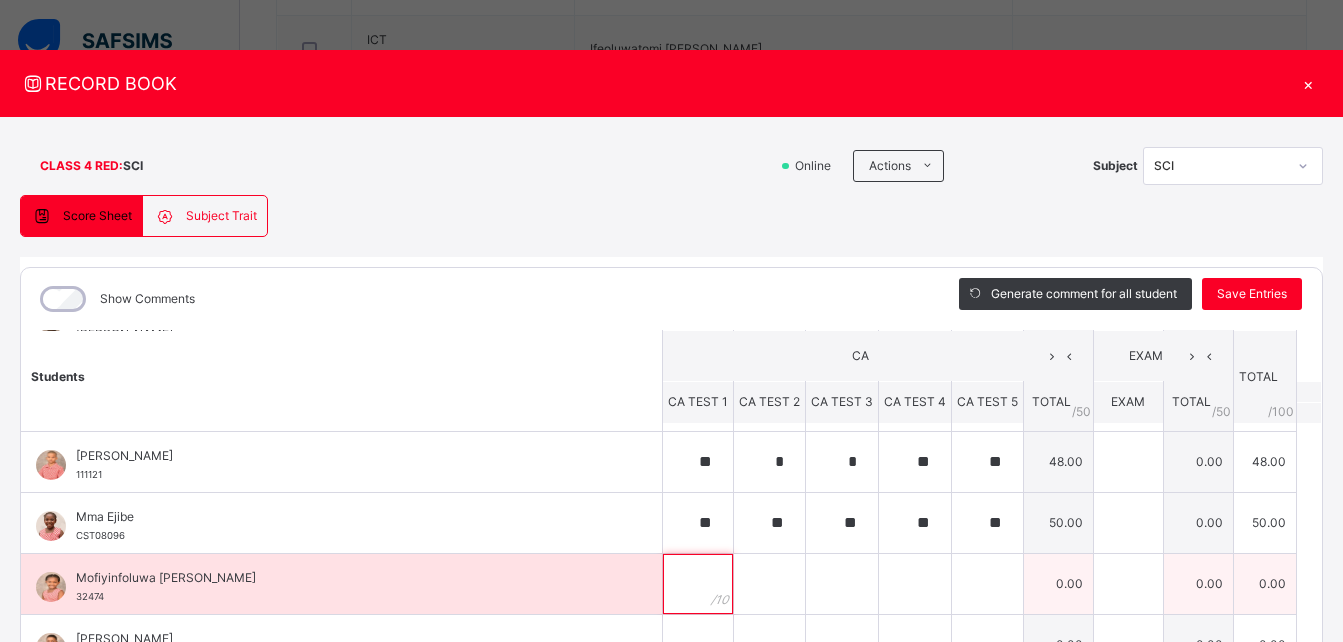 click at bounding box center (698, 584) 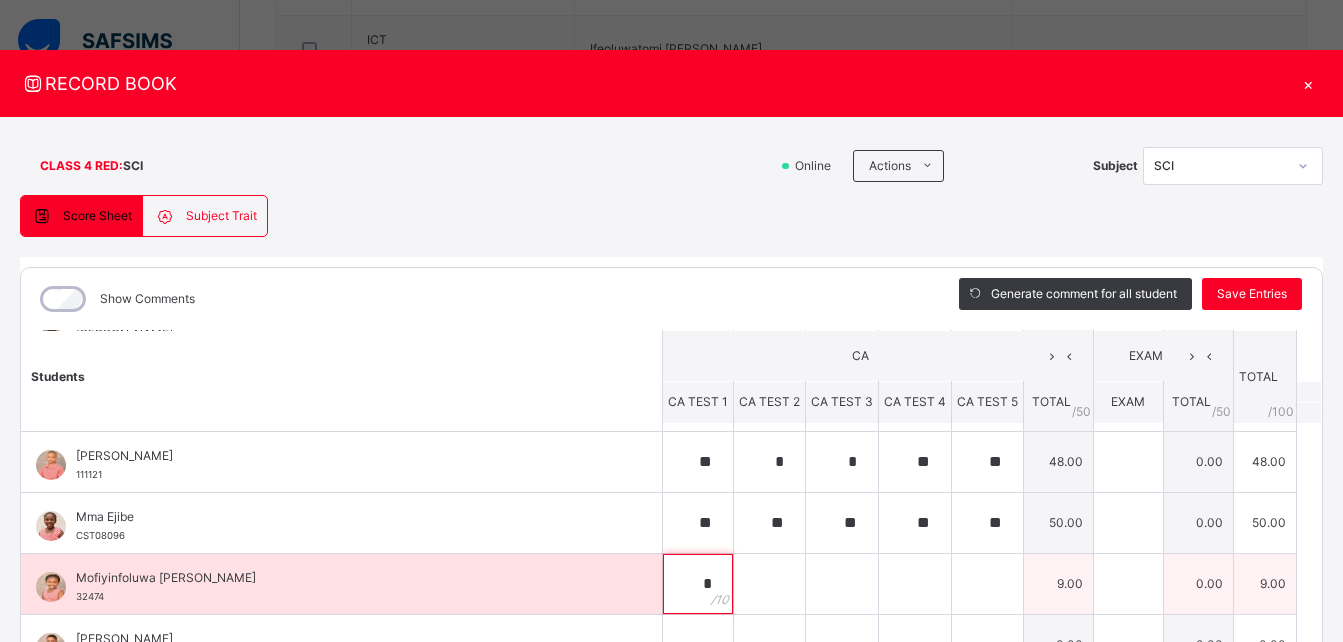 type on "*" 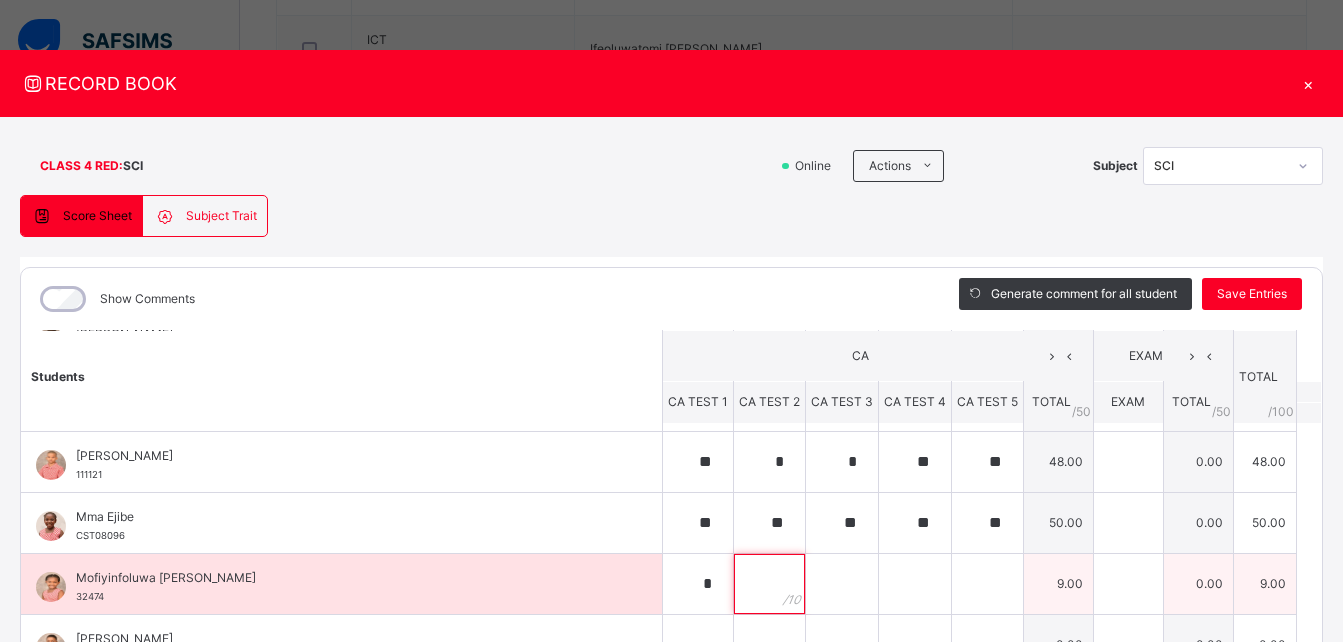click at bounding box center (769, 584) 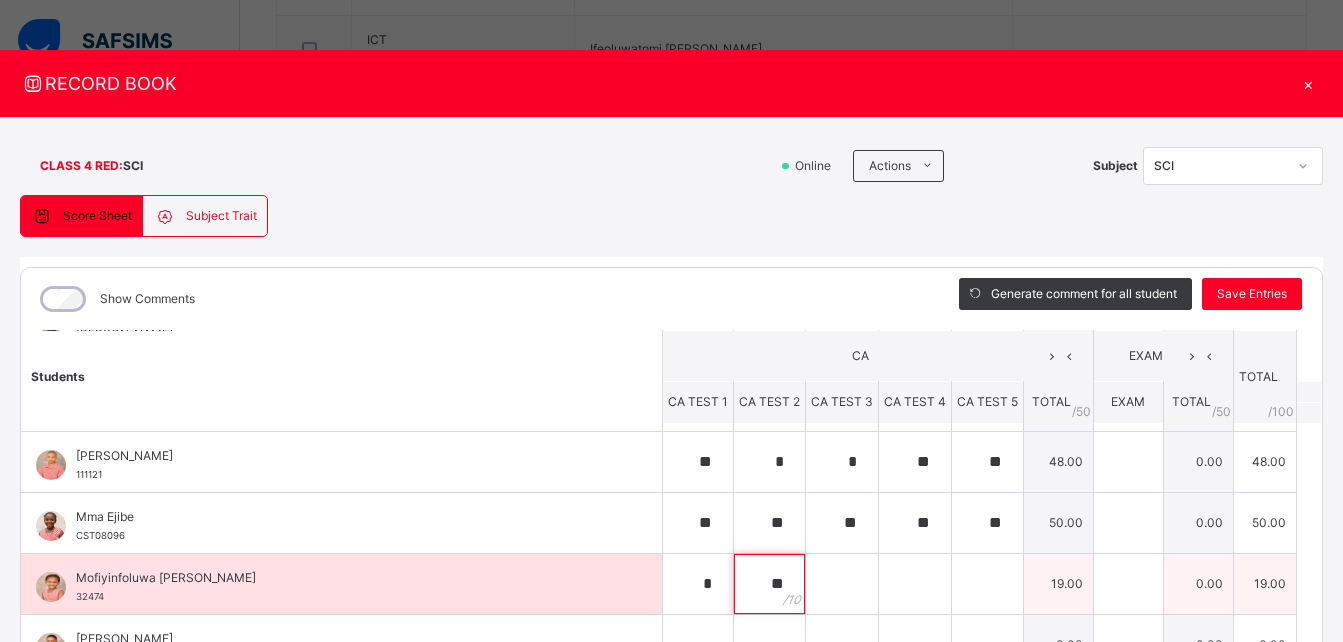 type on "**" 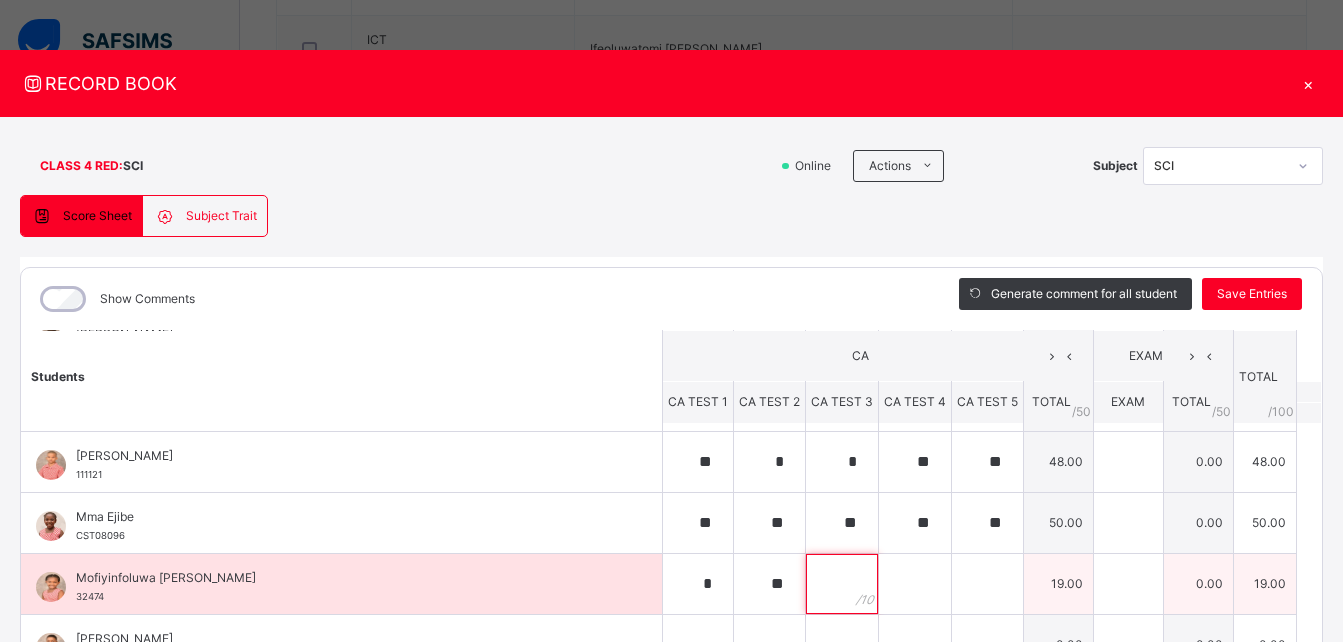click at bounding box center (842, 584) 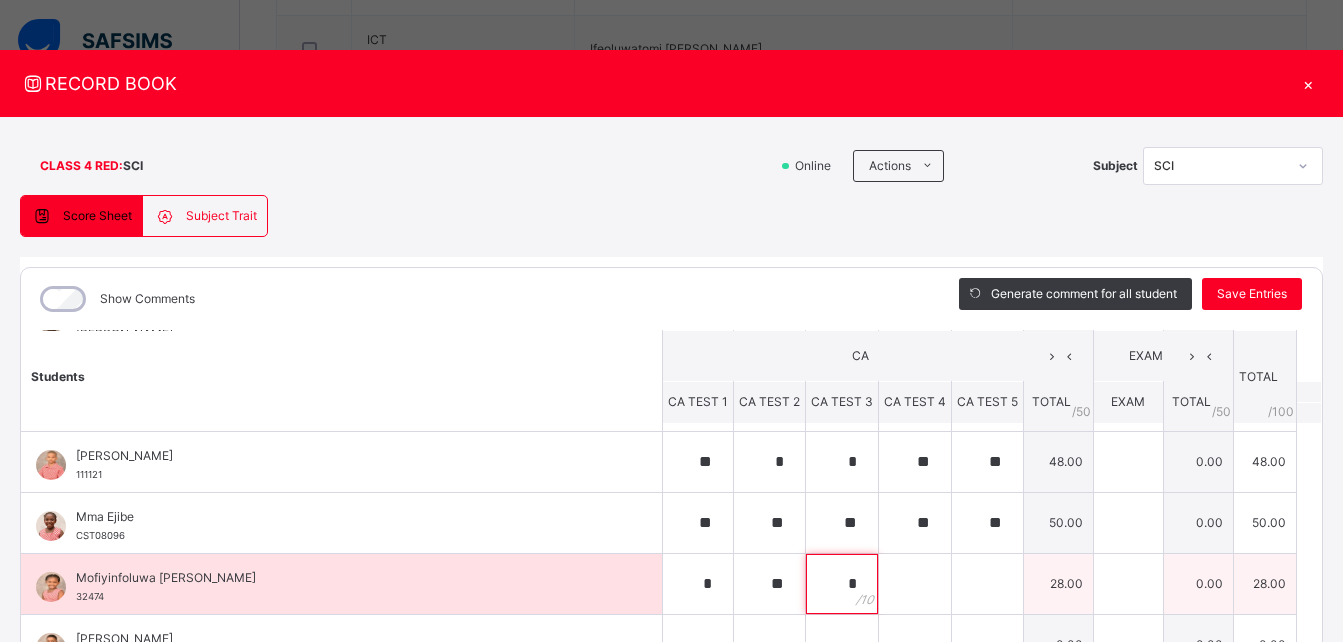 type on "*" 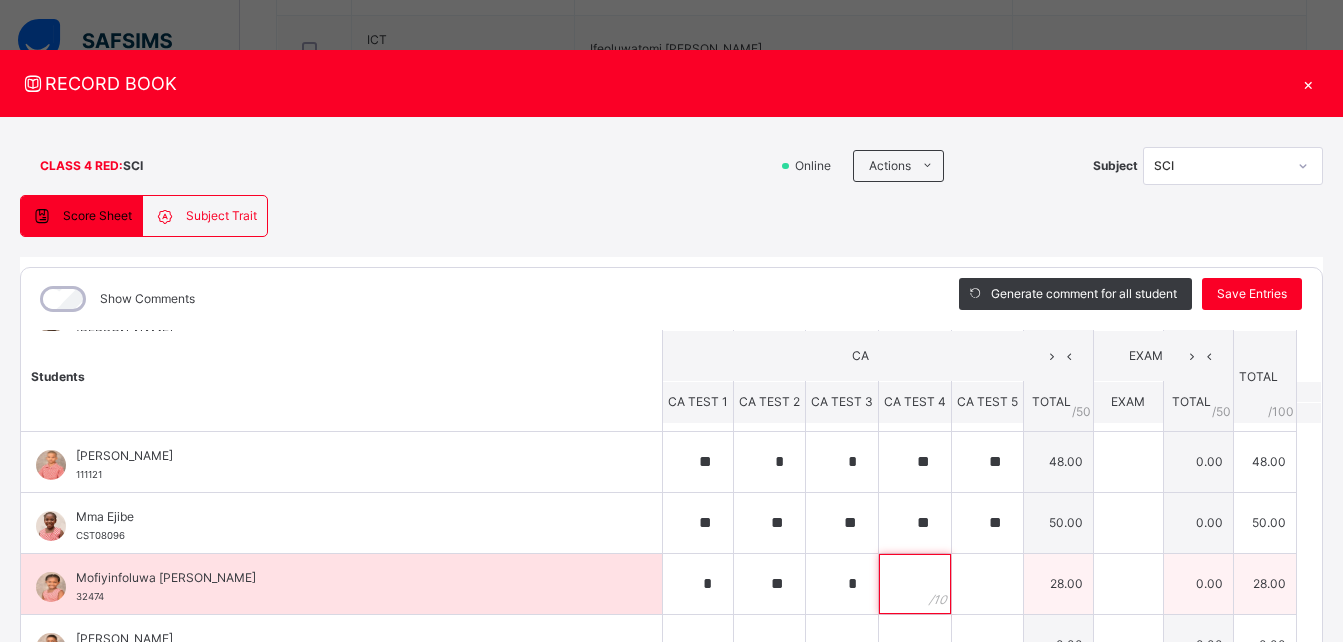 click at bounding box center (915, 584) 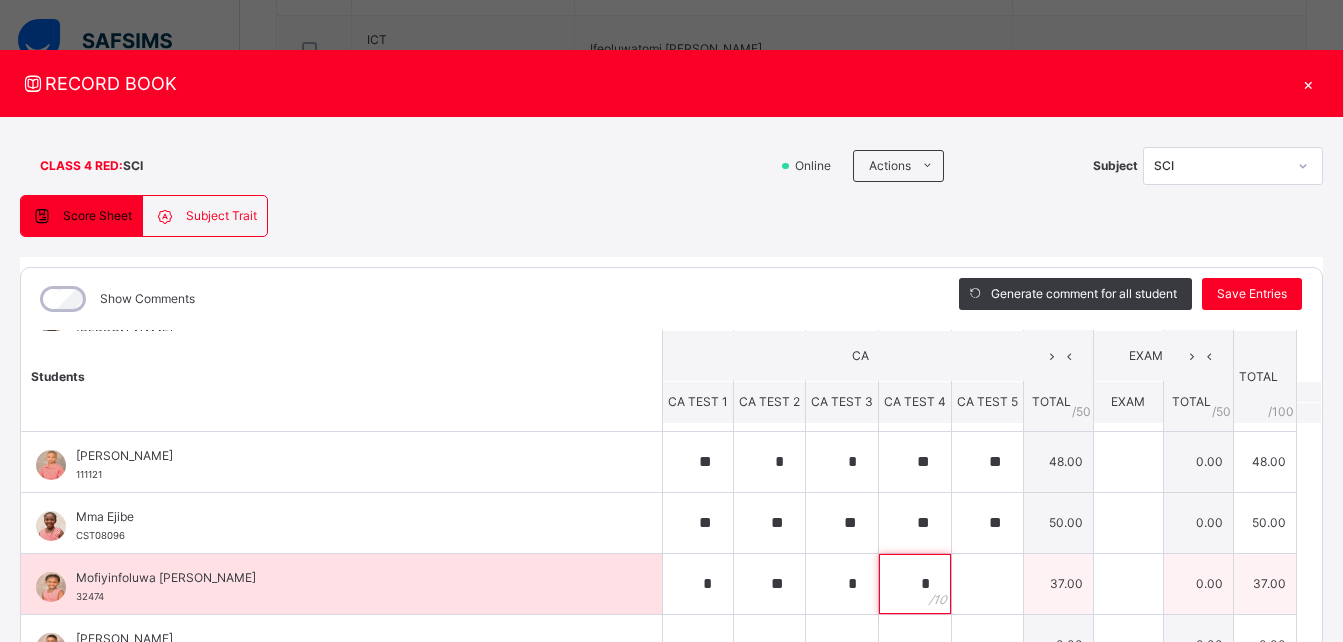 type on "*" 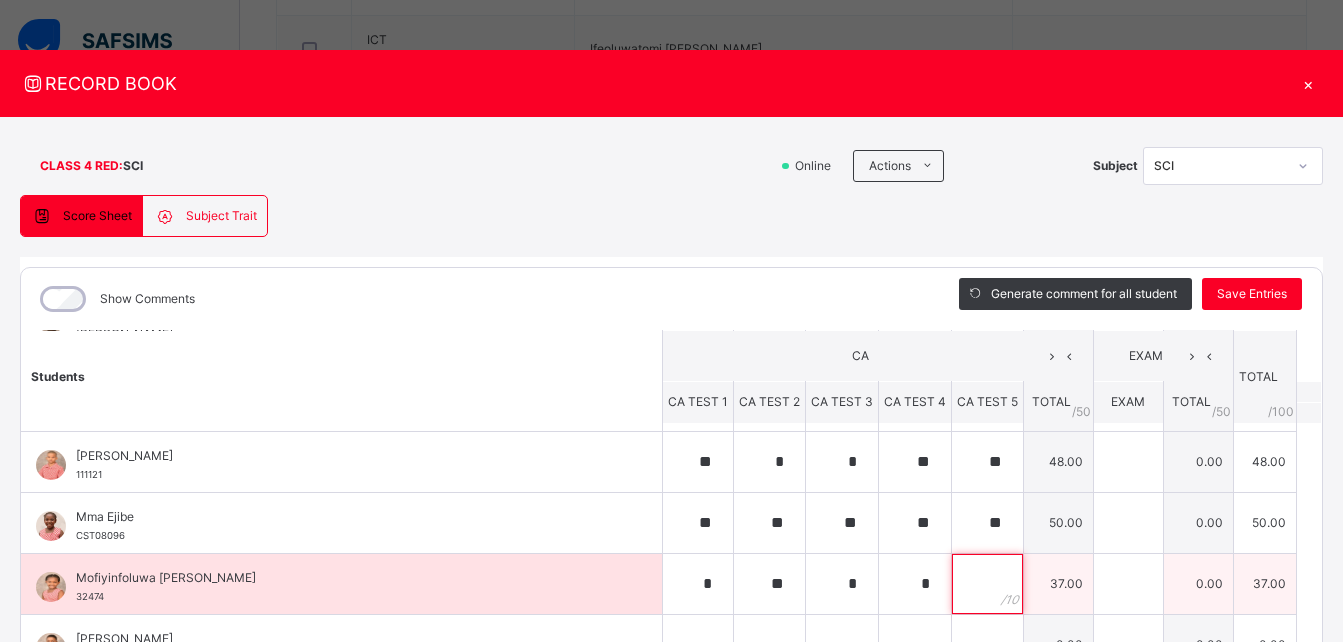 click at bounding box center [987, 584] 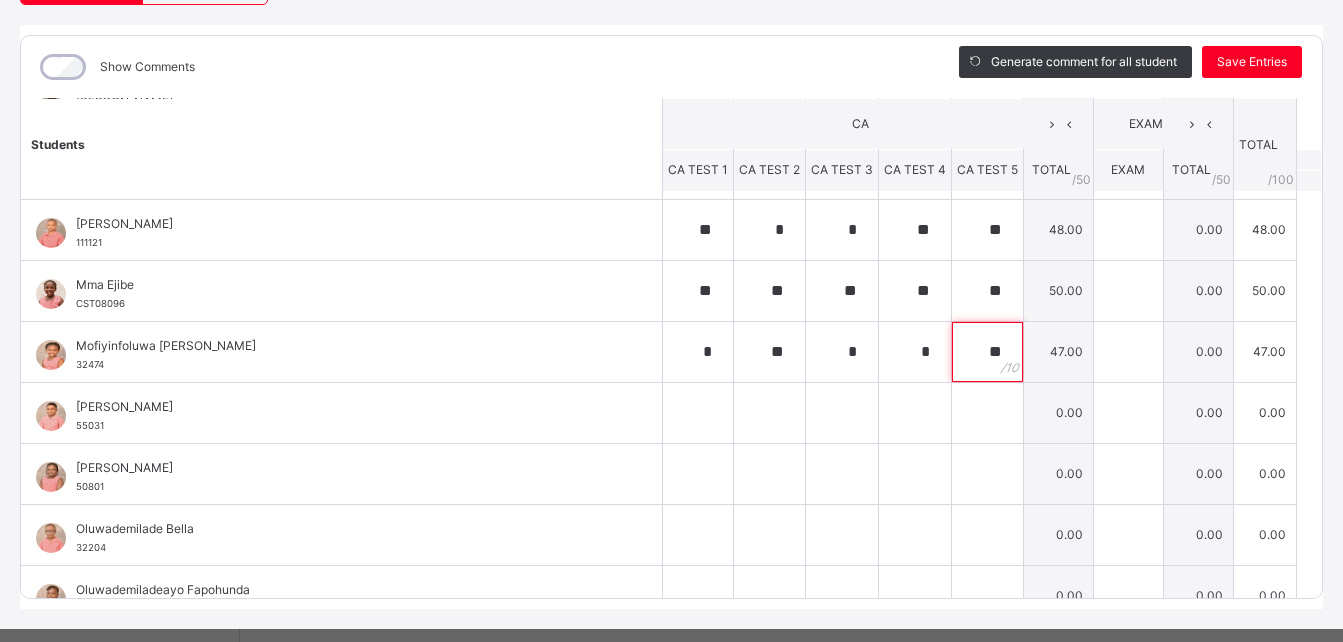 scroll, scrollTop: 269, scrollLeft: 0, axis: vertical 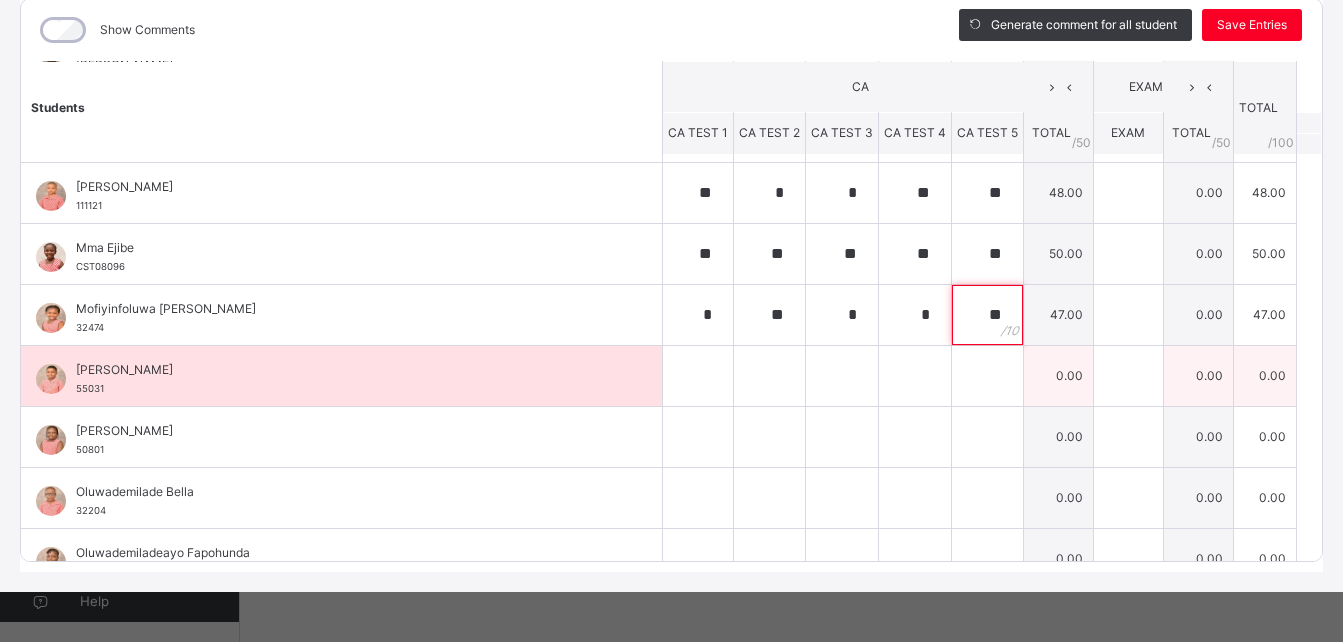 type on "**" 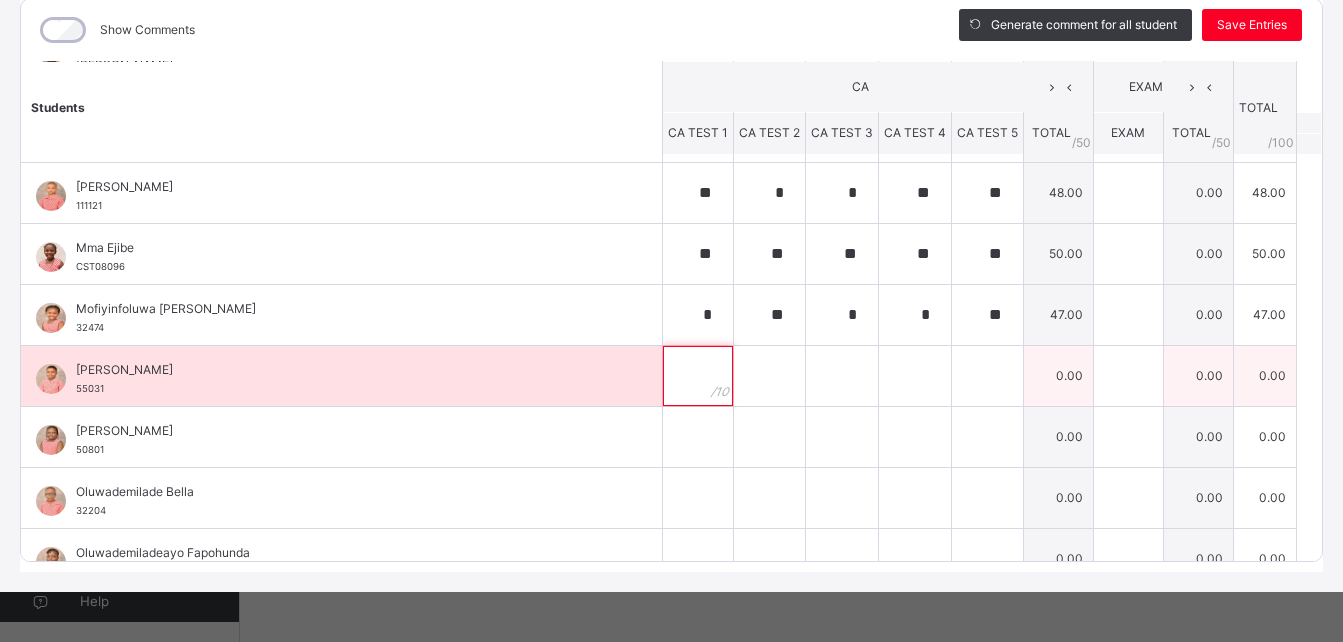 click at bounding box center (698, 376) 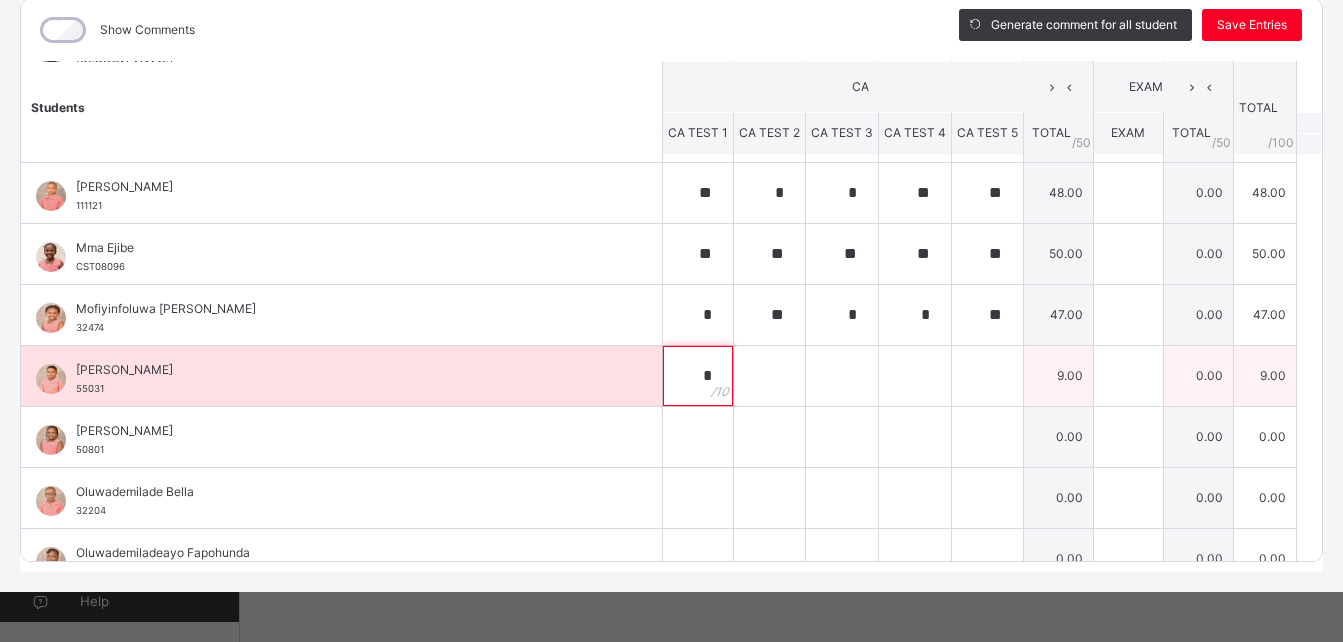 type on "*" 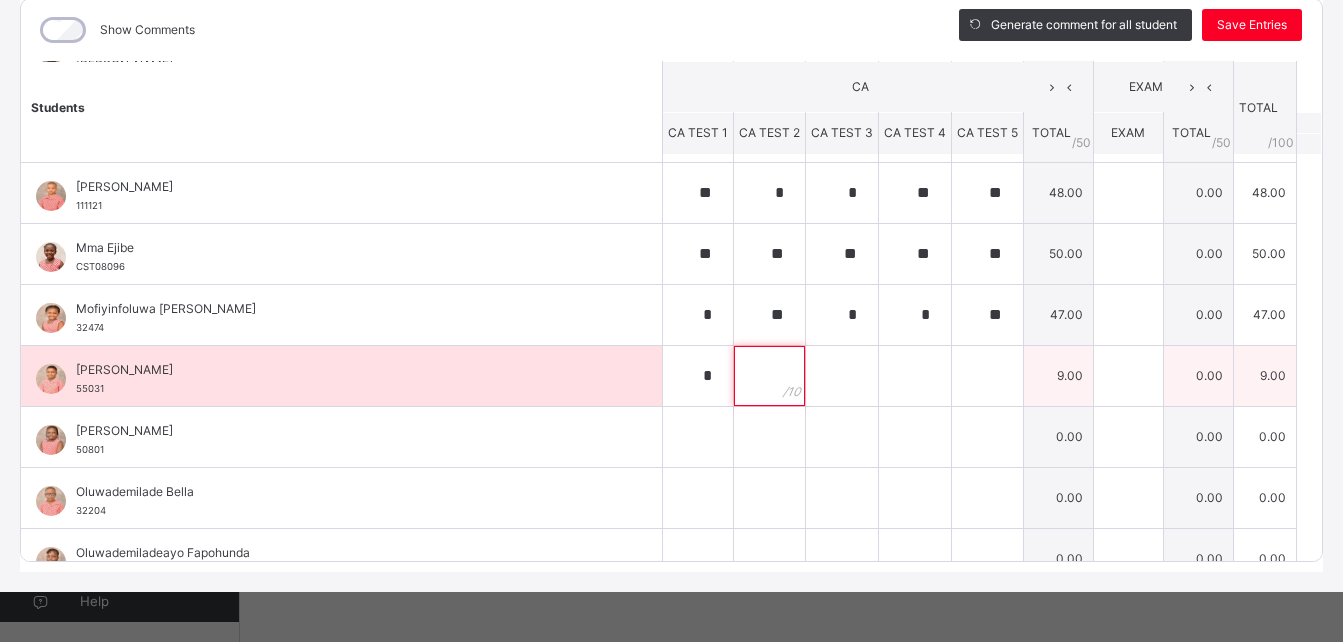 click at bounding box center [769, 376] 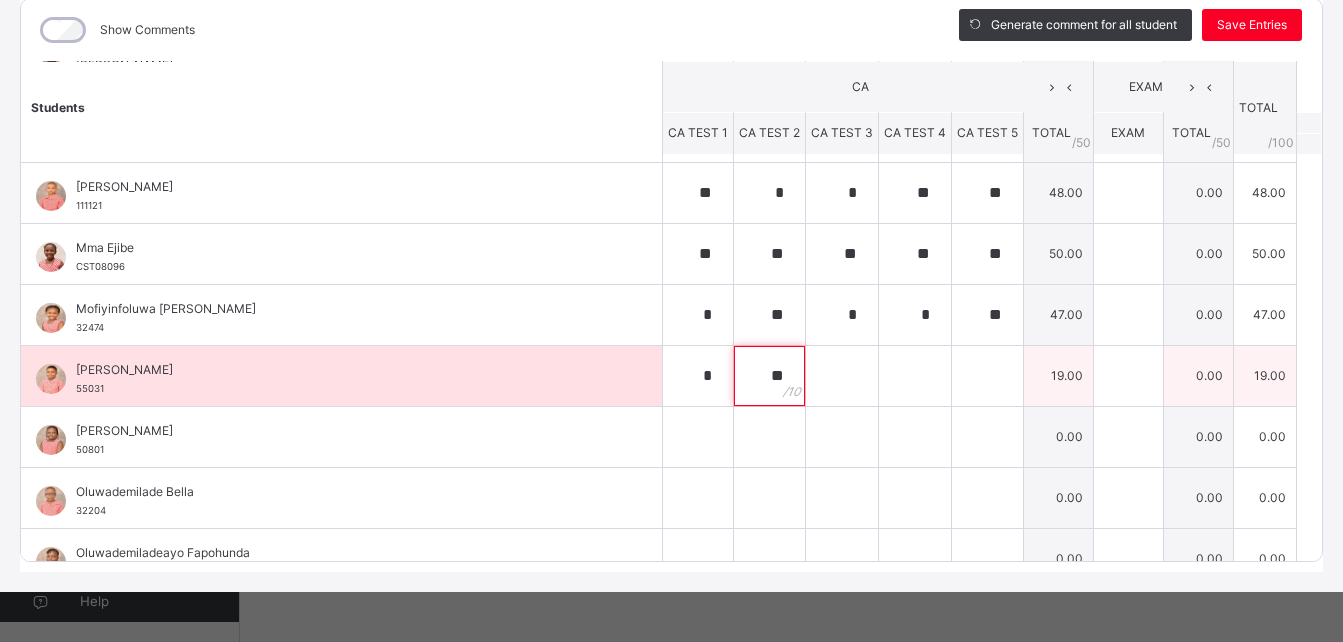 type on "**" 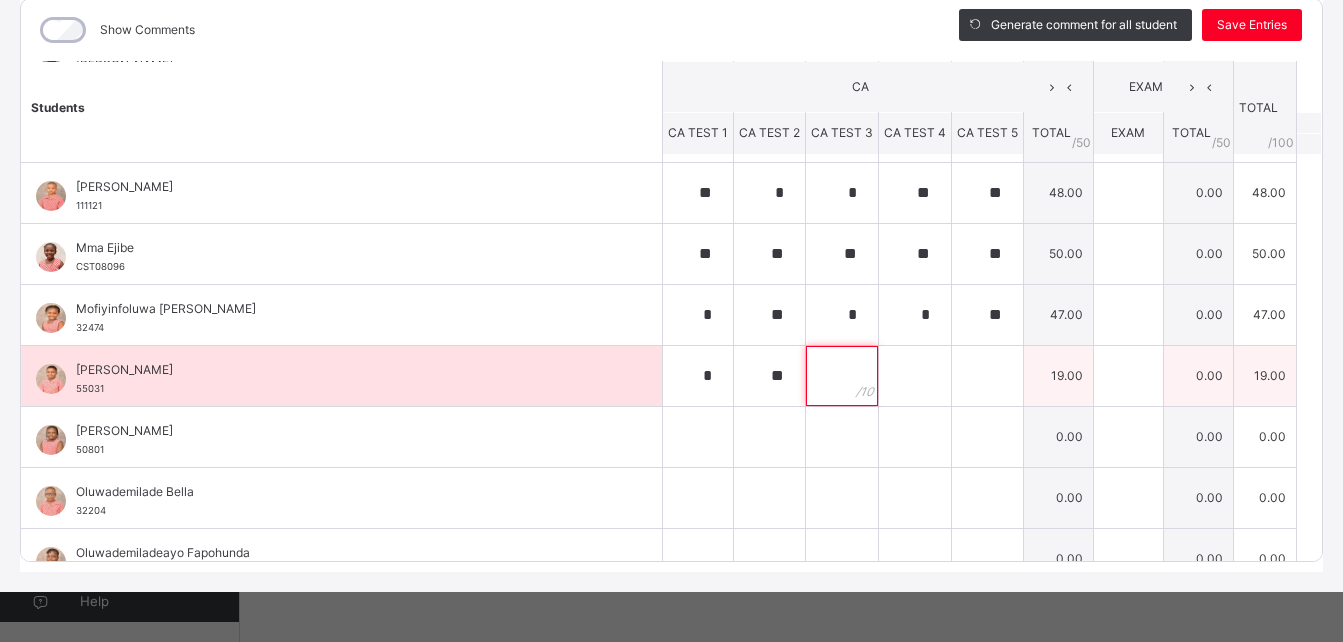 click at bounding box center [842, 376] 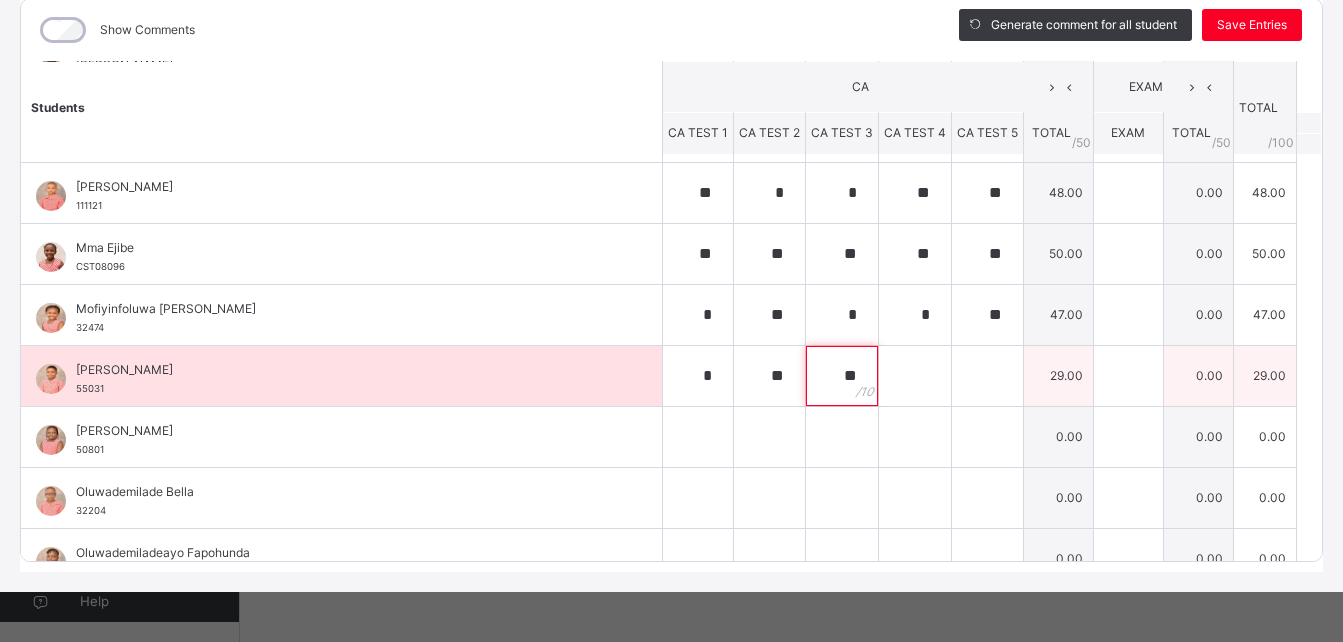 type on "**" 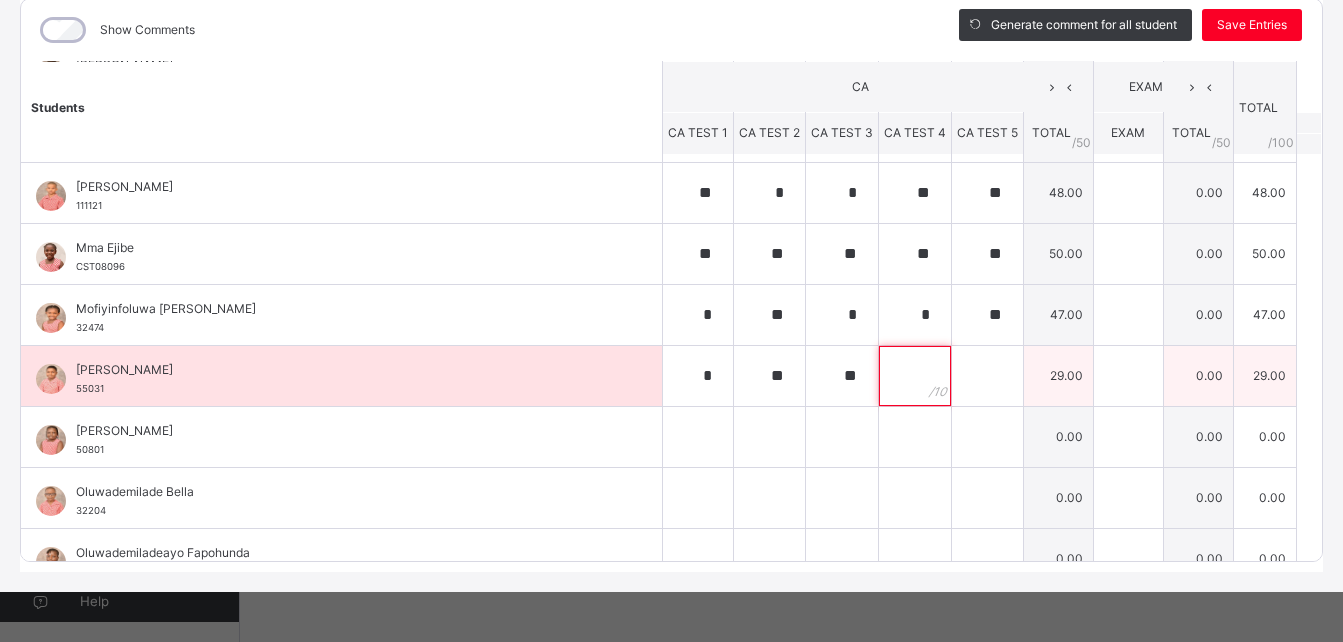 click at bounding box center [915, 376] 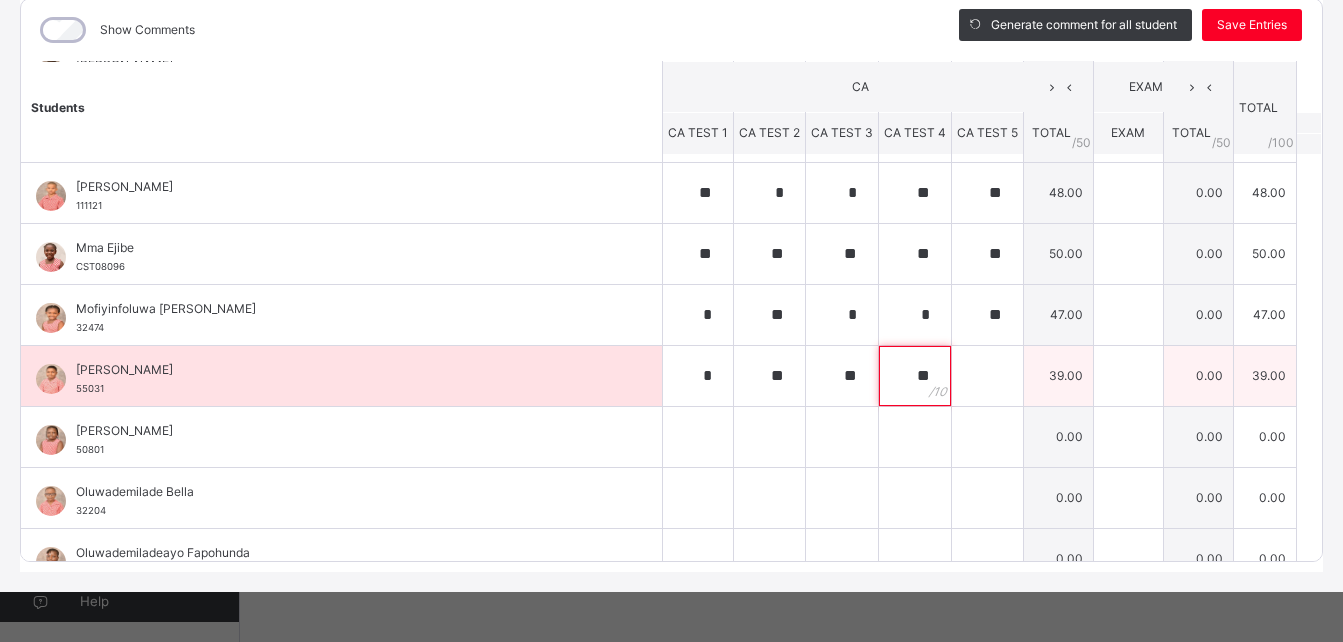 type on "**" 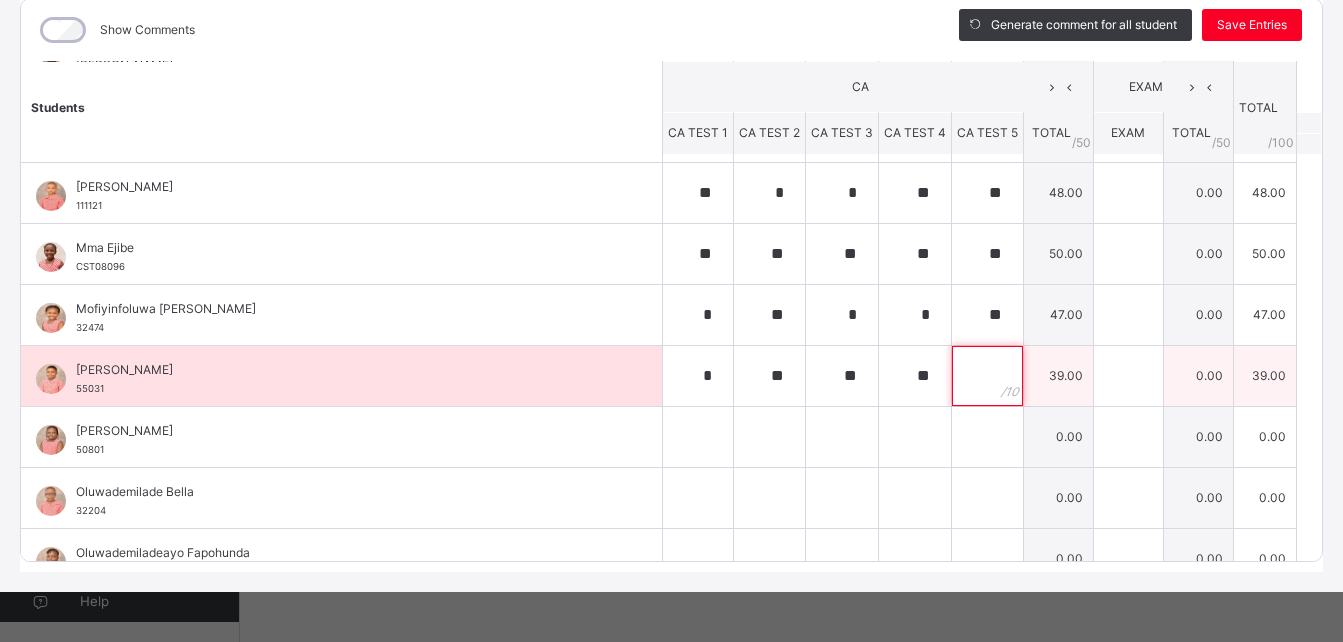 click at bounding box center [987, 376] 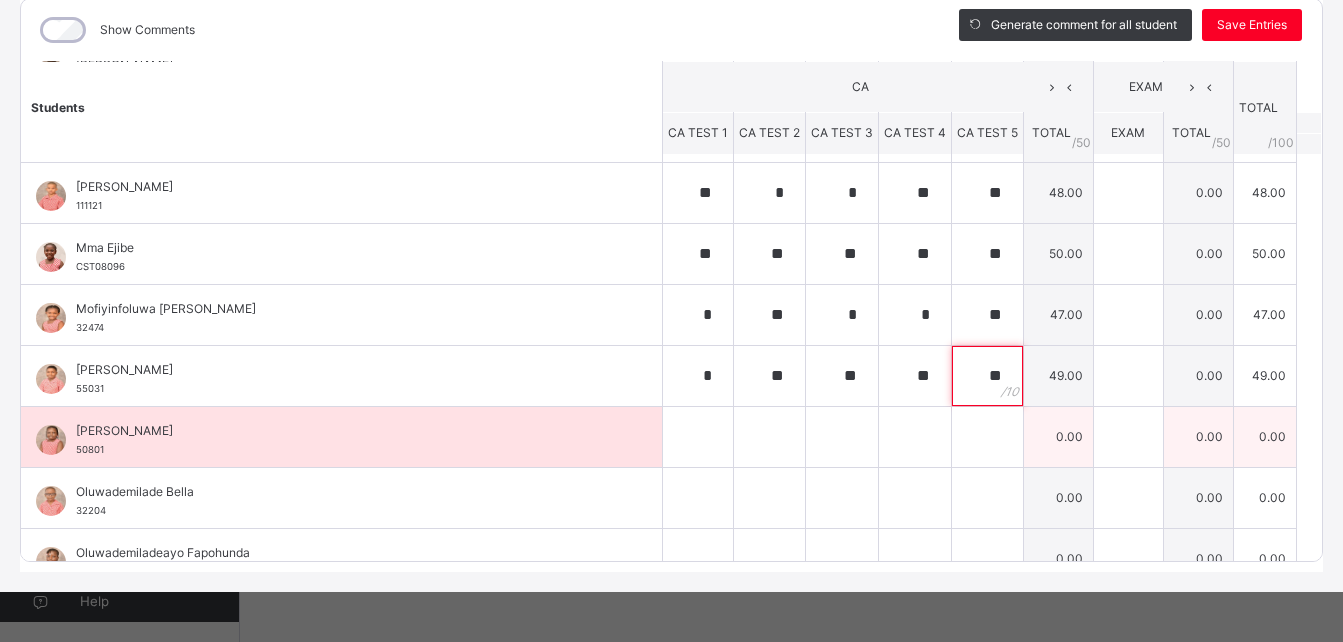 type on "**" 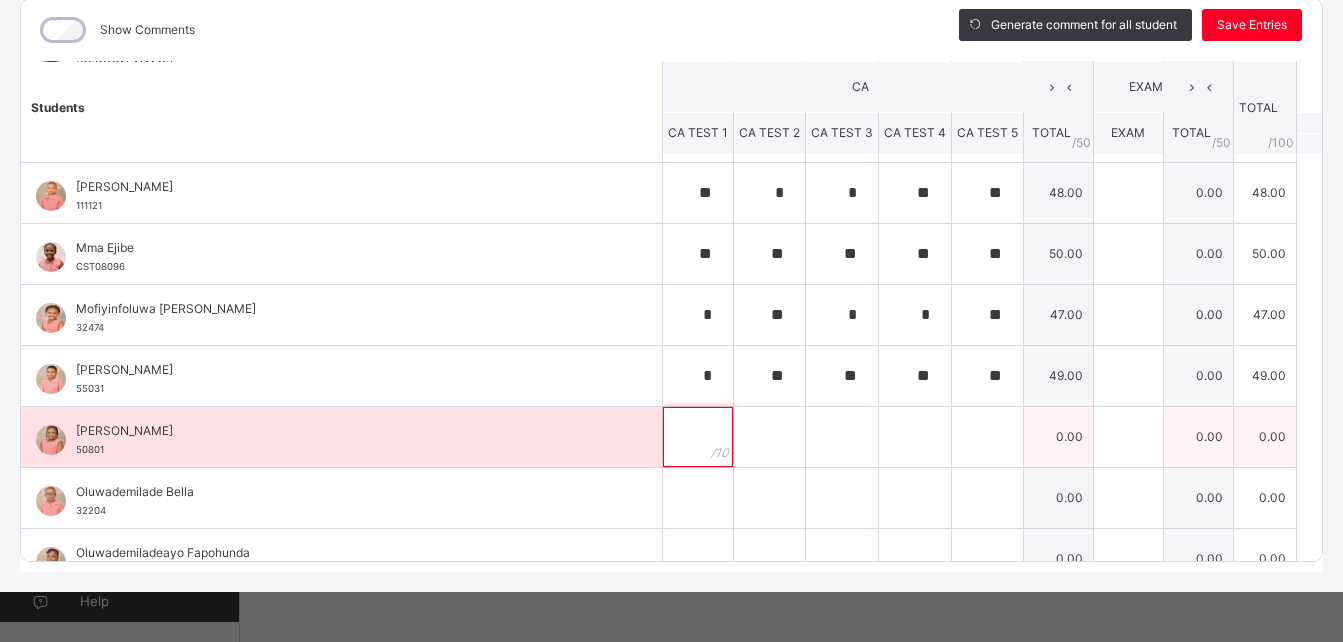 click at bounding box center (698, 437) 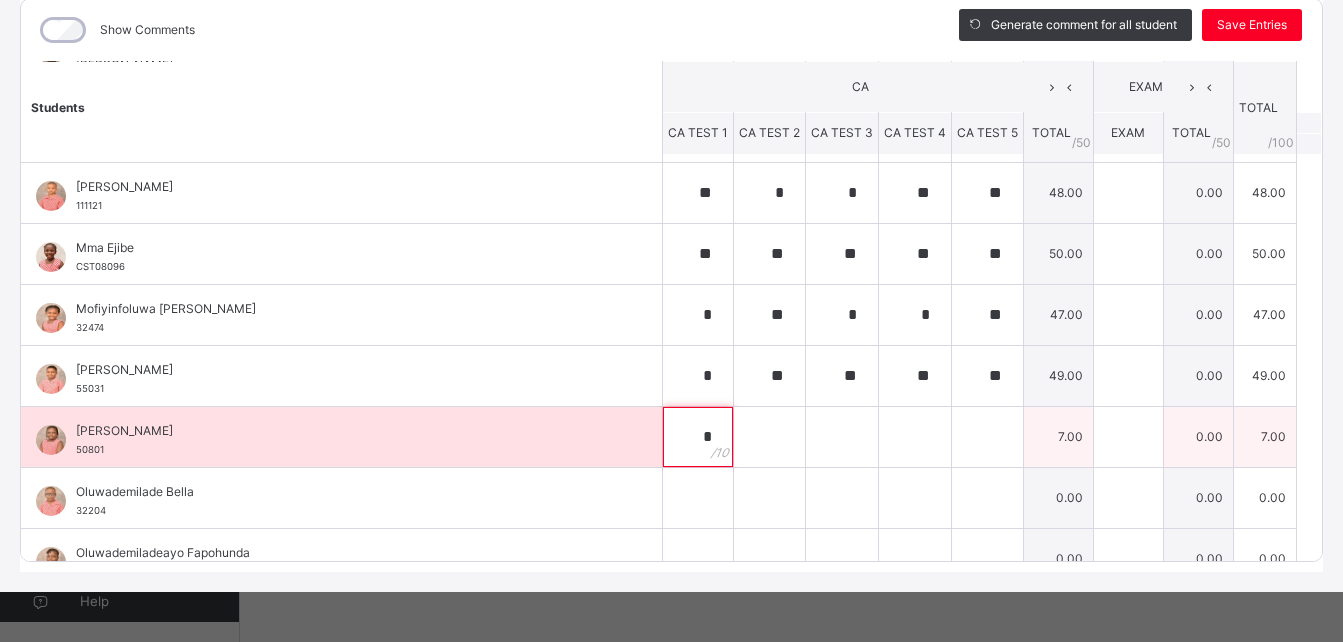 type on "*" 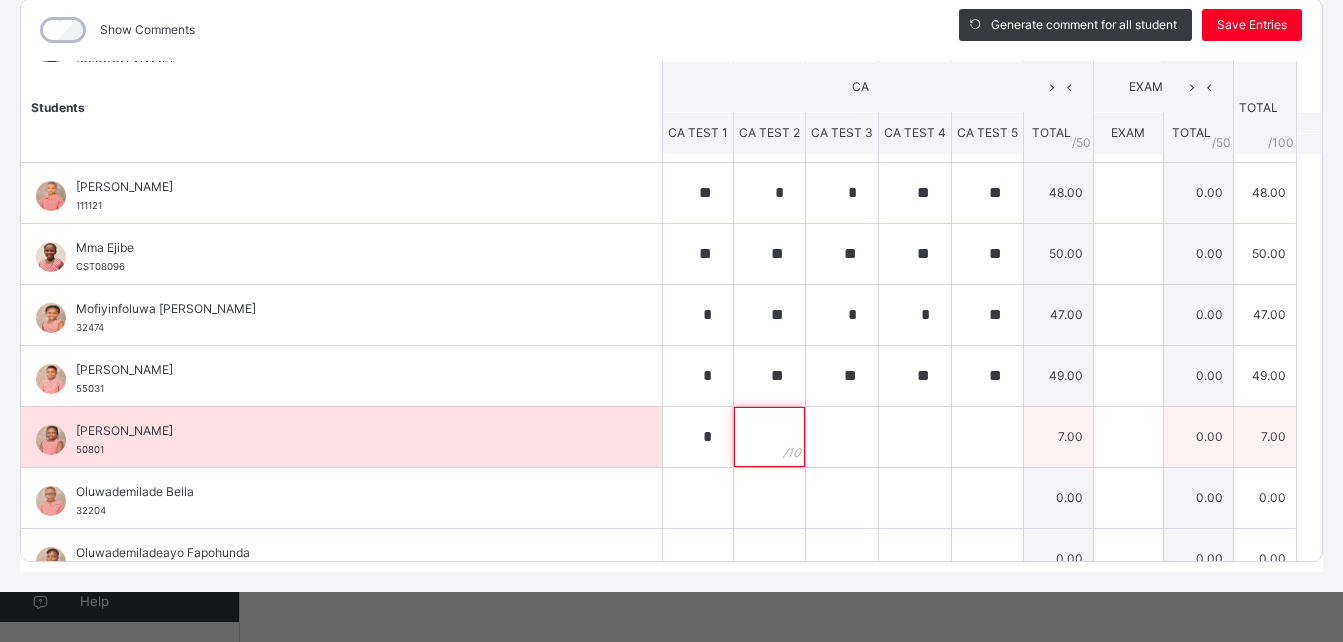 click at bounding box center [769, 437] 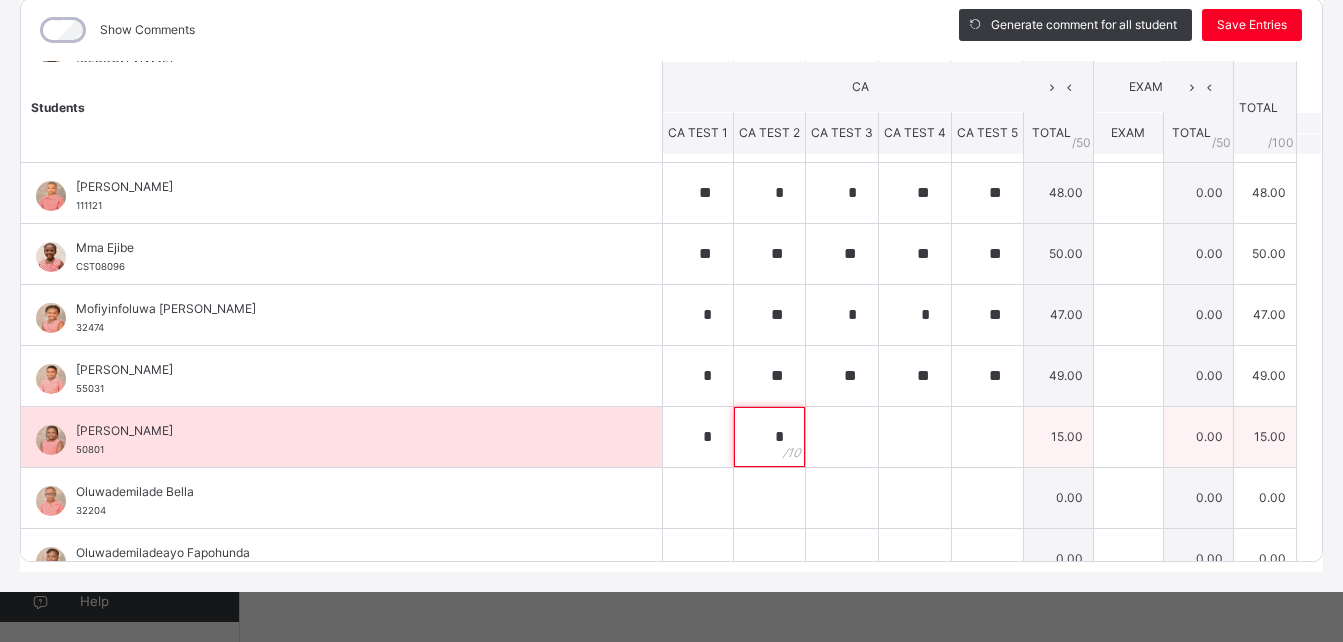 type on "*" 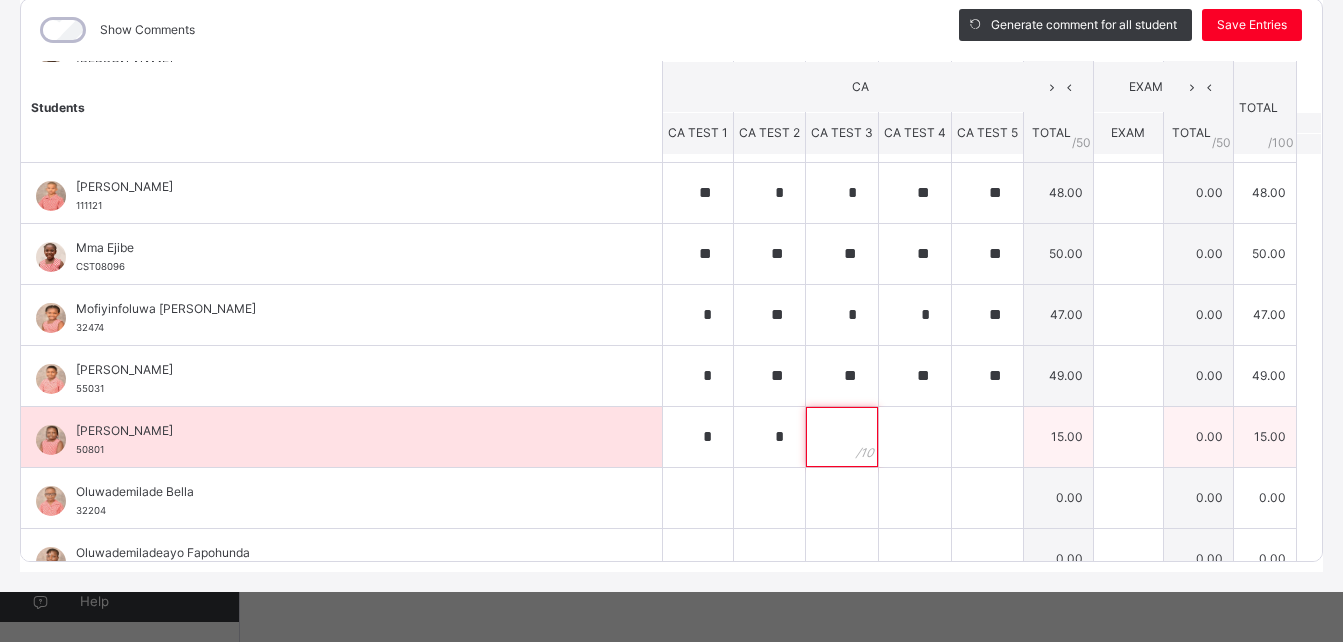 click at bounding box center (842, 437) 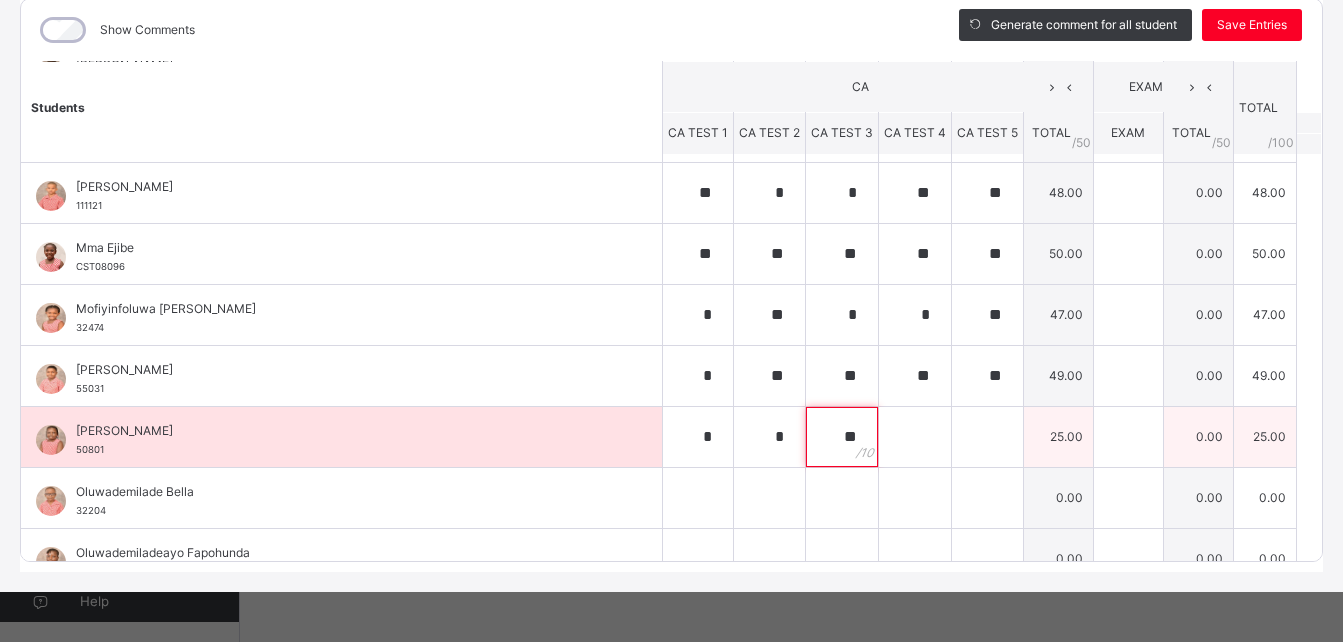type on "**" 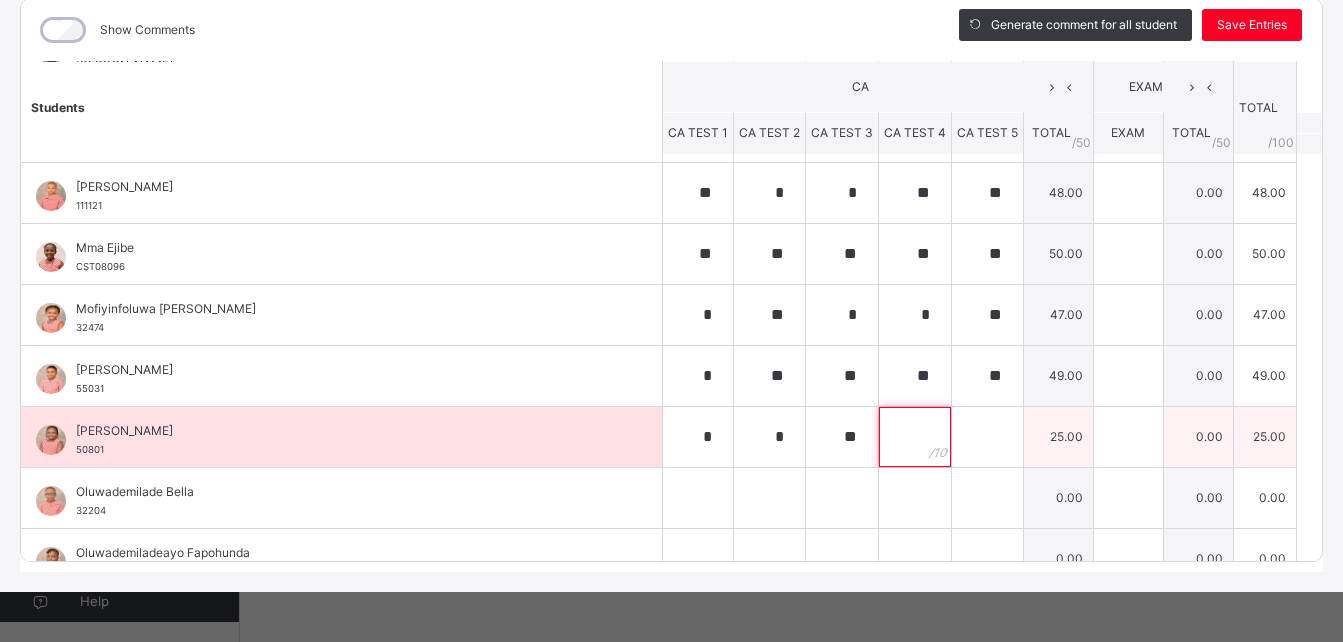 click at bounding box center [915, 437] 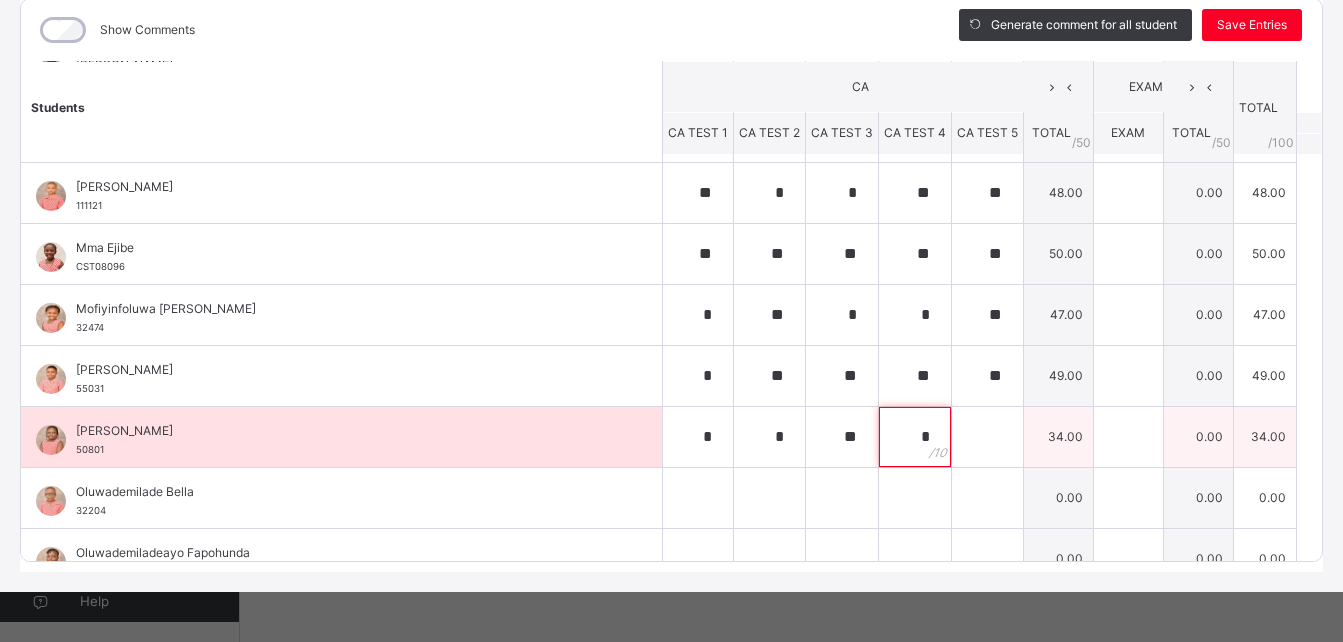 type on "*" 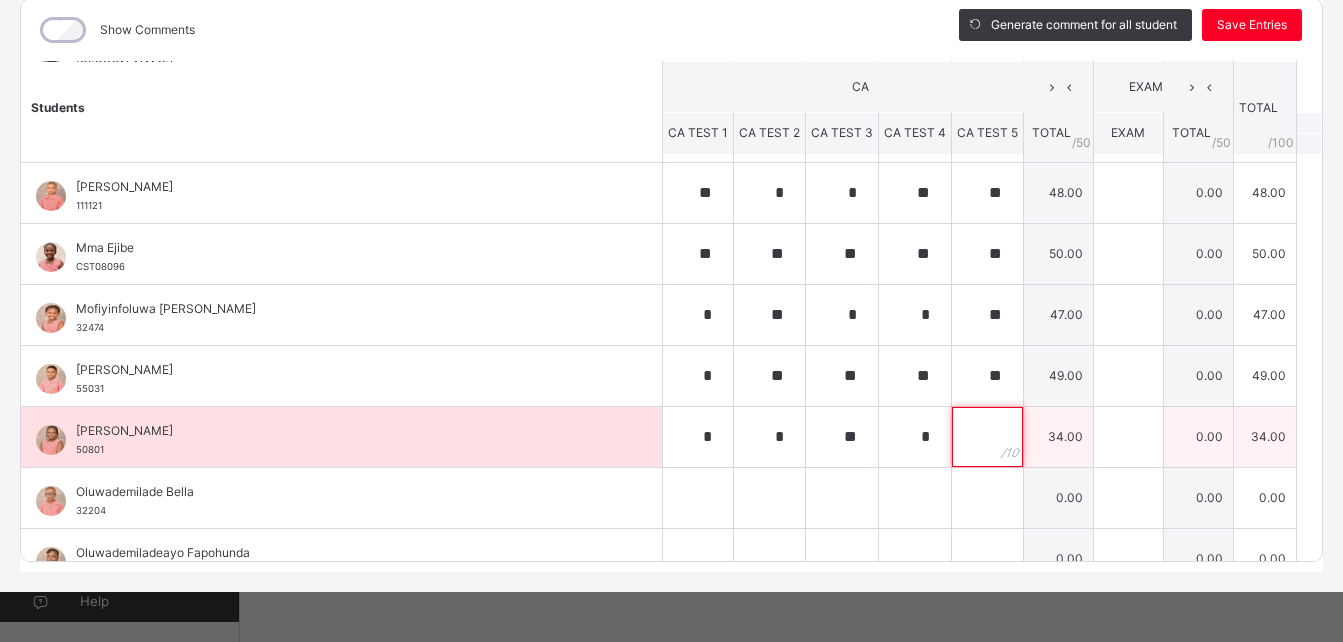 click at bounding box center (987, 437) 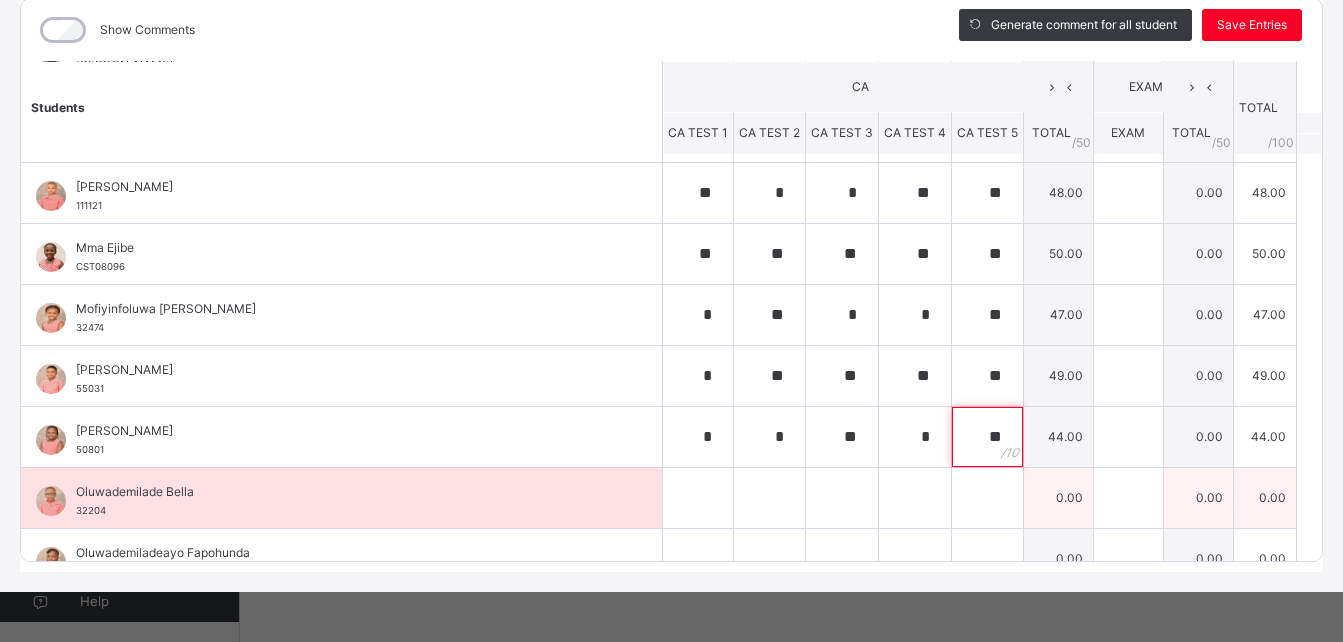 type on "**" 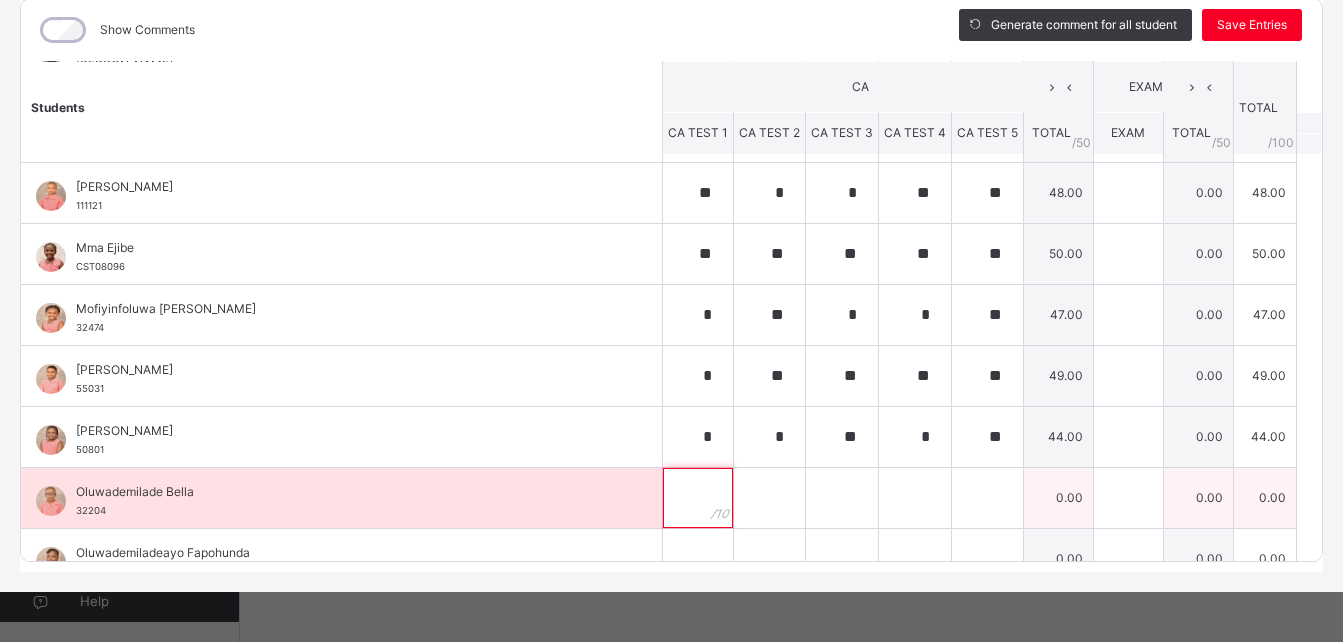 click at bounding box center [698, 498] 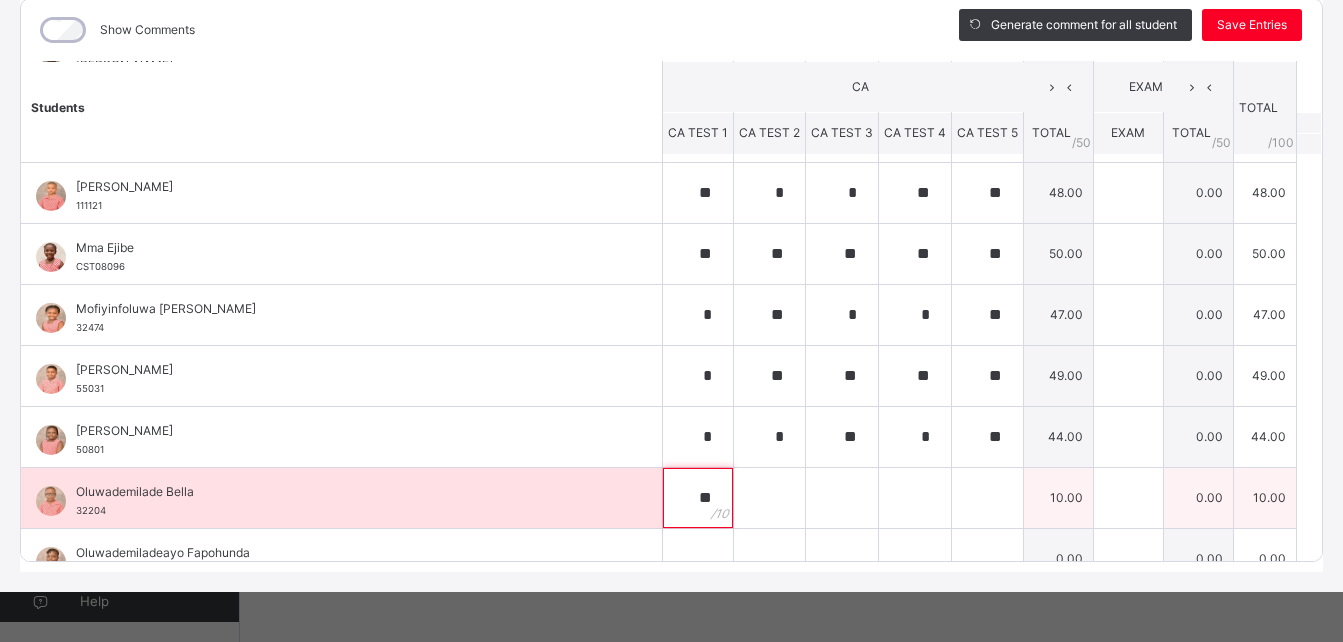 type on "**" 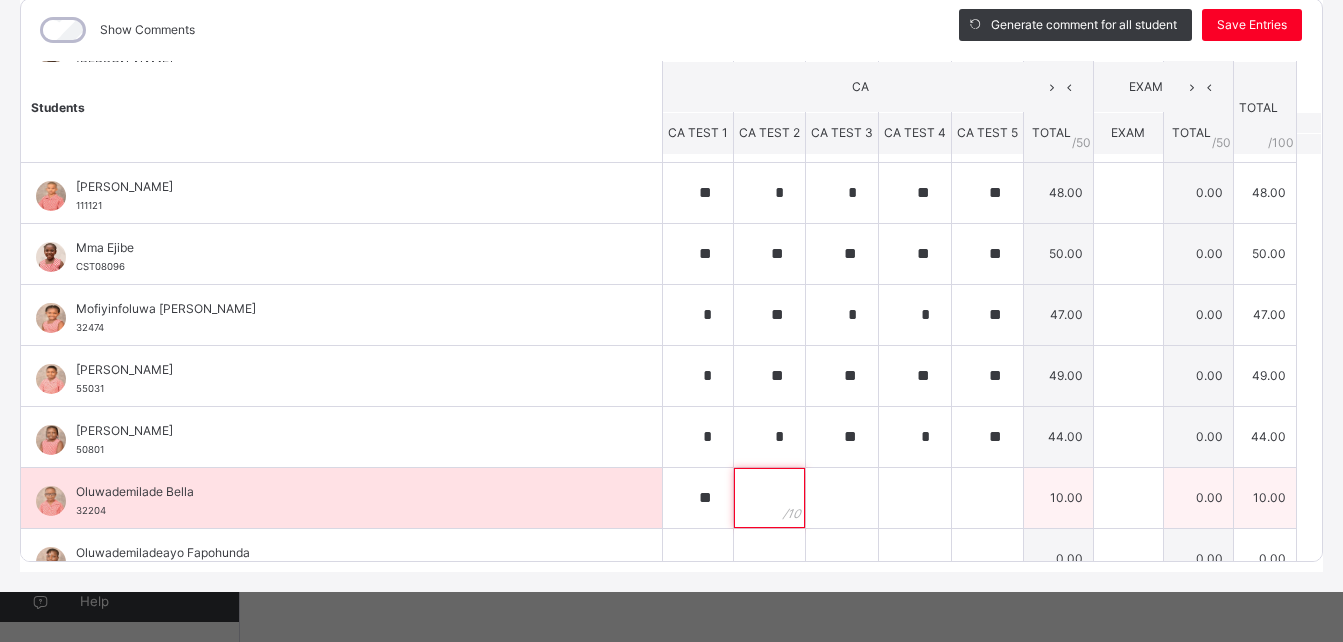 click at bounding box center [769, 498] 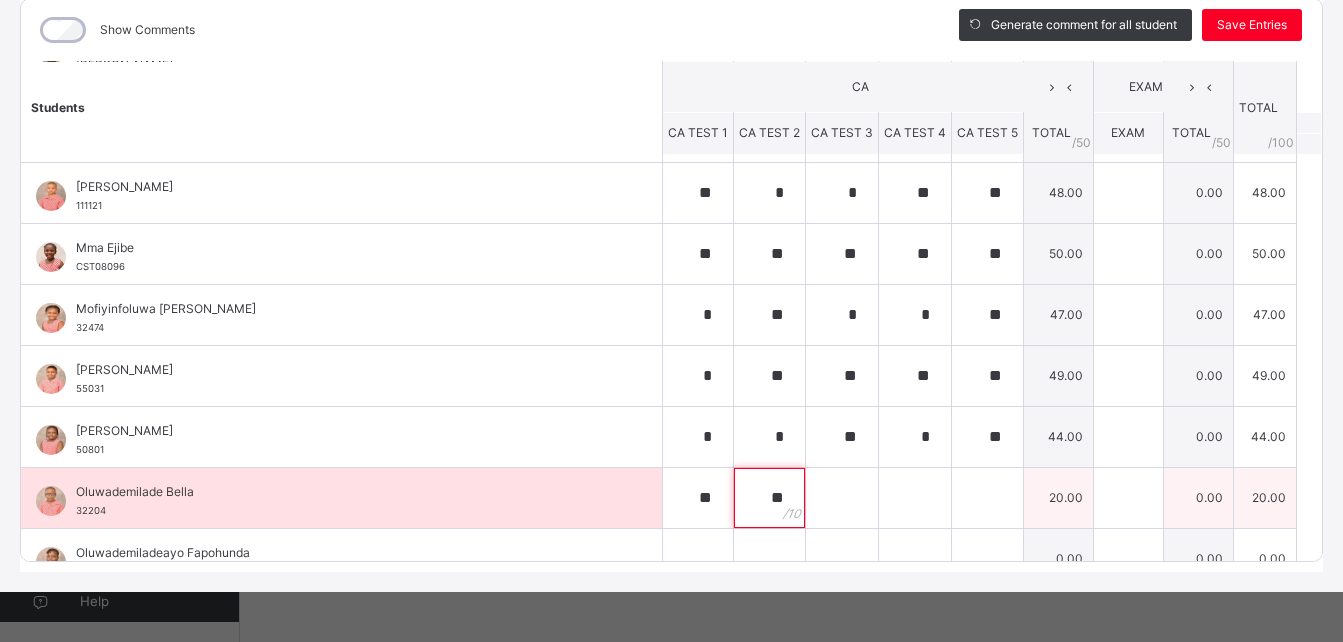 type on "**" 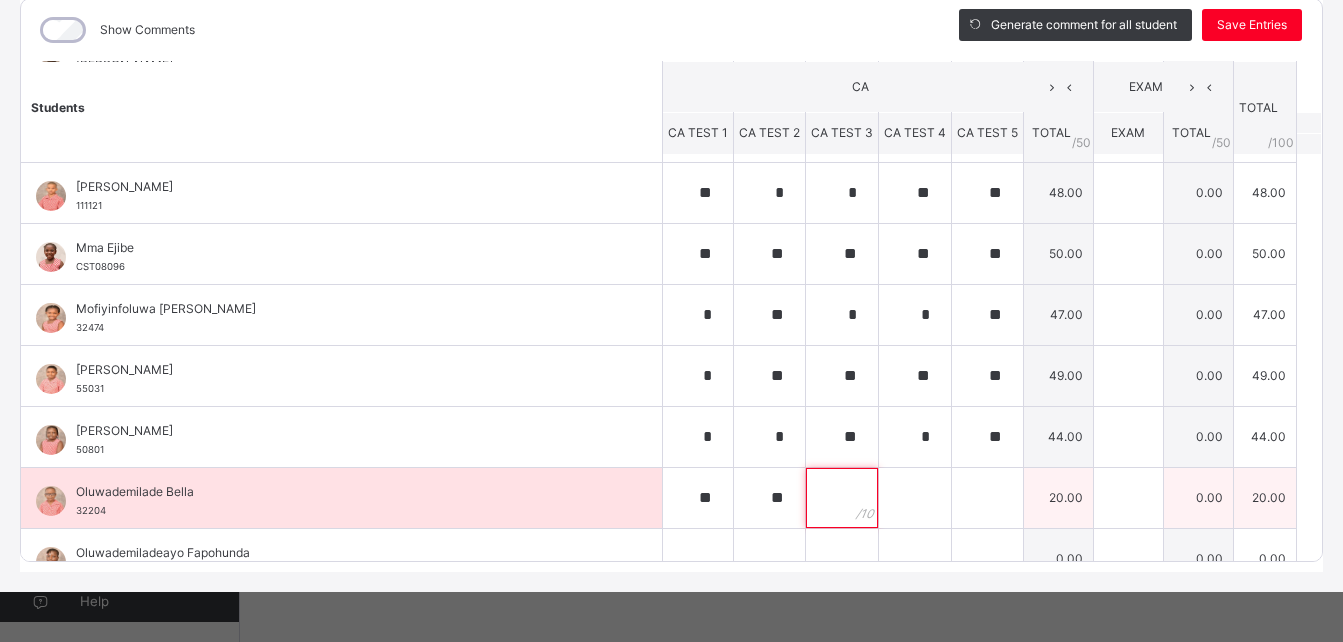 click at bounding box center [842, 498] 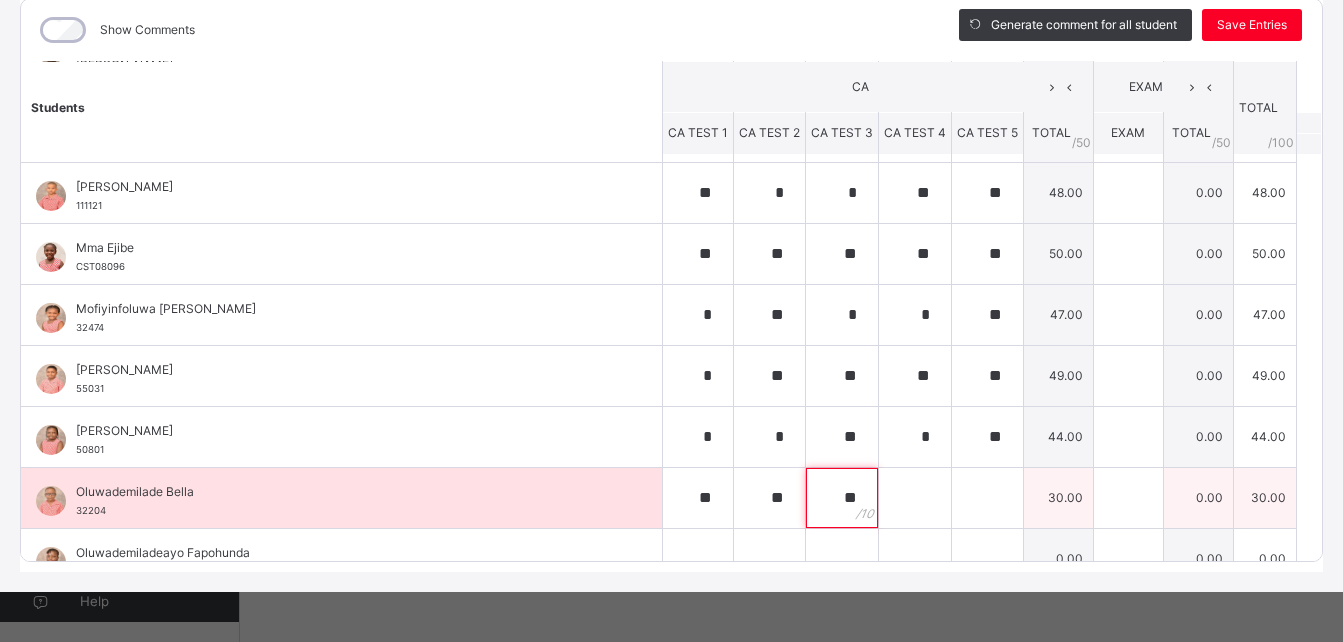 type on "**" 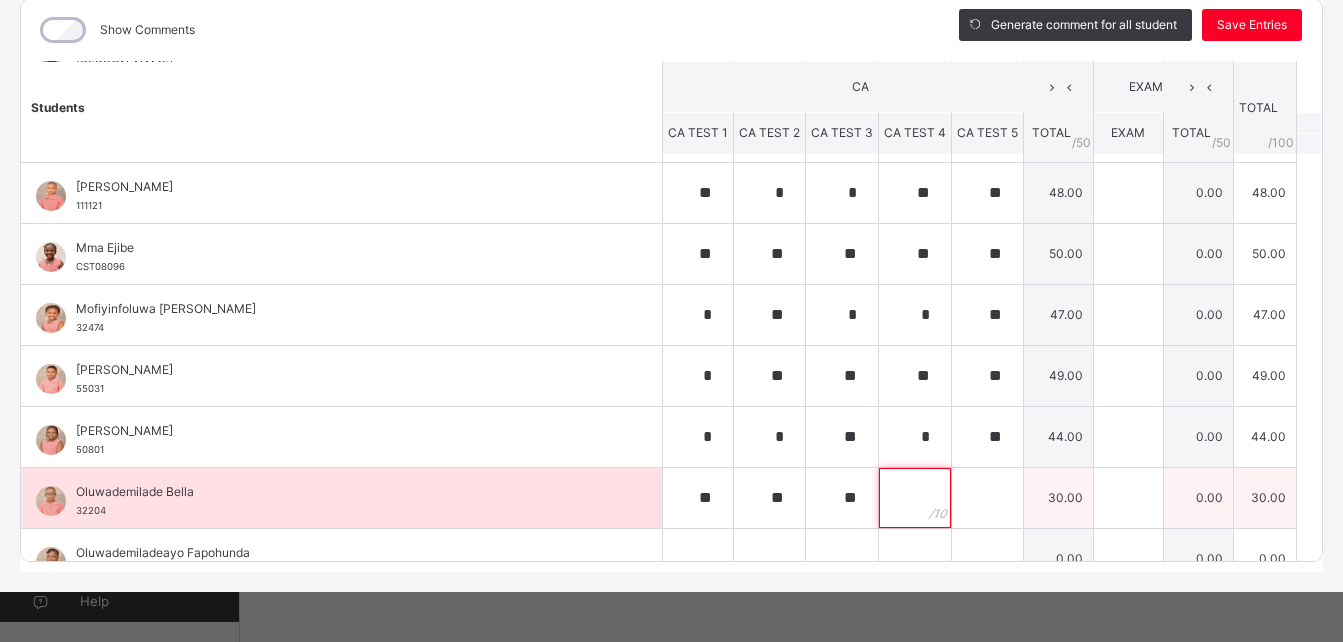 click at bounding box center [915, 498] 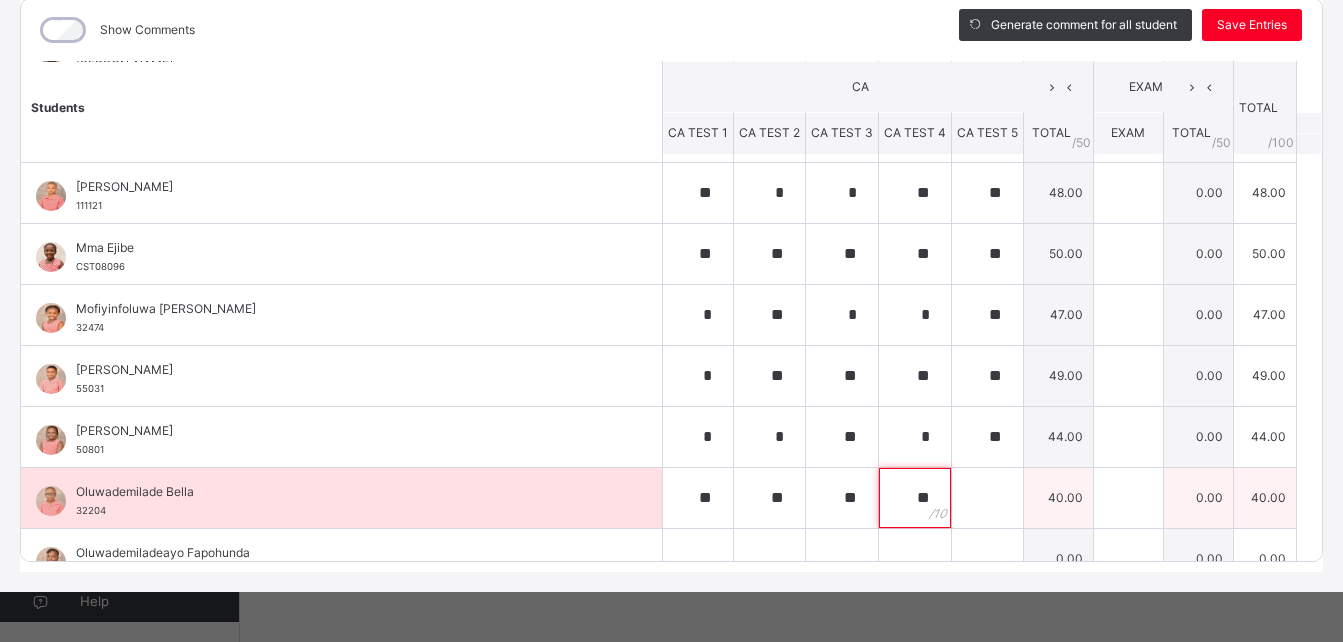type on "**" 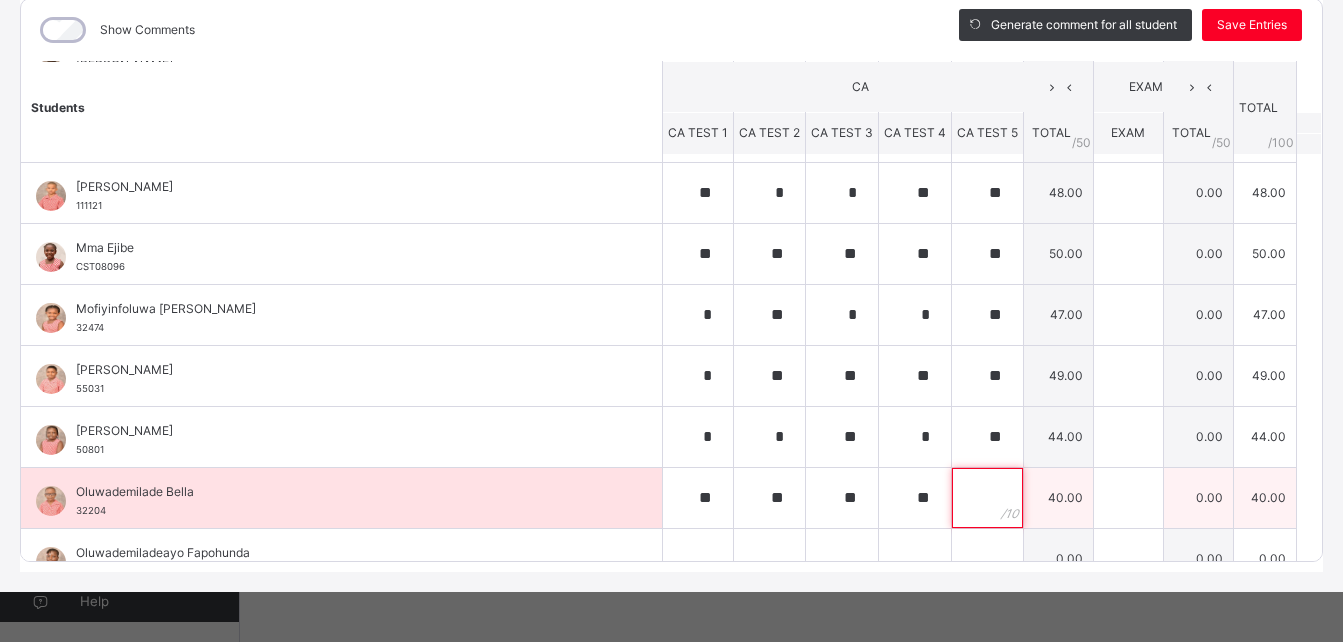 click at bounding box center [987, 498] 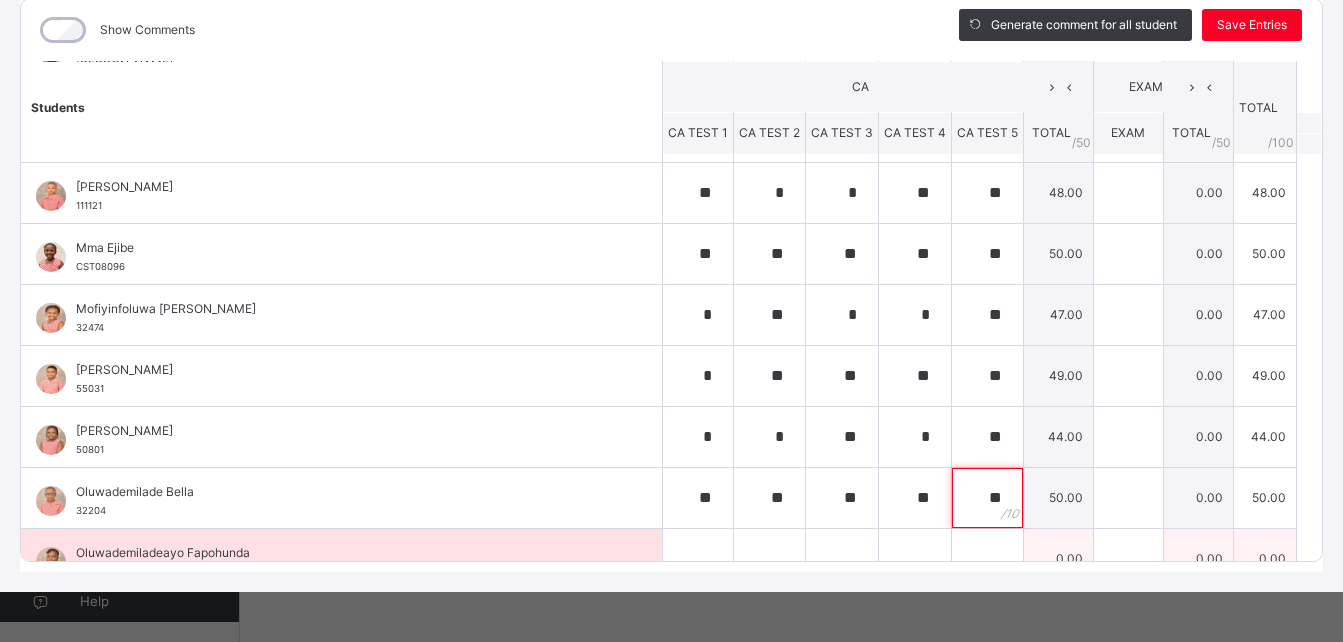 type on "**" 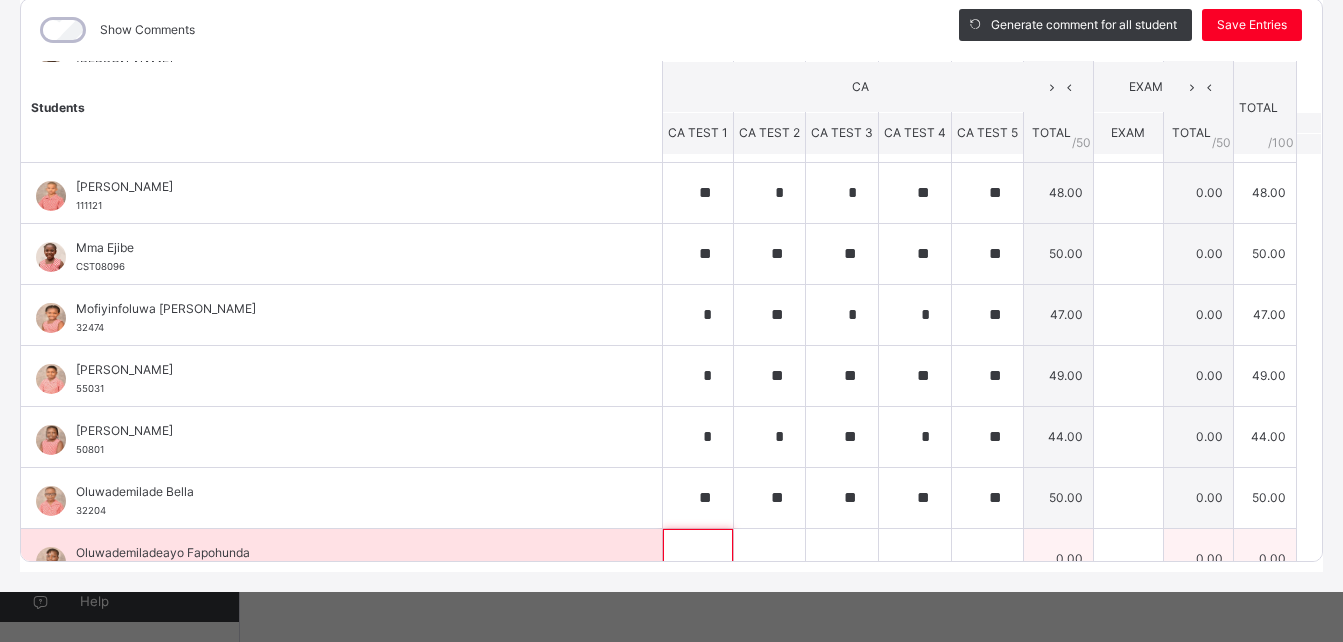 click at bounding box center (698, 559) 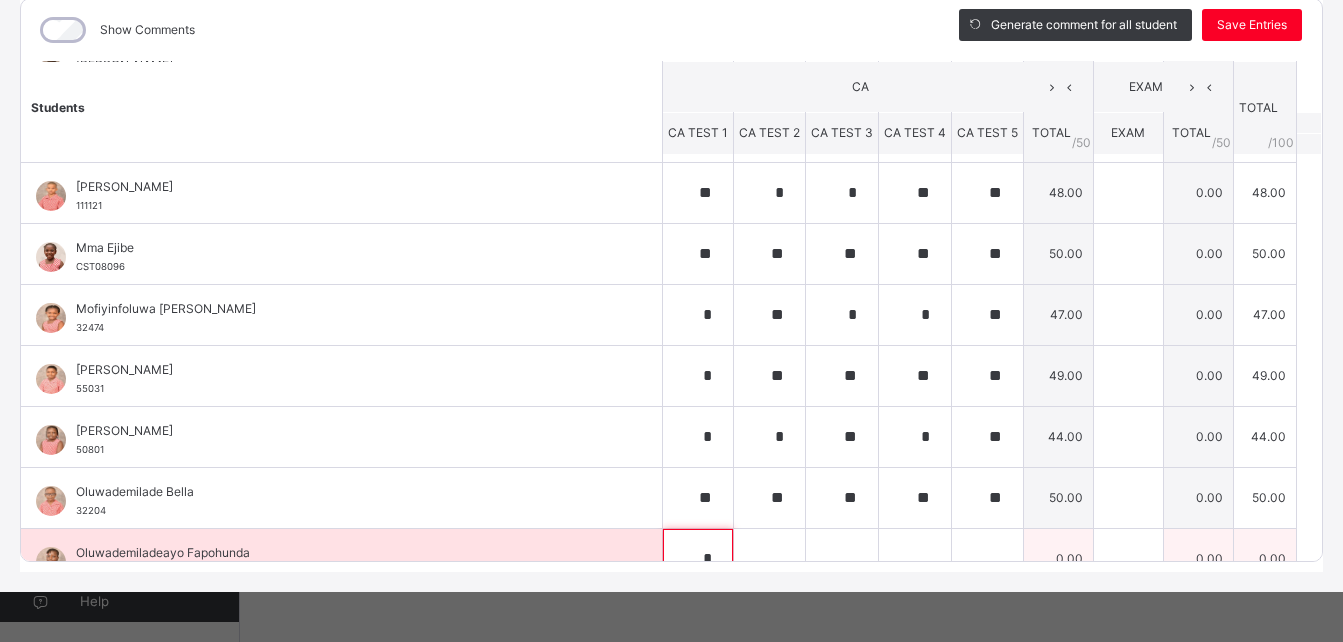 scroll, scrollTop: 305, scrollLeft: 0, axis: vertical 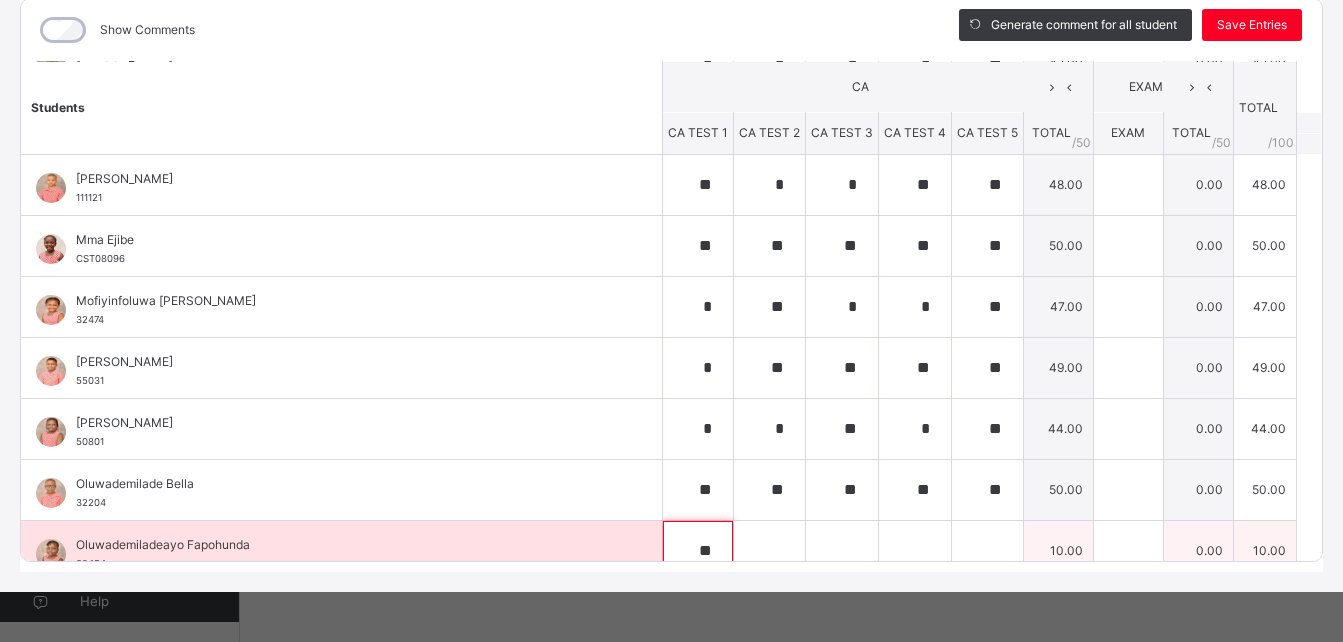 type on "**" 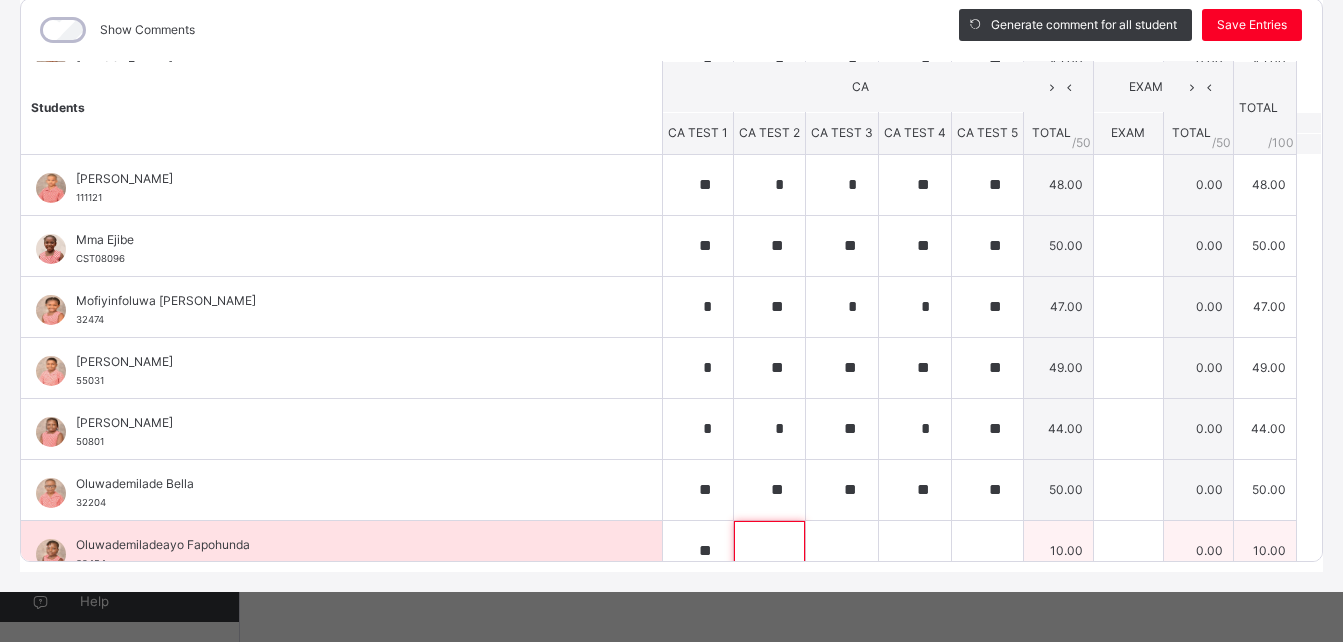 click at bounding box center [769, 551] 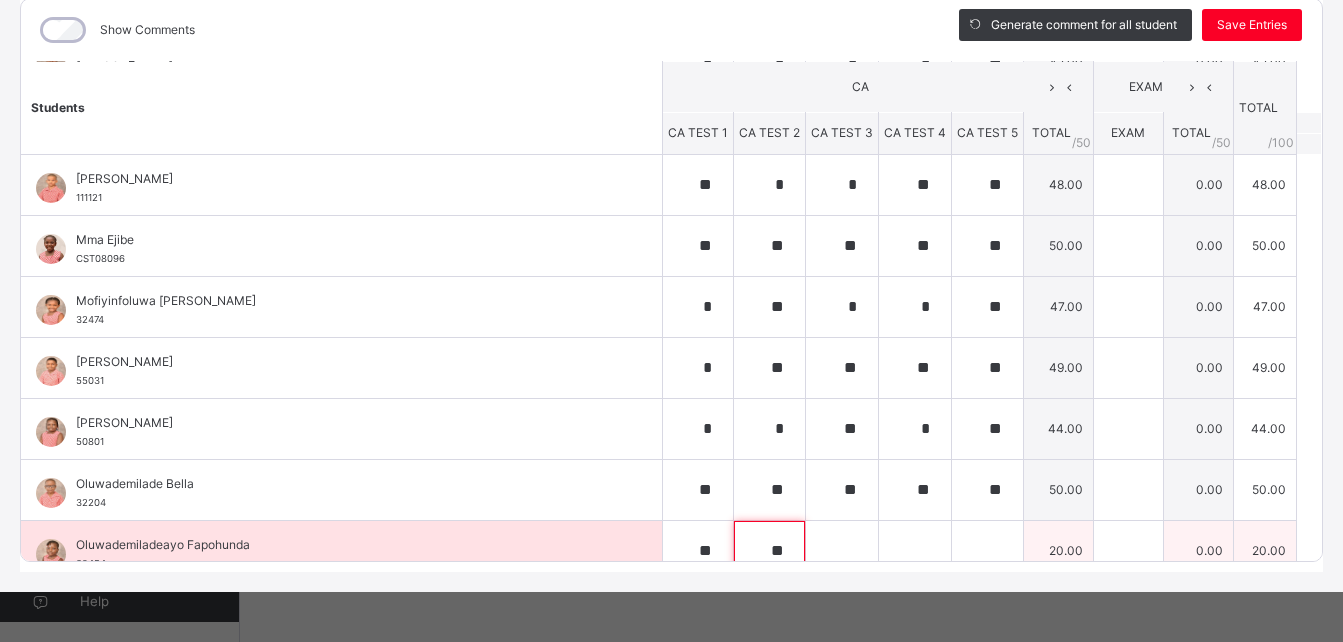type on "**" 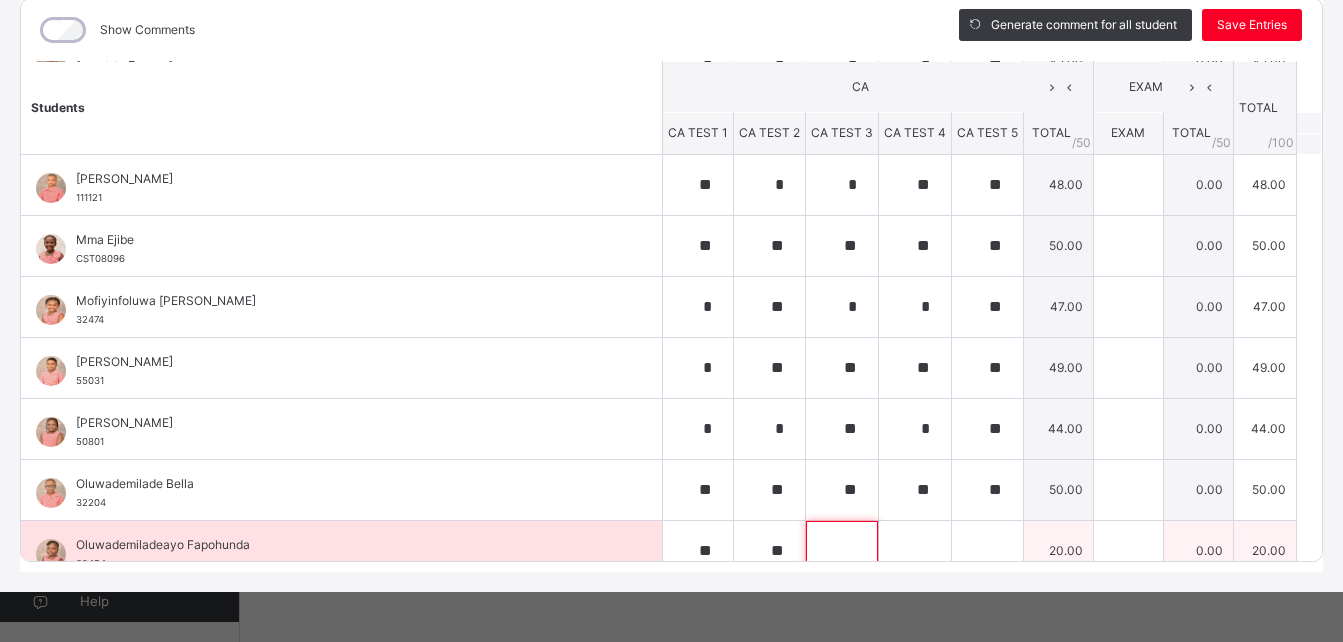 click at bounding box center [842, 551] 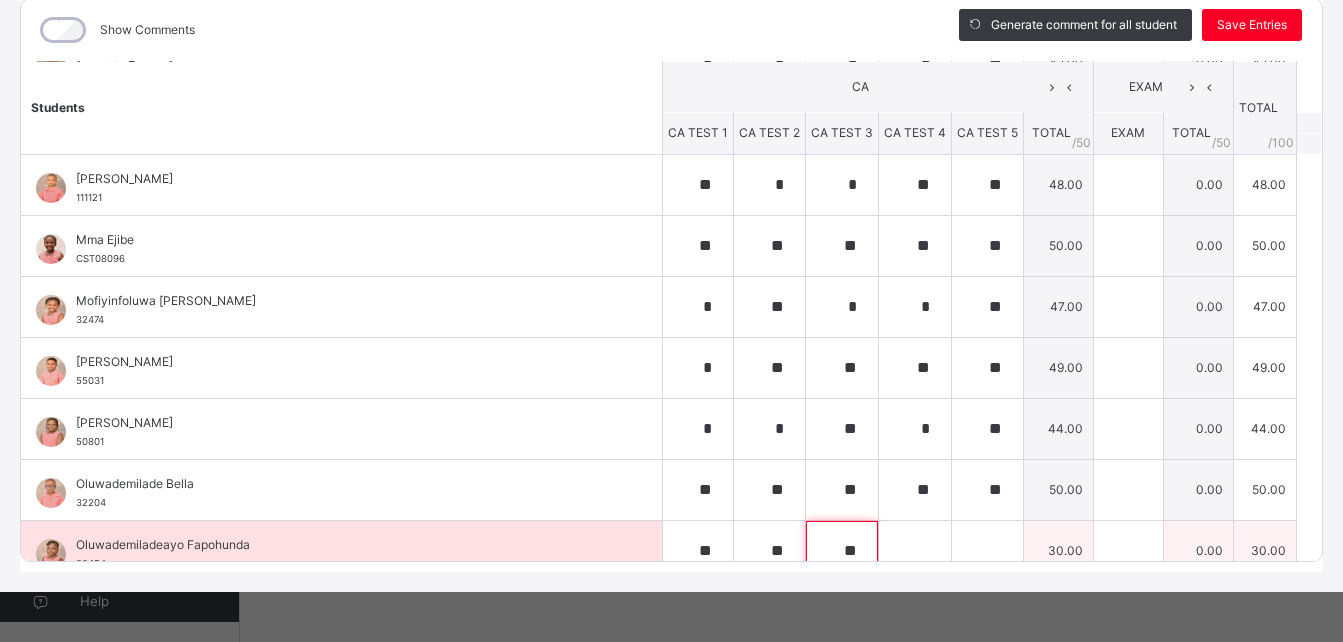 type on "**" 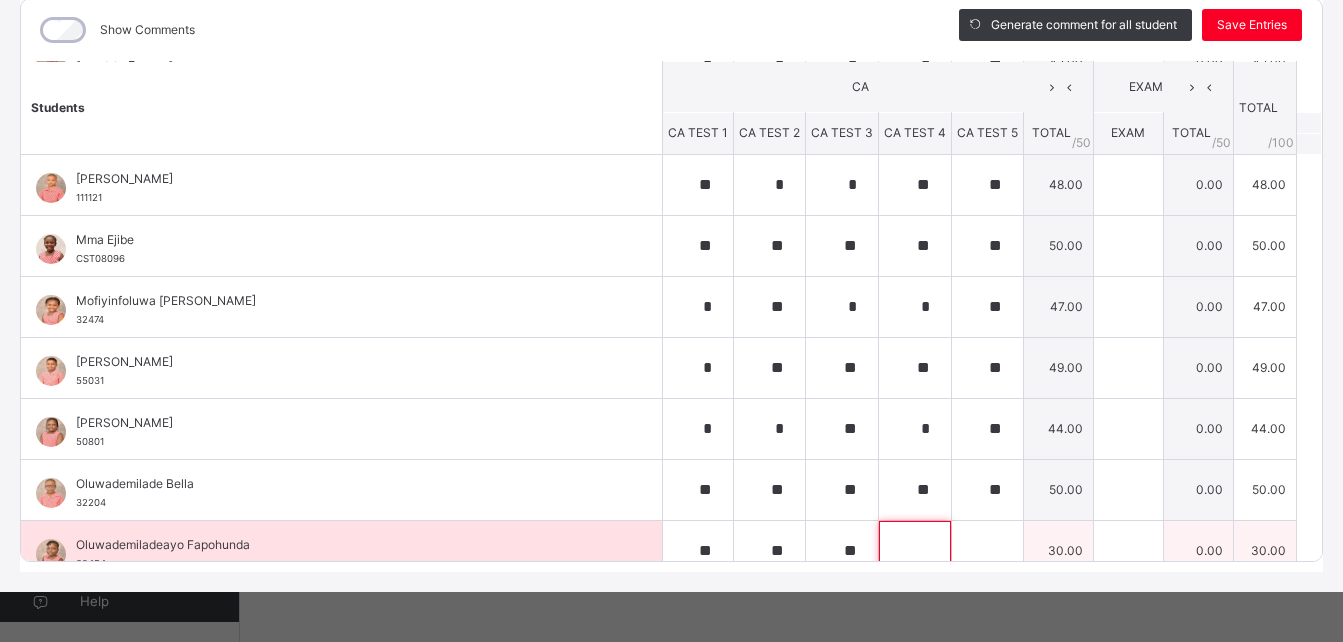 click at bounding box center (915, 551) 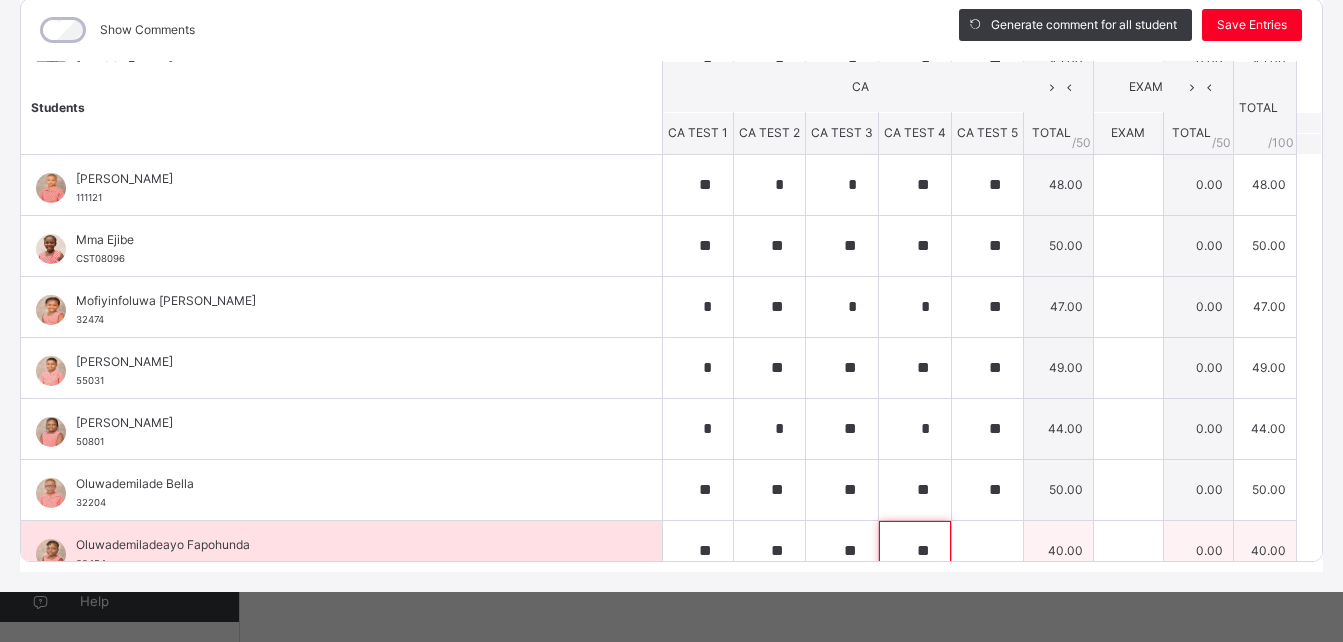 type on "**" 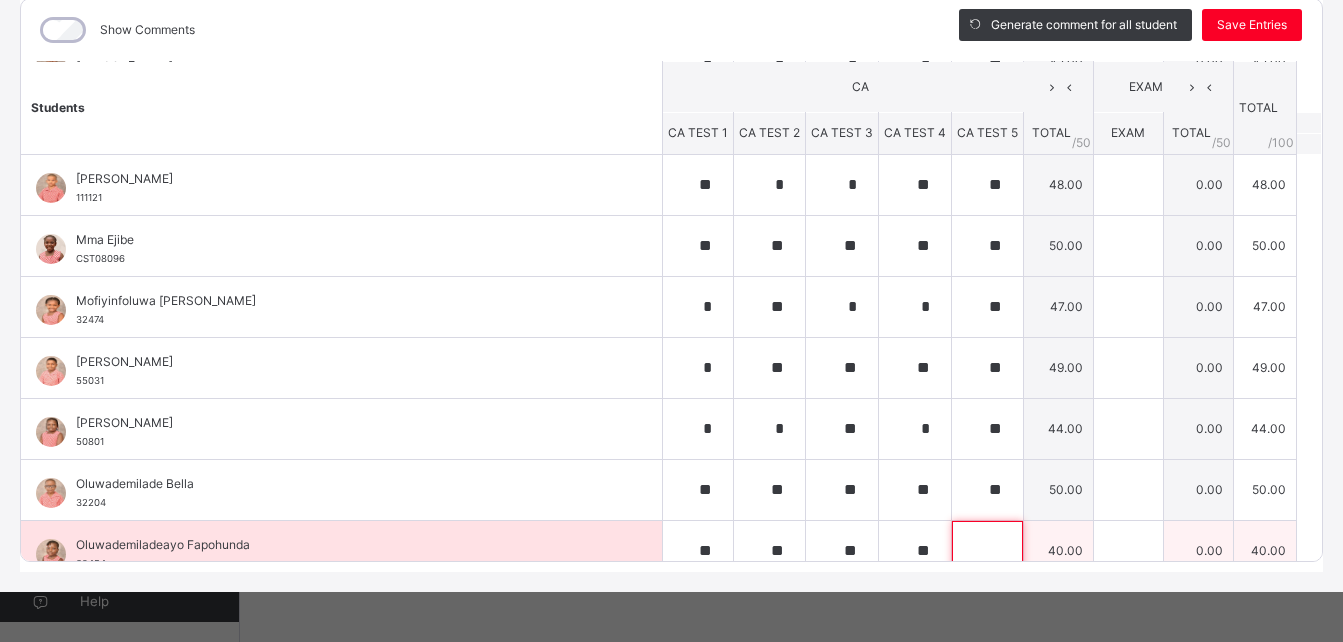 click at bounding box center (987, 551) 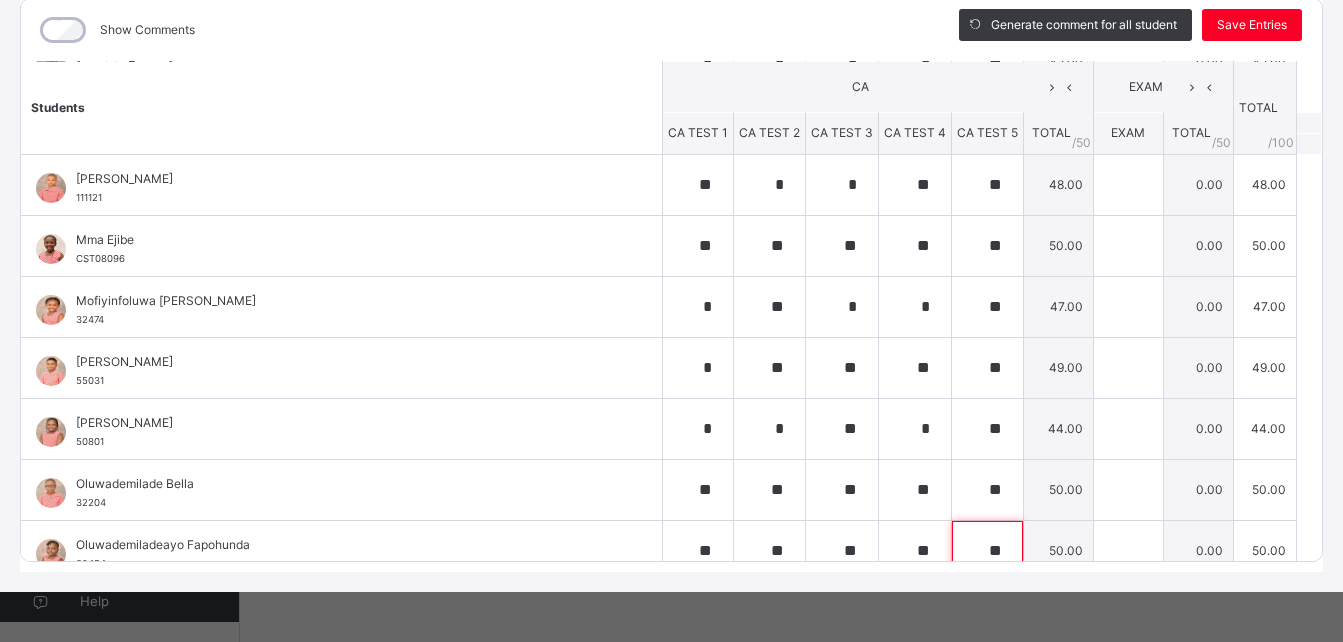 type on "**" 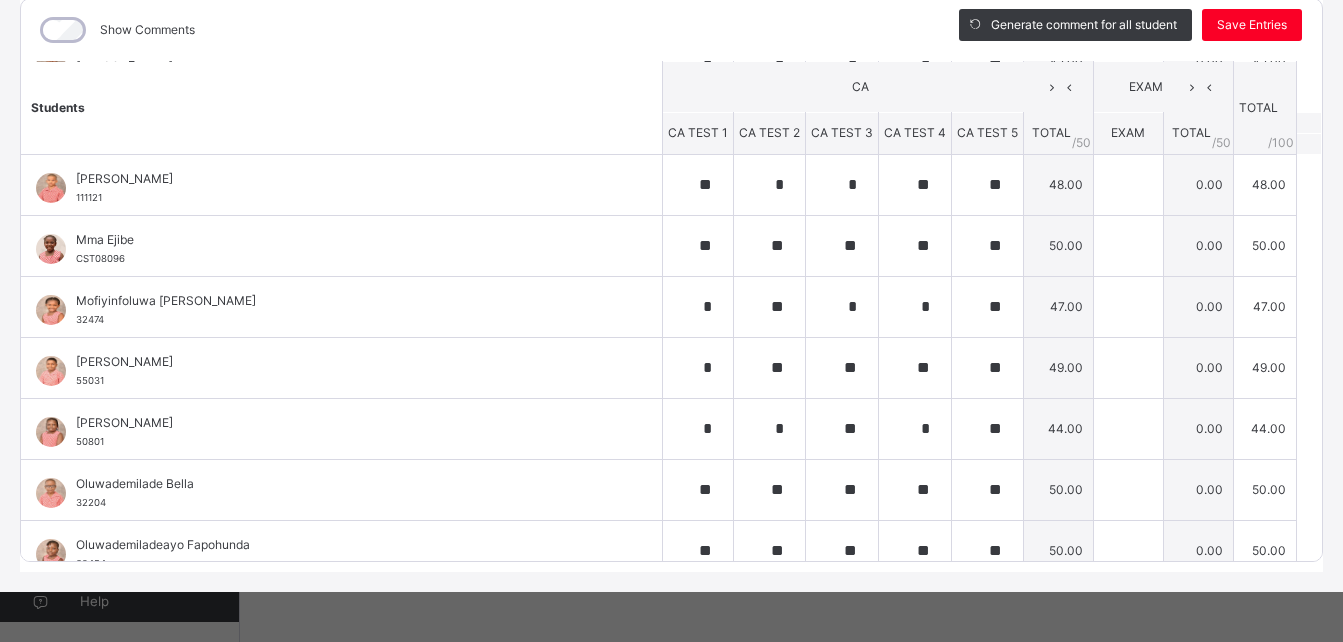click on "Students CA  EXAM TOTAL /100 Comment CA TEST 1 CA TEST 2 CA TEST 3 CA TEST 4 CA TEST 5 TOTAL / 50 EXAM TOTAL / 50 Adeiite  Odunaiya 111131 Adeiite  Odunaiya 111131 * ** * ** ** 47.00 0.00 47.00 Generate comment 0 / 250   ×   Subject Teacher’s Comment Generate and see in full the comment developed by the AI with an option to regenerate the comment JS Adeiite  Odunaiya   111131   Total 47.00  / 100.00 [PERSON_NAME] Bot   Regenerate     Use this comment   [PERSON_NAME] 55011 [PERSON_NAME] 55011 ** ** * * ** 47.00 0.00 47.00 Generate comment 0 / 250   ×   Subject Teacher’s Comment Generate and see in full the comment developed by the AI with an option to regenerate the comment JS [PERSON_NAME]   55011   Total 47.00  / 100.00 [PERSON_NAME] Bot   Regenerate     Use this comment   [PERSON_NAME] 111181 [PERSON_NAME] 111181 * ** * * ** 46.00 0.00 46.00 Generate comment 0 / 250   ×   Subject Teacher’s Comment JS Eloghosa  [PERSON_NAME]   111181   Total 46.00  / 100.00 [PERSON_NAME] Bot   Regenerate       151781 * * *" at bounding box center [671, 321] 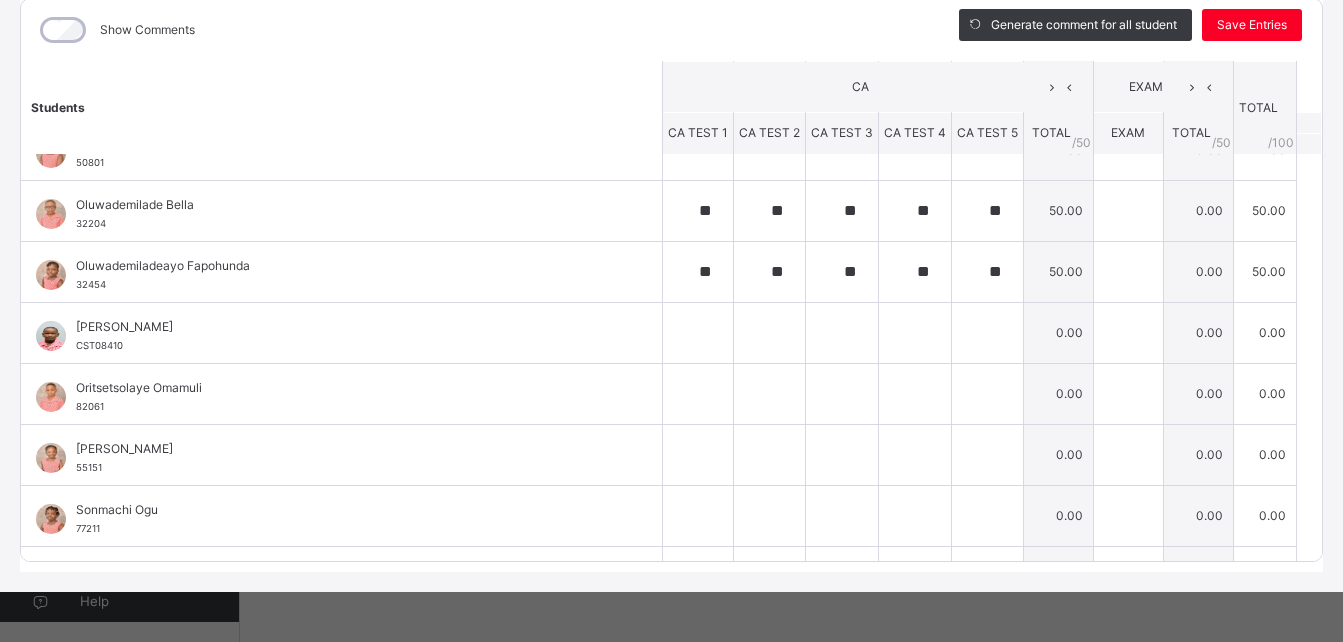 scroll, scrollTop: 631, scrollLeft: 0, axis: vertical 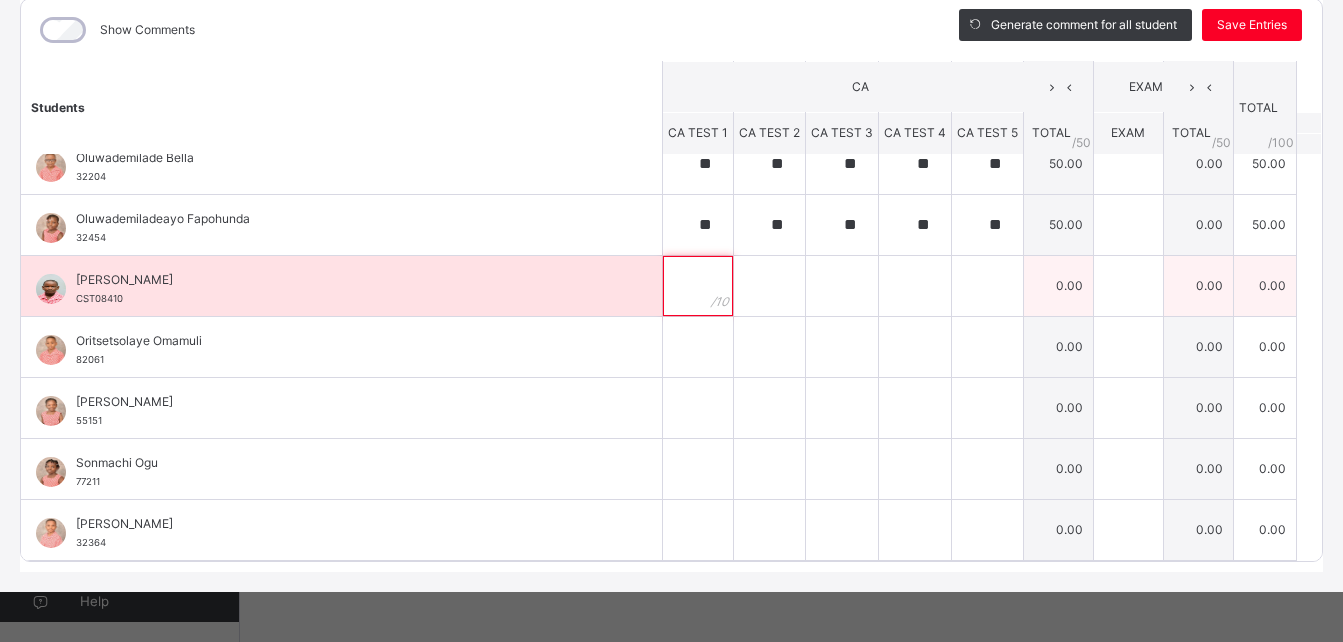 click at bounding box center [698, 286] 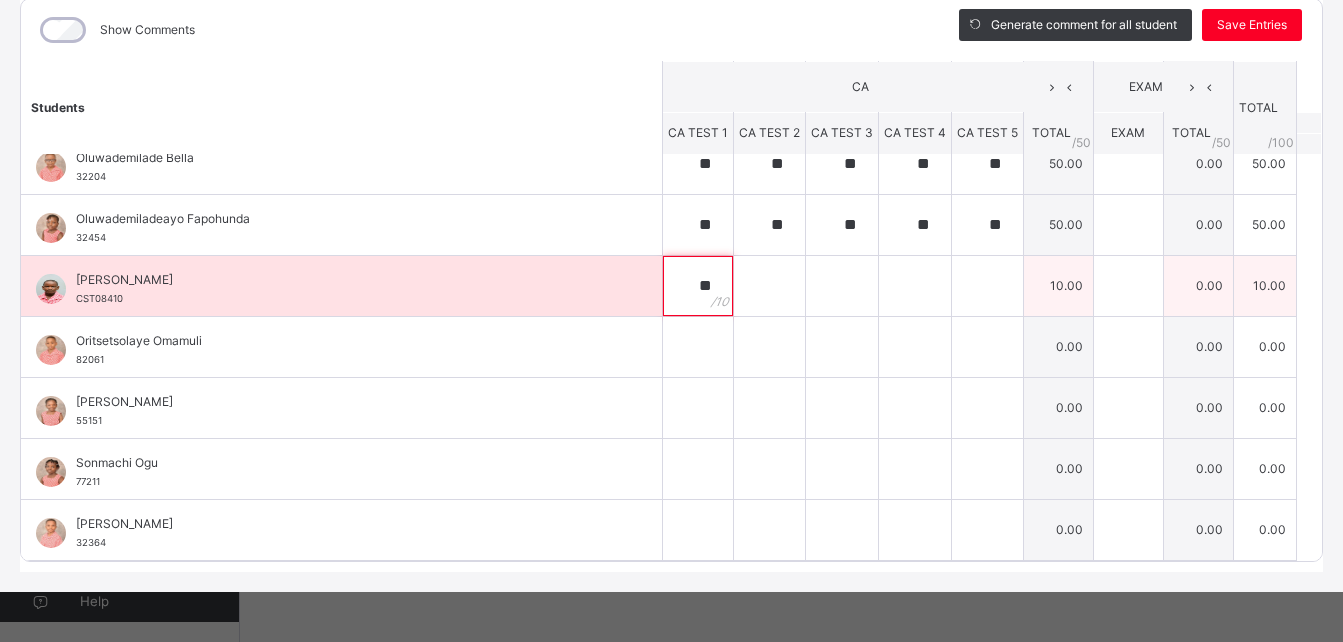 type on "**" 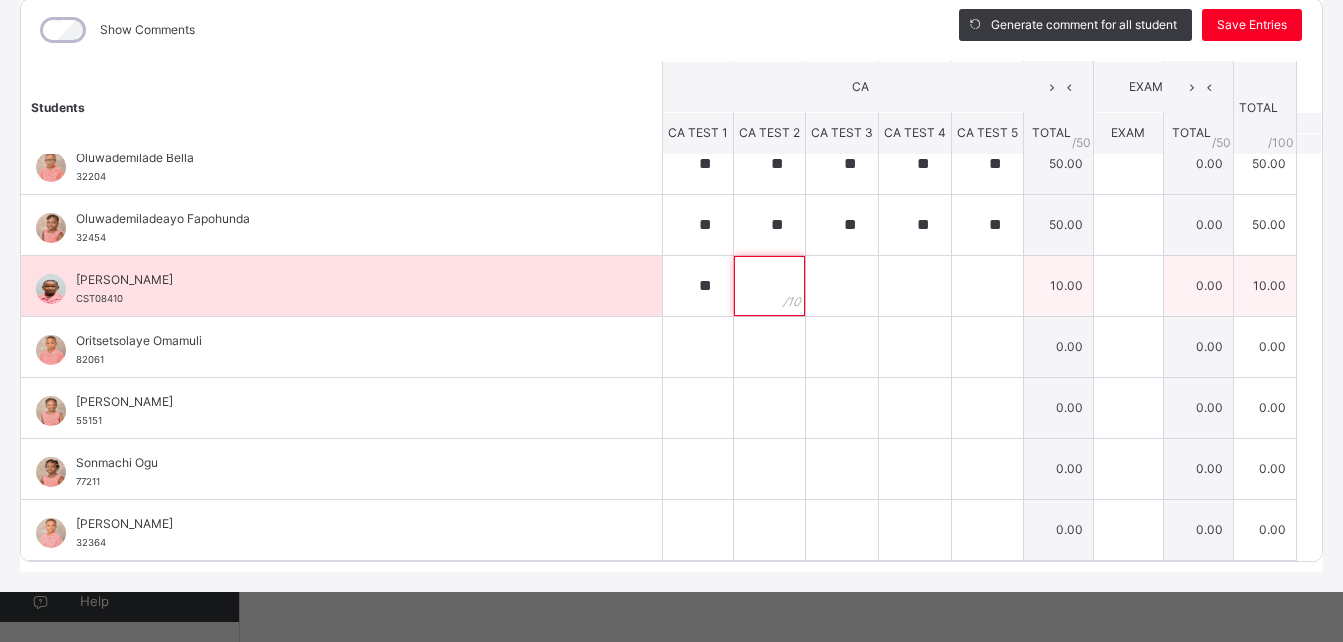 click at bounding box center (769, 286) 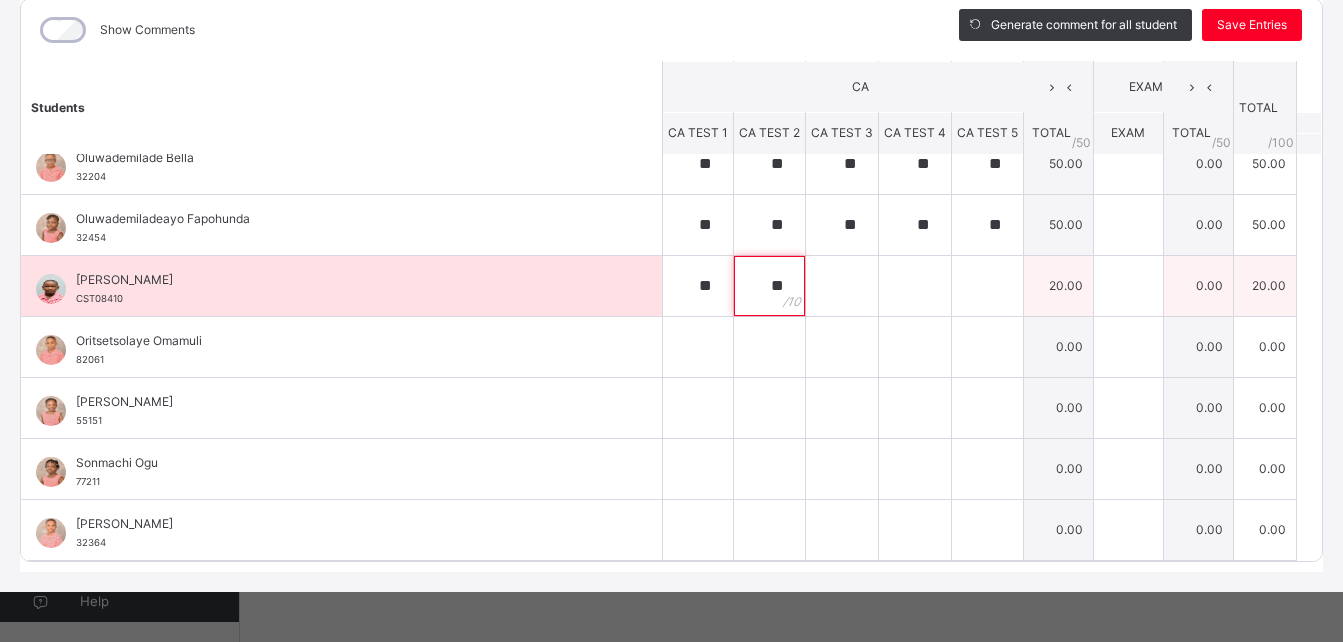 type on "**" 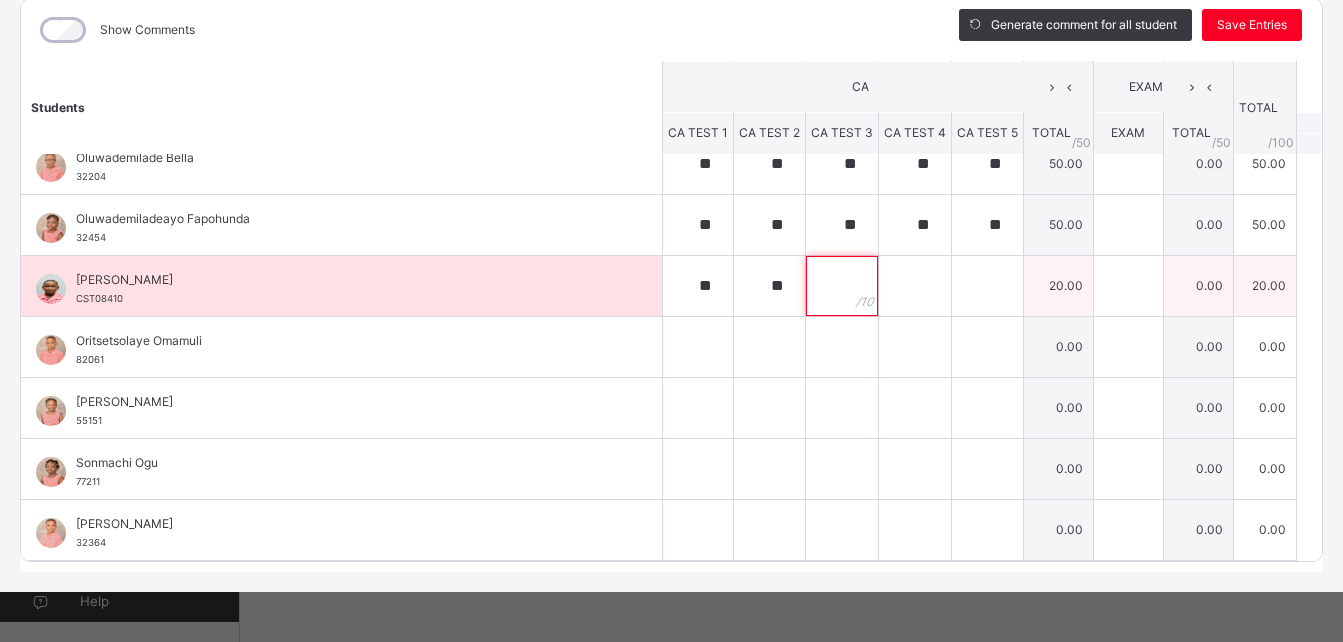 click at bounding box center [842, 286] 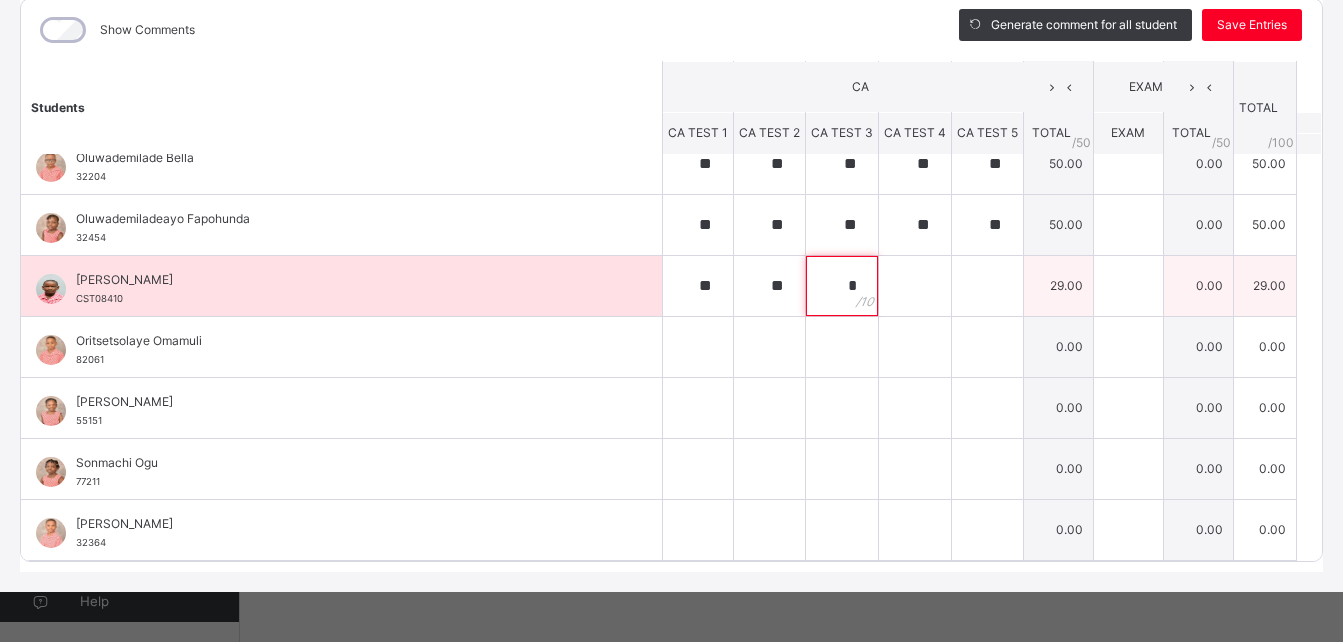 type on "*" 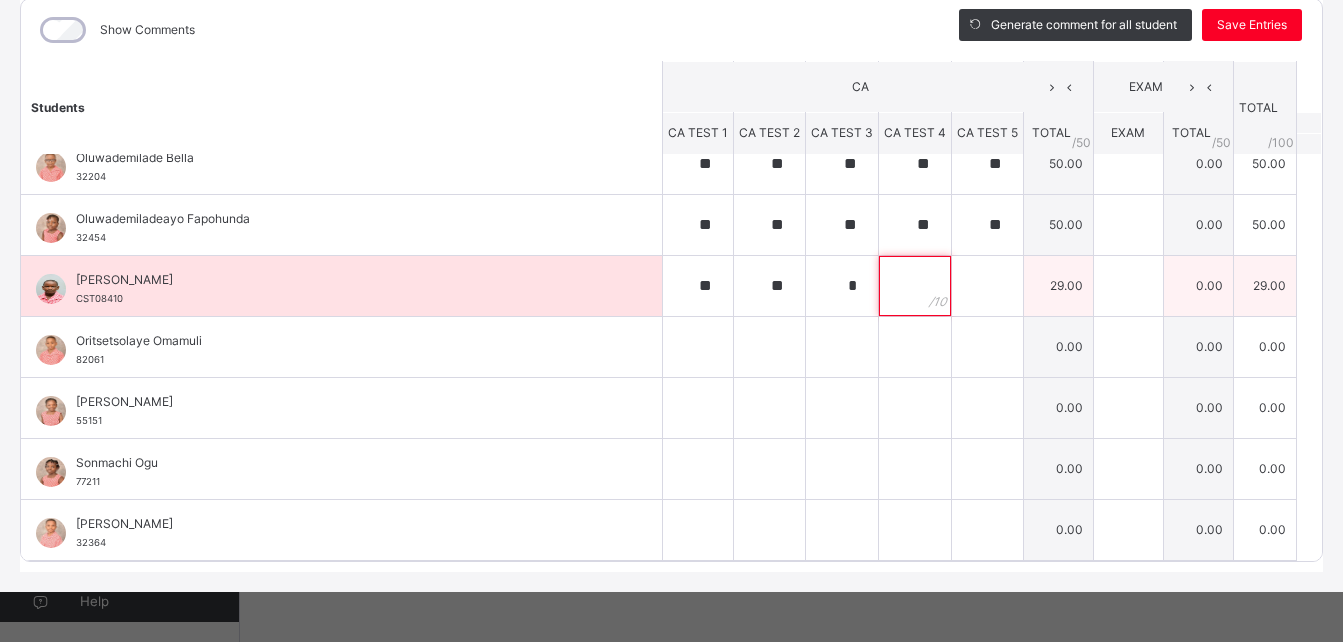 click at bounding box center (915, 286) 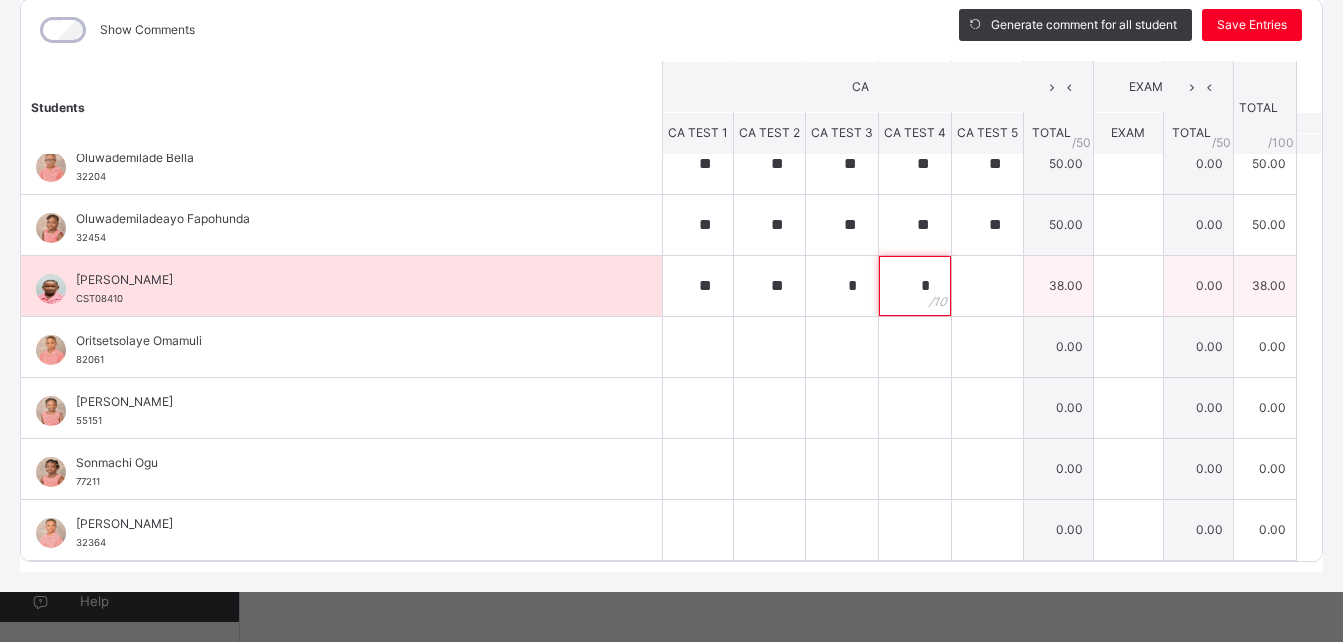 type on "*" 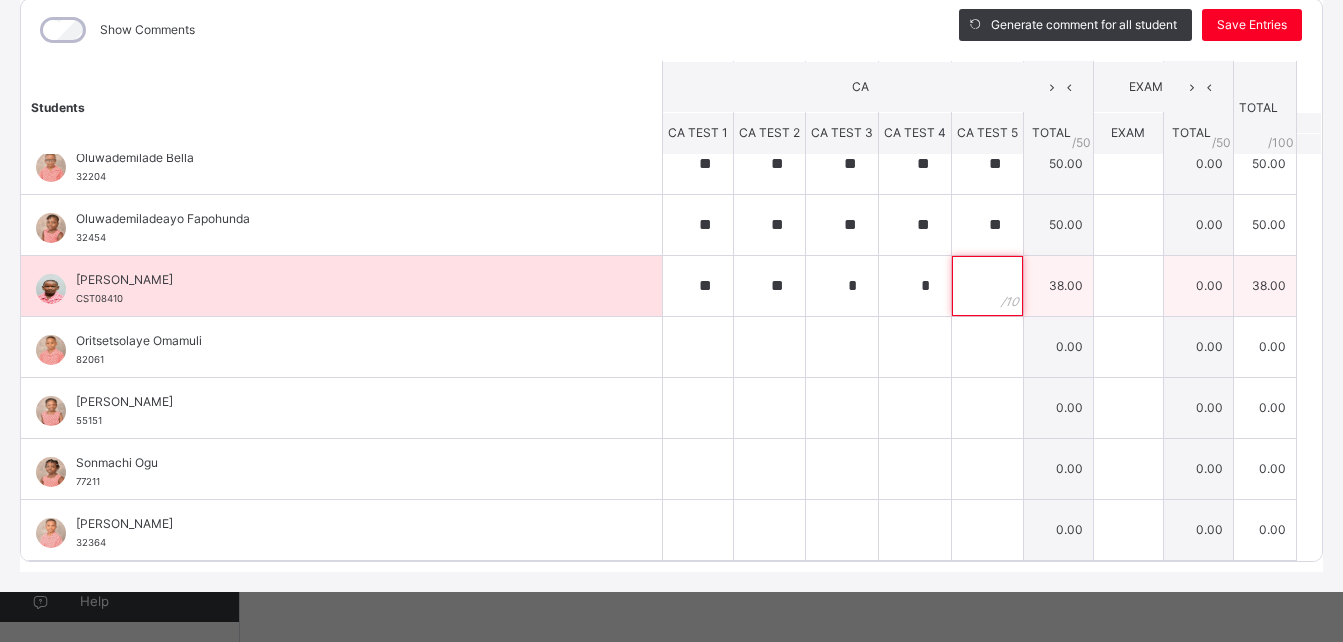 click at bounding box center (987, 286) 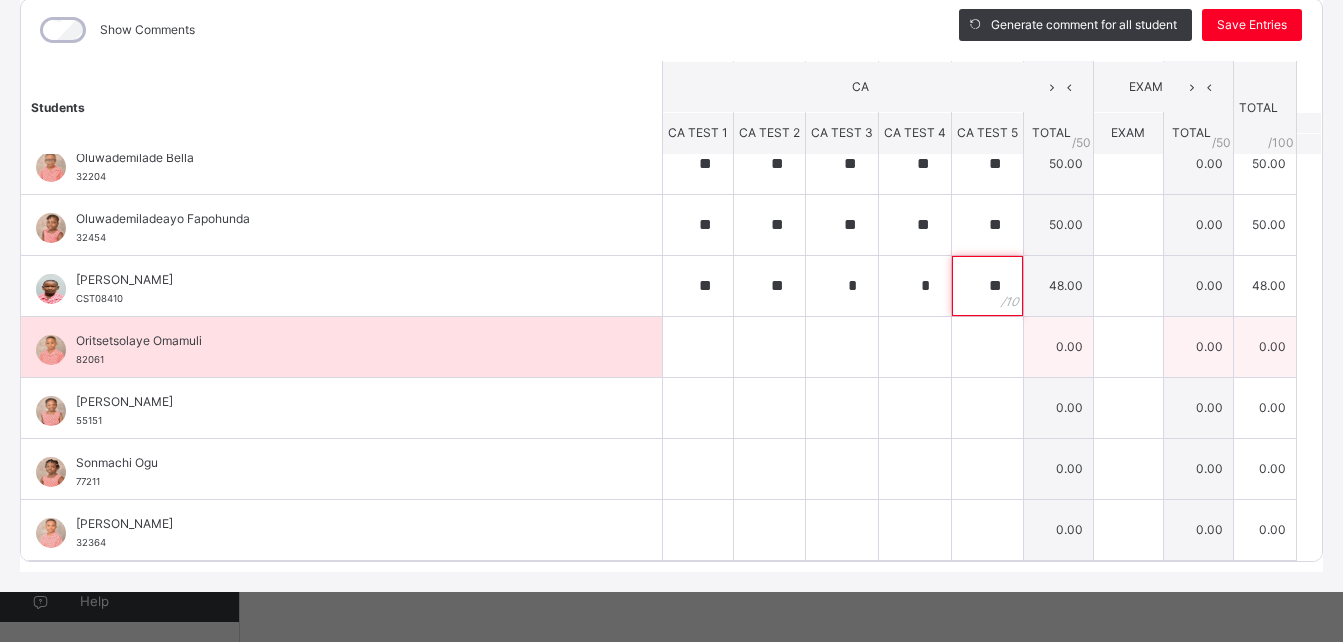 type on "**" 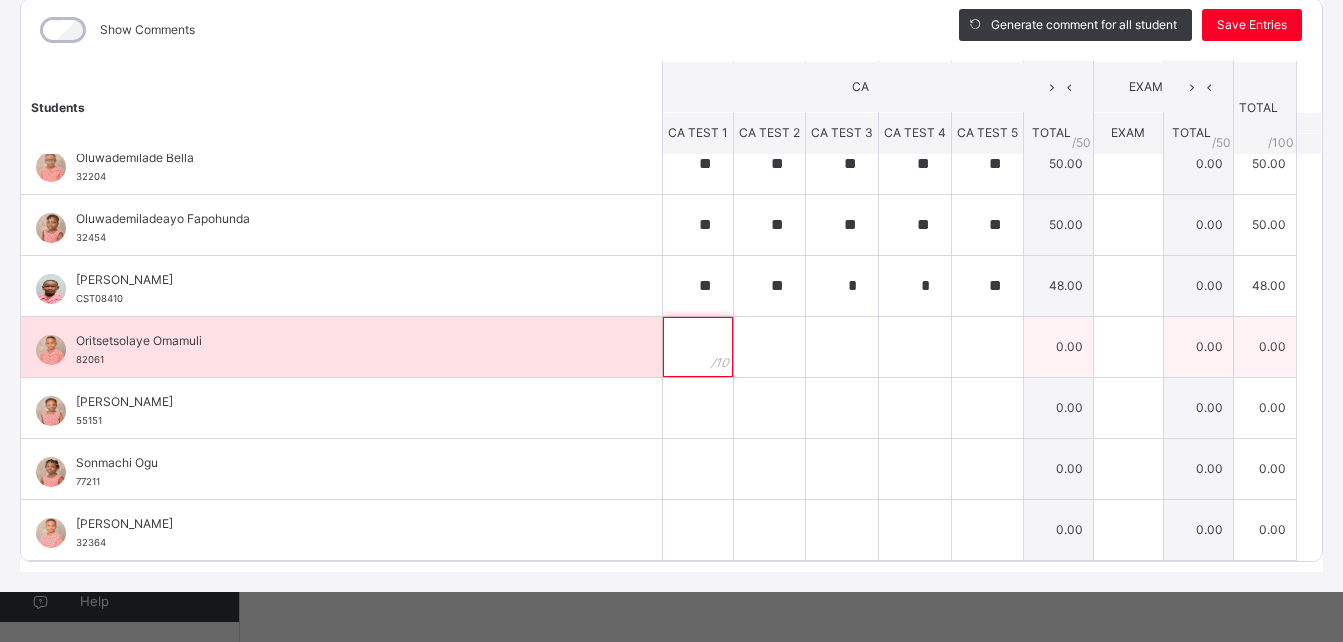 click at bounding box center (698, 347) 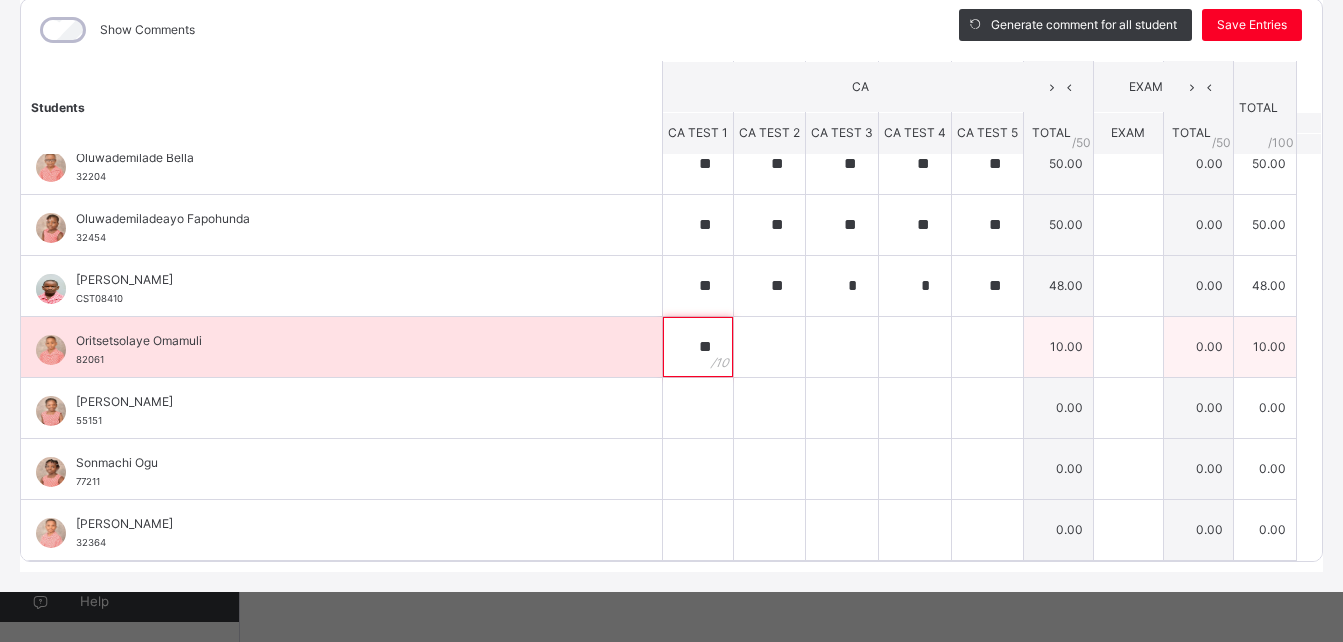 type on "**" 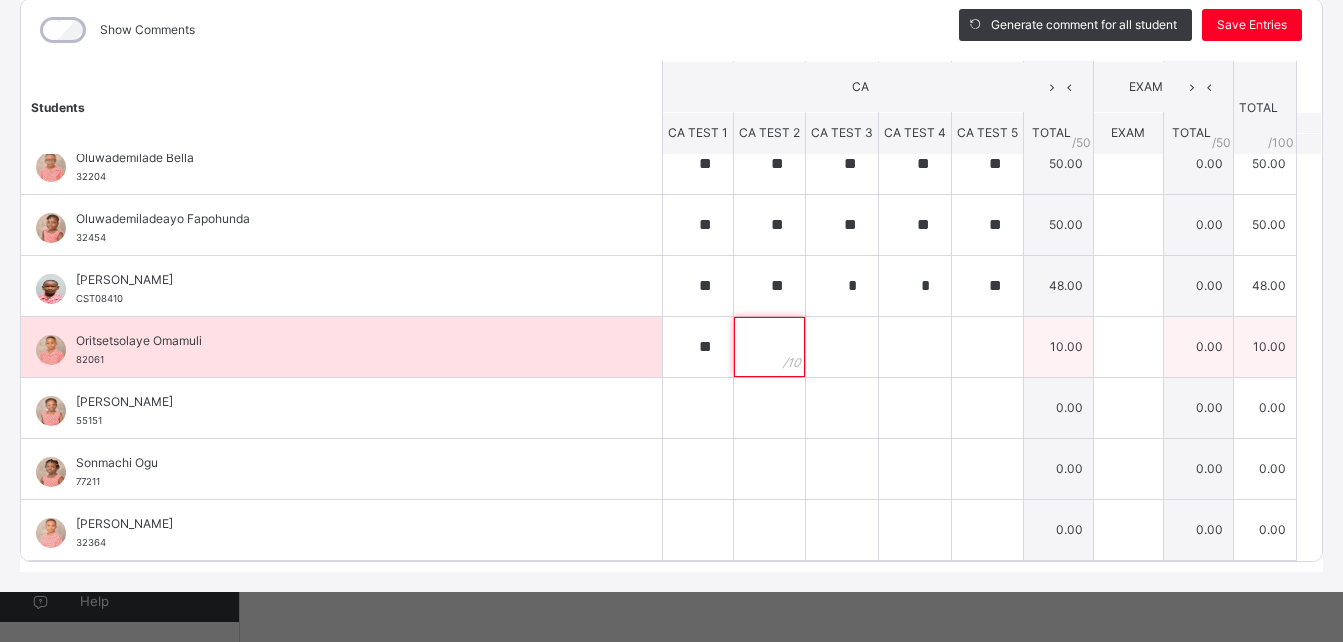 click at bounding box center (769, 347) 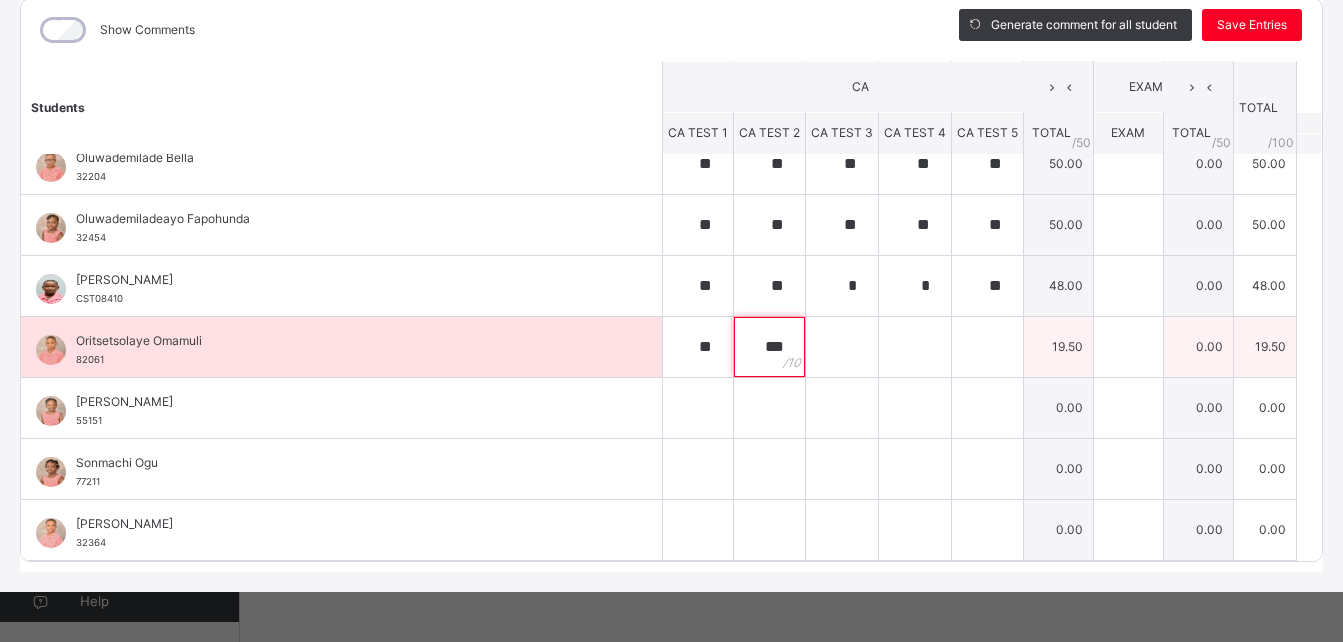type on "***" 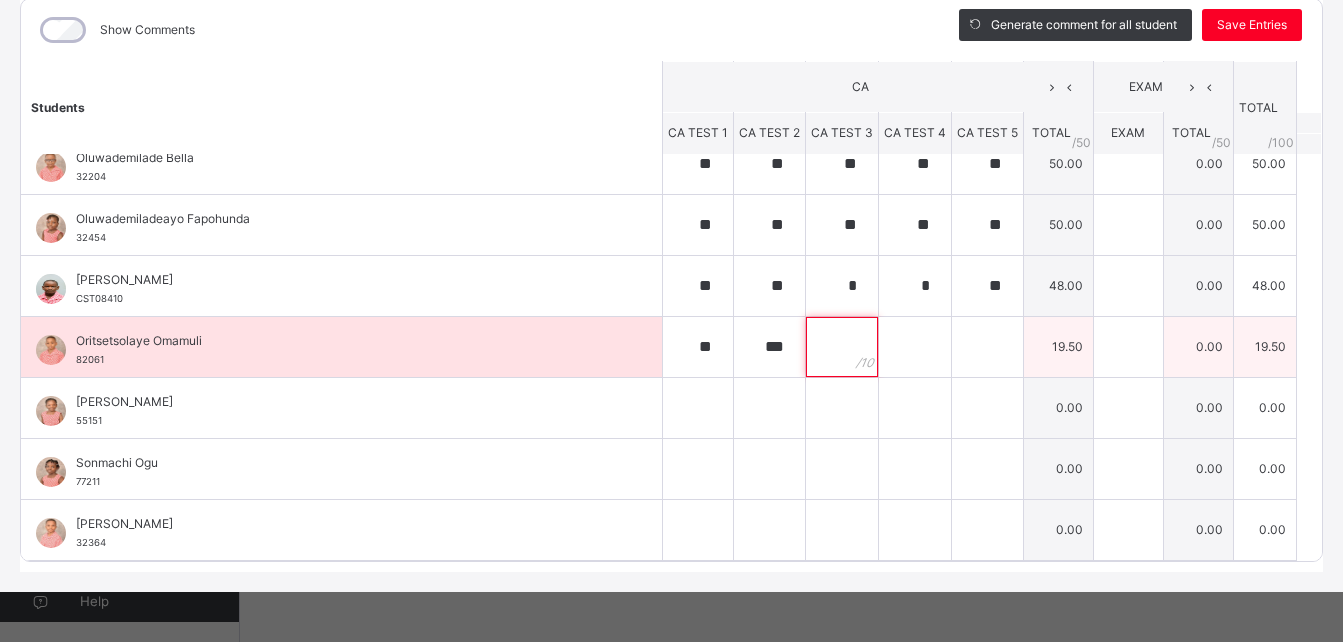 click at bounding box center [842, 347] 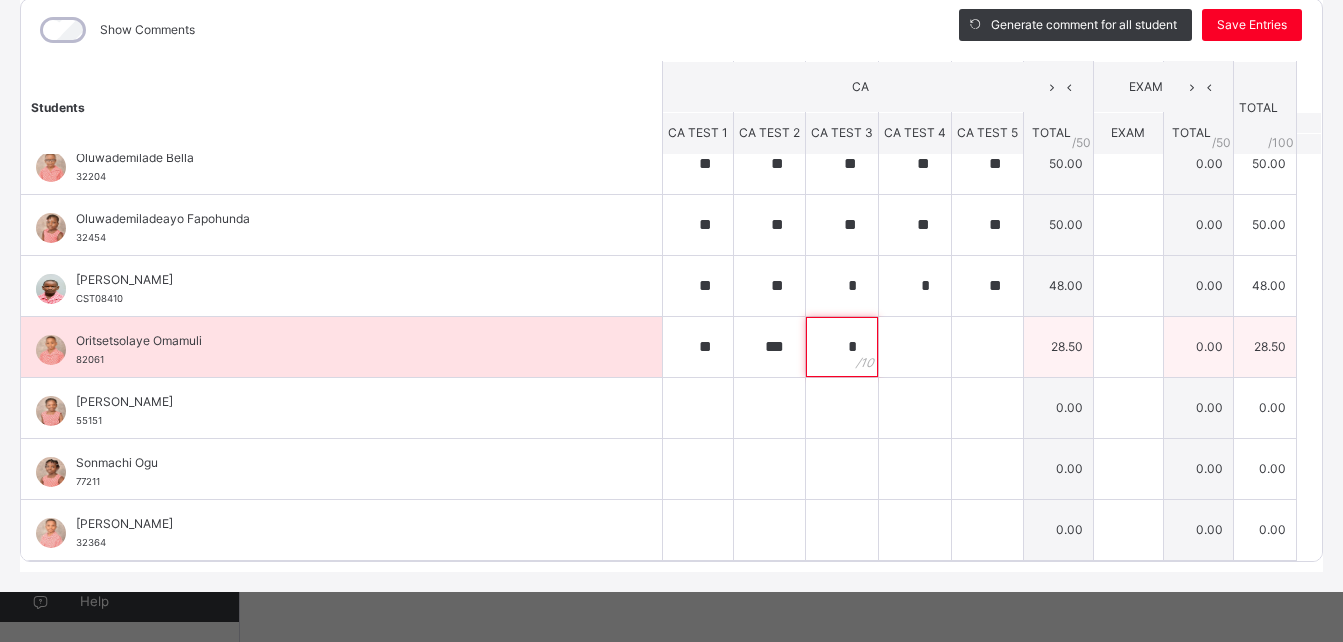 type on "*" 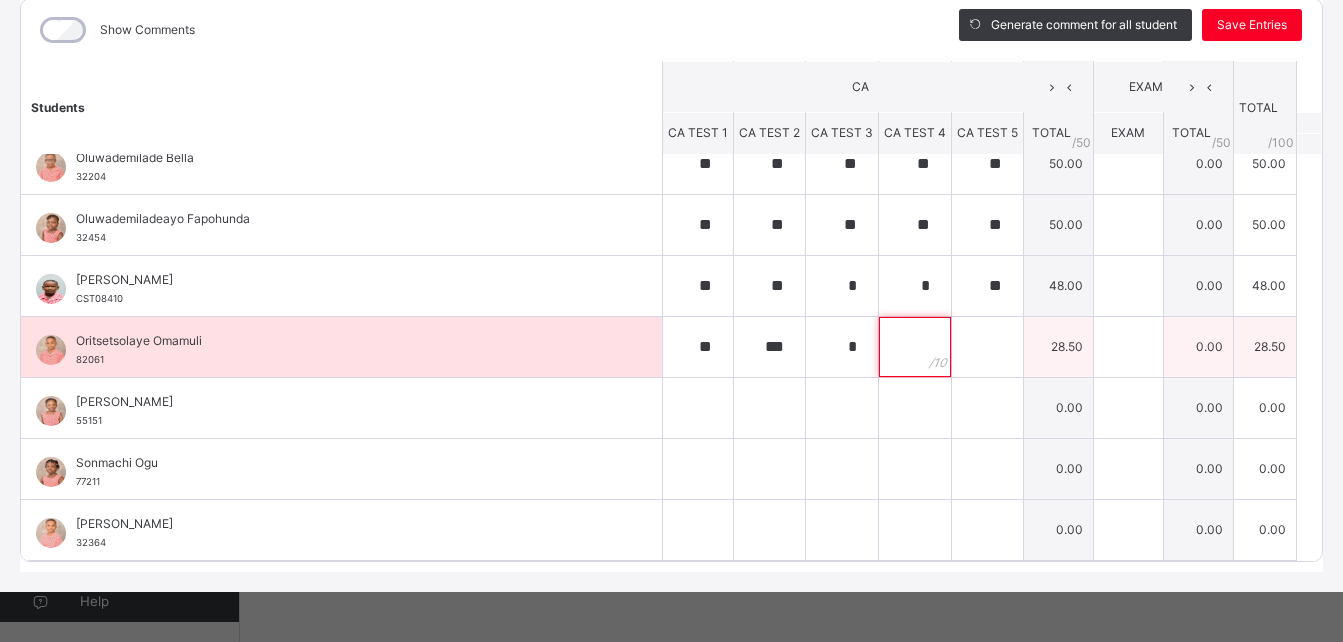 click at bounding box center [915, 347] 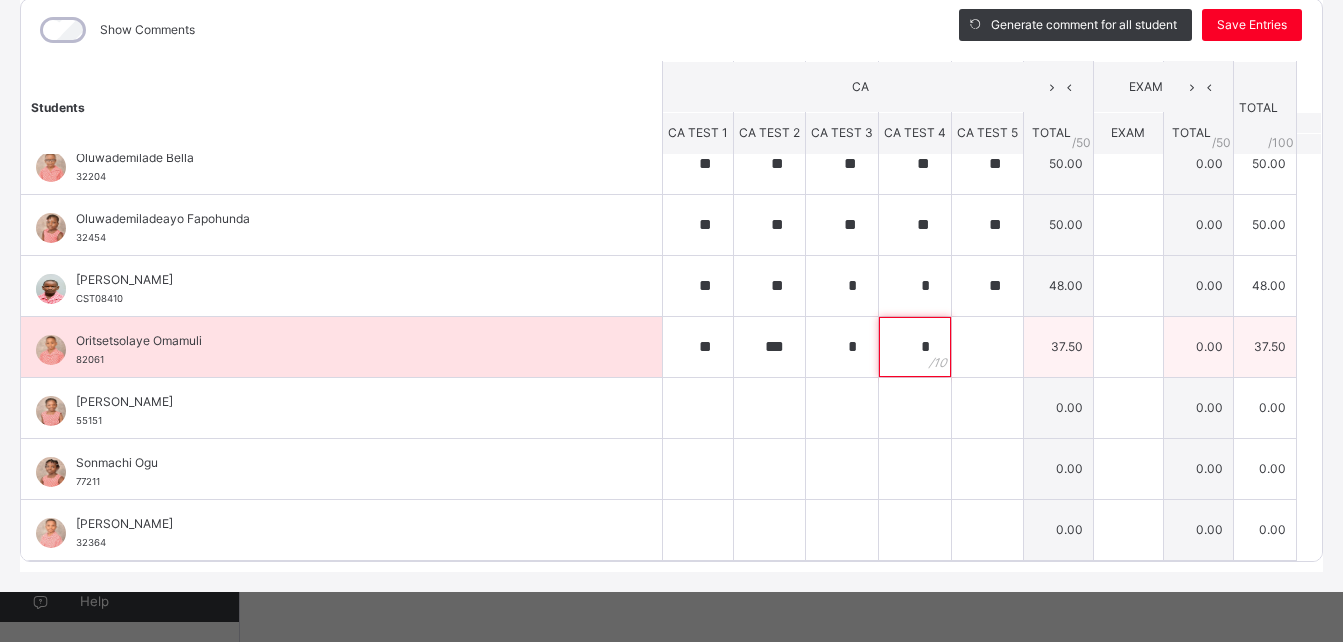type on "*" 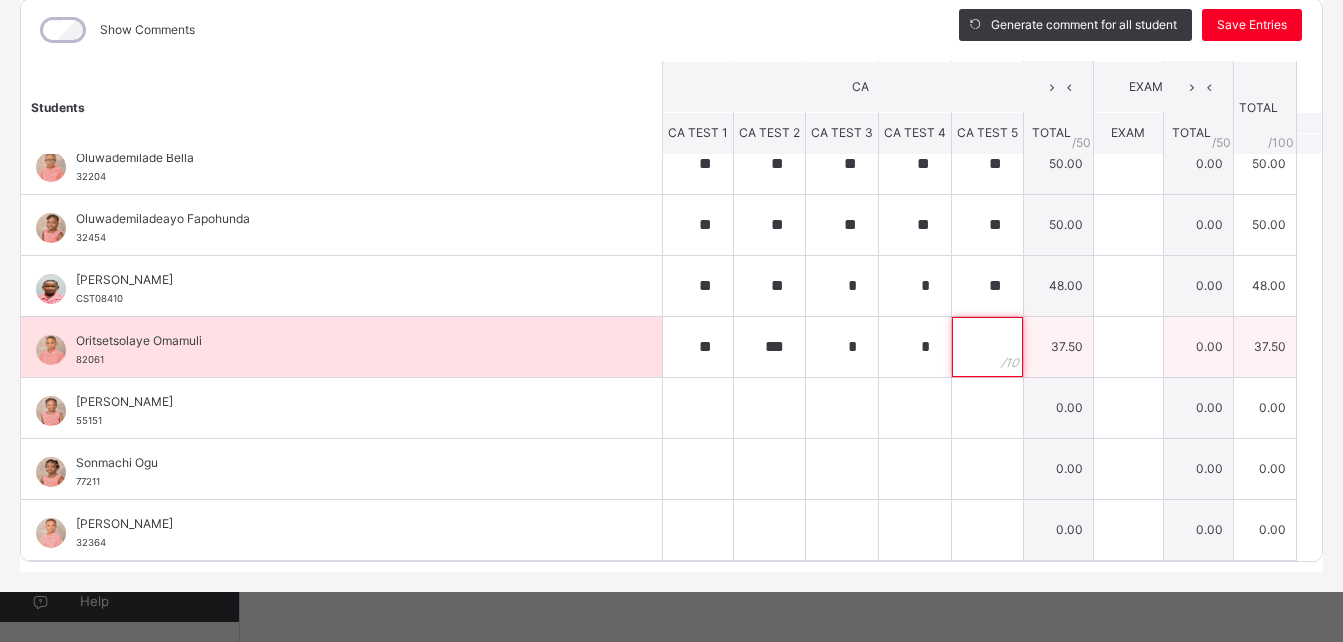 click at bounding box center [987, 347] 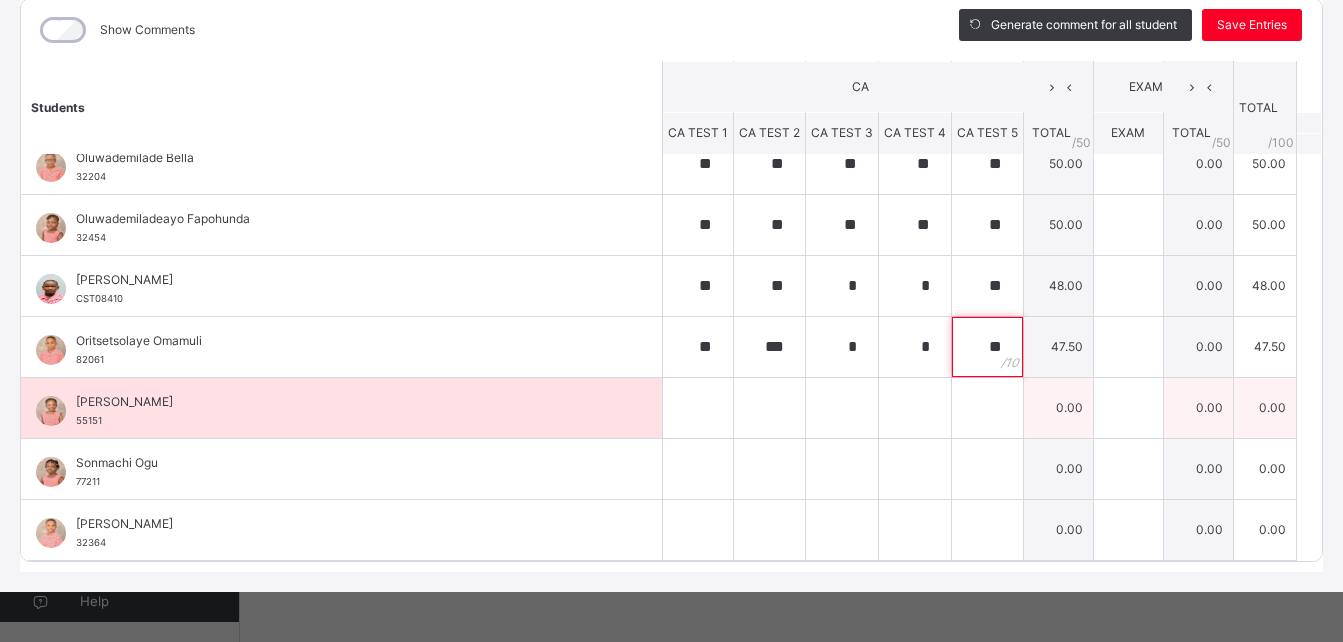 type on "**" 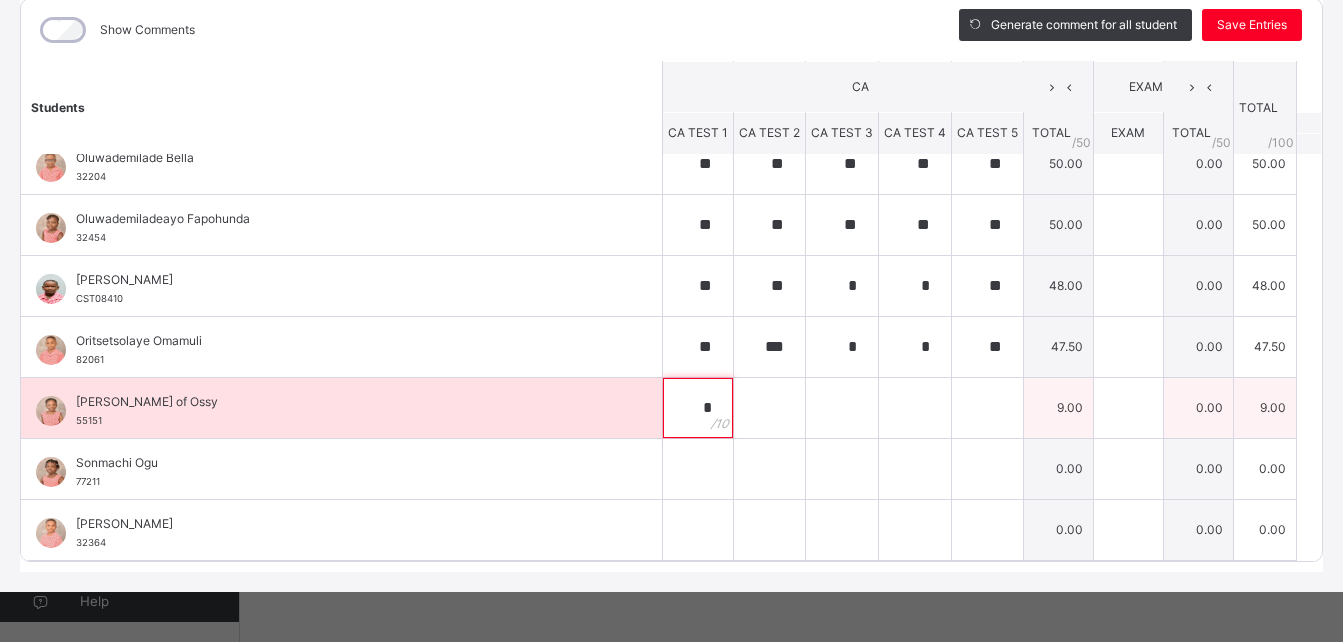 type on "*" 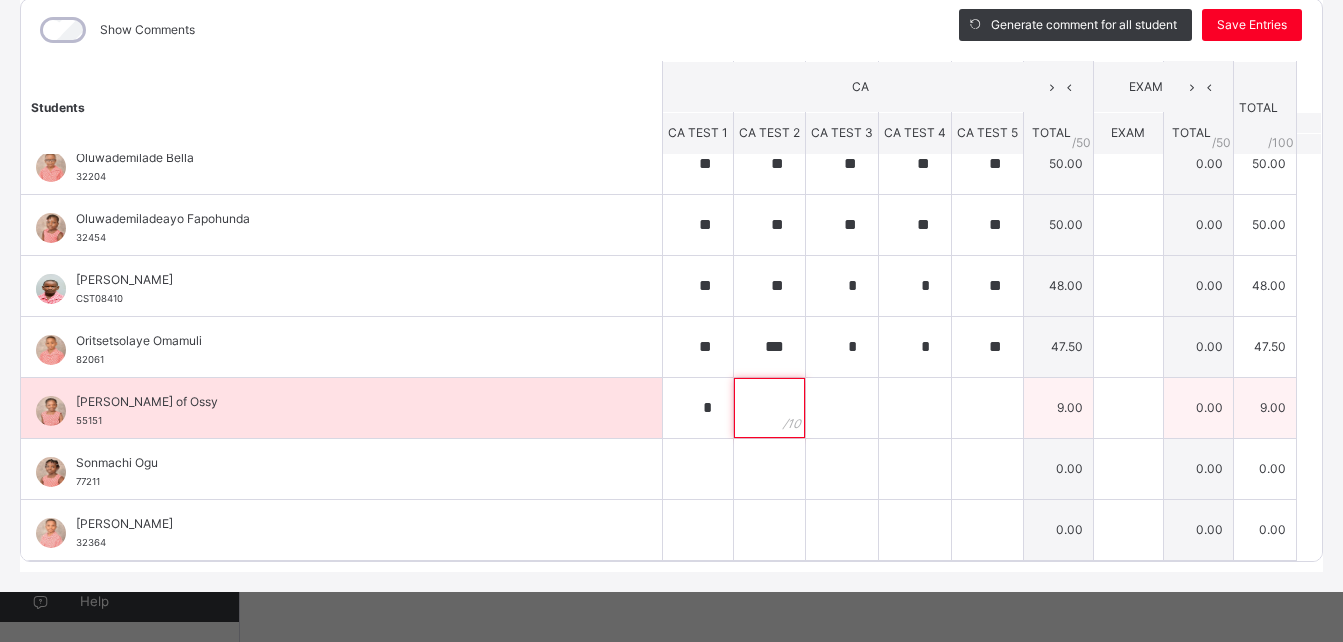 click at bounding box center [769, 408] 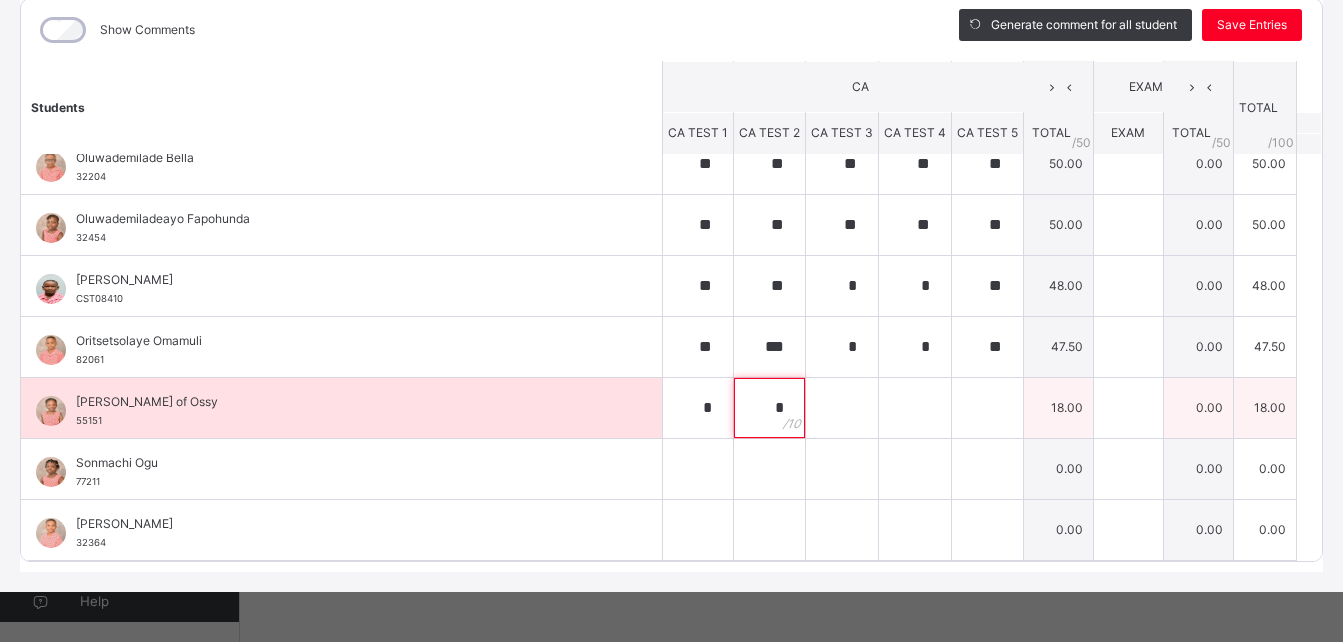 type on "*" 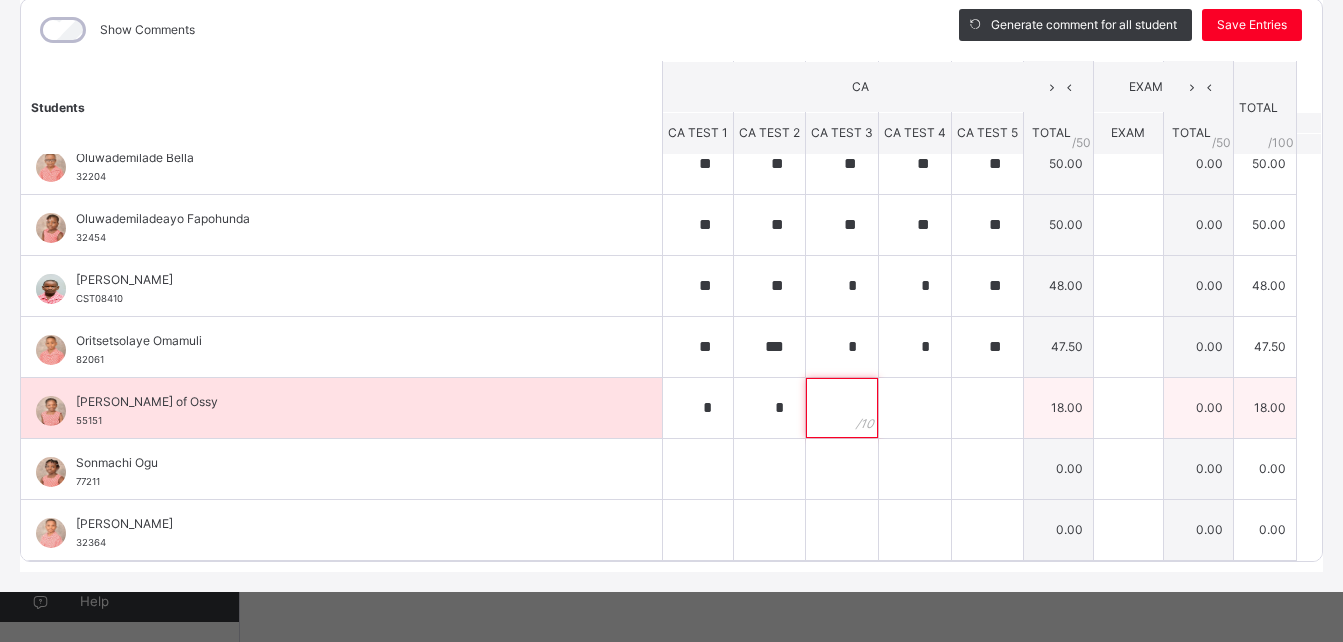 click at bounding box center (842, 408) 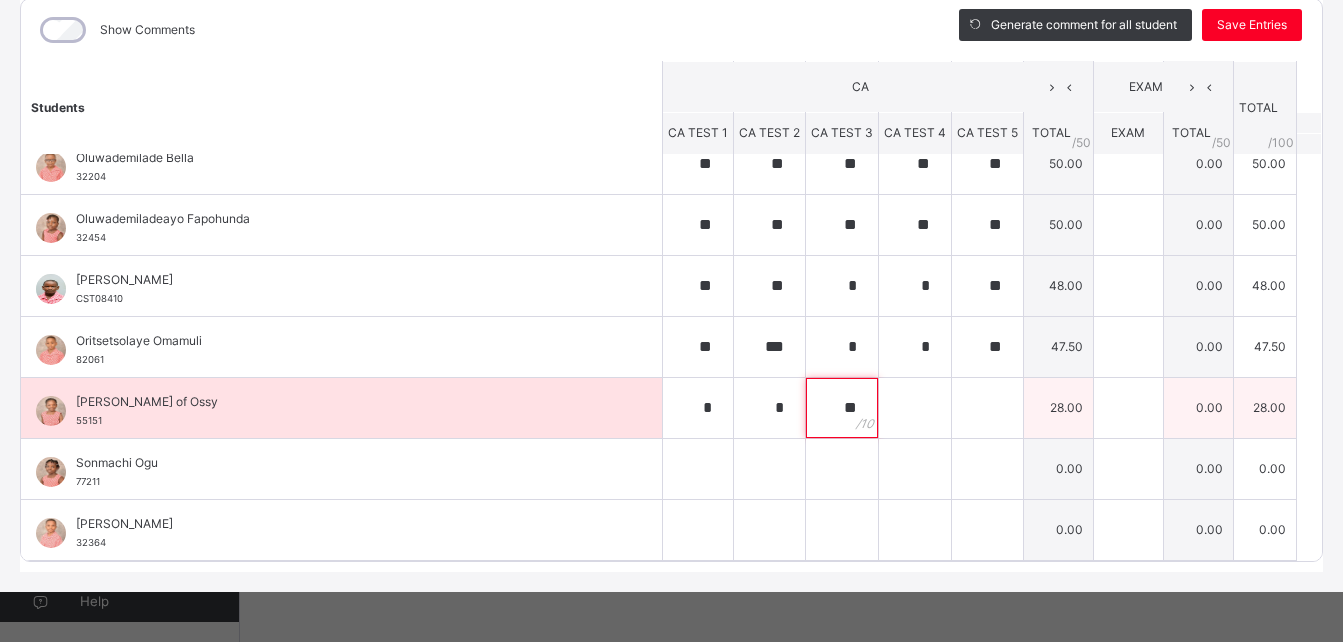 type on "**" 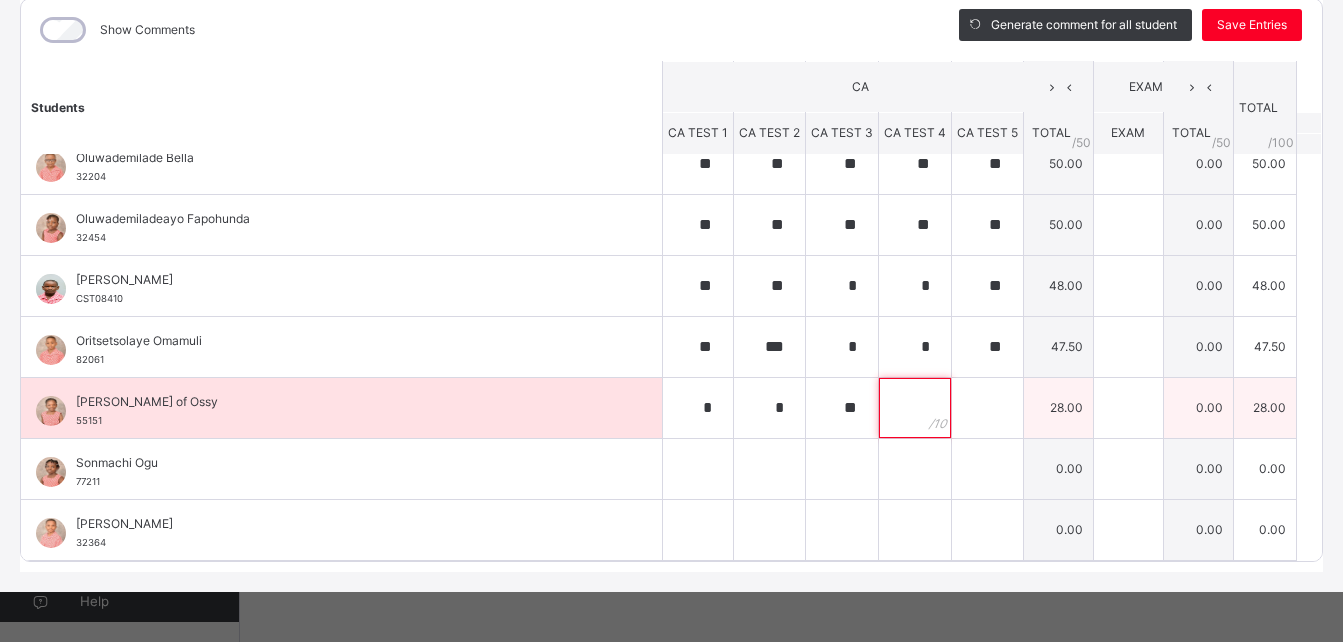 click at bounding box center (915, 408) 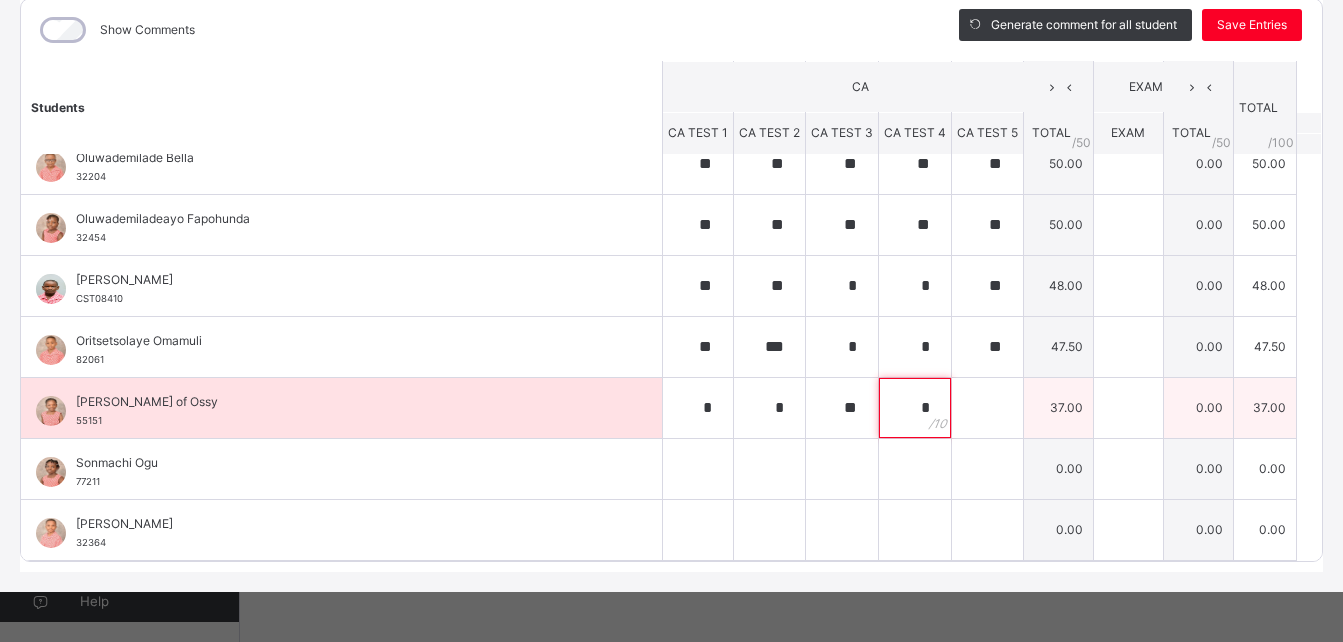 type on "*" 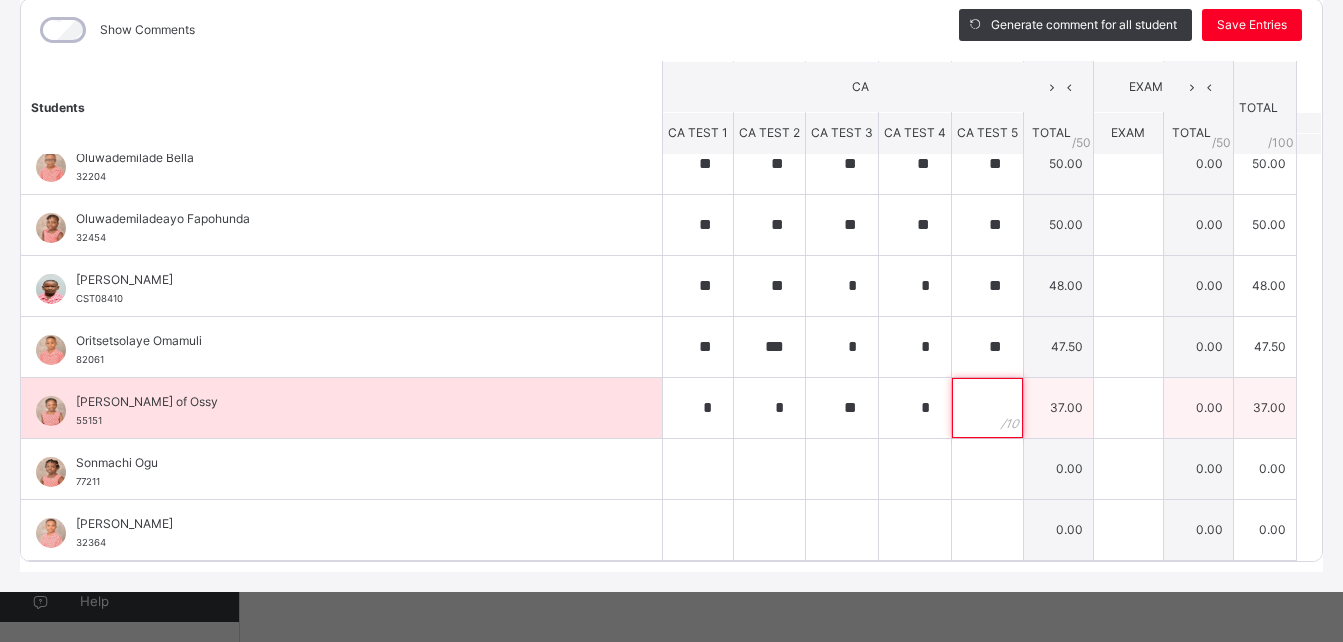 click at bounding box center (987, 408) 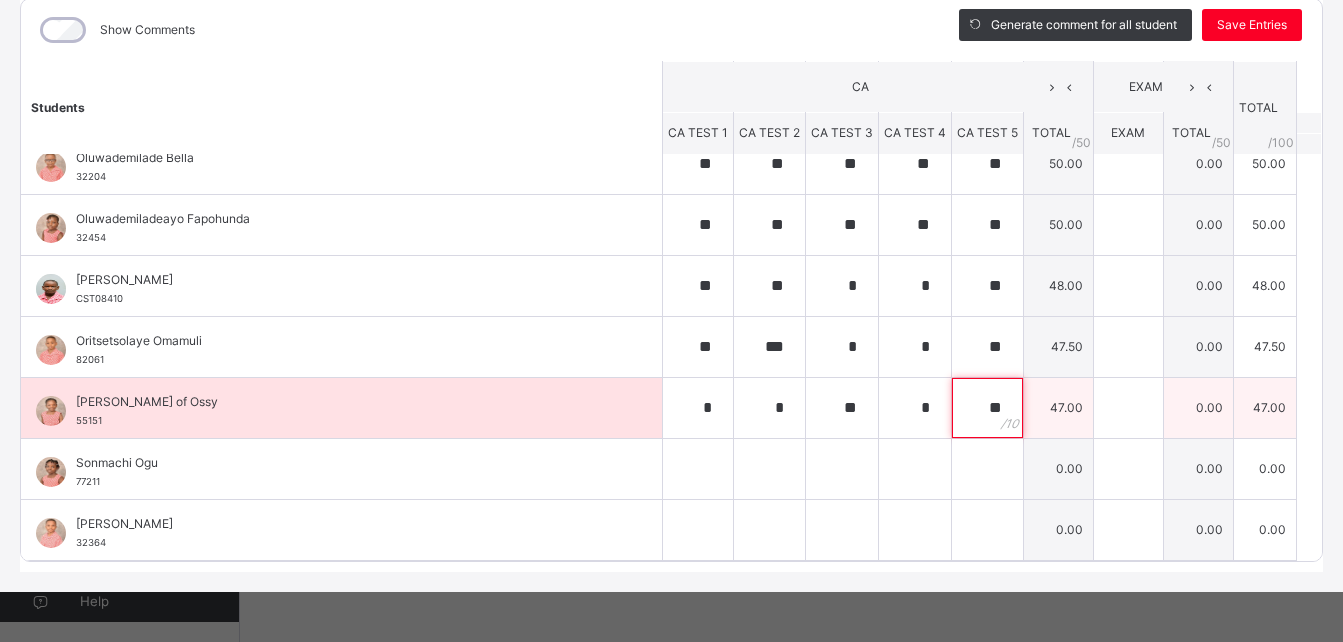 type on "**" 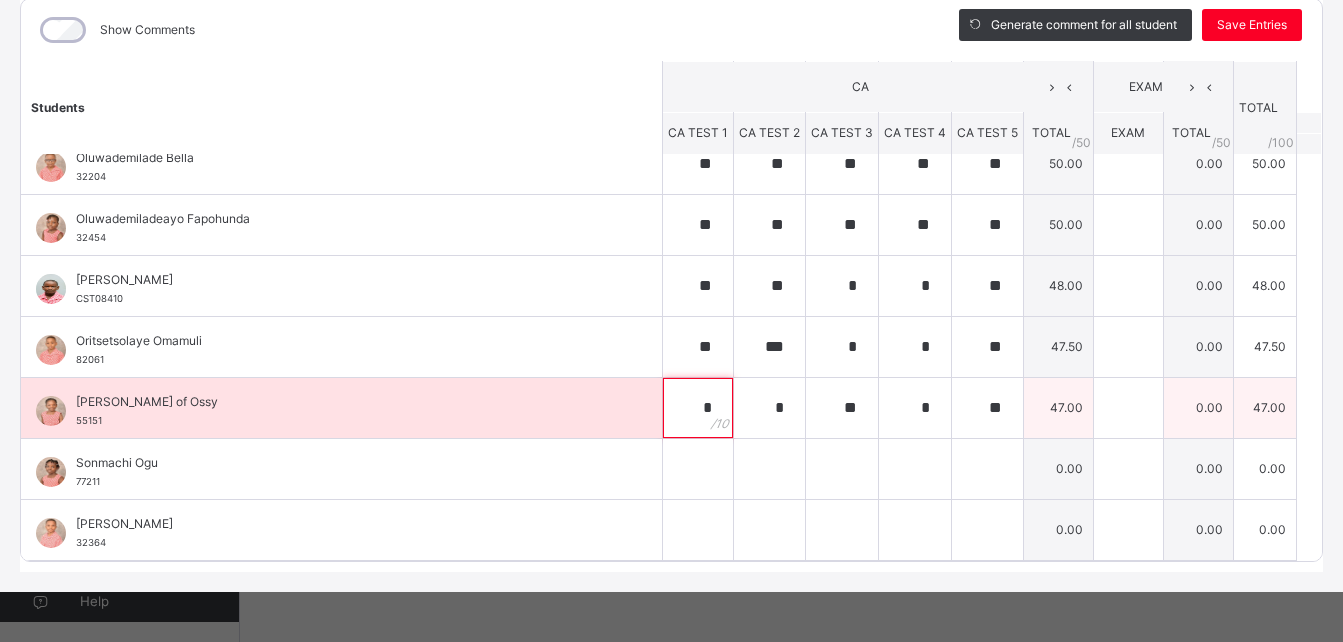 click on "*" at bounding box center [698, 408] 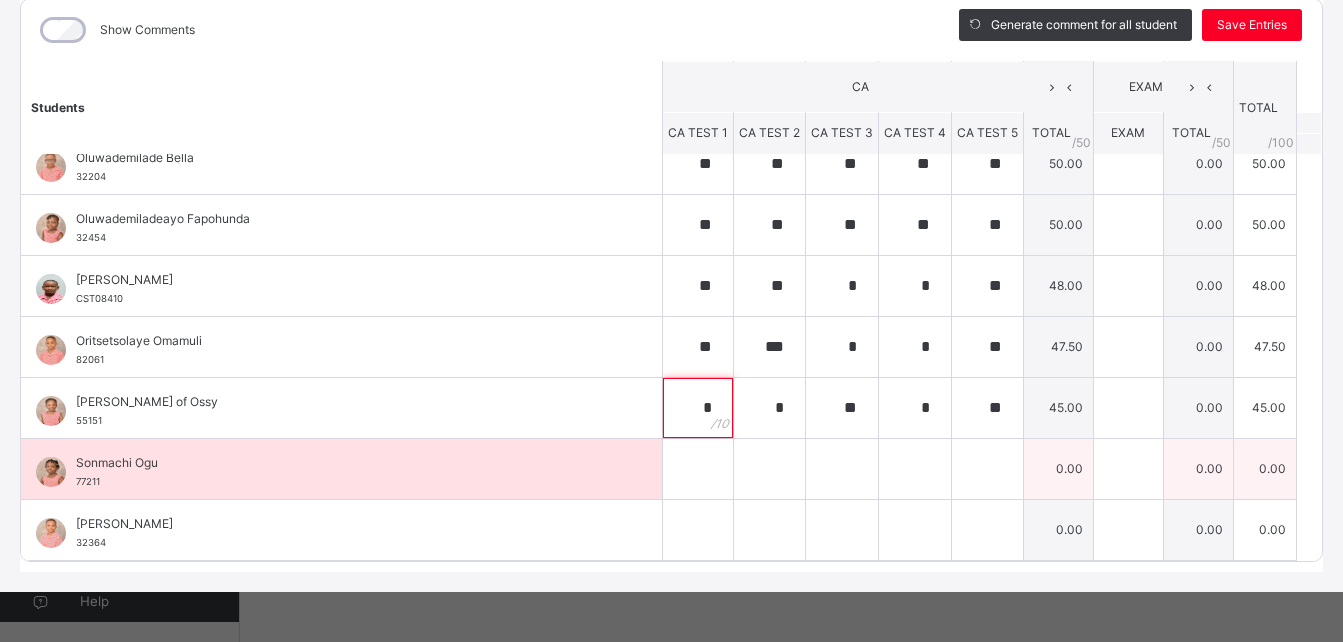 type on "*" 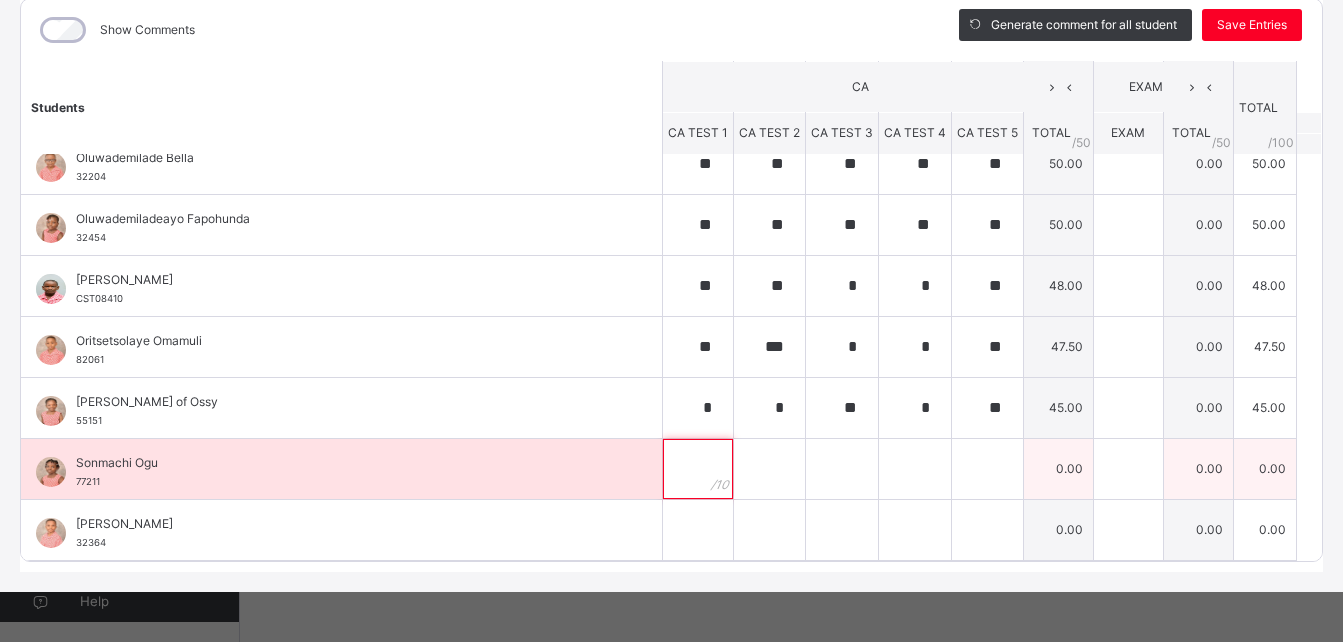 click at bounding box center (698, 469) 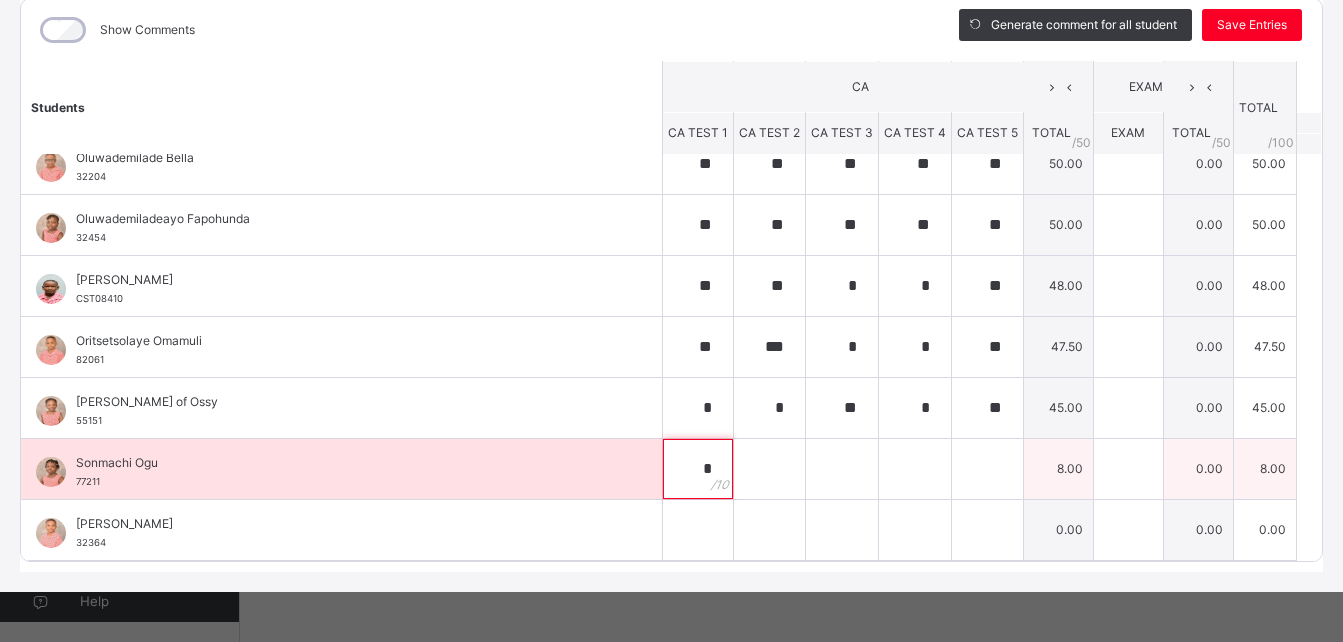 type on "*" 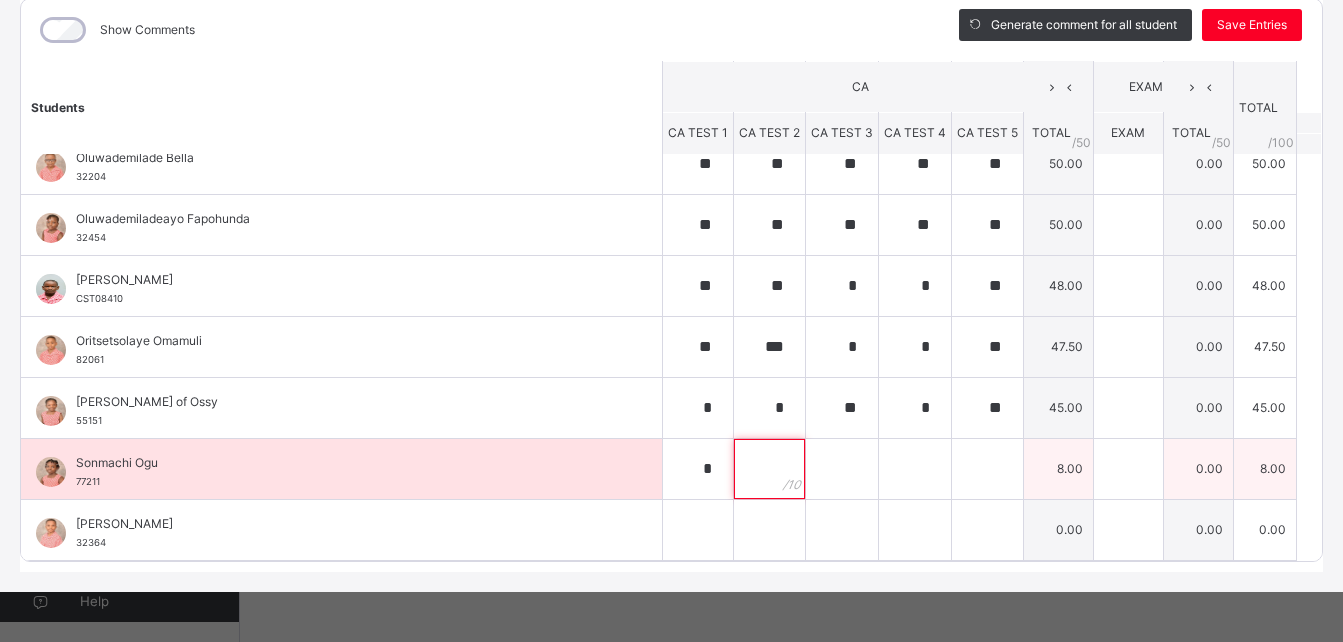 click at bounding box center [769, 469] 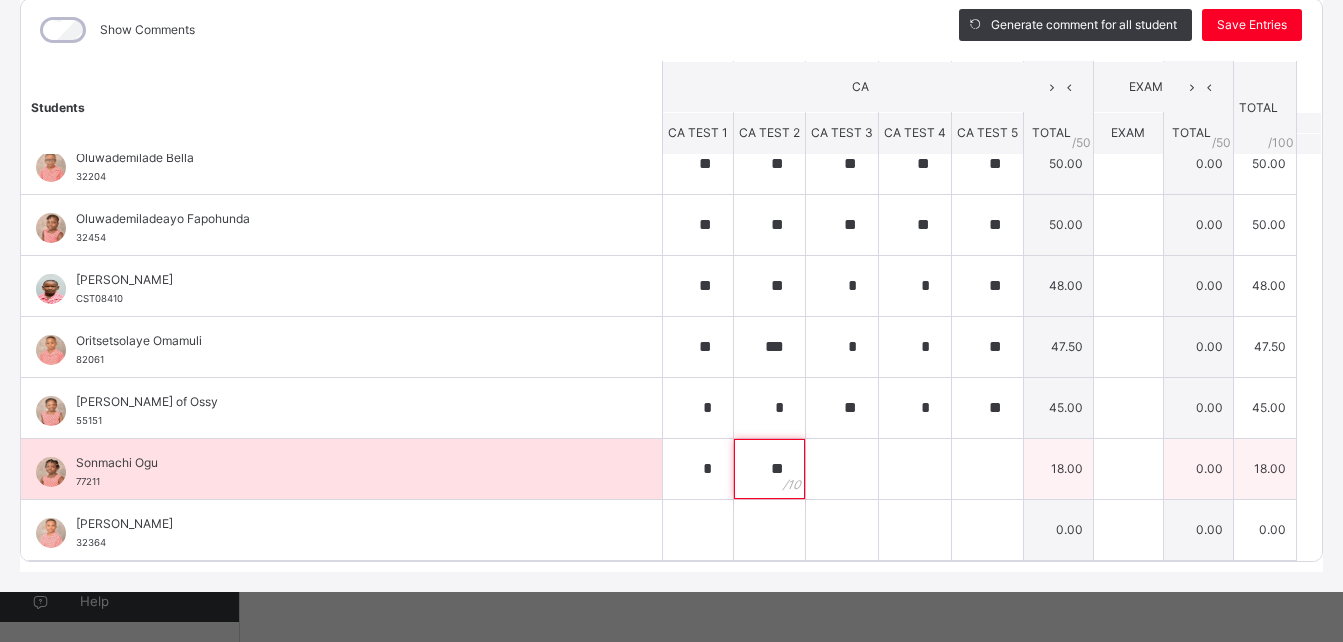 type on "**" 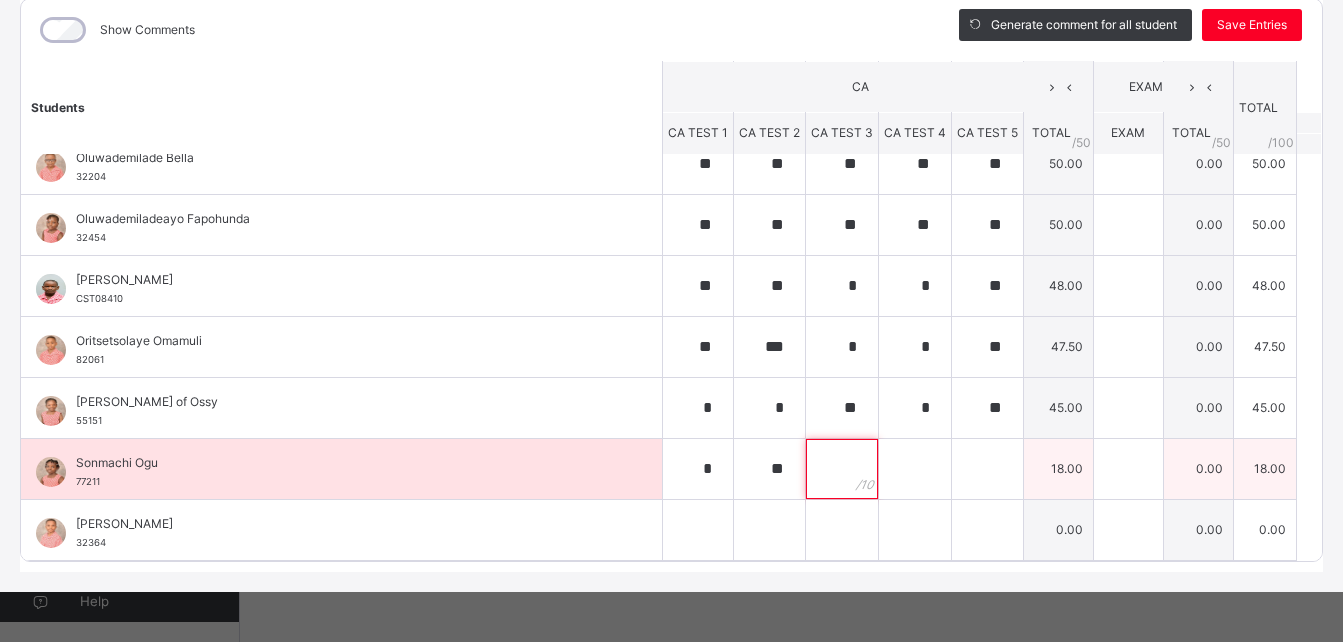 click at bounding box center [842, 469] 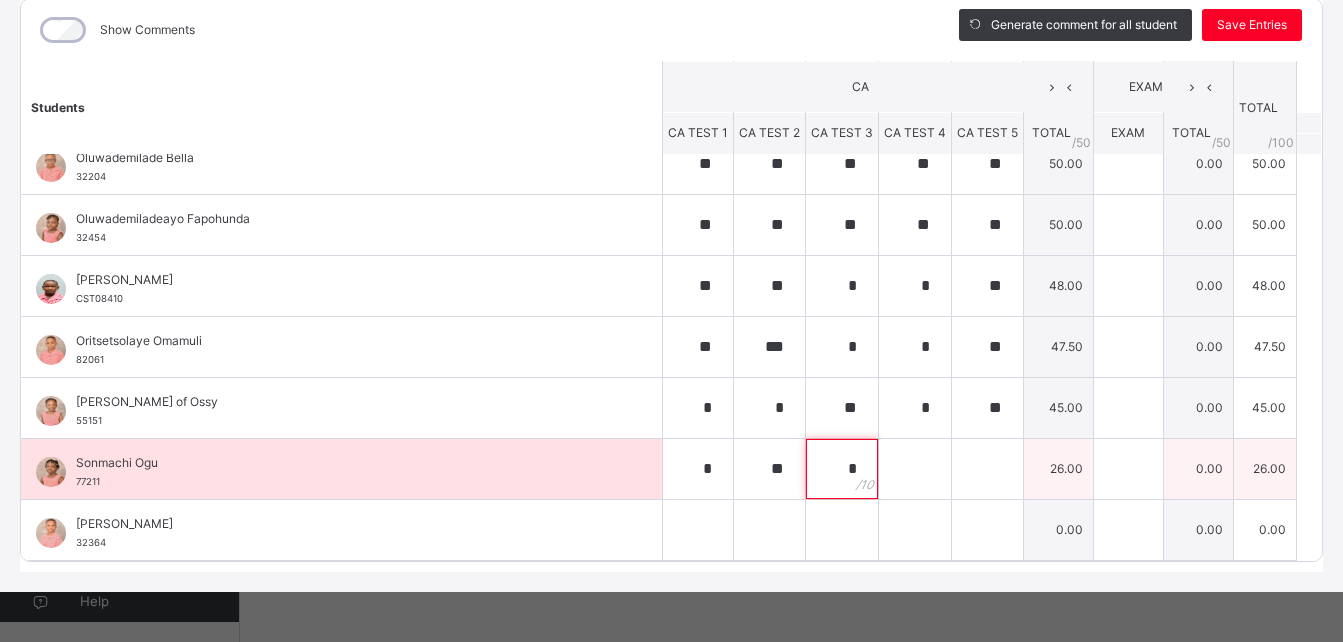 type on "*" 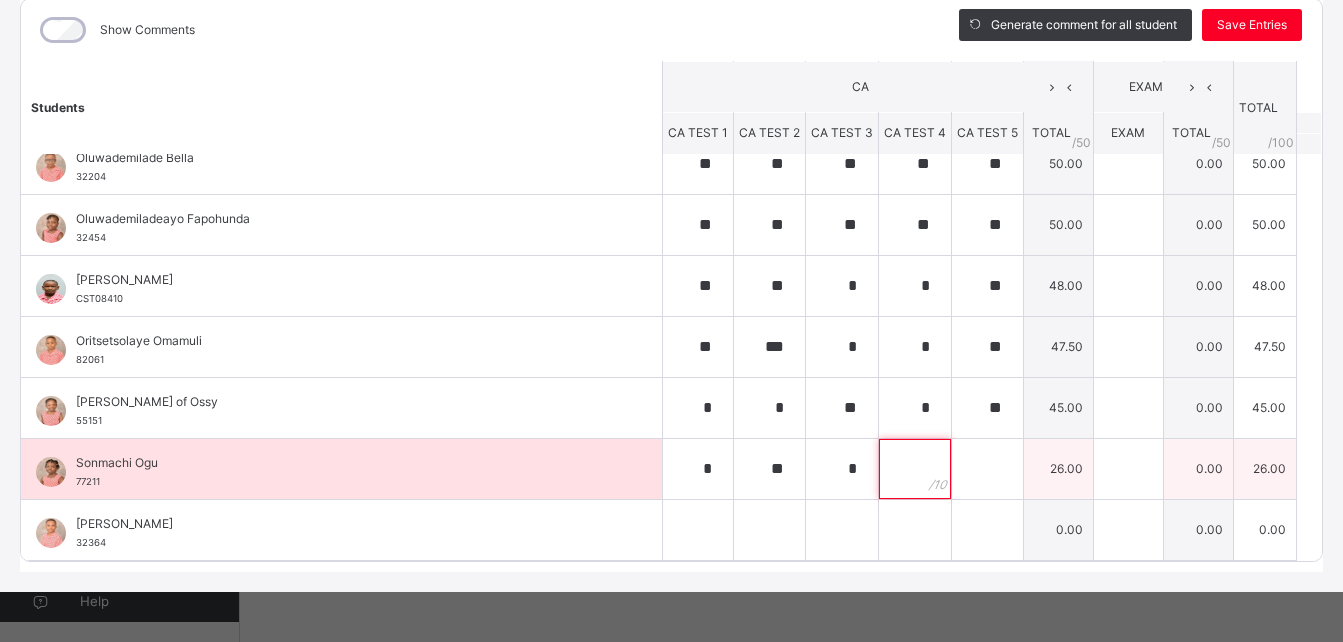 click at bounding box center [915, 469] 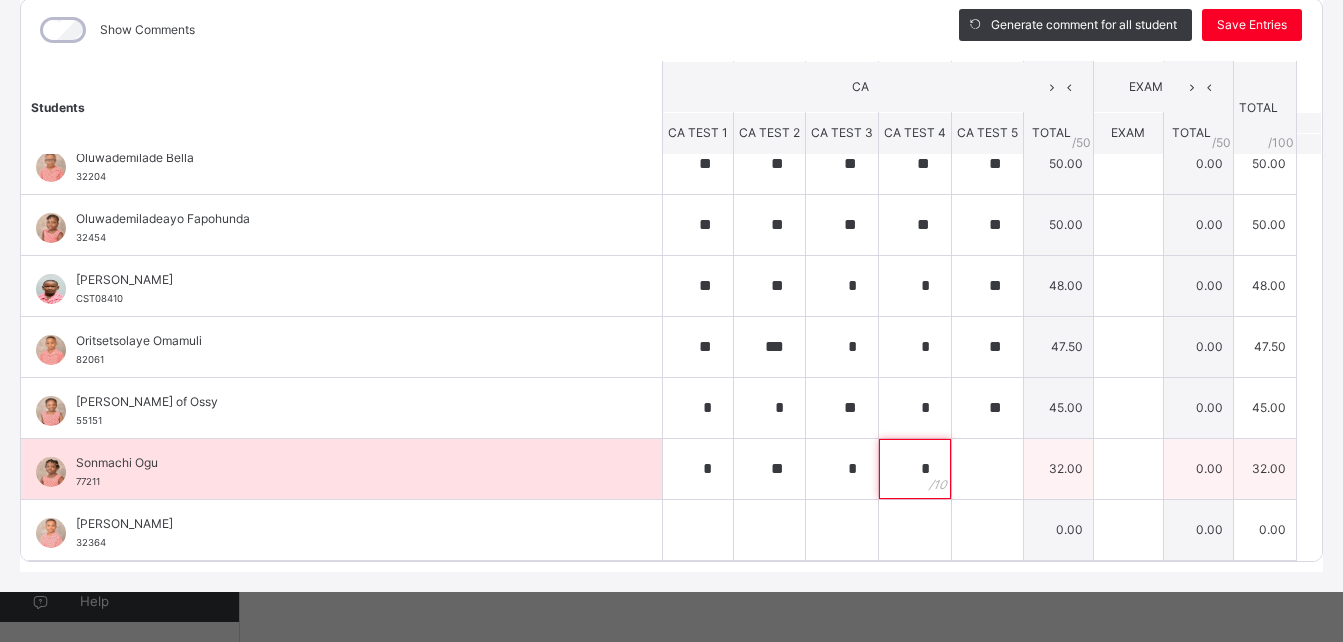 type on "*" 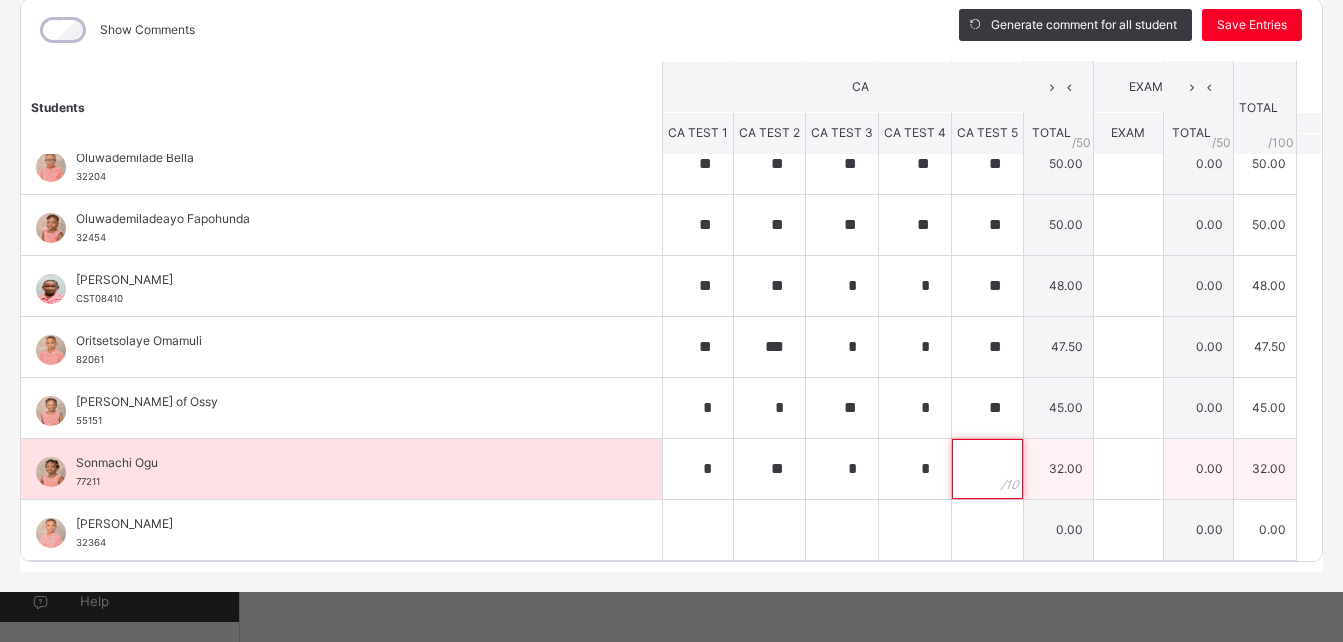 click at bounding box center (987, 469) 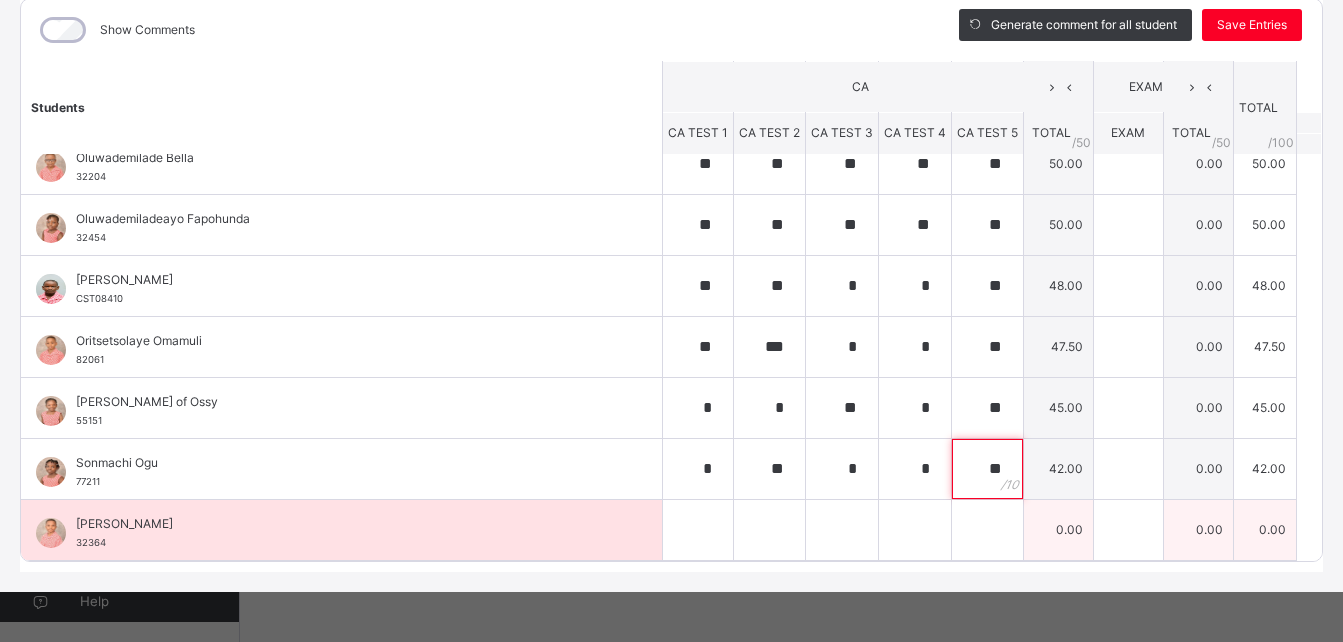 type on "**" 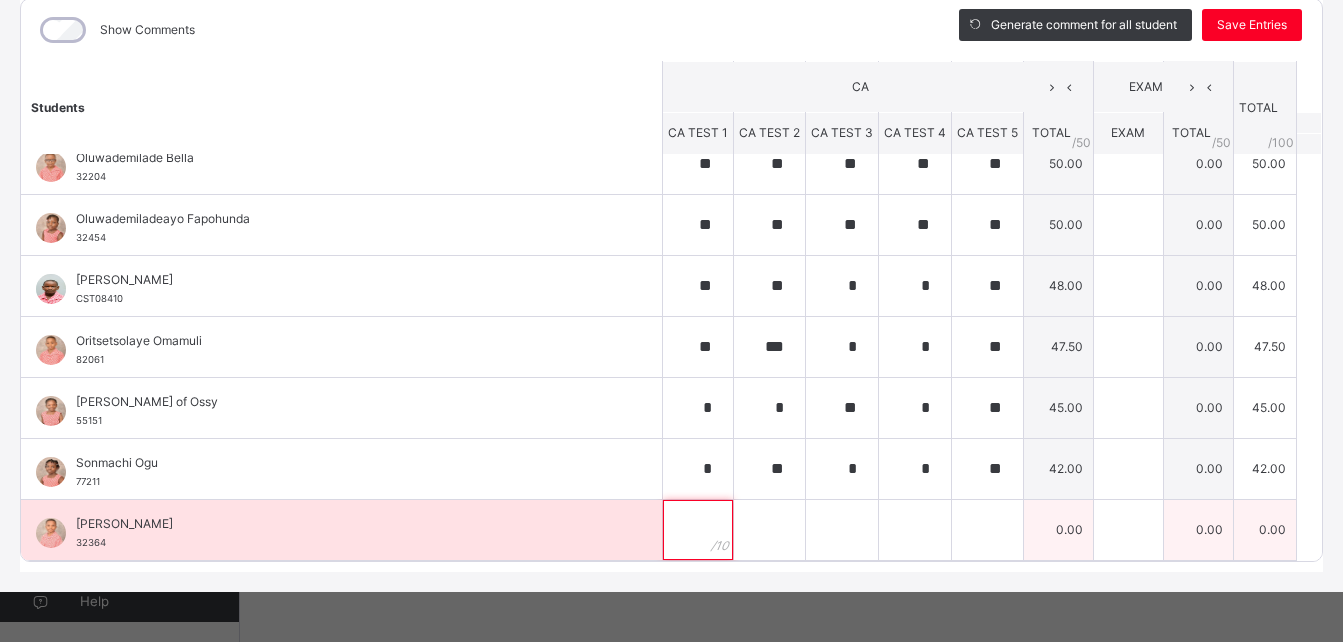 click at bounding box center (698, 530) 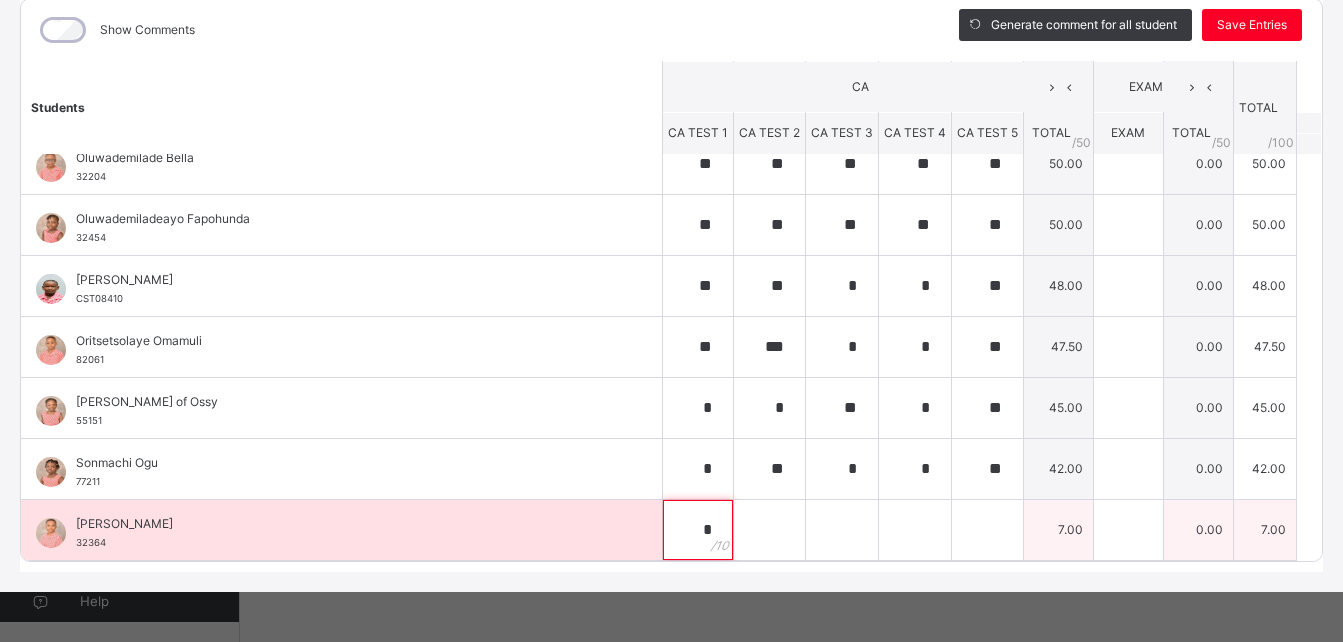 type on "*" 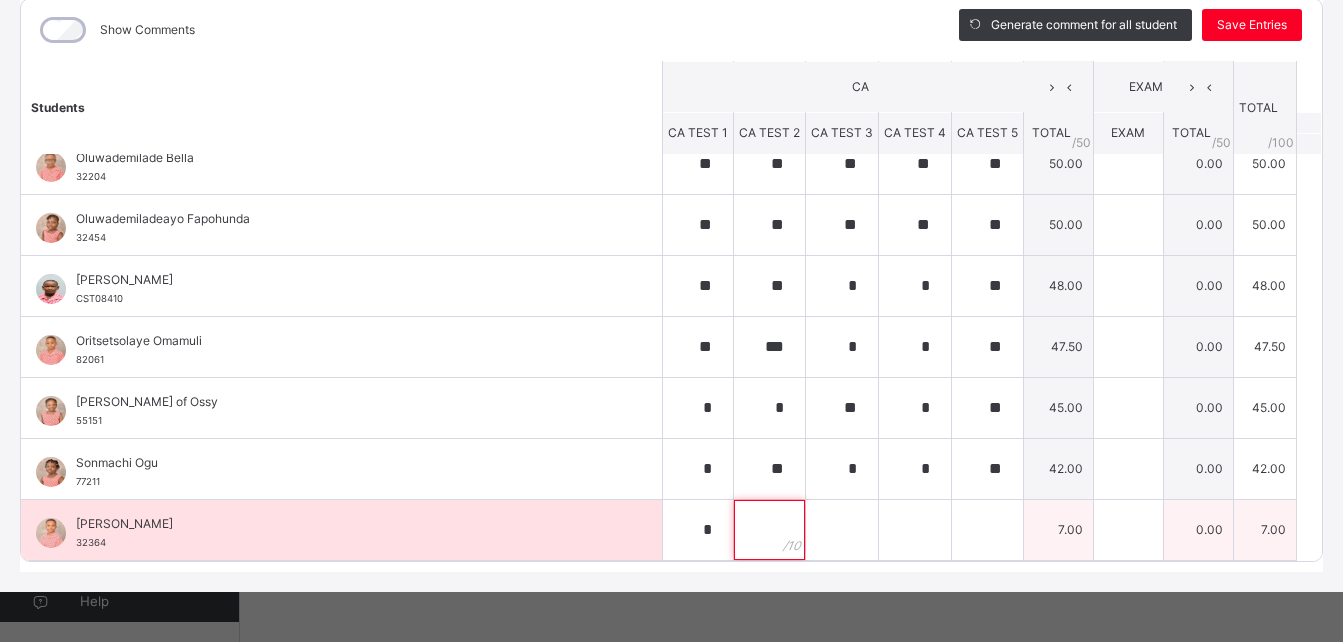 click at bounding box center [769, 530] 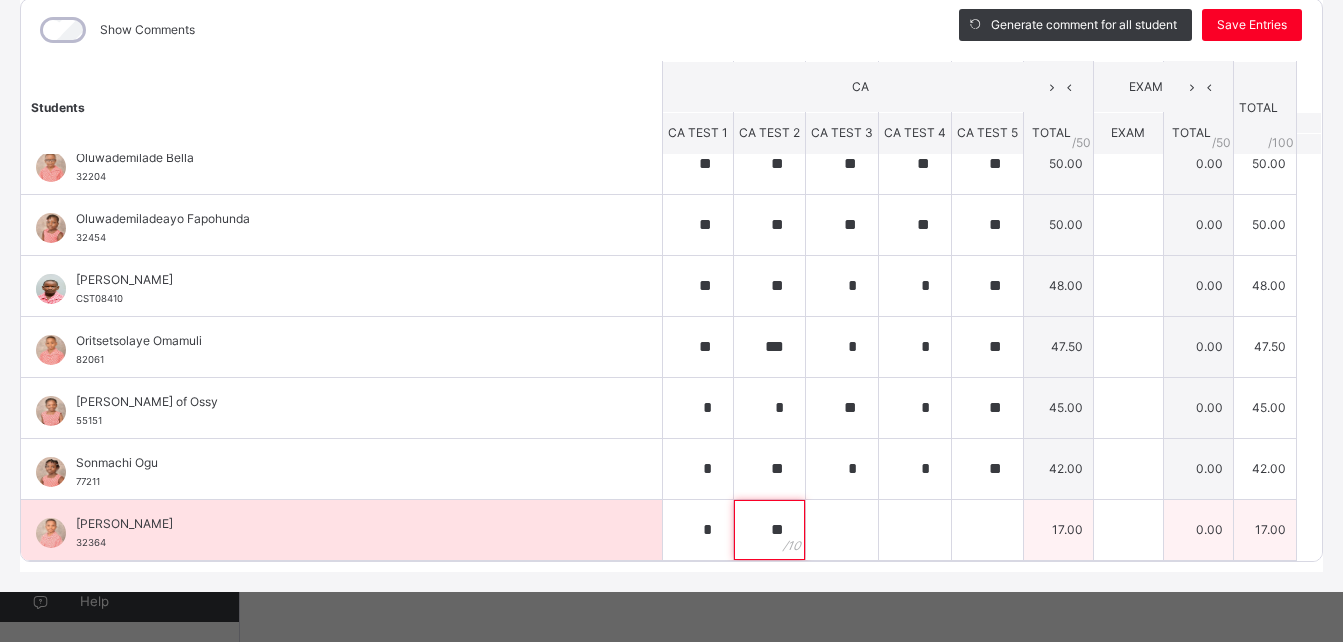 type on "**" 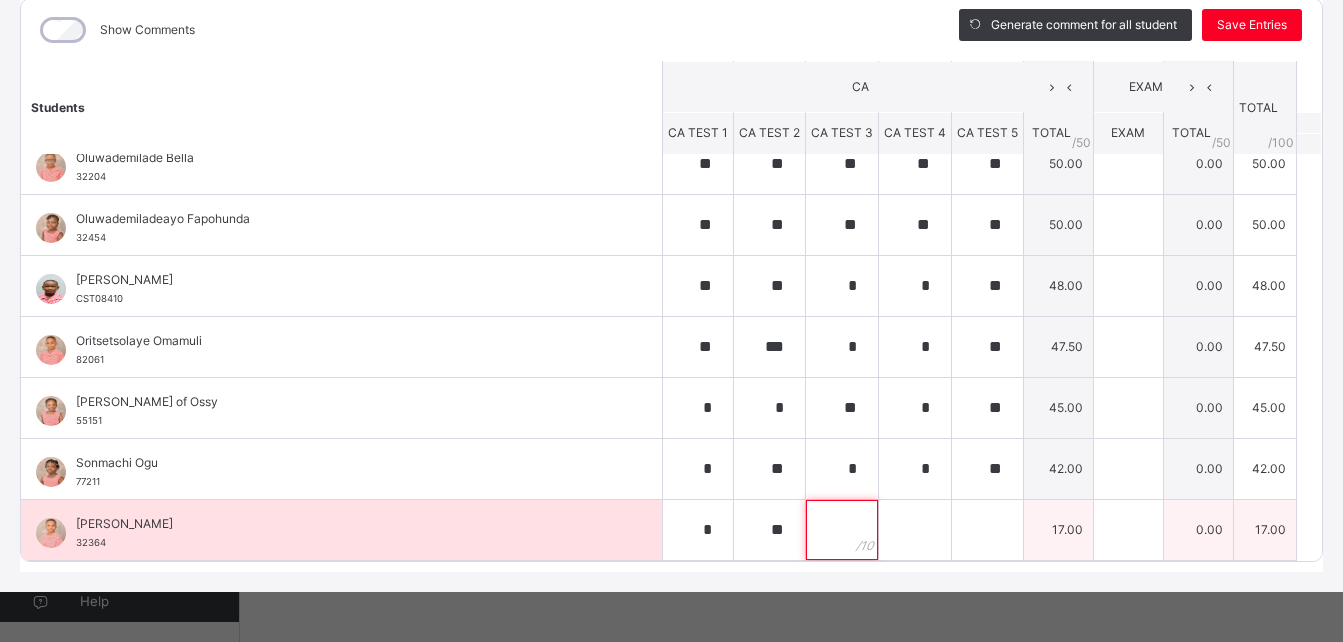 click at bounding box center (842, 530) 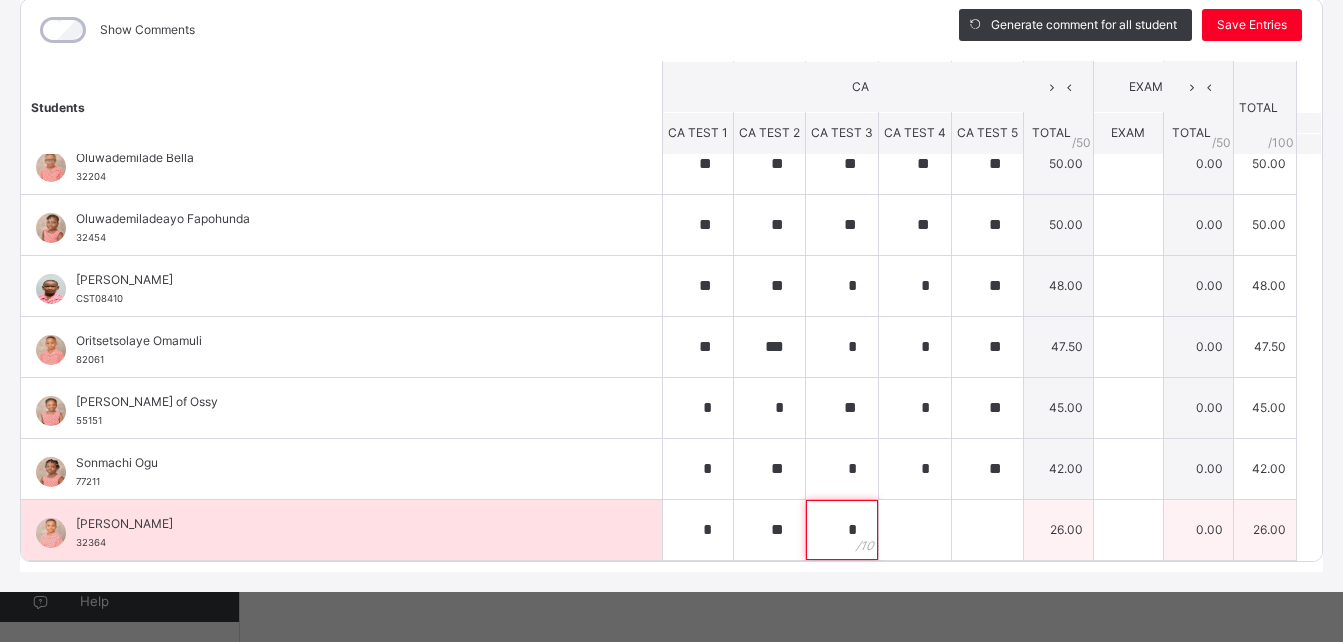 type on "*" 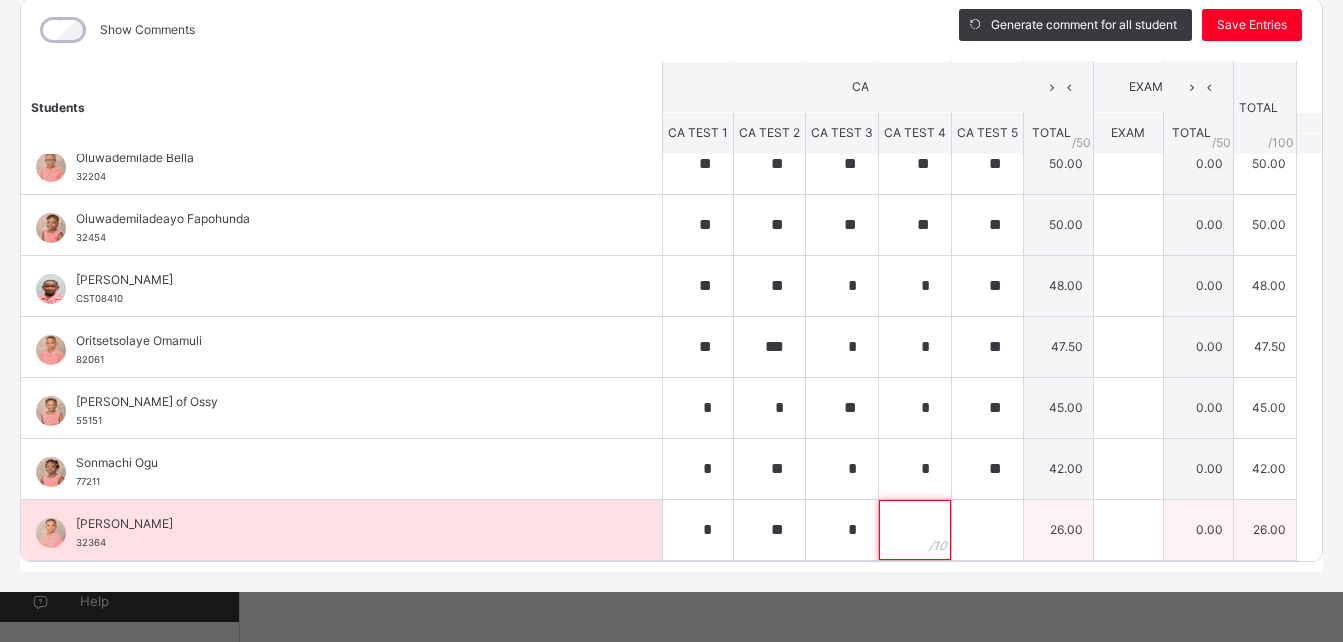 click at bounding box center (915, 530) 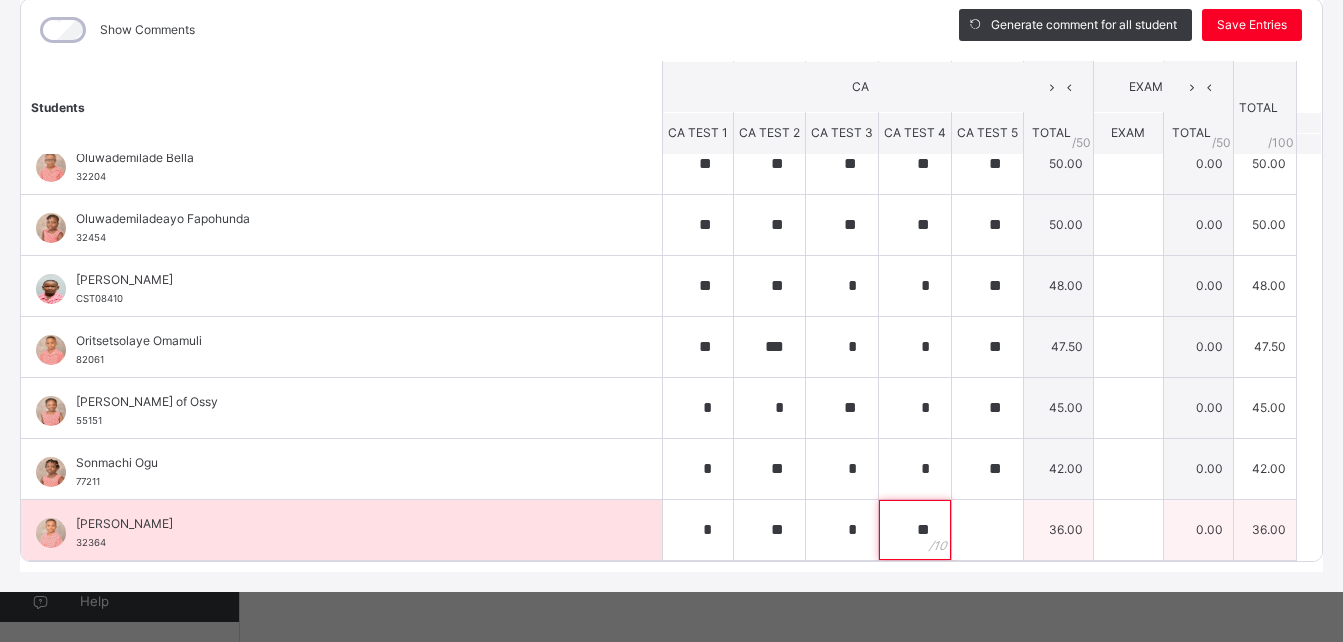type on "**" 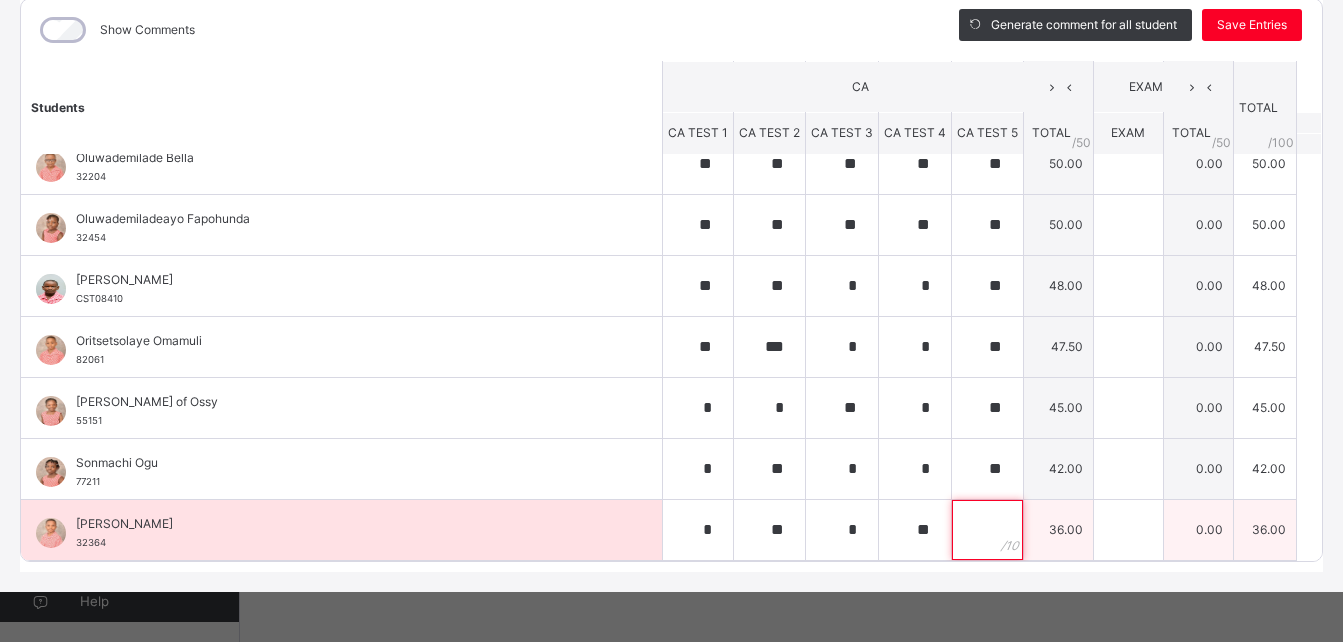 click at bounding box center [987, 530] 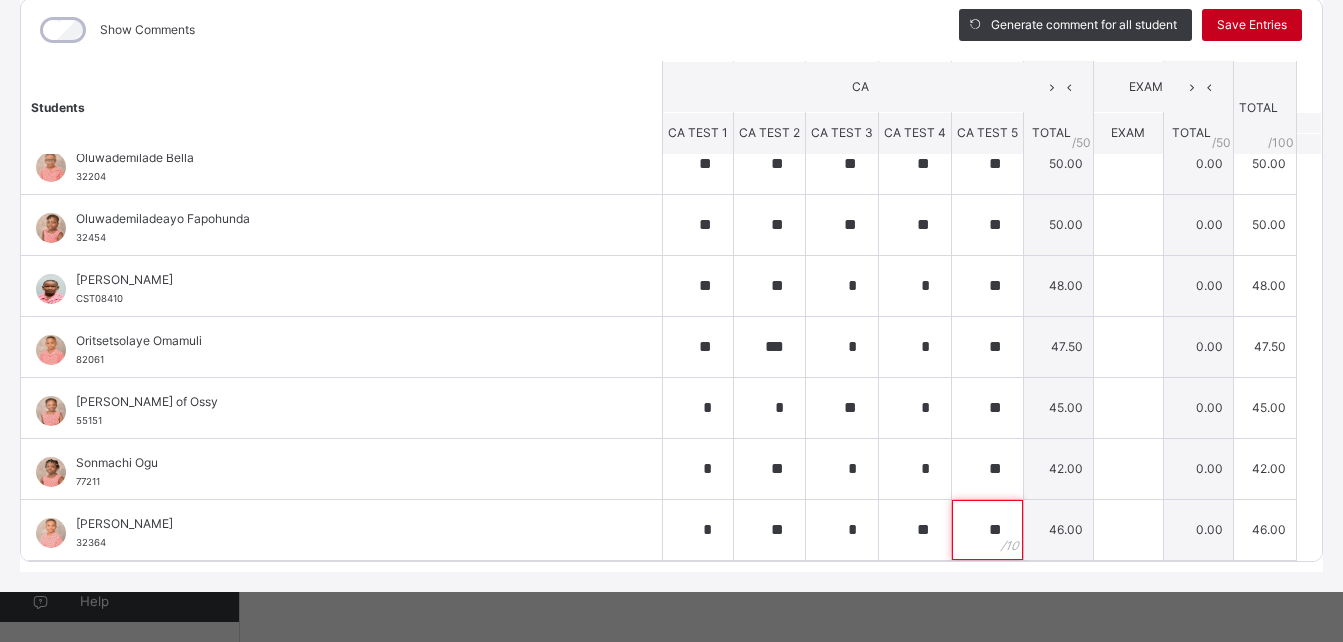 type on "**" 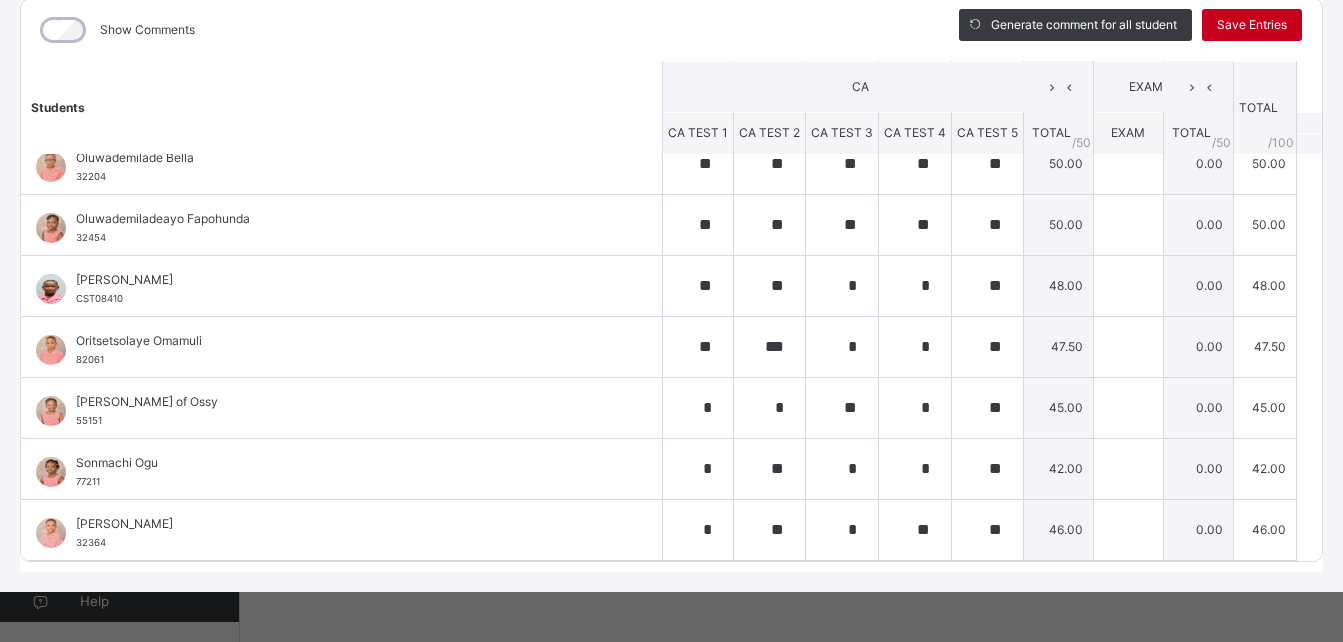click on "Save Entries" at bounding box center (1252, 25) 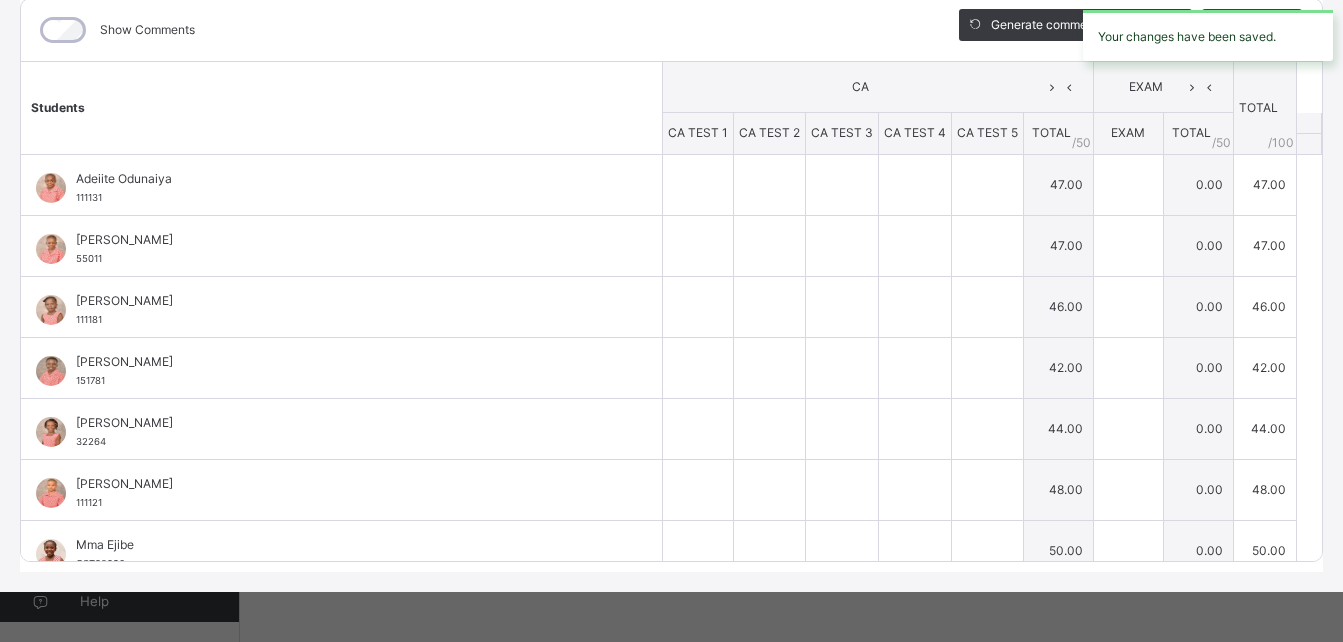type on "*" 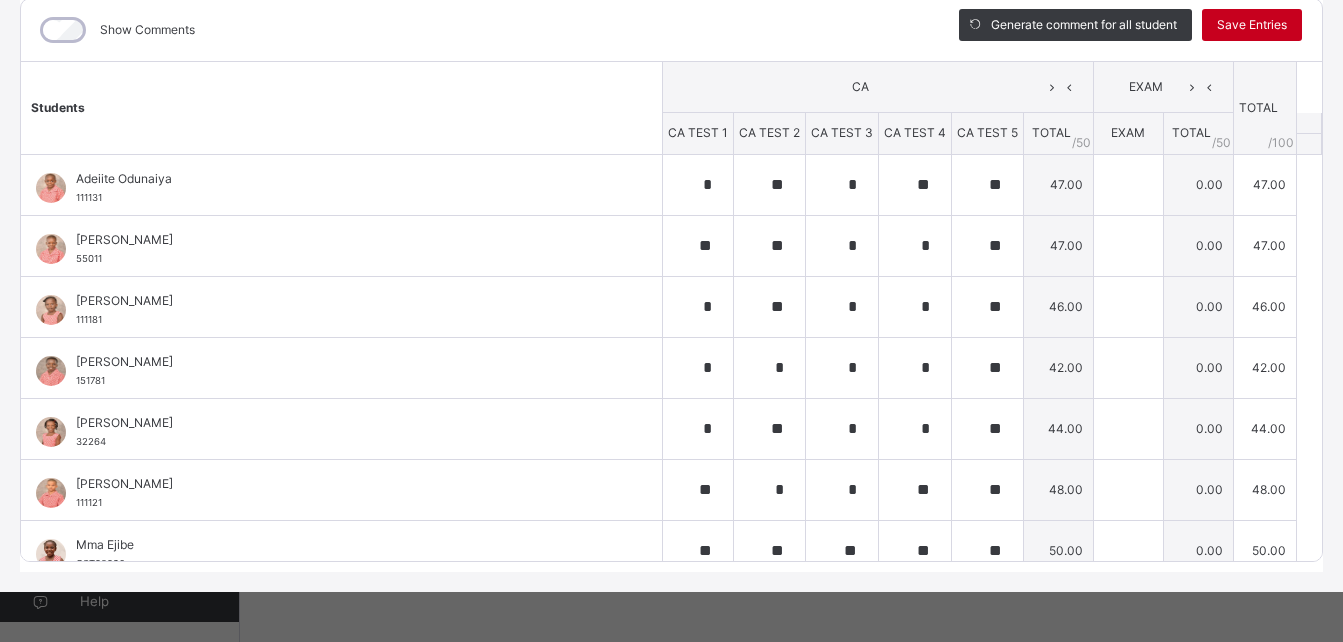 click on "Save Entries" at bounding box center (1252, 25) 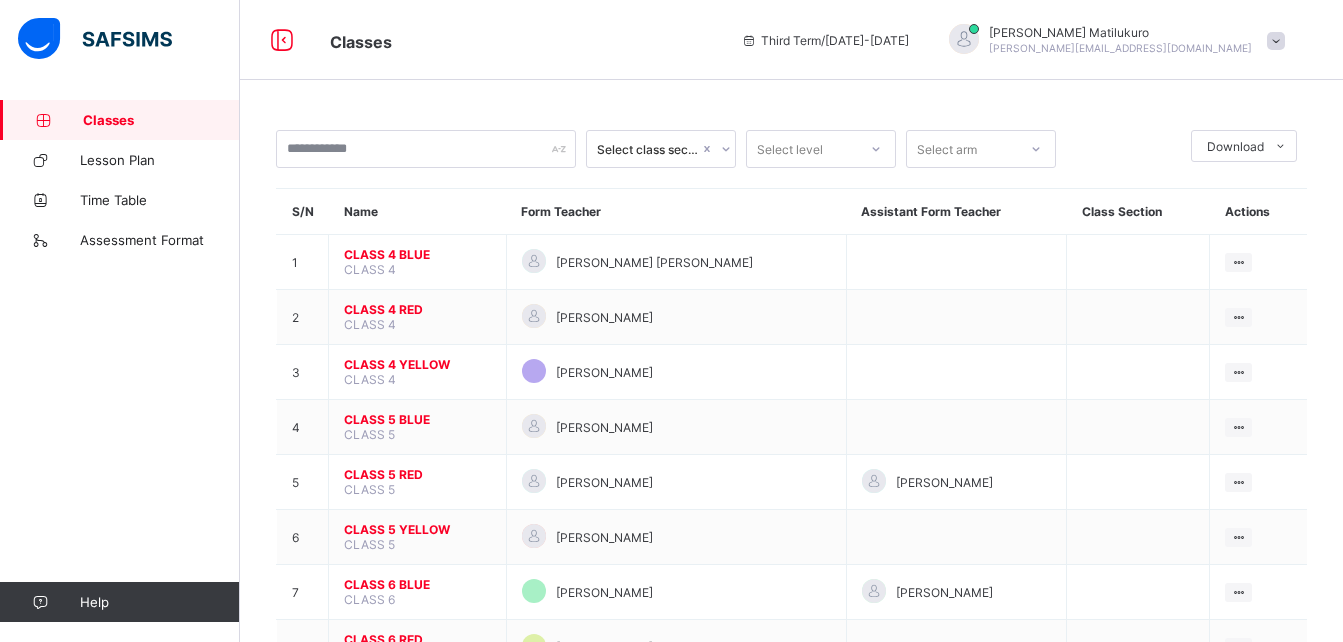 scroll, scrollTop: 0, scrollLeft: 0, axis: both 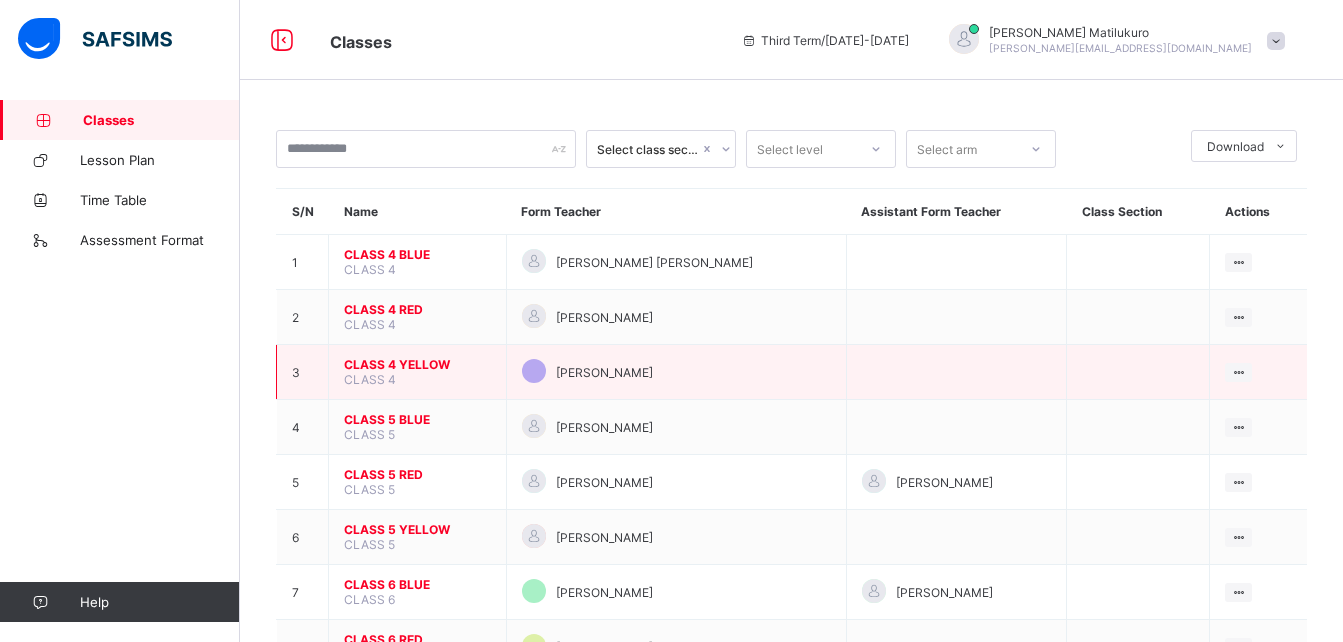 click on "CLASS 4   YELLOW" at bounding box center (417, 364) 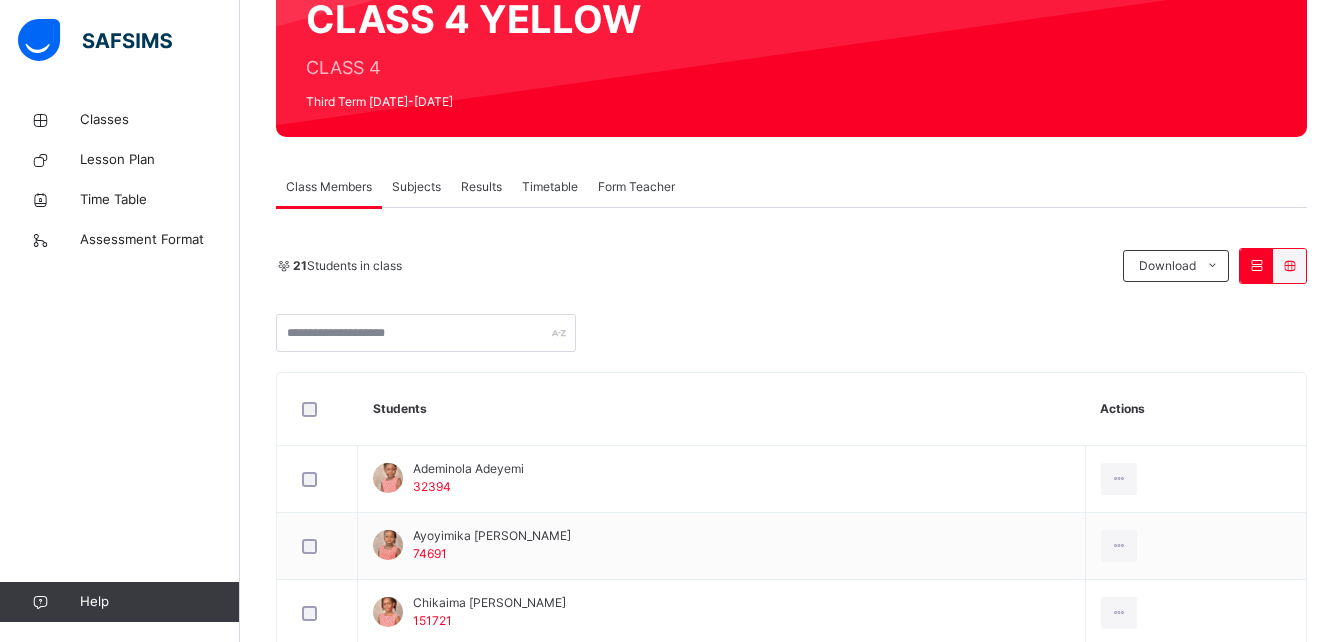 scroll, scrollTop: 214, scrollLeft: 0, axis: vertical 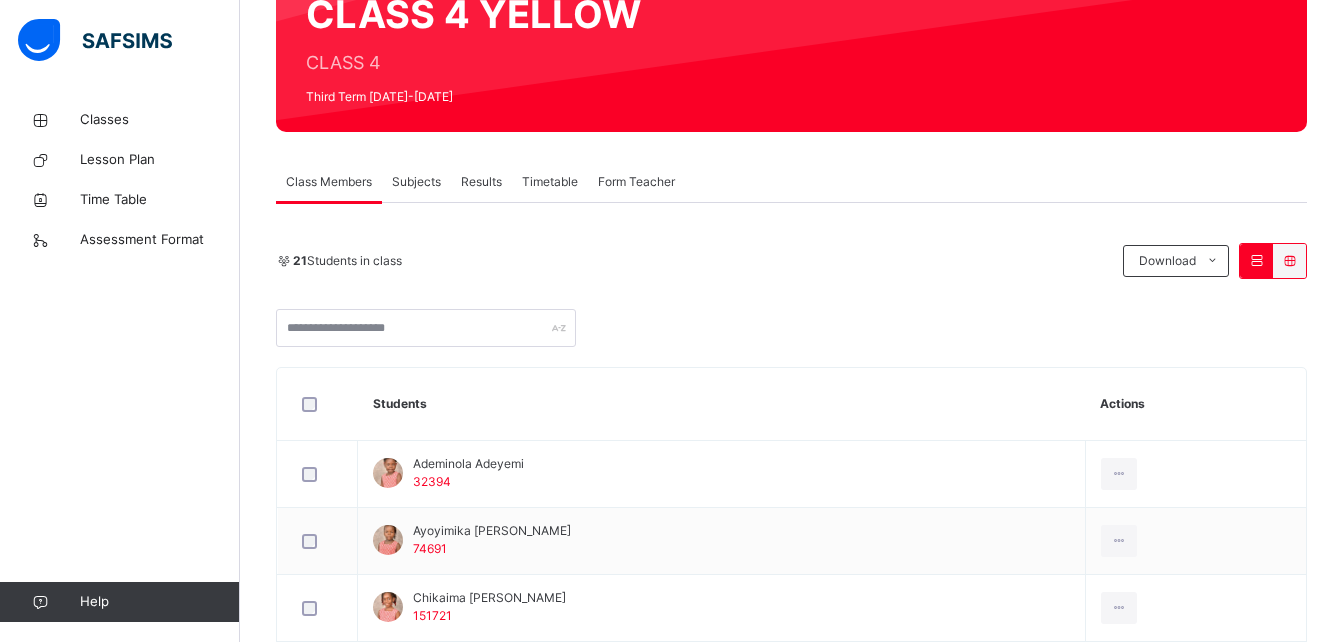 click on "Subjects" at bounding box center [416, 182] 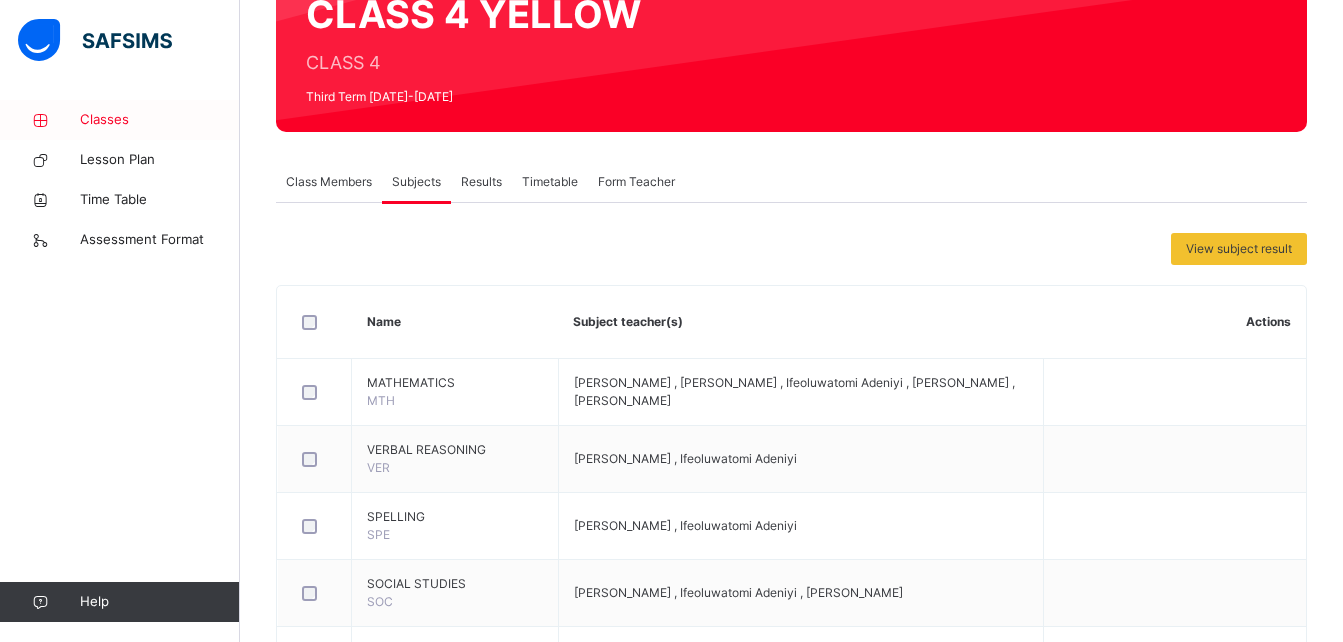 click on "Classes" at bounding box center [160, 120] 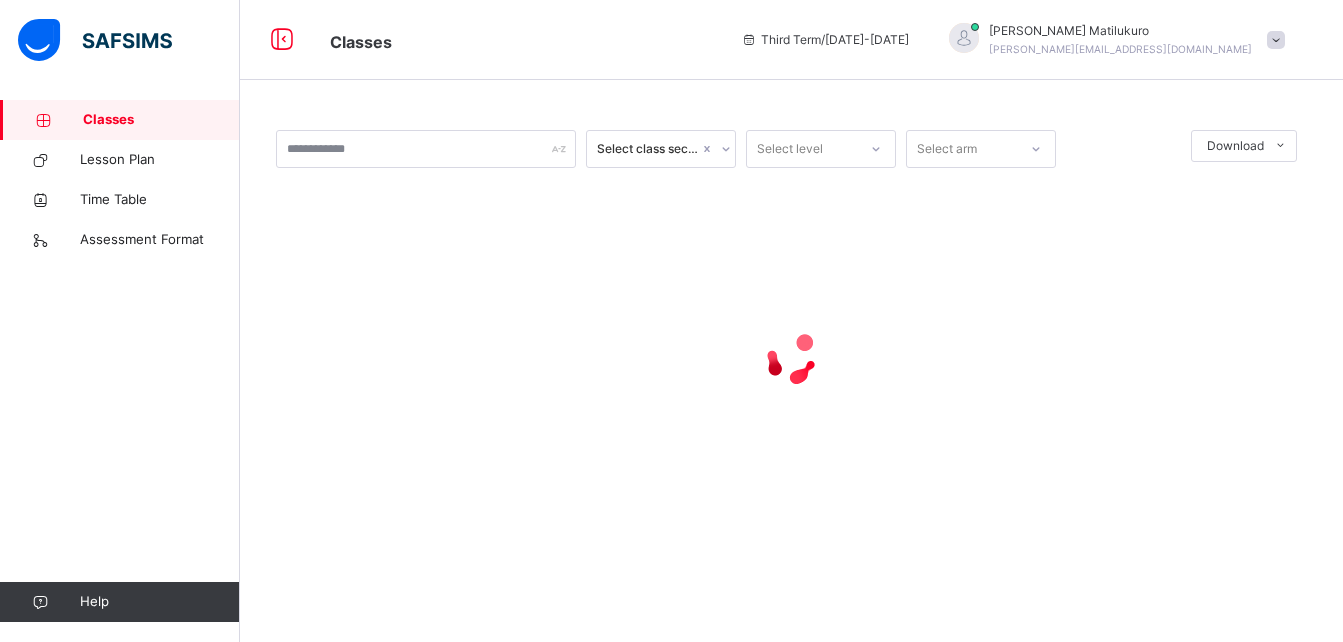 scroll, scrollTop: 0, scrollLeft: 0, axis: both 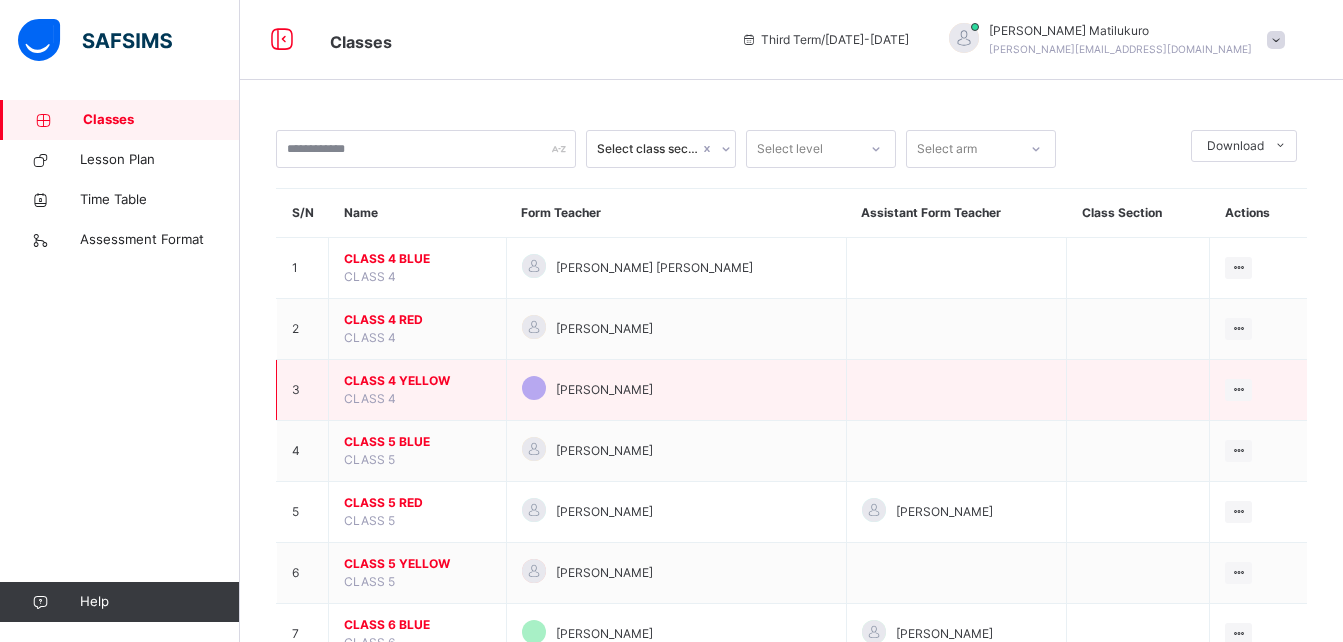 click on "CLASS 4   YELLOW" at bounding box center [417, 381] 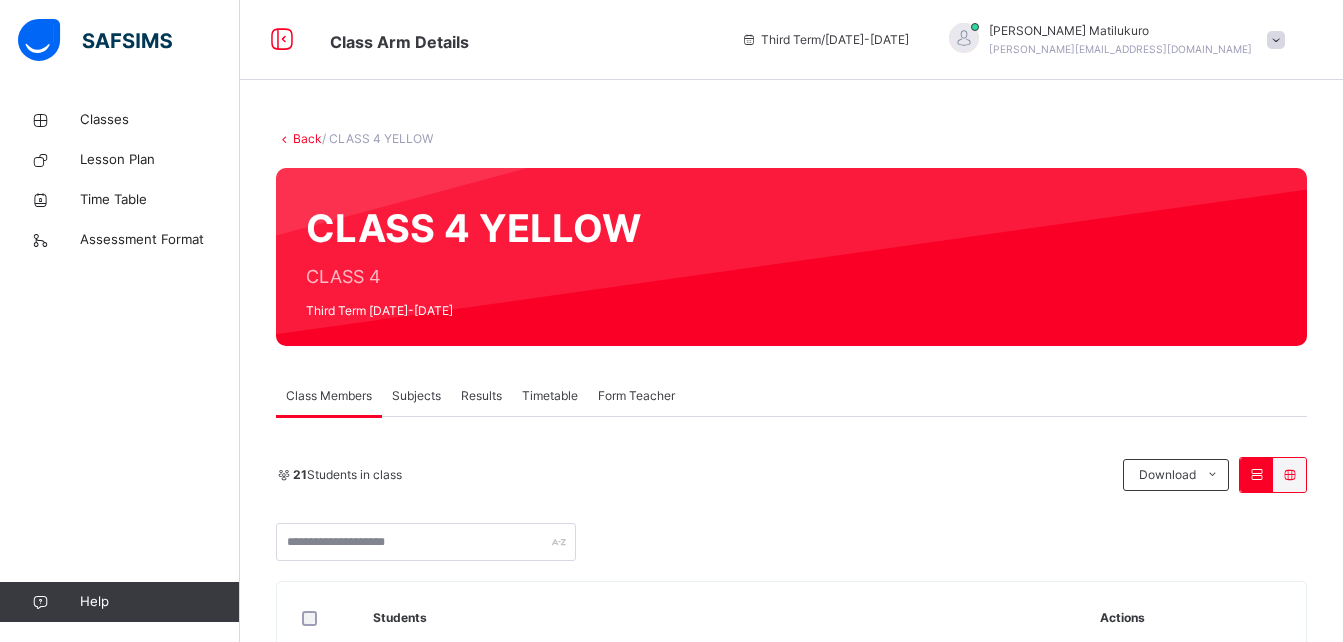 click on "Subjects" at bounding box center (416, 396) 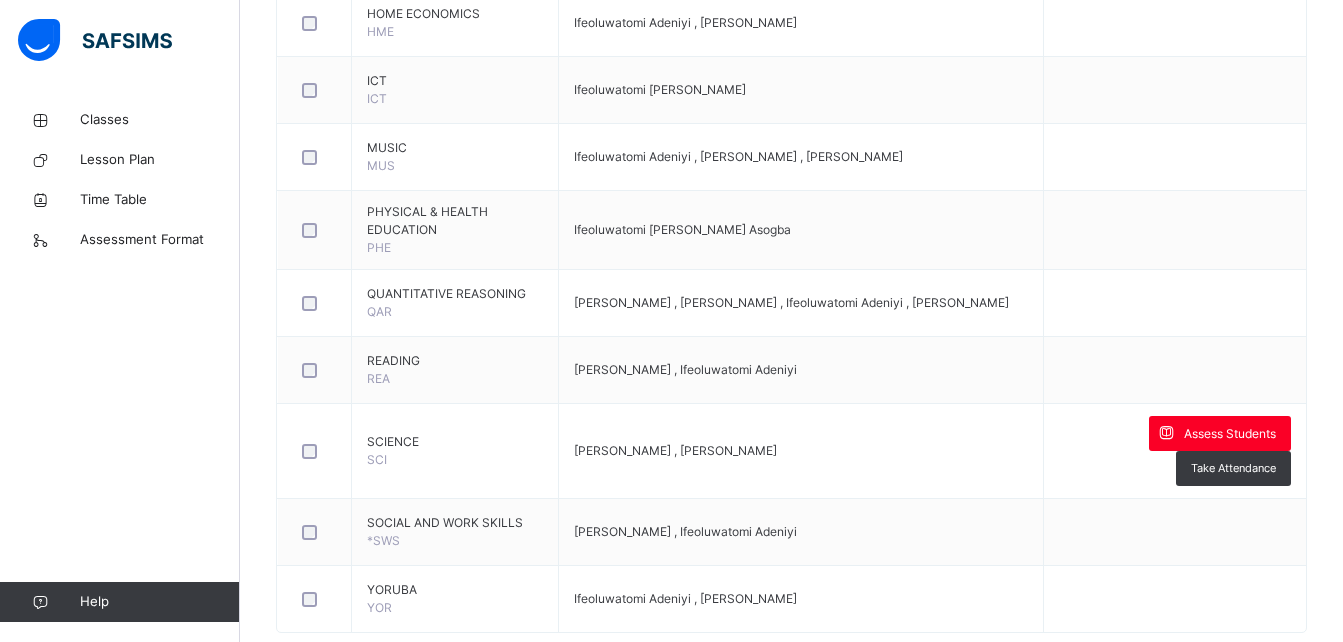 scroll, scrollTop: 1294, scrollLeft: 0, axis: vertical 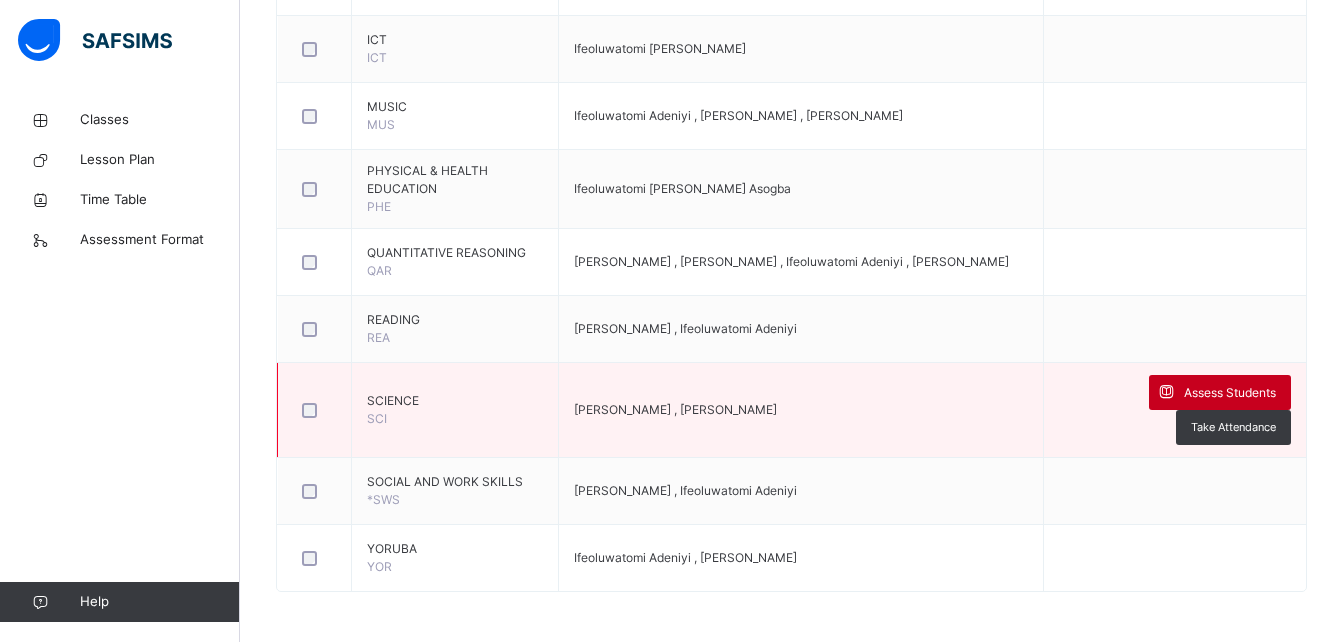 click on "Assess Students" at bounding box center (1230, 393) 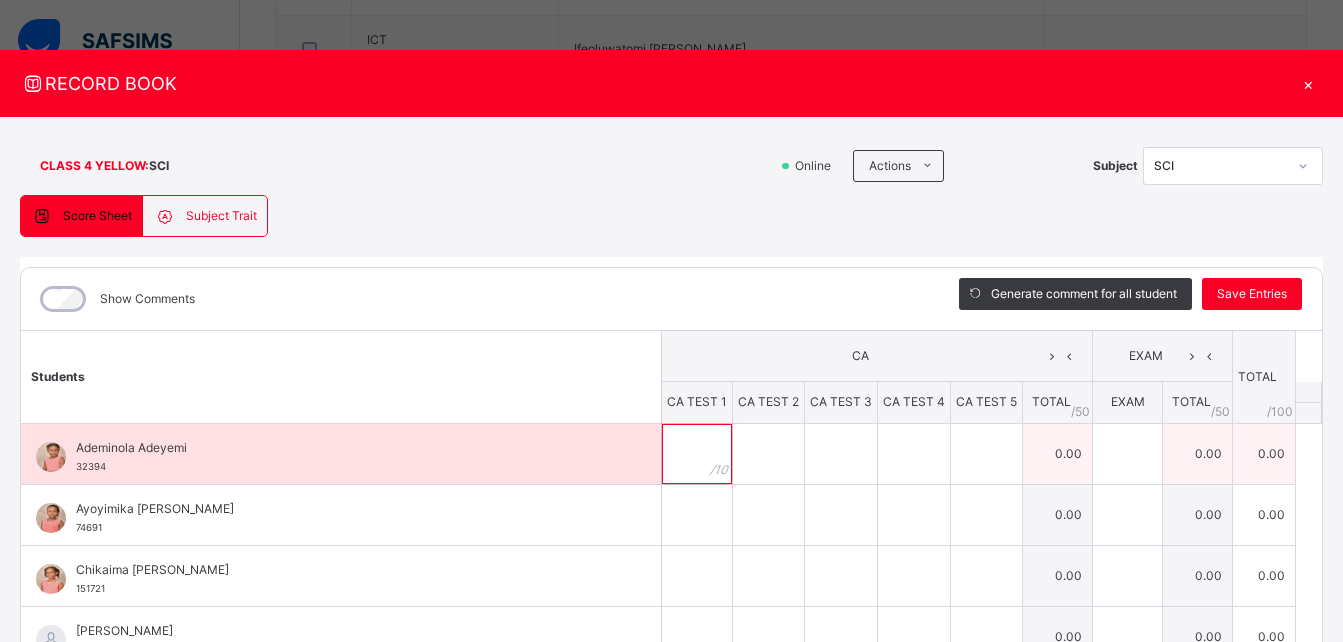 click at bounding box center [697, 454] 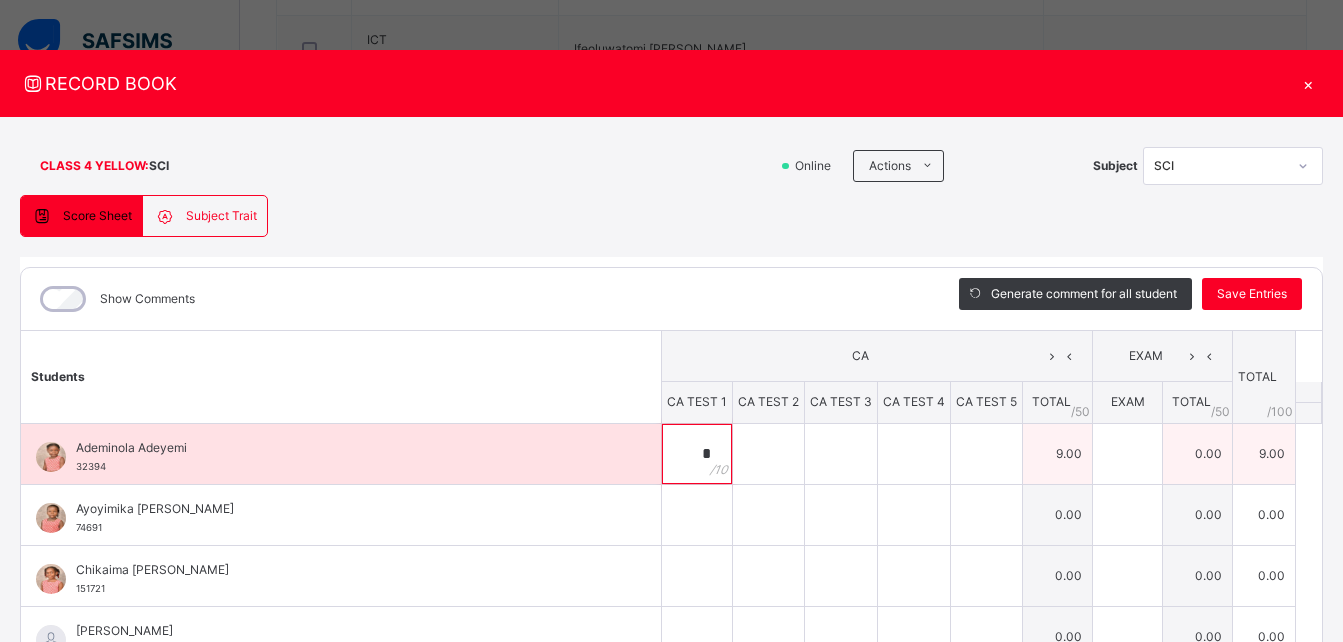 type on "*" 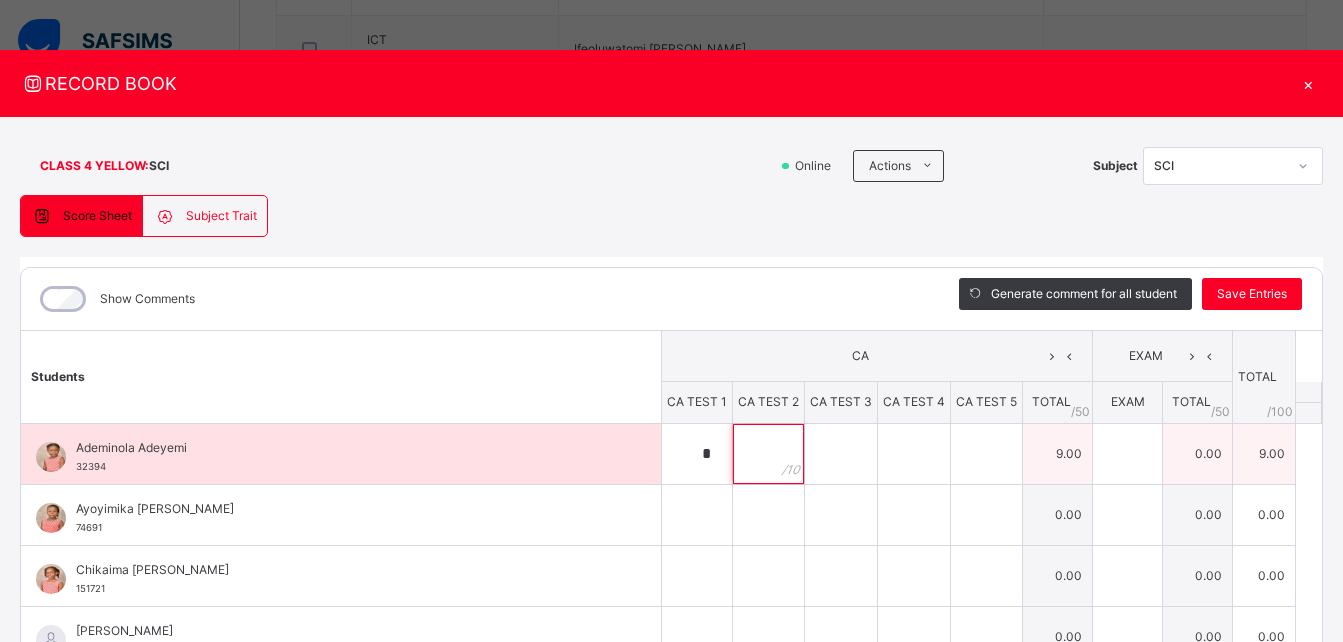 click at bounding box center [768, 454] 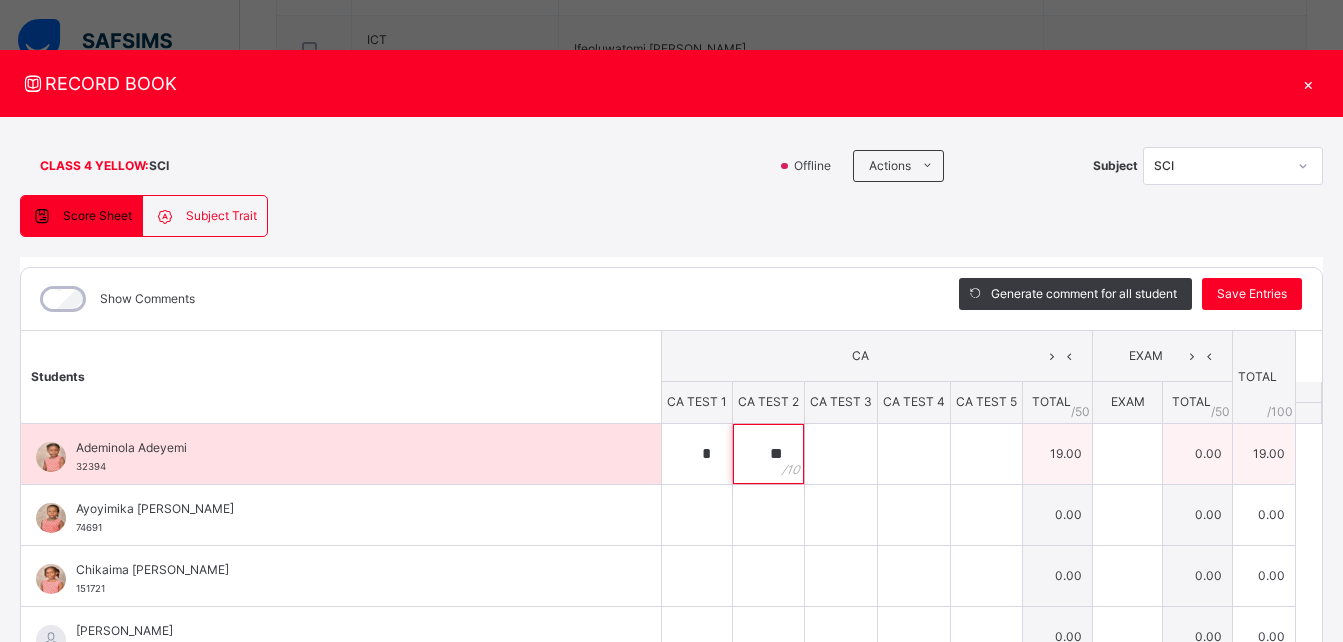 type on "**" 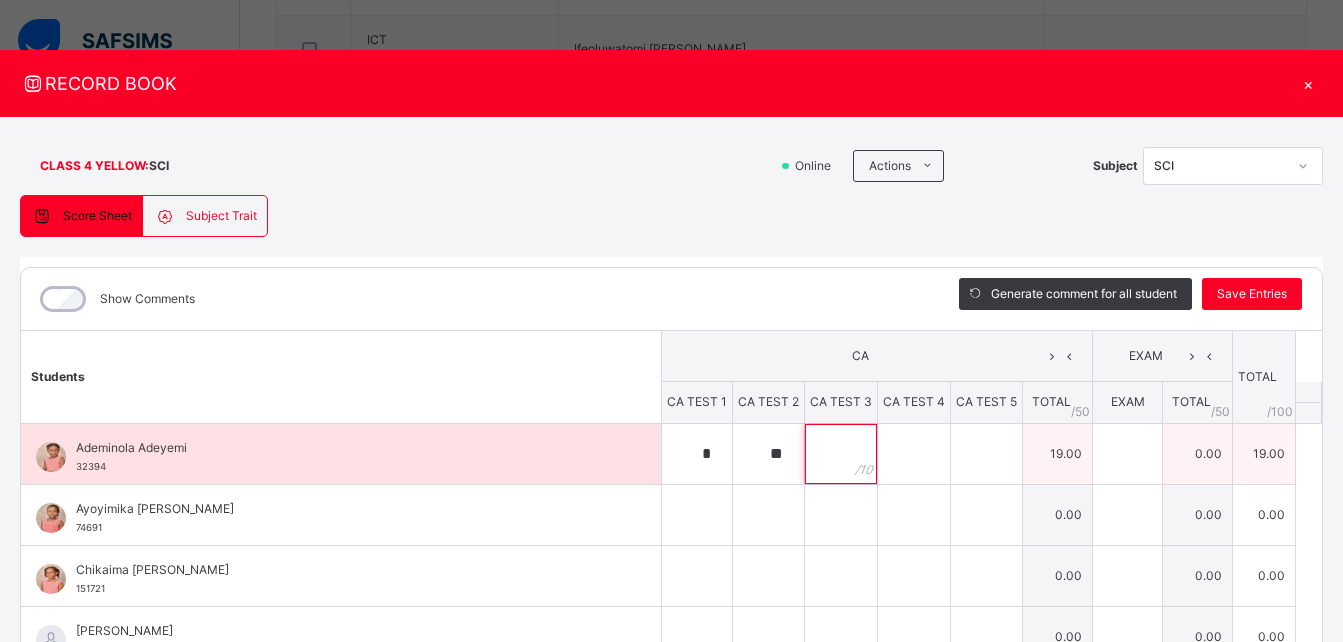 click at bounding box center (841, 454) 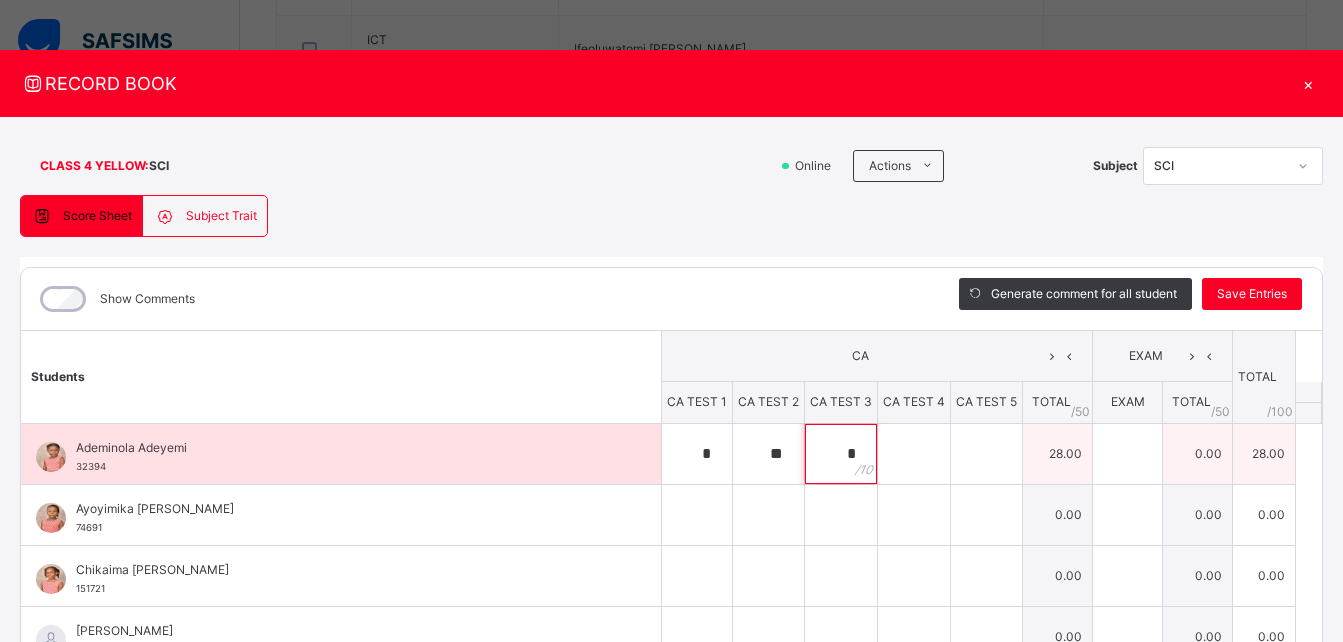 type on "*" 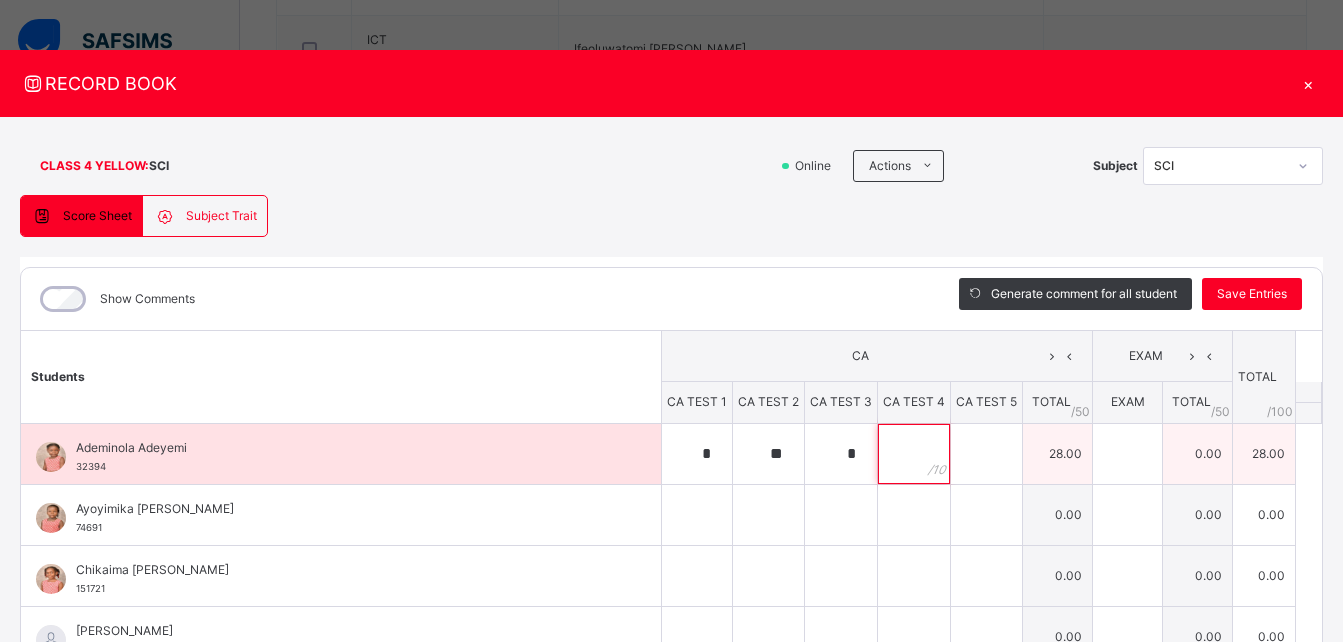 click at bounding box center (914, 454) 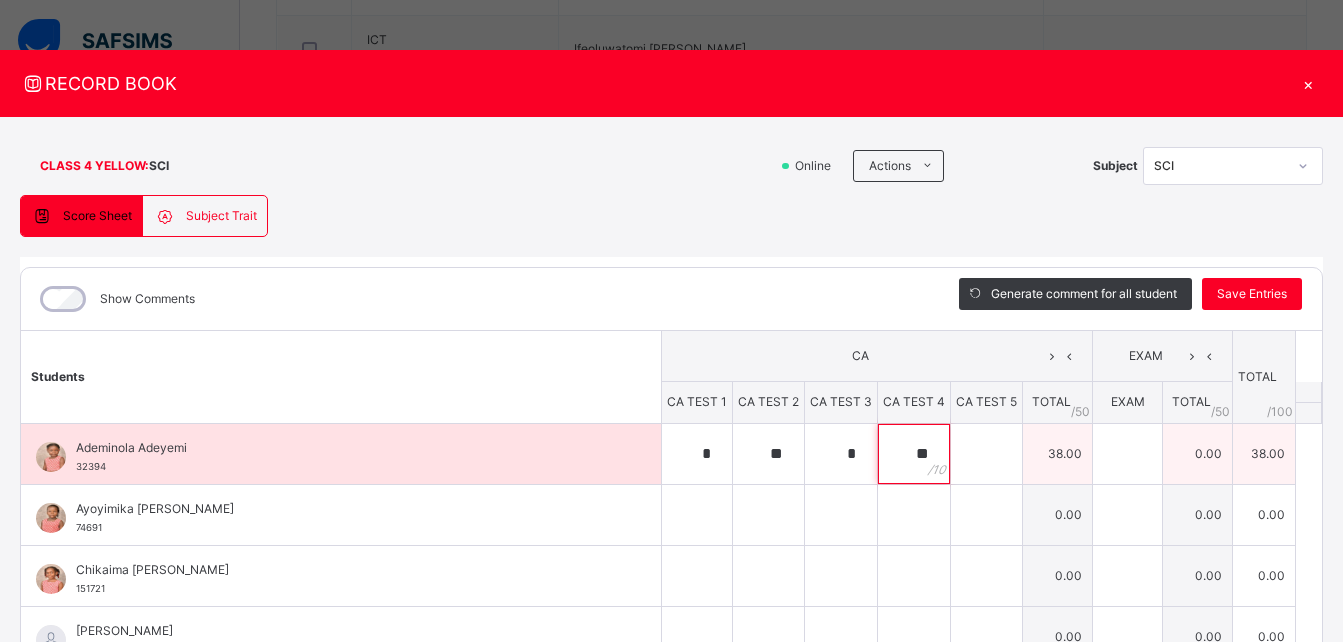 type on "**" 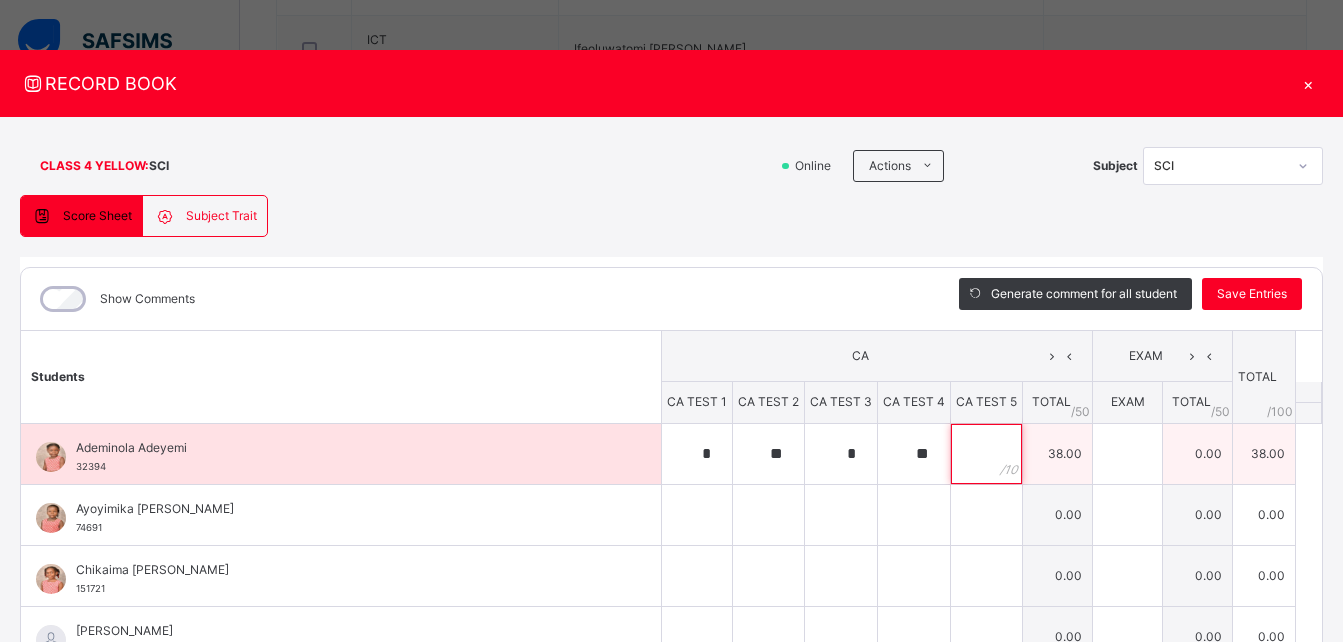 click at bounding box center [986, 454] 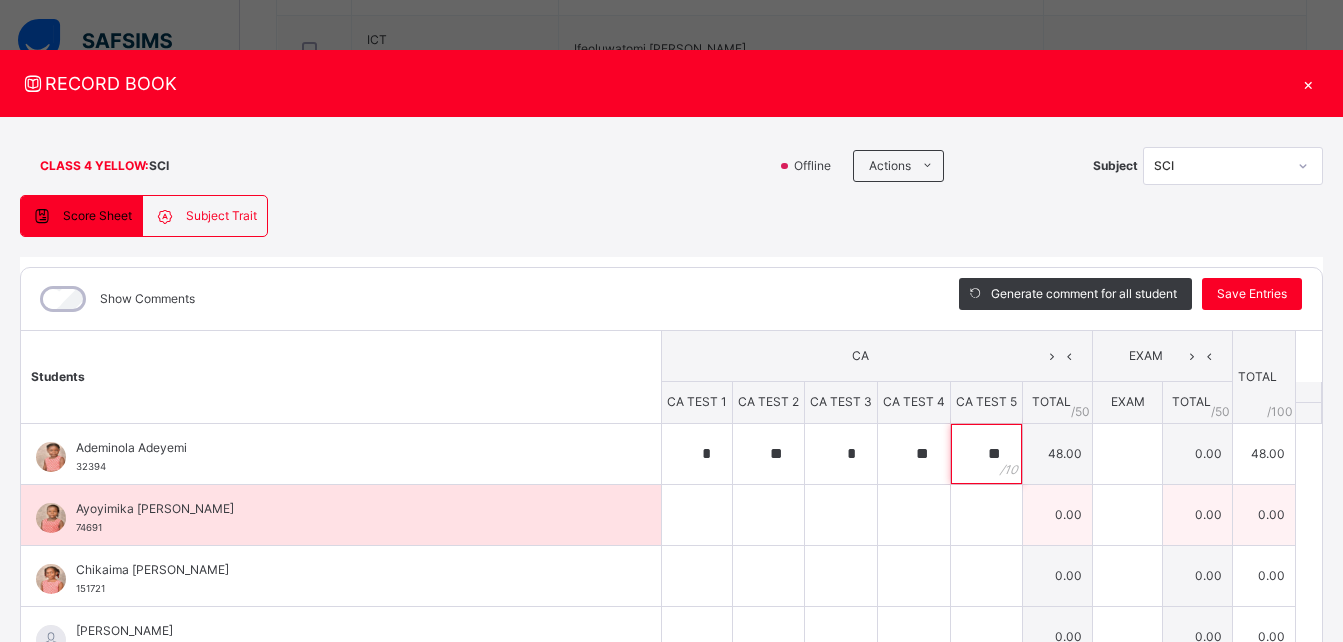 type on "**" 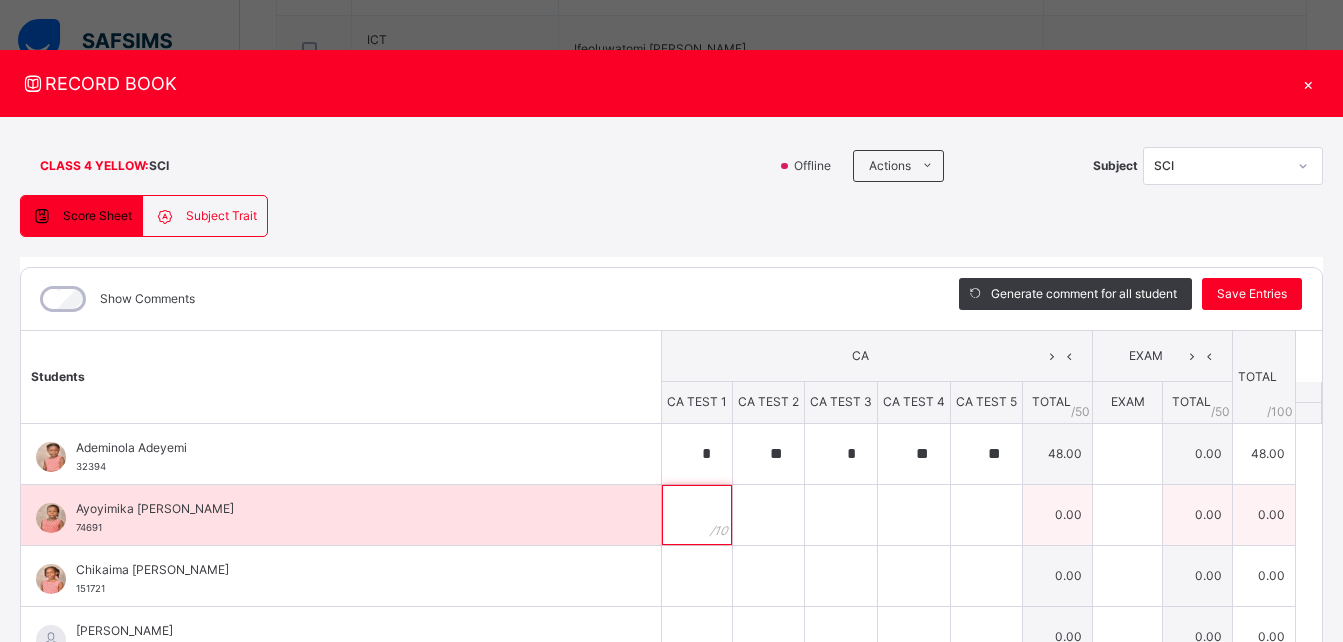 click at bounding box center [697, 515] 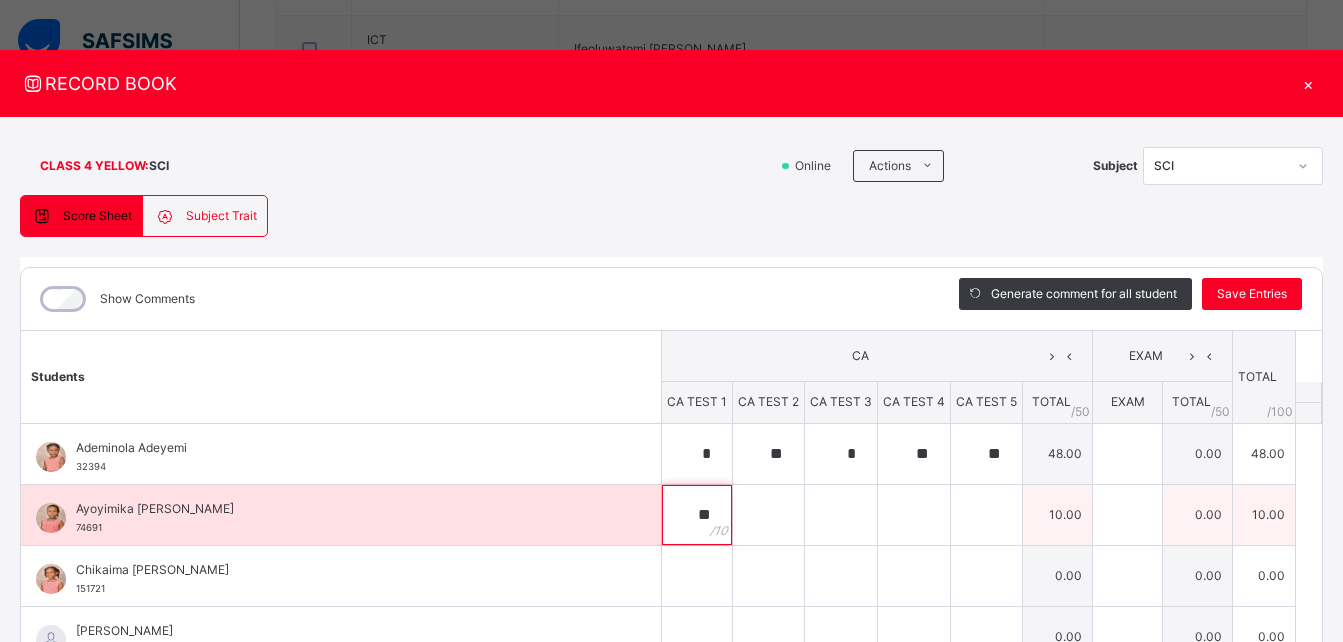 type on "**" 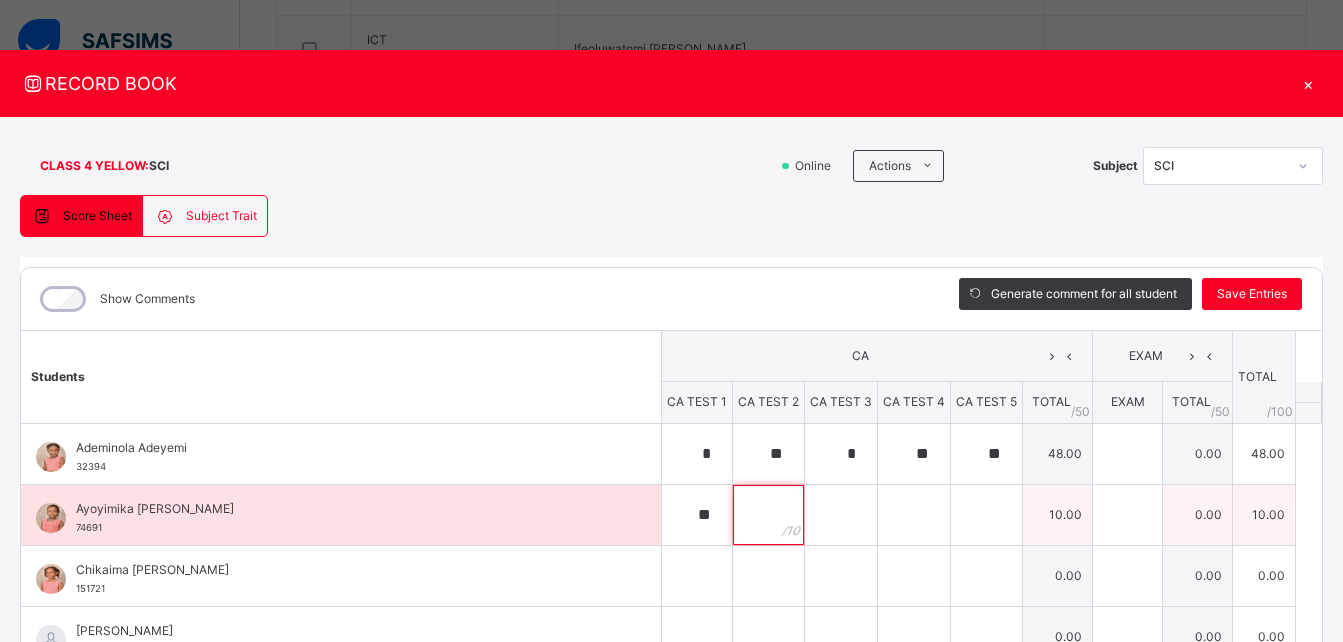 click at bounding box center [768, 515] 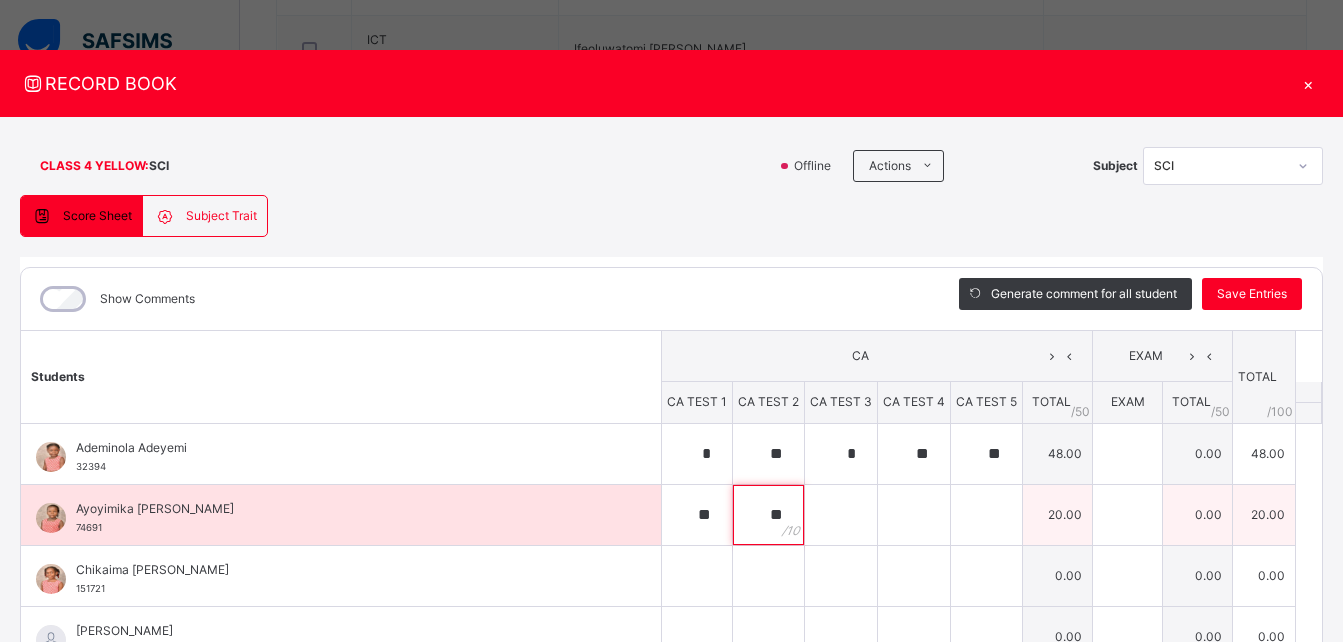 type on "**" 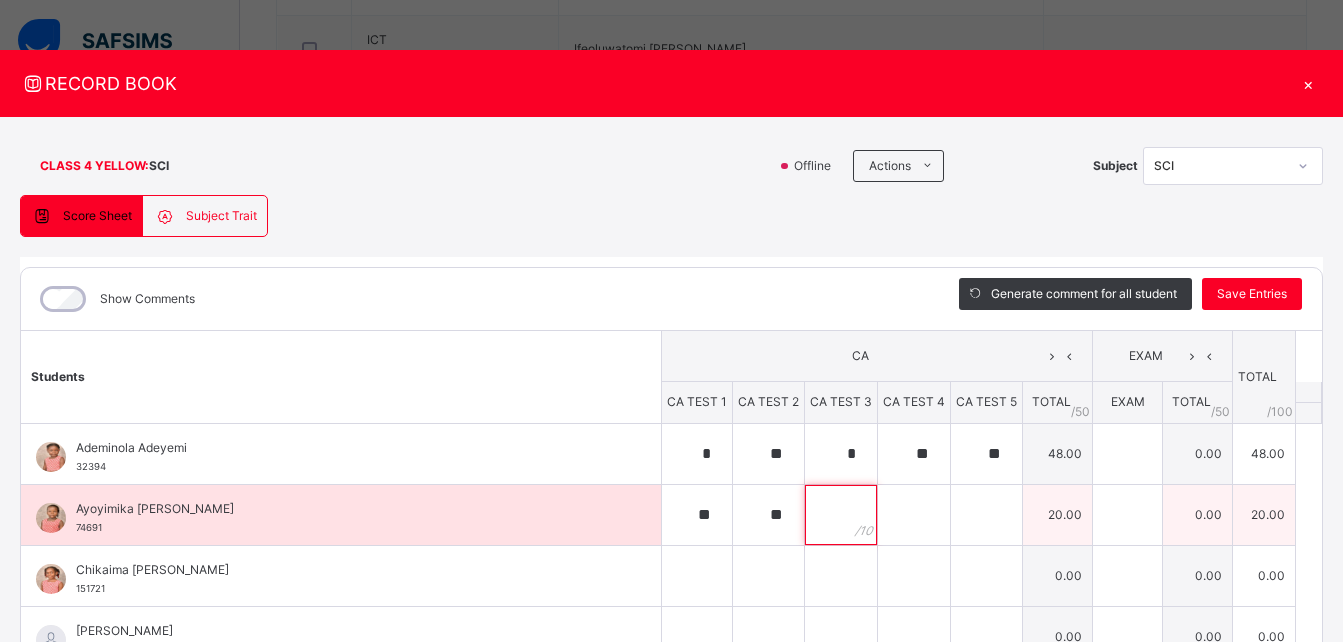 click at bounding box center [841, 515] 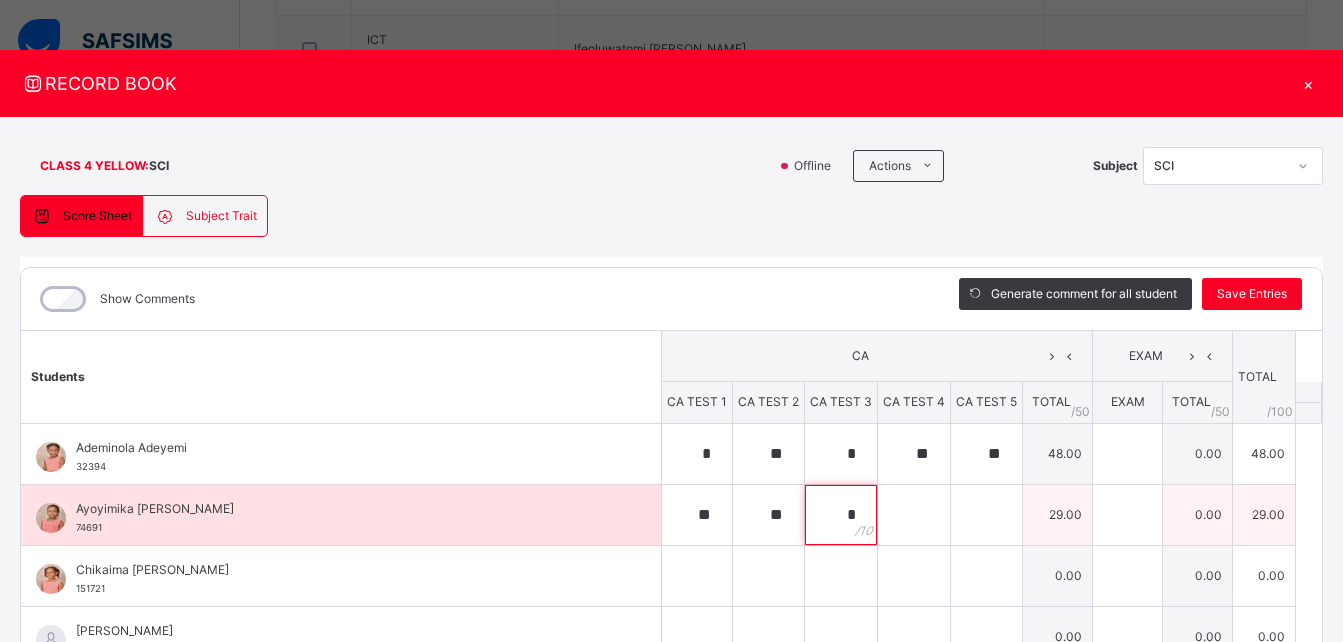 type on "*" 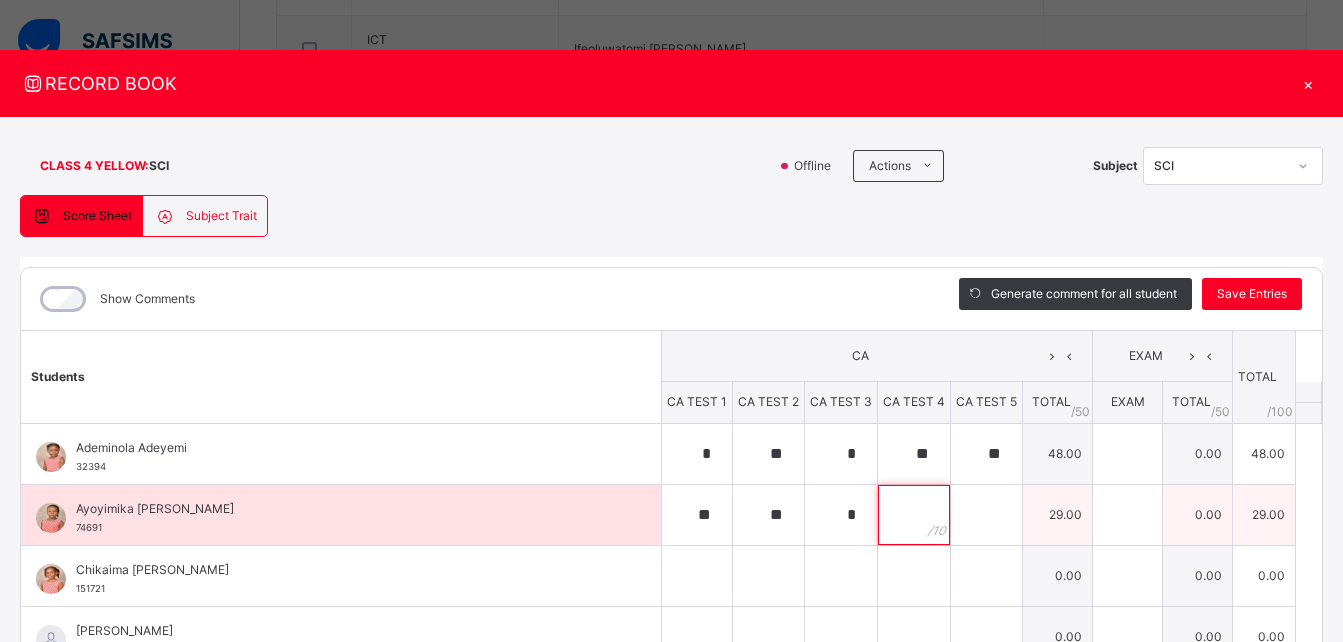 click at bounding box center (914, 515) 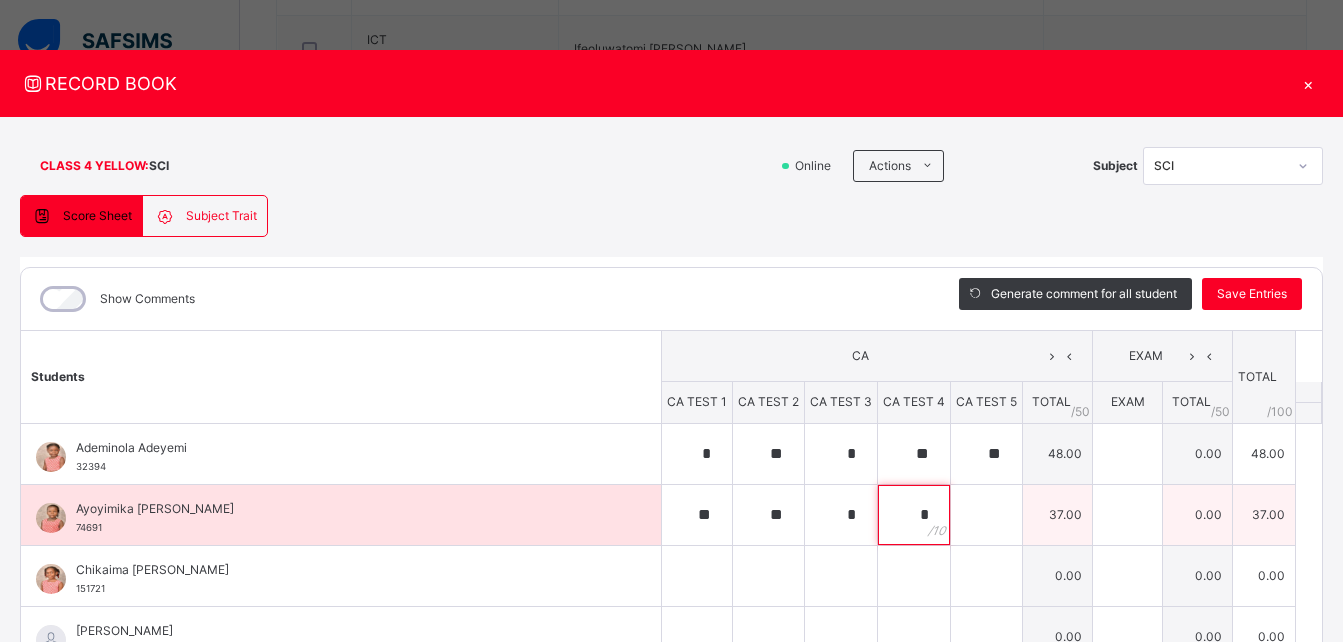 type on "*" 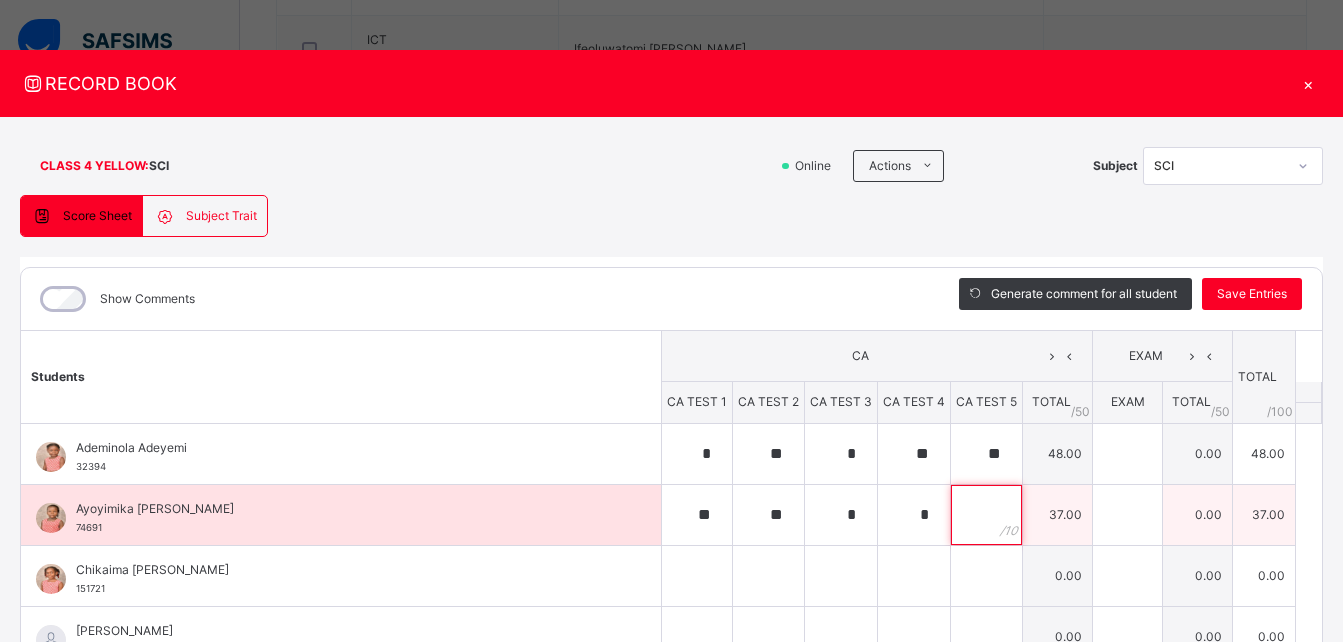 click at bounding box center (986, 515) 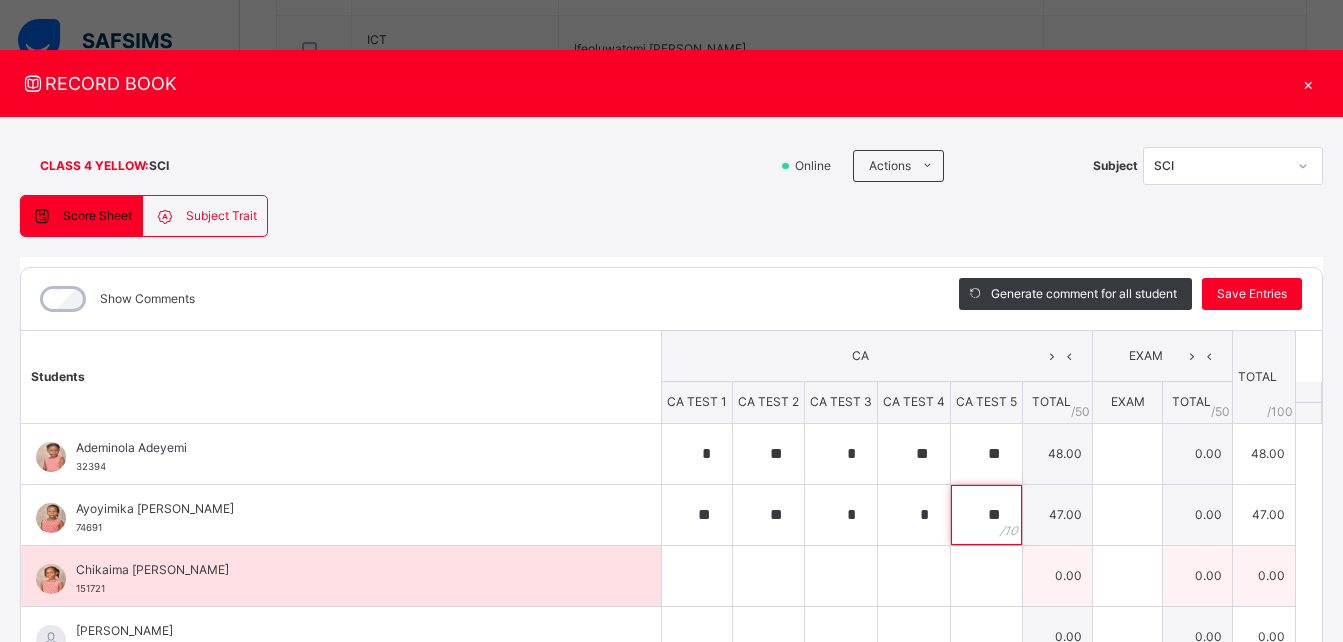 type on "**" 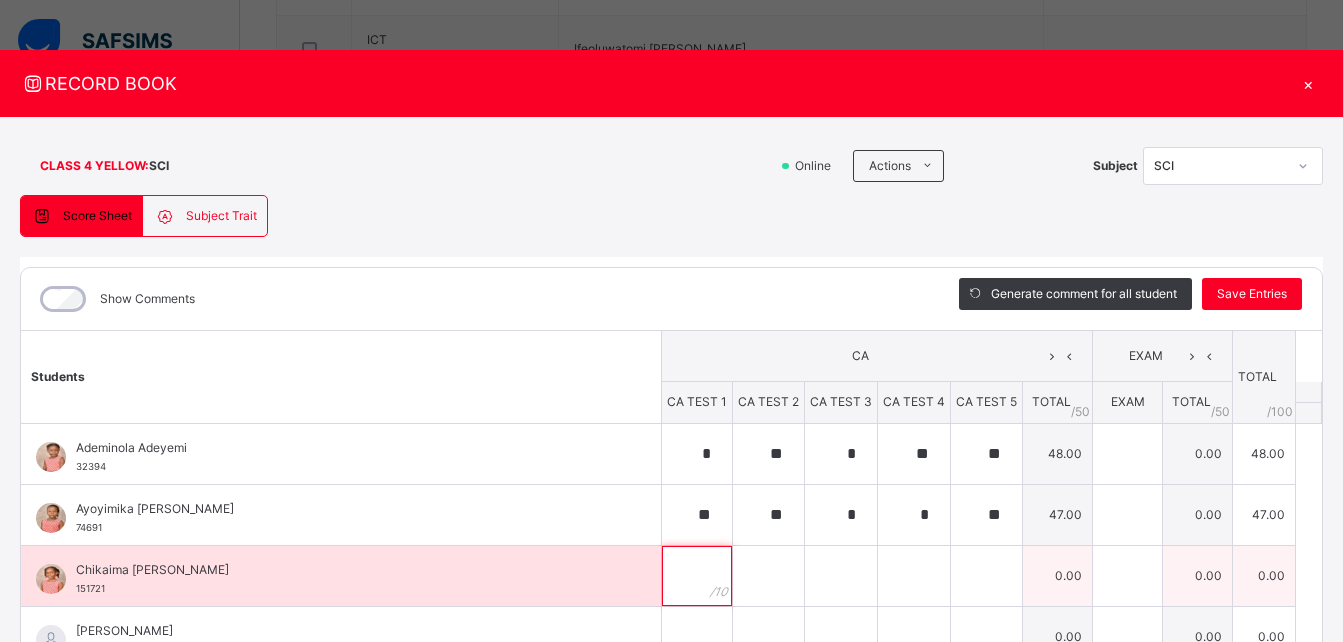 click at bounding box center [697, 576] 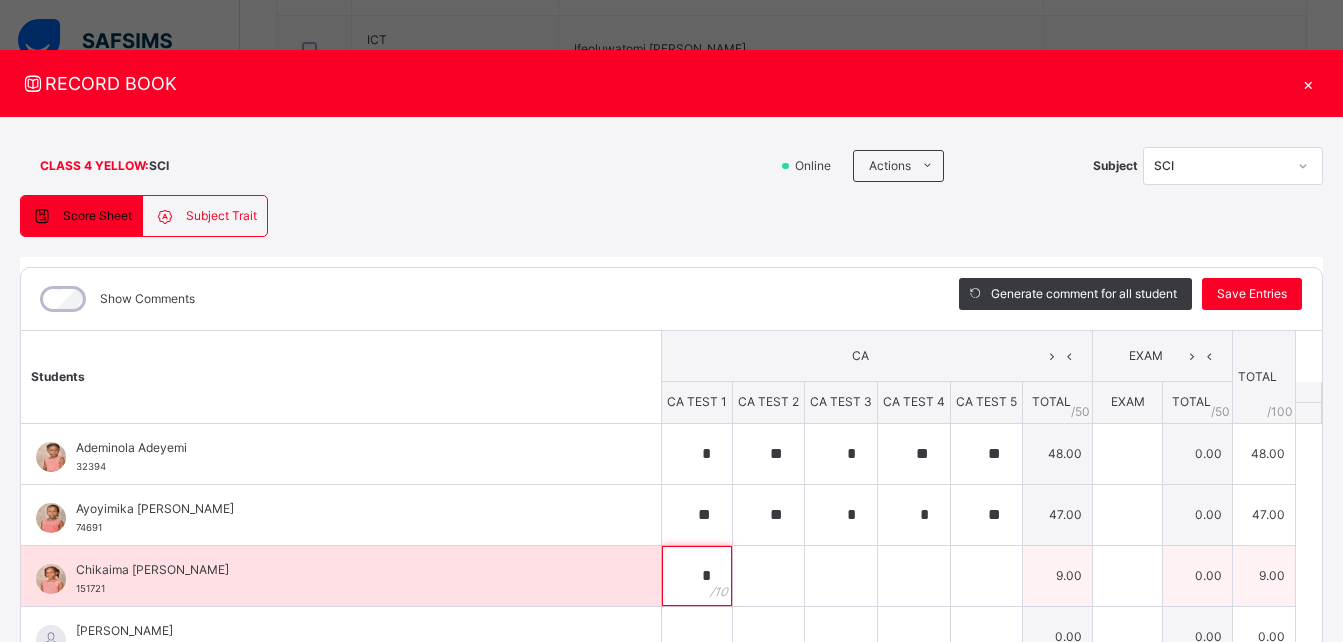 type on "*" 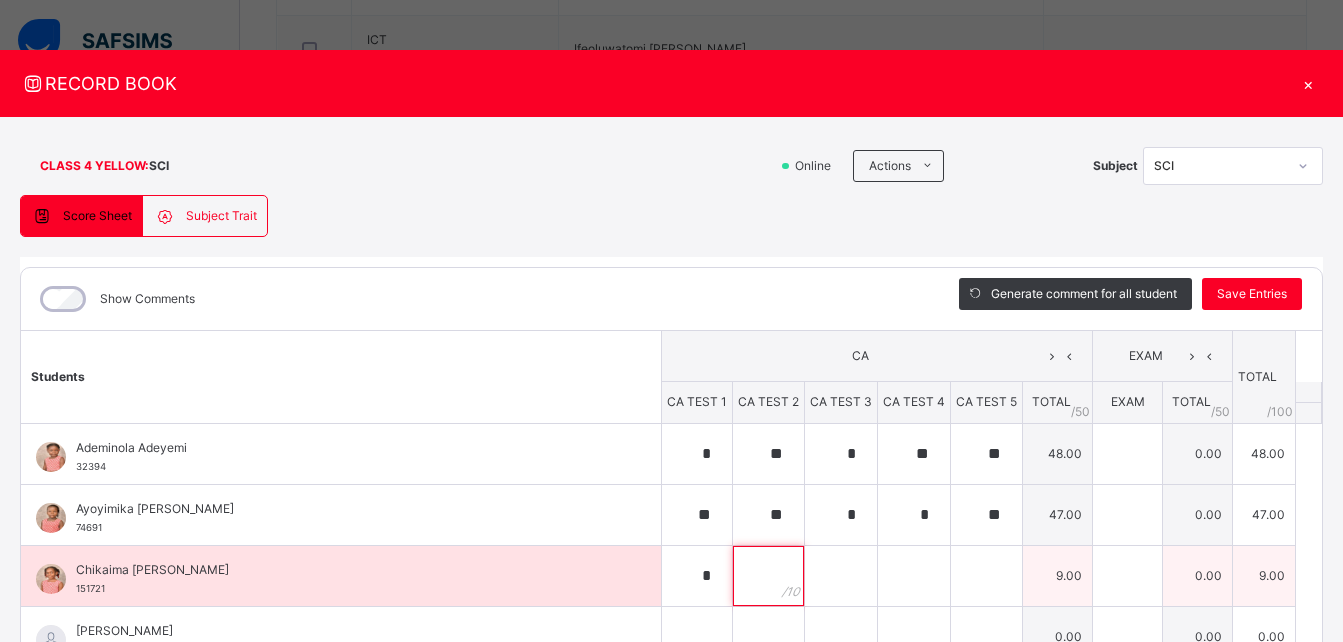 click at bounding box center (768, 576) 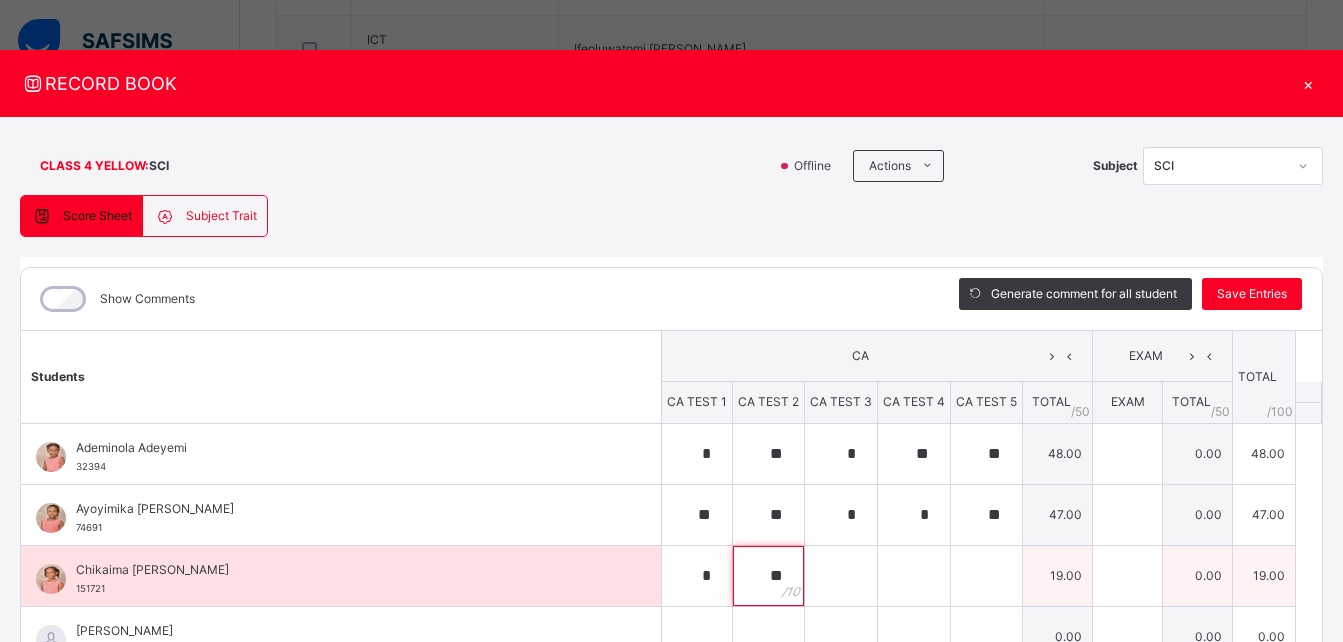 type on "**" 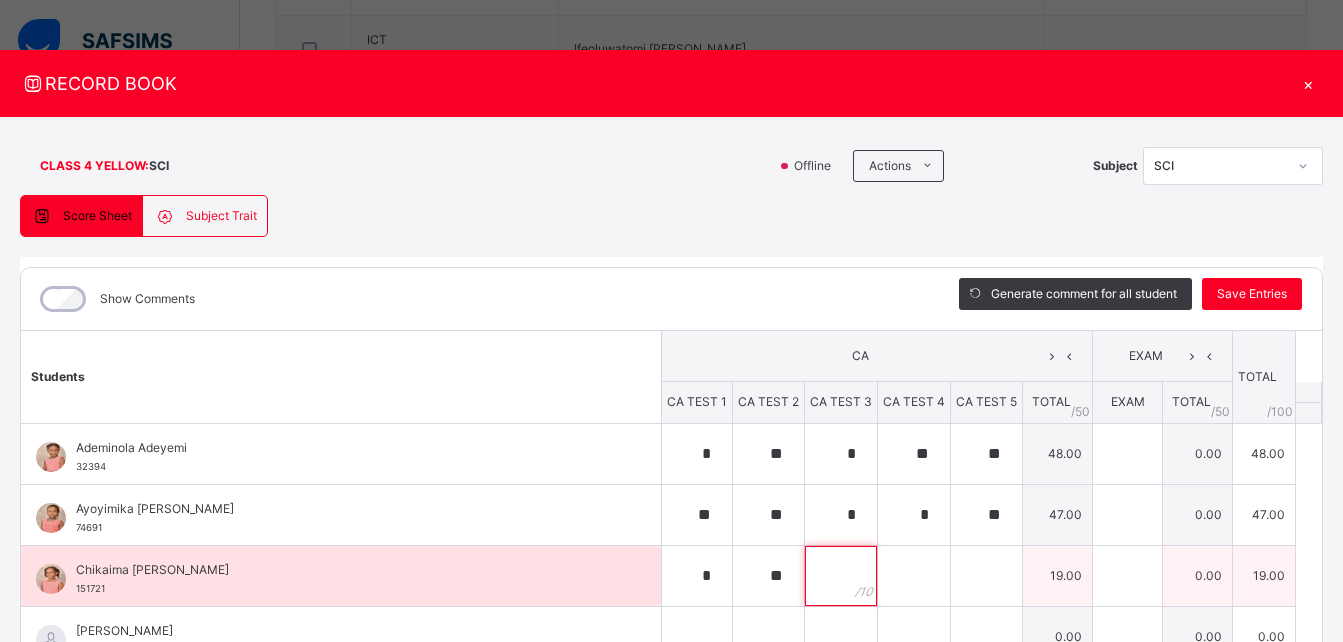 click at bounding box center (841, 576) 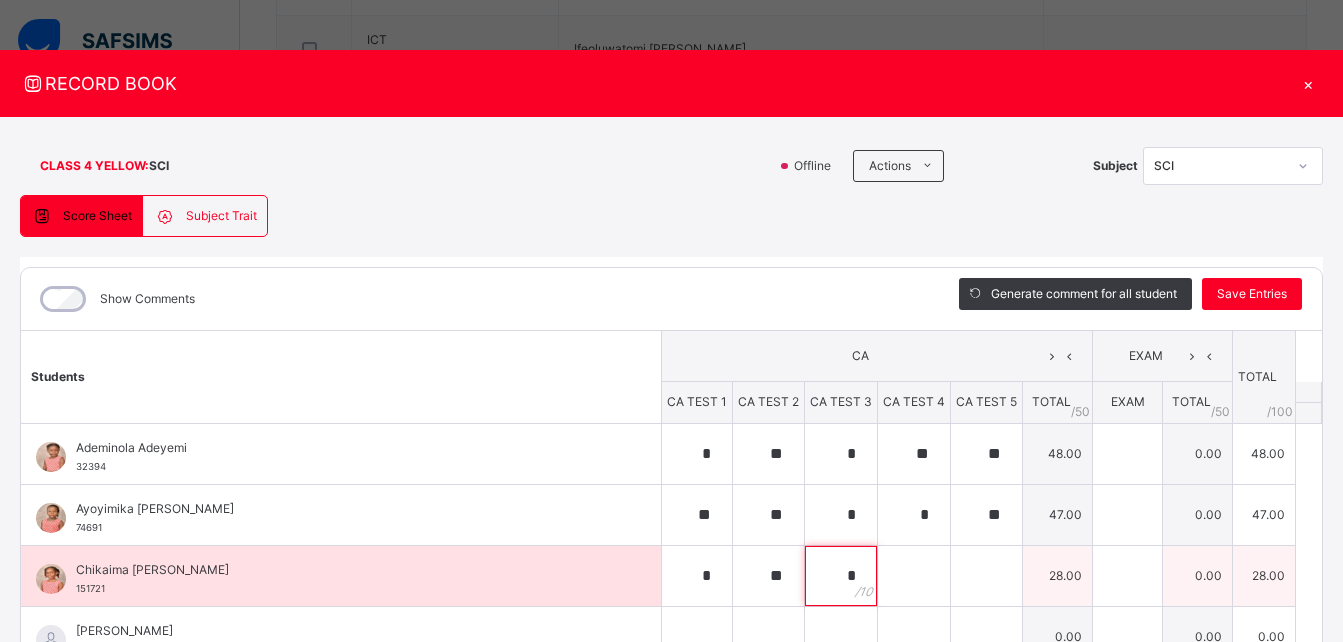 type on "*" 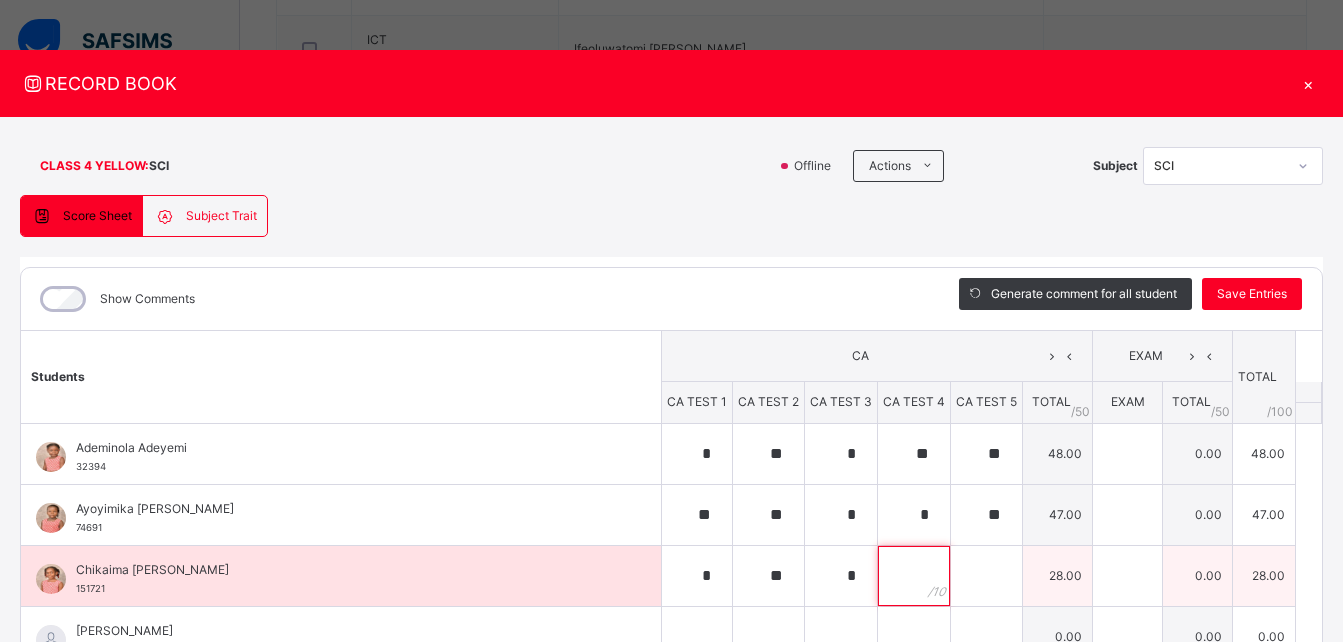 click at bounding box center (914, 576) 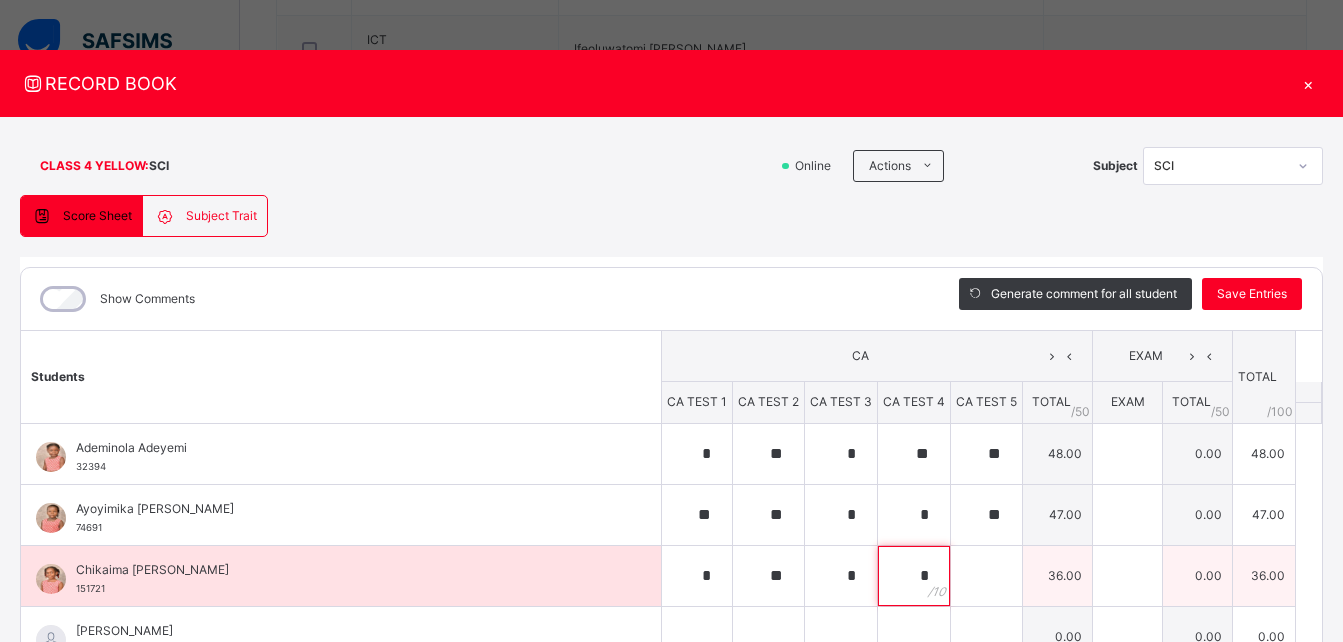 type on "*" 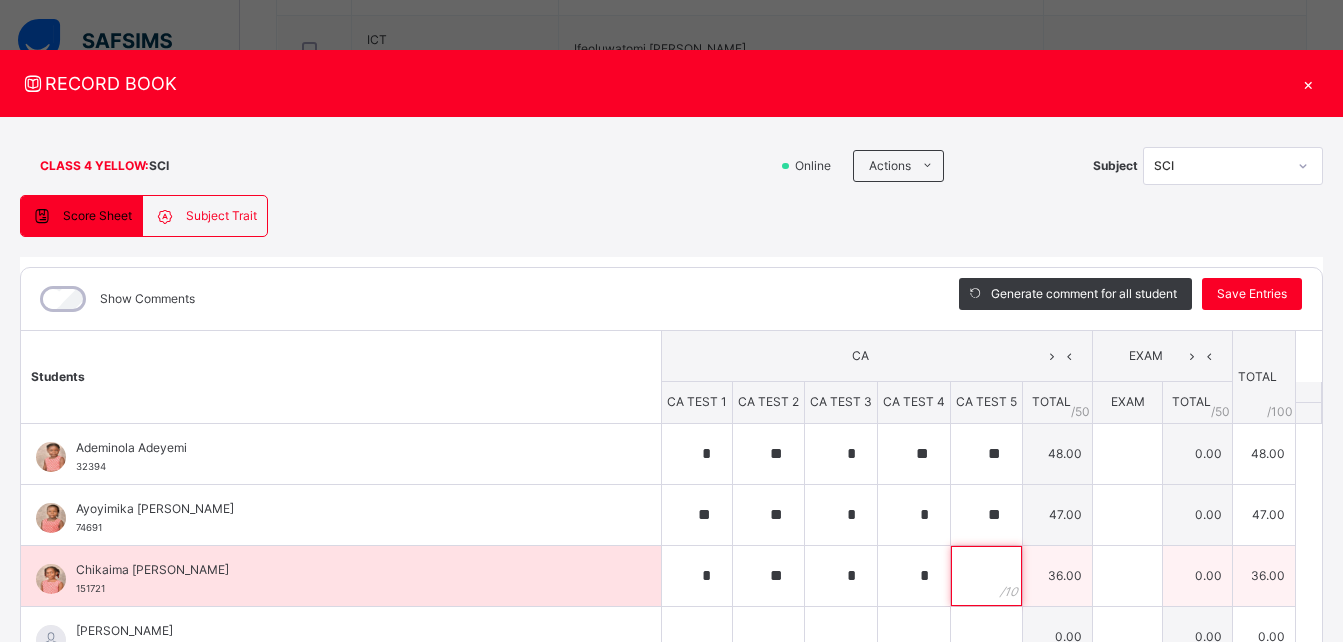 click at bounding box center [986, 576] 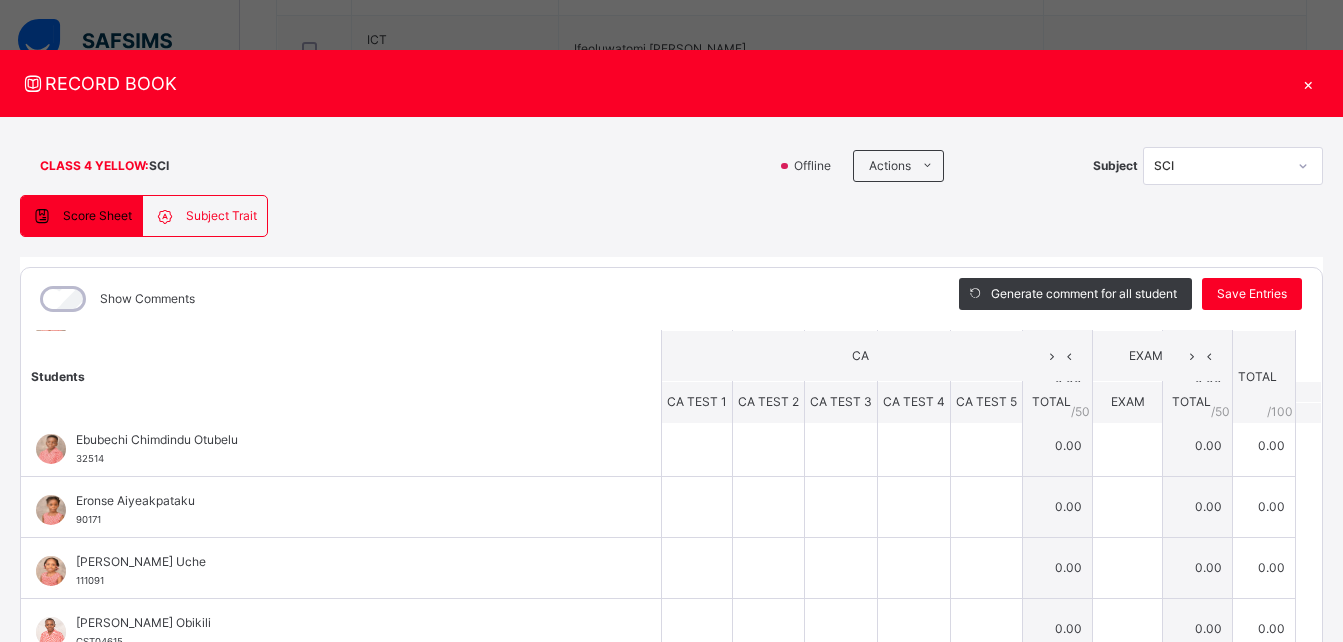 scroll, scrollTop: 437, scrollLeft: 0, axis: vertical 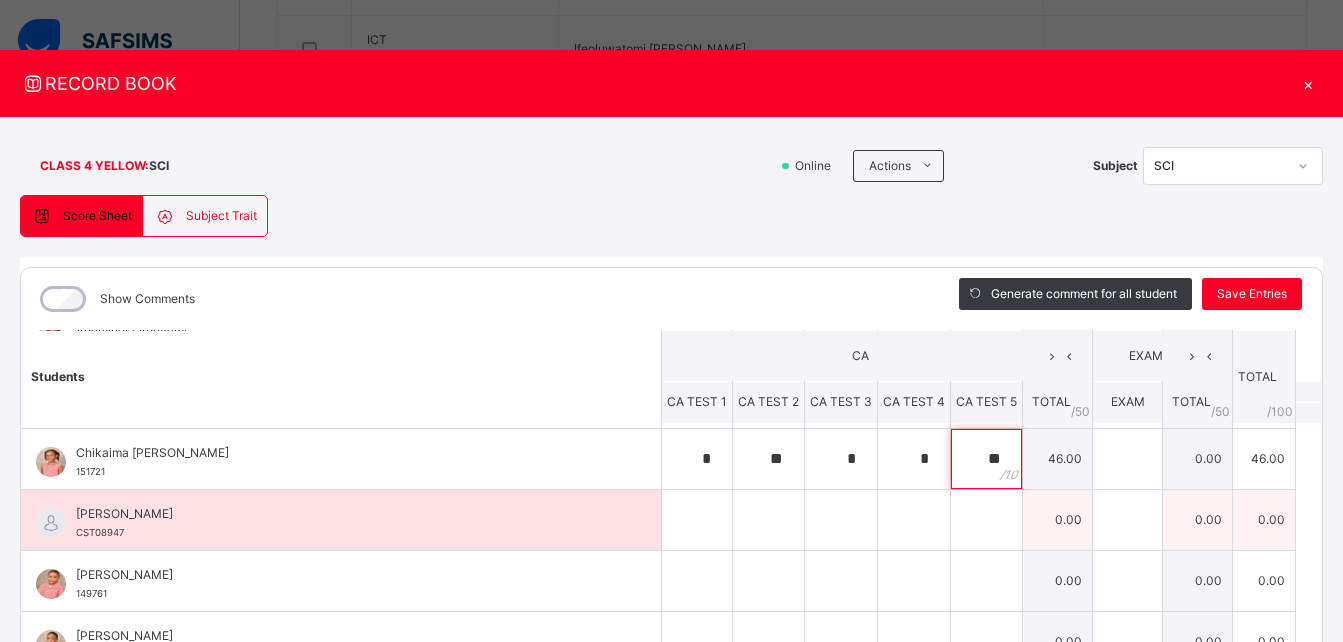 type on "**" 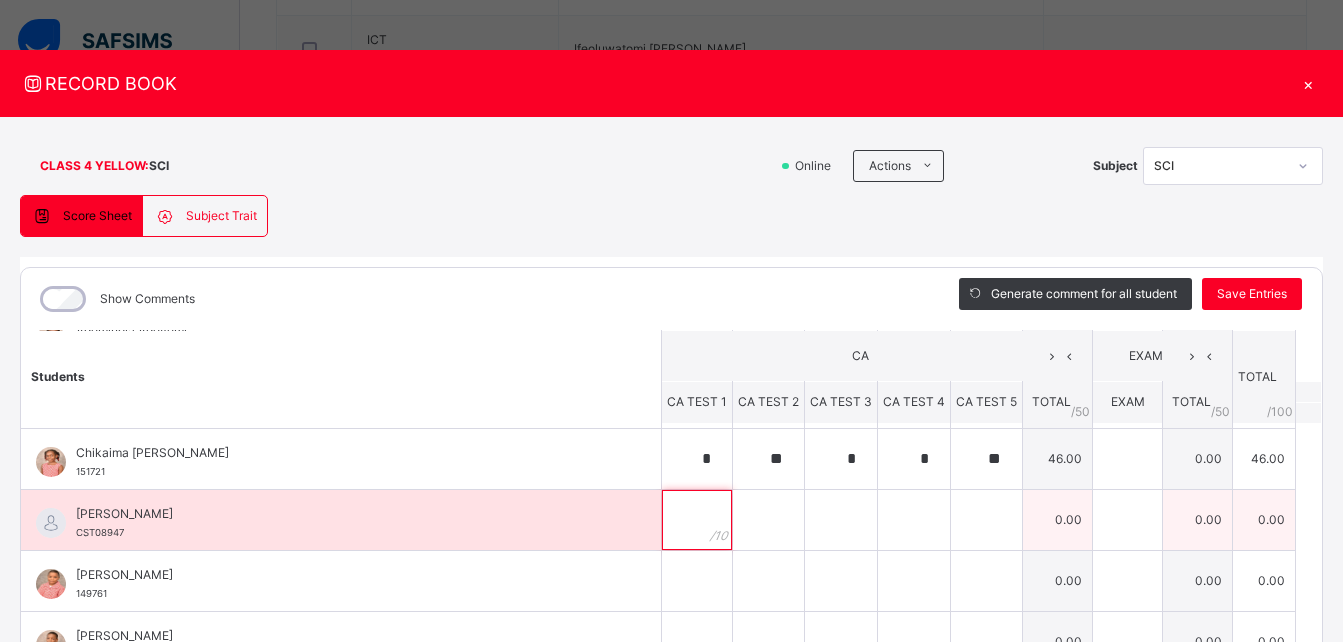 click at bounding box center [697, 520] 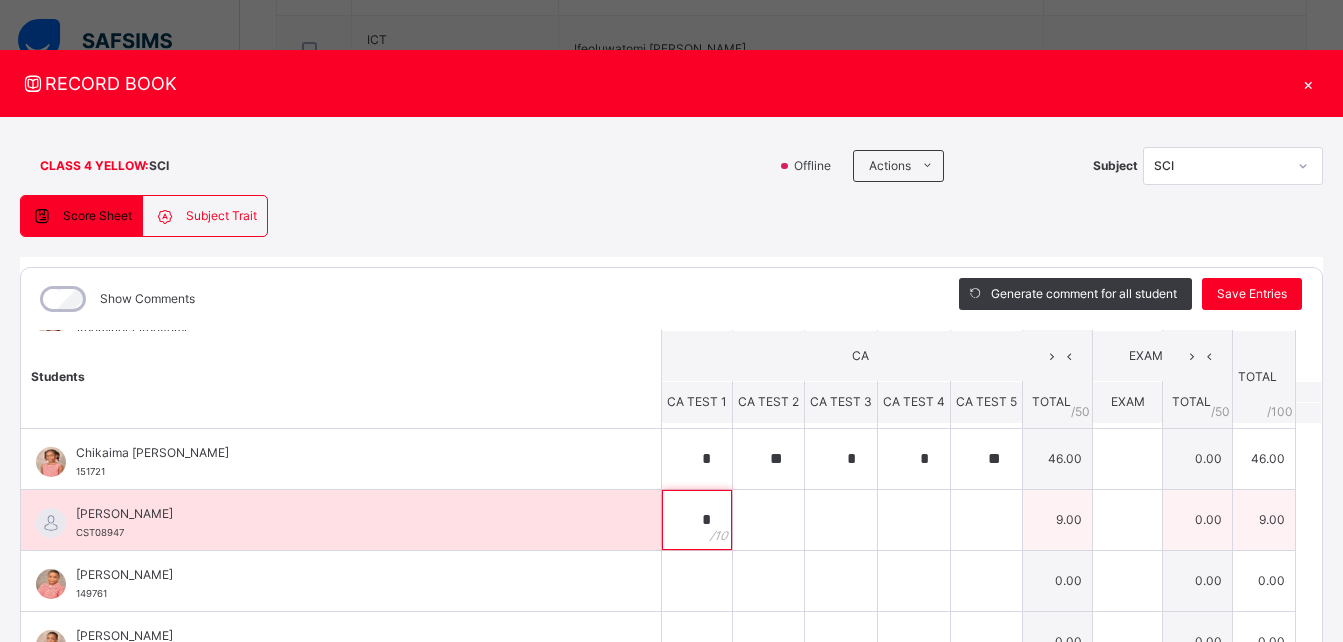 type on "*" 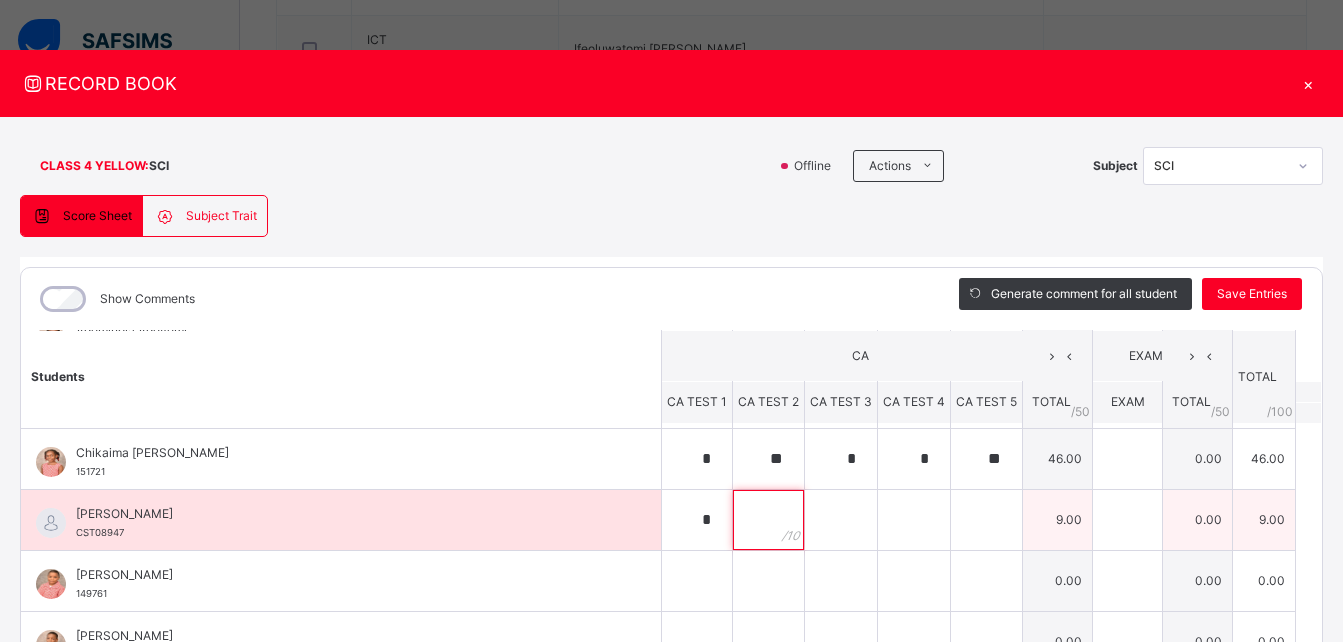 click at bounding box center (768, 520) 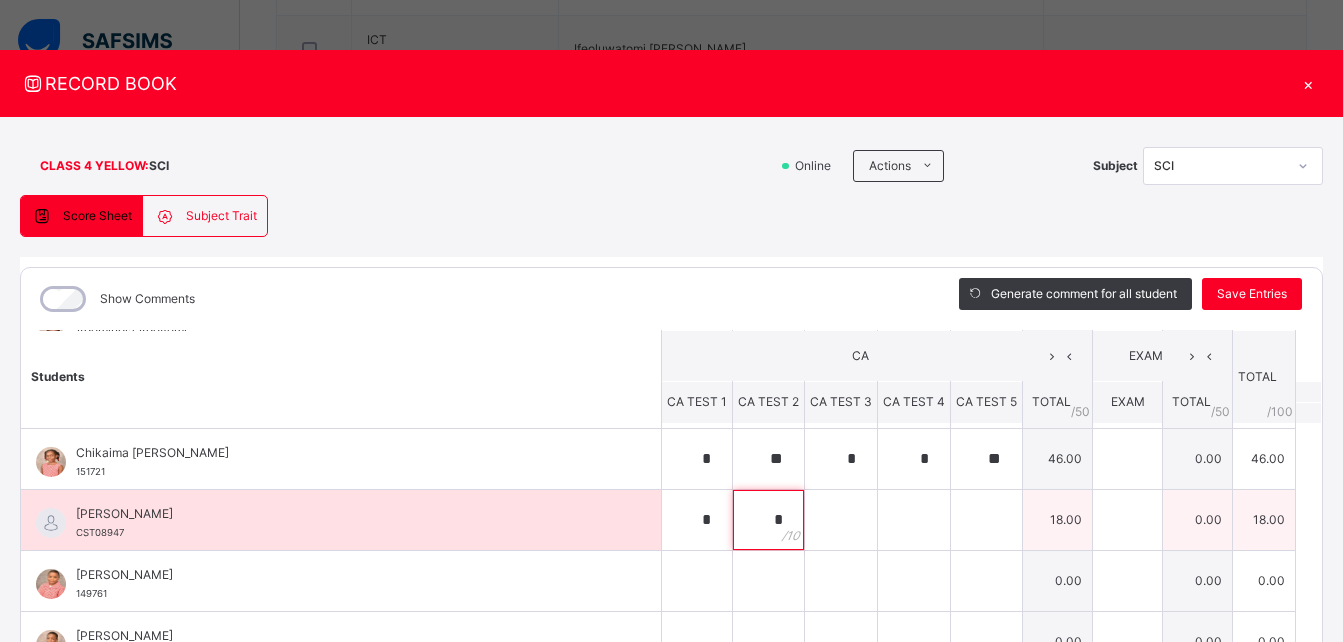 type on "*" 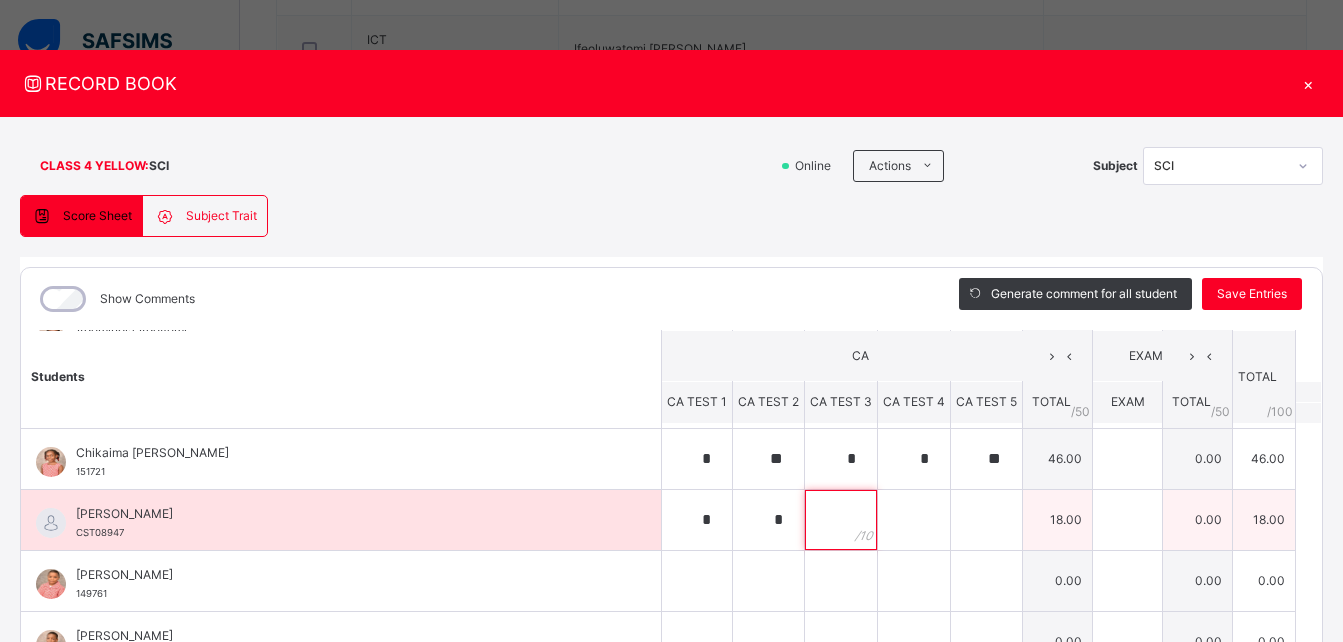 click at bounding box center (841, 520) 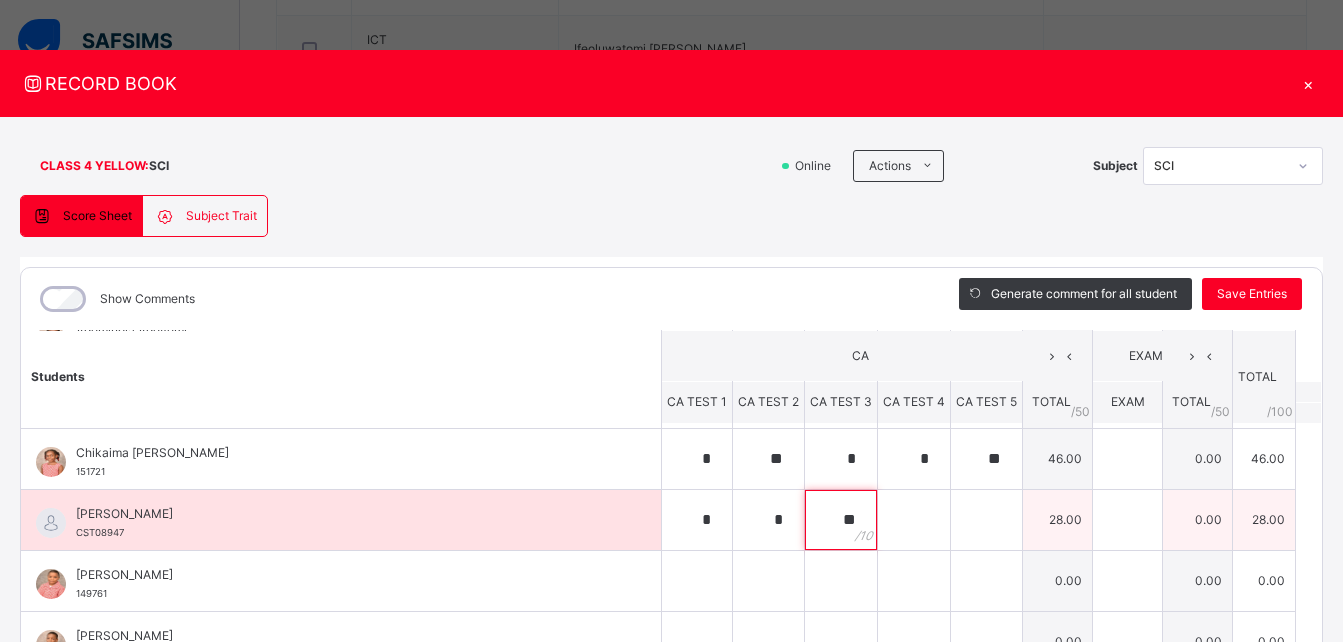 type on "**" 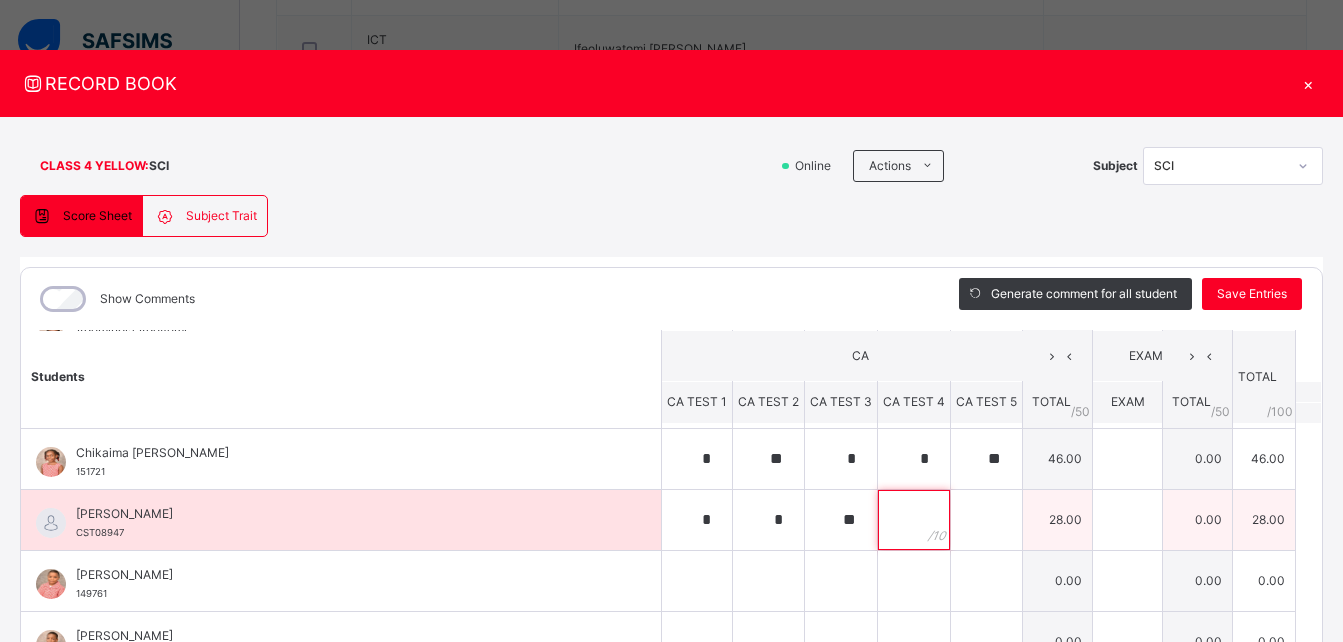 click at bounding box center [914, 520] 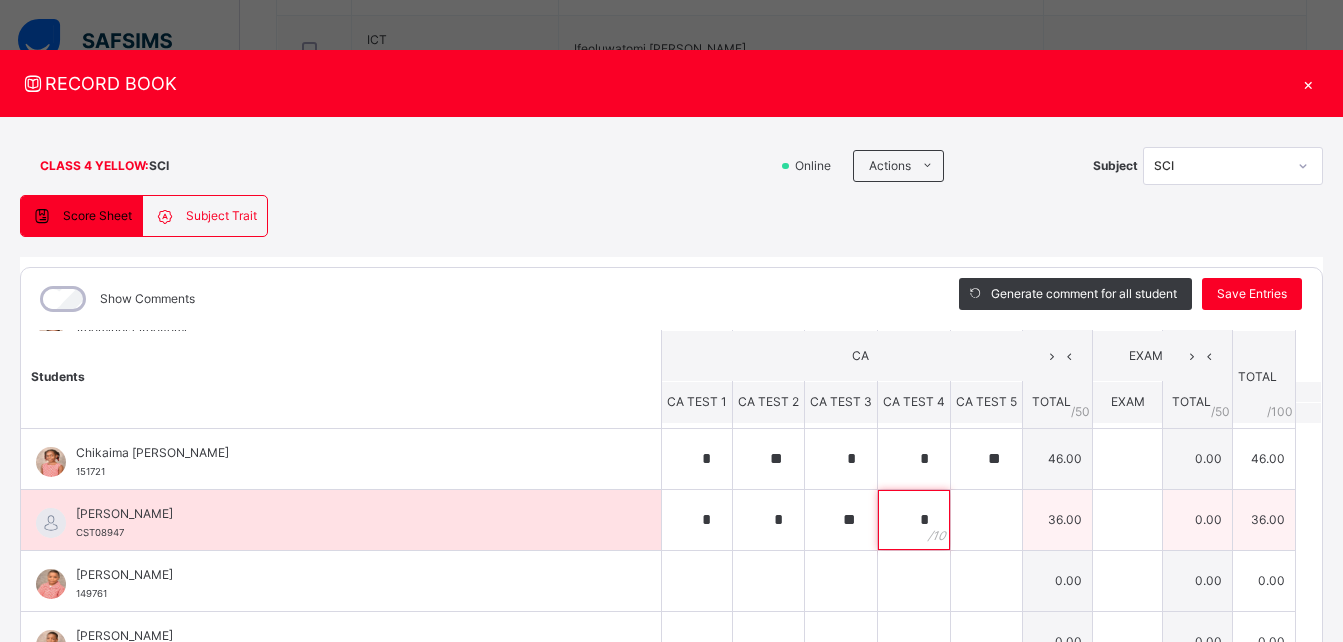type on "*" 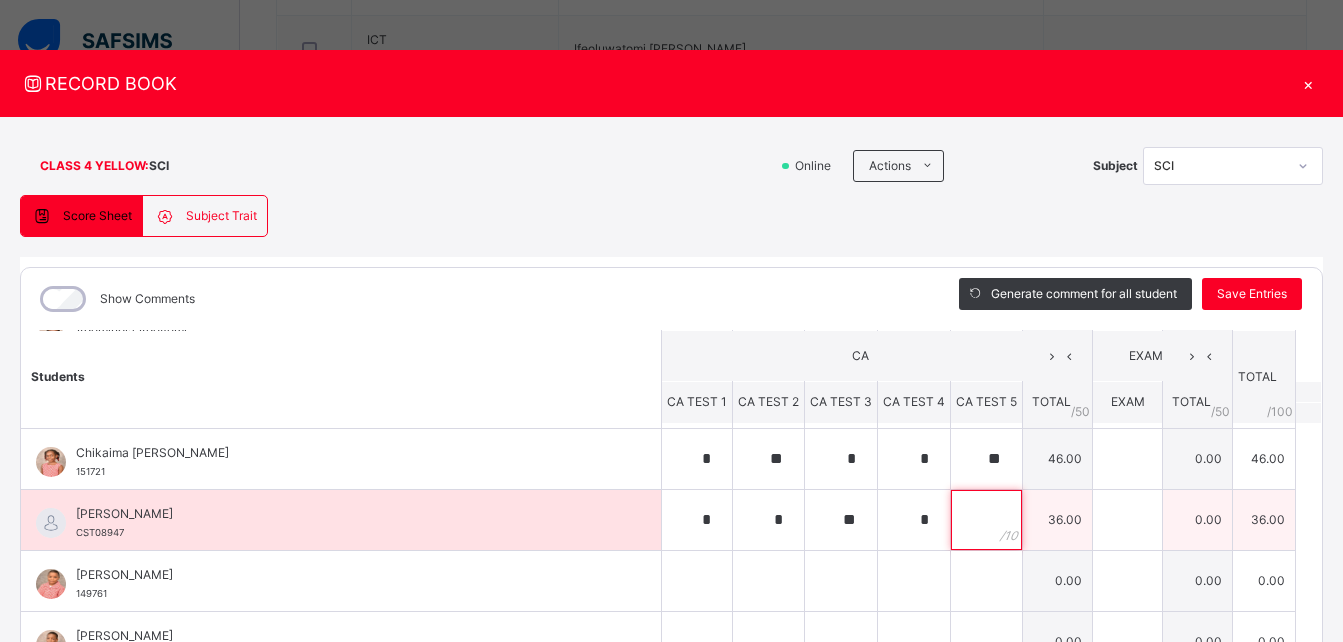 click at bounding box center [986, 520] 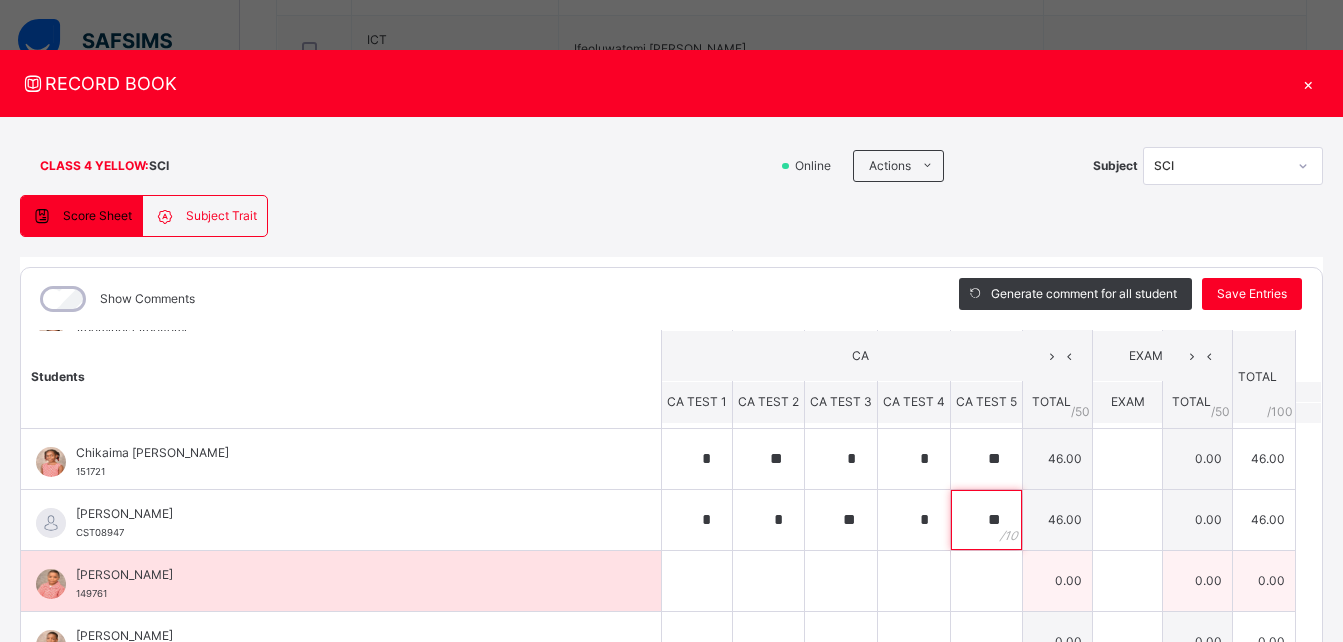type on "**" 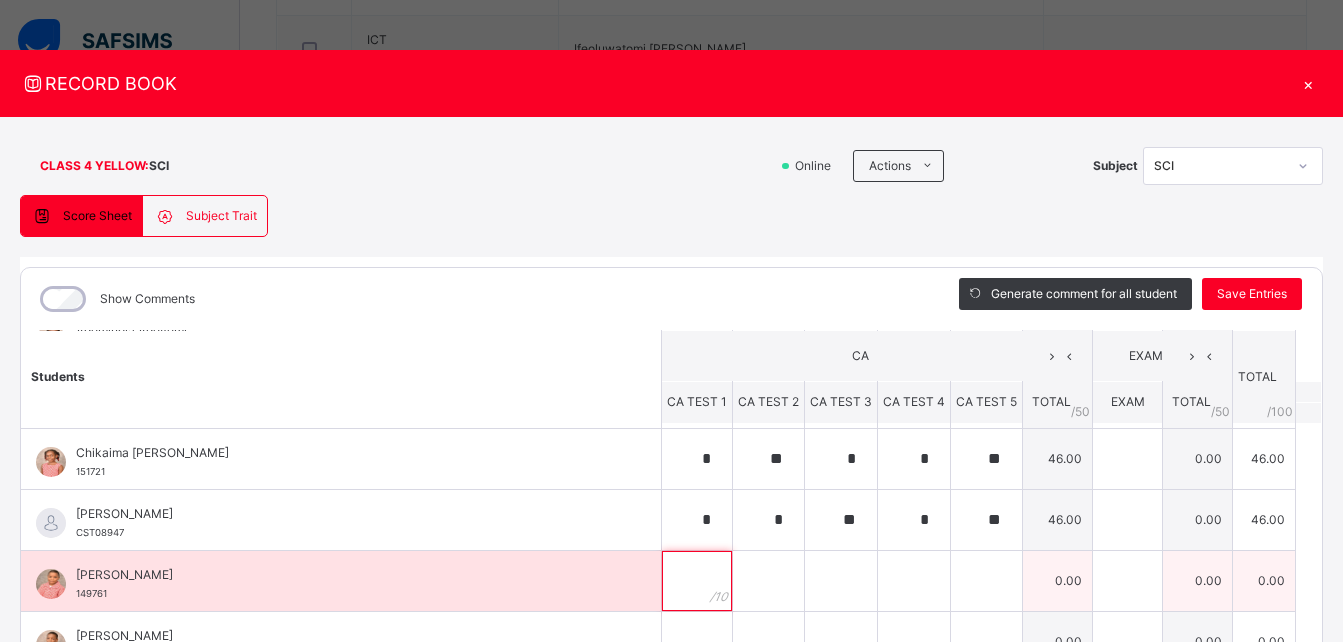 click at bounding box center [697, 581] 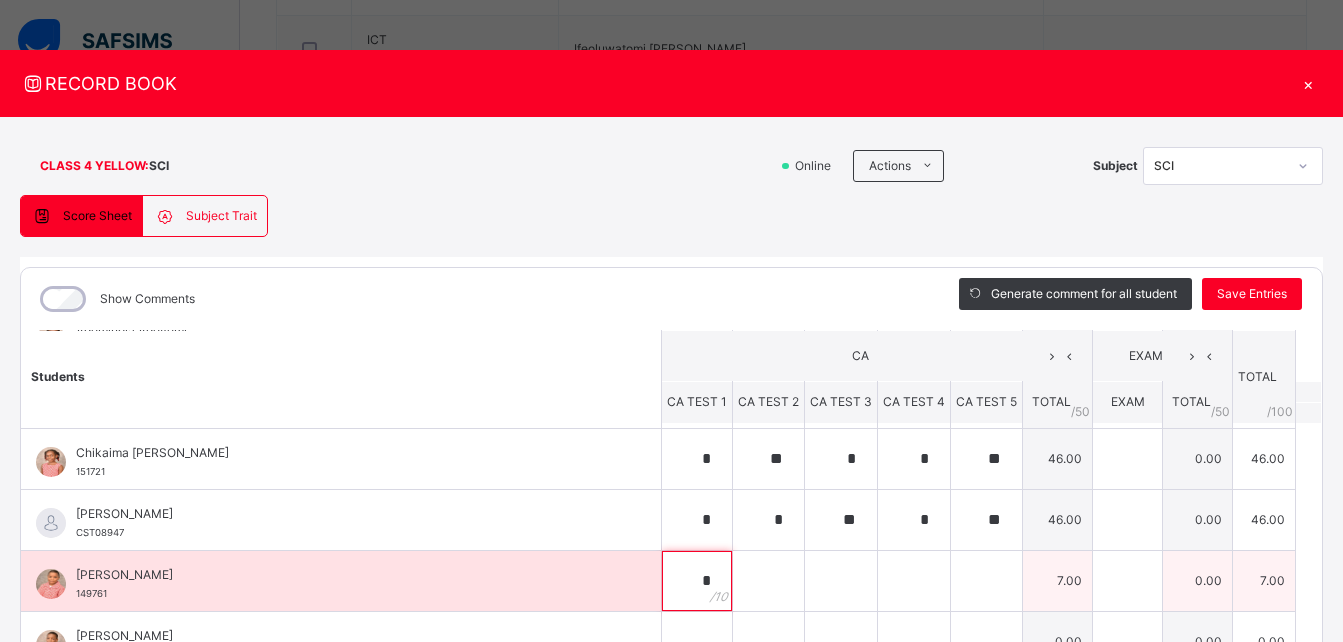type on "*" 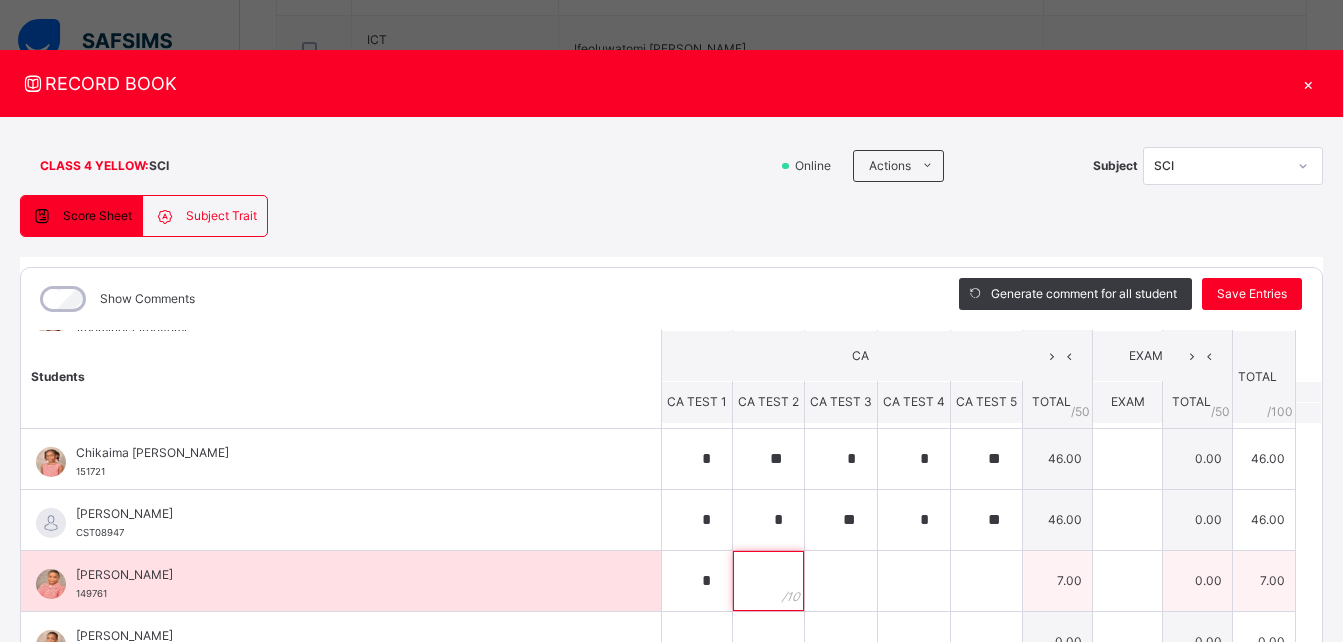 click at bounding box center (768, 581) 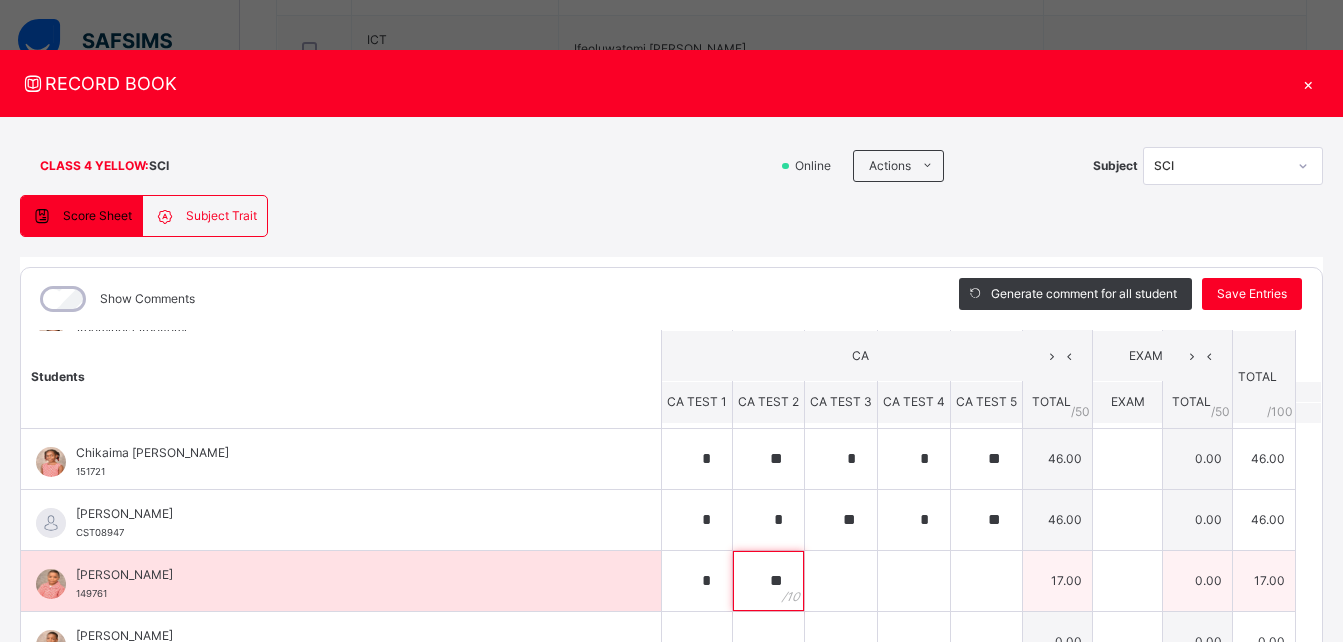 type on "**" 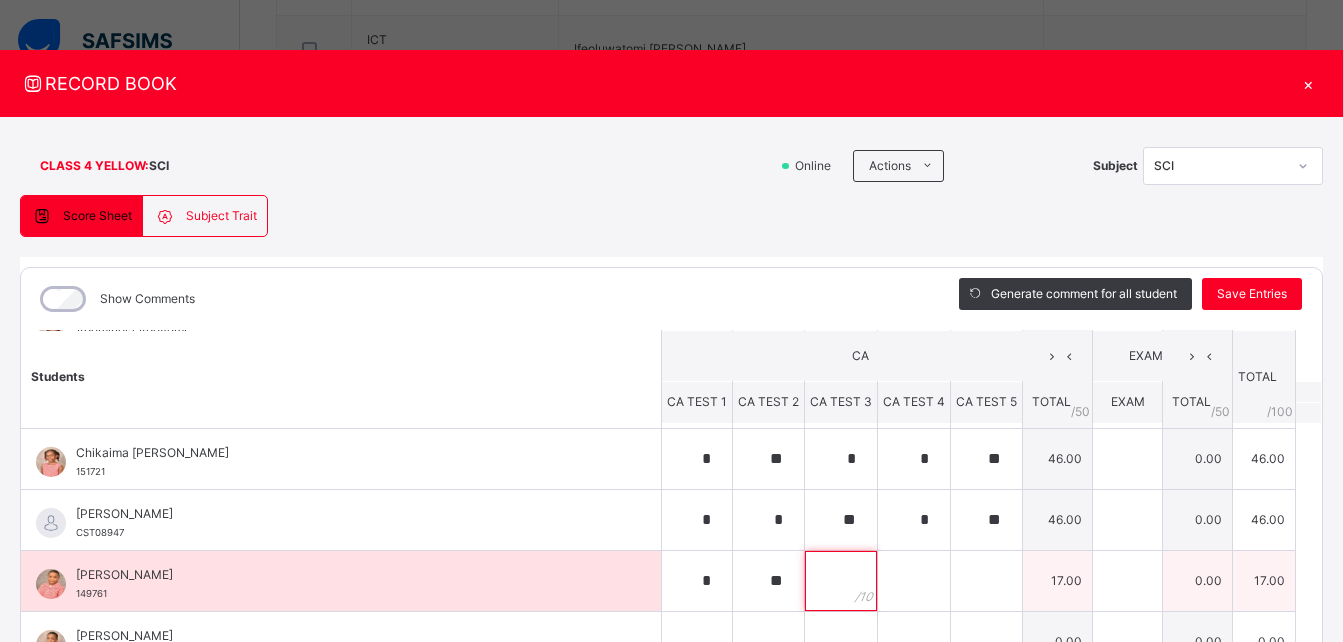 click at bounding box center [841, 581] 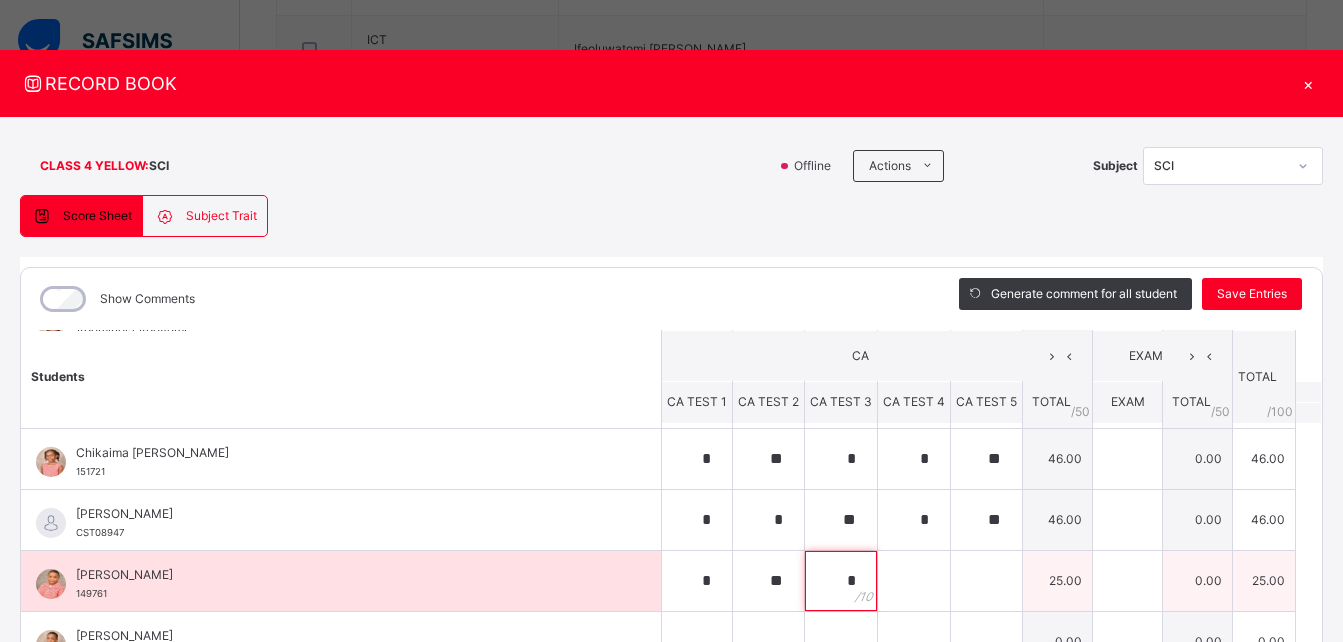 type on "*" 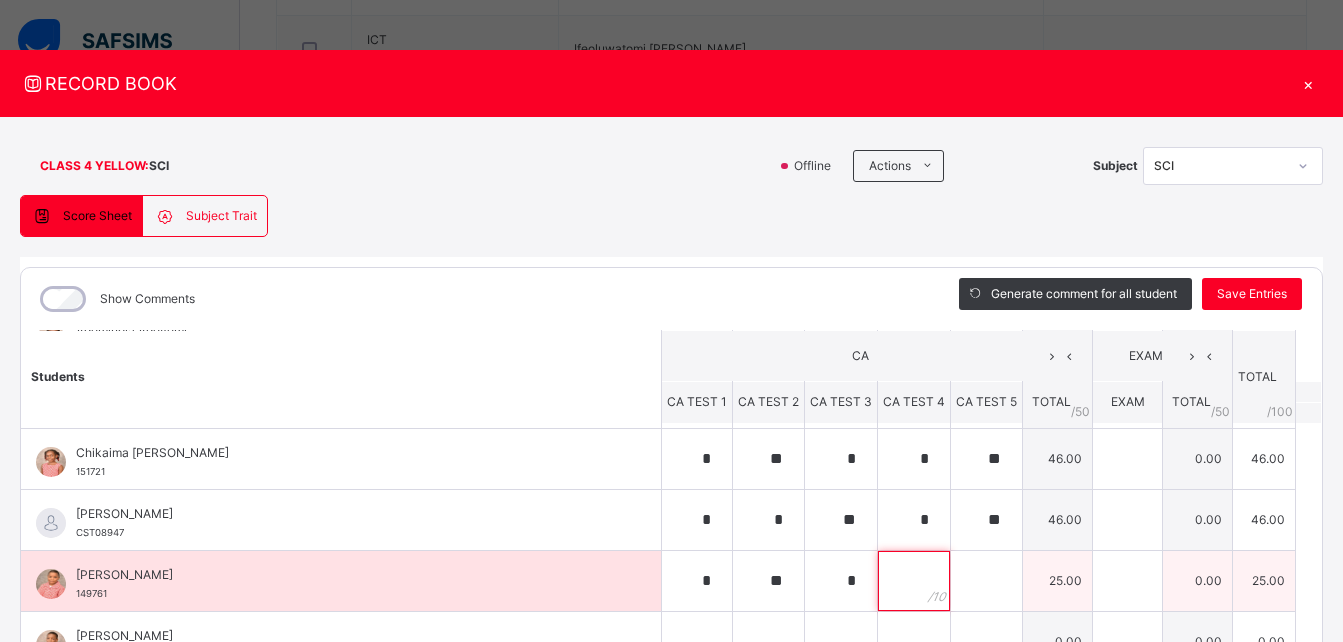 click at bounding box center [914, 581] 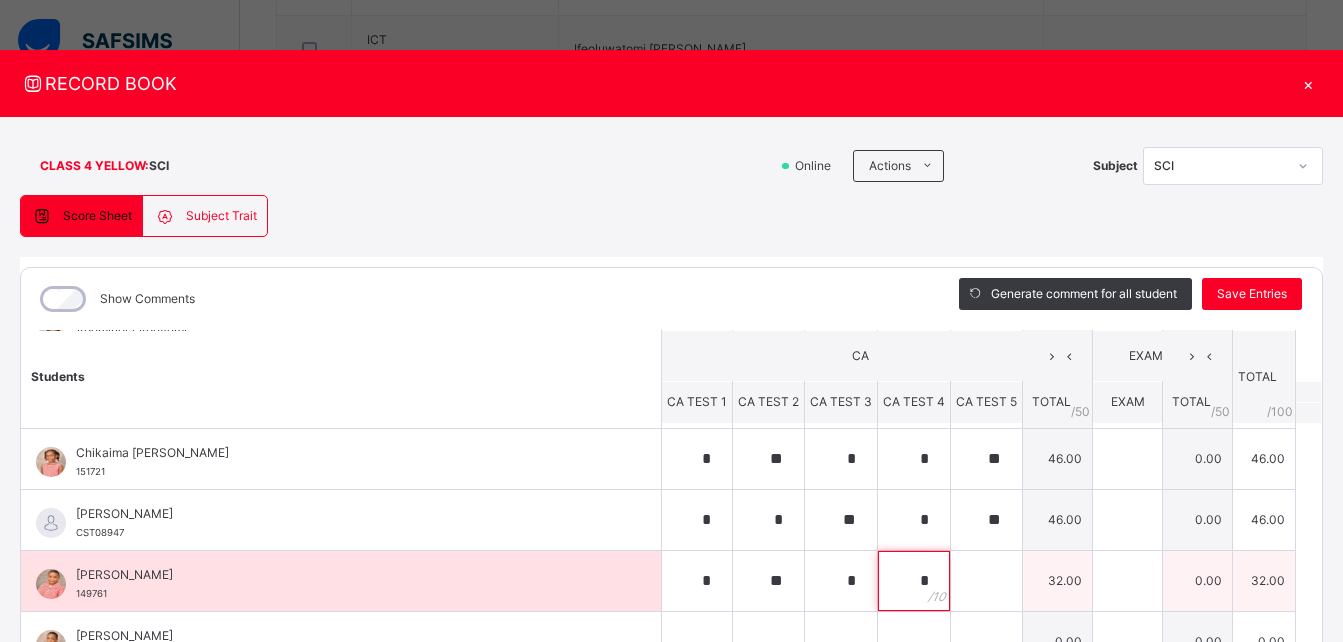 type on "*" 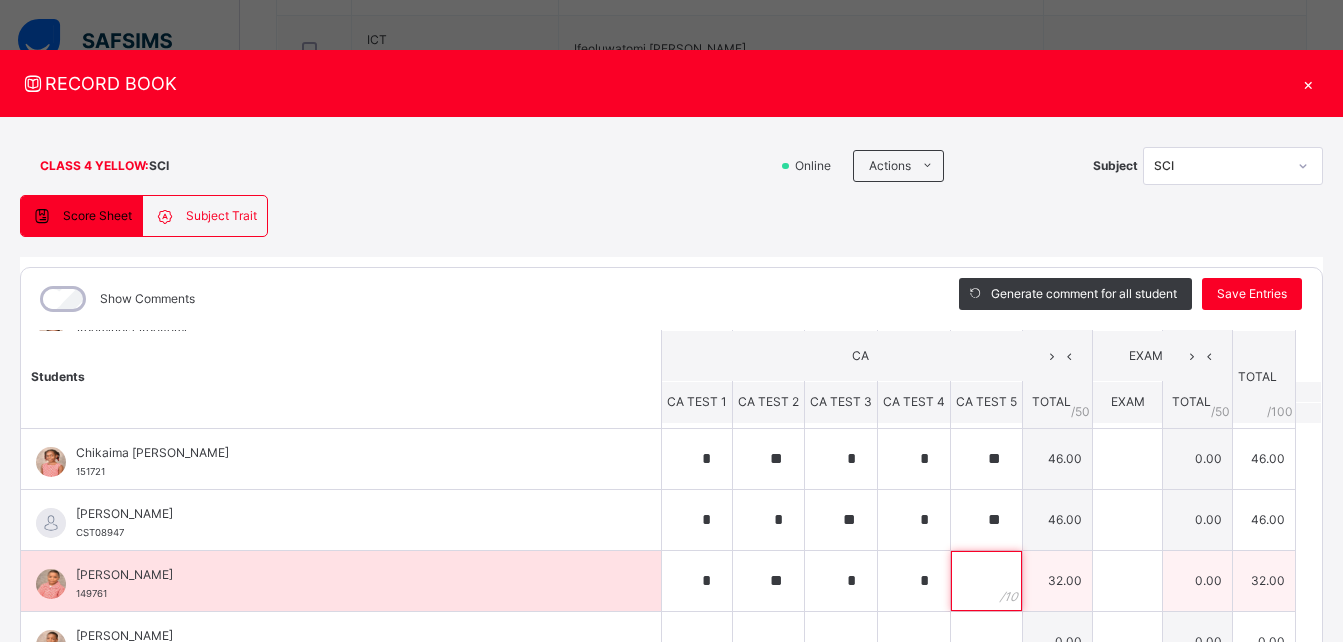 click at bounding box center (986, 581) 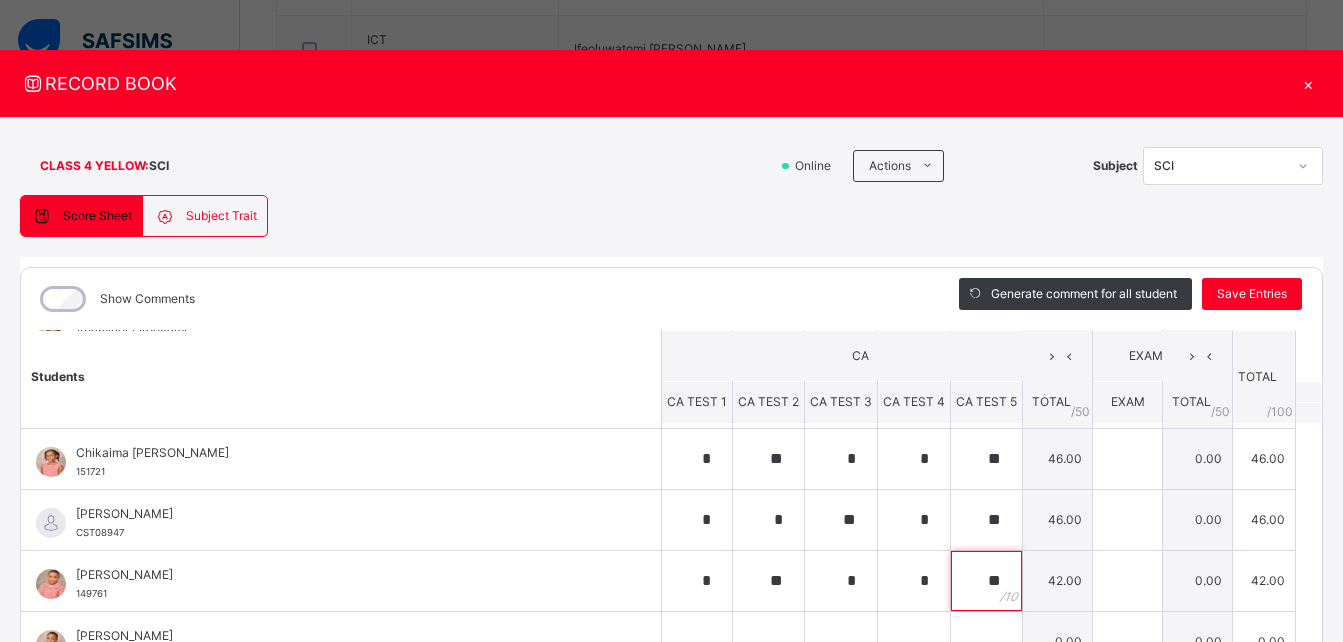 scroll, scrollTop: 554, scrollLeft: 0, axis: vertical 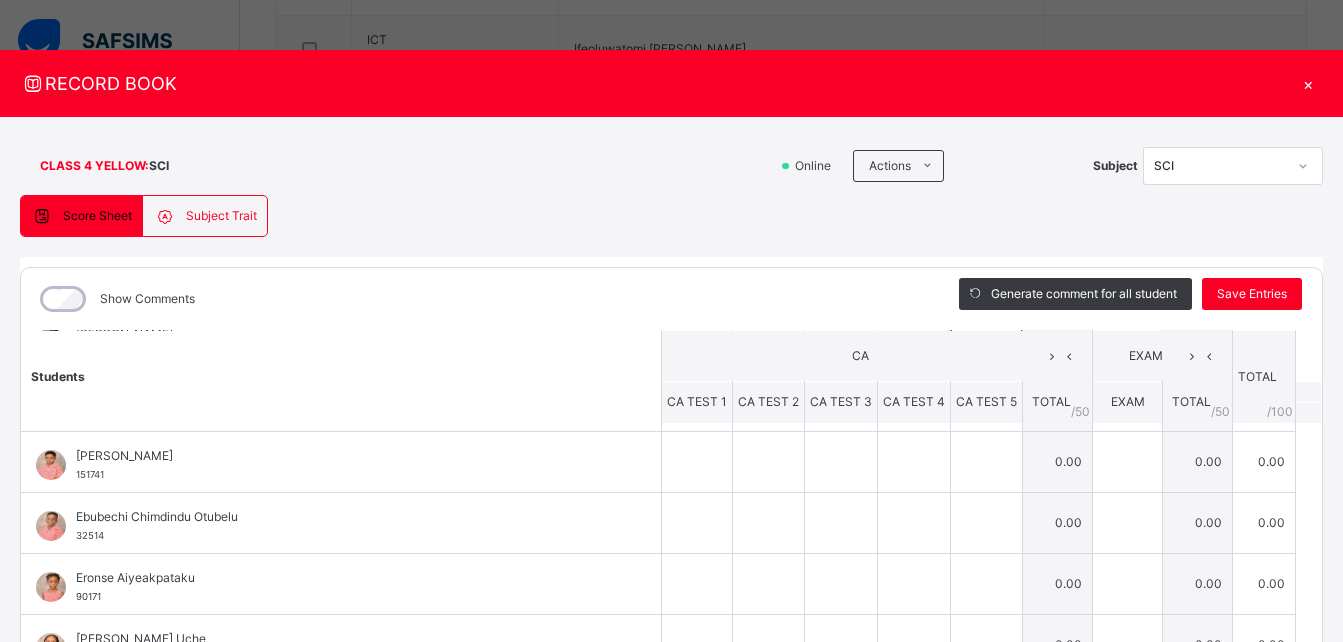 type on "**" 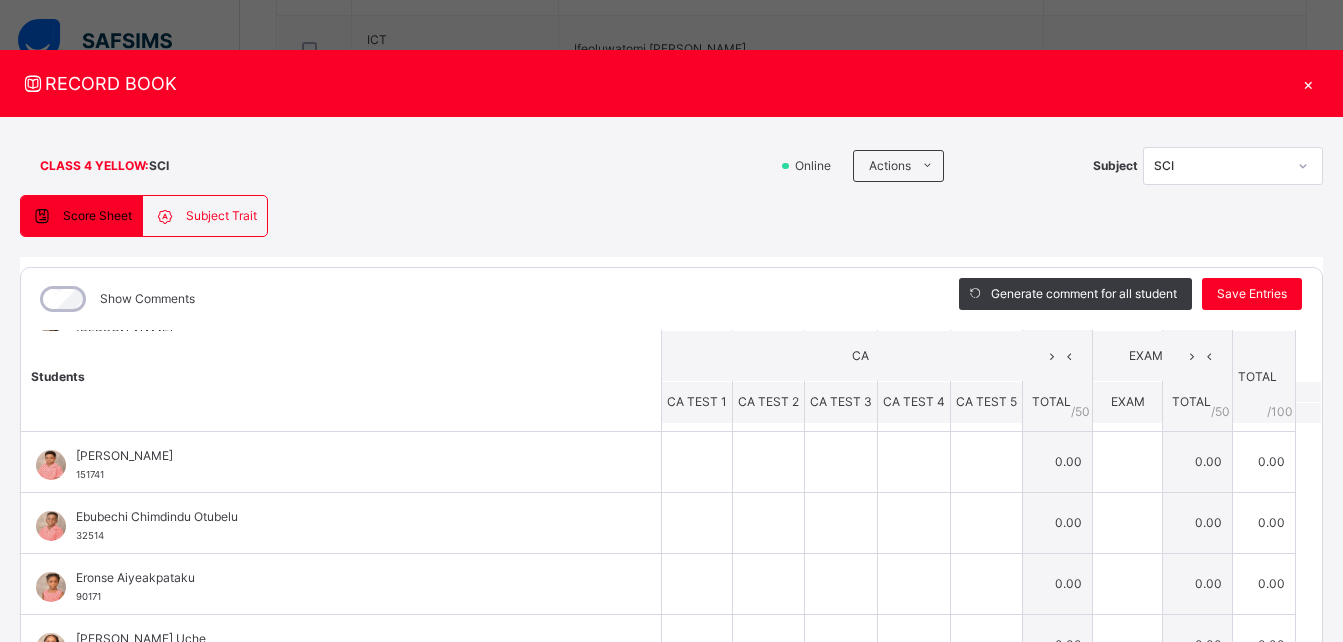click on "Students CA  EXAM TOTAL /100 Comment CA TEST 1 CA TEST 2 CA TEST 3 CA TEST 4 CA TEST 5 TOTAL / 50 EXAM TOTAL / 50 Ademinola  Adeyemi 32394 Ademinola  Adeyemi 32394 * ** * ** ** 48.00 0.00 48.00 Generate comment 0 / 250   ×   Subject Teacher’s Comment Generate and see in full the comment developed by the AI with an option to regenerate the comment JS Ademinola  Adeyemi   32394   Total 48.00  / 100.00 Sims Bot   Regenerate     Use this comment   Ayoyimika Sarah Akindele 74691 Ayoyimika Sarah Akindele 74691 ** ** * * ** 47.00 0.00 47.00 Generate comment 0 / 250   ×   Subject Teacher’s Comment Generate and see in full the comment developed by the AI with an option to regenerate the comment JS Ayoyimika Sarah Akindele   74691   Total 47.00  / 100.00 Sims Bot   Regenerate     Use this comment   Chikaima Aarielle Ohanyere 151721 Chikaima Aarielle Ohanyere 151721 * ** * * ** 46.00 0.00 46.00 Generate comment 0 / 250   ×   Subject Teacher’s Comment JS Chikaima Aarielle Ohanyere   151721   Total 46.00  /" at bounding box center (671, 659) 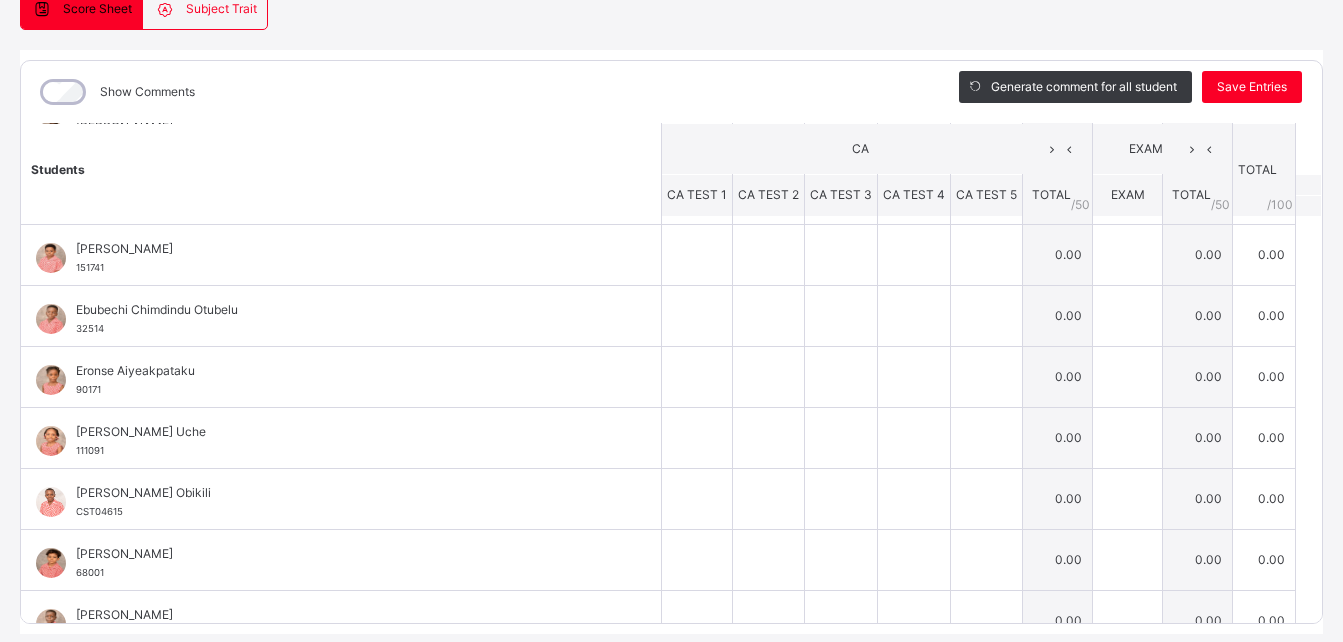 scroll, scrollTop: 269, scrollLeft: 0, axis: vertical 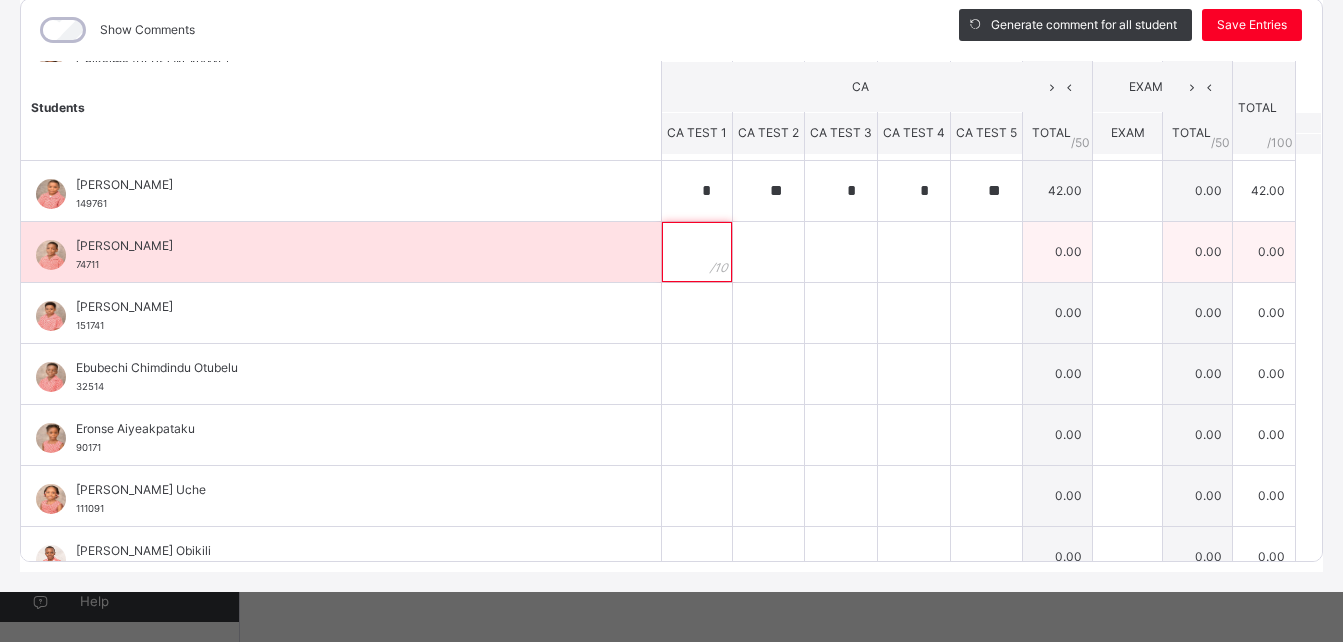 click at bounding box center (697, 252) 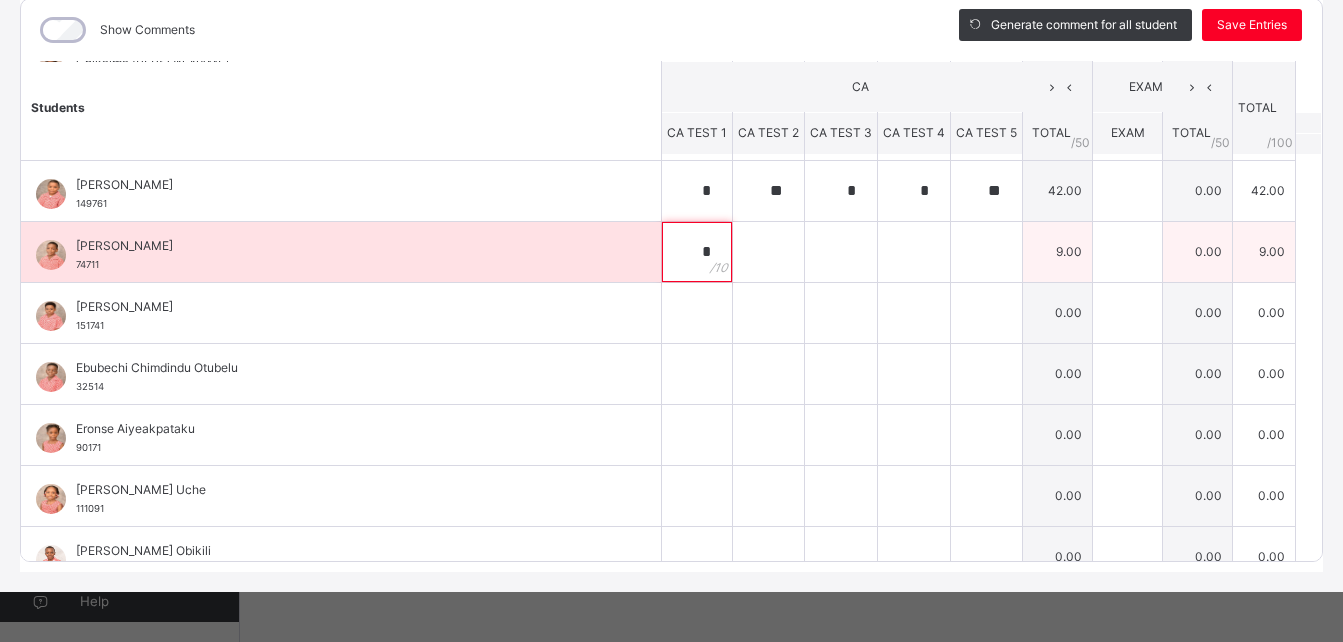 type on "*" 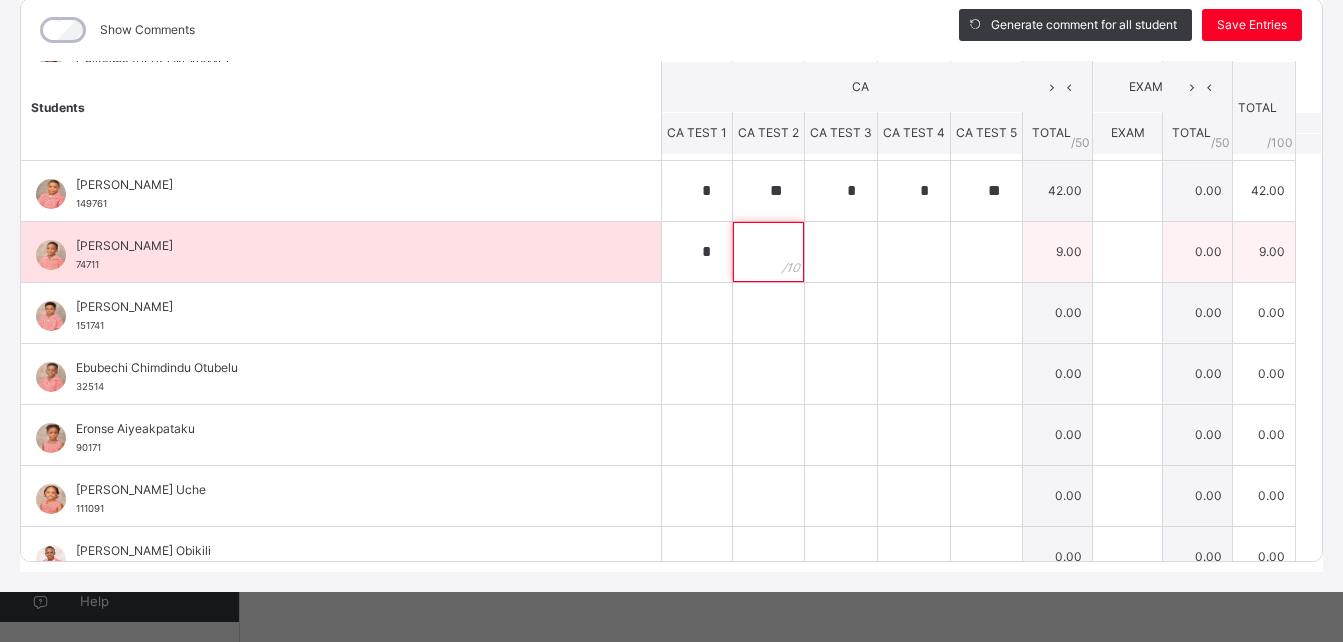 click at bounding box center [768, 252] 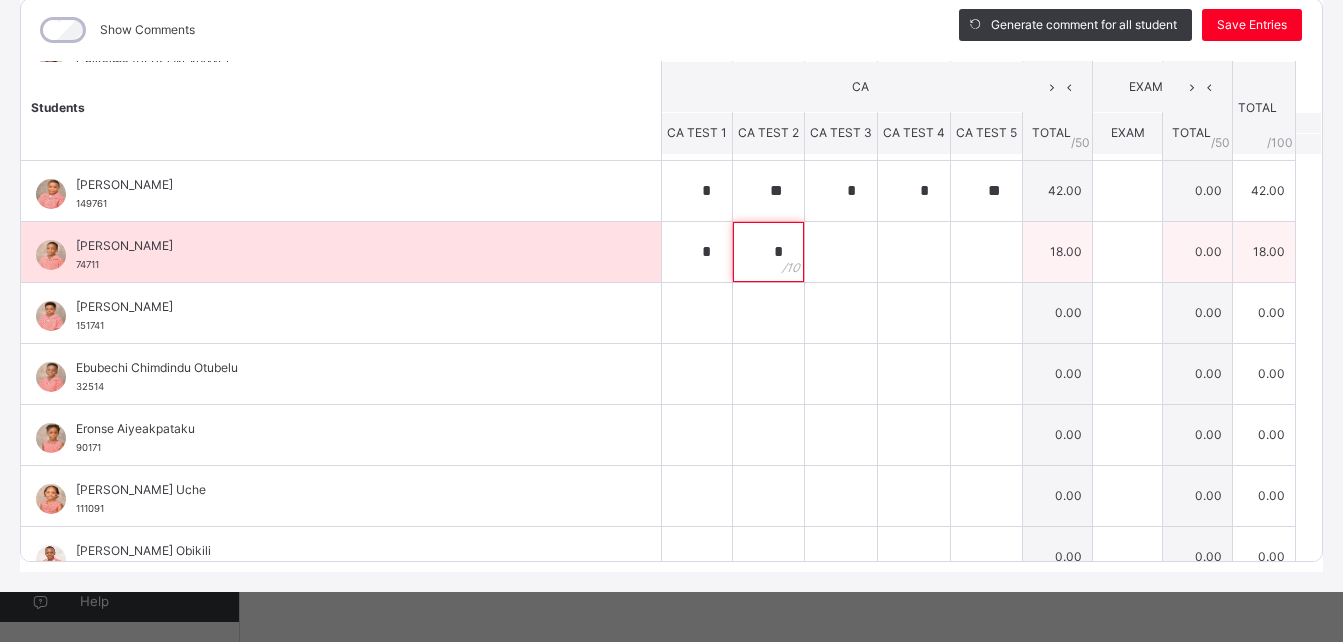 type on "*" 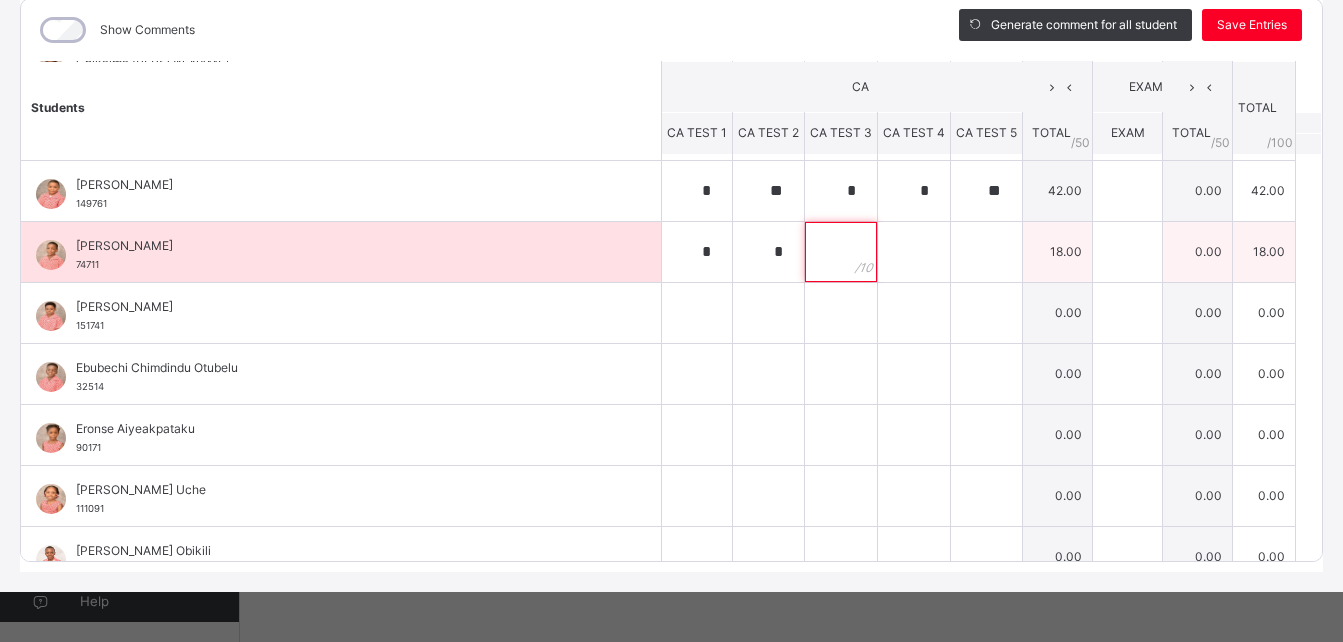 click at bounding box center [841, 252] 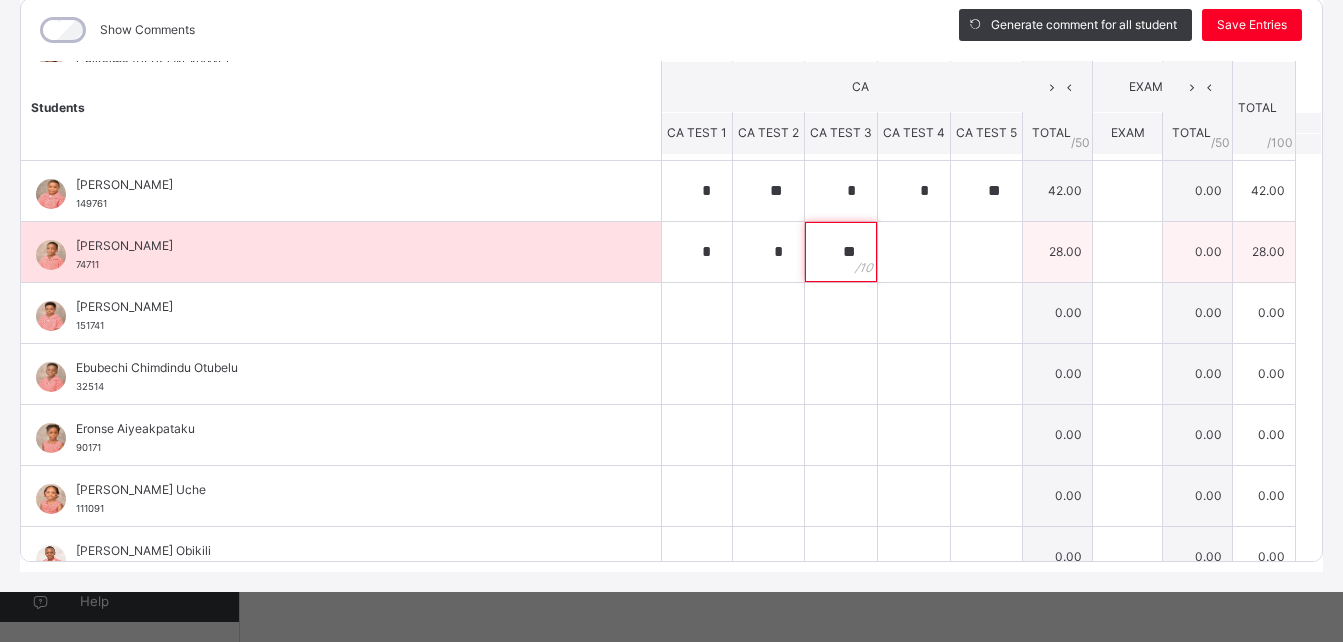type on "**" 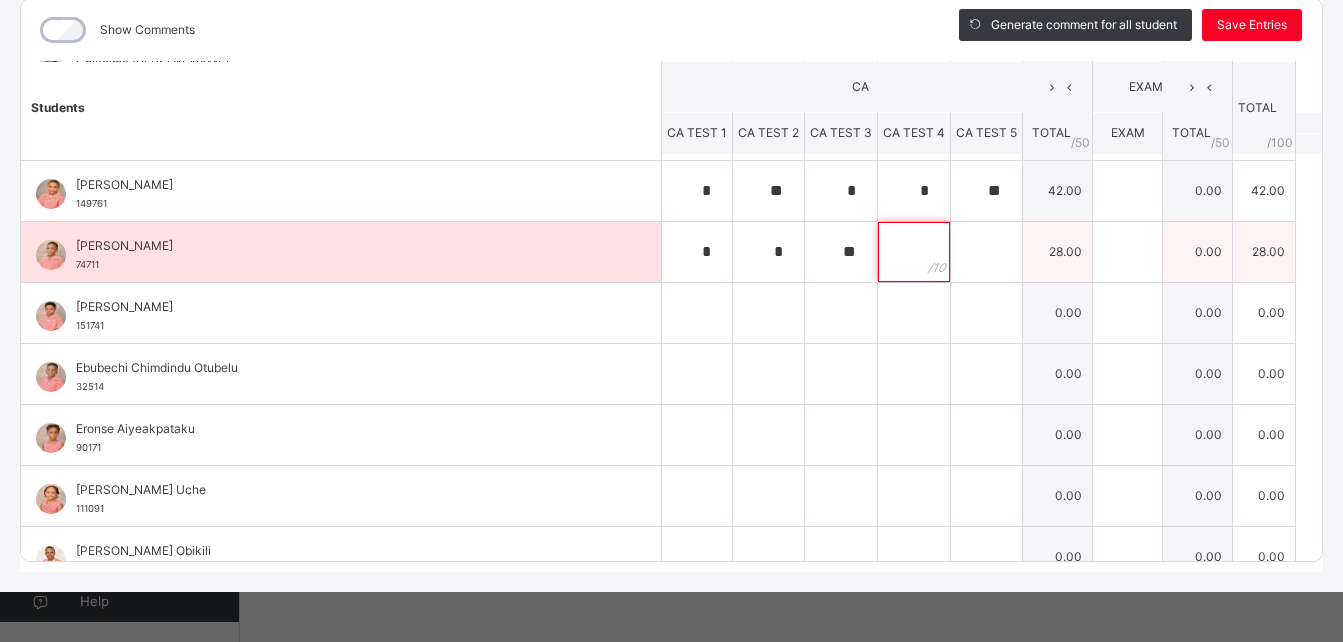 click at bounding box center (914, 252) 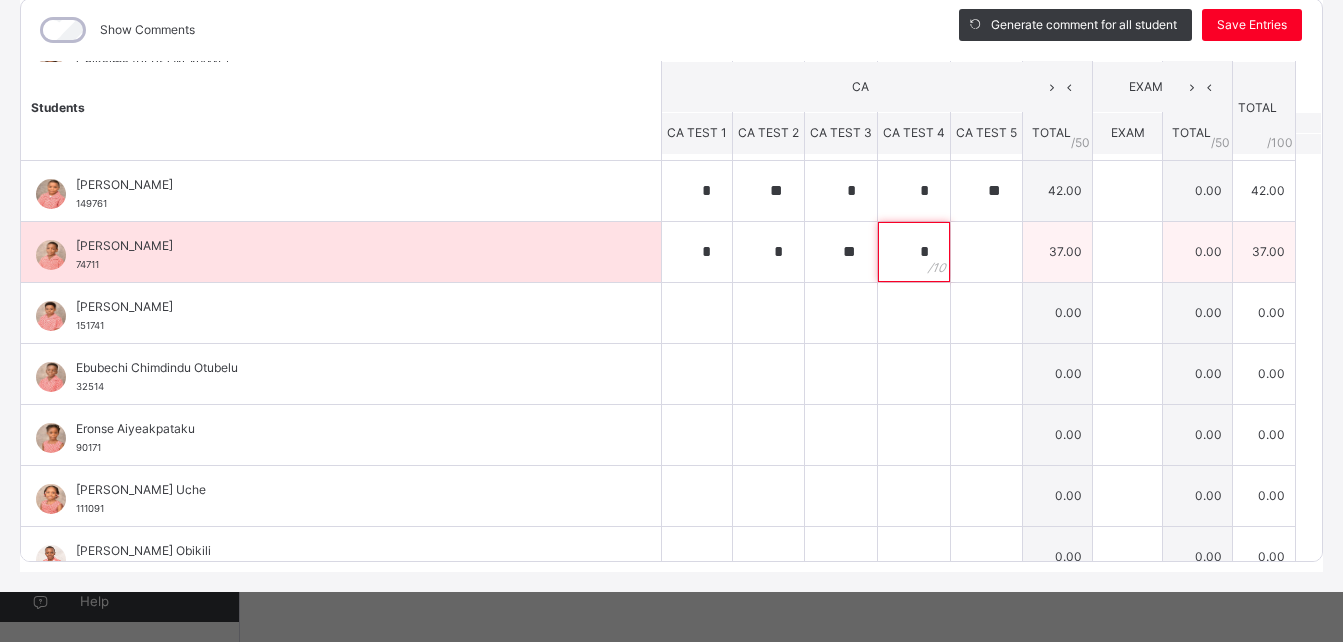 type on "*" 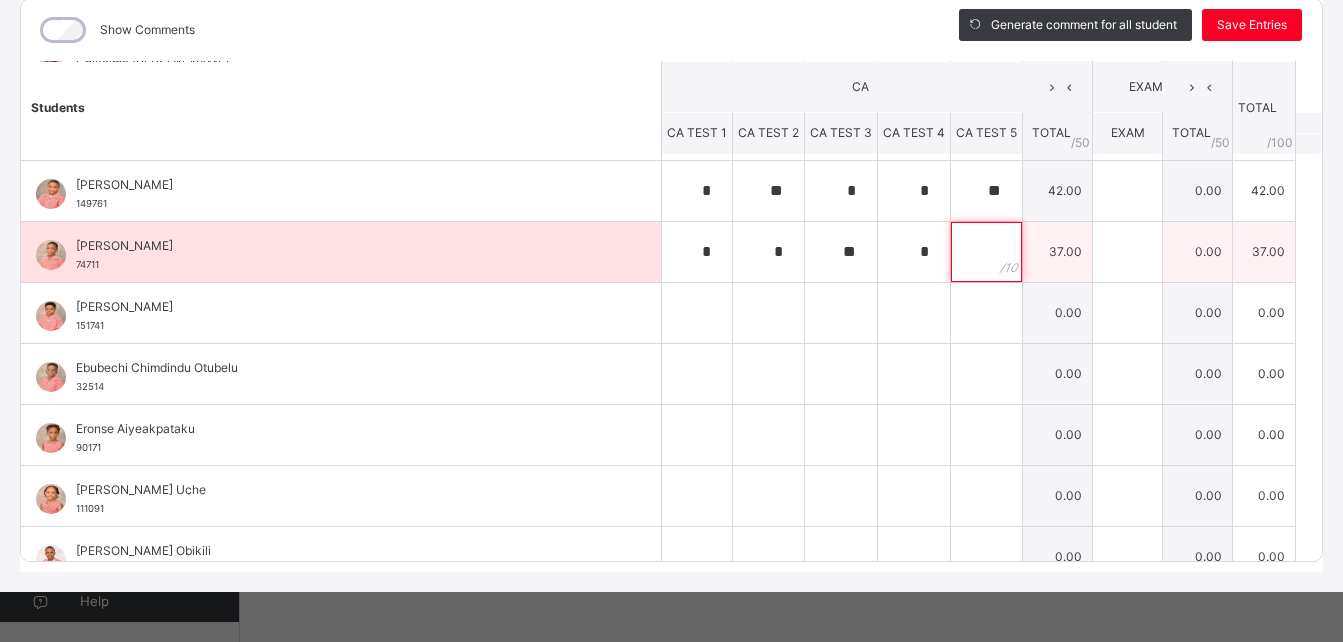 click at bounding box center [986, 252] 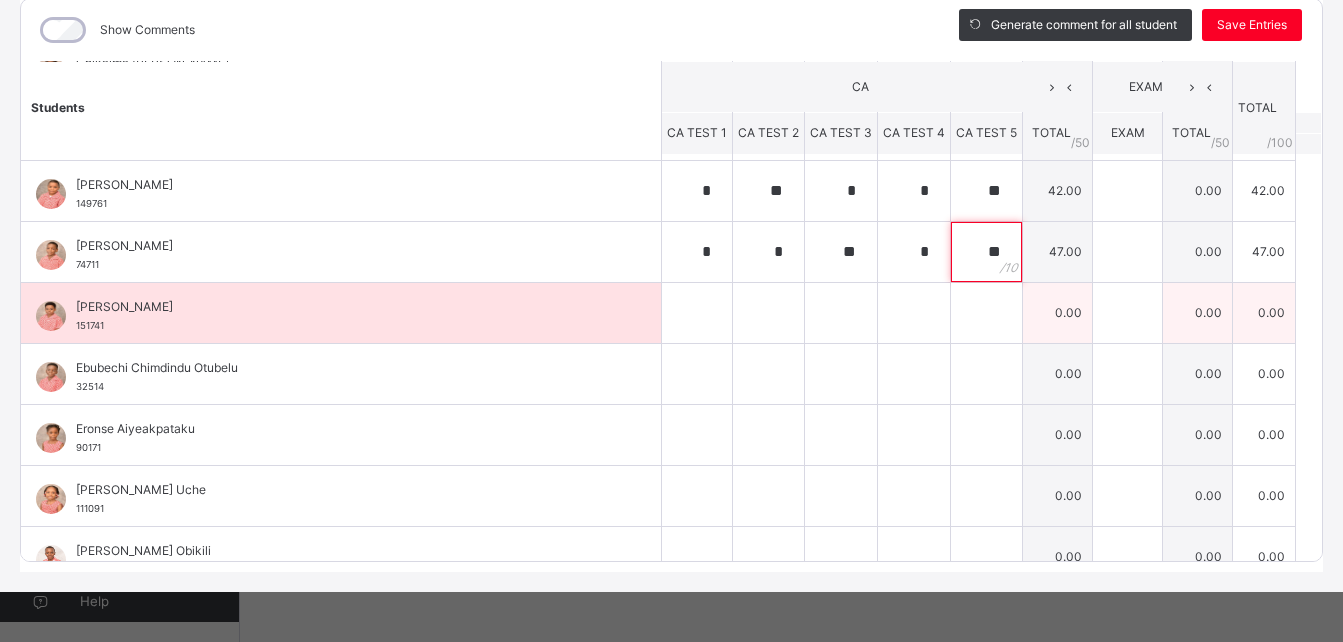 type on "**" 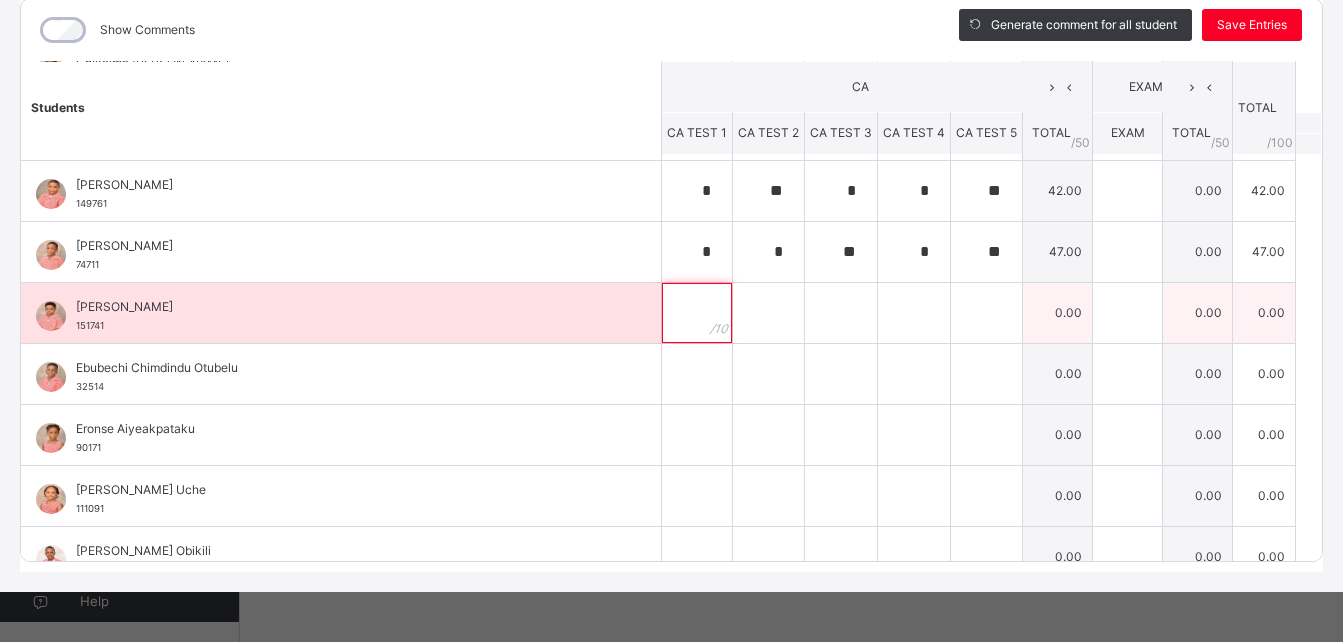 click at bounding box center (697, 313) 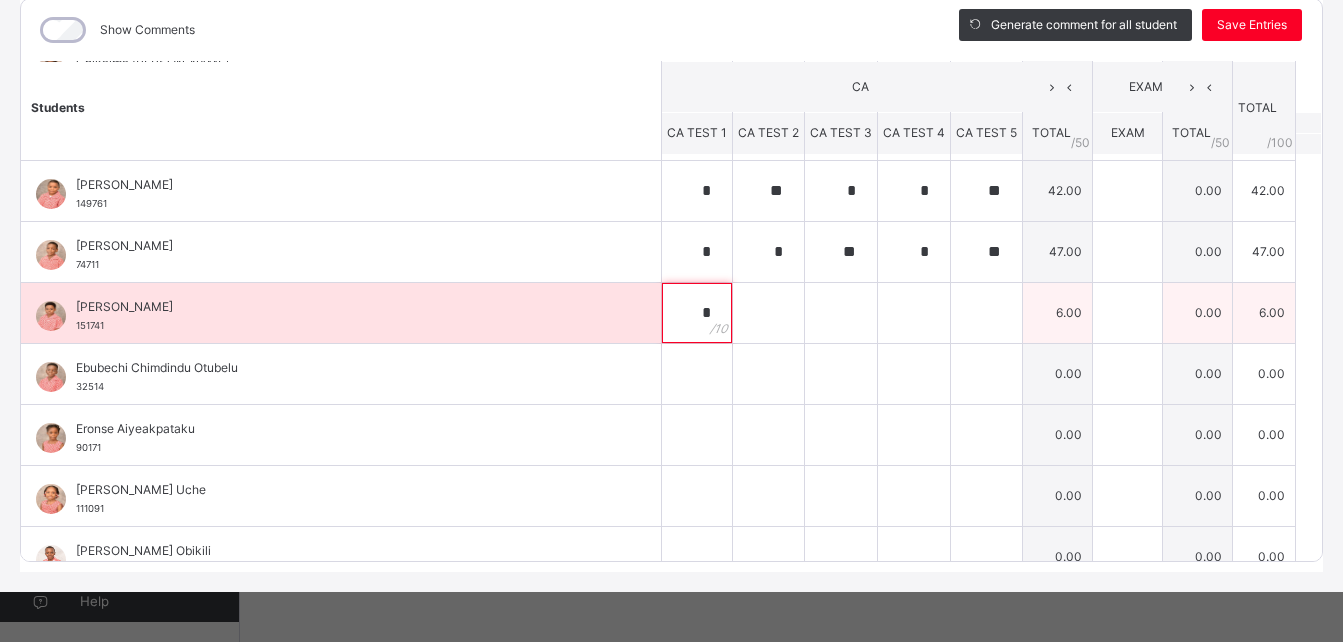 type on "*" 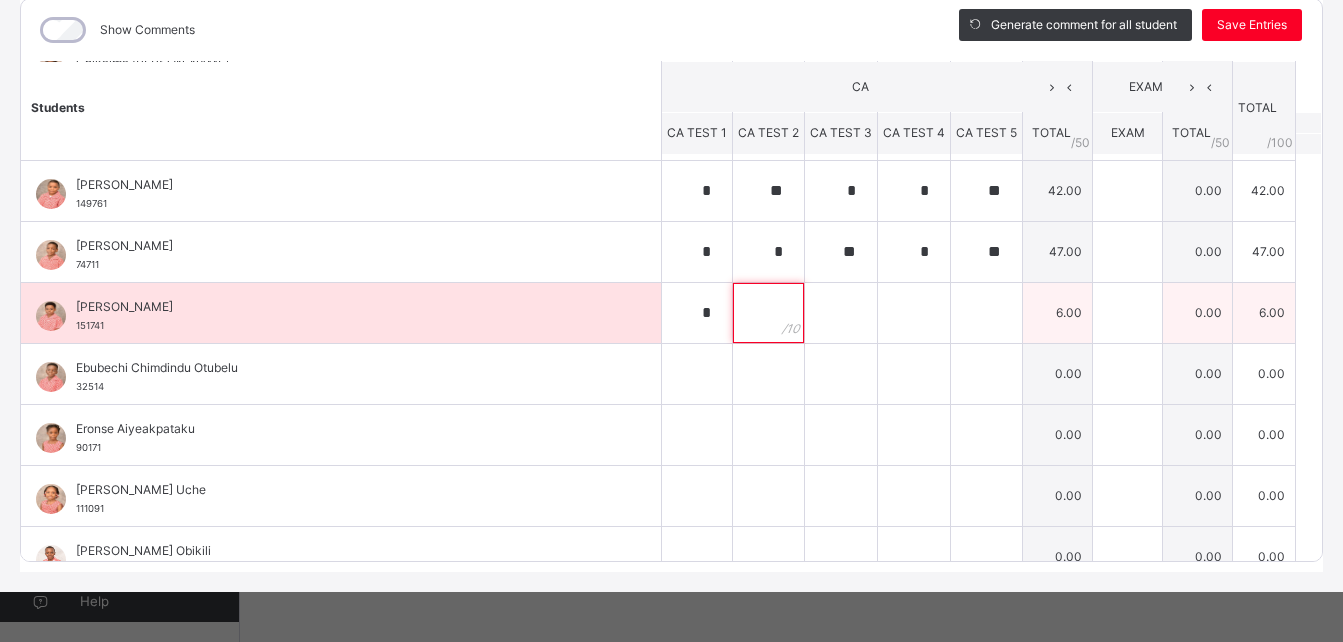 click at bounding box center [768, 313] 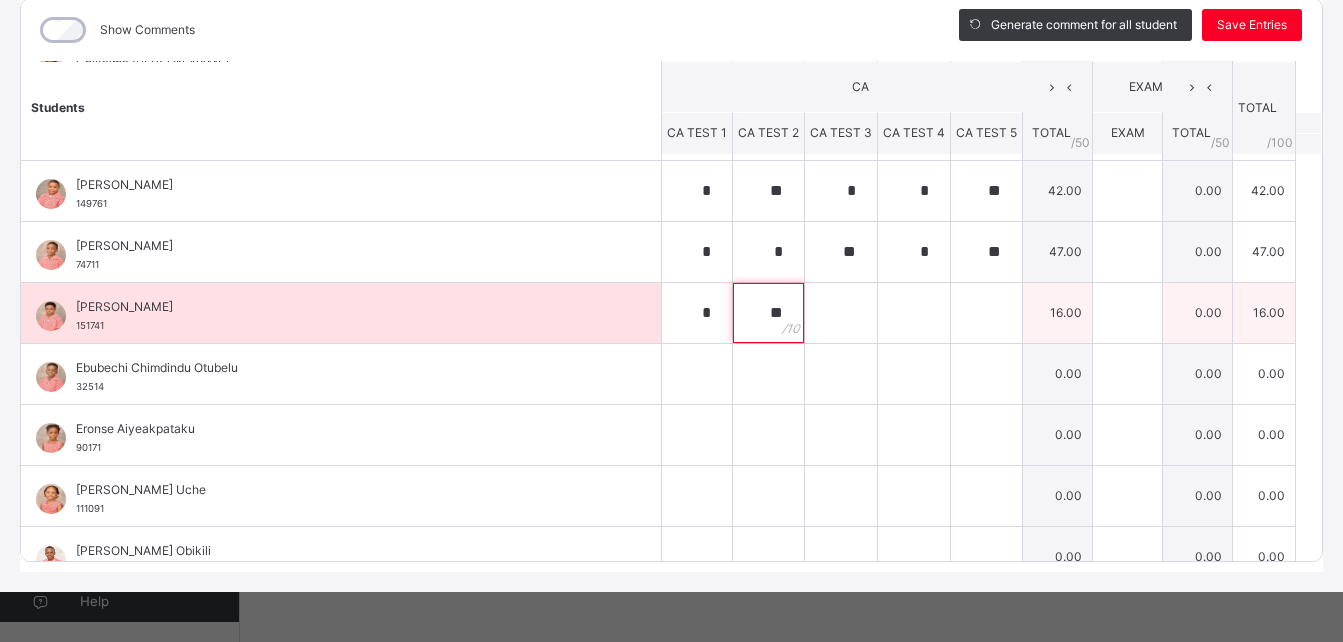 type on "**" 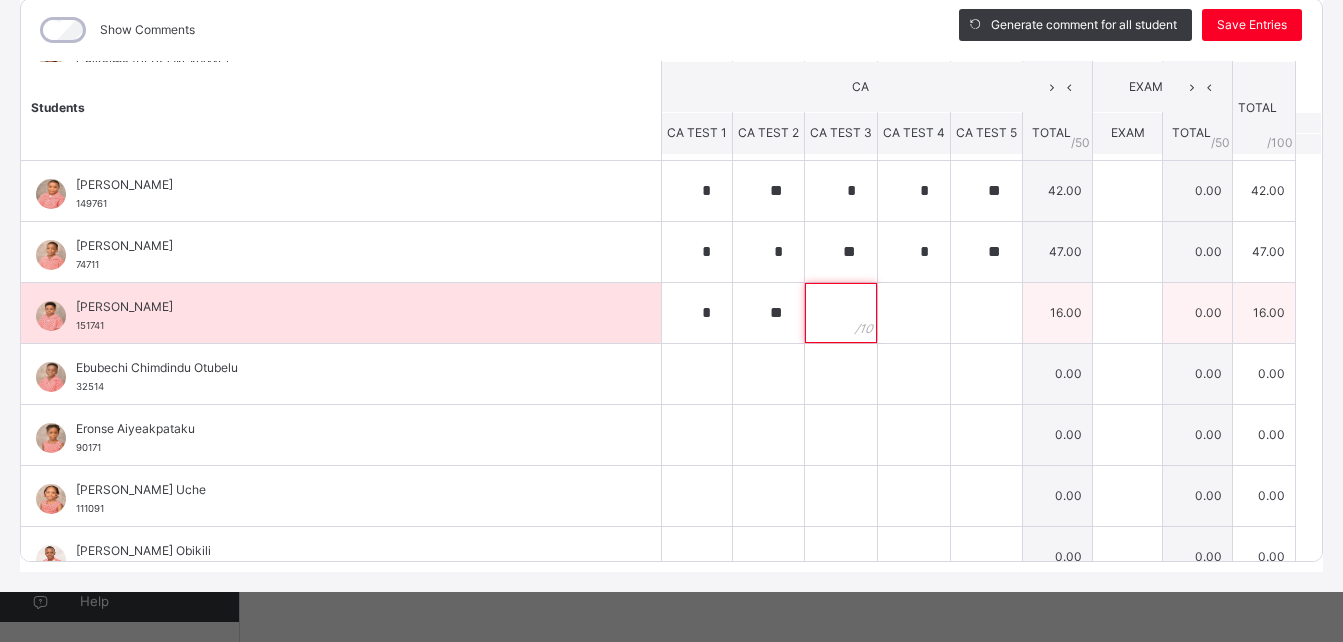 click at bounding box center [841, 313] 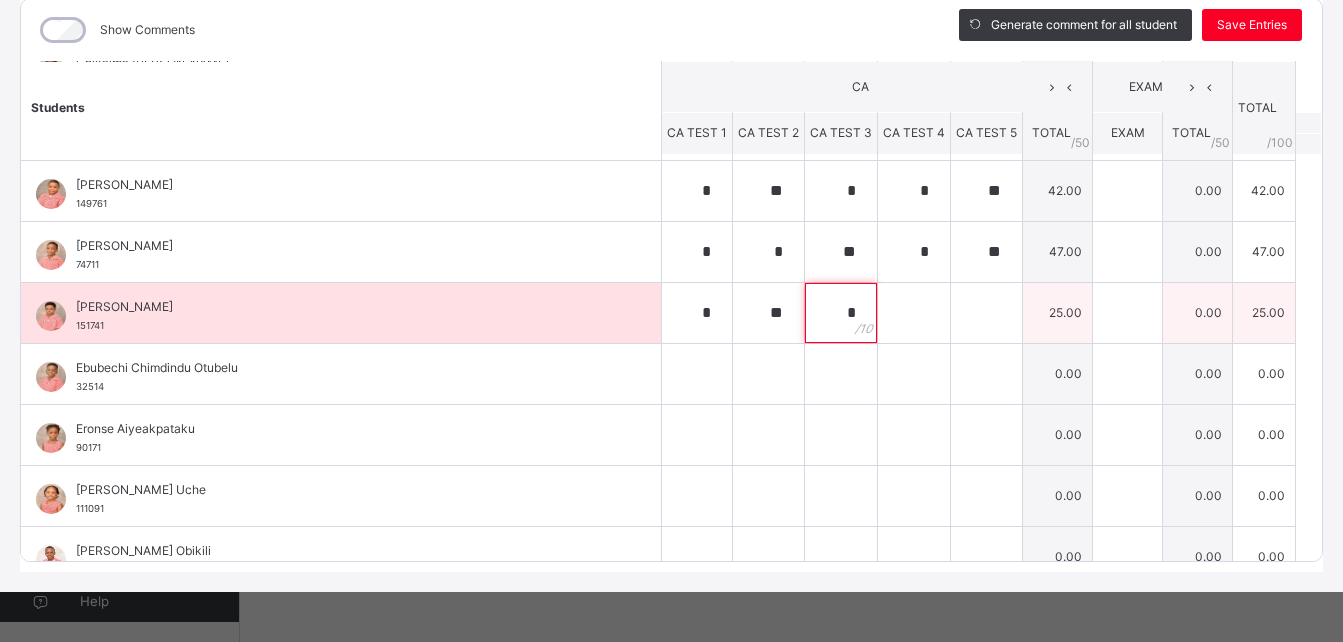 type on "*" 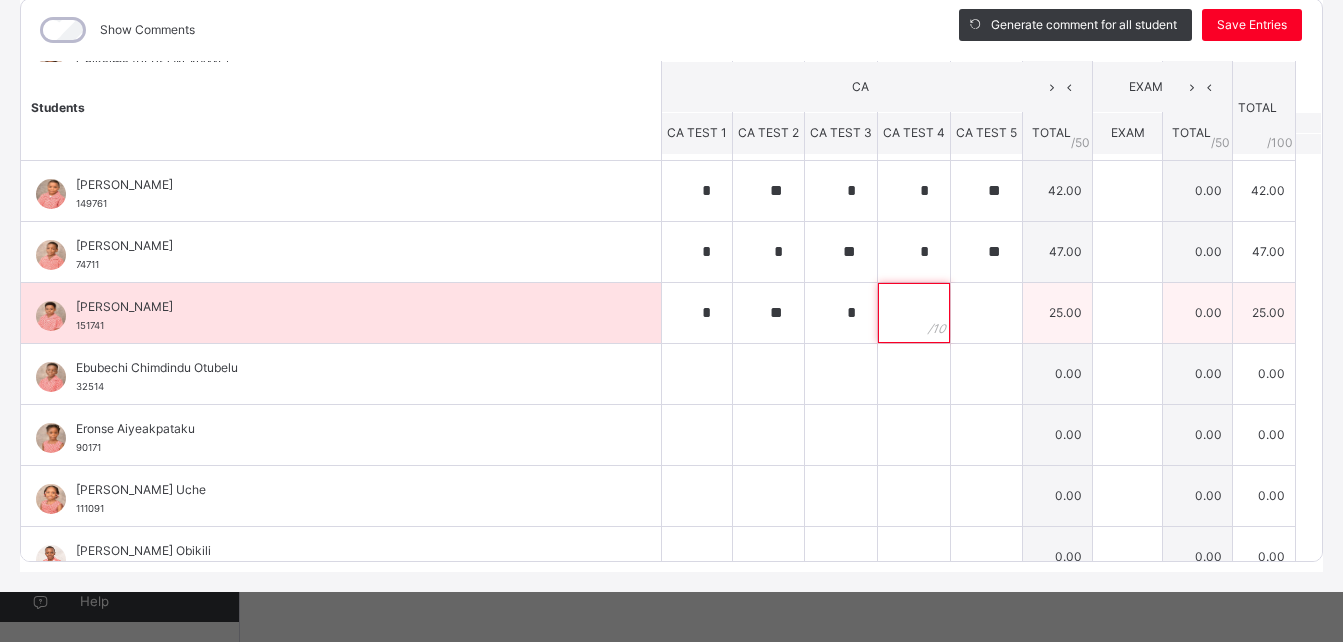 click at bounding box center [914, 313] 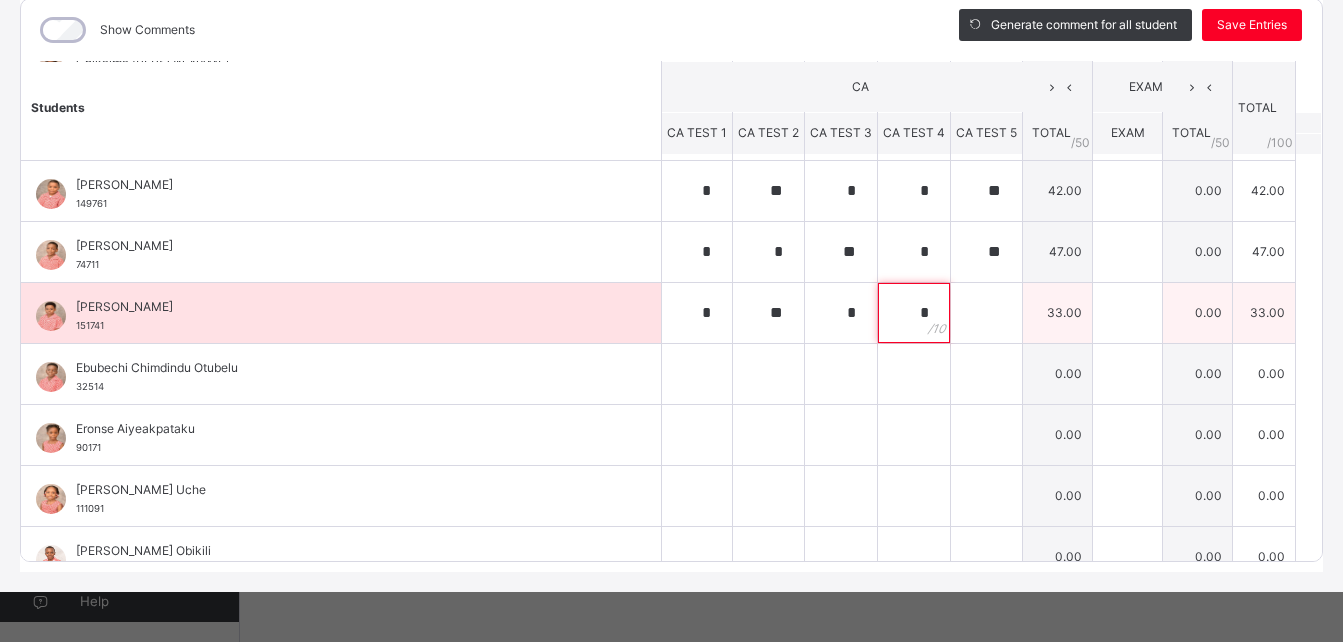 type on "*" 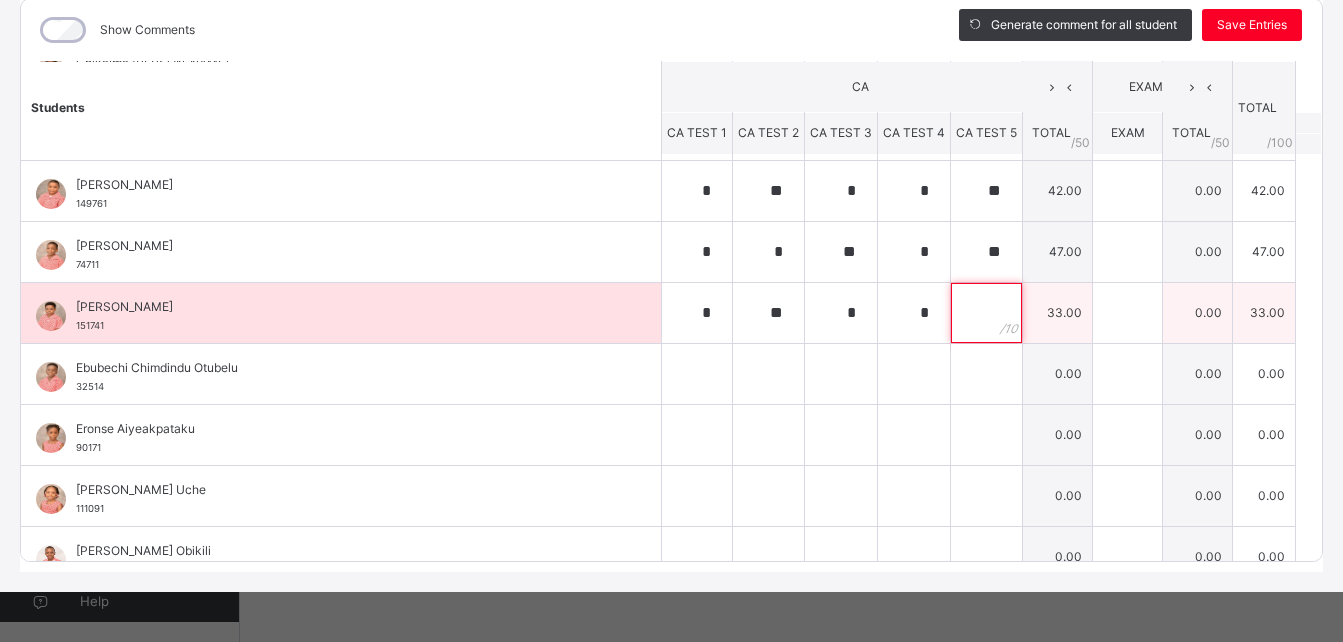 click at bounding box center [986, 313] 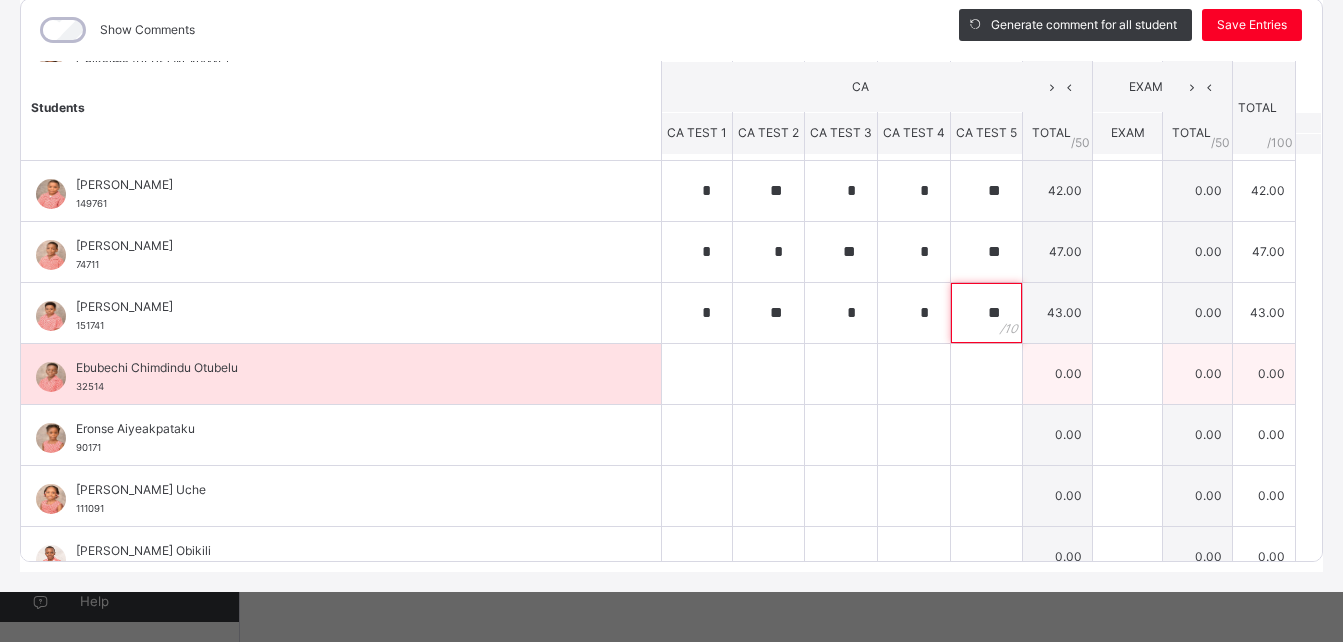 type on "**" 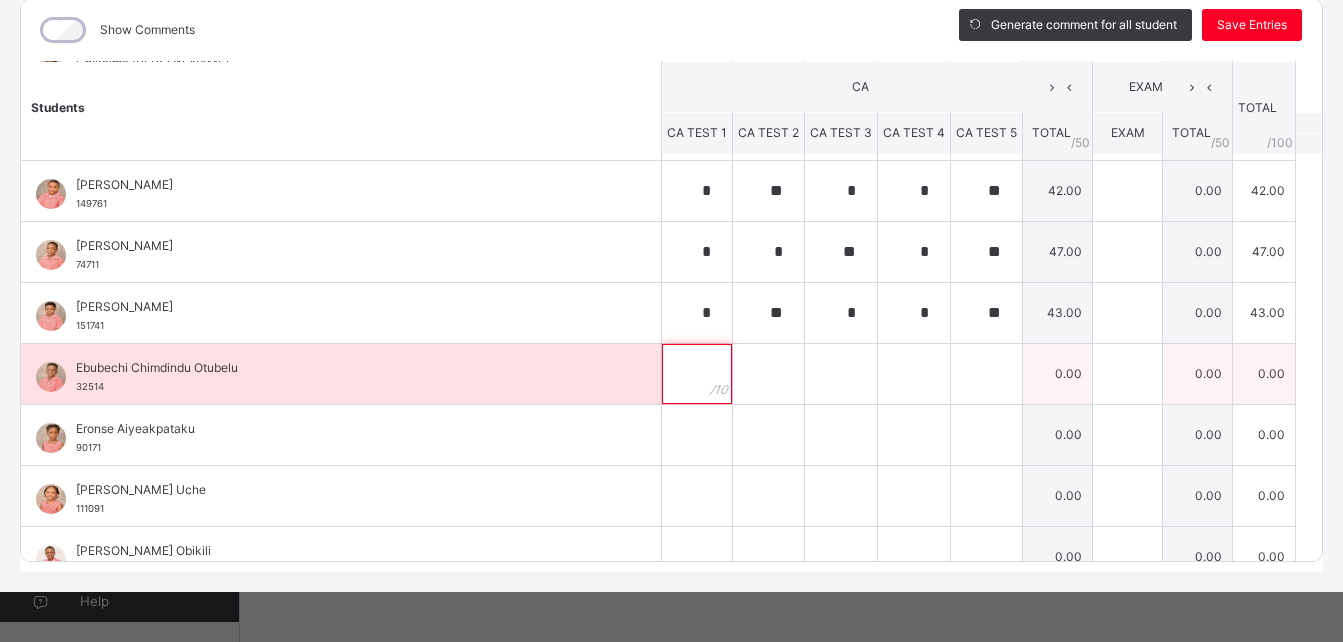click at bounding box center (697, 374) 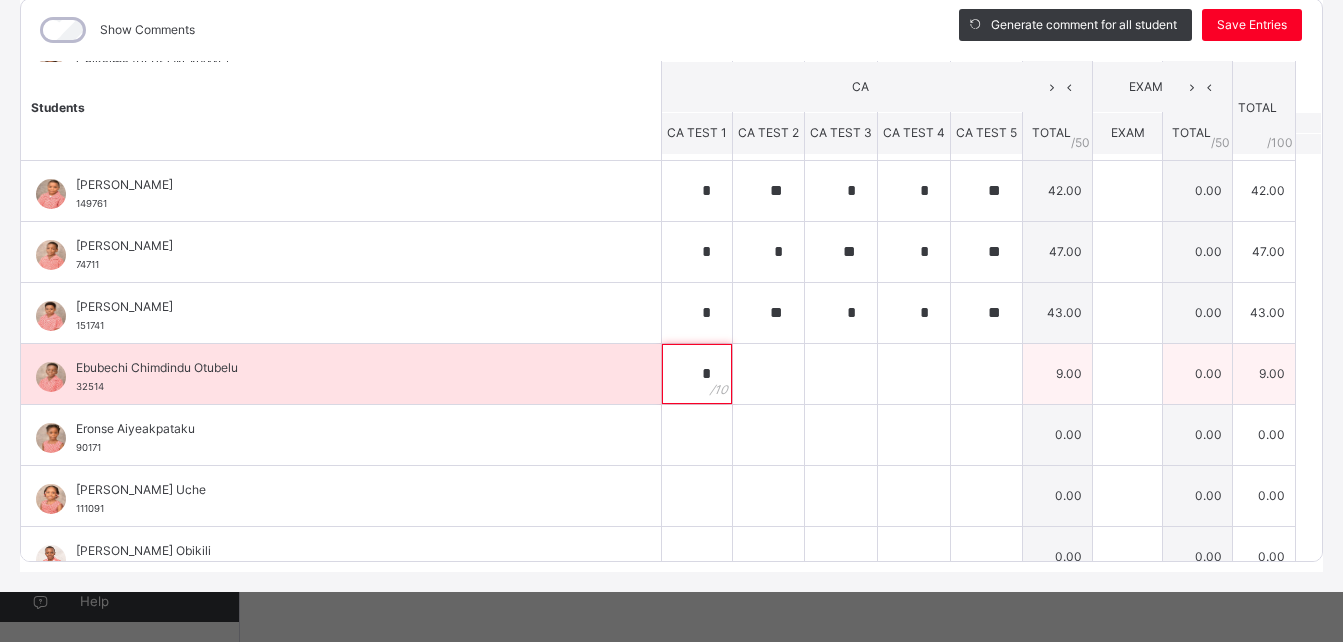 type on "*" 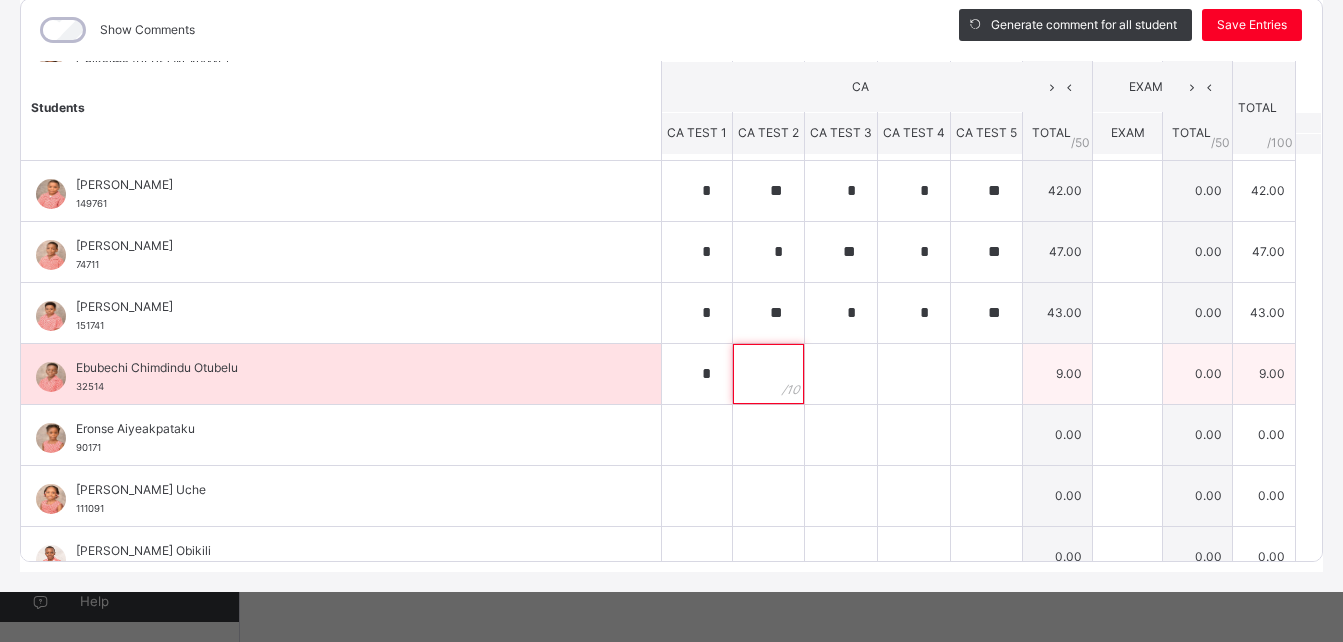 click at bounding box center [768, 374] 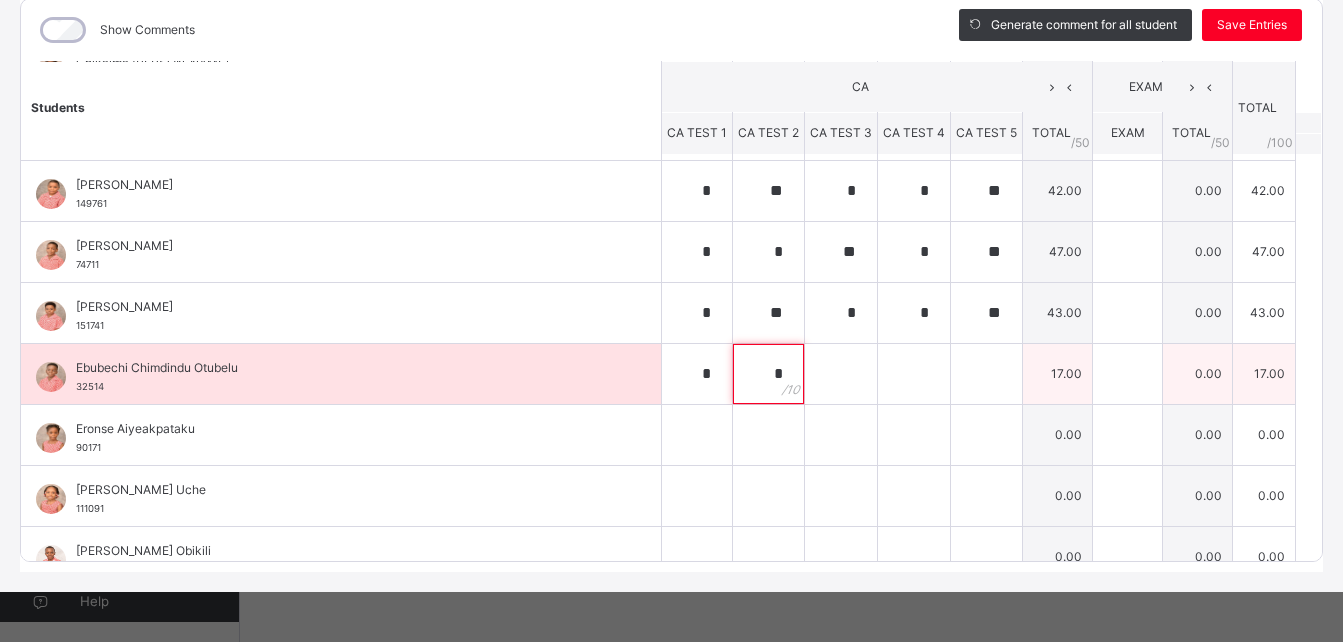 type on "*" 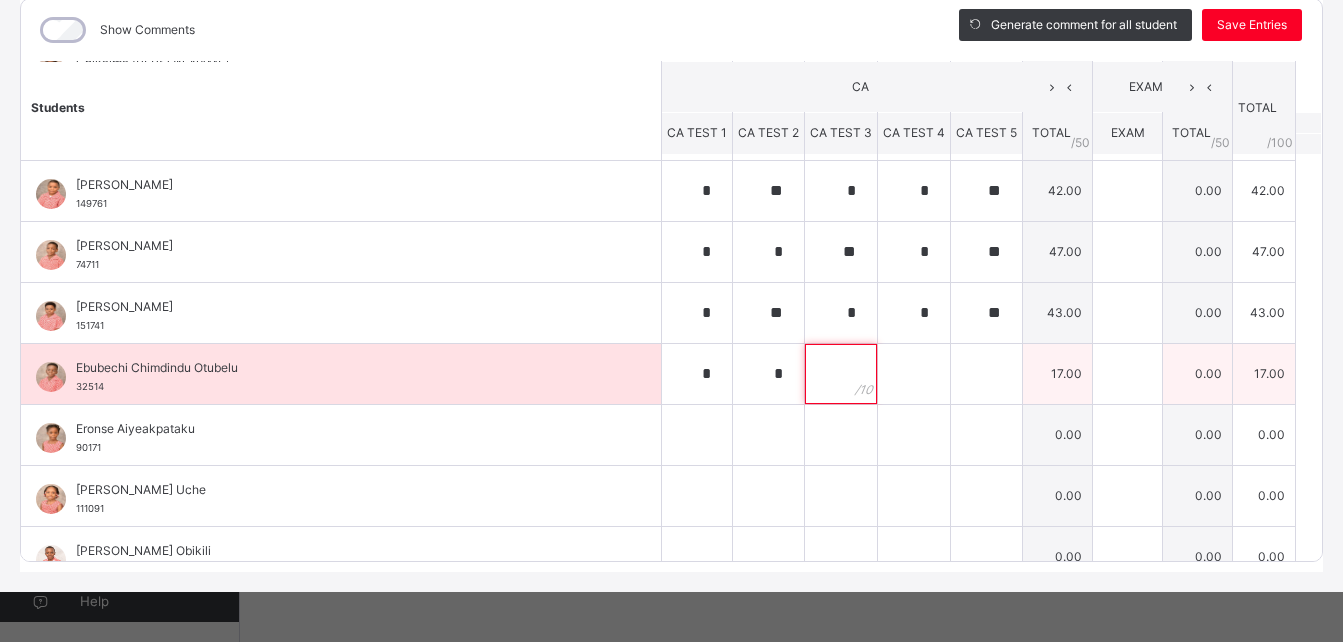 click at bounding box center [841, 374] 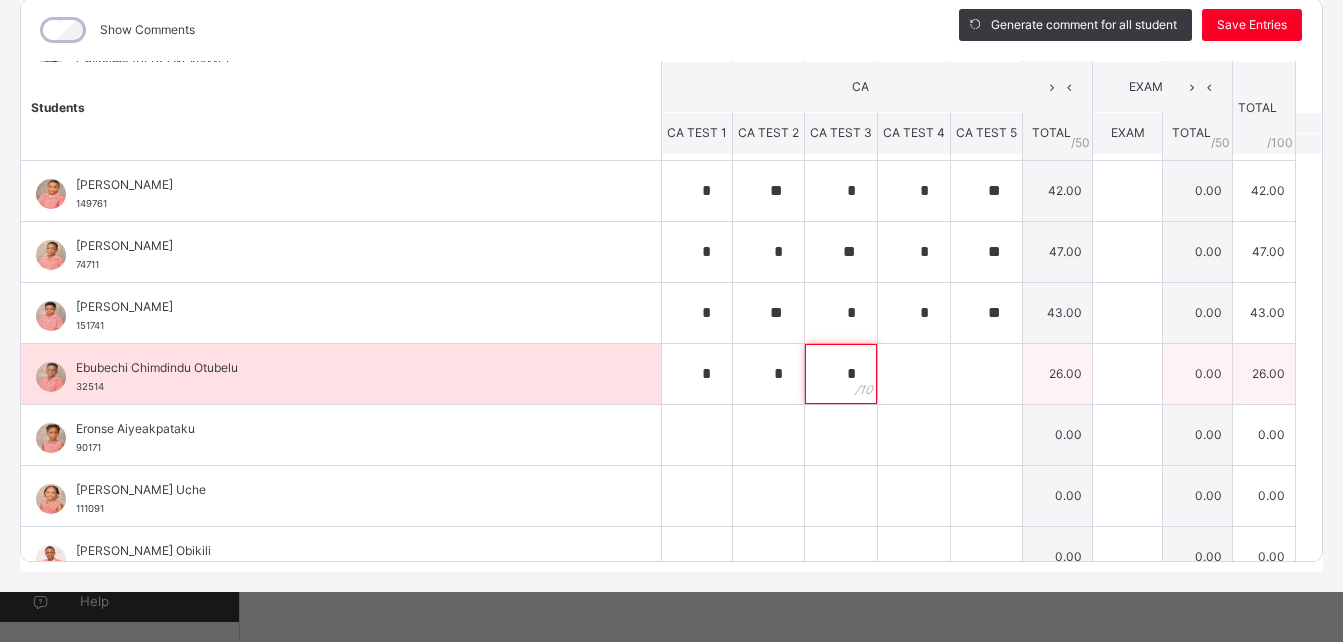 type on "*" 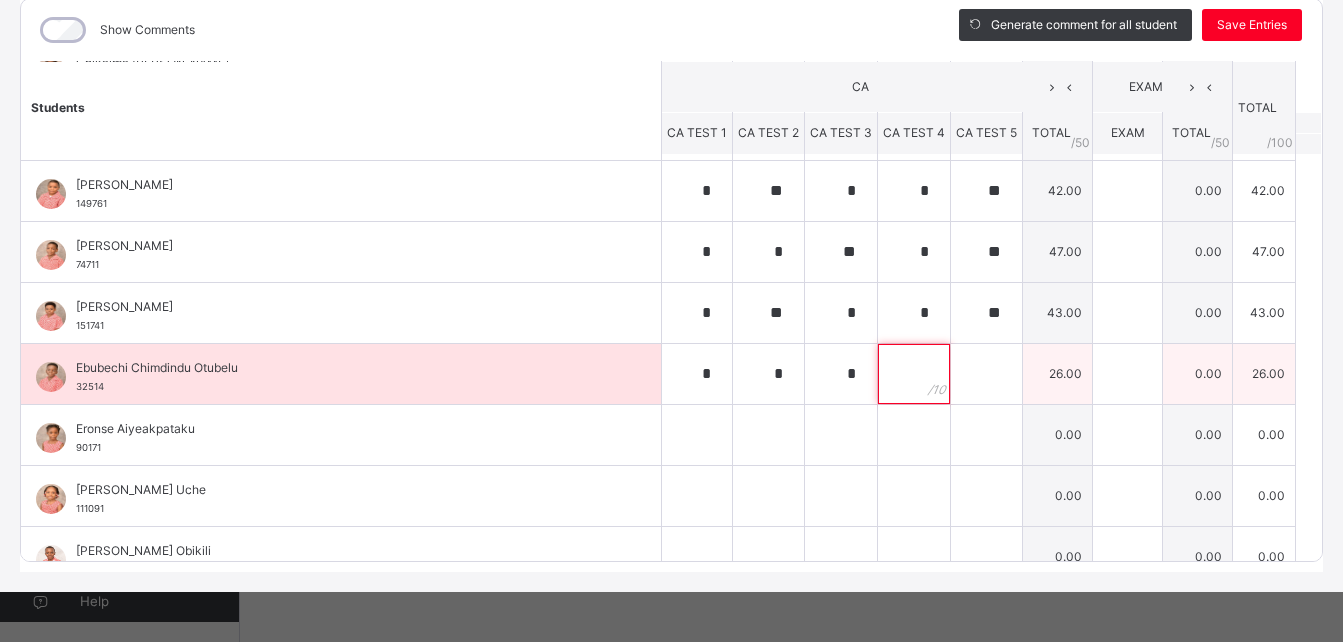 click at bounding box center (914, 374) 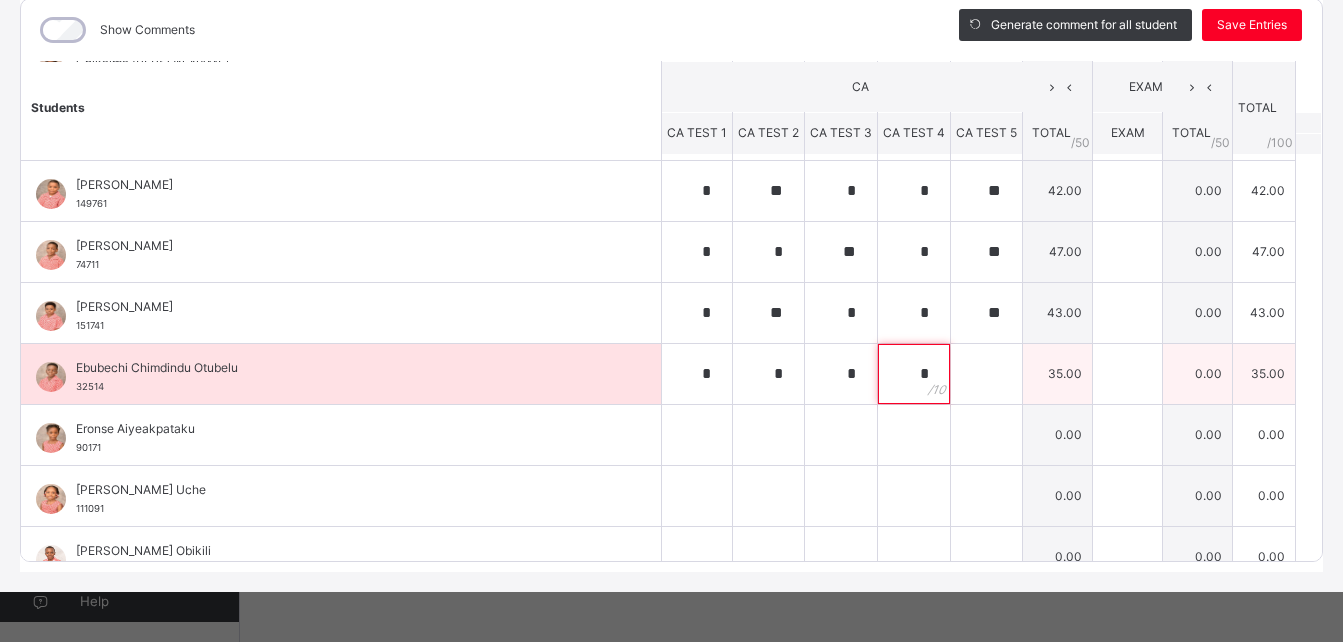 type on "*" 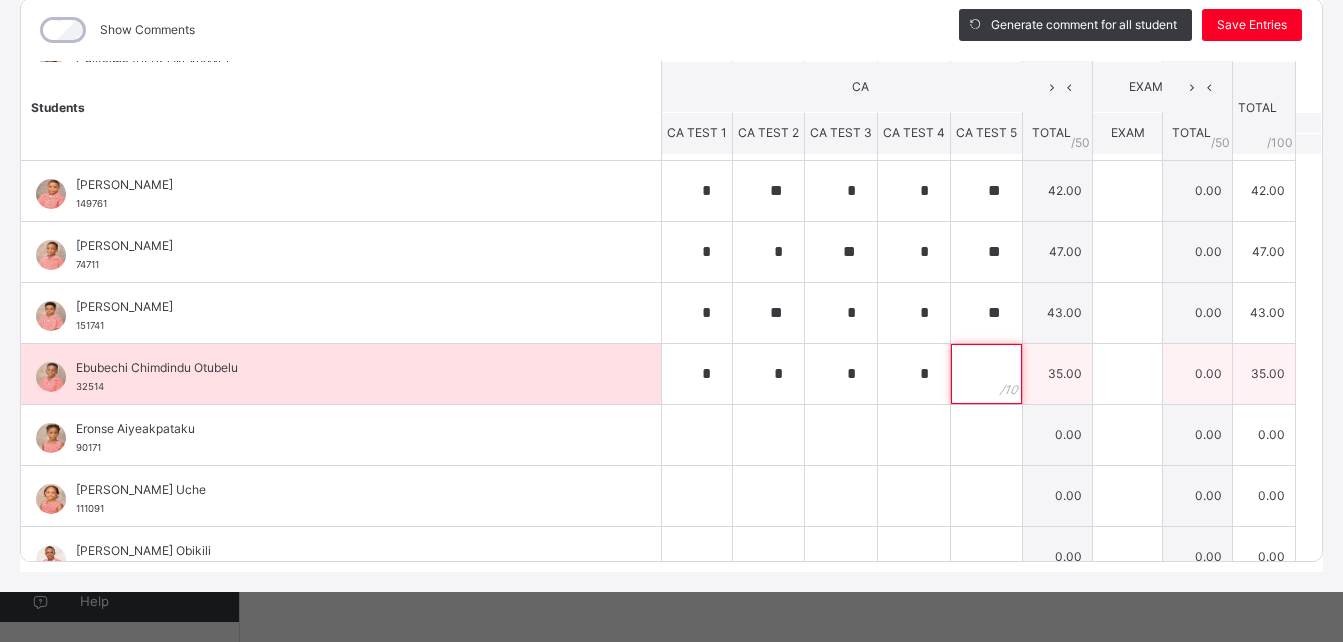 click at bounding box center (986, 374) 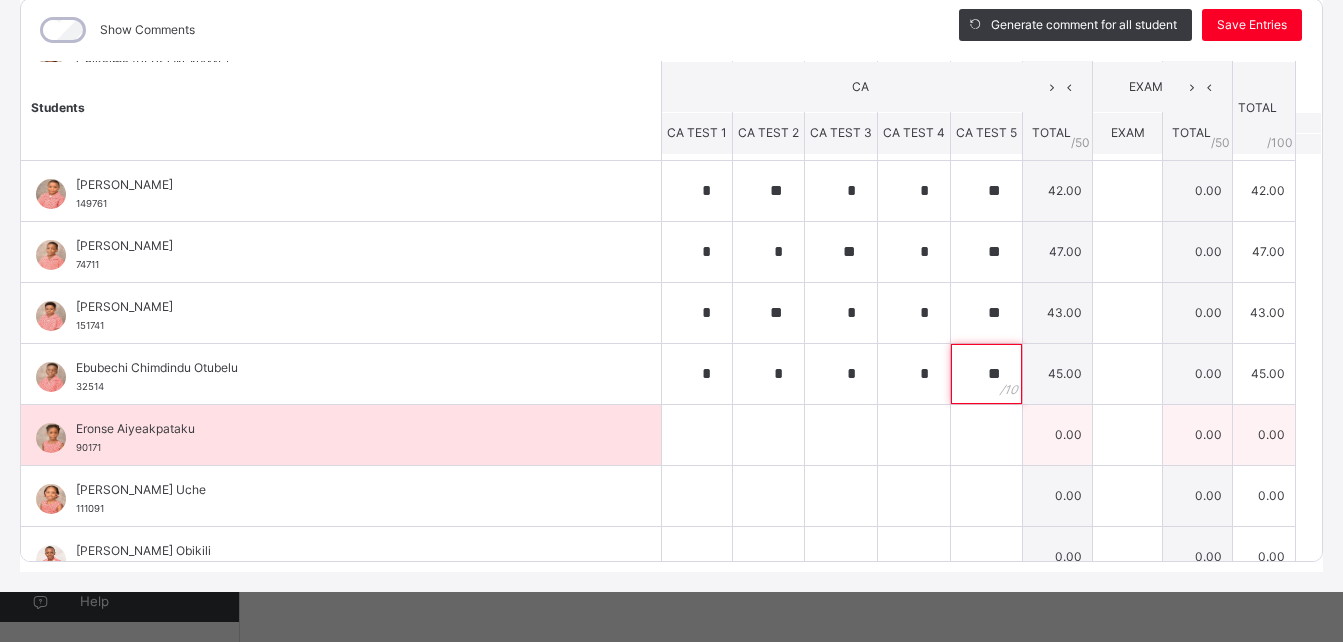 type on "**" 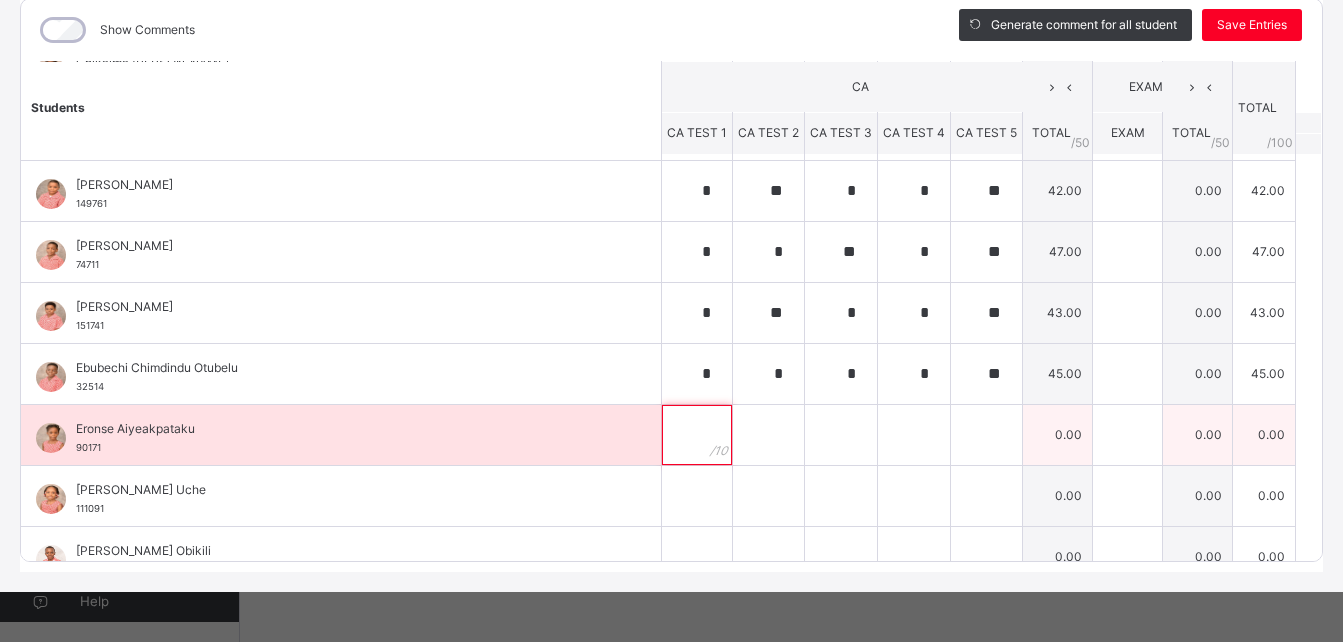 click at bounding box center (697, 435) 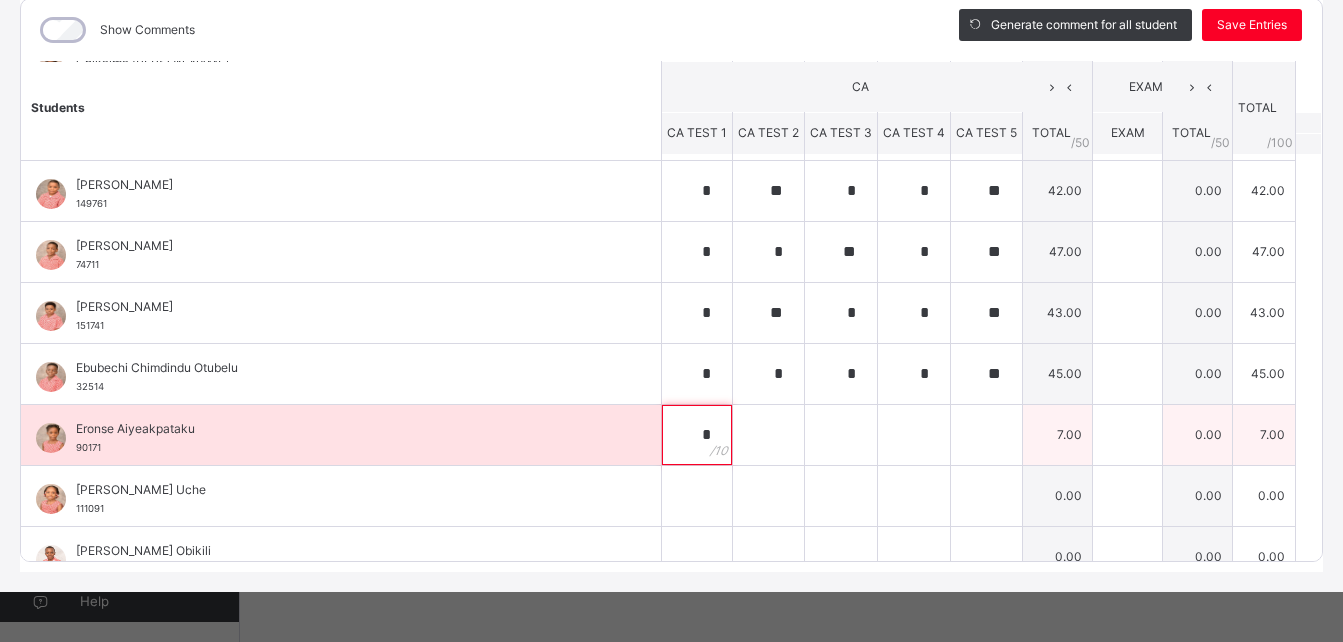 type on "*" 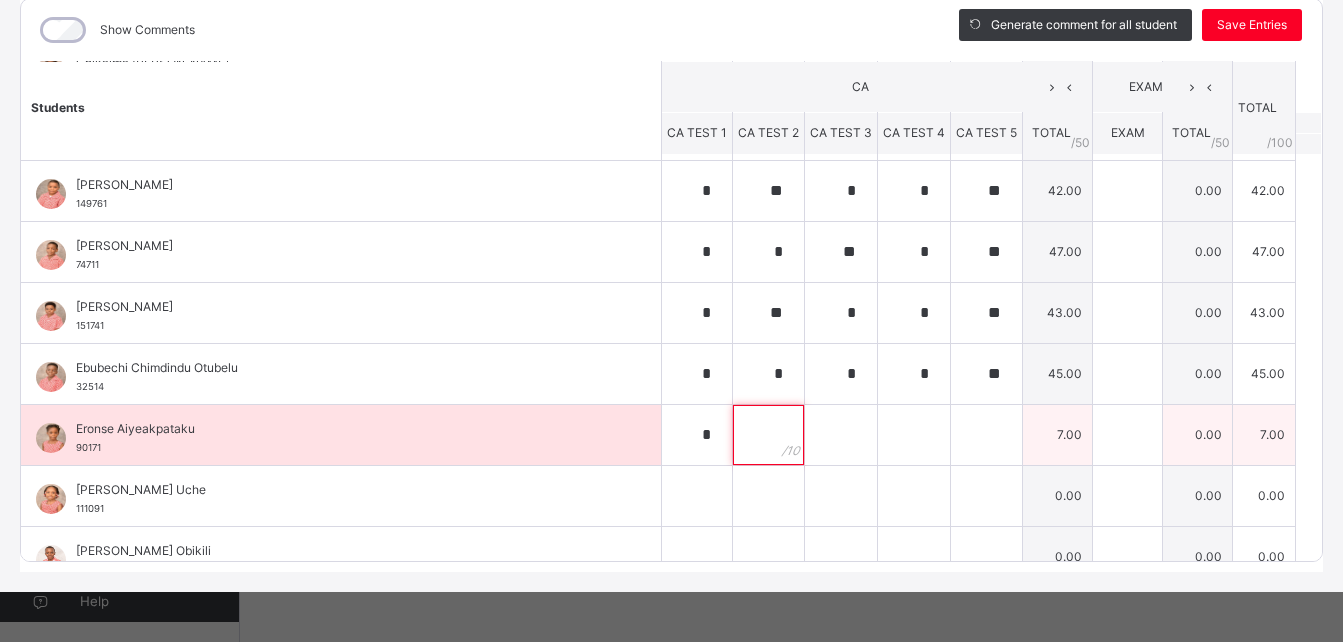 click at bounding box center [768, 435] 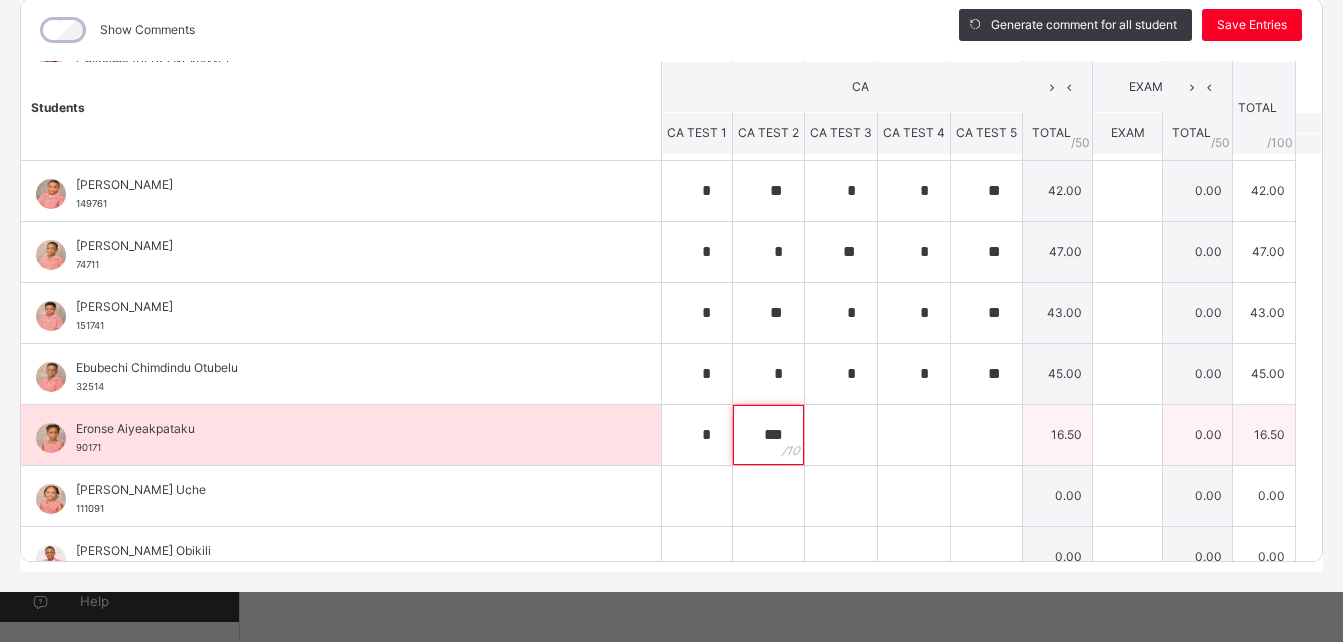 type on "***" 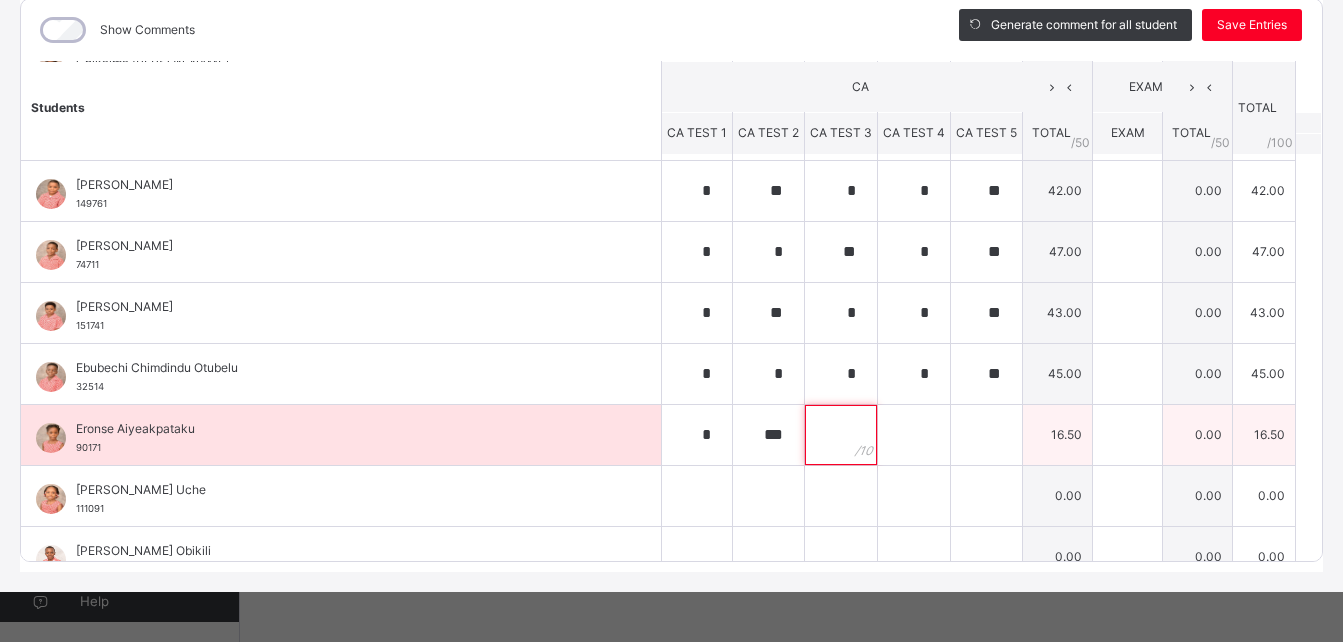 click at bounding box center (841, 435) 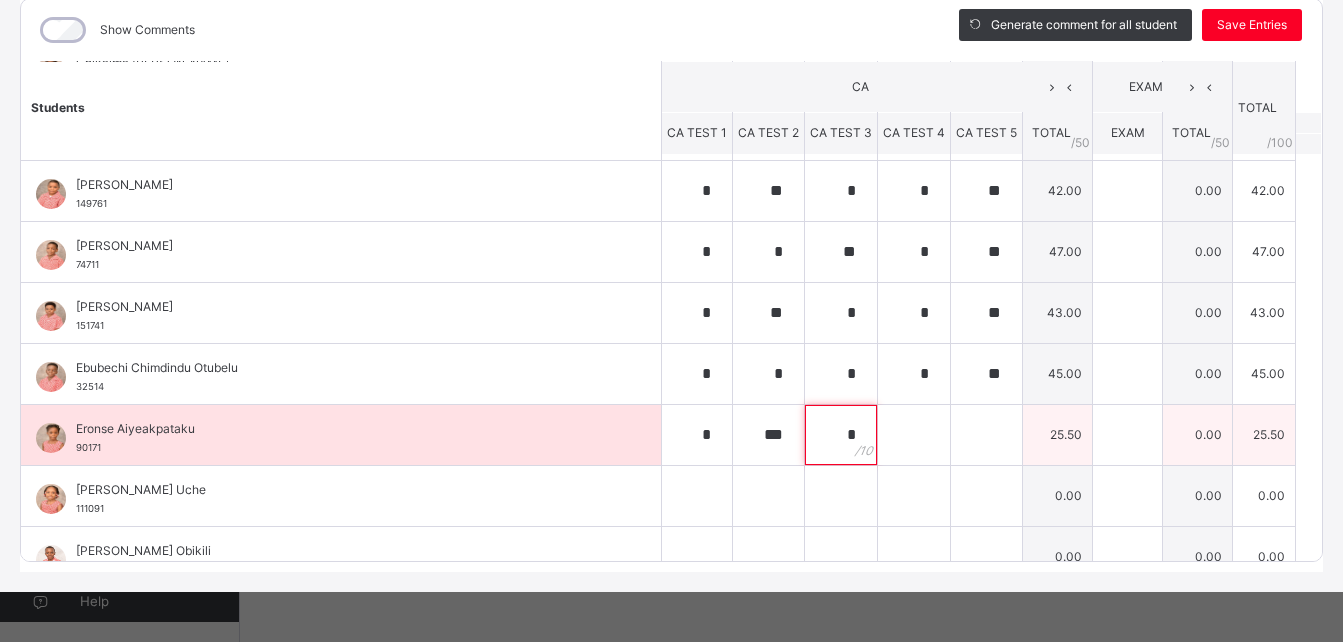 type on "*" 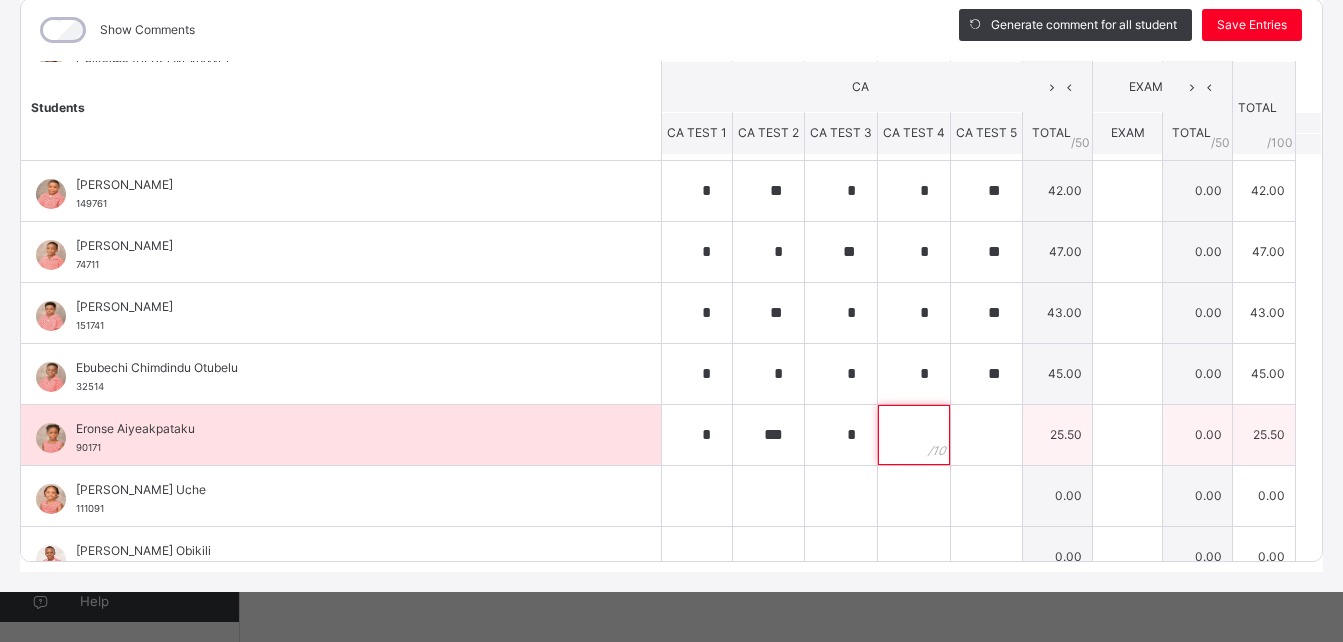 click at bounding box center (914, 435) 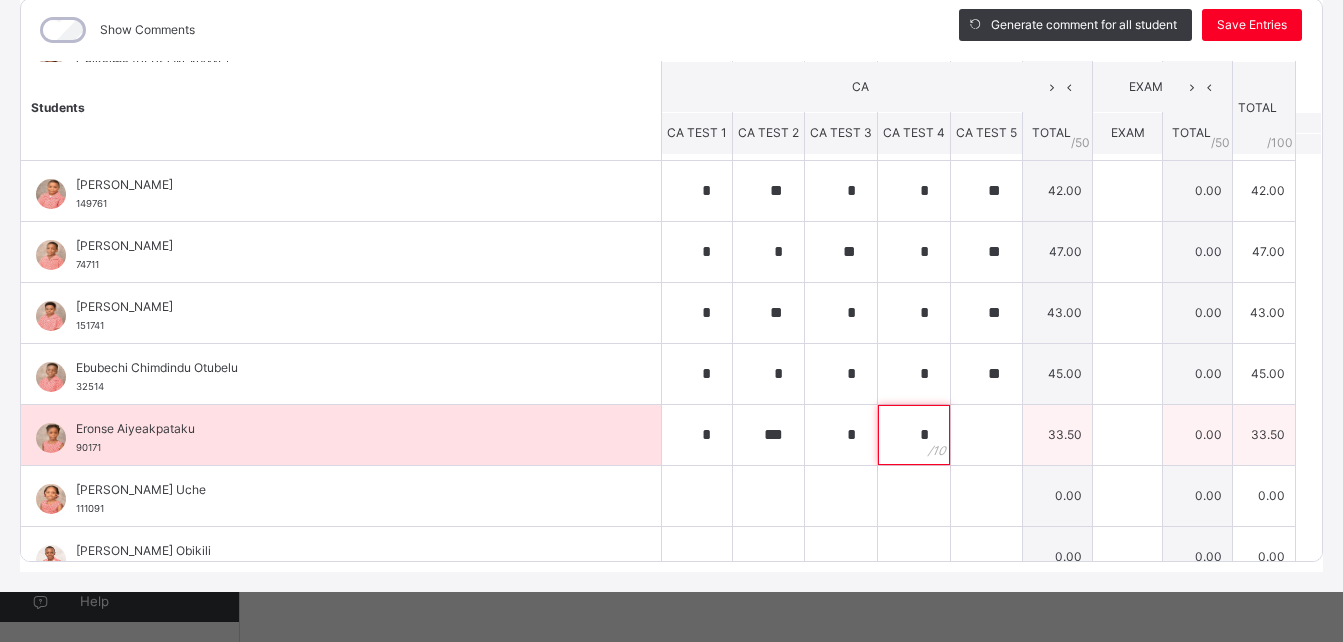 type on "*" 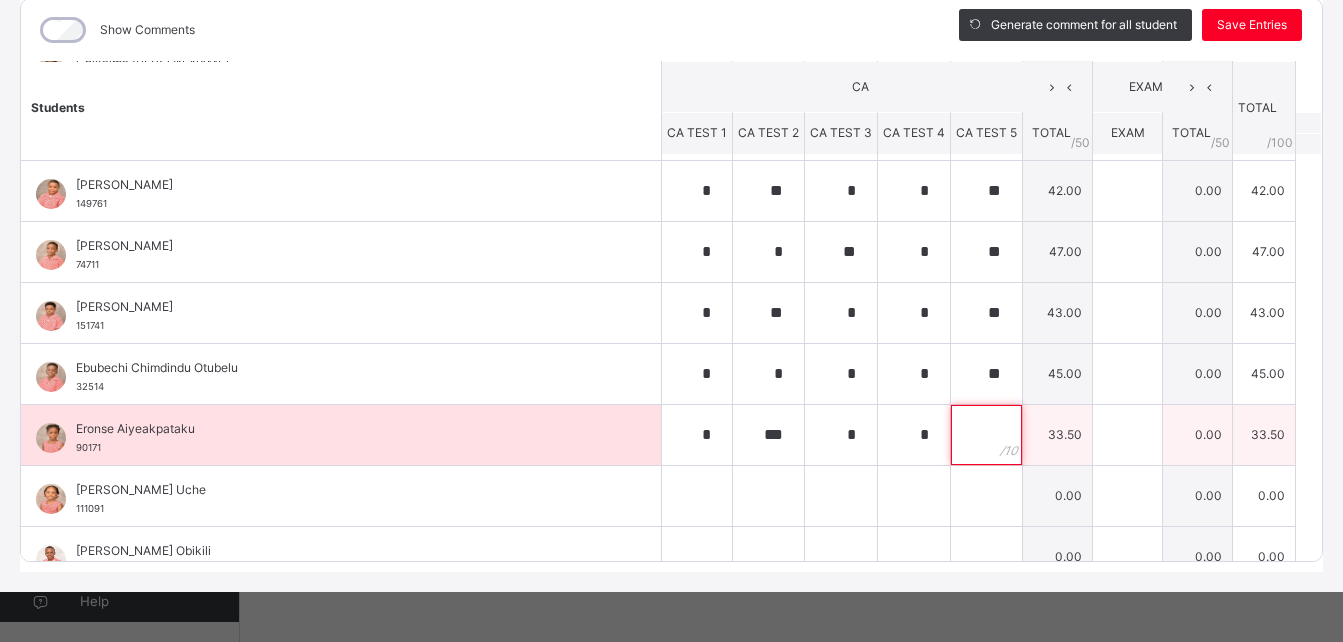 click at bounding box center (986, 435) 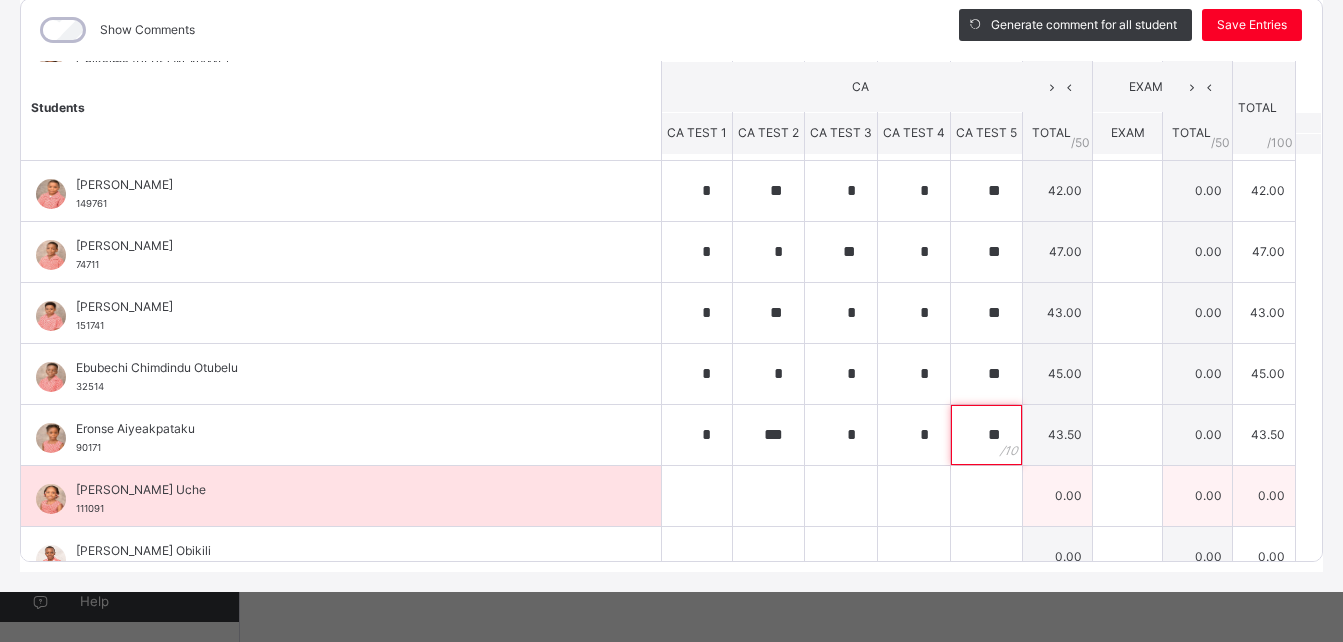 type on "**" 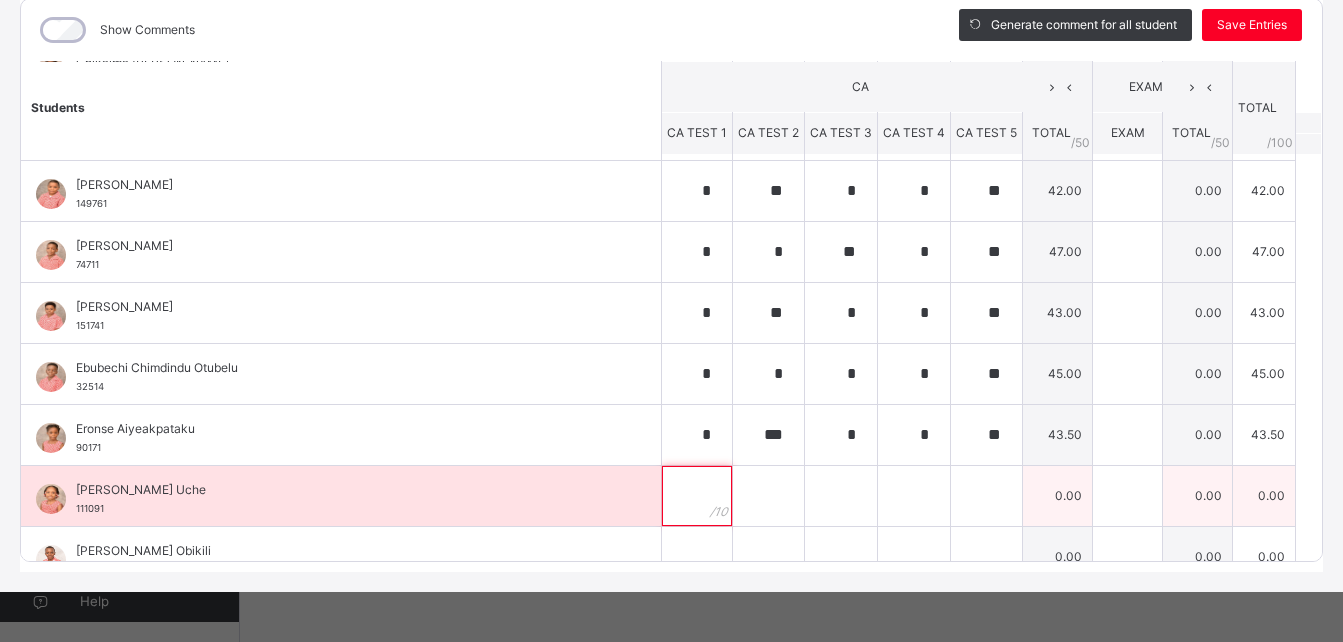 click at bounding box center [697, 496] 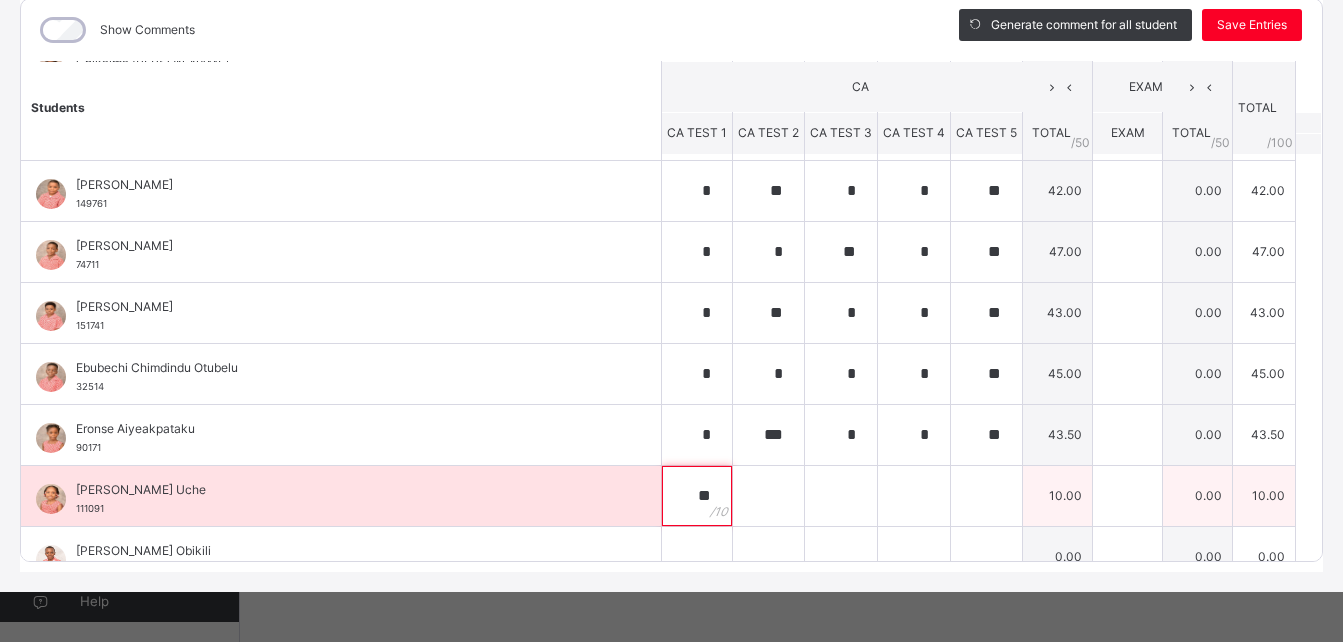 type on "**" 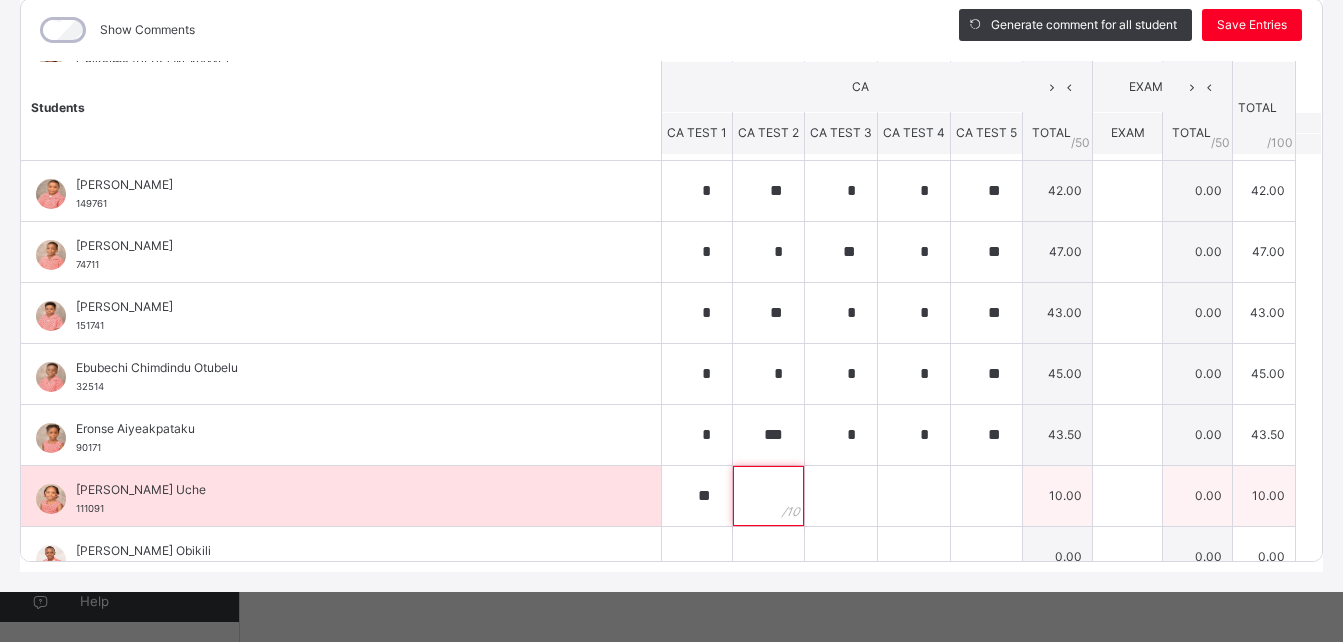 click at bounding box center [768, 496] 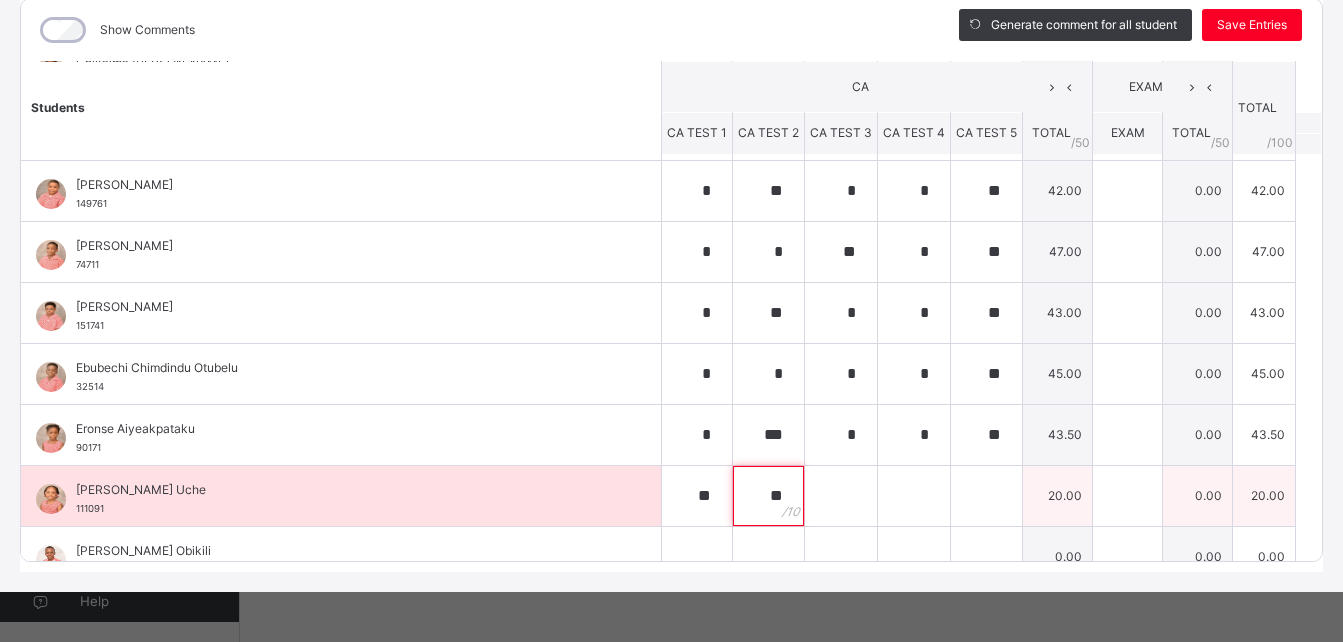 type on "**" 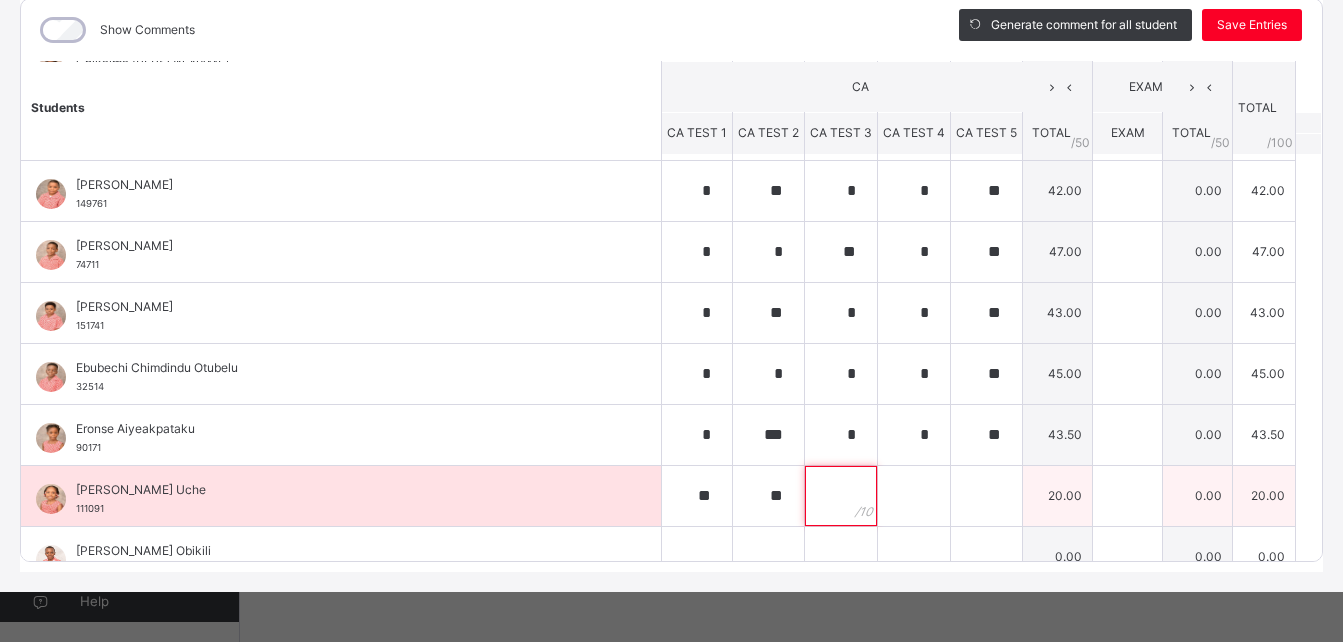 click at bounding box center [841, 496] 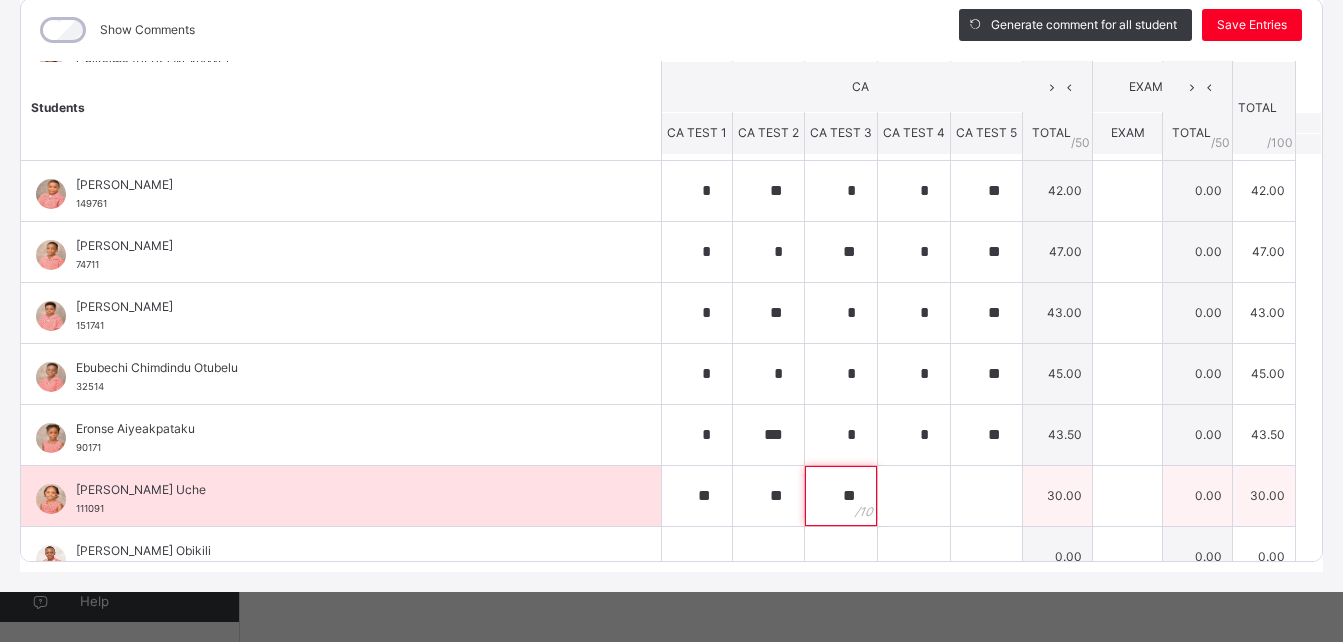 type on "**" 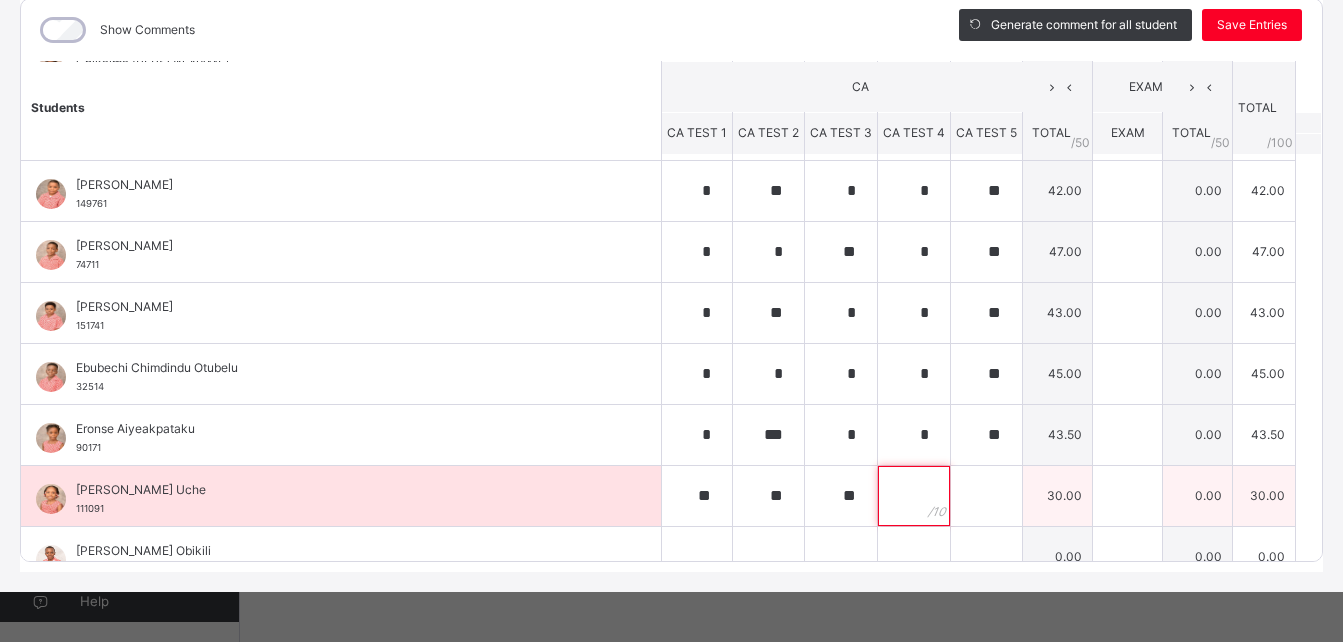 click at bounding box center [914, 496] 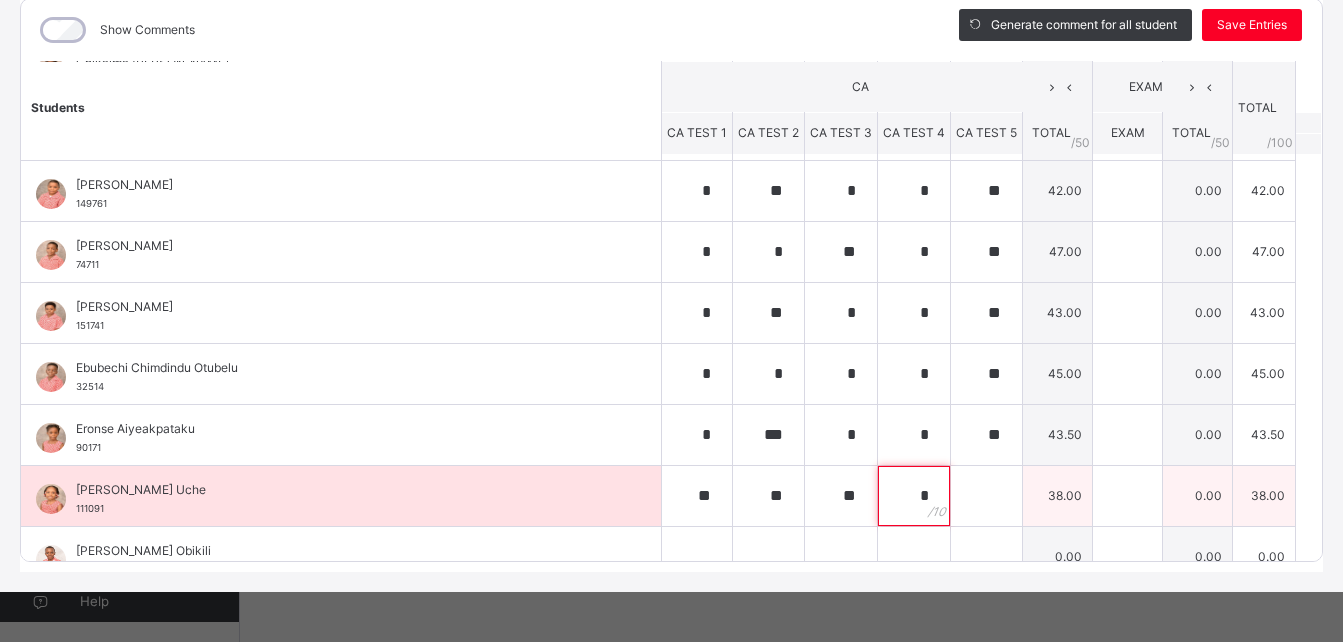 type on "*" 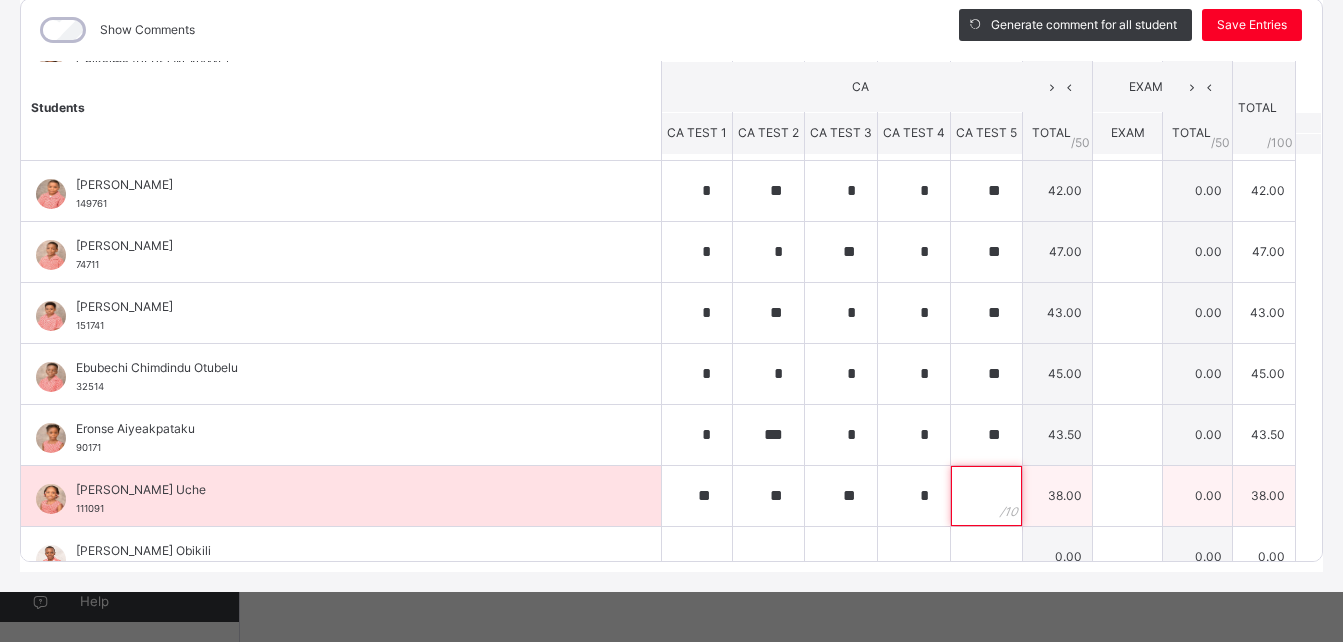 click at bounding box center (986, 496) 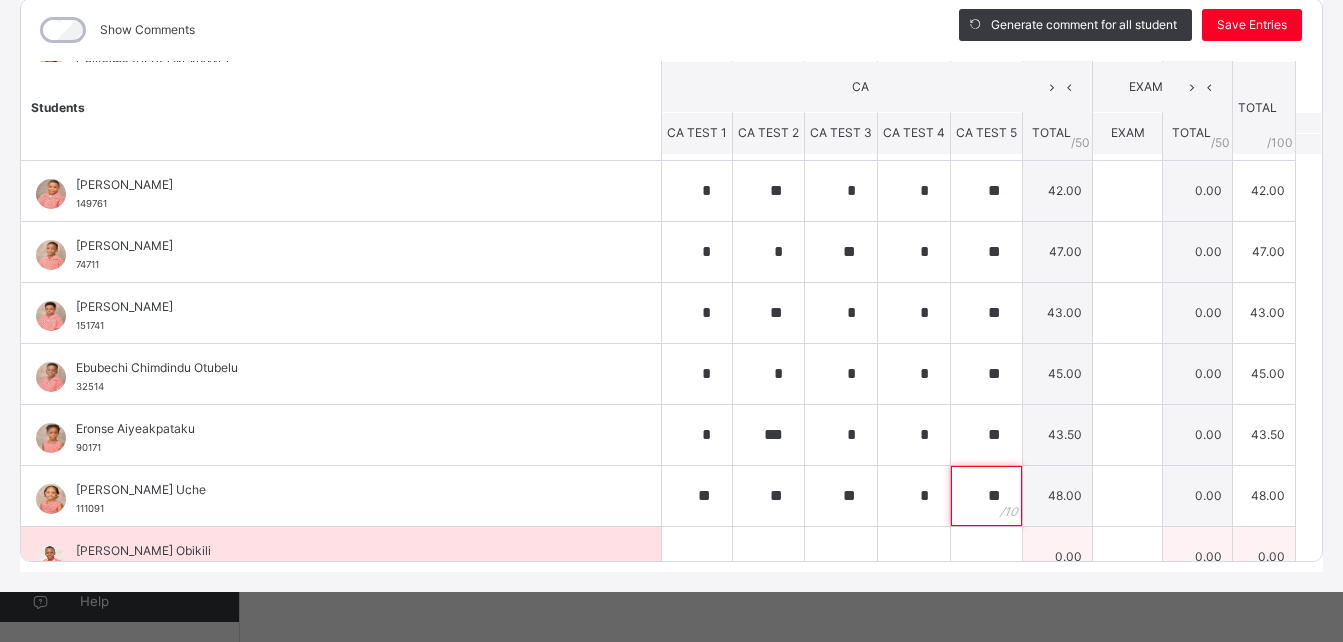 type on "**" 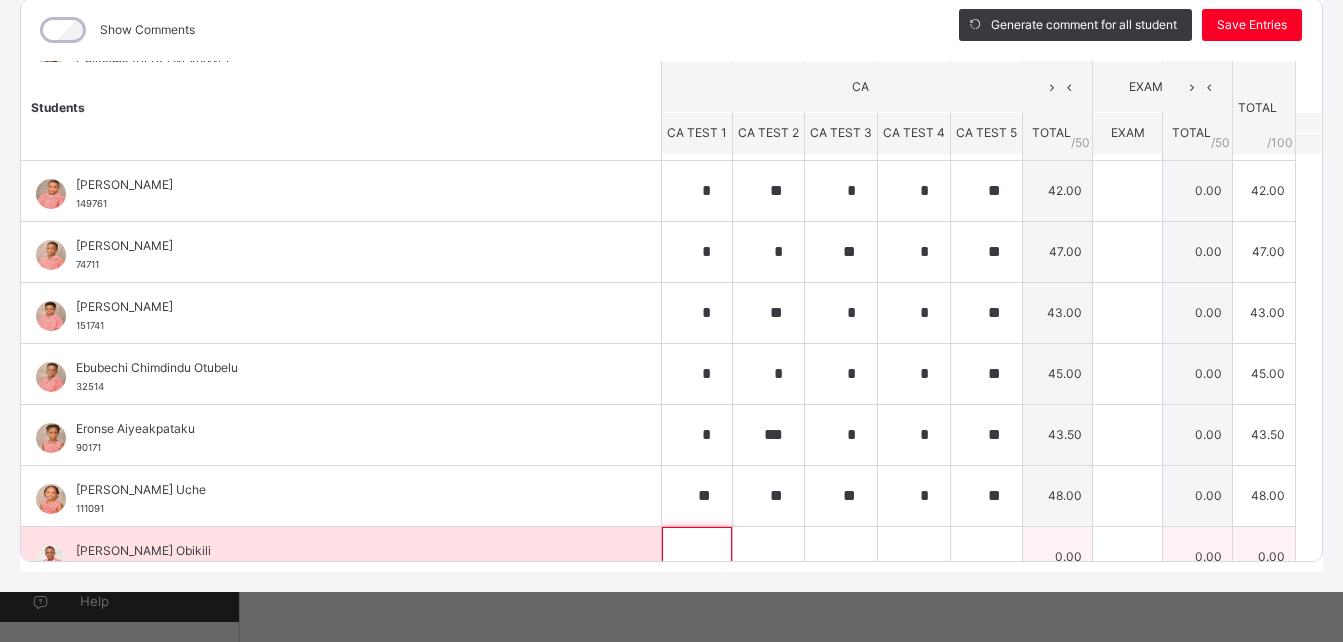click at bounding box center [697, 557] 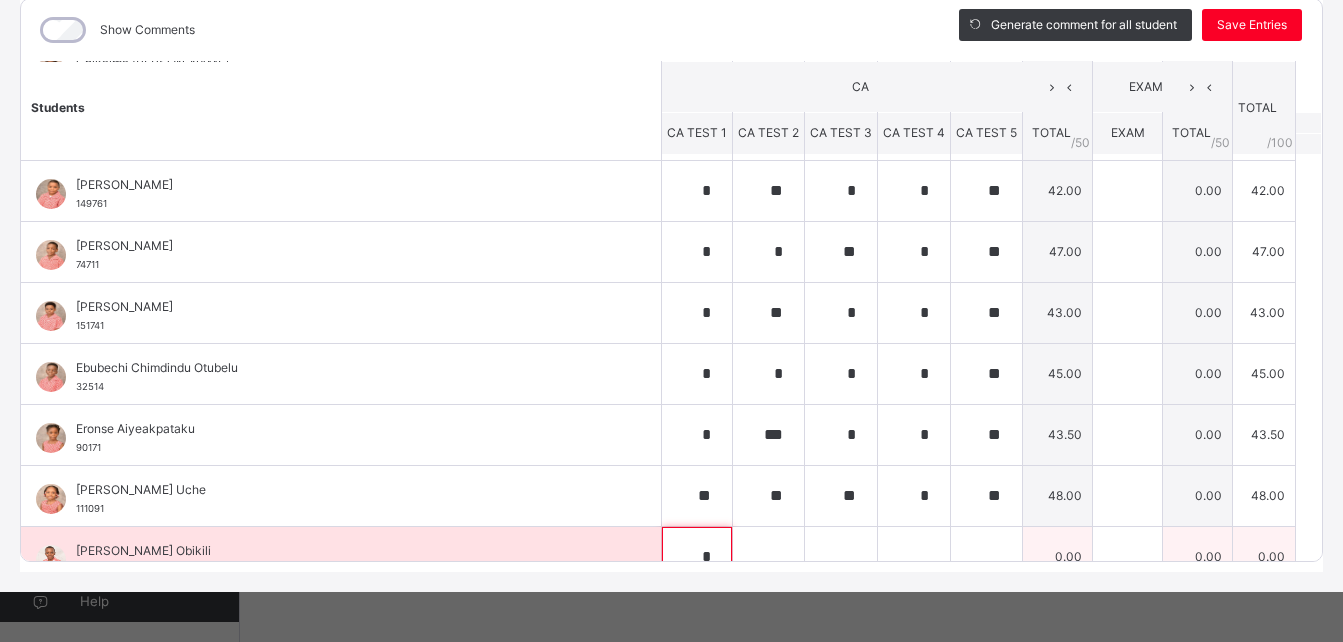 scroll, scrollTop: 244, scrollLeft: 0, axis: vertical 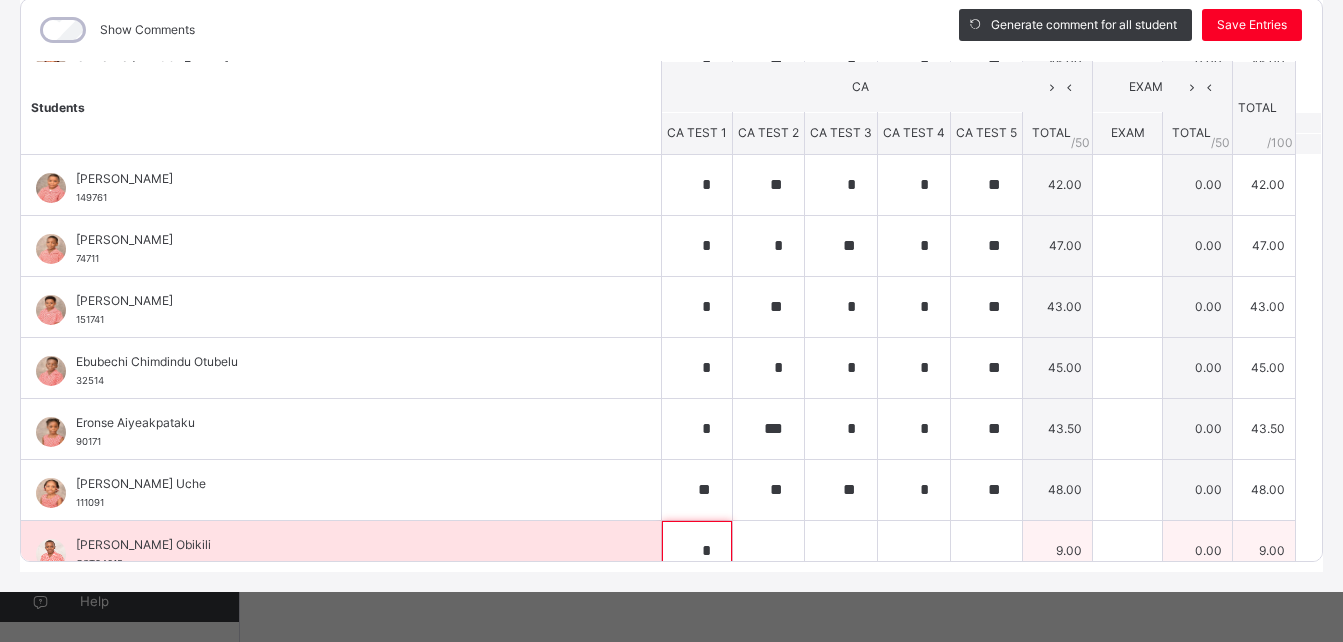 type on "*" 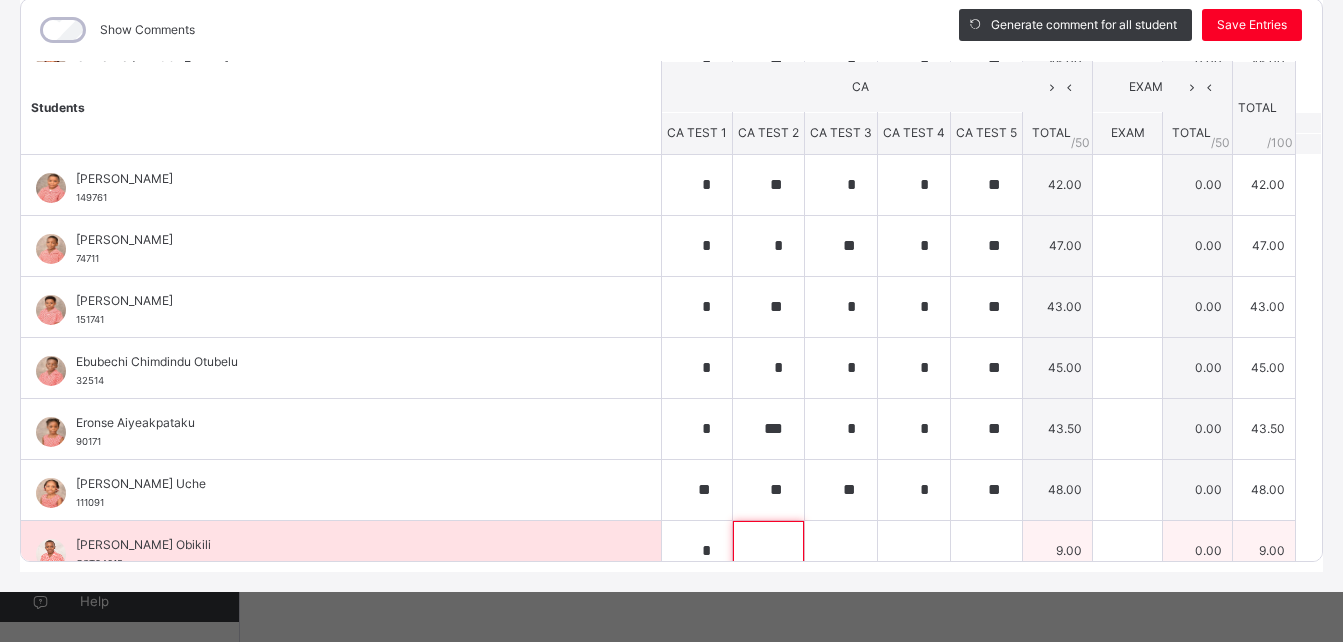 click at bounding box center (768, 551) 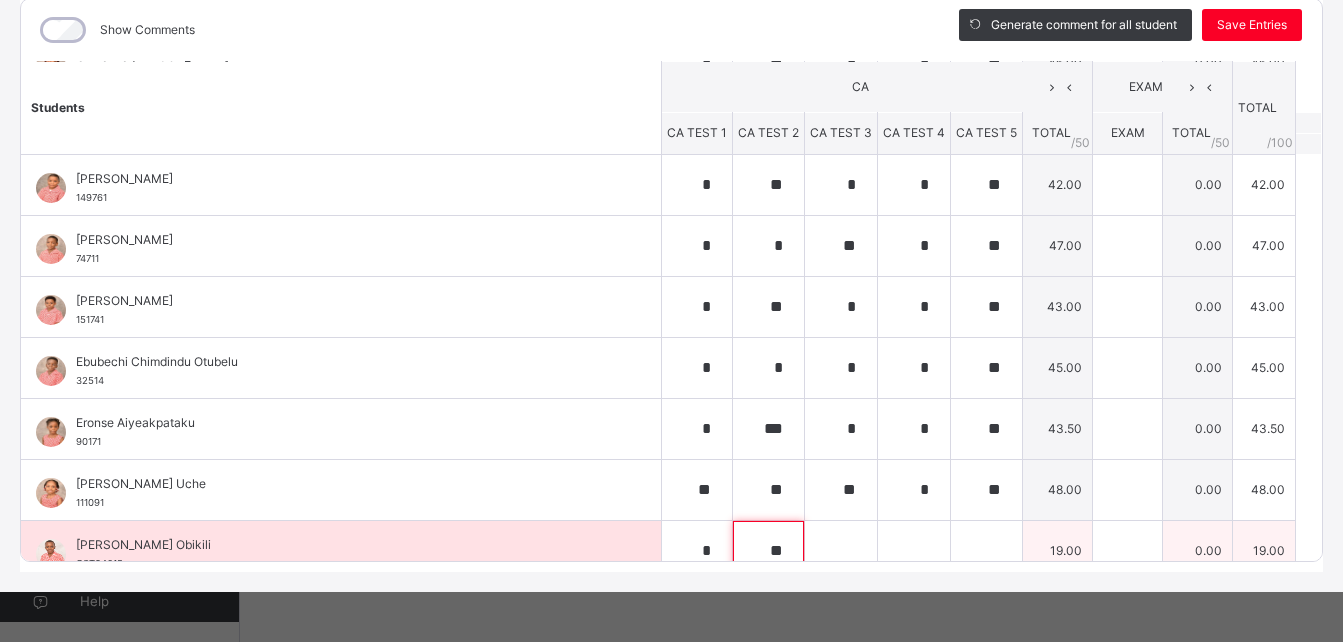 type on "**" 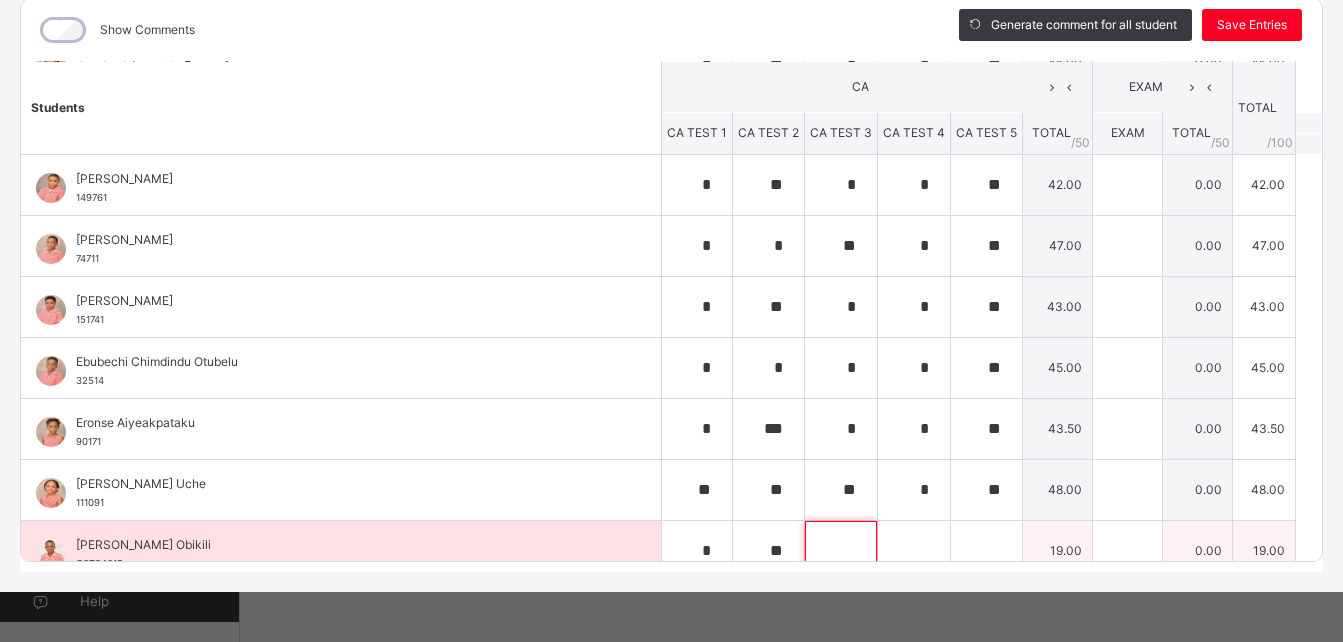 click at bounding box center [841, 551] 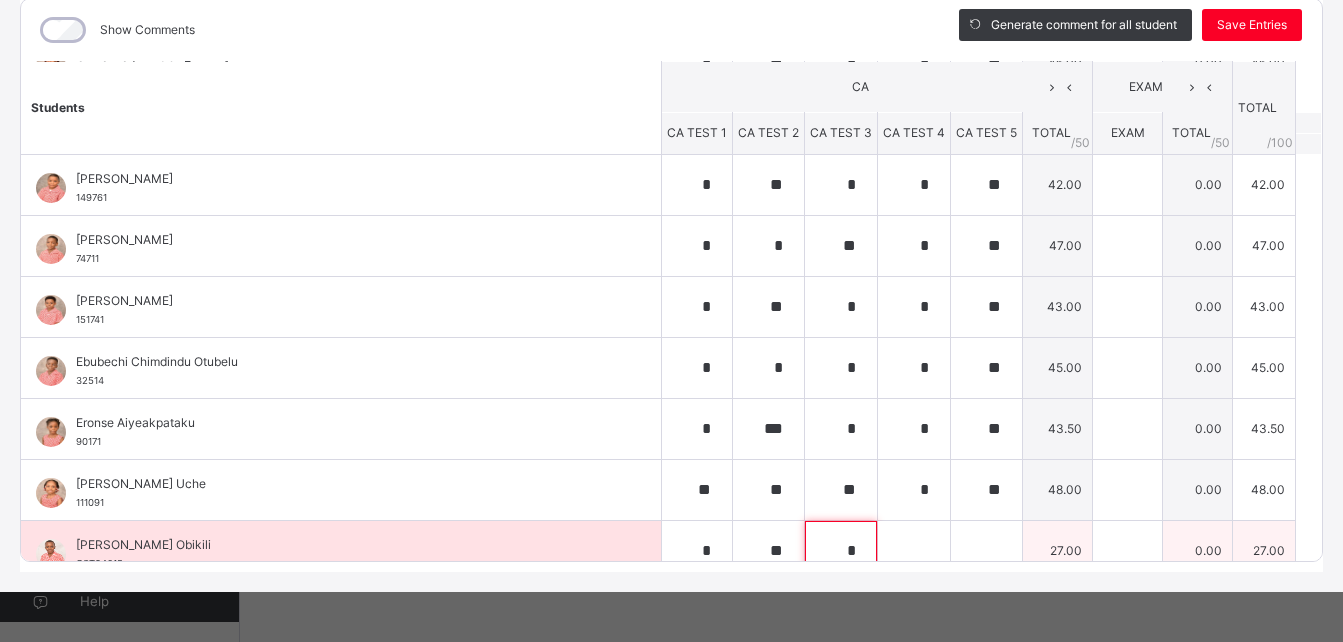 type on "*" 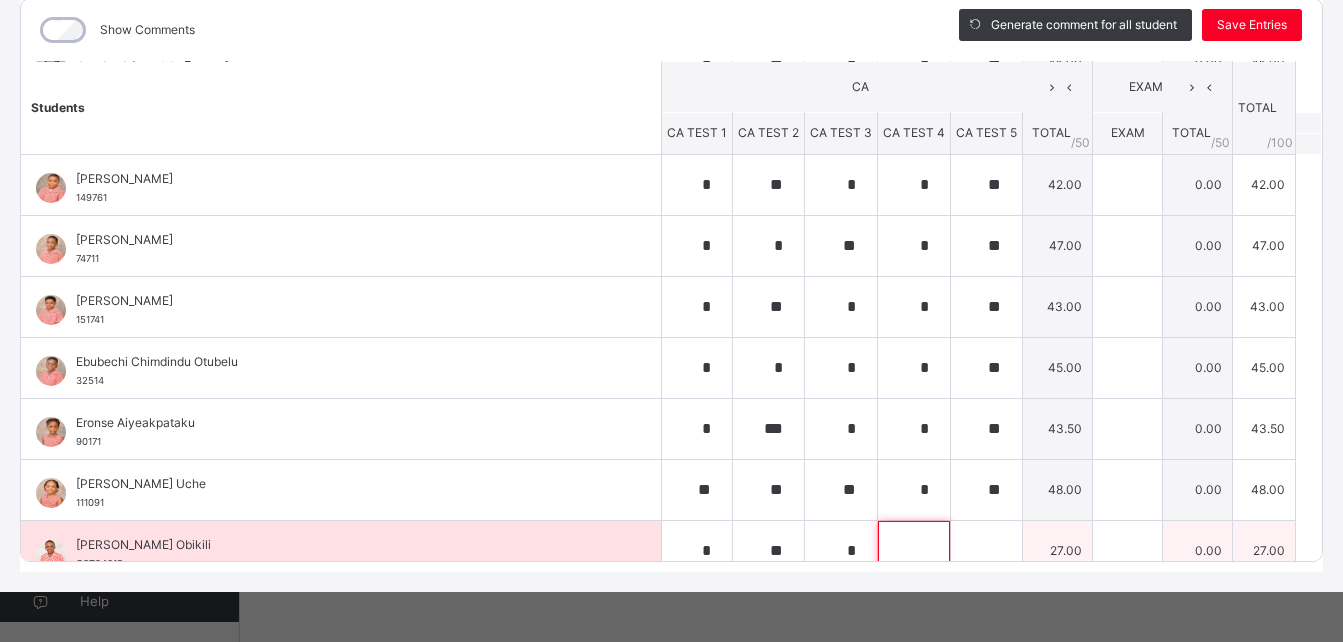 click at bounding box center (914, 551) 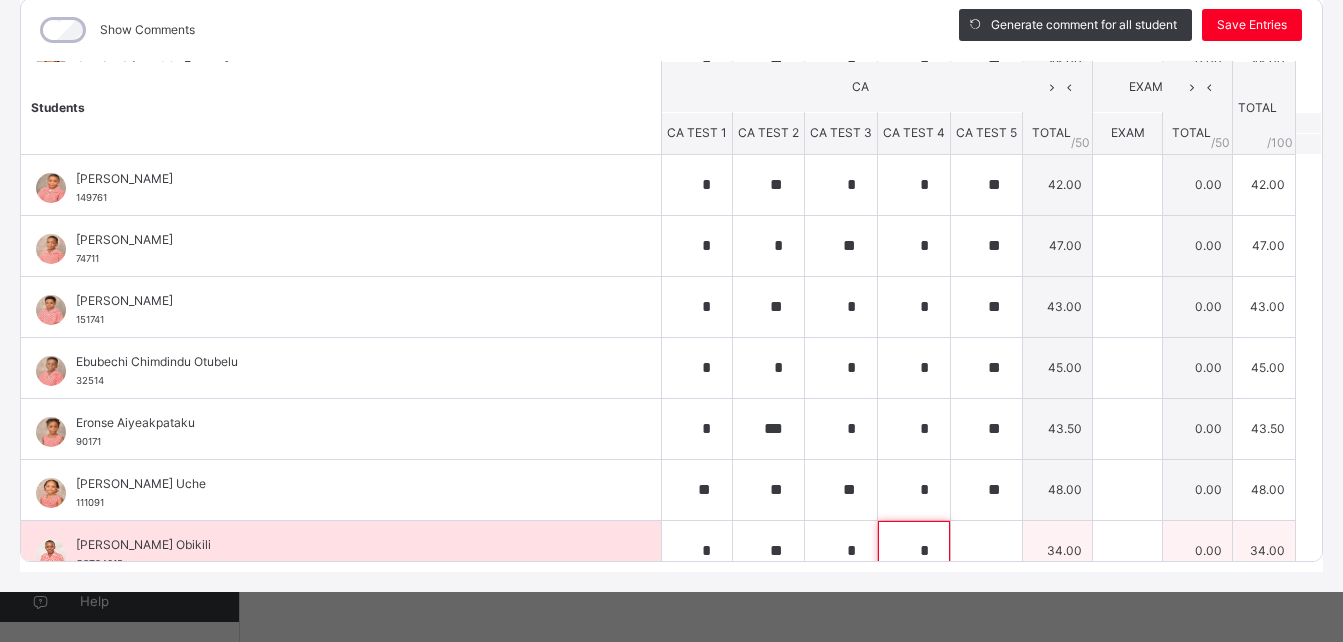 type on "*" 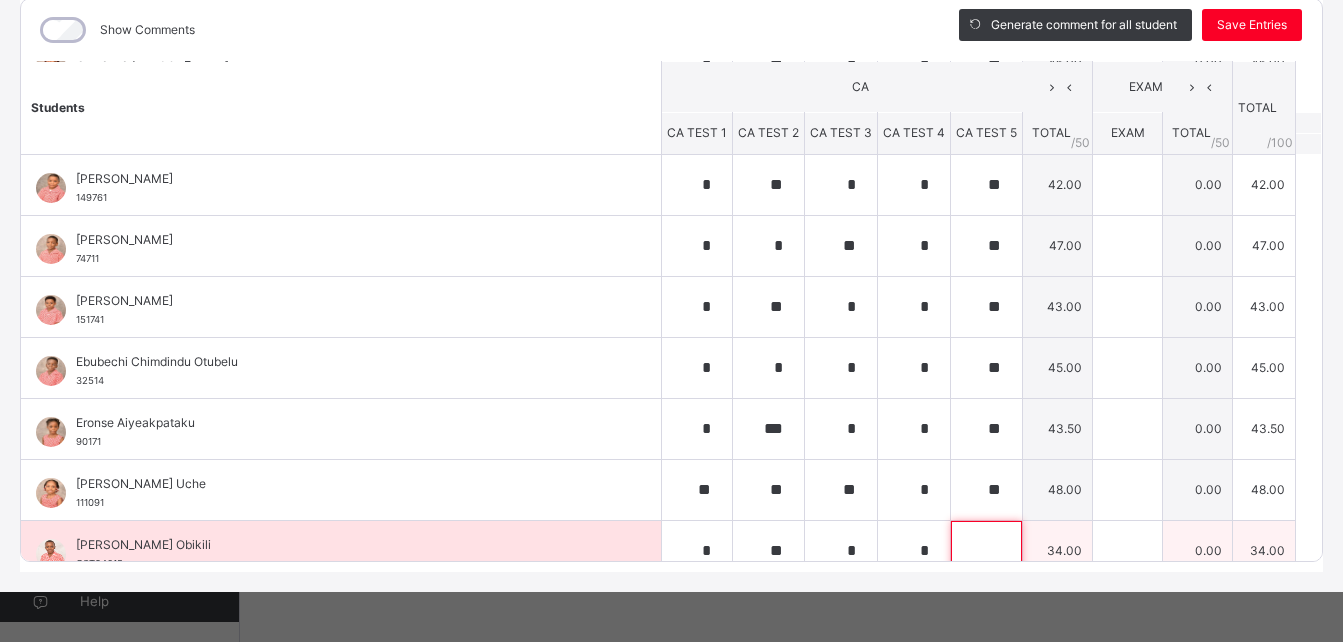 click at bounding box center (986, 551) 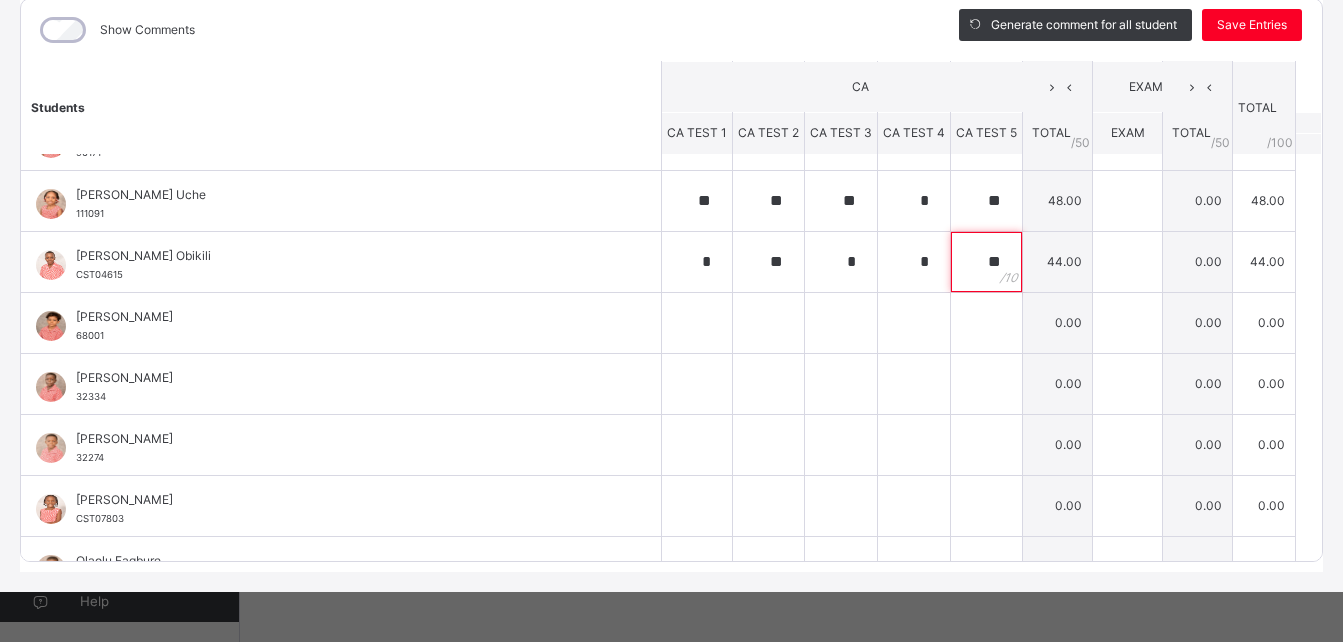 scroll, scrollTop: 550, scrollLeft: 0, axis: vertical 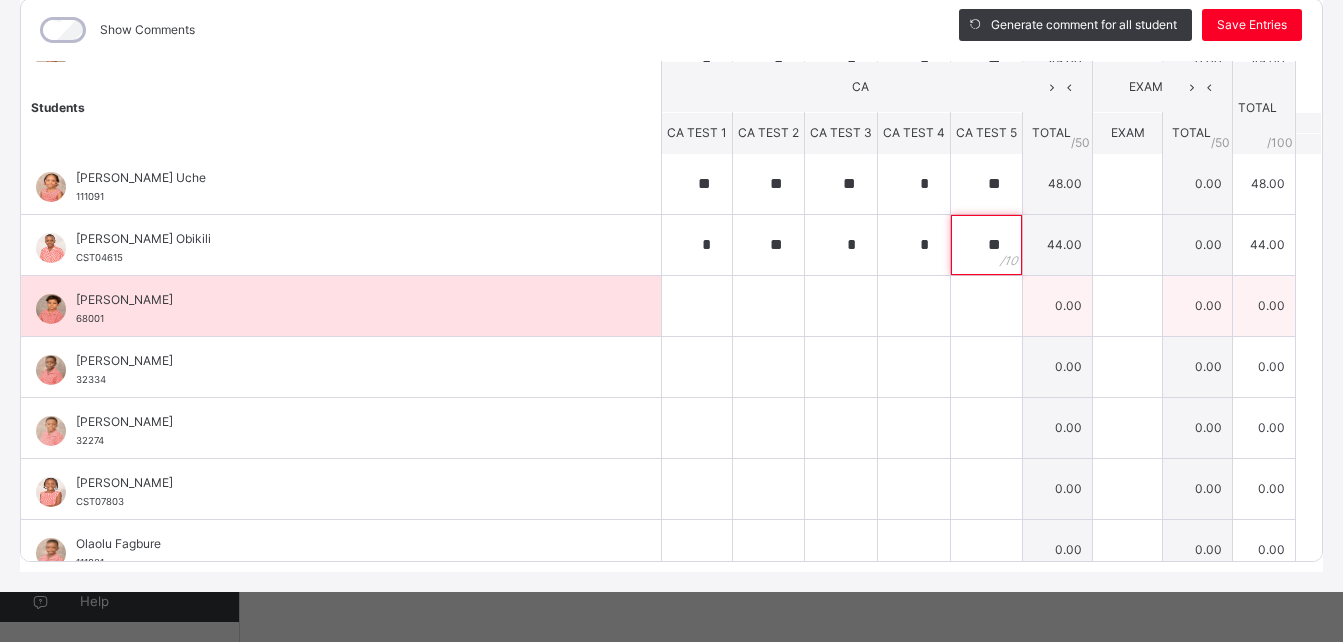 type on "**" 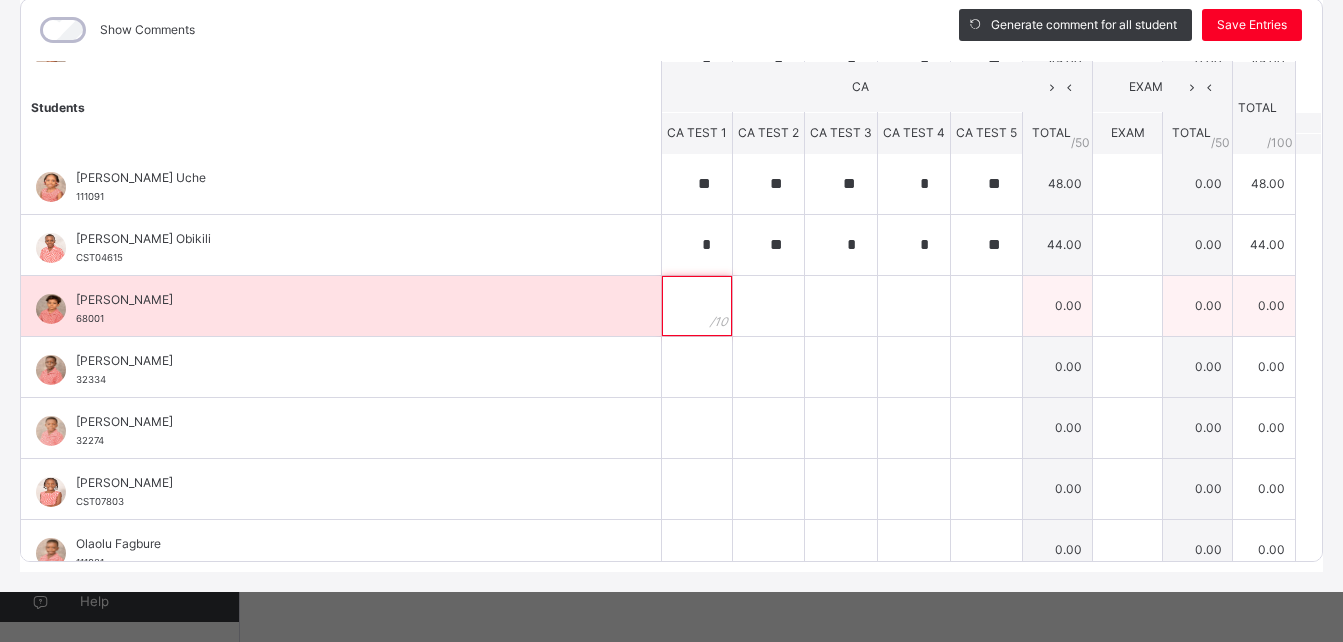 click at bounding box center (697, 306) 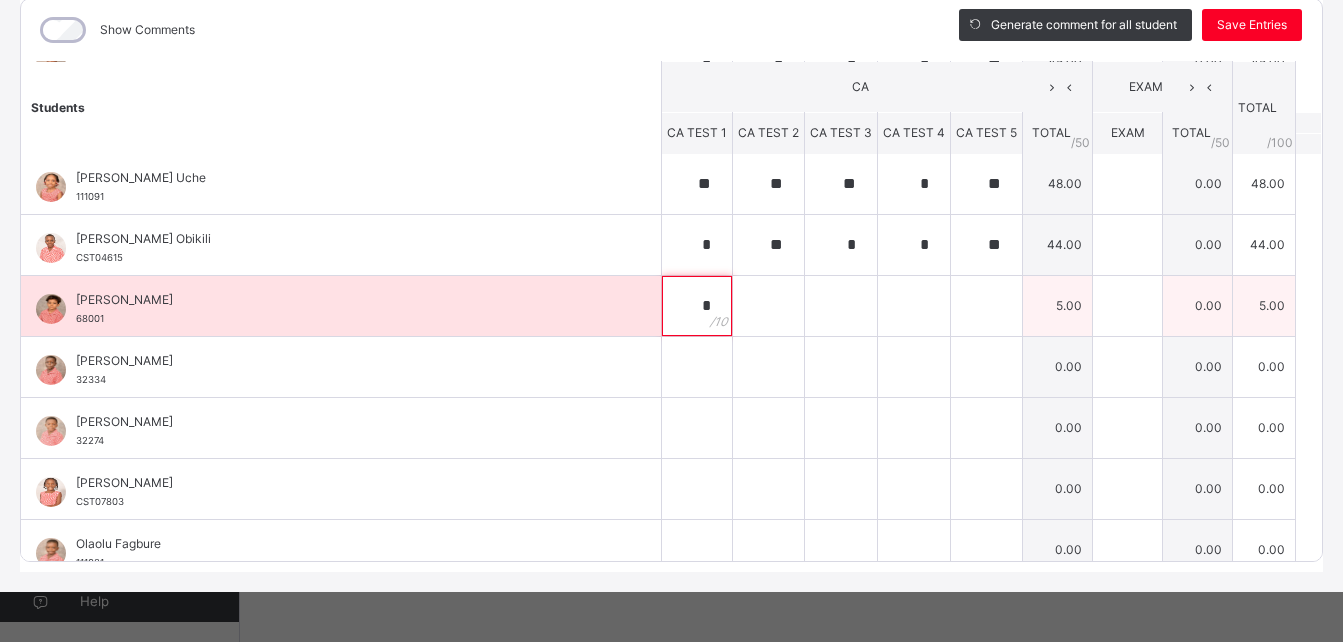 type on "*" 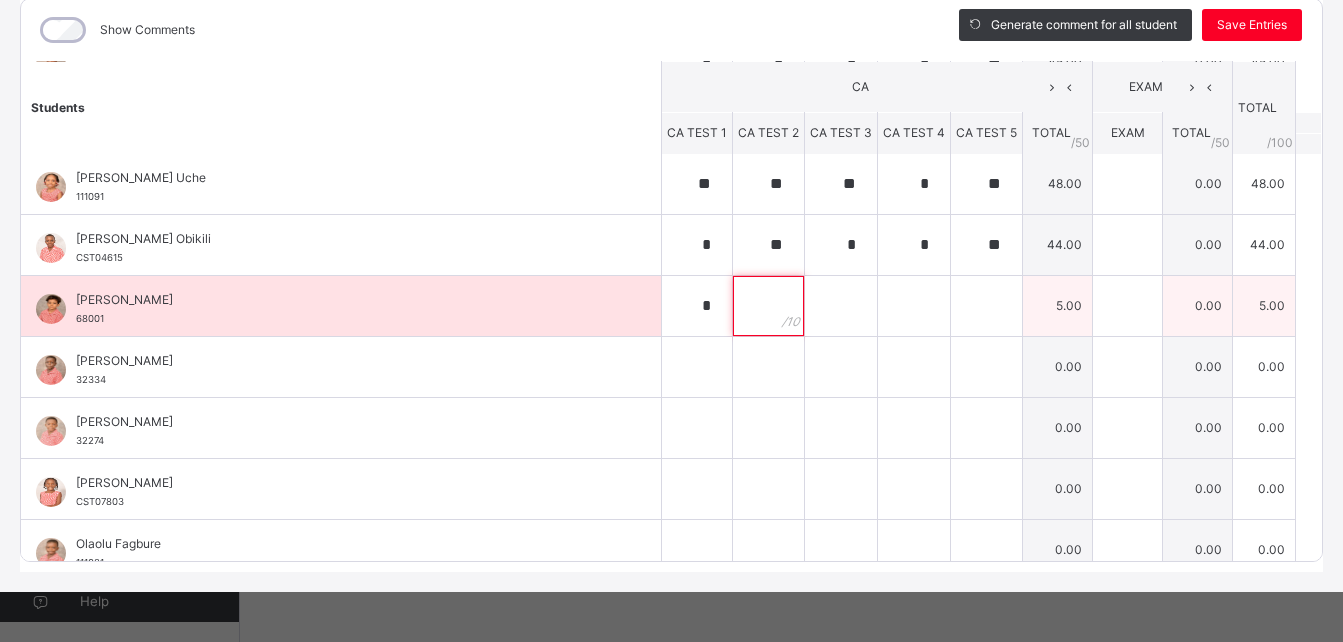 click at bounding box center [768, 306] 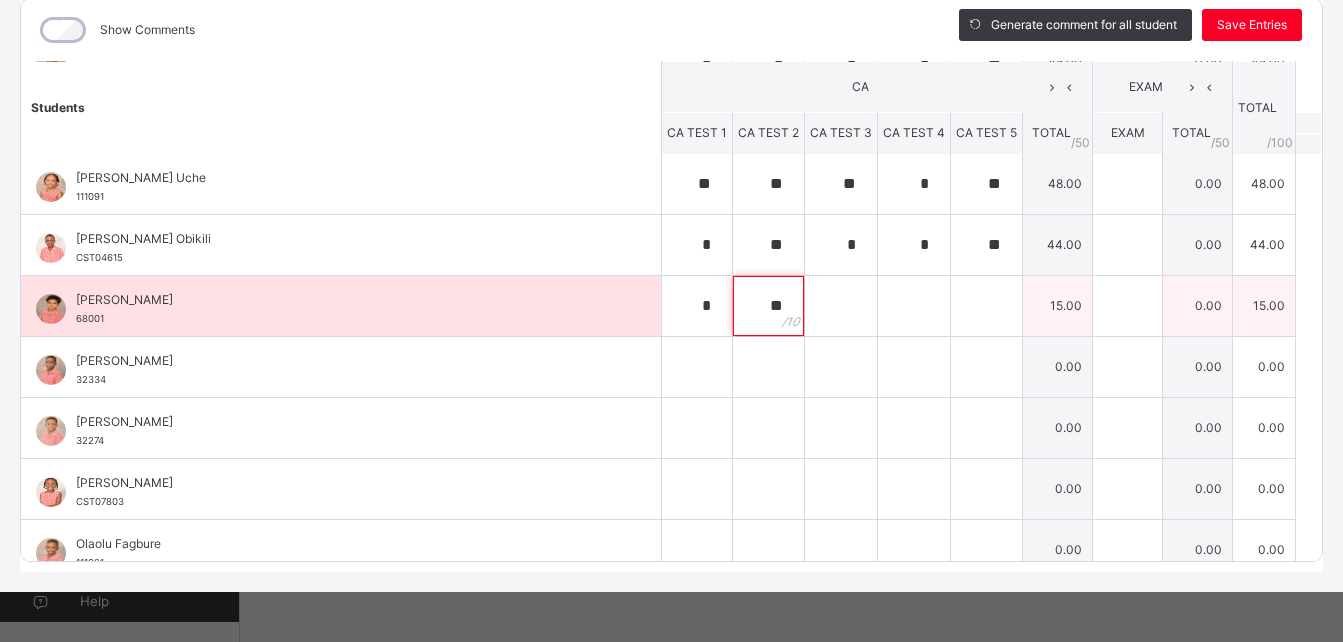 type on "**" 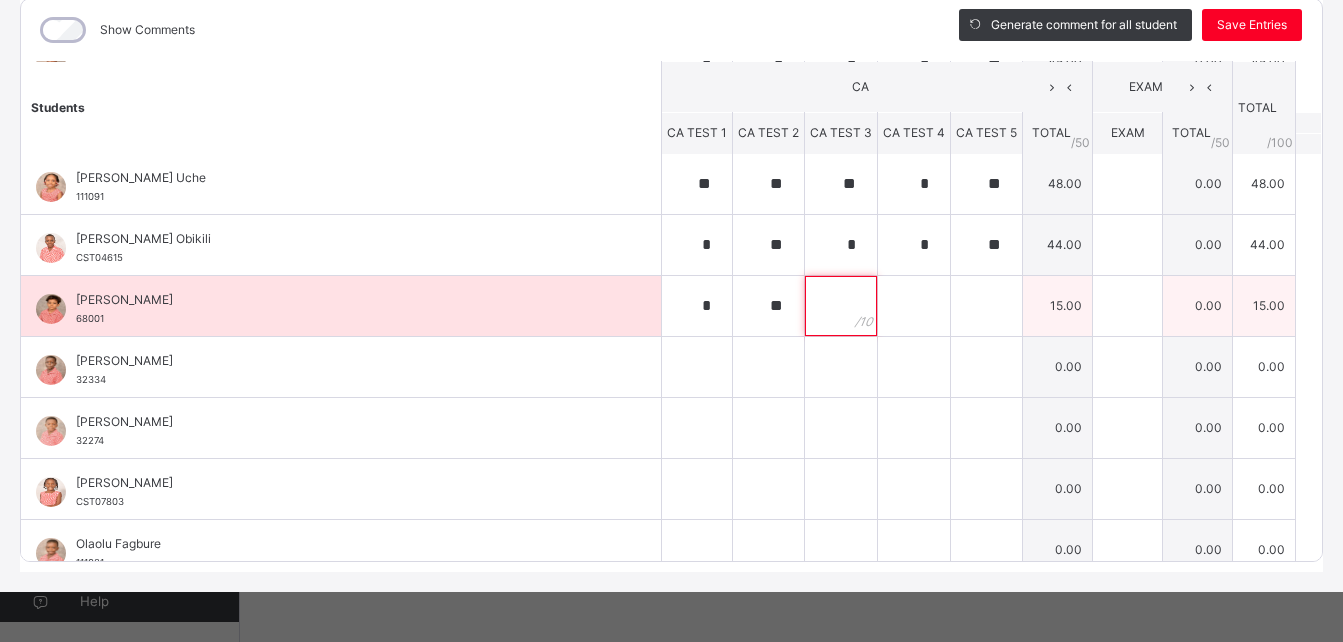 click at bounding box center (841, 306) 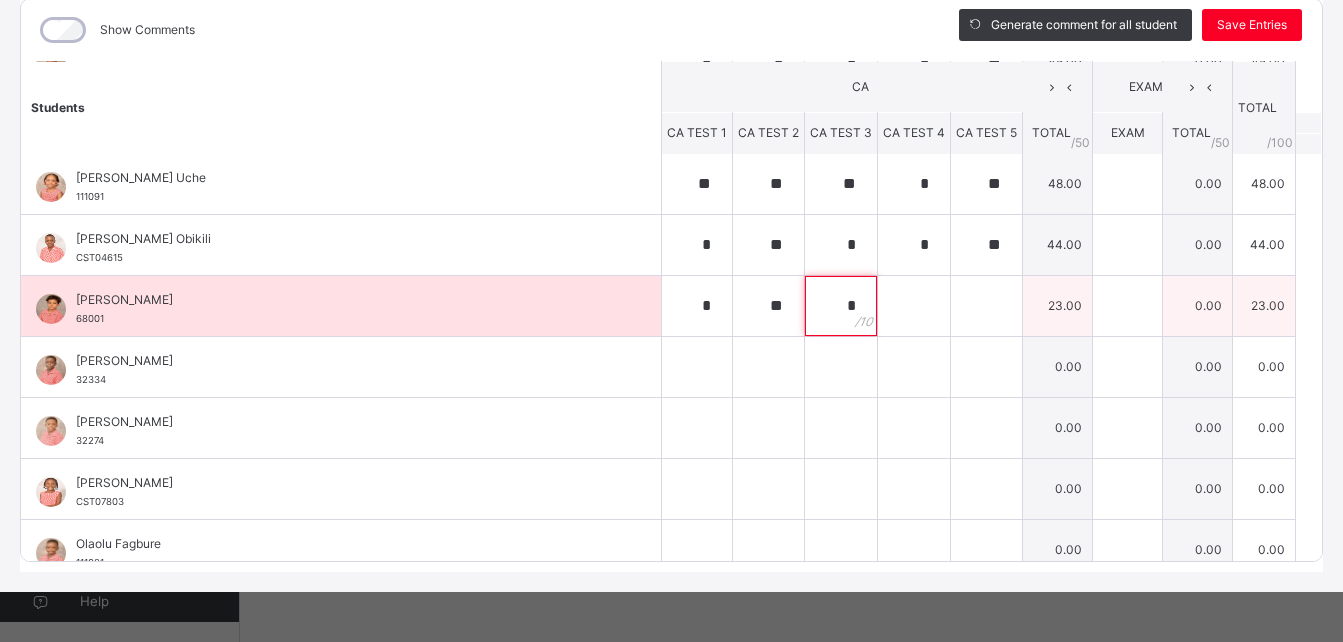 type on "*" 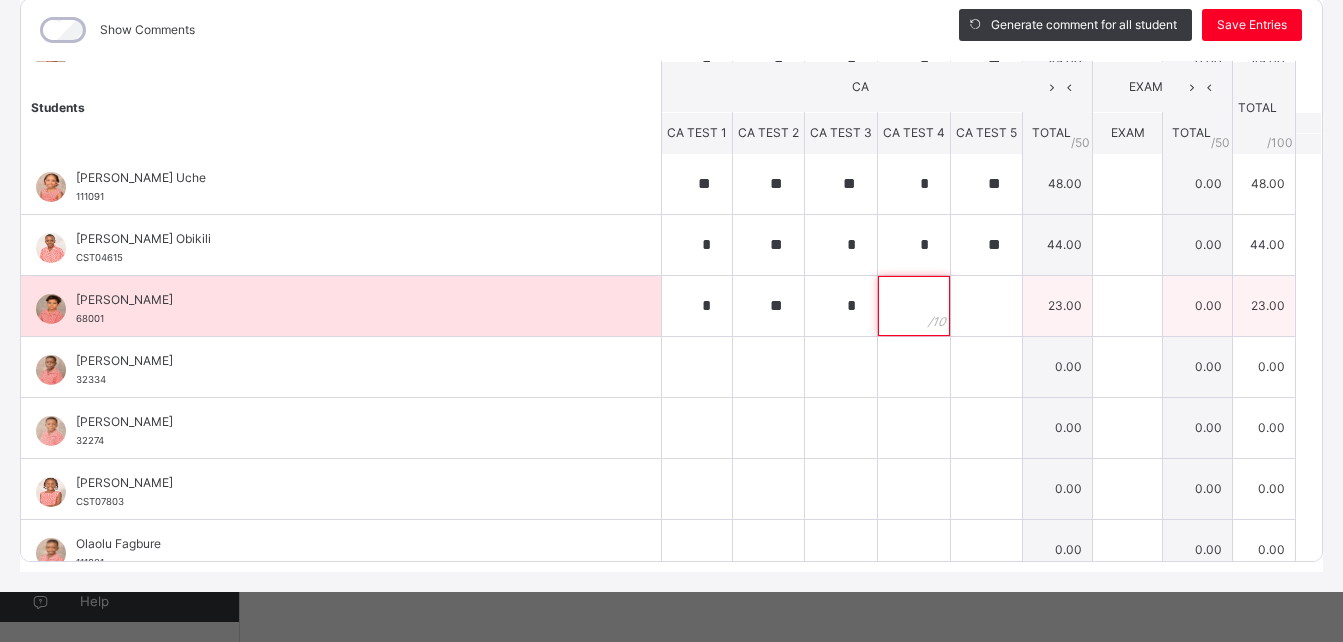 click at bounding box center (914, 306) 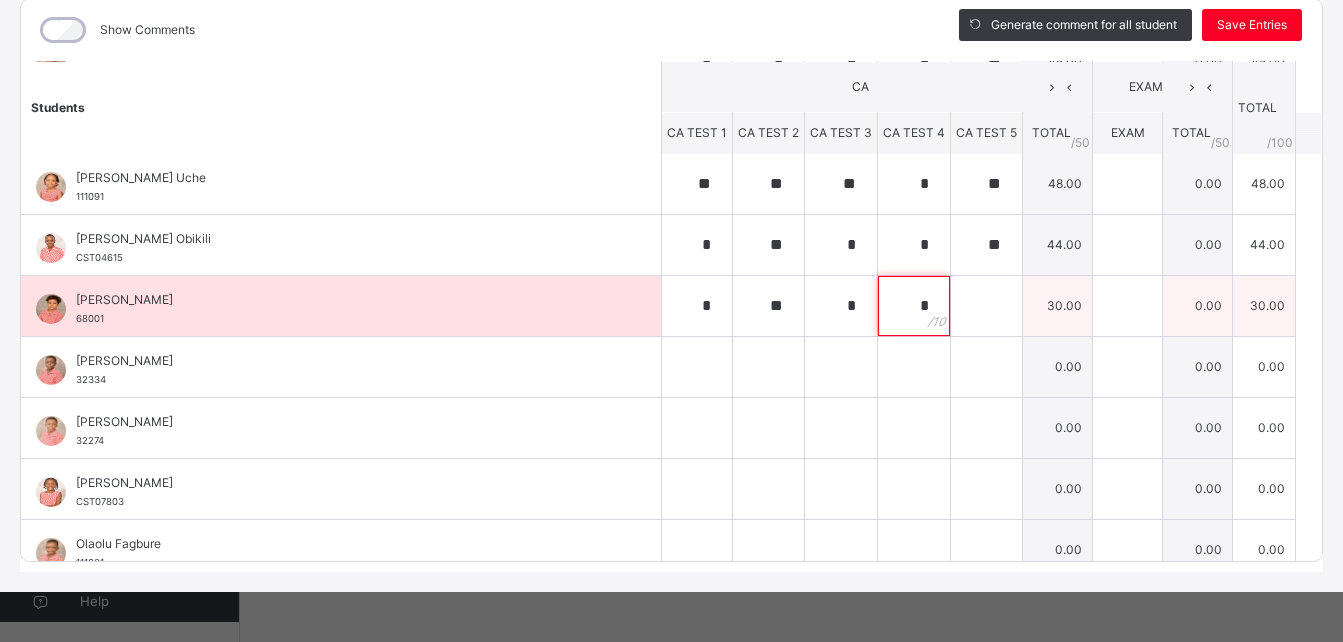 type on "*" 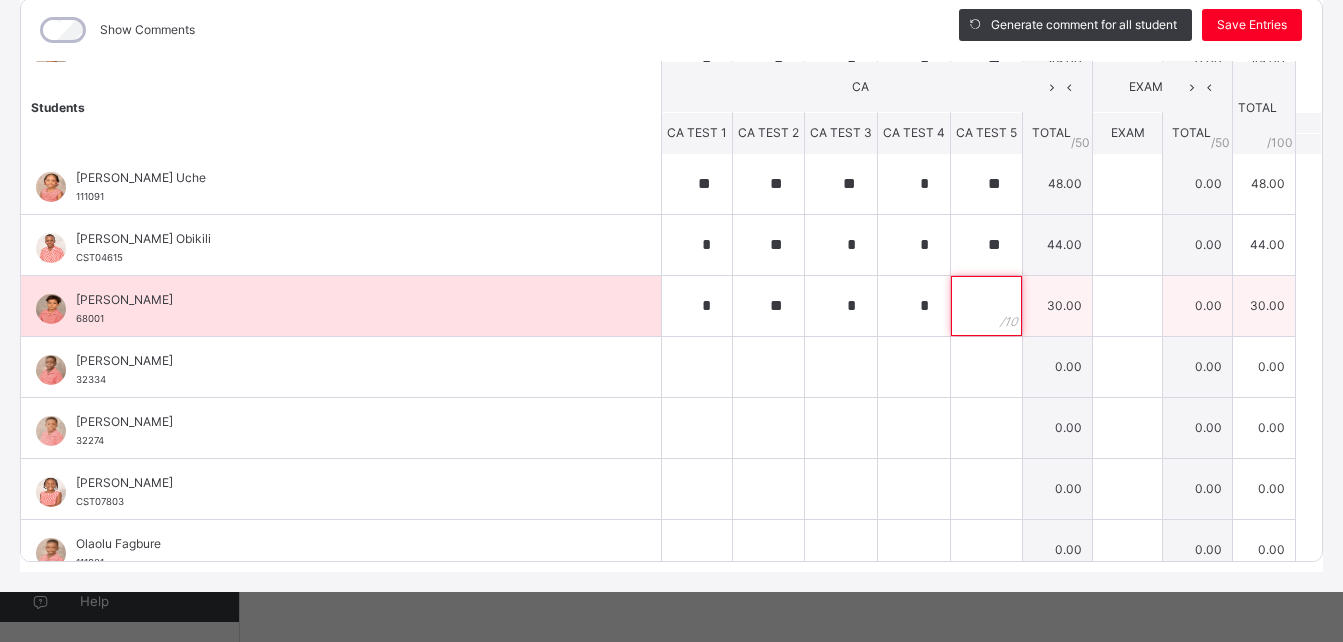 click at bounding box center (986, 306) 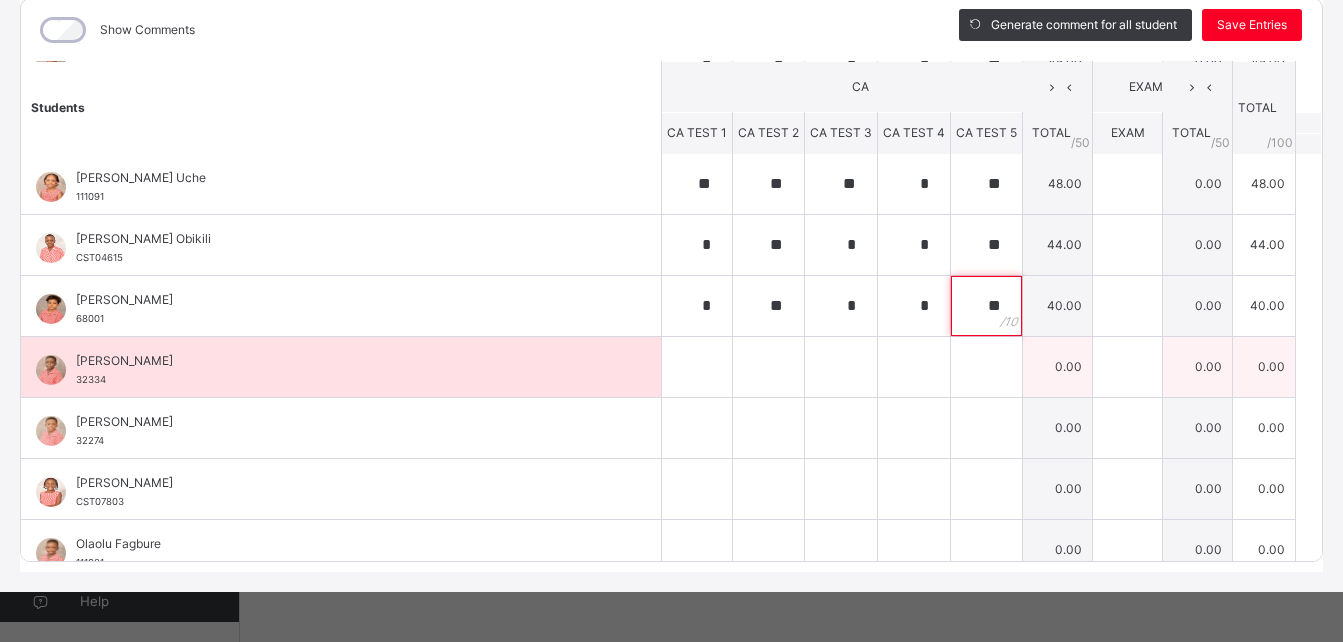 type on "**" 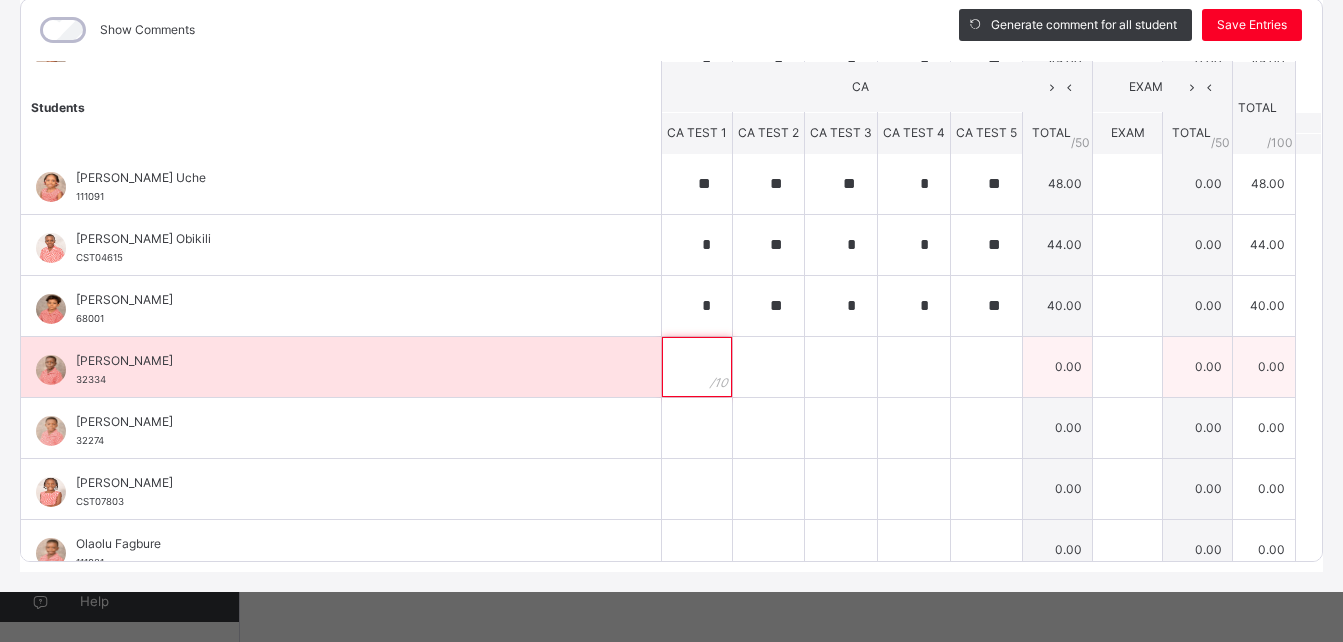 click at bounding box center [697, 367] 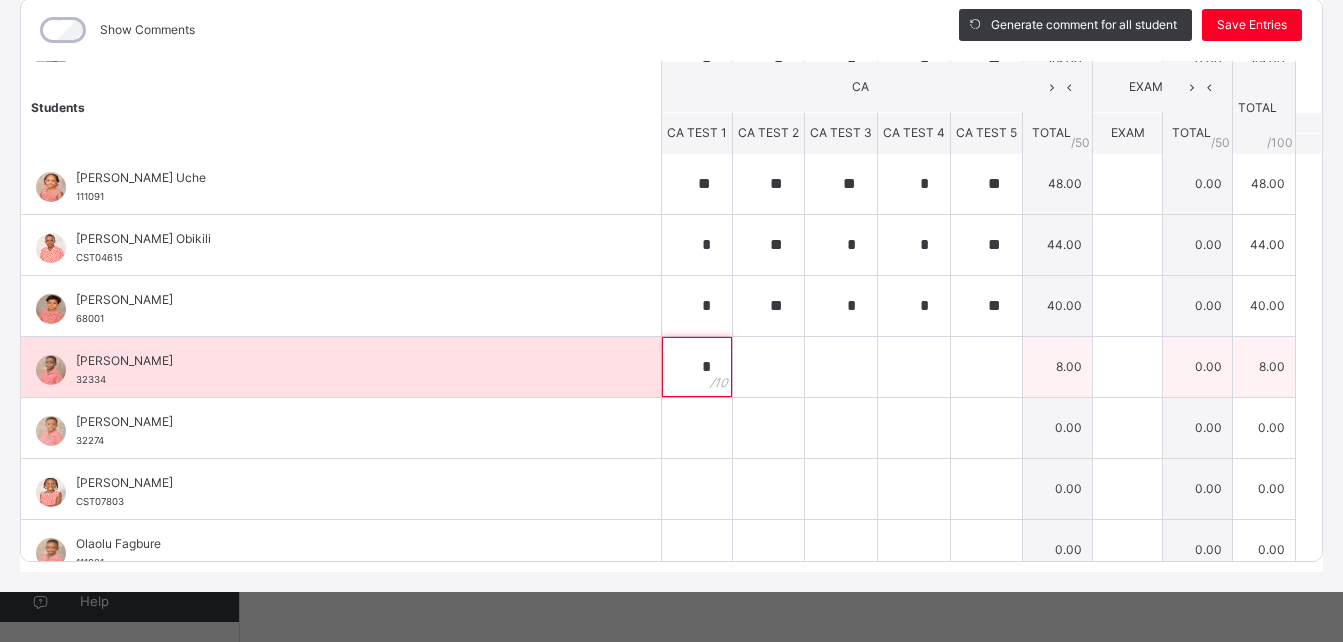 type on "*" 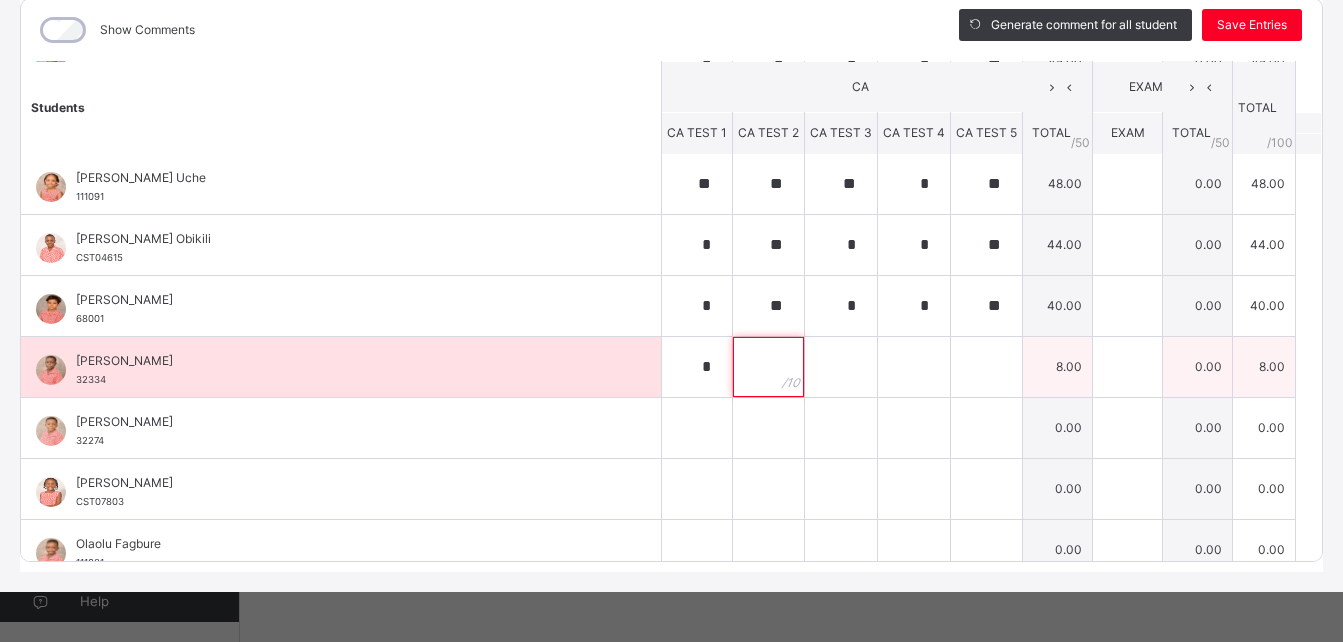 click at bounding box center [768, 367] 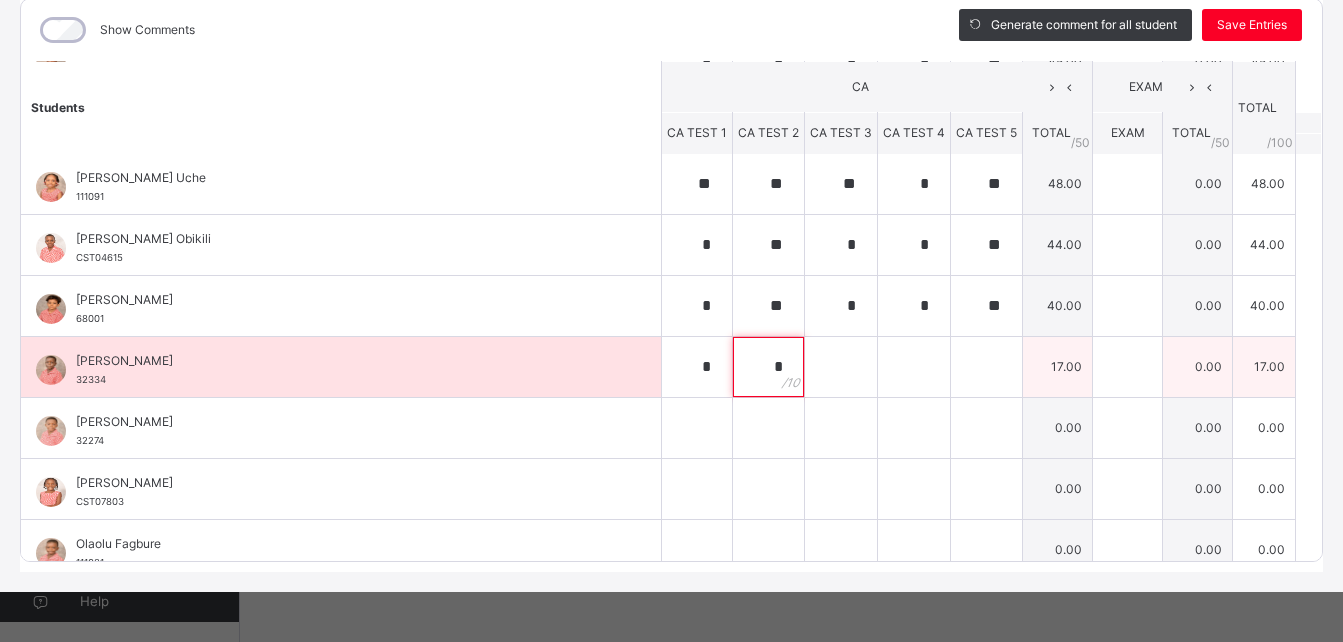 type on "*" 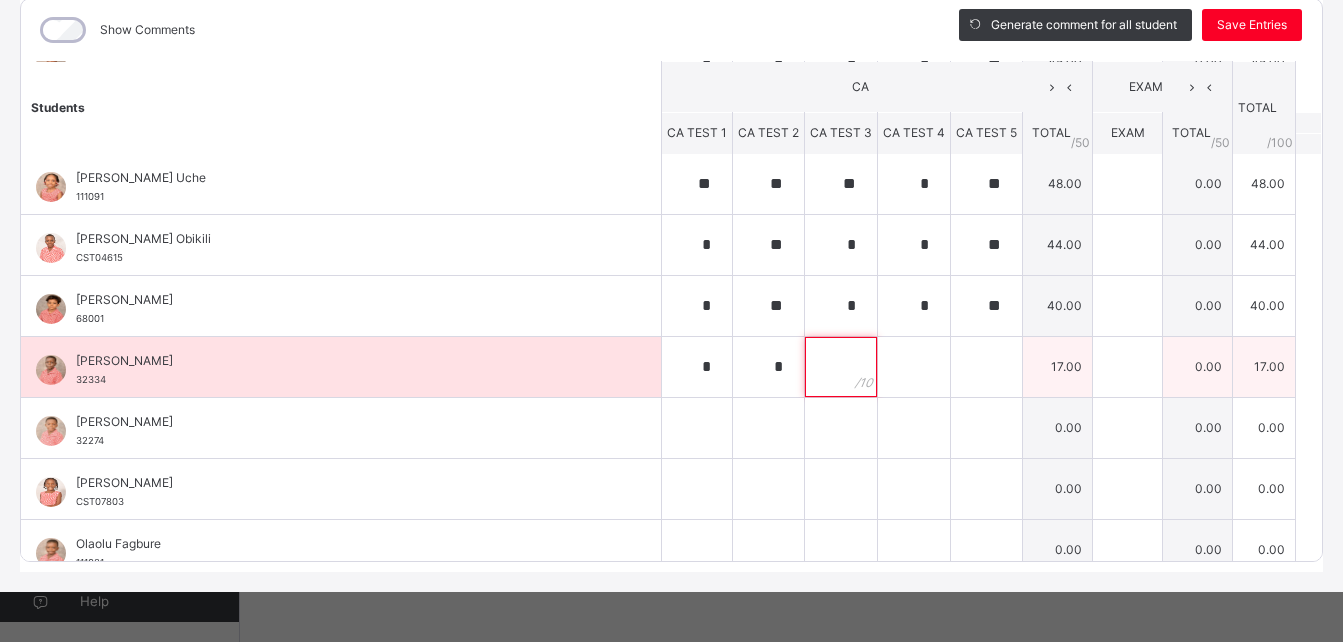 click at bounding box center (841, 367) 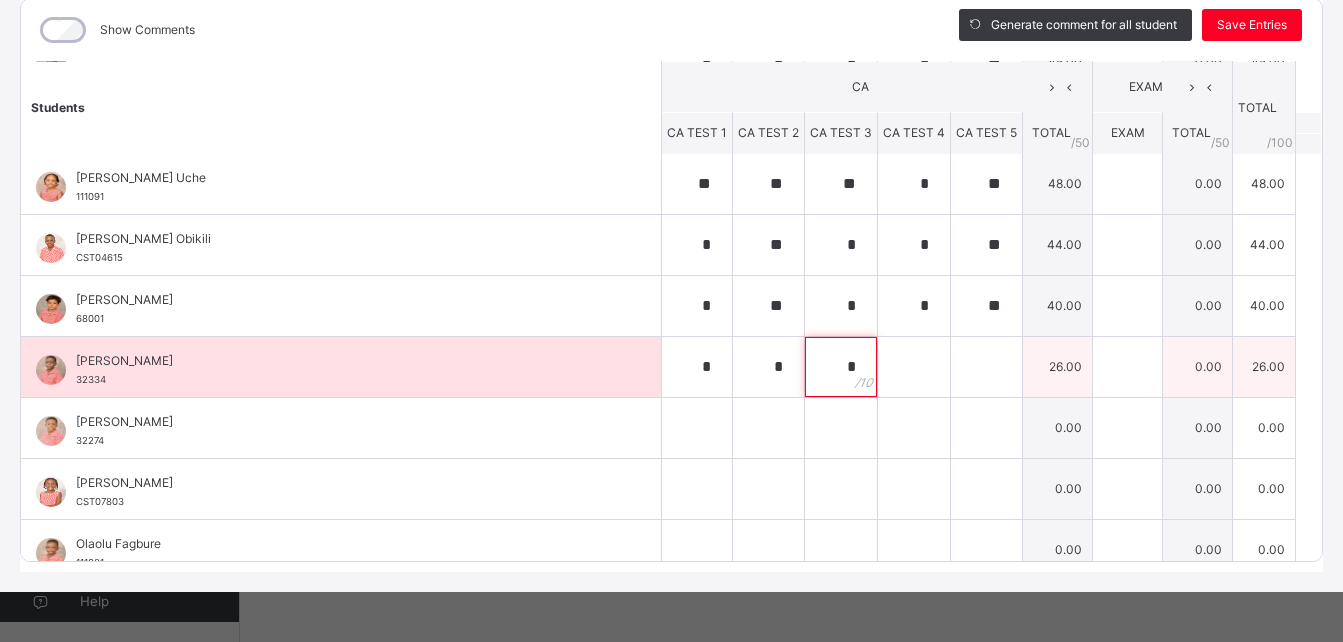 type on "*" 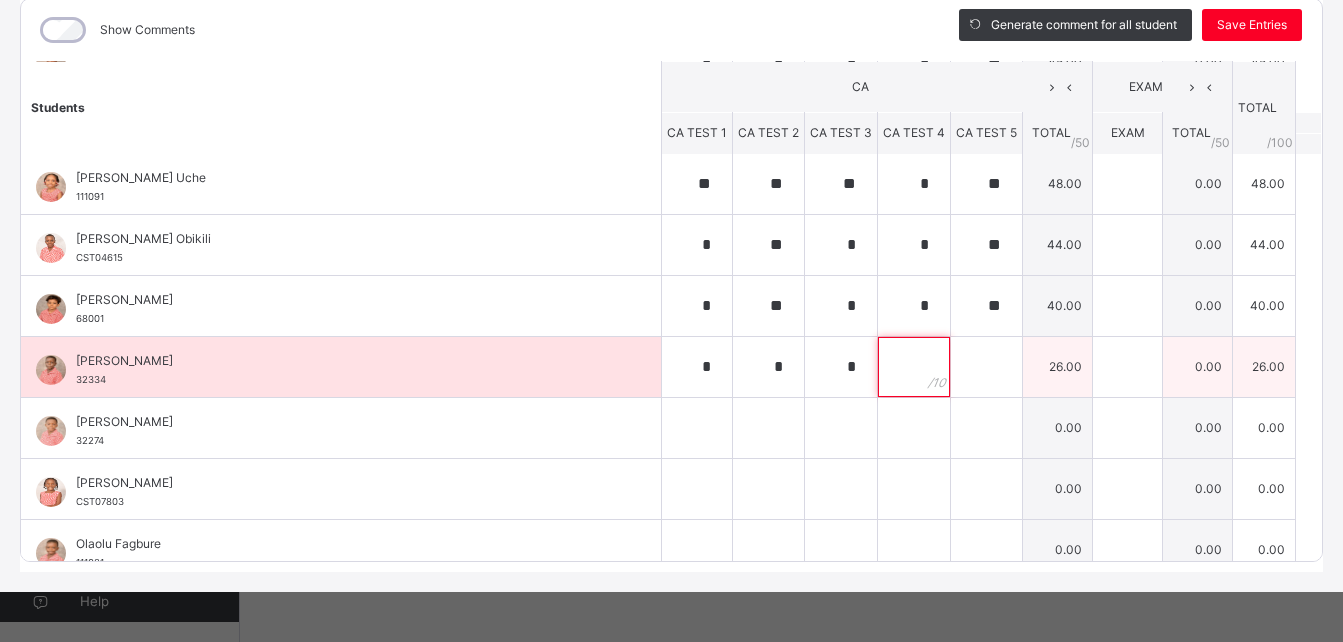 click at bounding box center [914, 367] 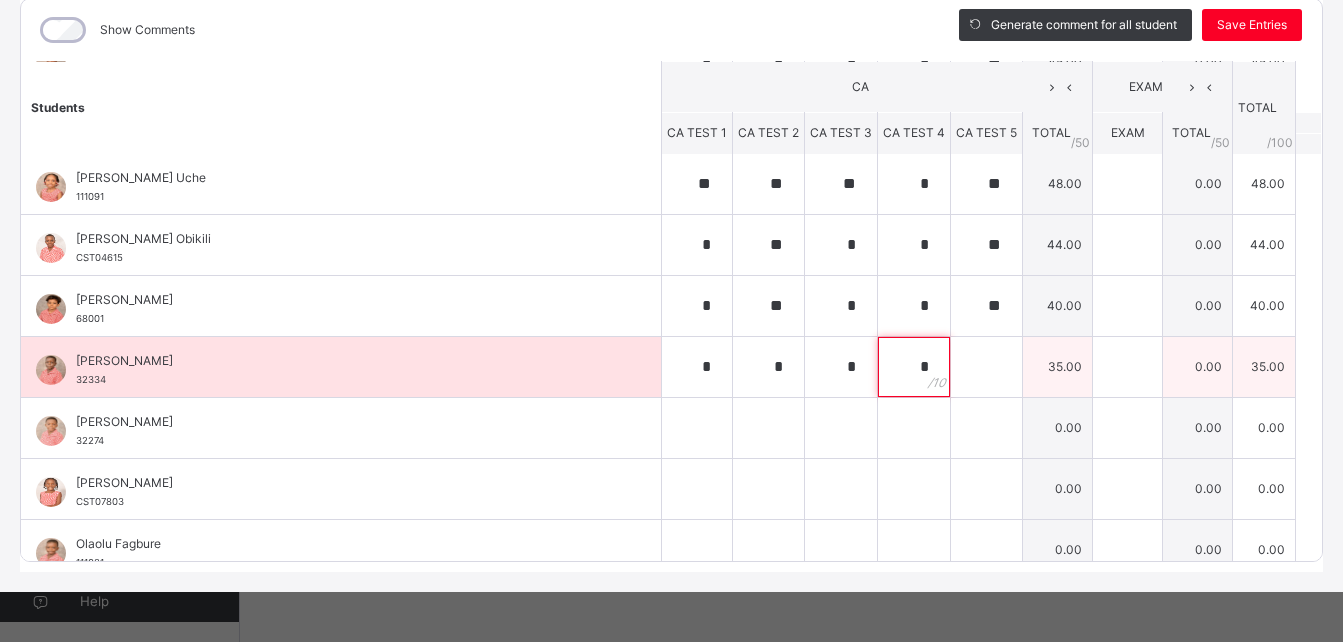 type on "*" 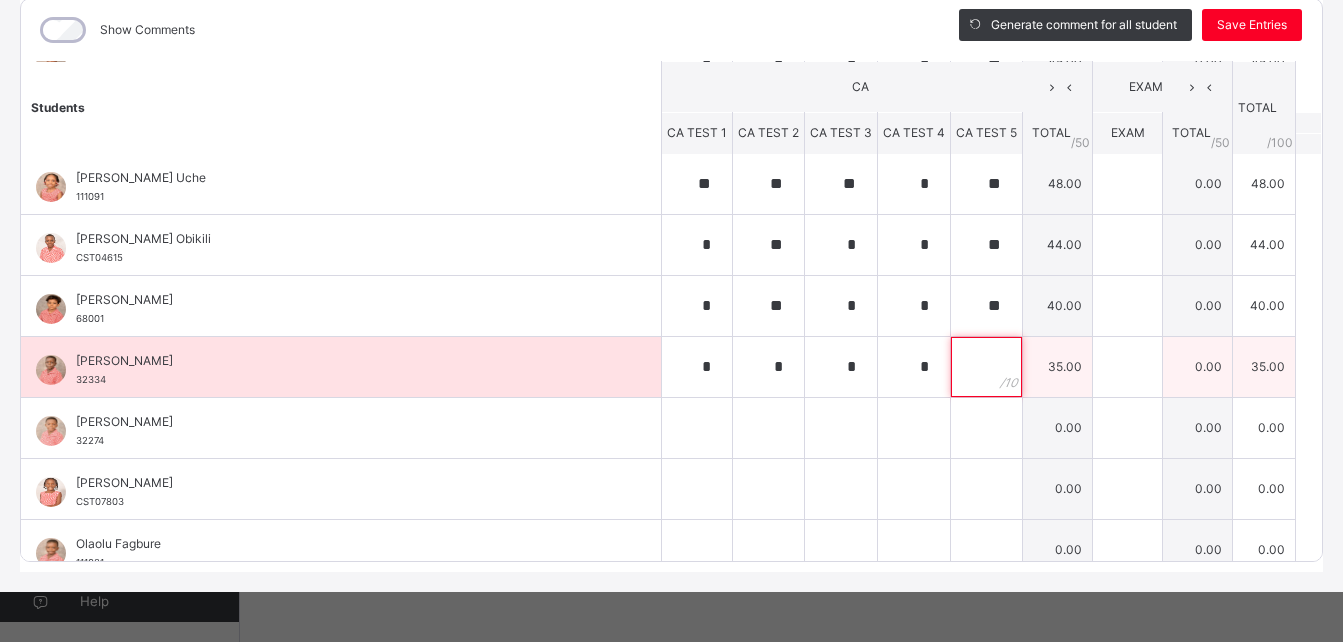 click at bounding box center [986, 367] 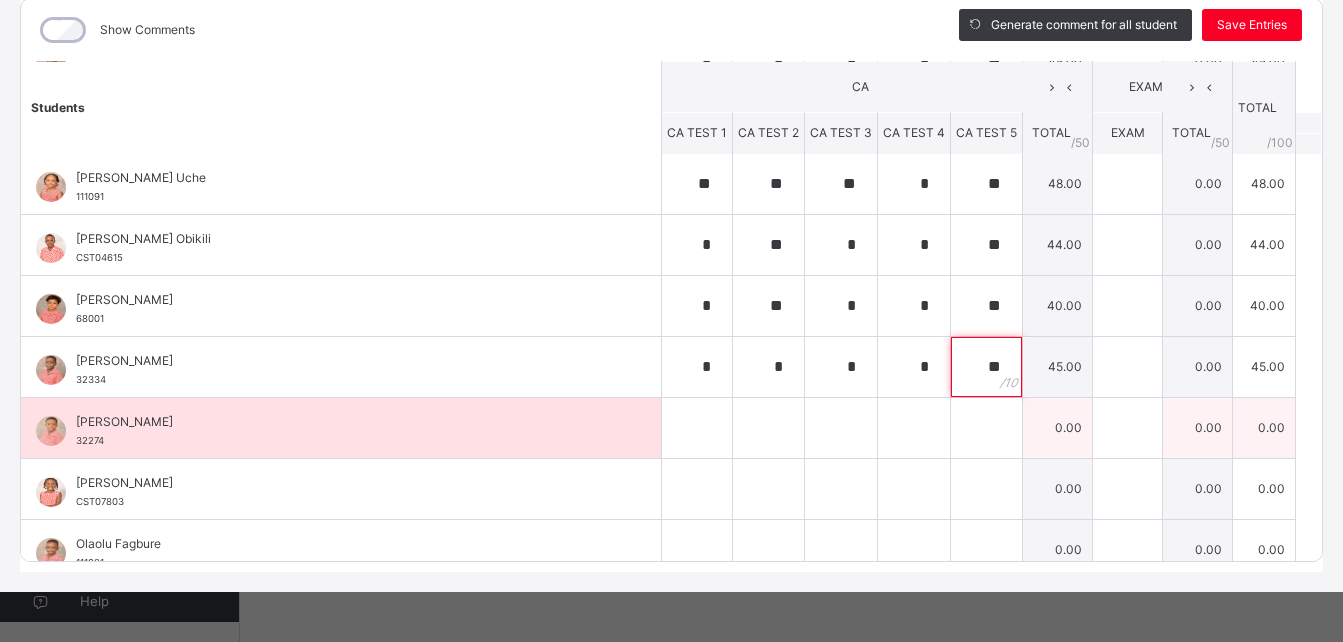 type on "**" 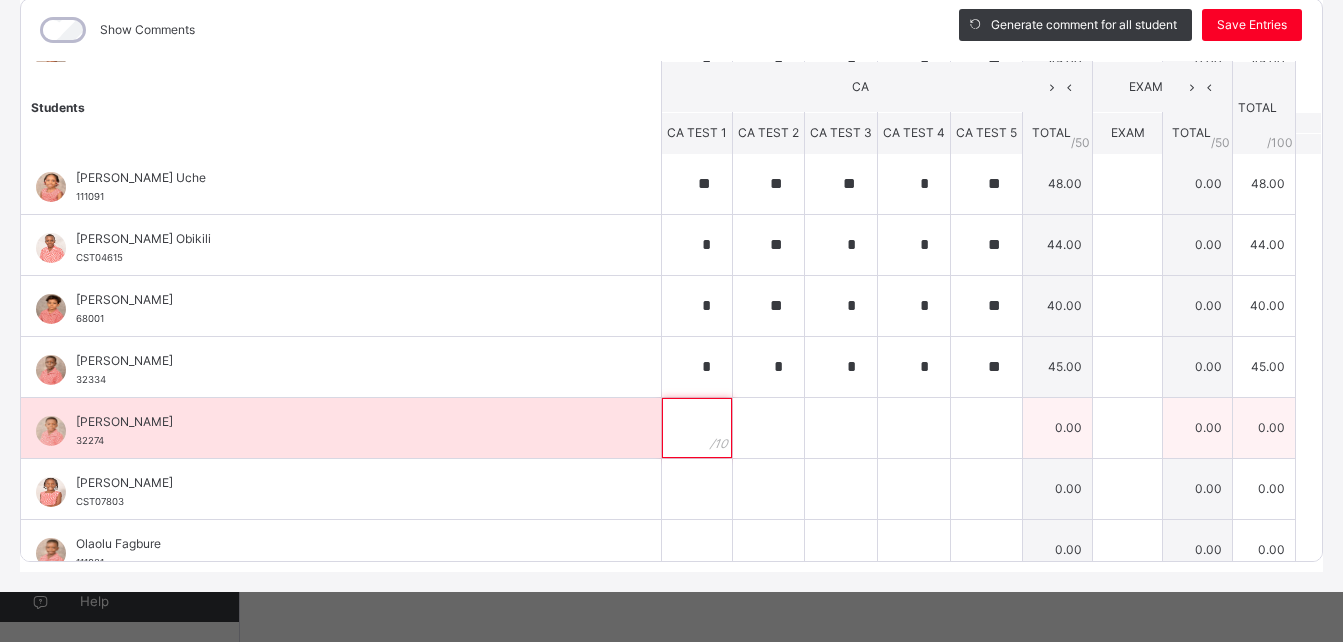 click at bounding box center [697, 428] 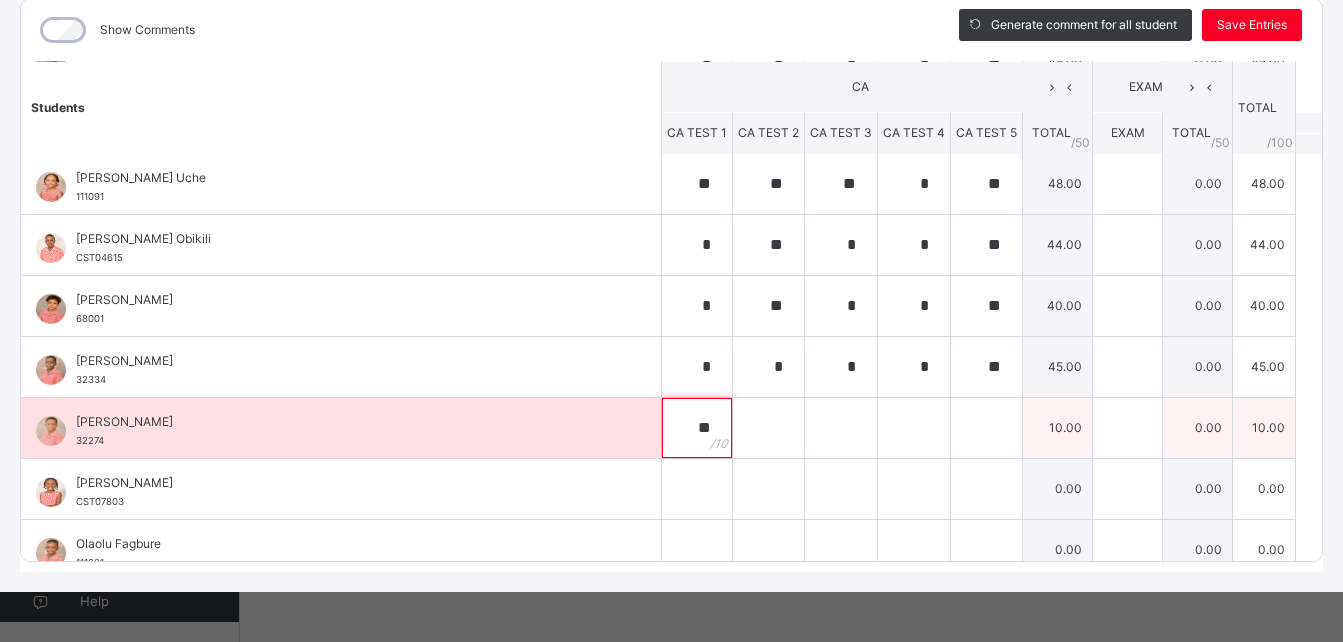 type on "**" 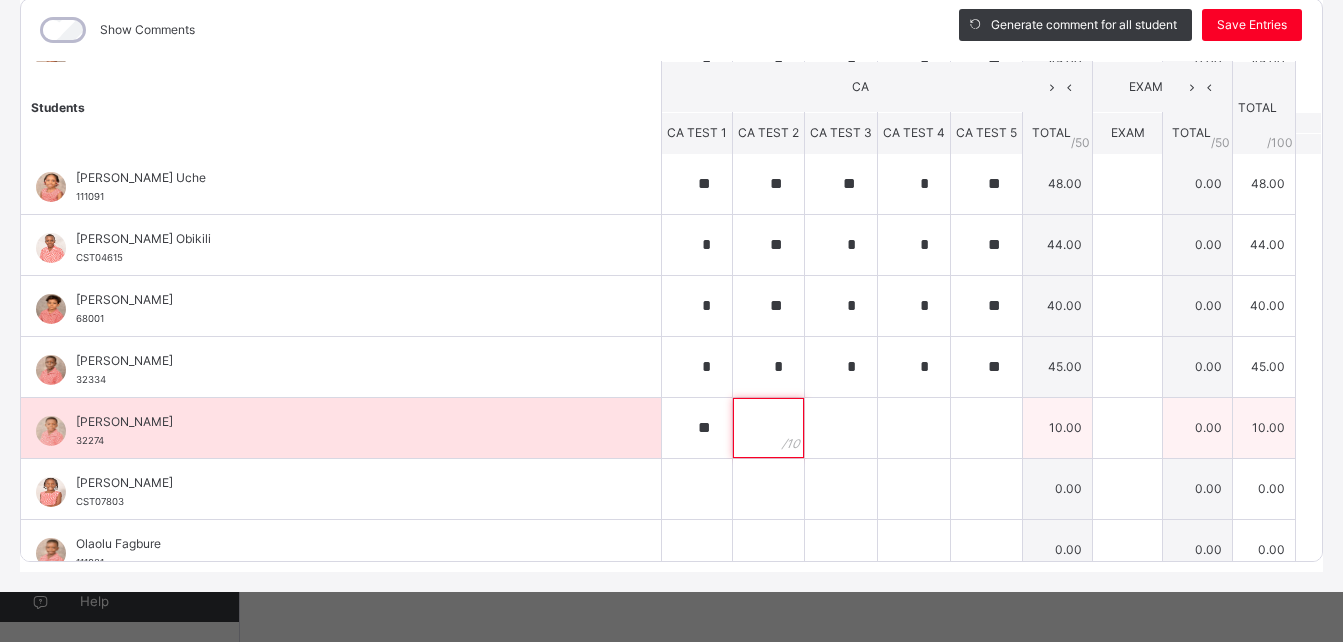 click at bounding box center [768, 428] 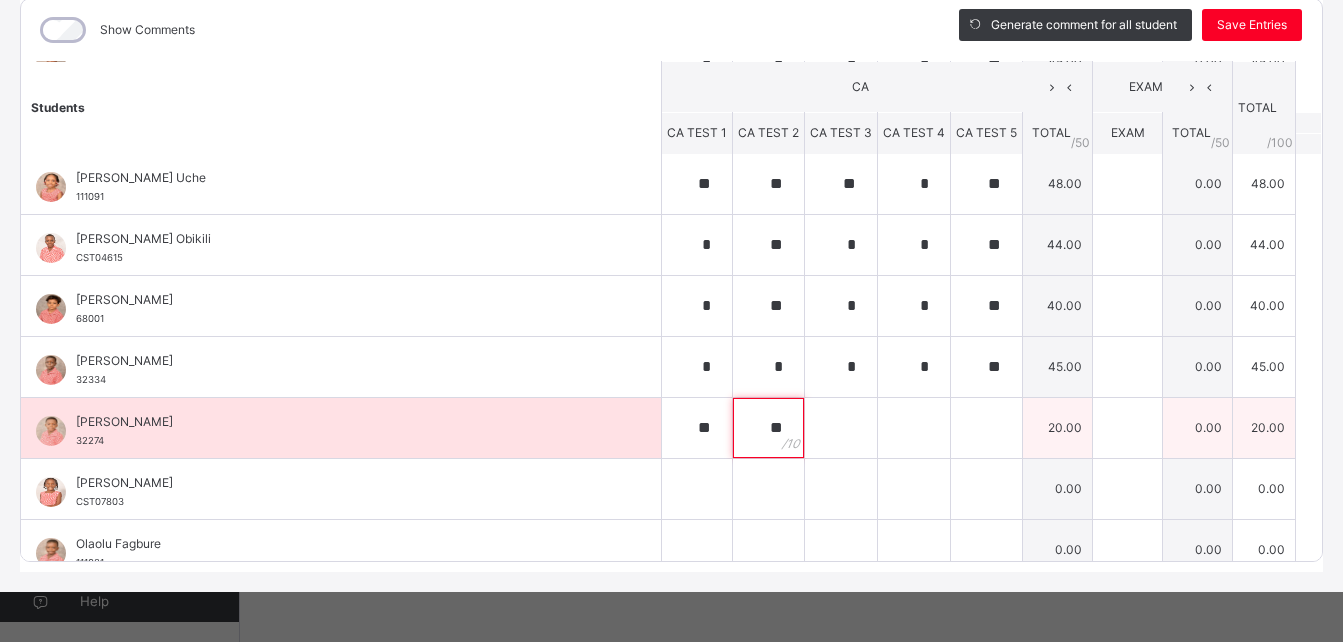 type on "**" 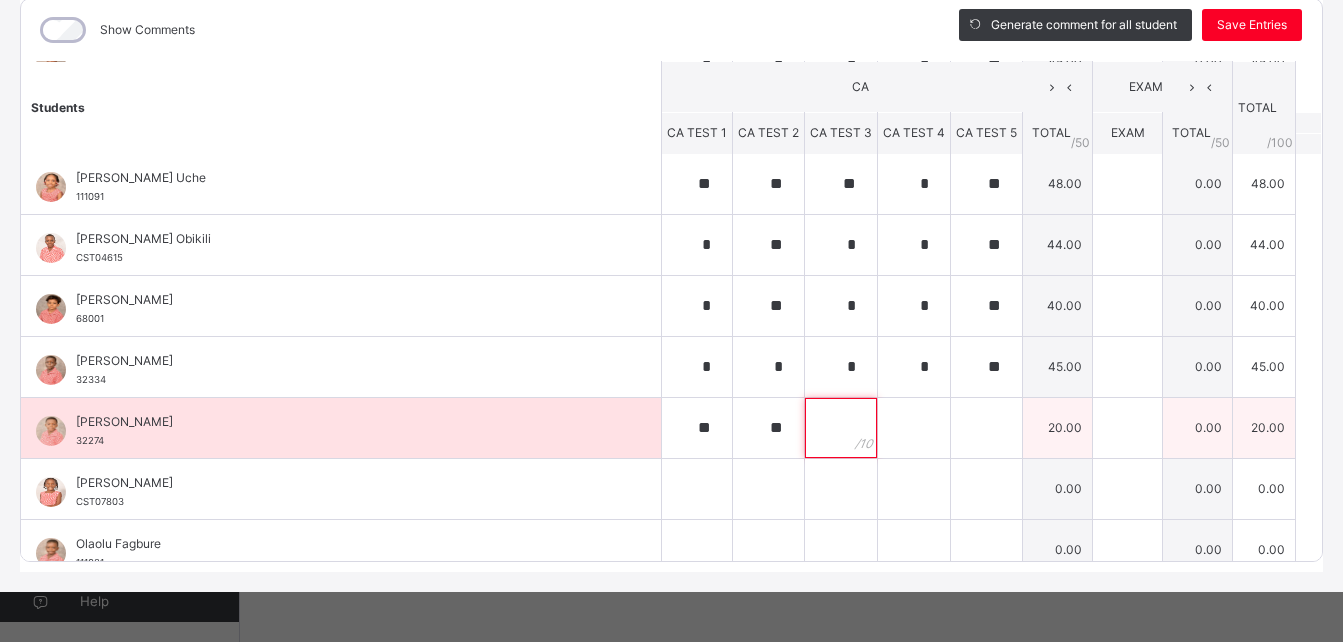 click at bounding box center [841, 428] 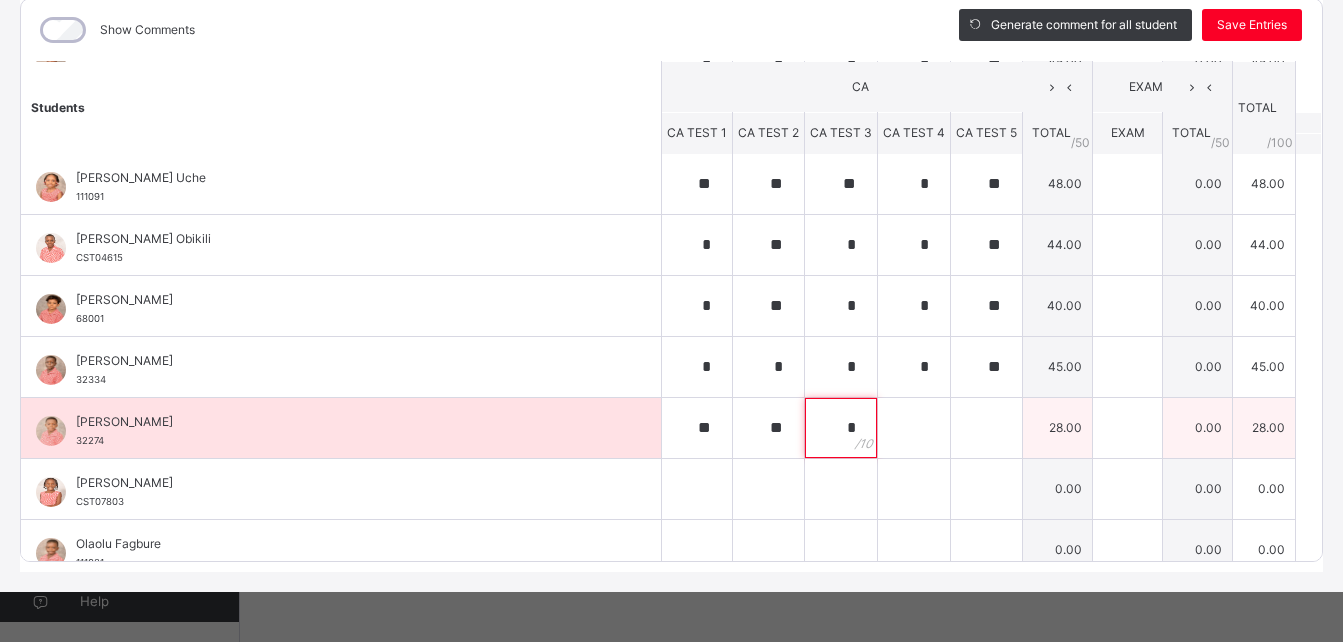type on "*" 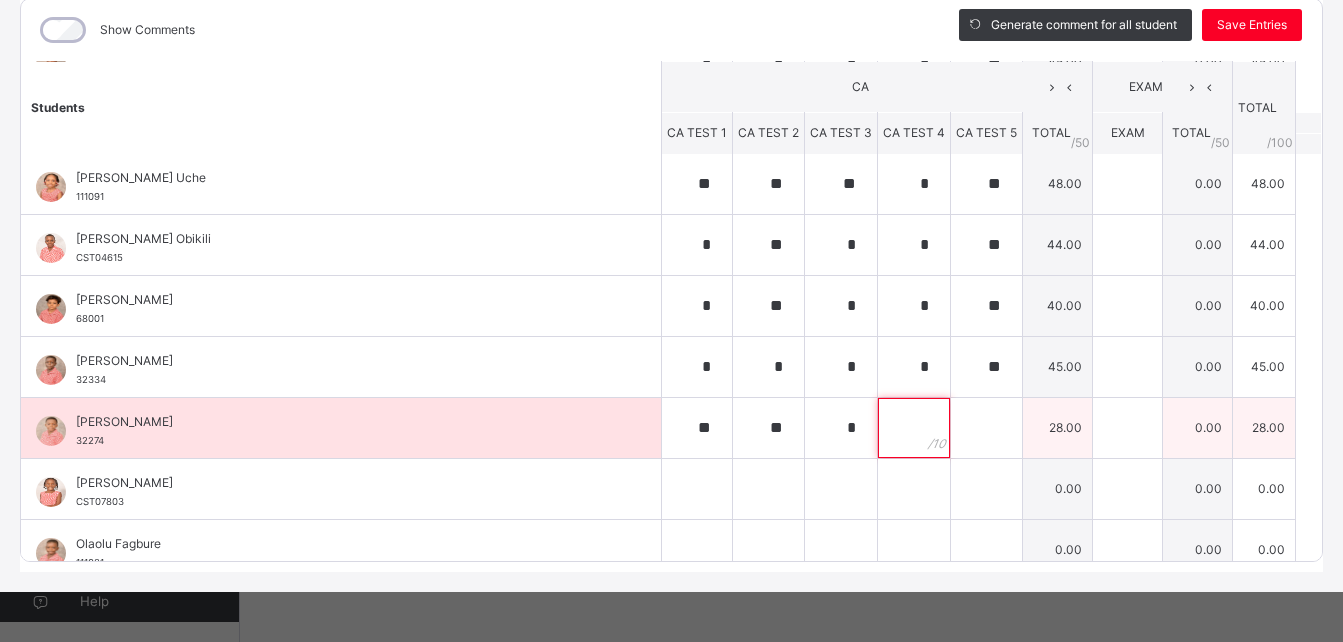 click at bounding box center (914, 428) 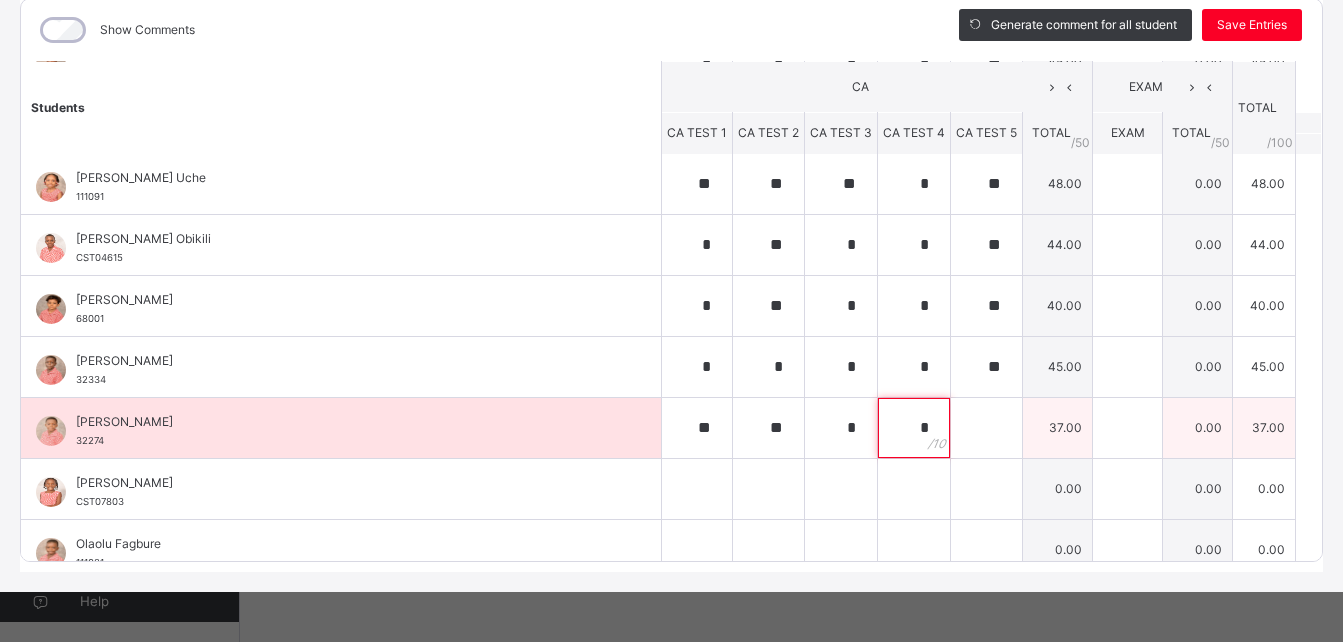 type on "*" 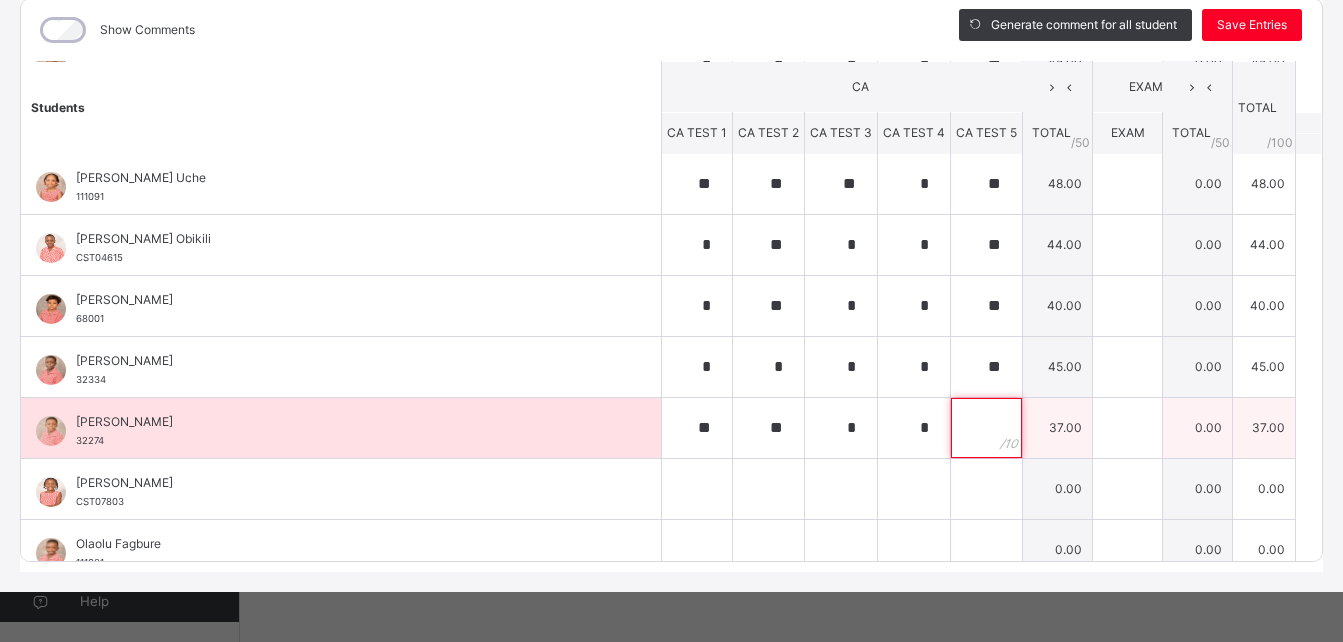 click at bounding box center (986, 428) 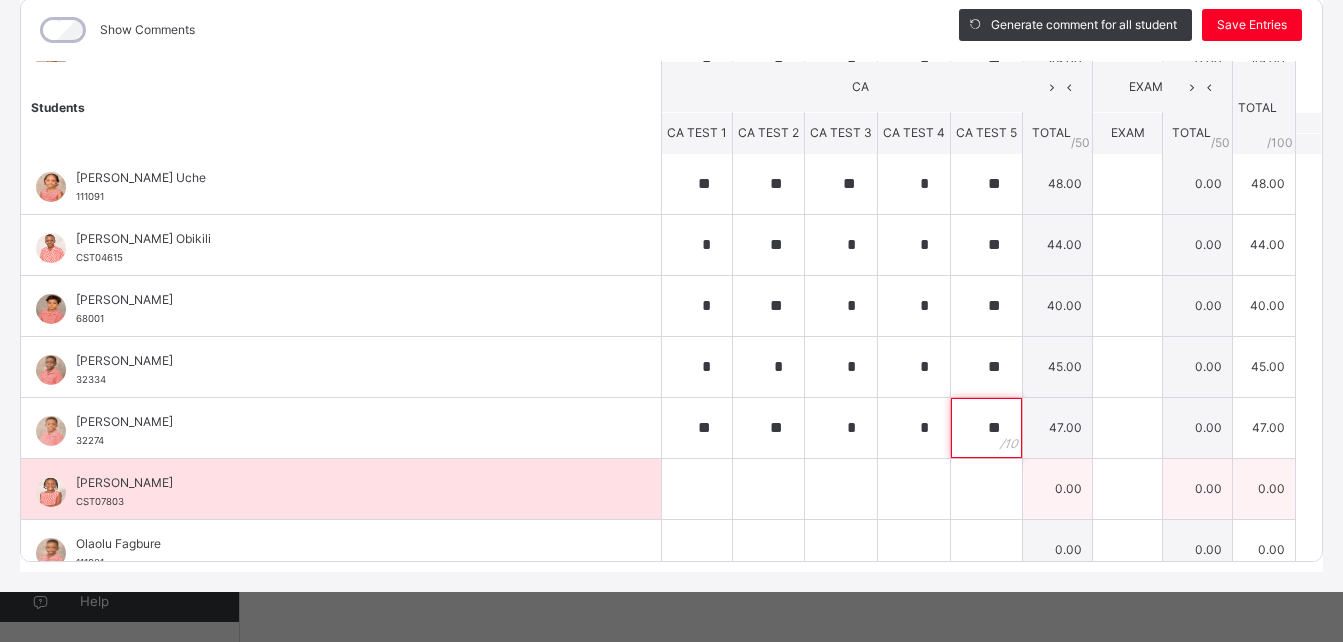 type on "**" 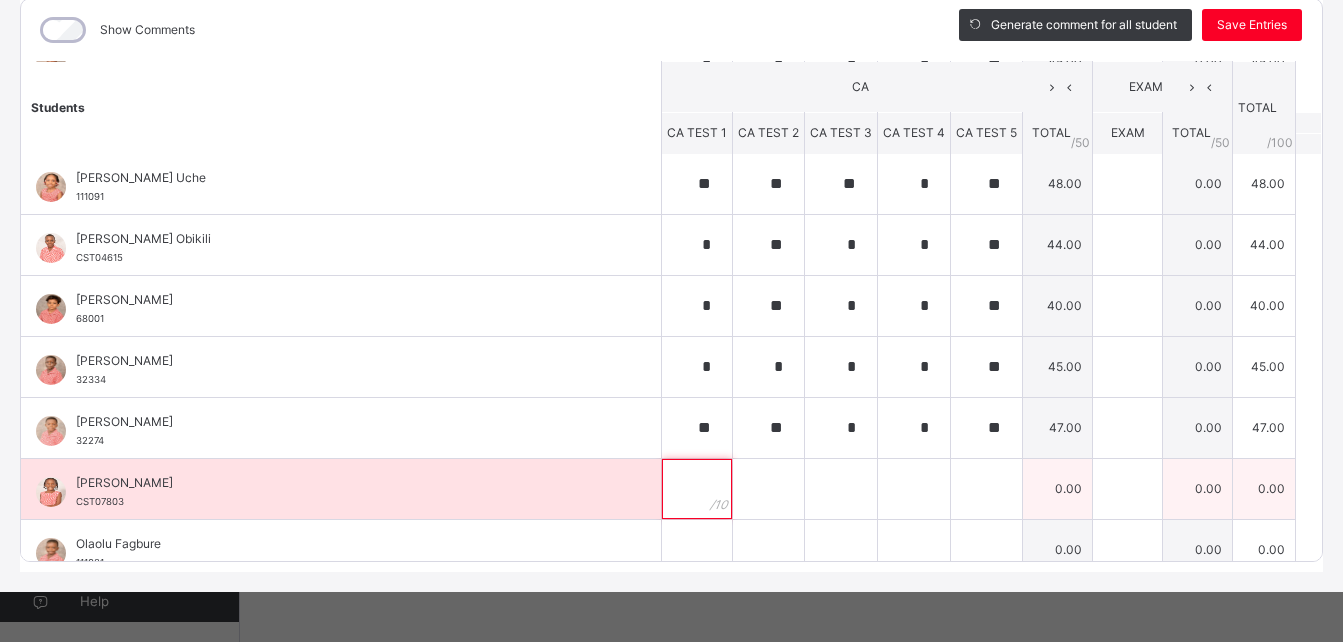 click at bounding box center [697, 489] 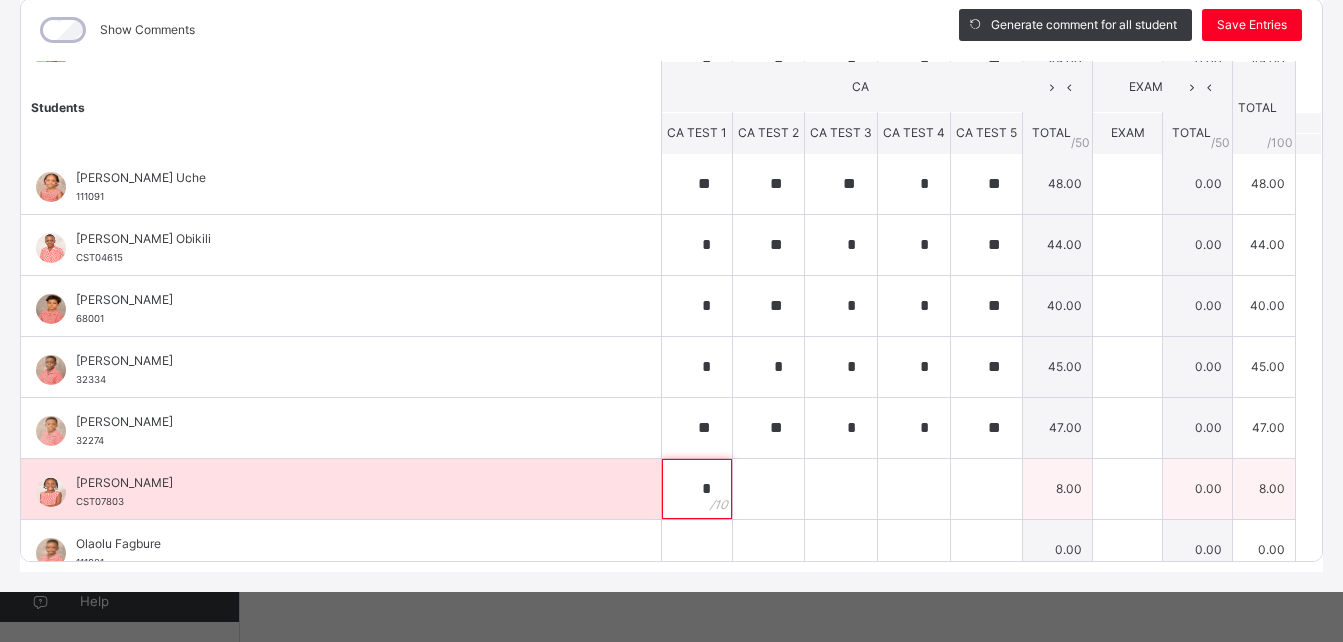 type on "*" 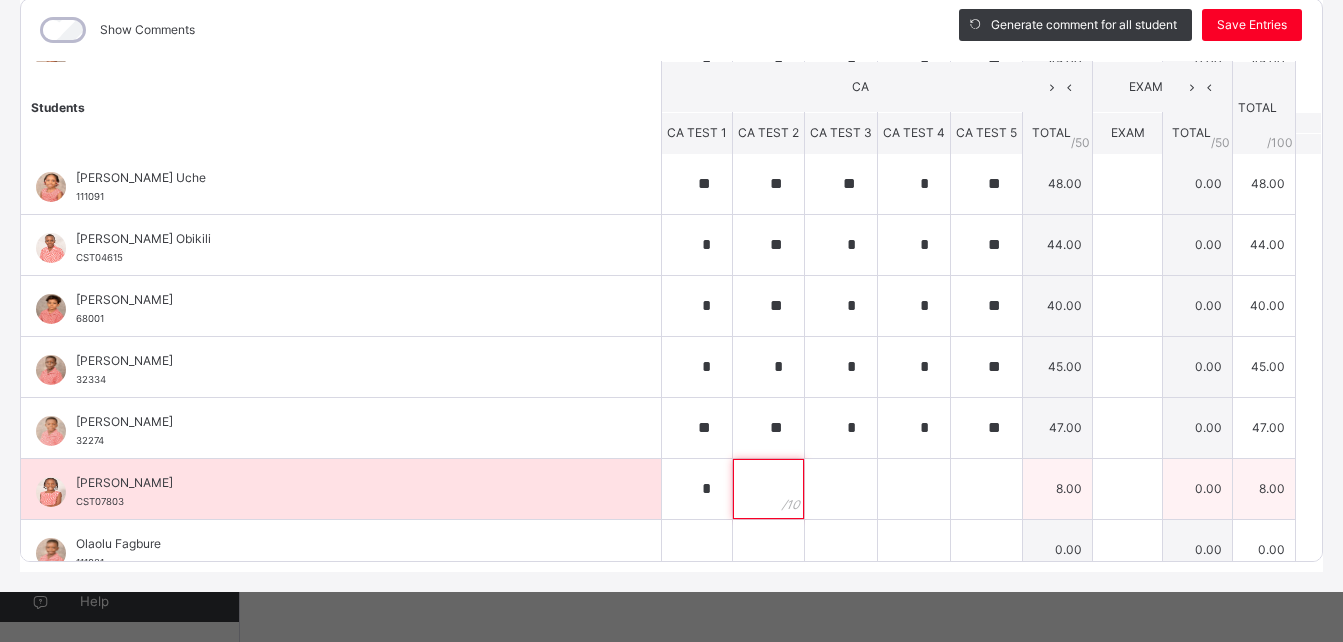 click at bounding box center [768, 489] 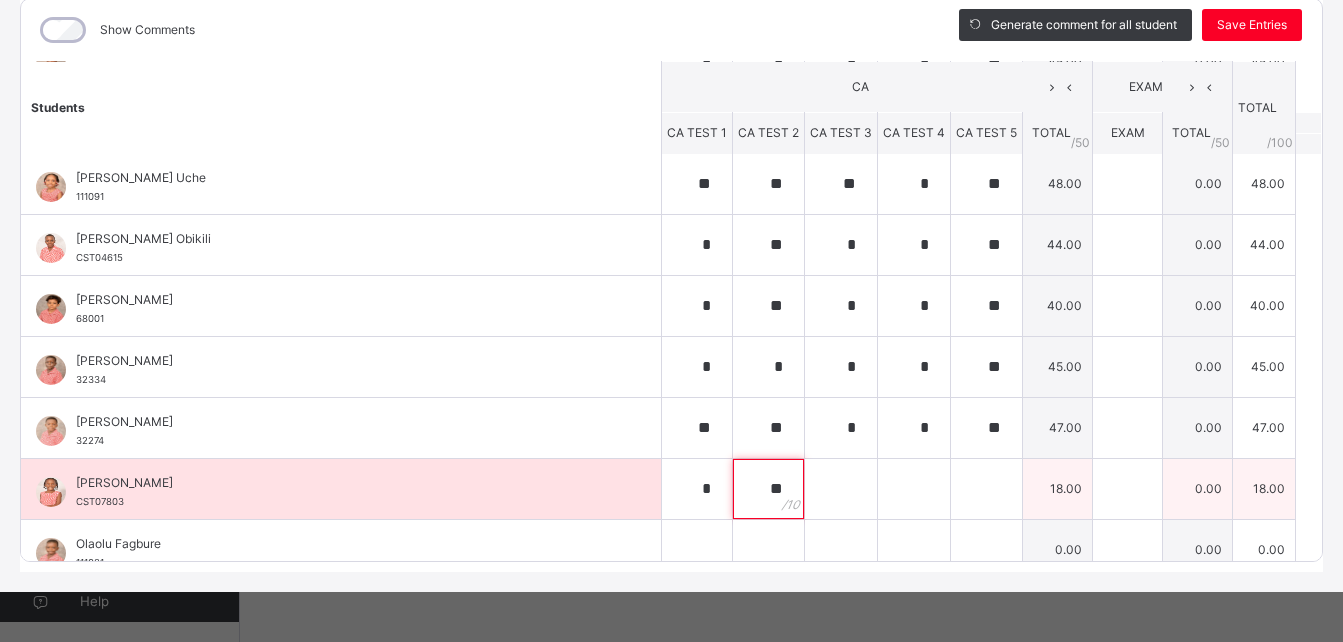 type on "**" 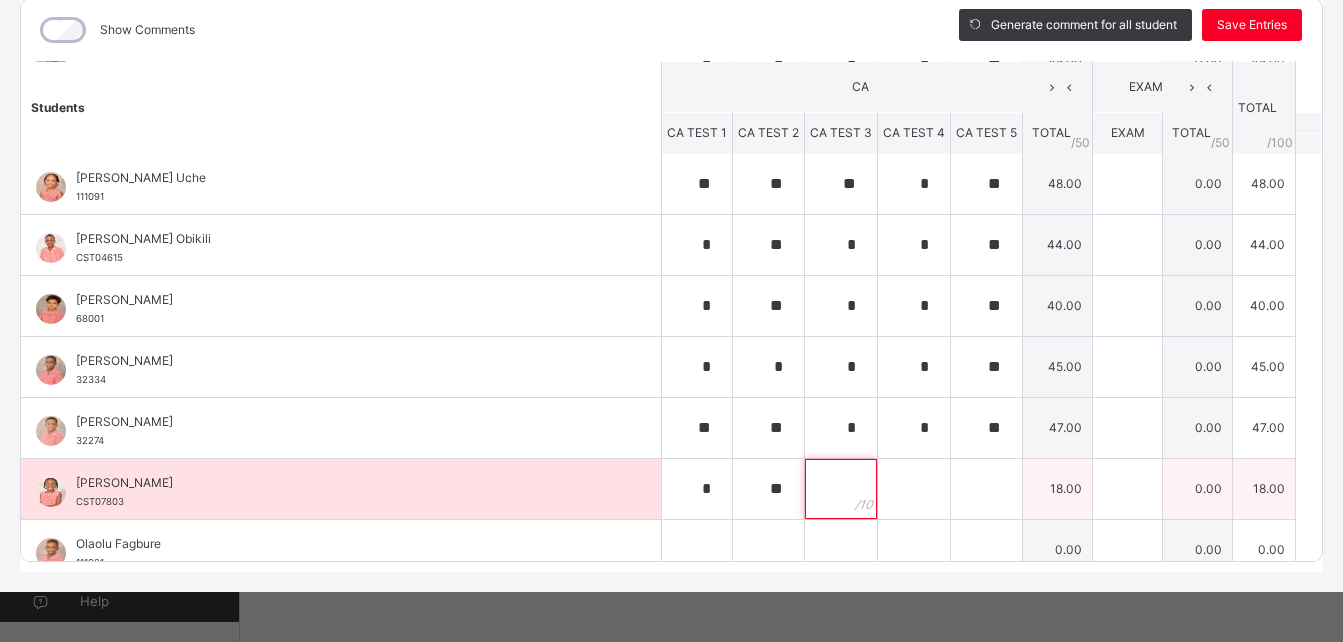 click at bounding box center (841, 489) 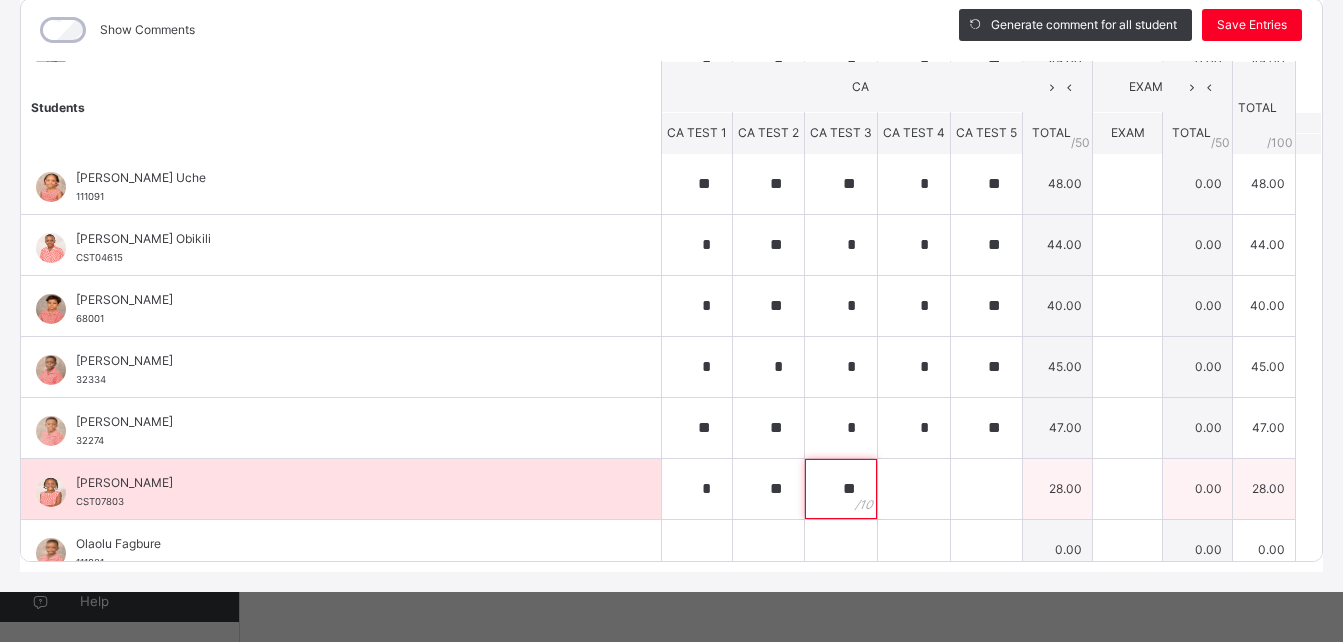 type on "**" 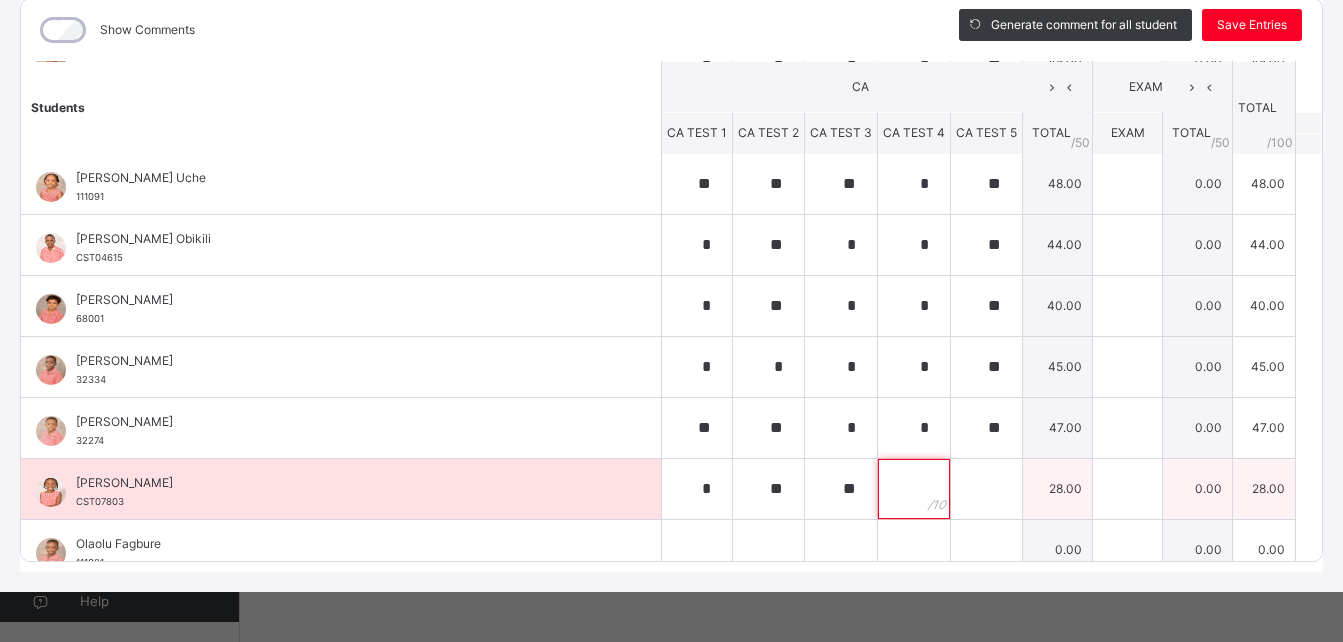 click at bounding box center (914, 489) 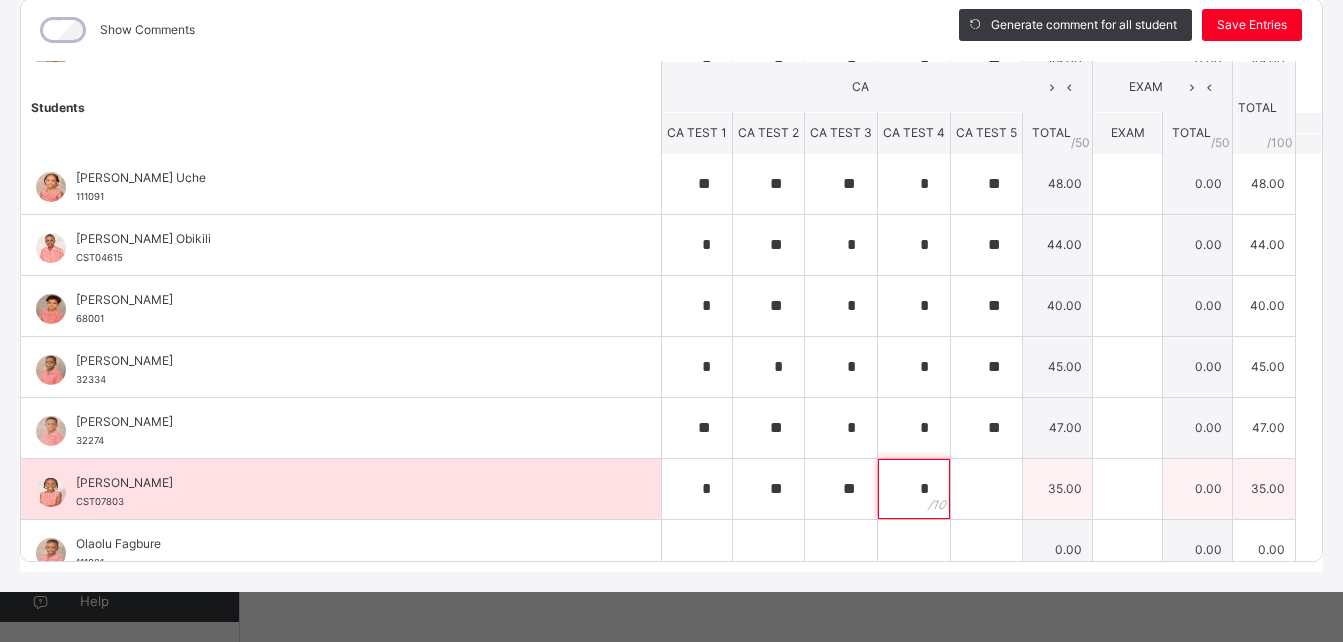 type on "*" 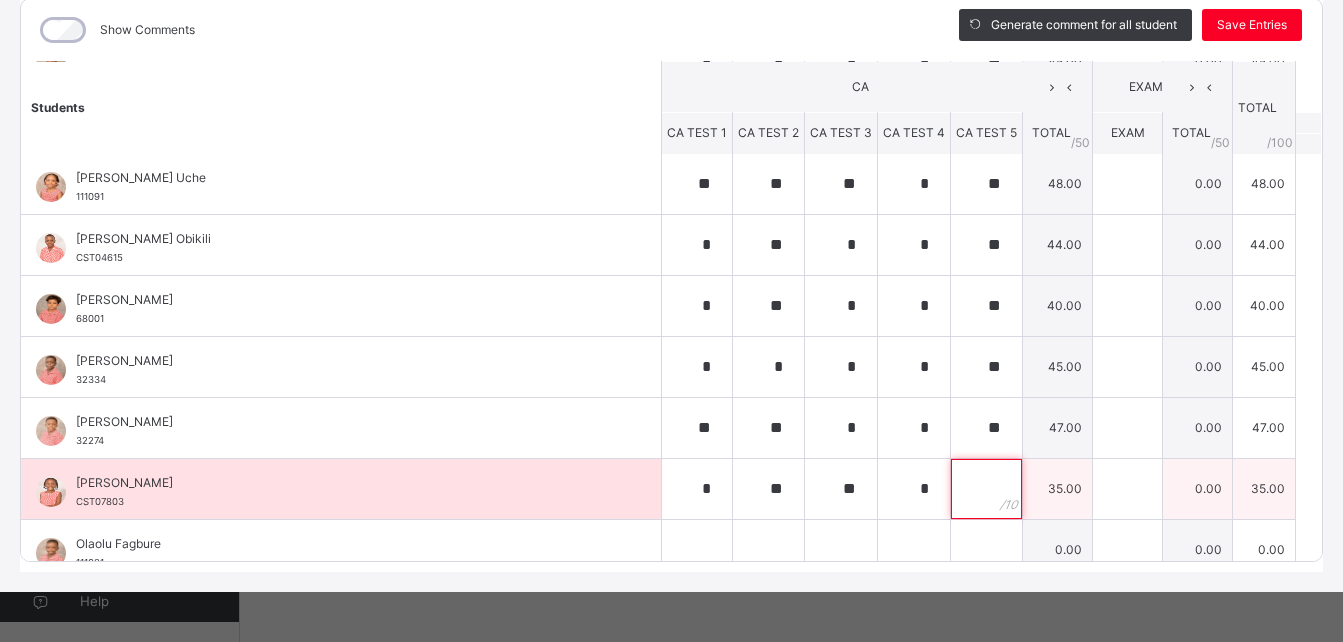click at bounding box center (986, 489) 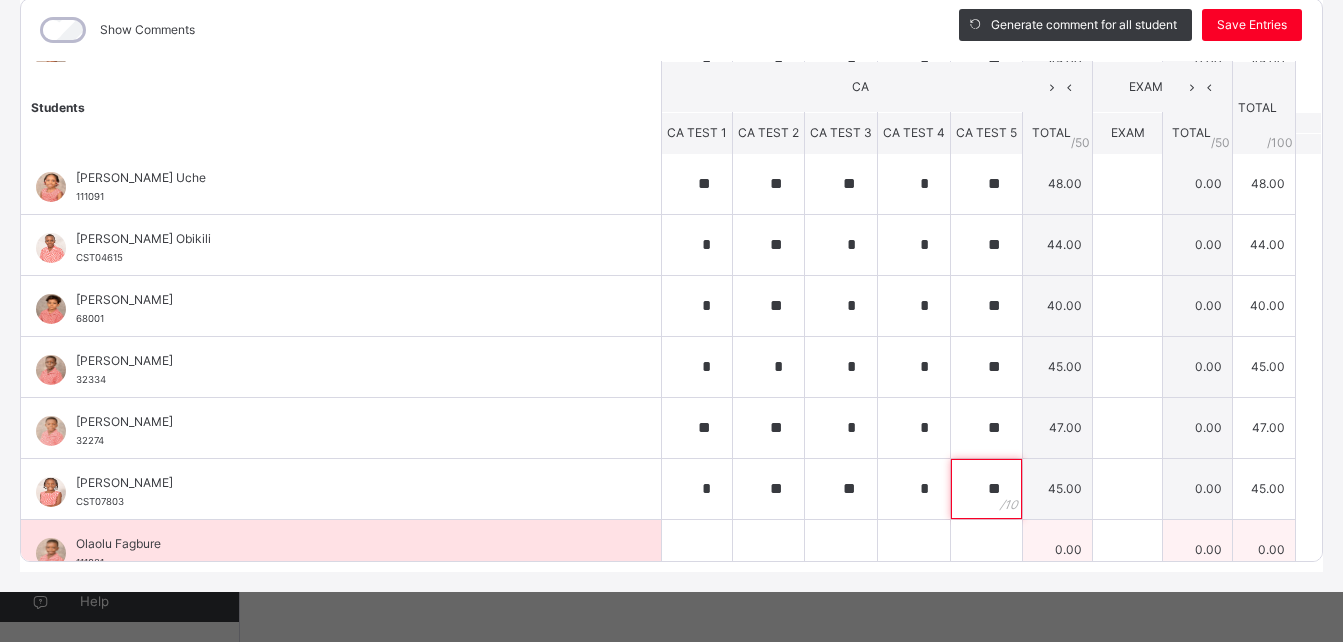 type on "**" 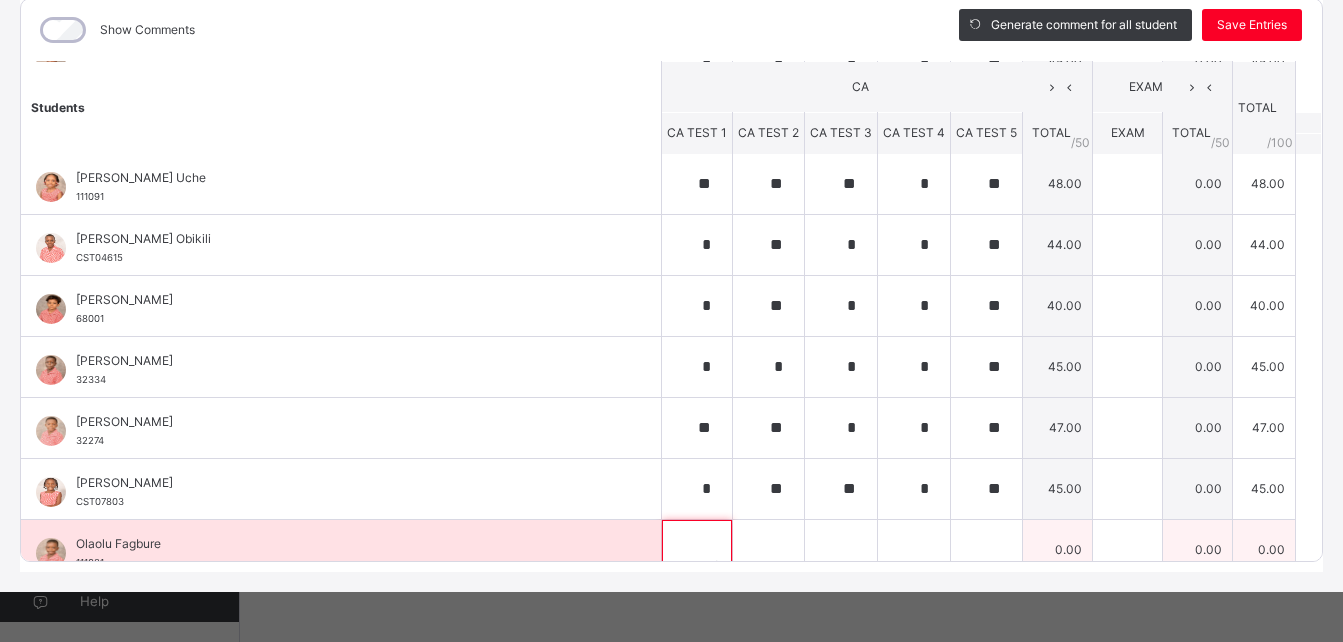 click at bounding box center (697, 550) 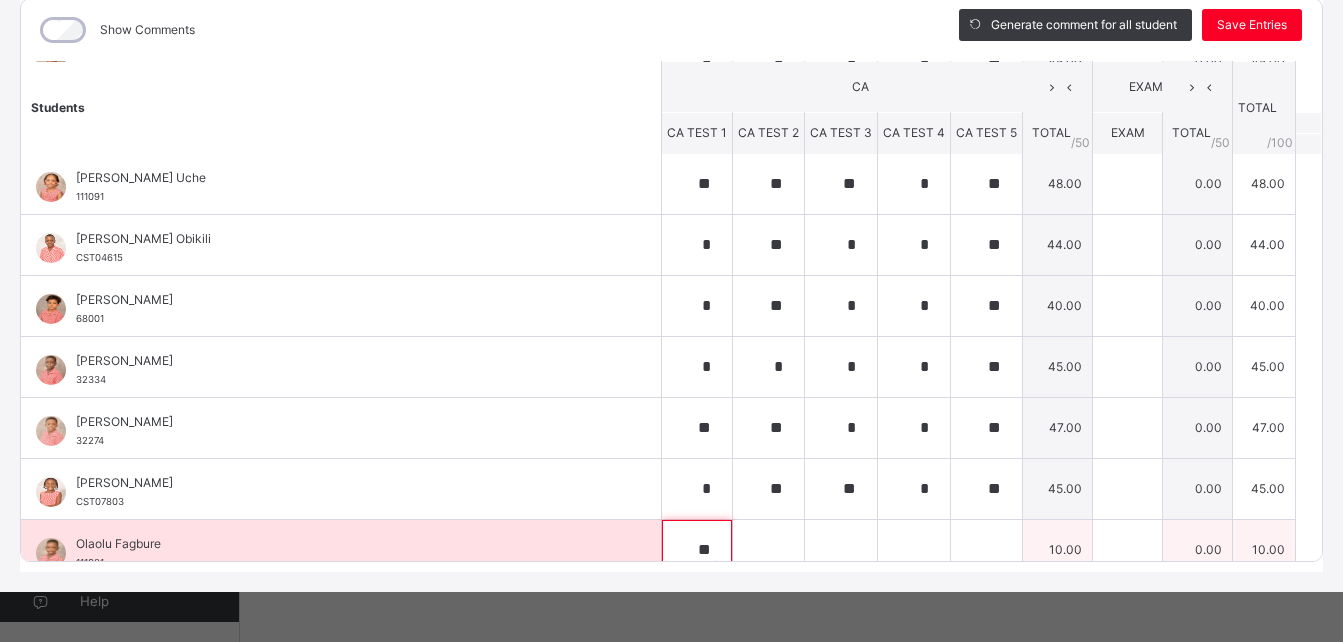 type on "**" 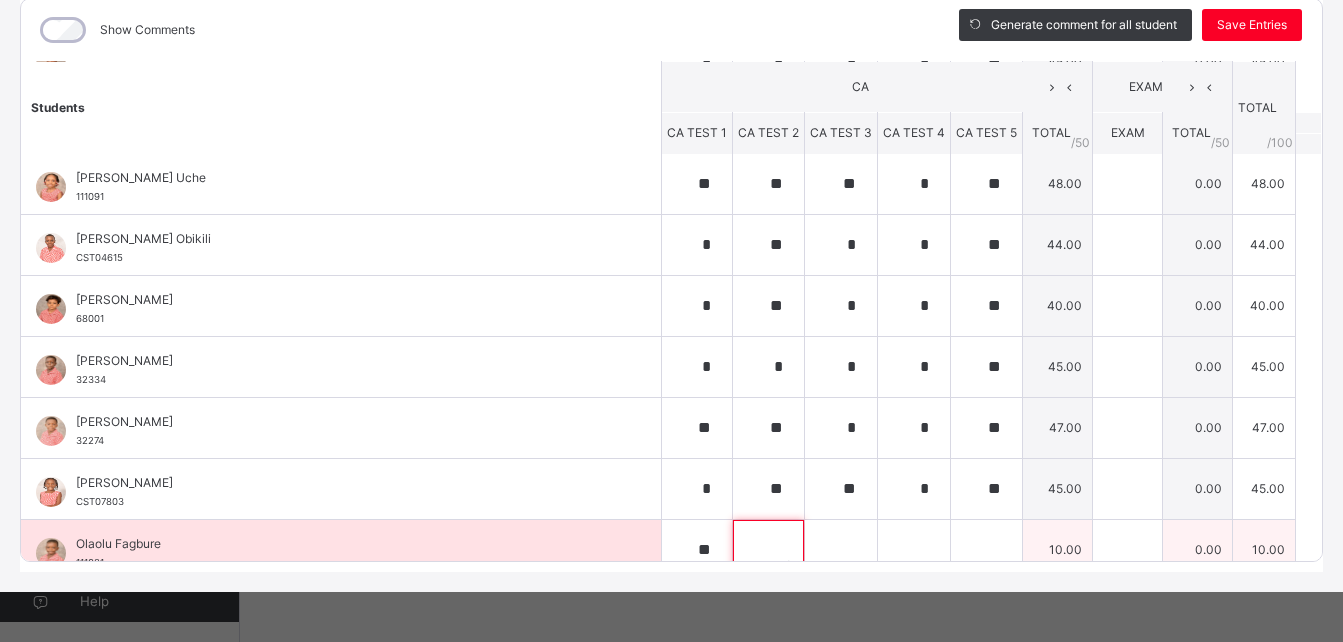 click at bounding box center (768, 550) 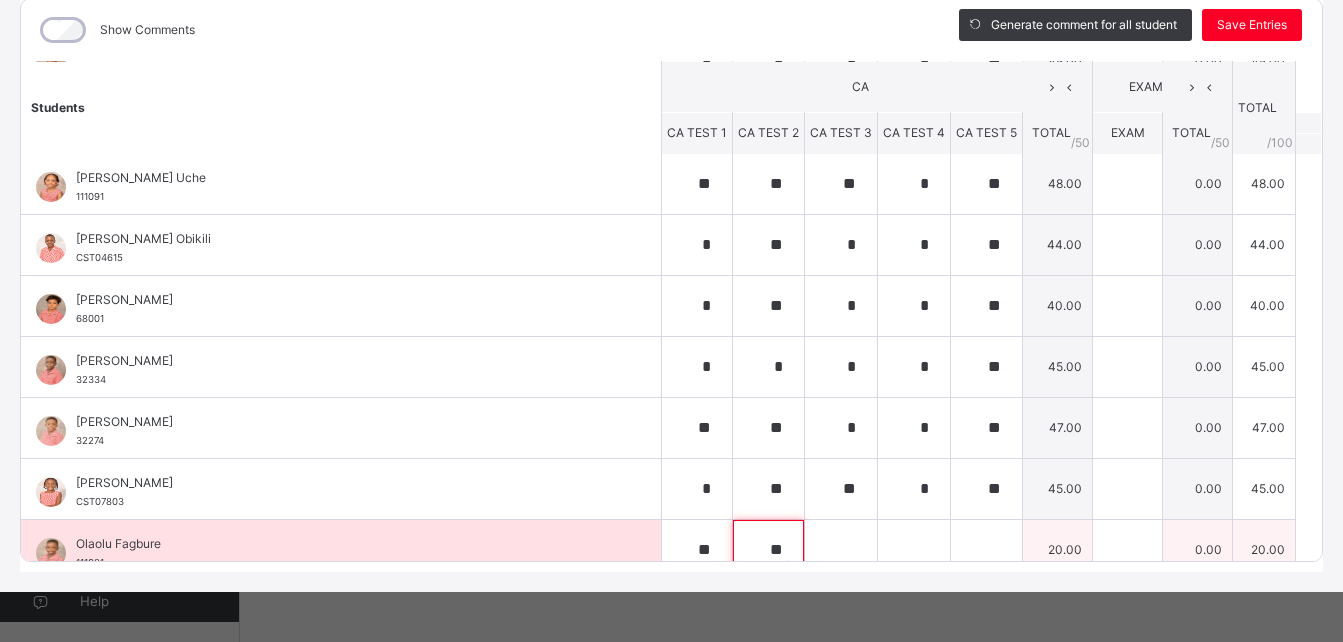 type on "**" 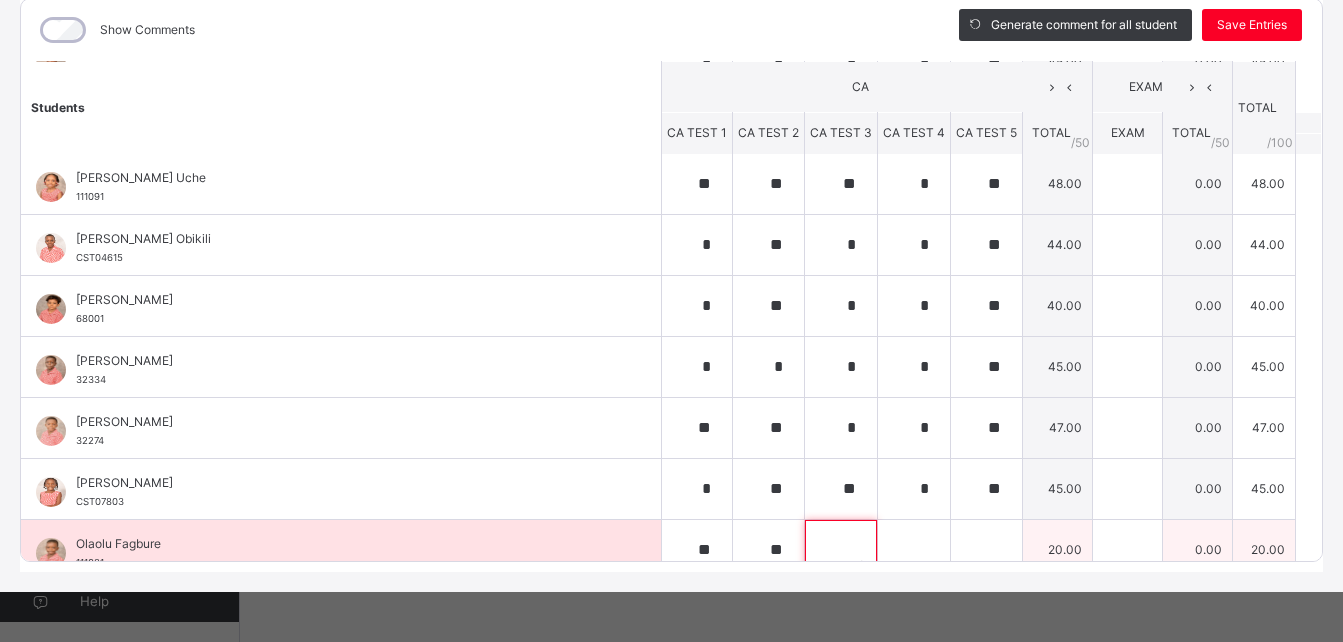 click at bounding box center [841, 550] 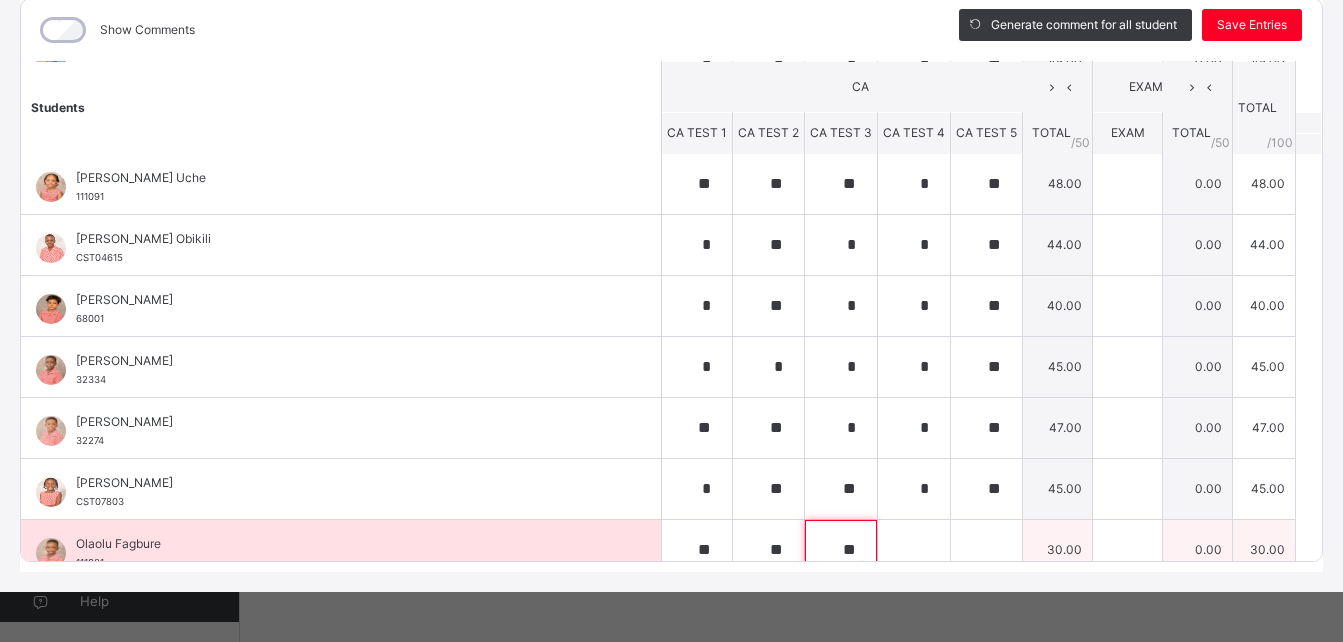 type on "**" 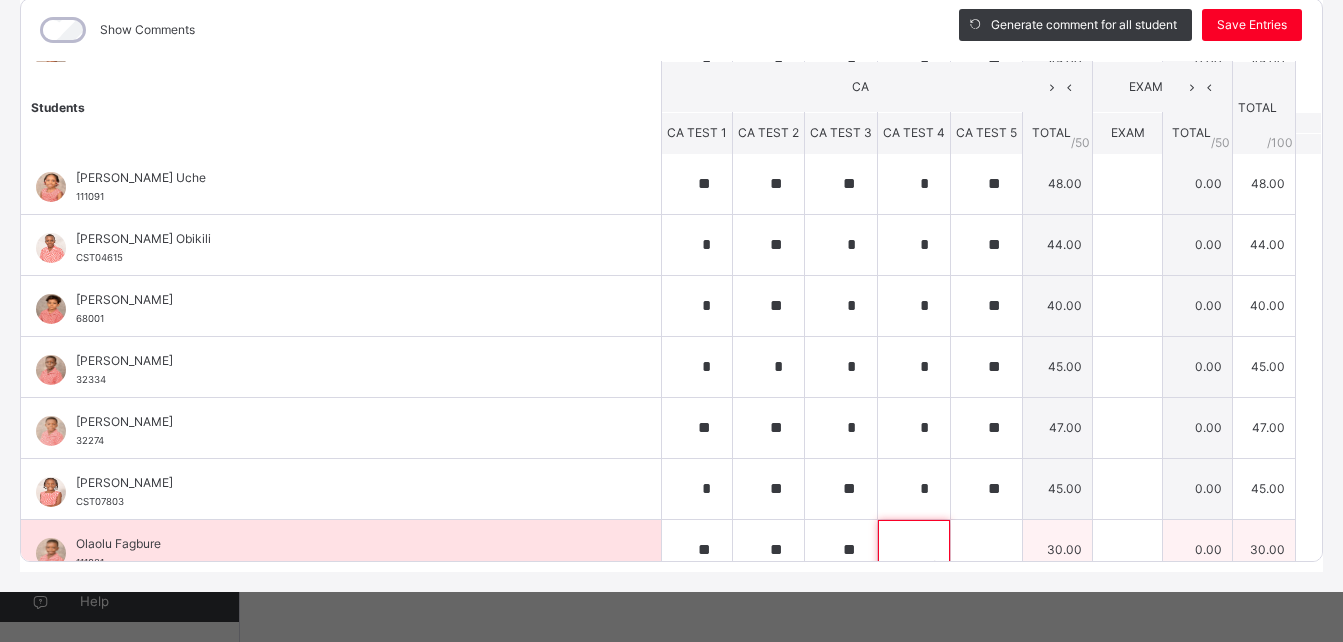click at bounding box center [914, 550] 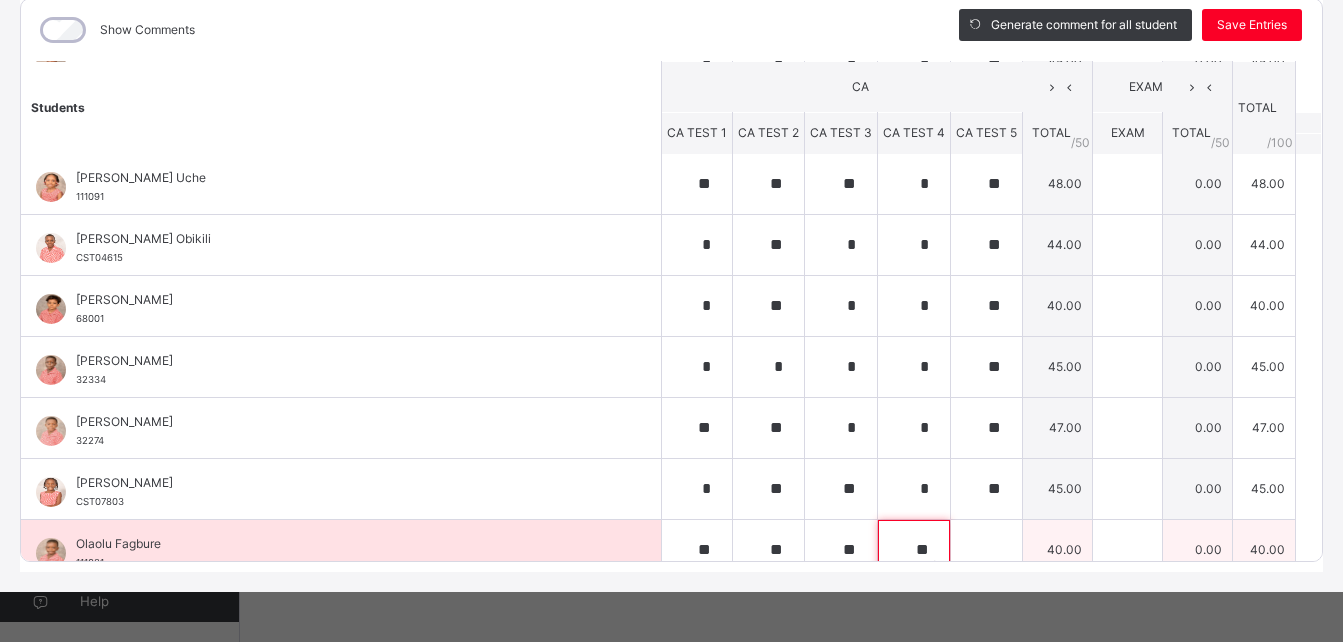 type on "**" 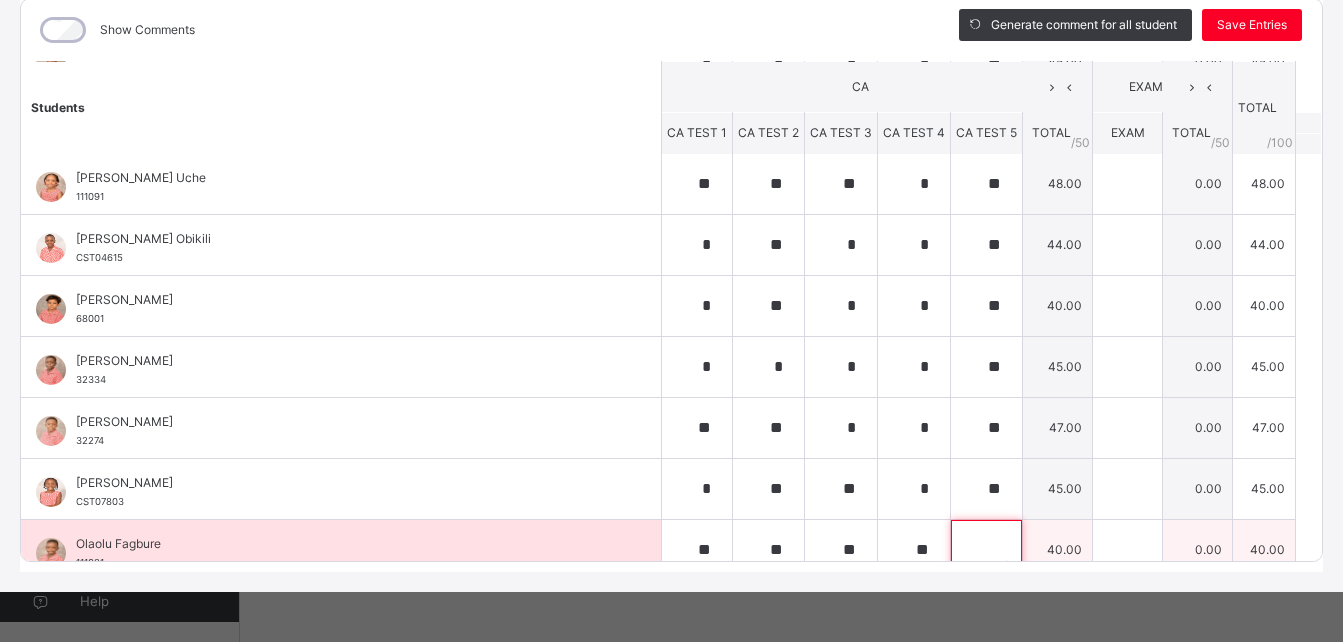 click at bounding box center (986, 550) 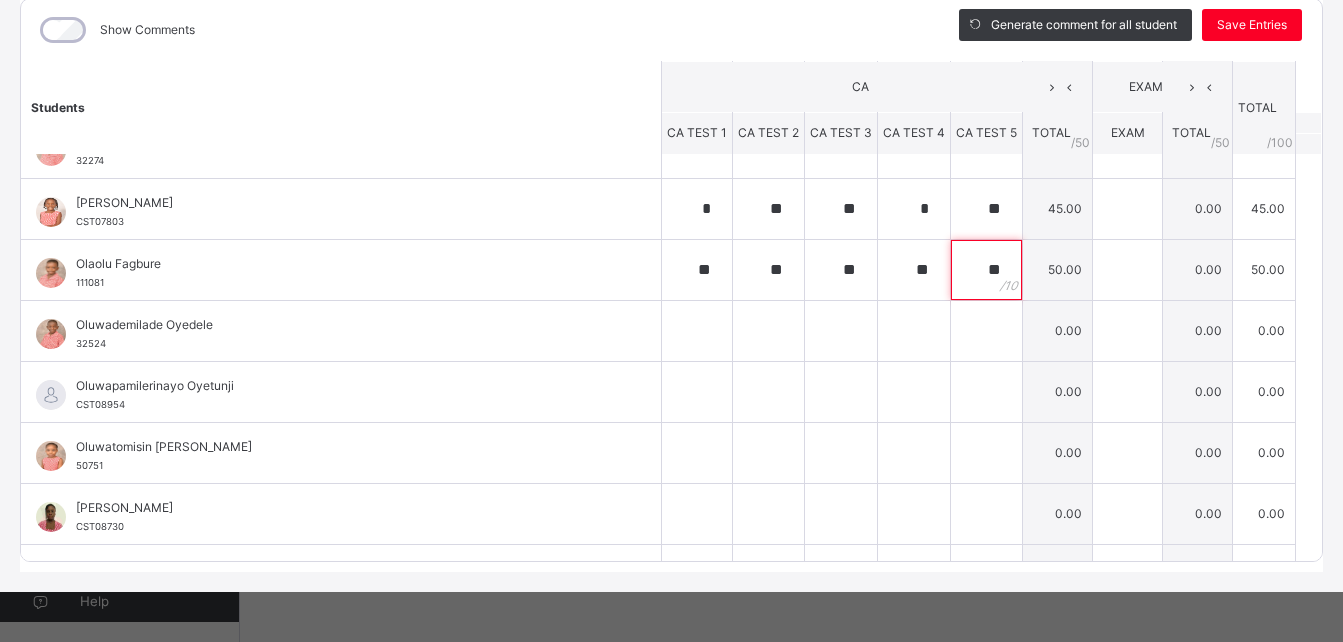 scroll, scrollTop: 875, scrollLeft: 0, axis: vertical 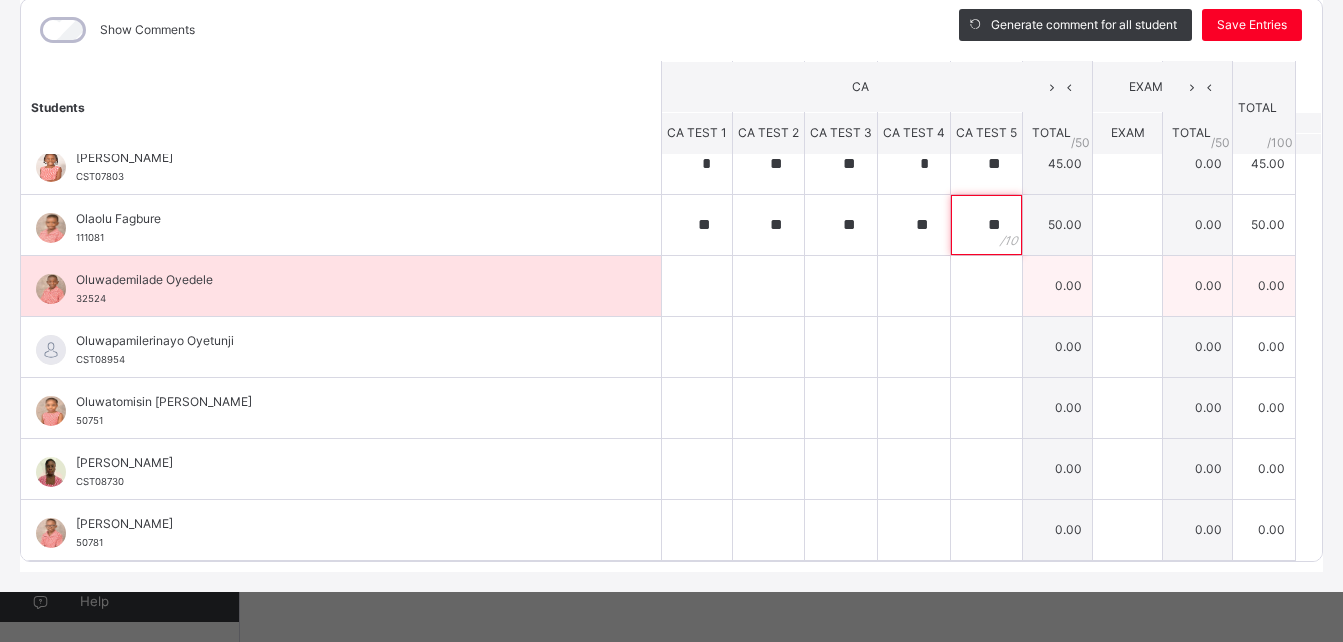 type on "**" 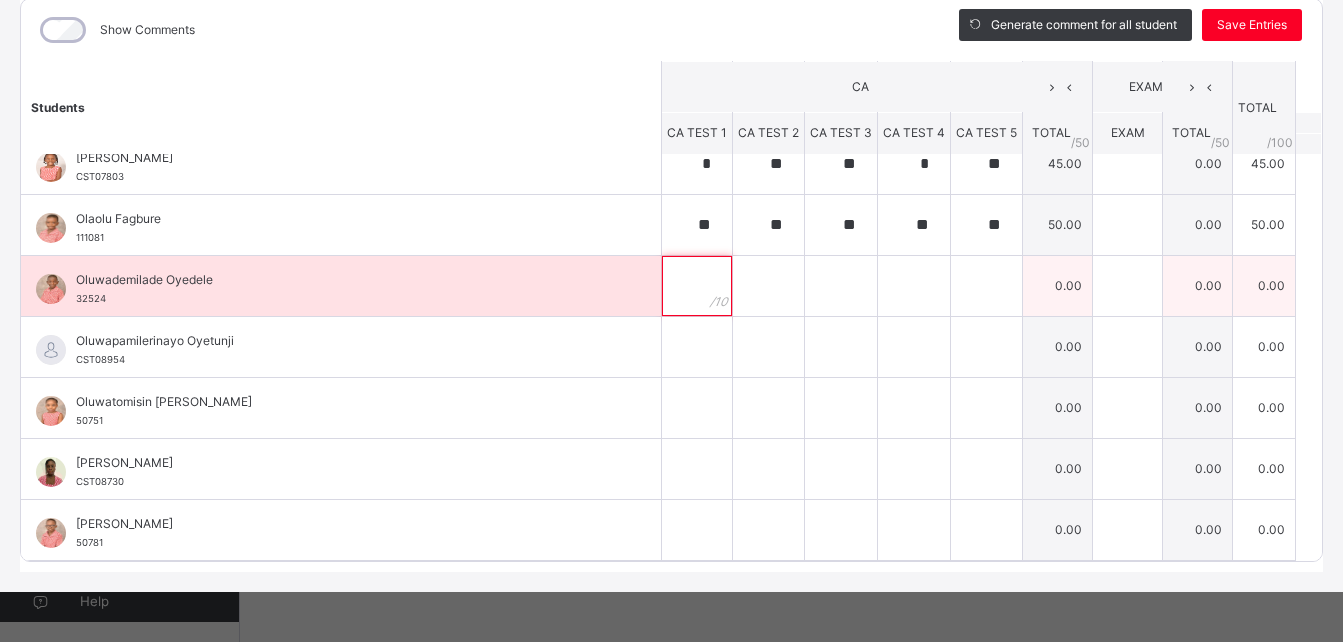 click at bounding box center (697, 286) 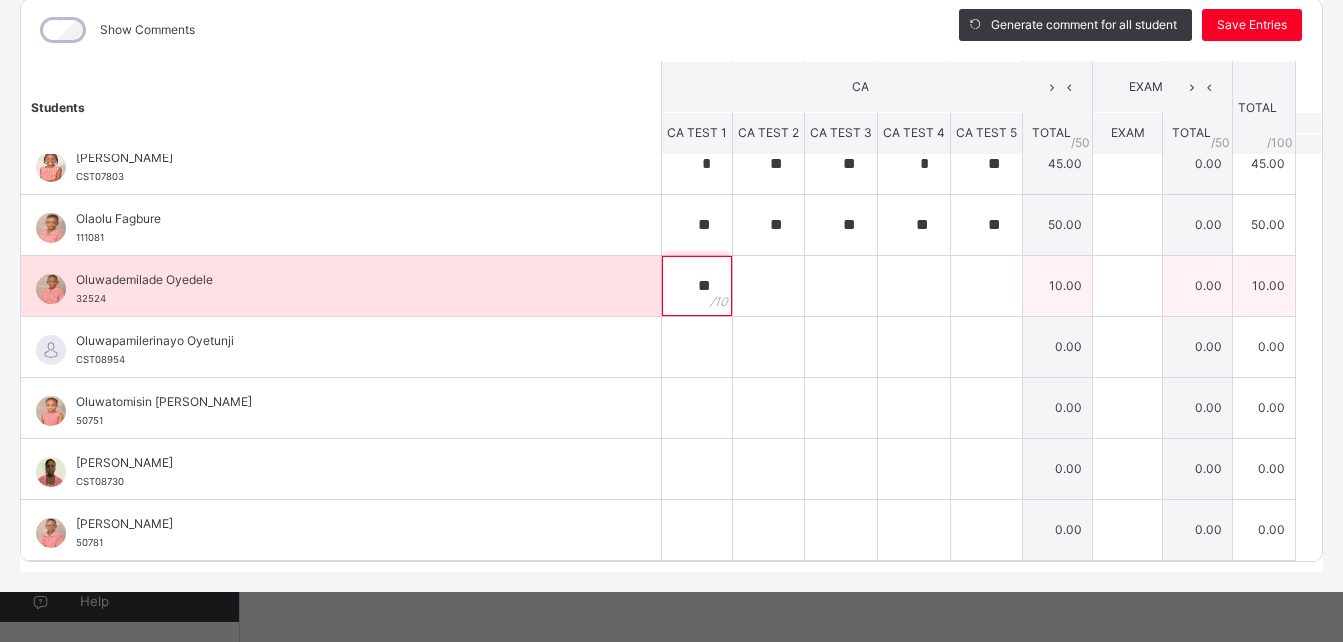type on "**" 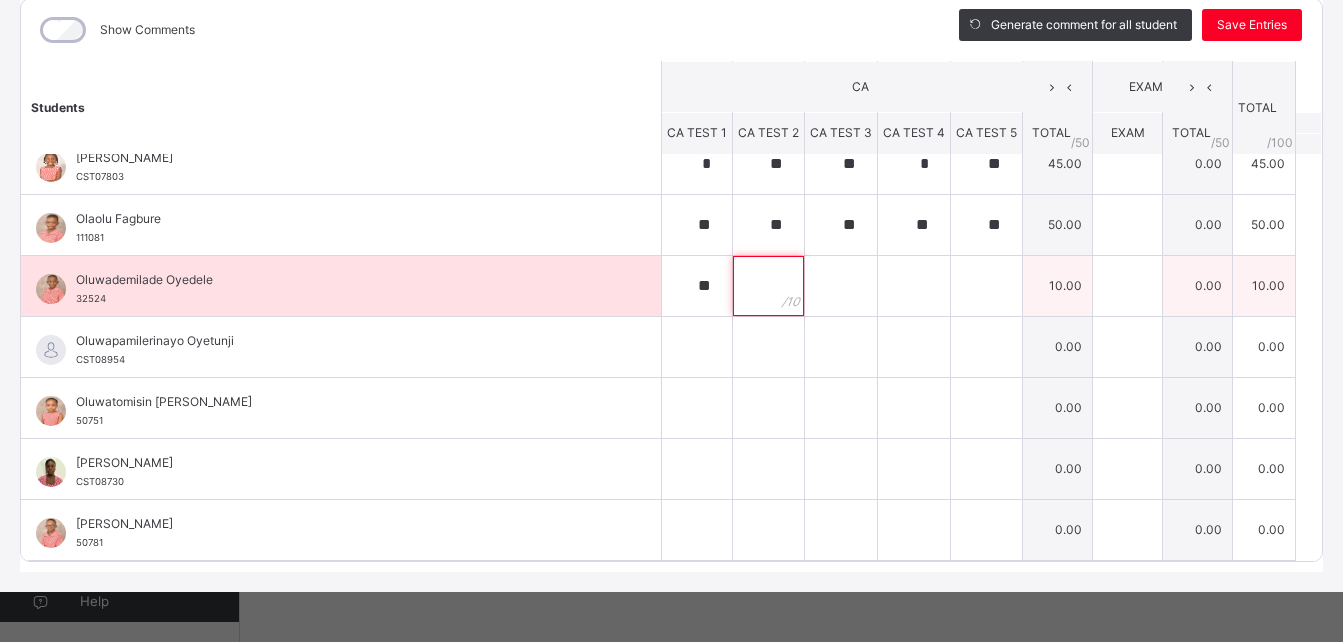 click at bounding box center [768, 286] 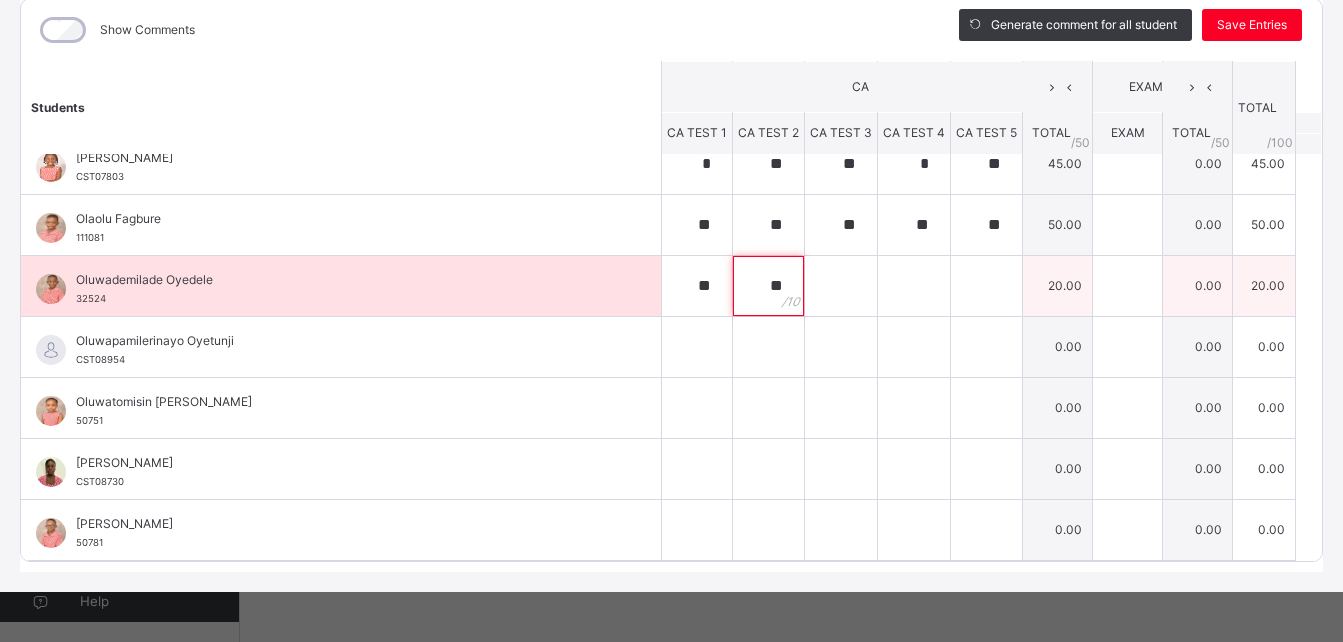 type on "**" 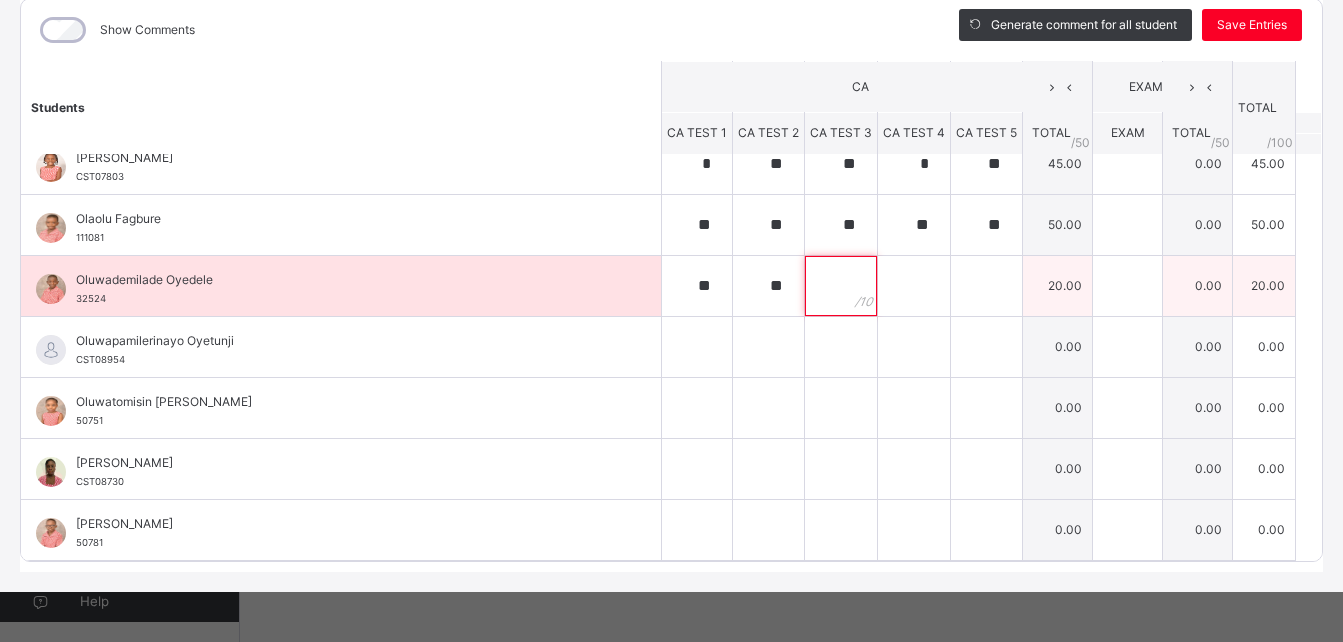 click at bounding box center [841, 286] 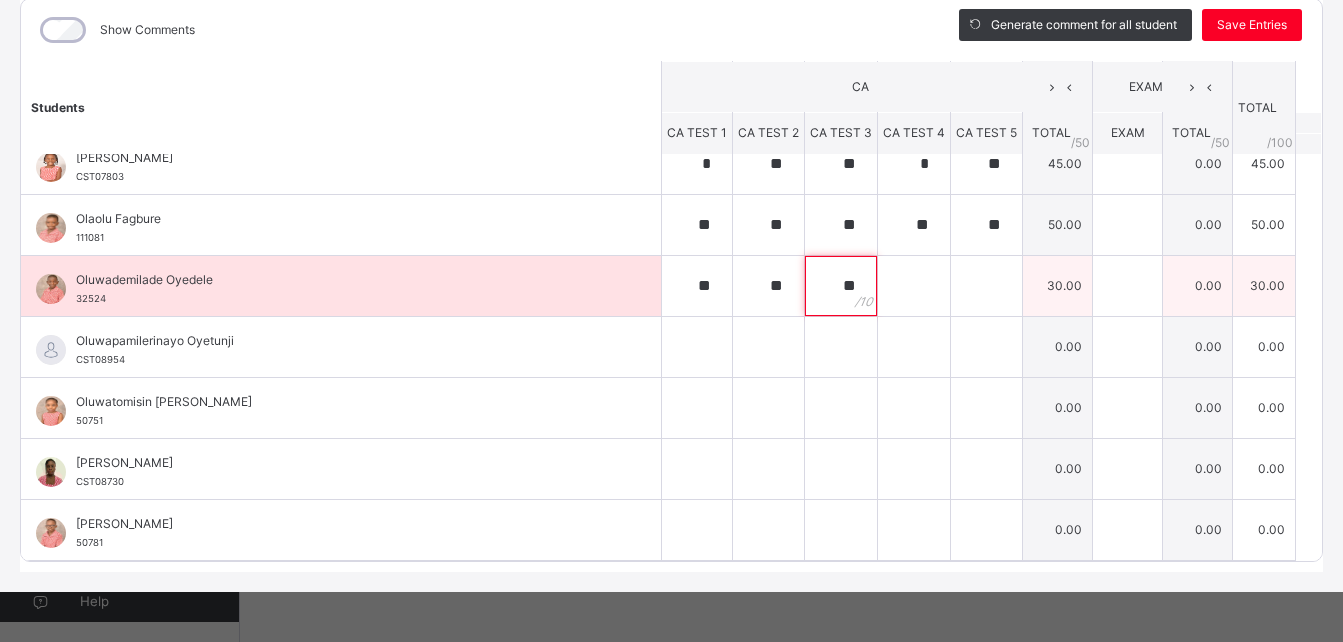 type on "**" 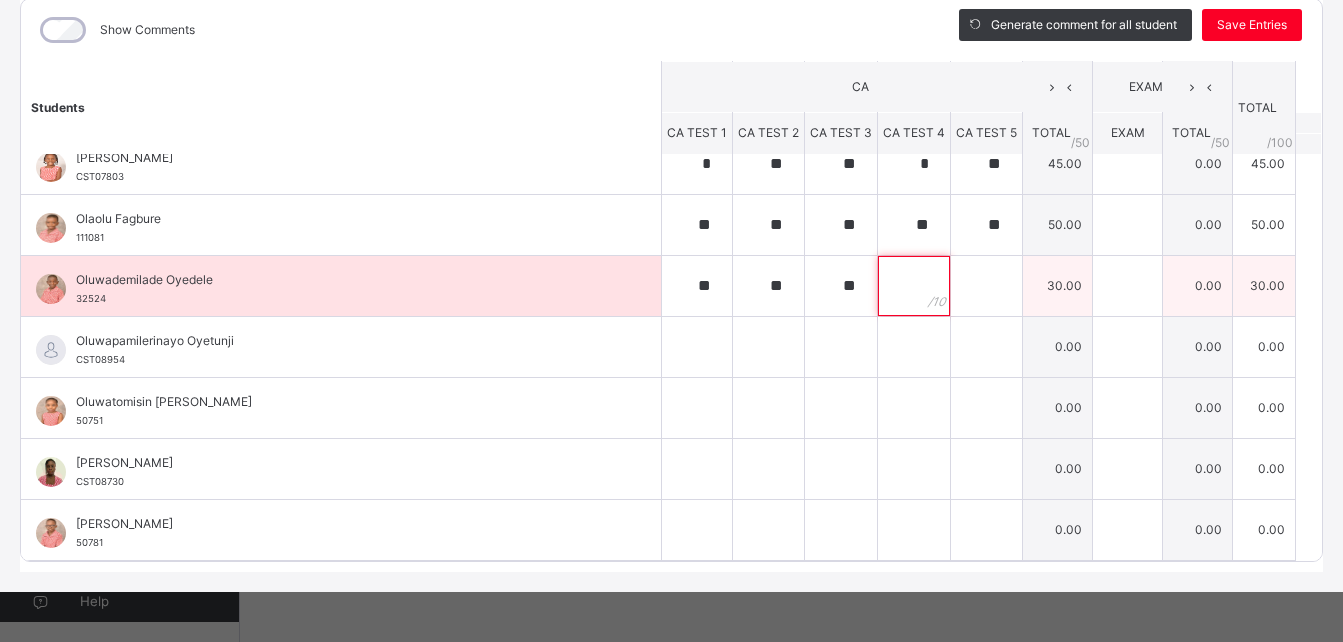 click at bounding box center [914, 286] 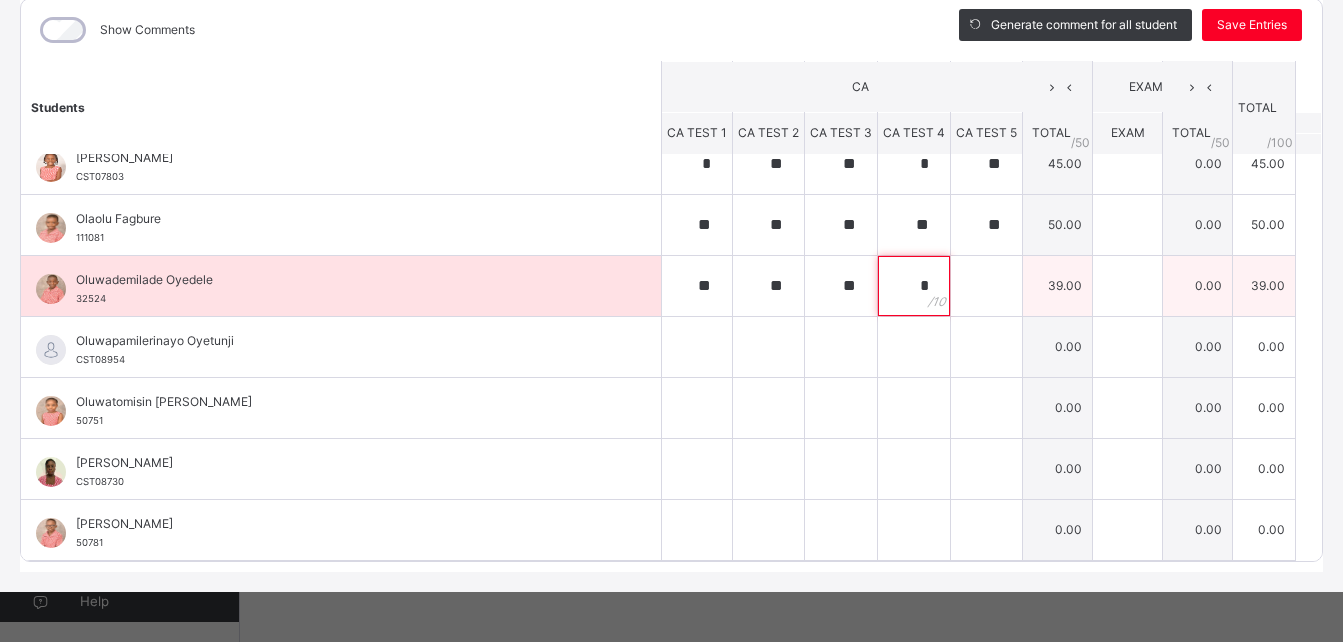 type on "*" 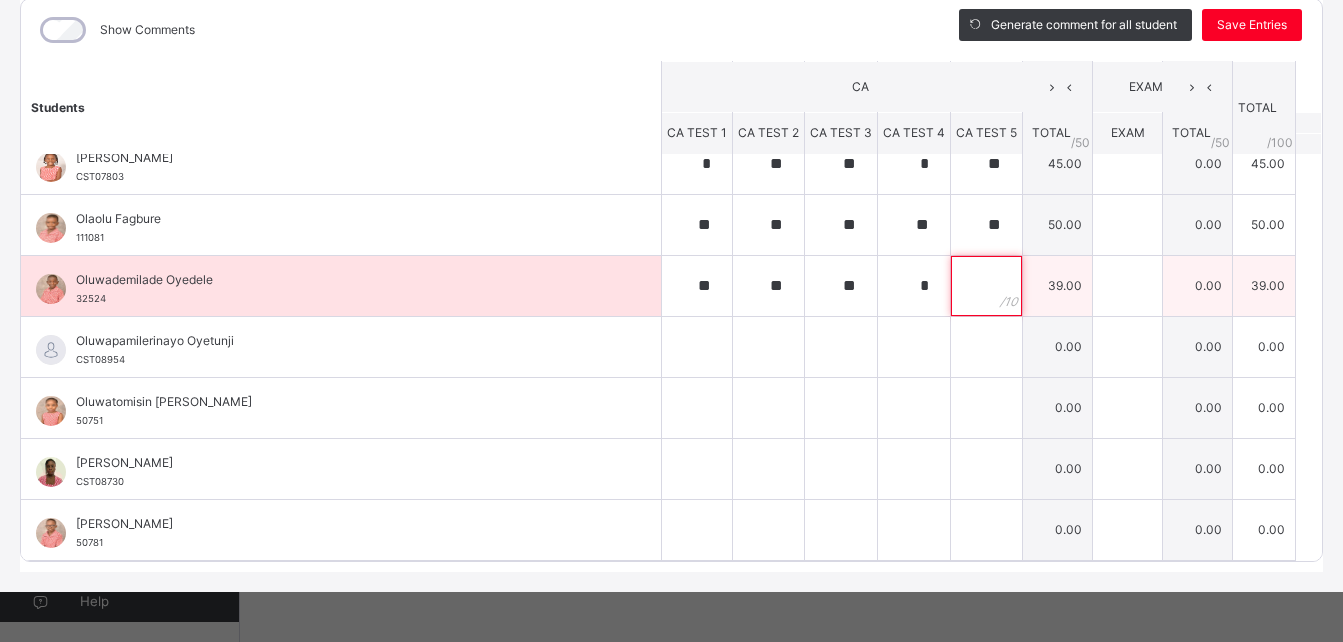 click at bounding box center [986, 286] 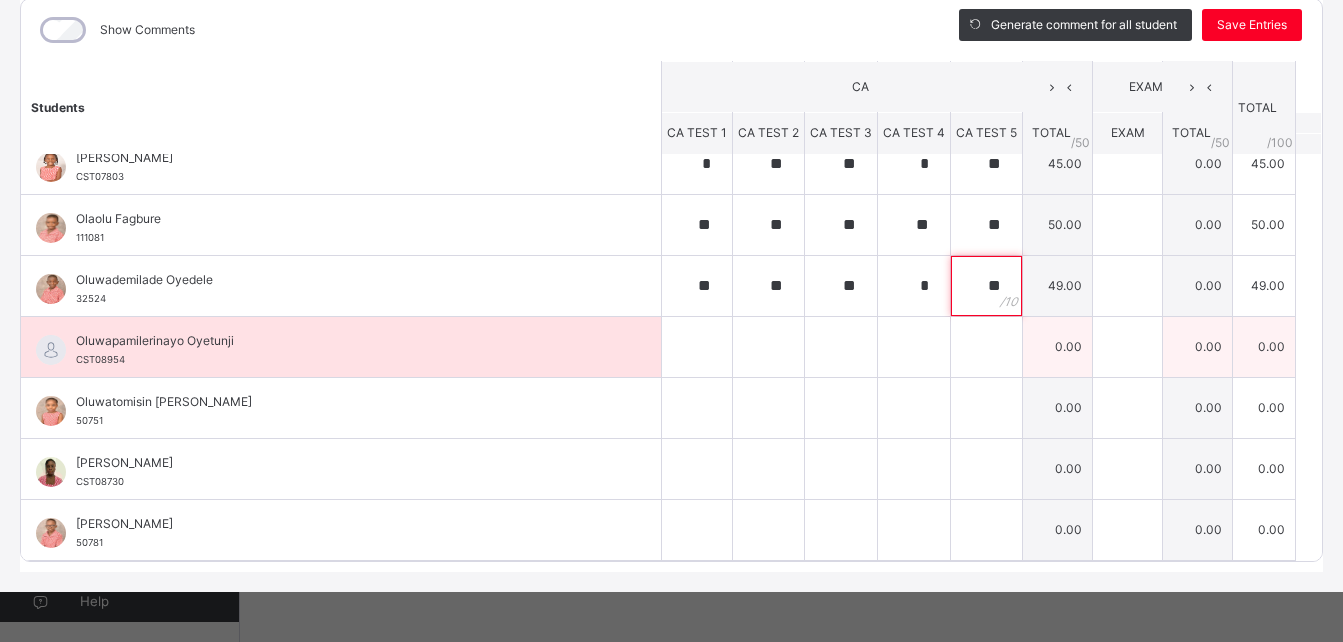 type on "**" 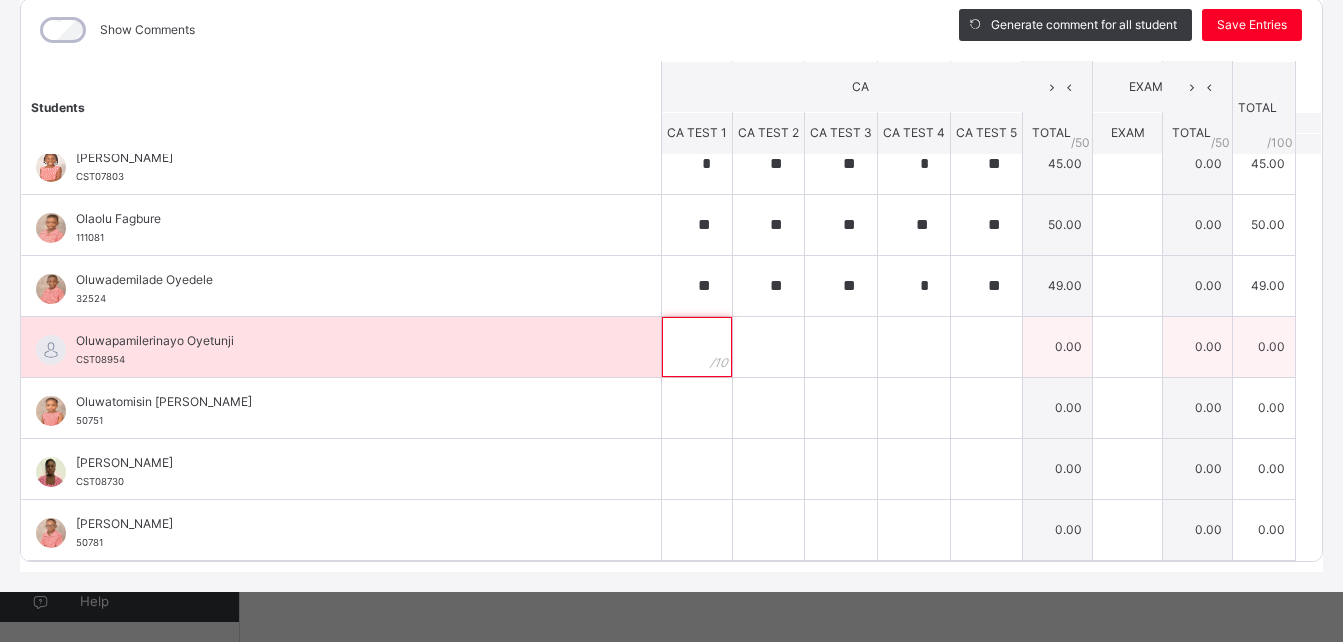 click at bounding box center [697, 347] 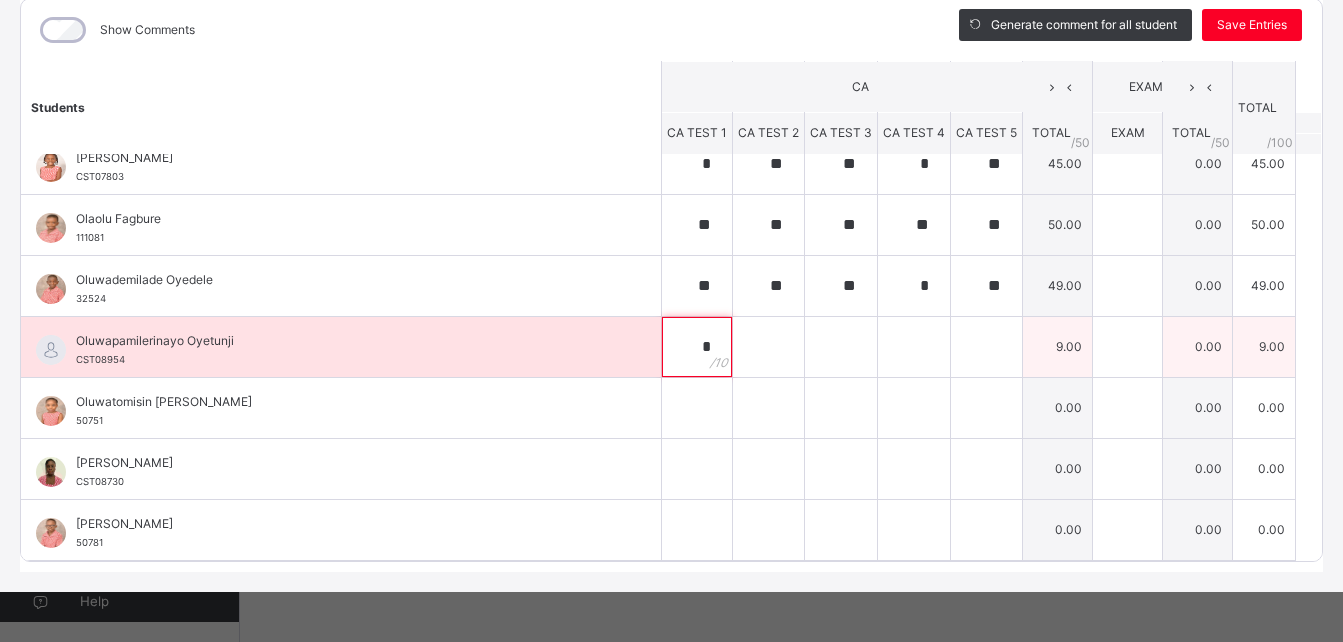 type on "*" 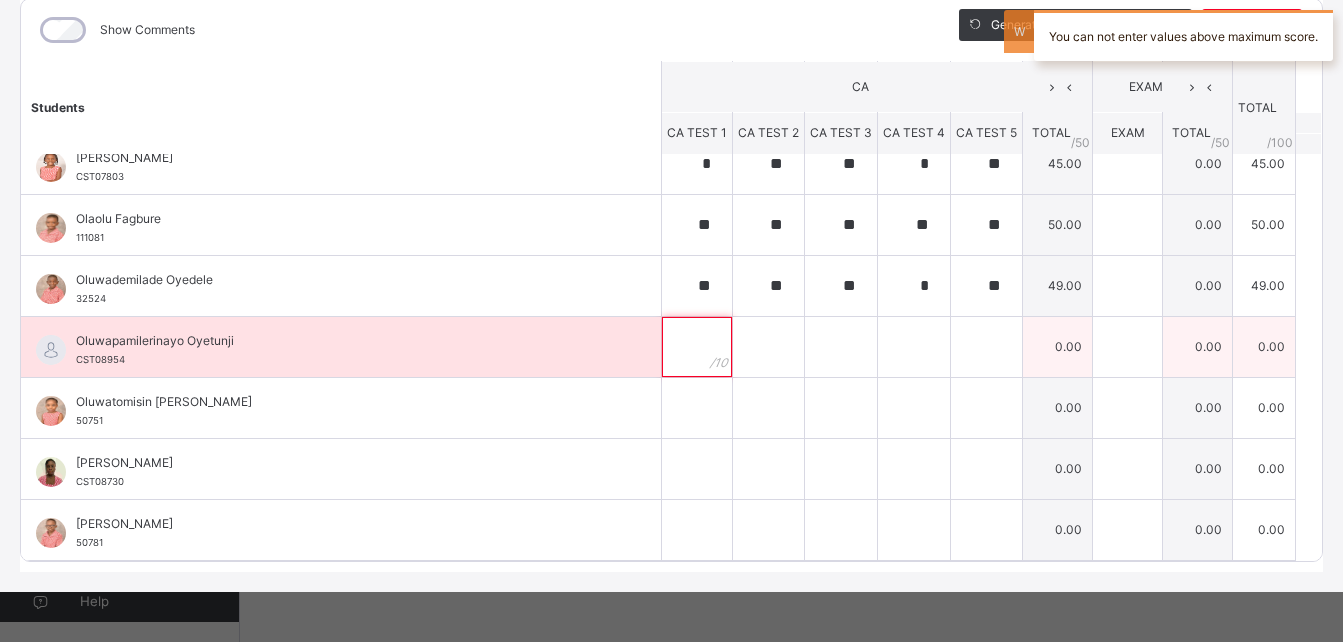 drag, startPoint x: 682, startPoint y: 344, endPoint x: 677, endPoint y: 334, distance: 11.18034 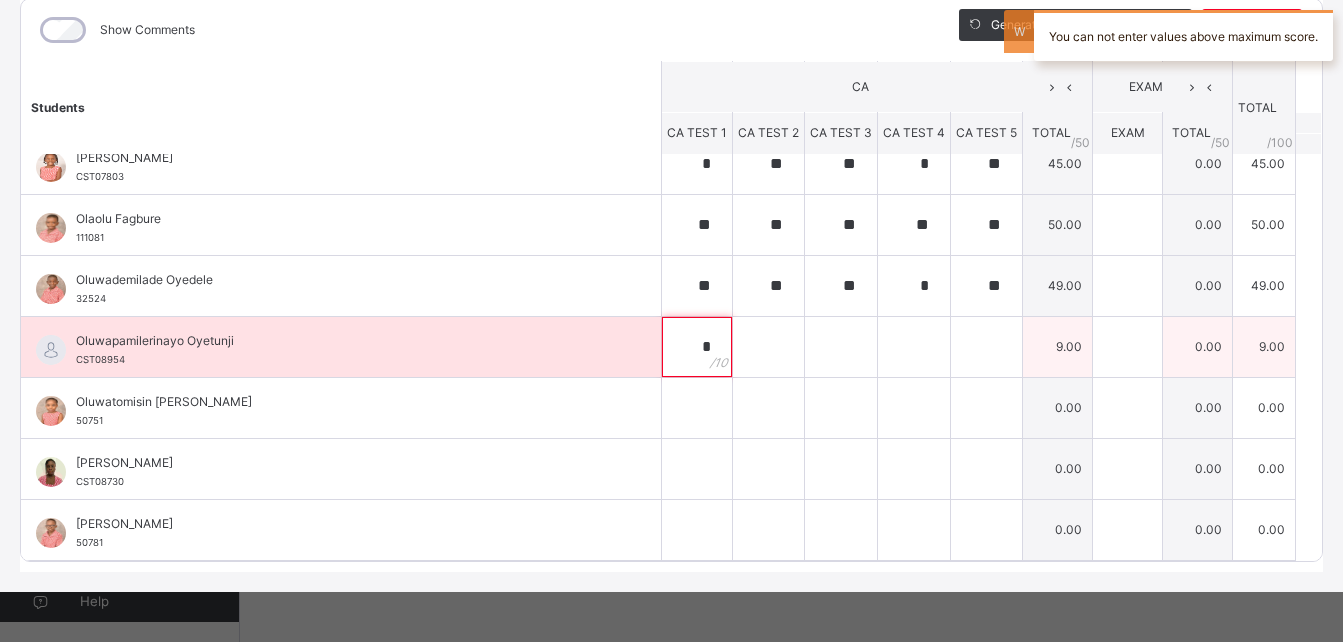 type on "*" 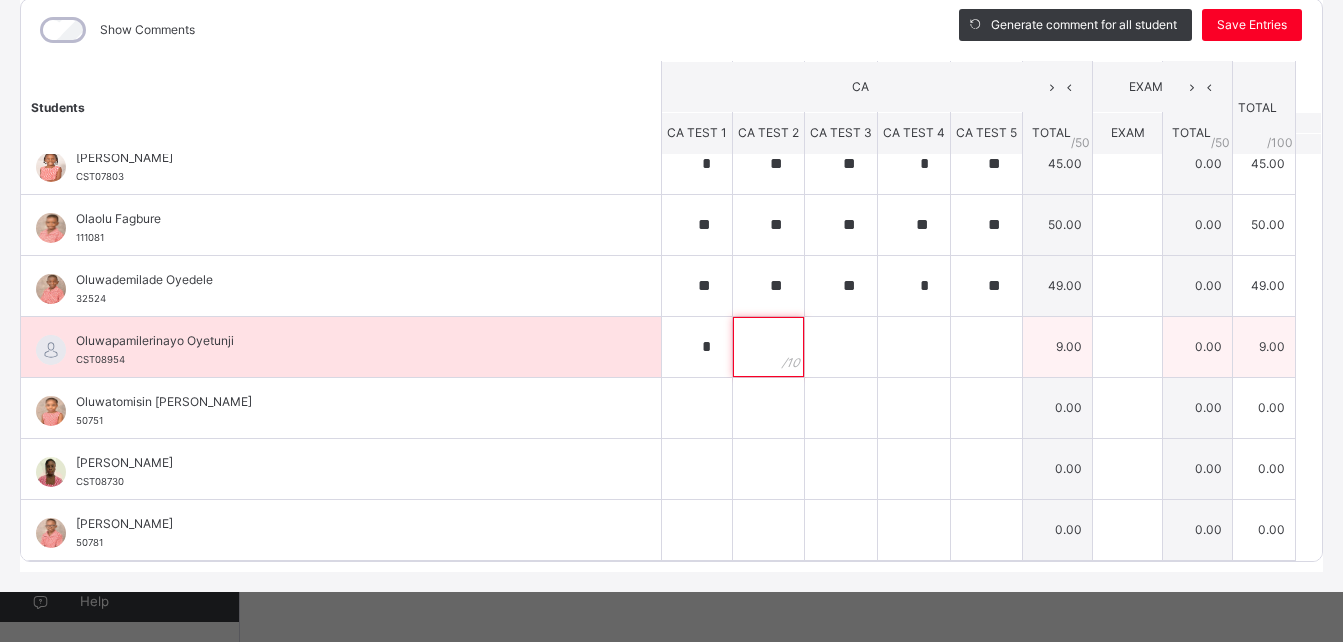click at bounding box center [768, 347] 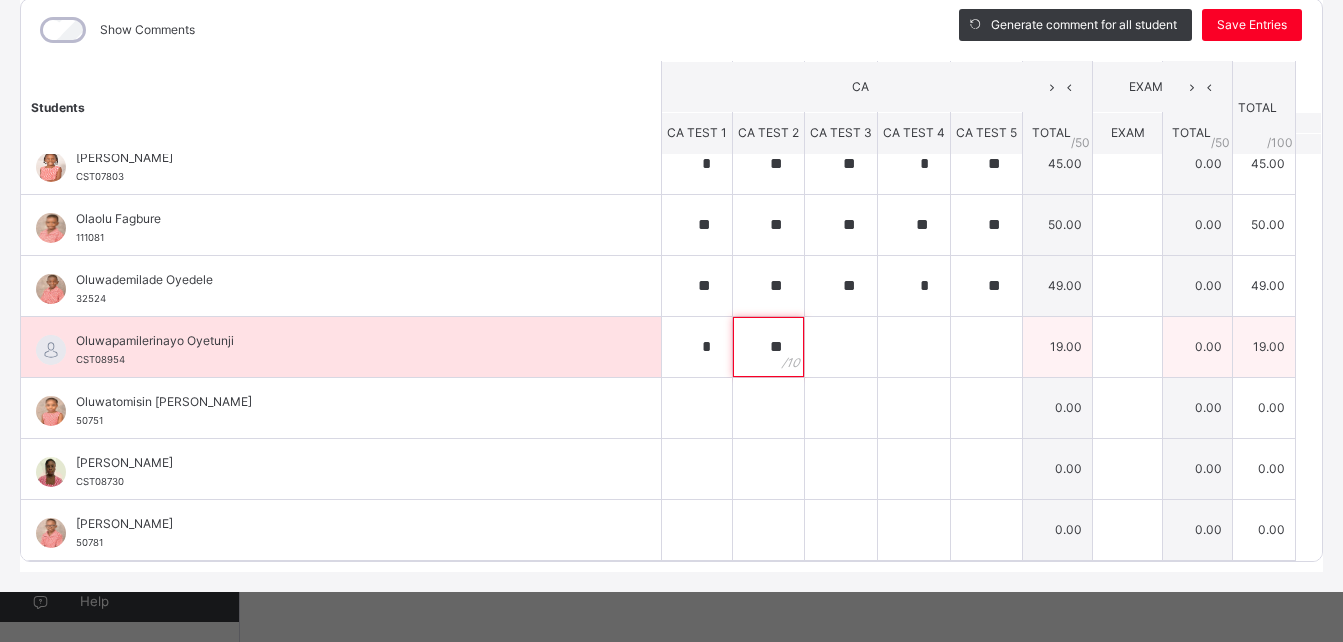 type on "**" 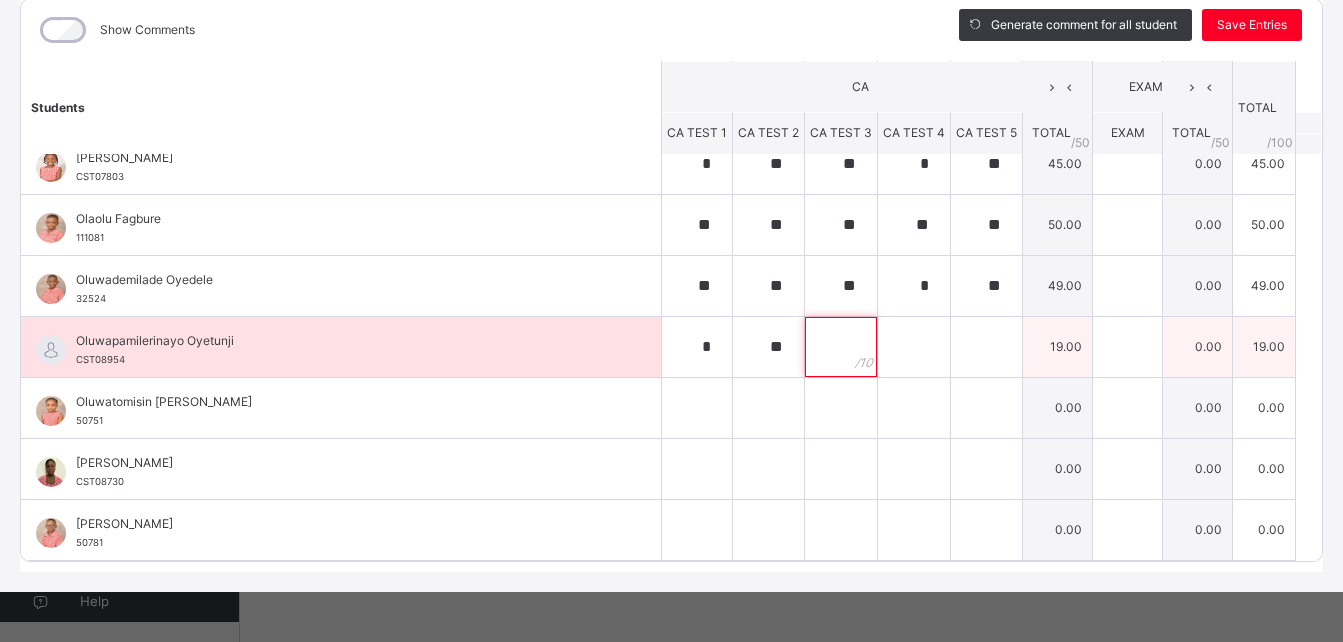 click at bounding box center (841, 347) 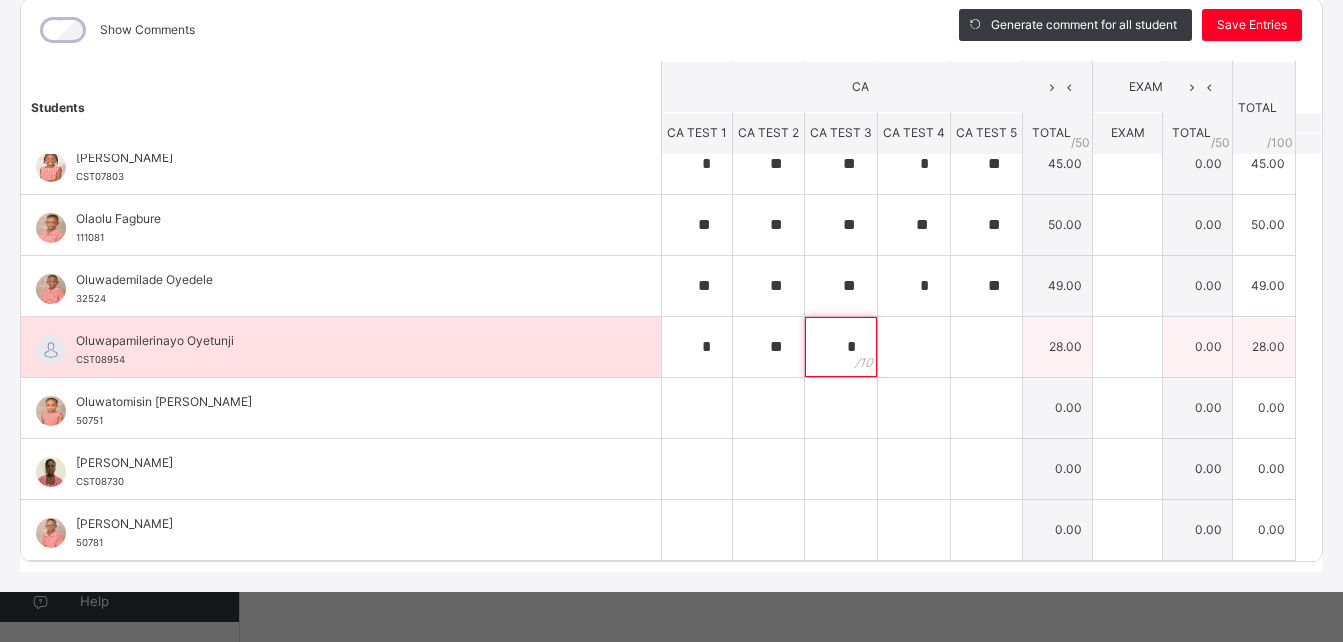 type on "*" 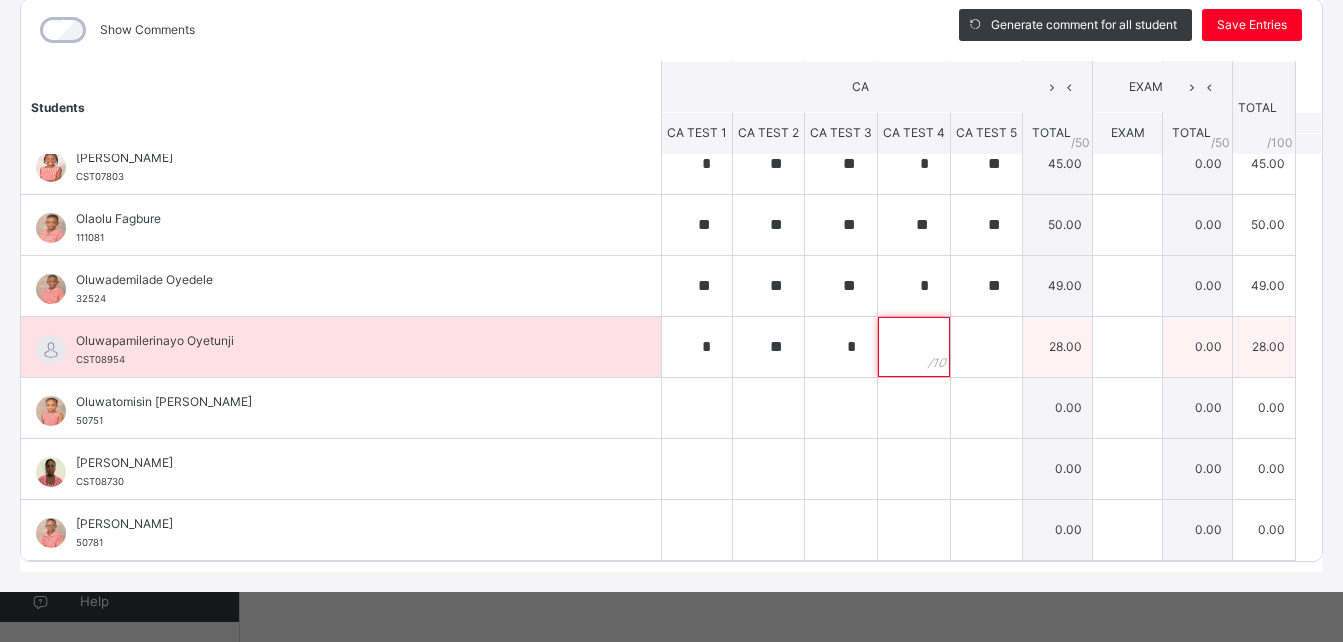 click at bounding box center (914, 347) 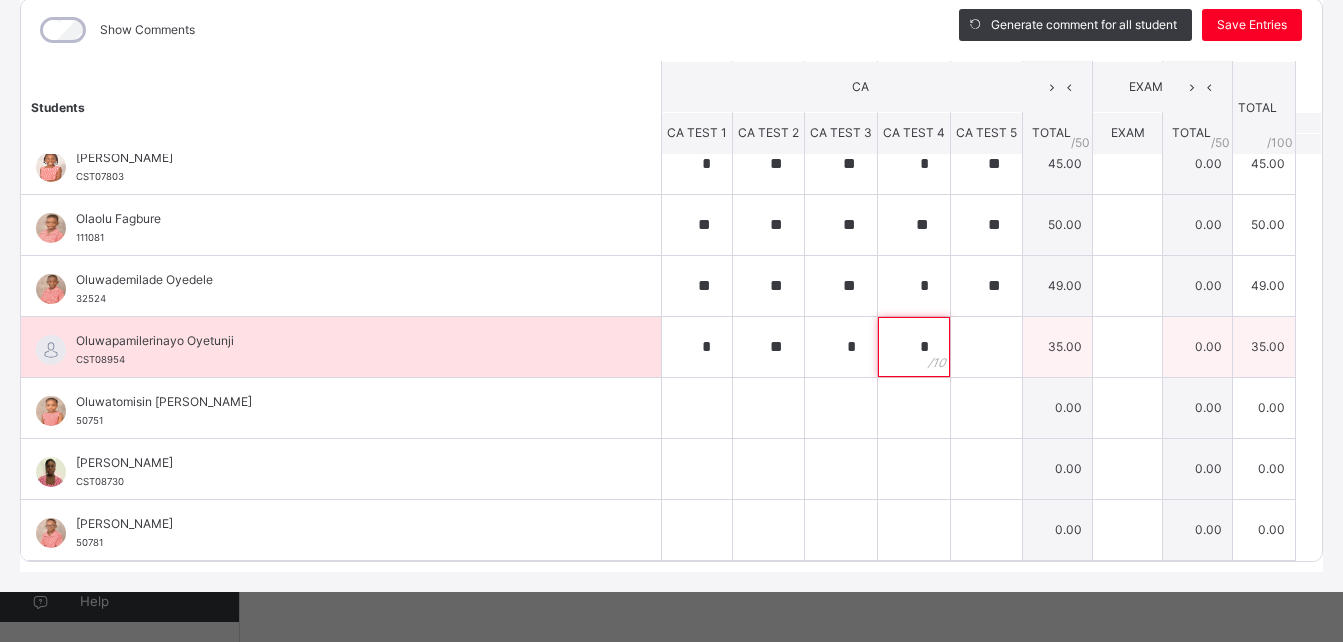 type on "*" 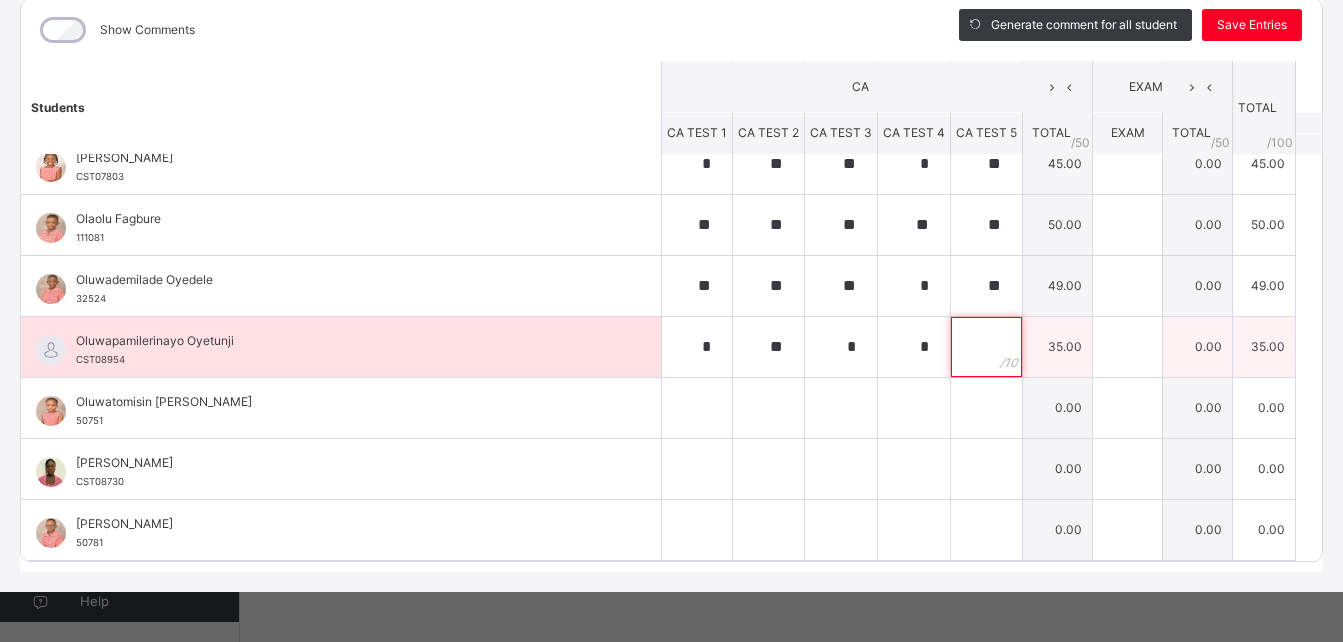 click at bounding box center (986, 347) 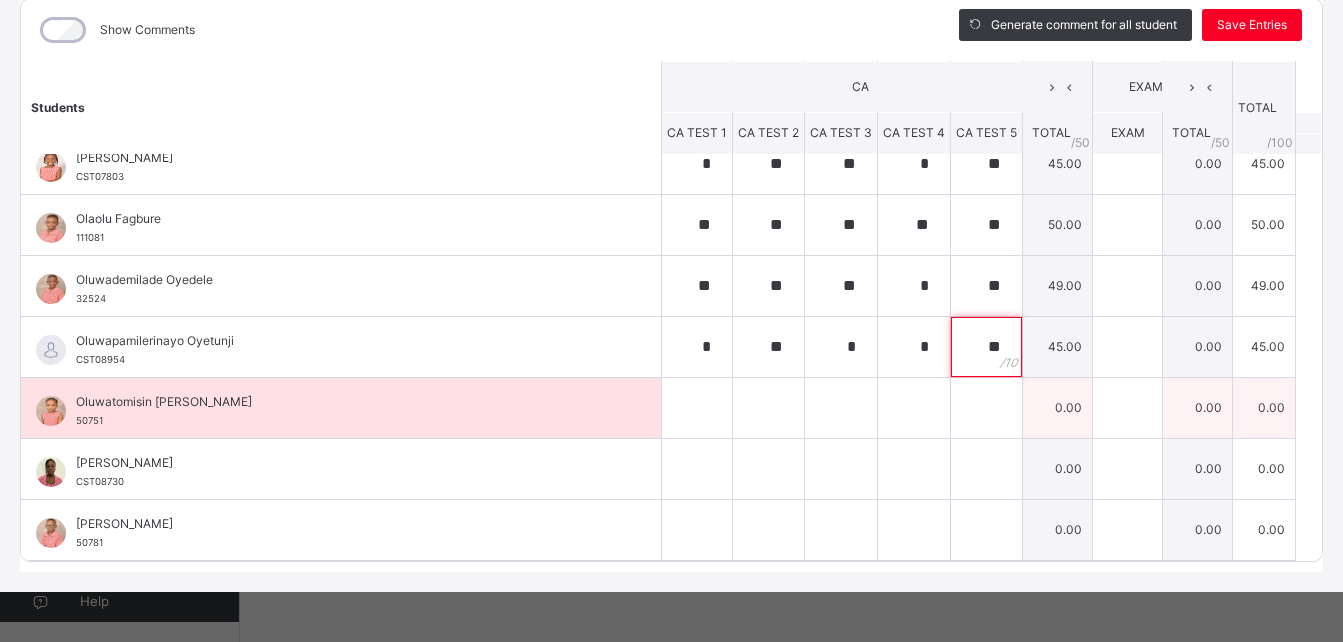 type on "**" 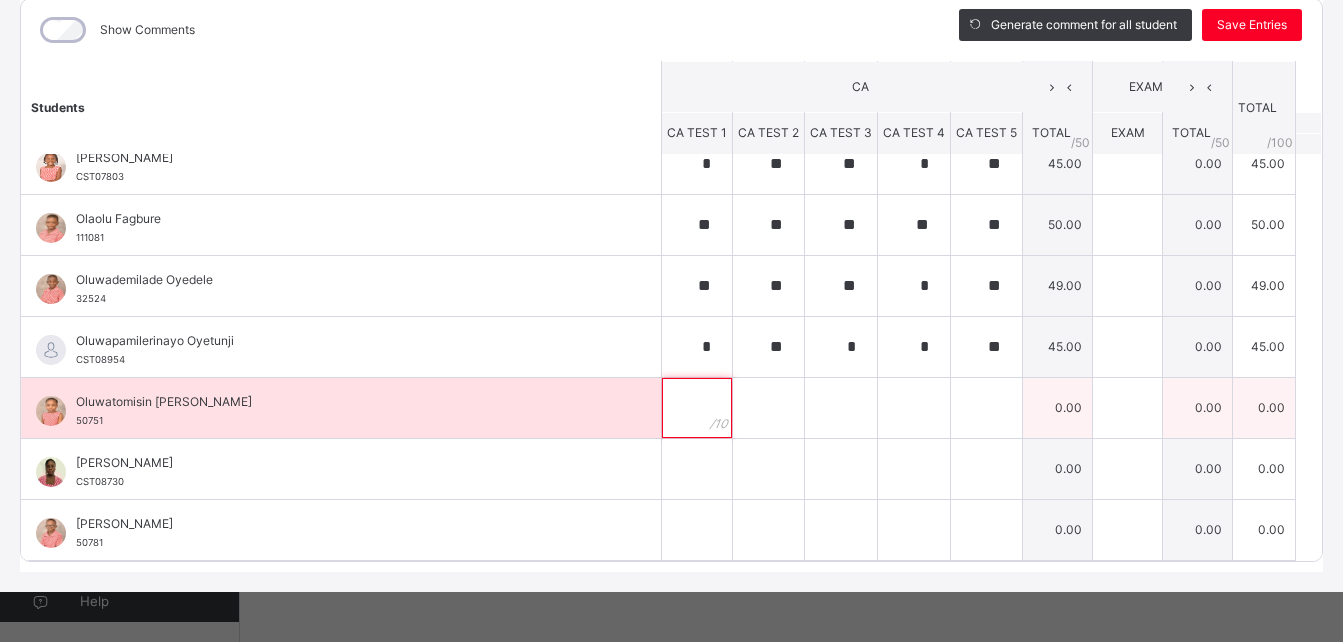 click at bounding box center (697, 408) 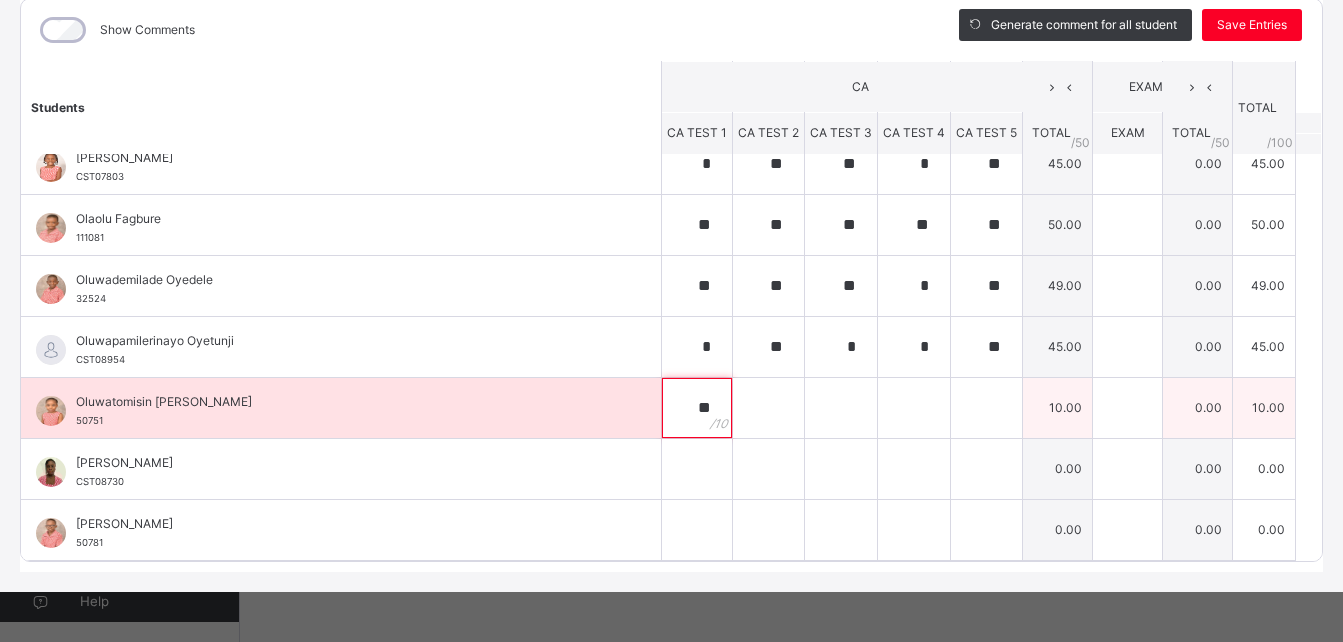 type on "**" 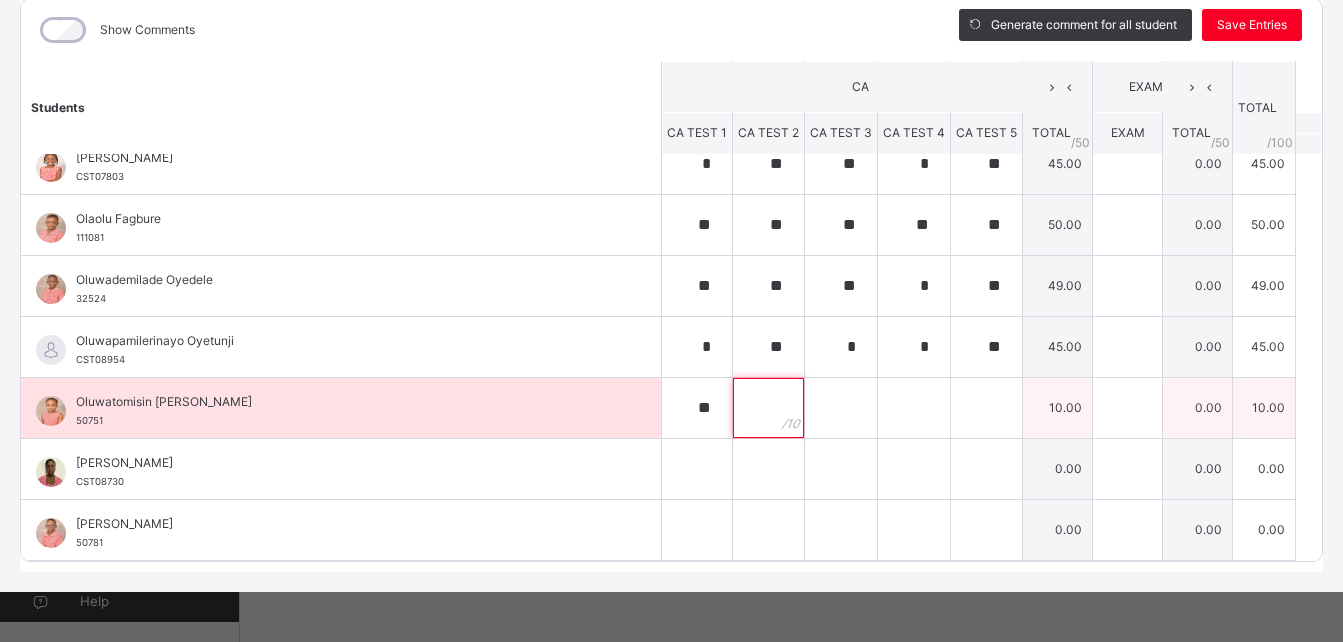 click at bounding box center (768, 408) 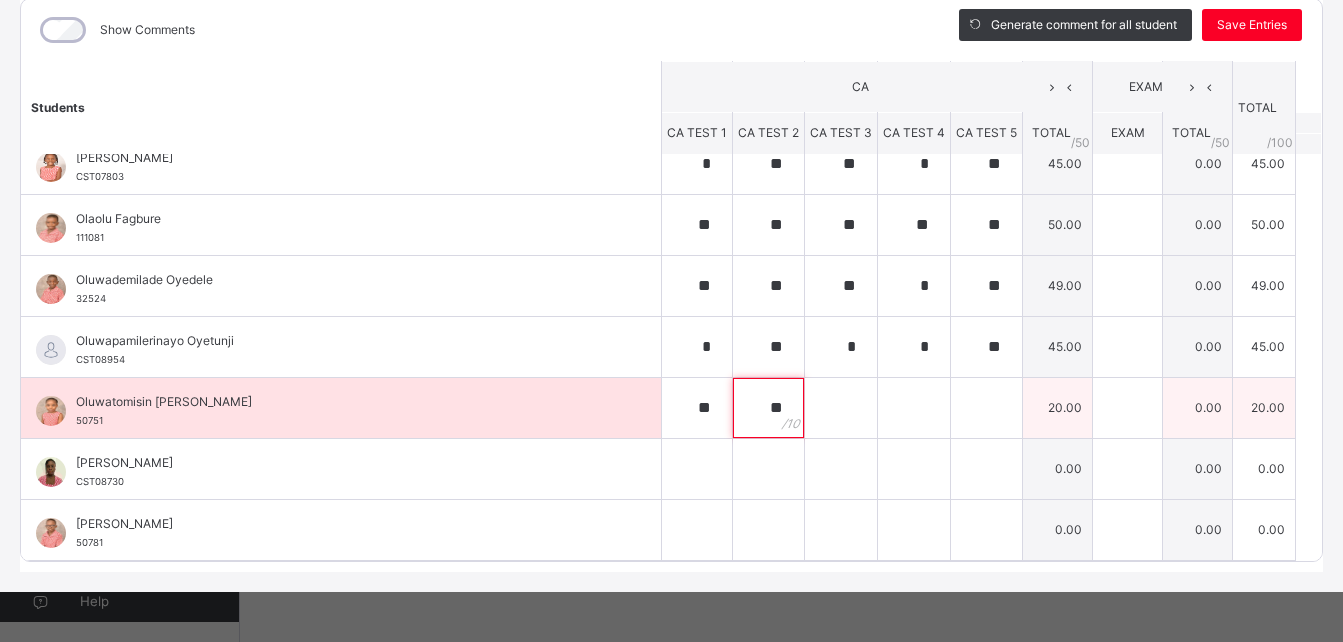 type on "**" 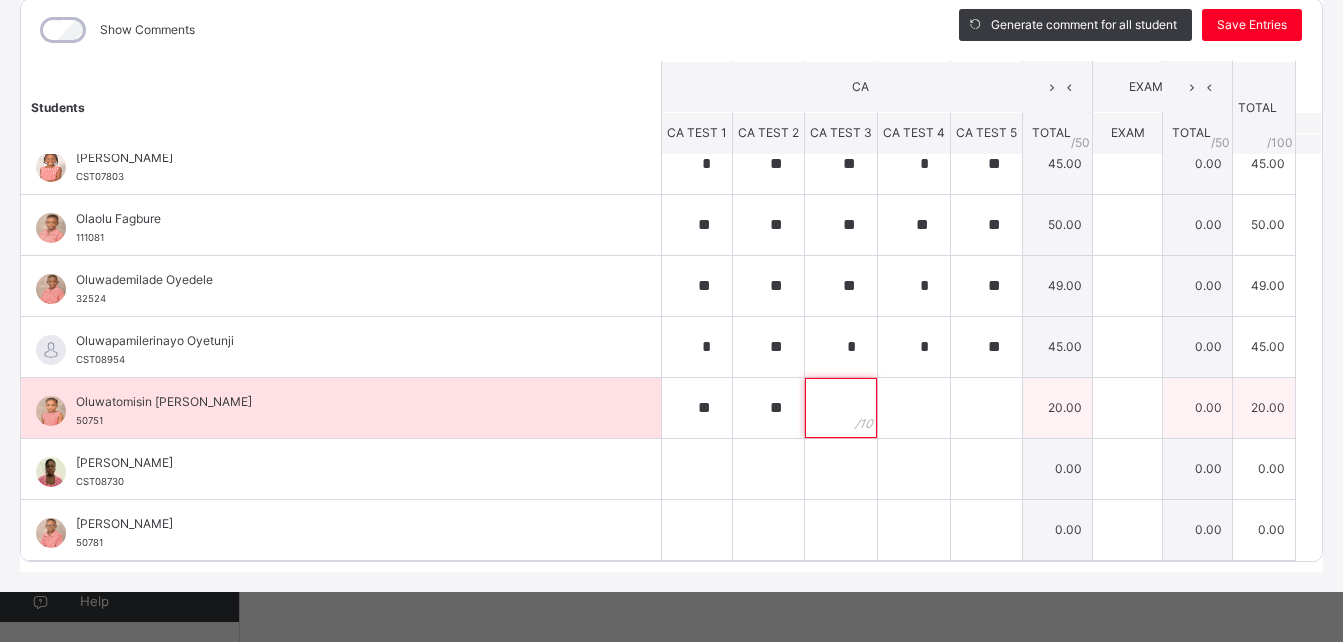 click at bounding box center [841, 408] 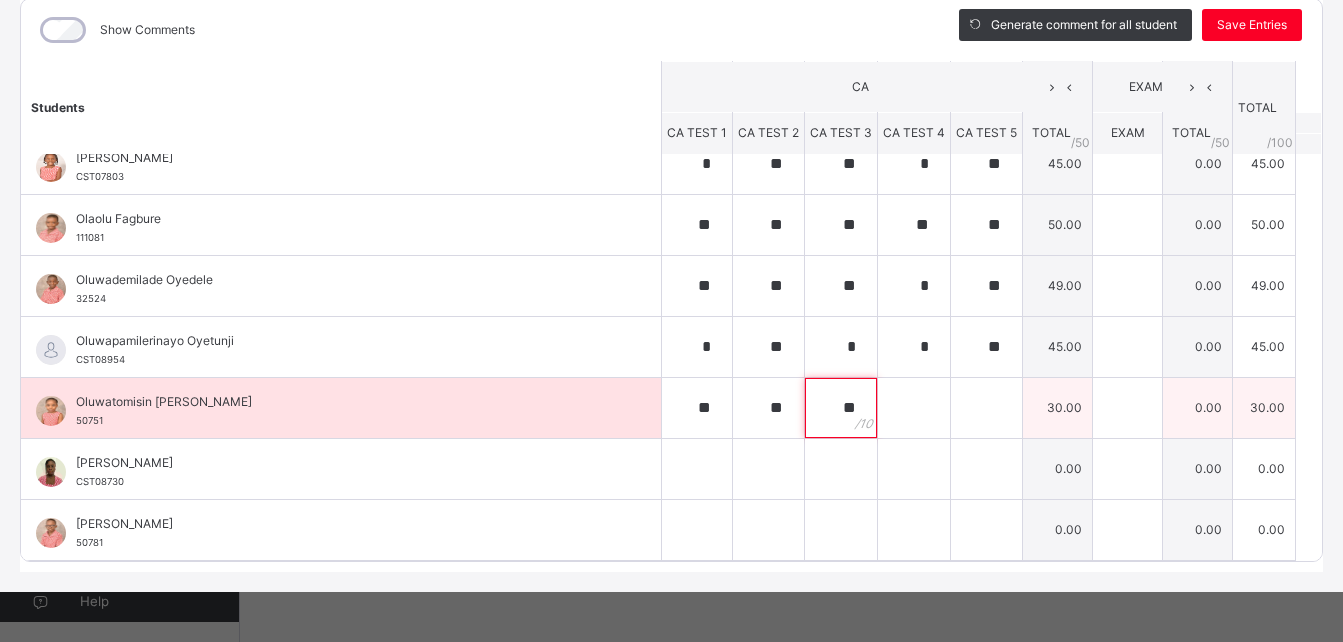 type on "**" 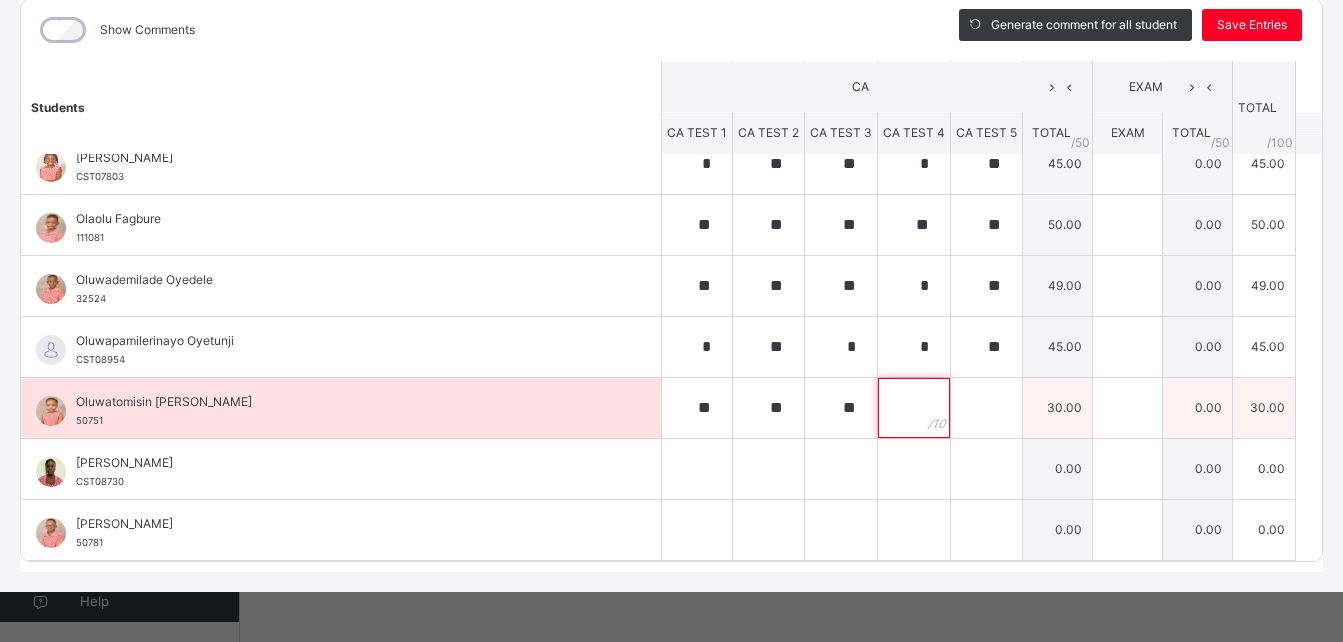 click at bounding box center (914, 408) 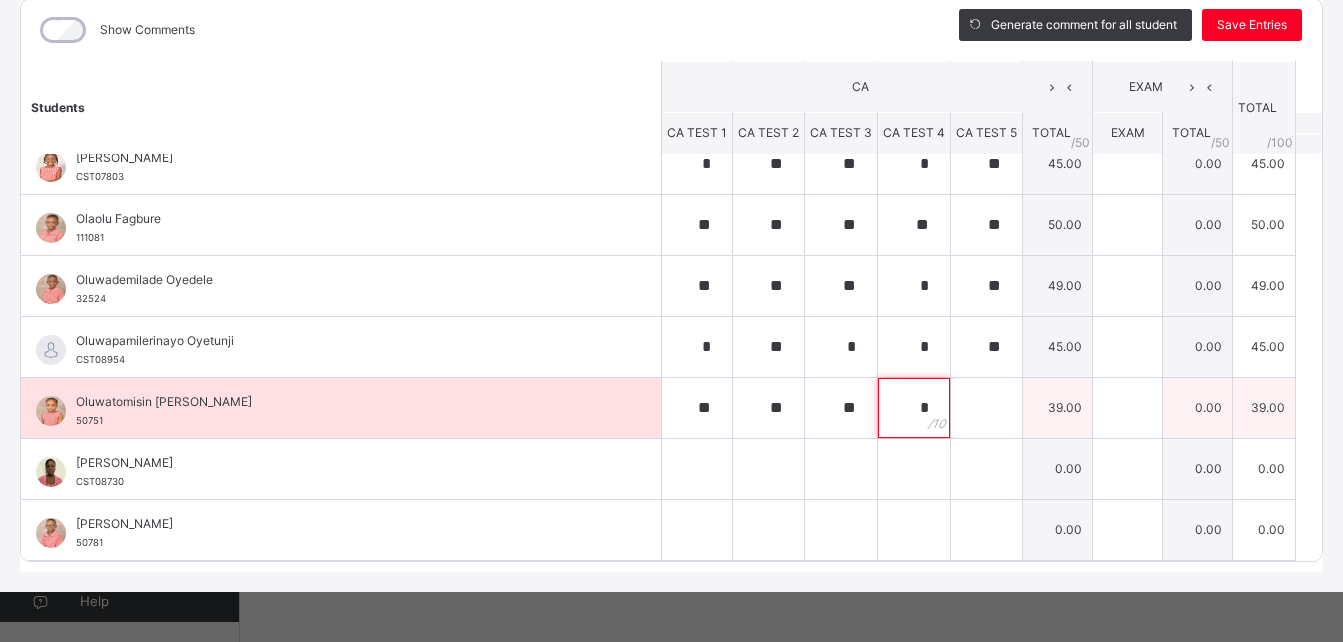 type on "*" 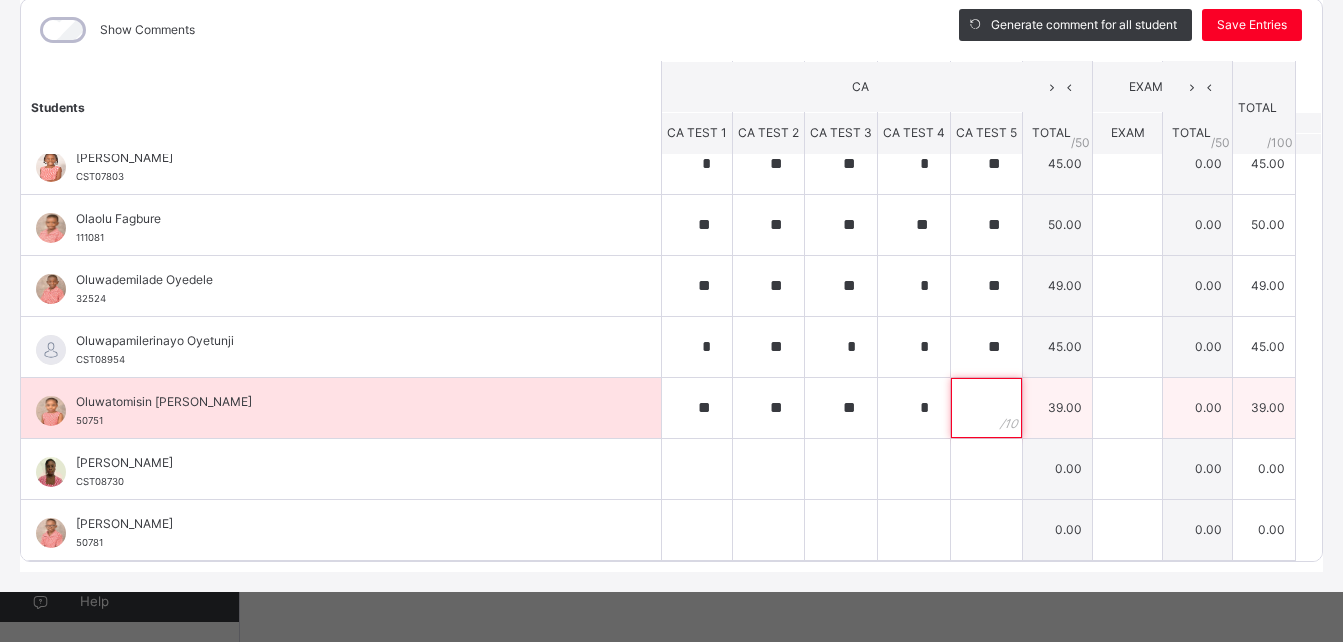 click at bounding box center [986, 408] 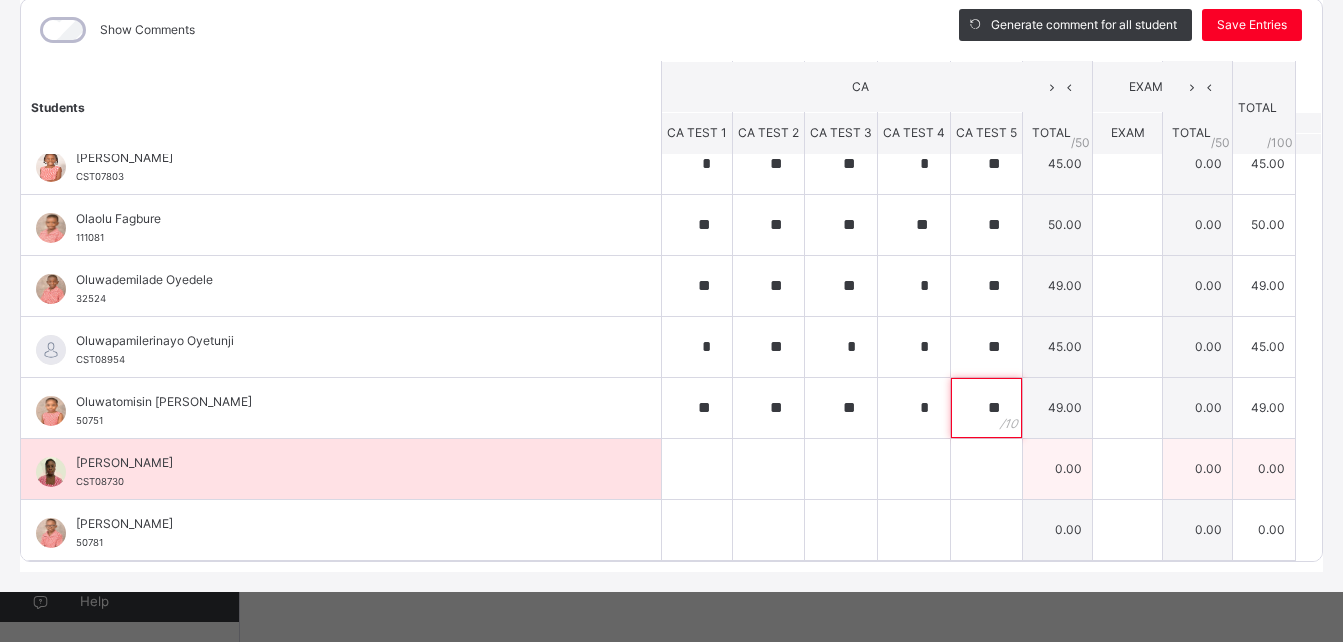 type on "**" 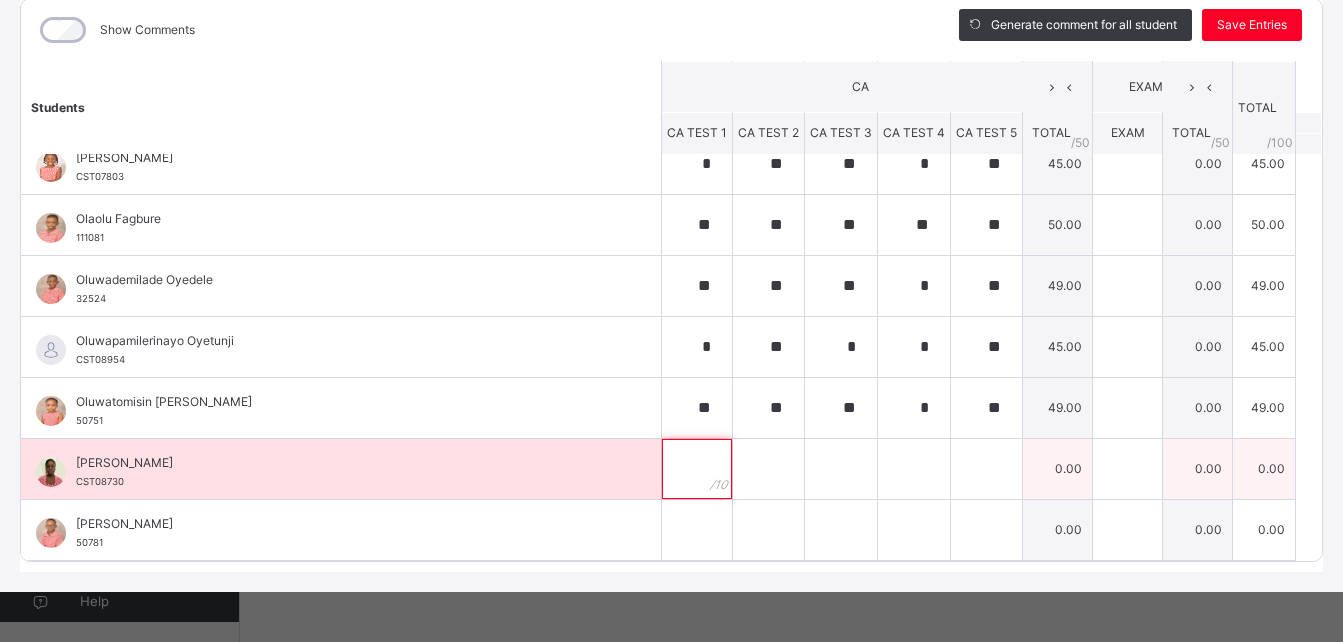 click at bounding box center [697, 469] 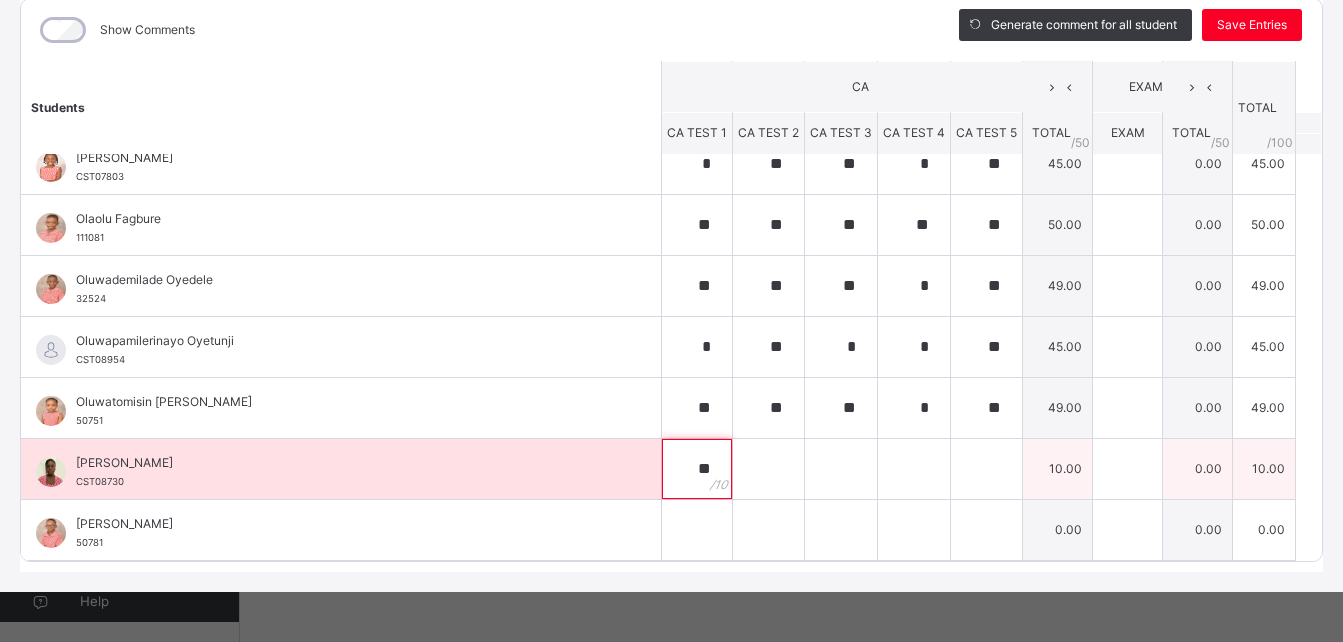 type on "**" 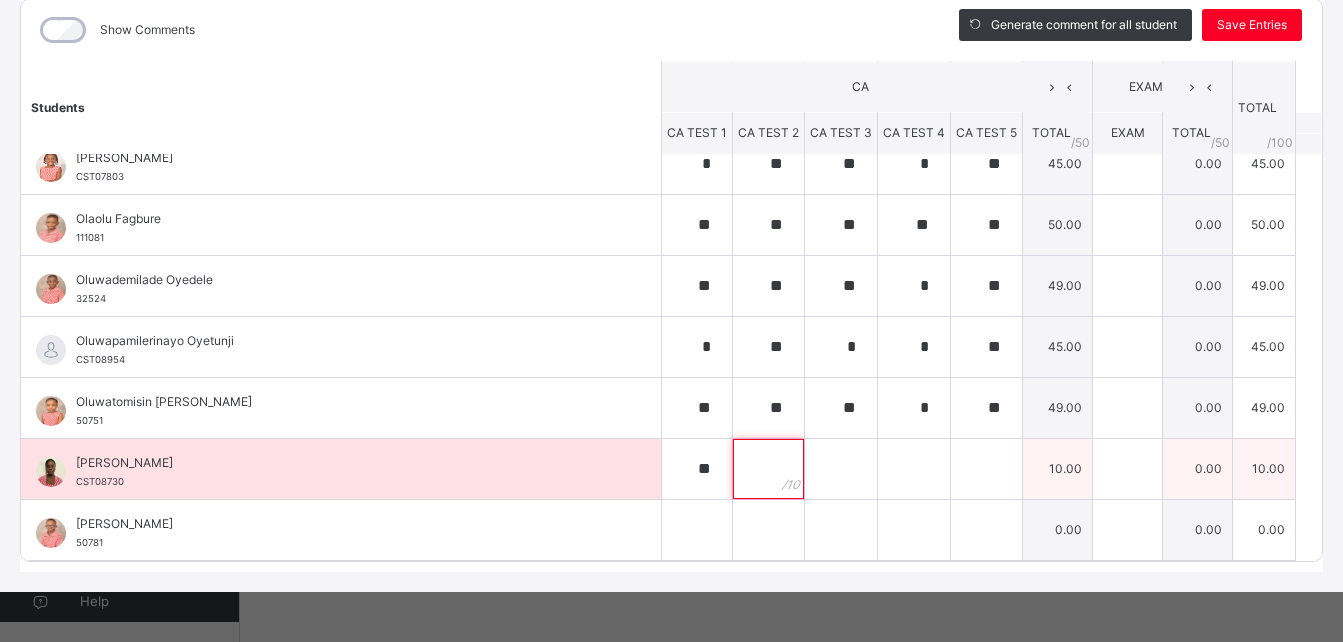 click at bounding box center (768, 469) 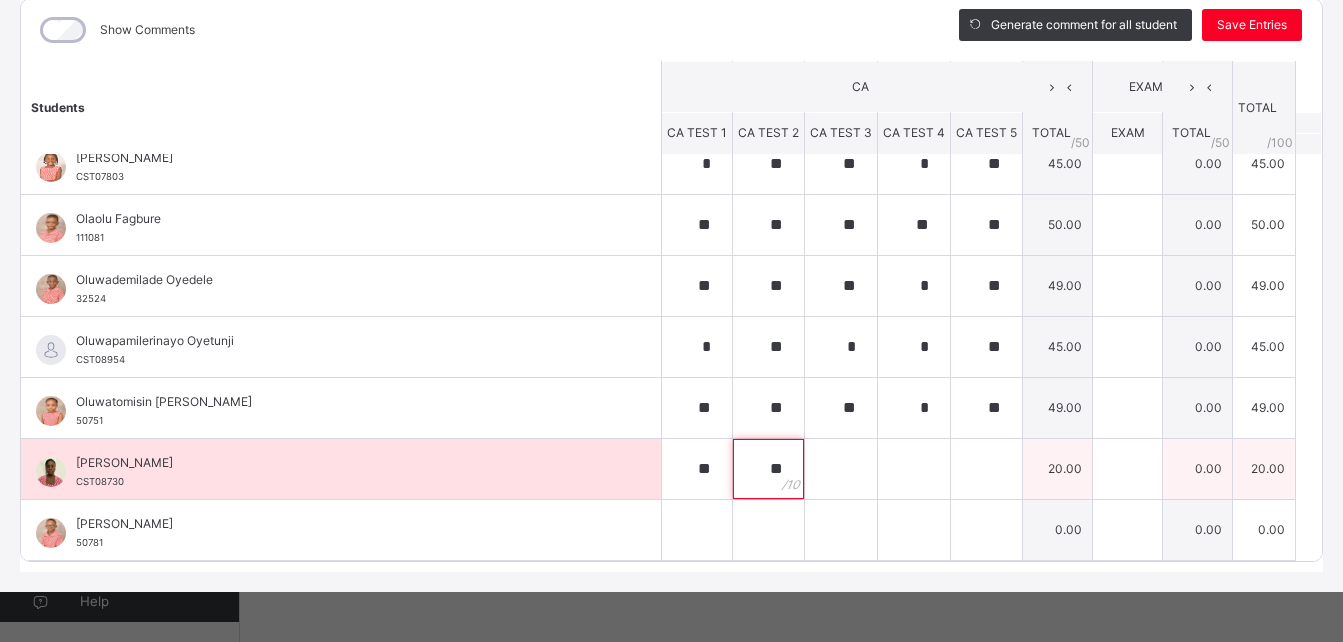 type on "**" 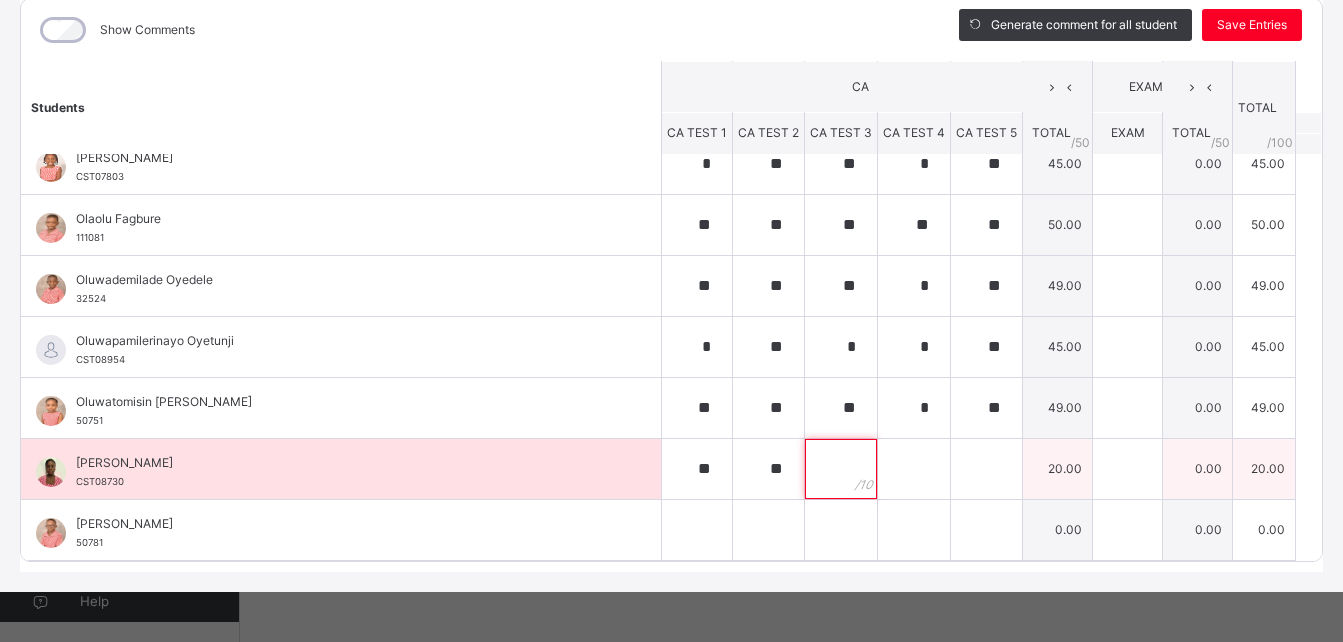 click at bounding box center (841, 469) 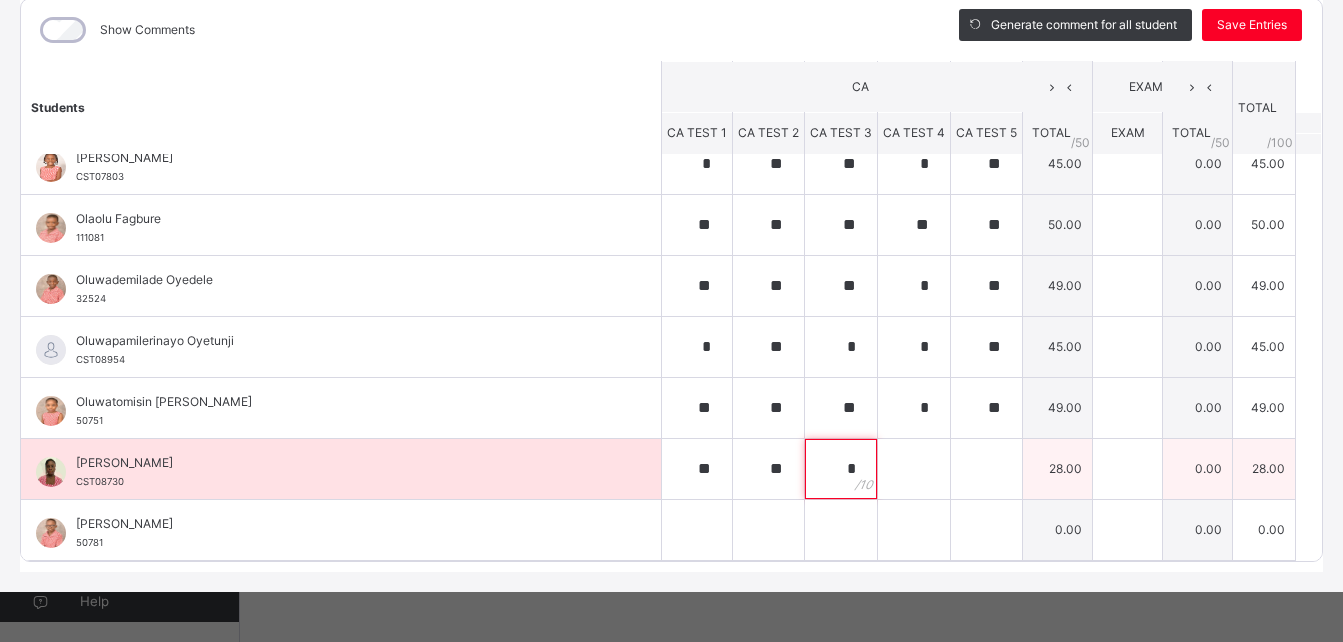 type on "*" 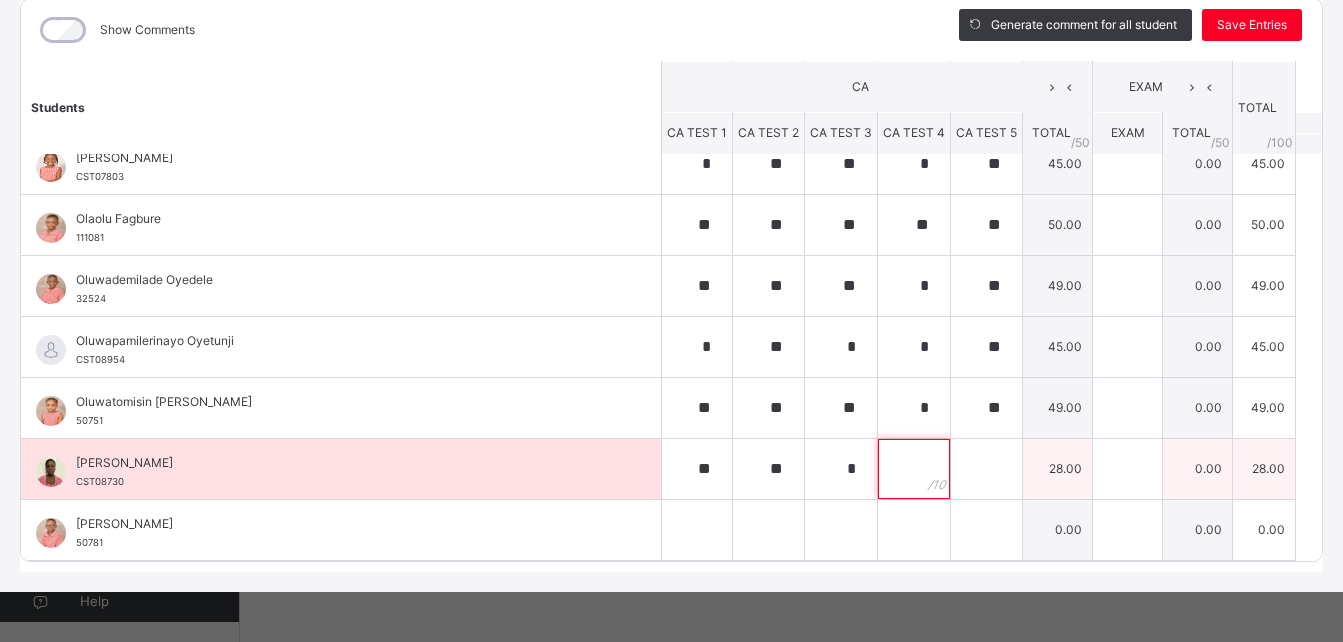 click at bounding box center [914, 469] 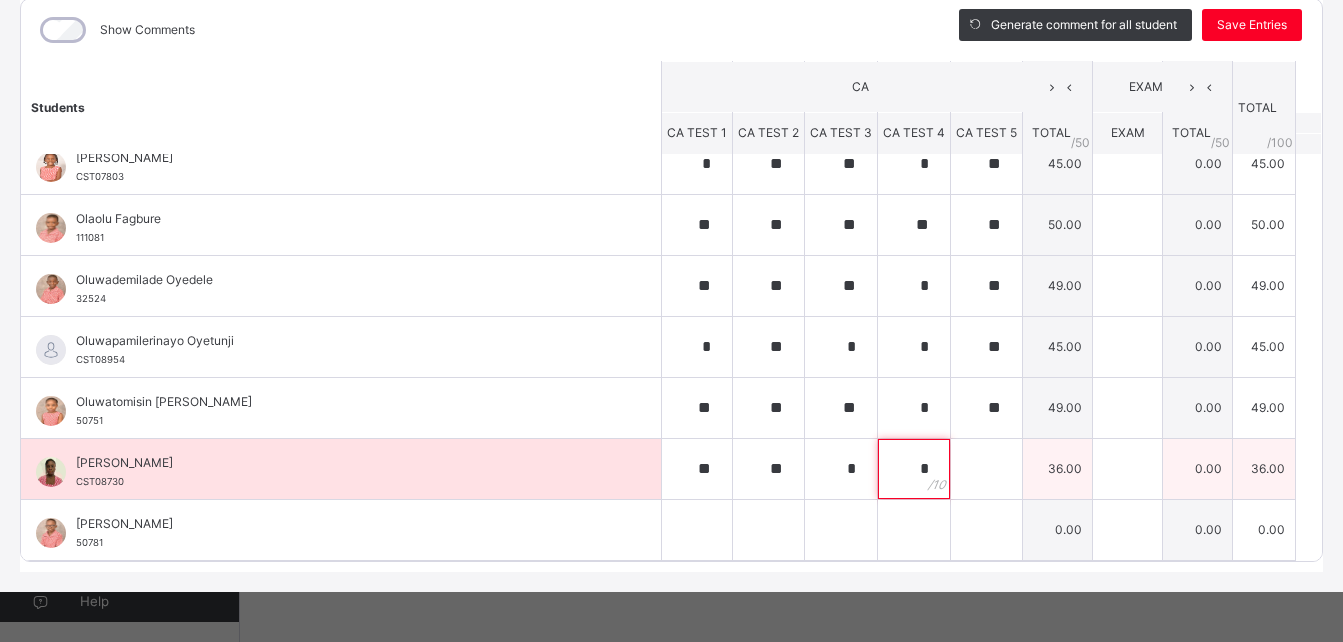 type on "*" 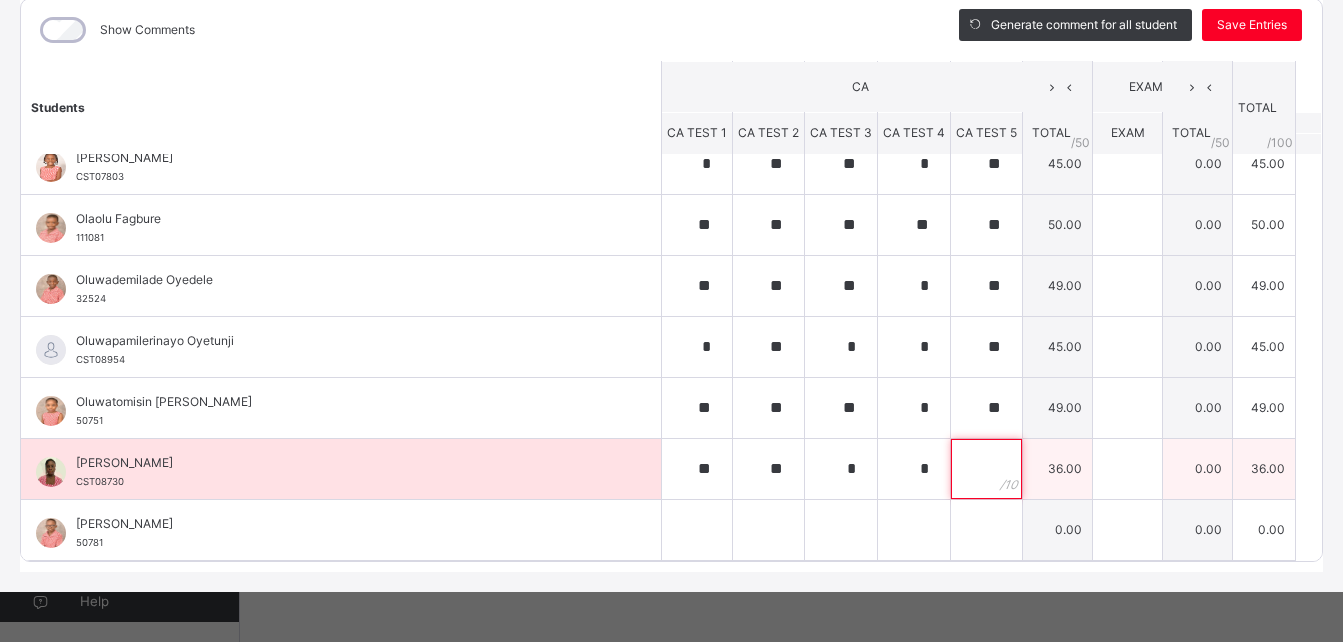 click at bounding box center (986, 469) 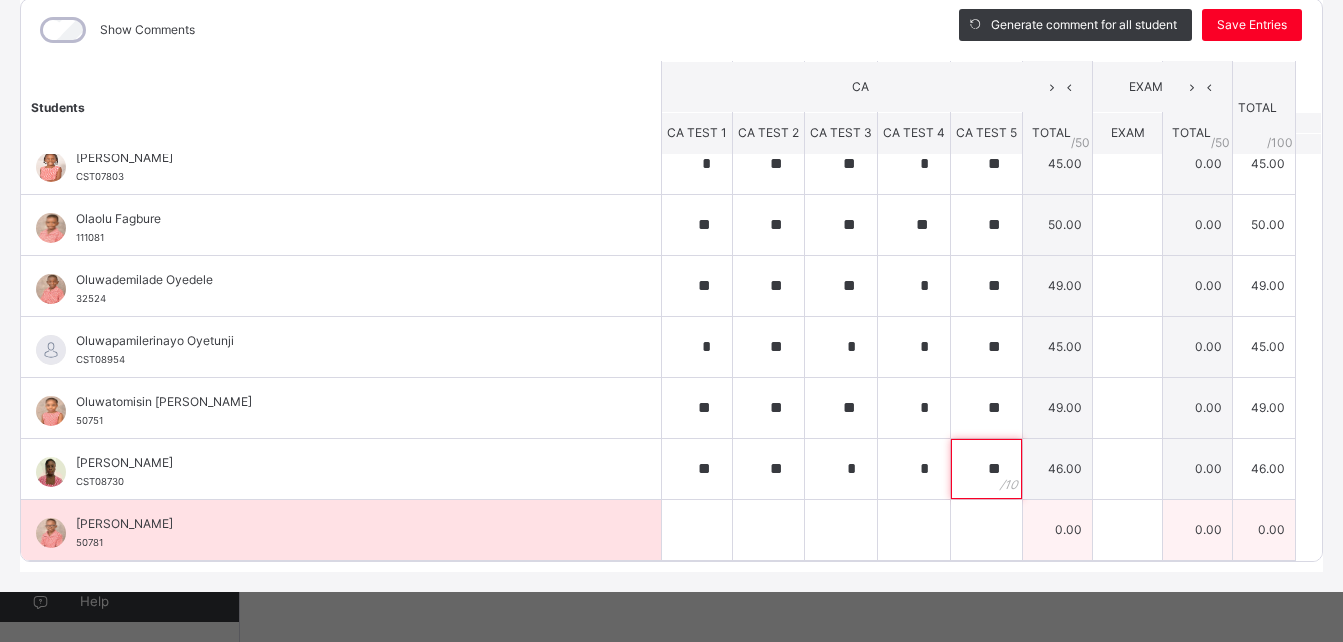 type on "**" 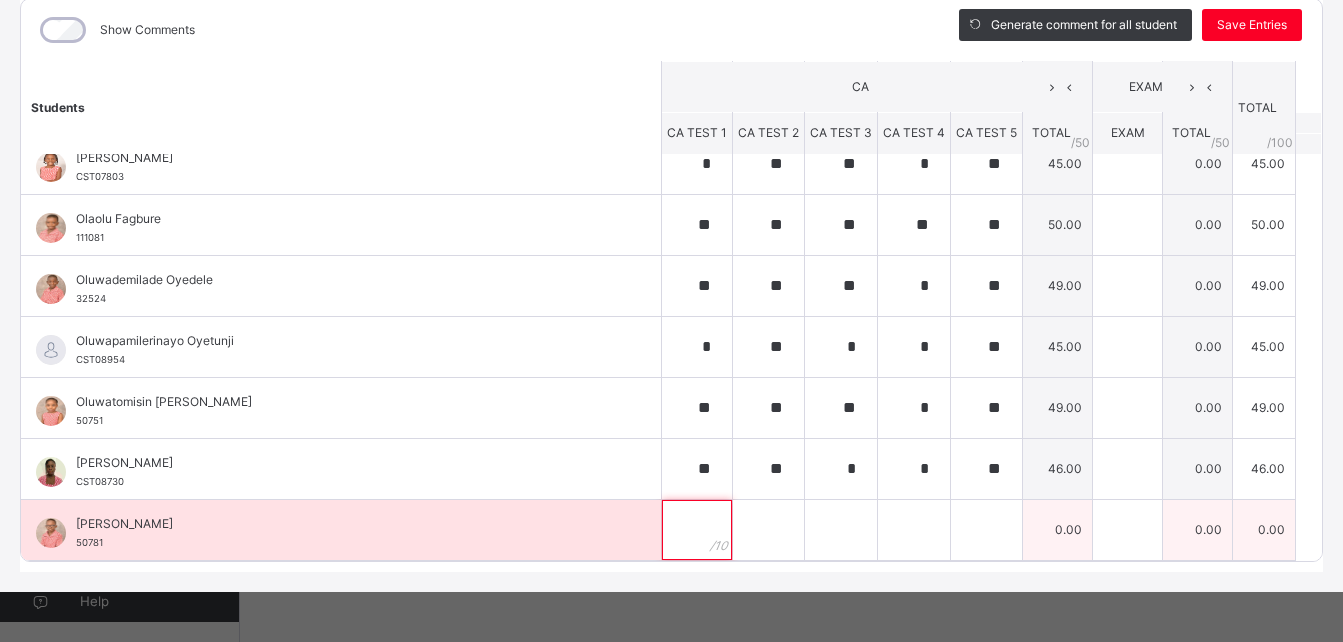 click at bounding box center [697, 530] 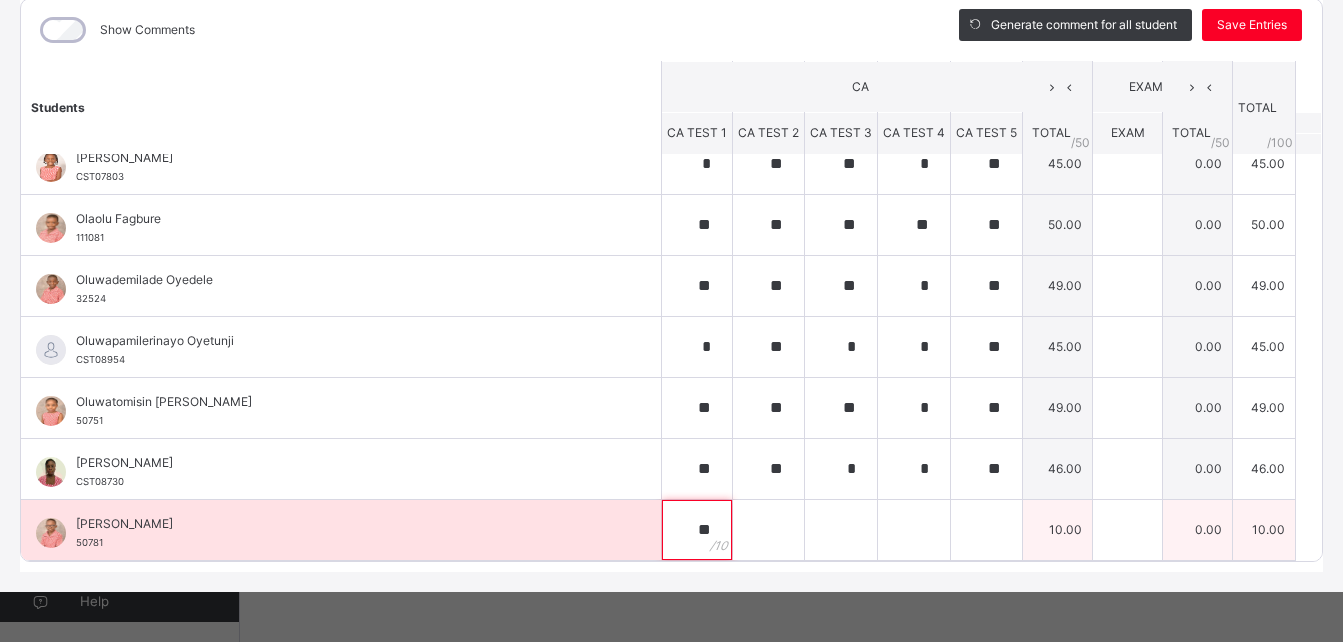 type on "**" 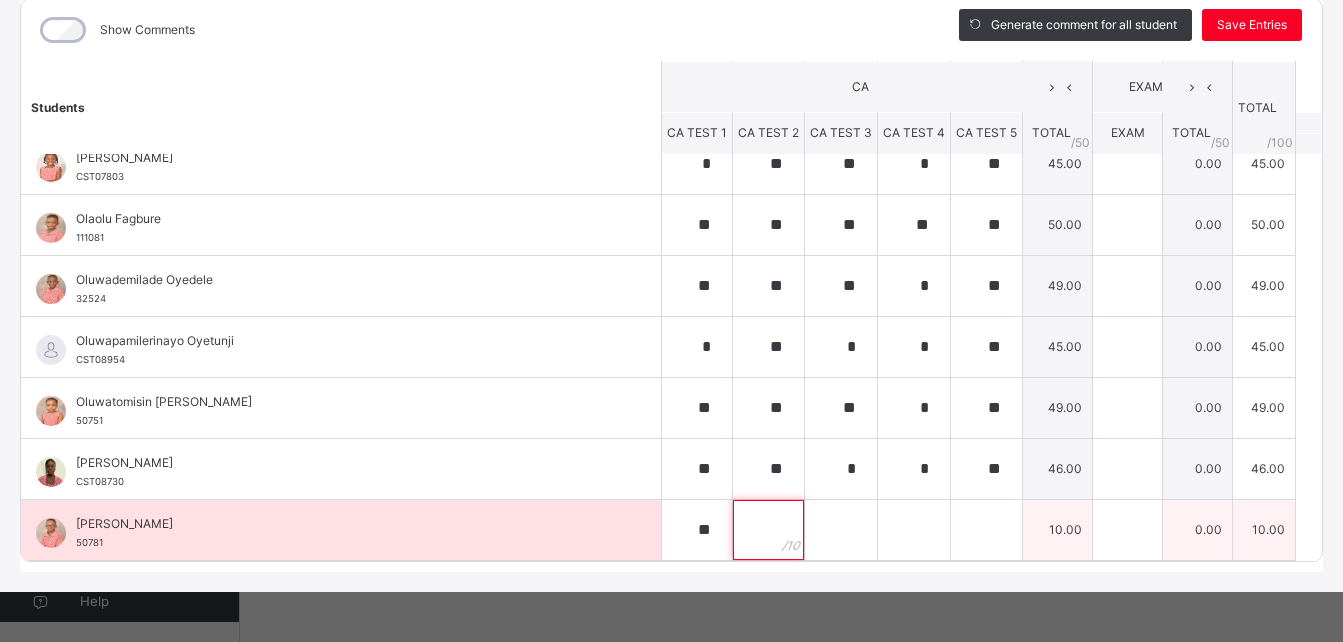 click at bounding box center (768, 530) 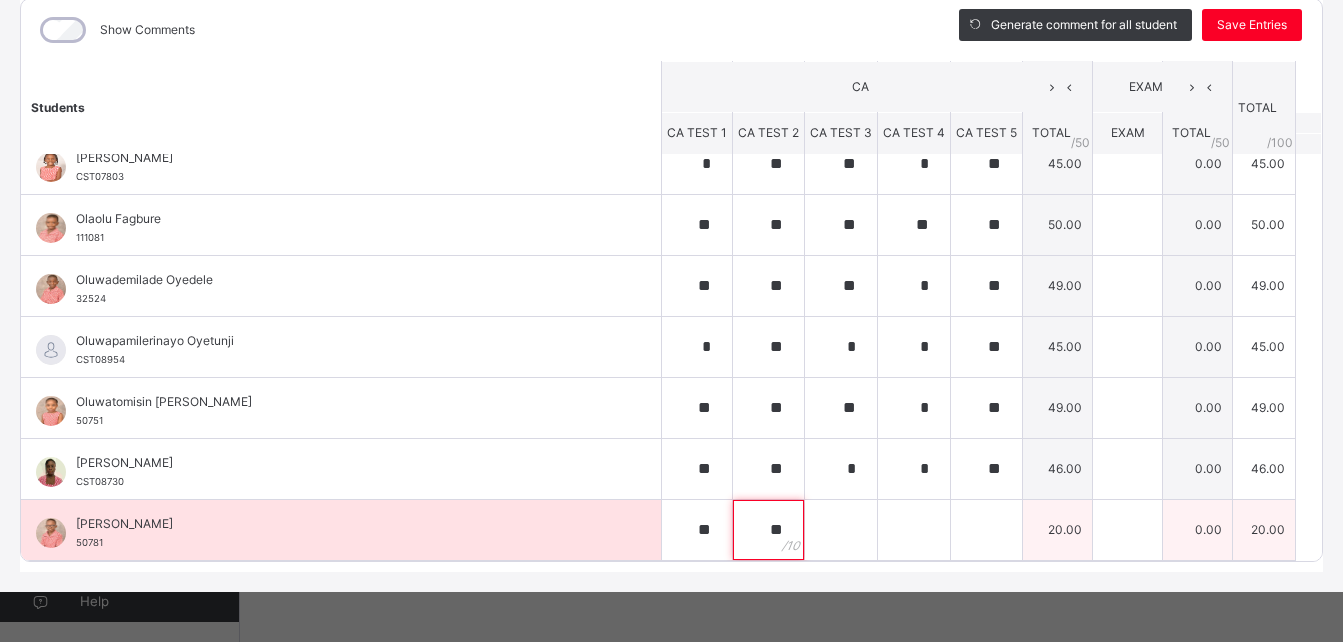 type on "**" 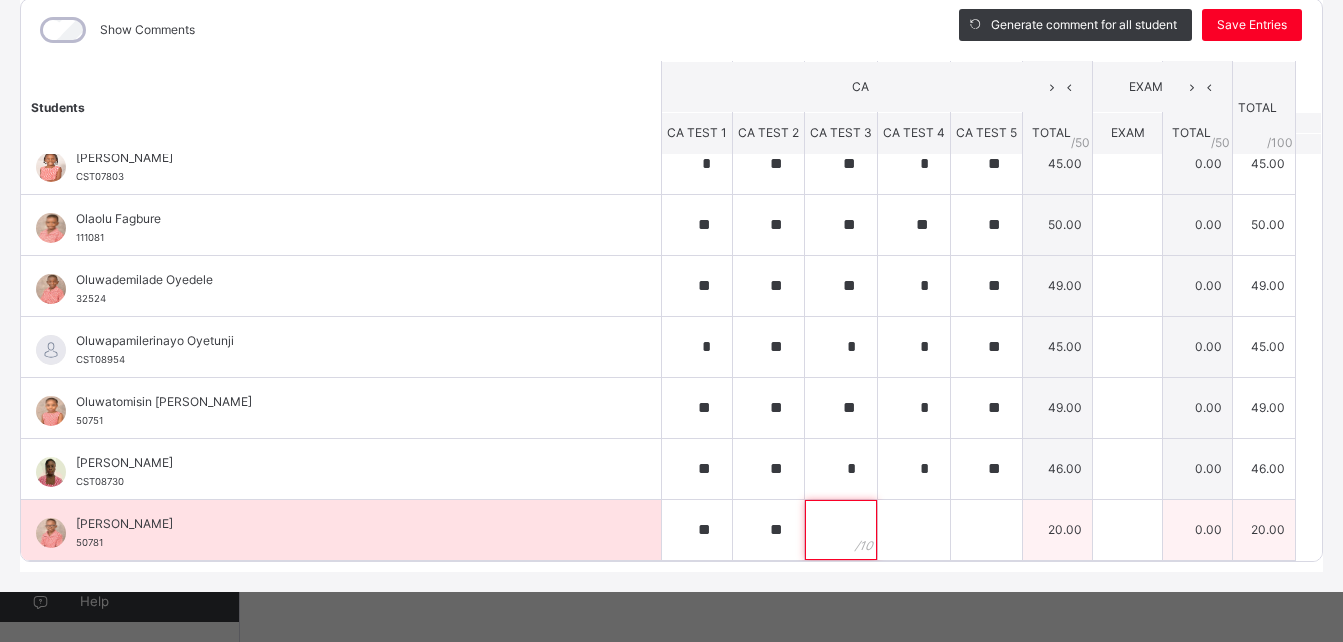 click at bounding box center (841, 530) 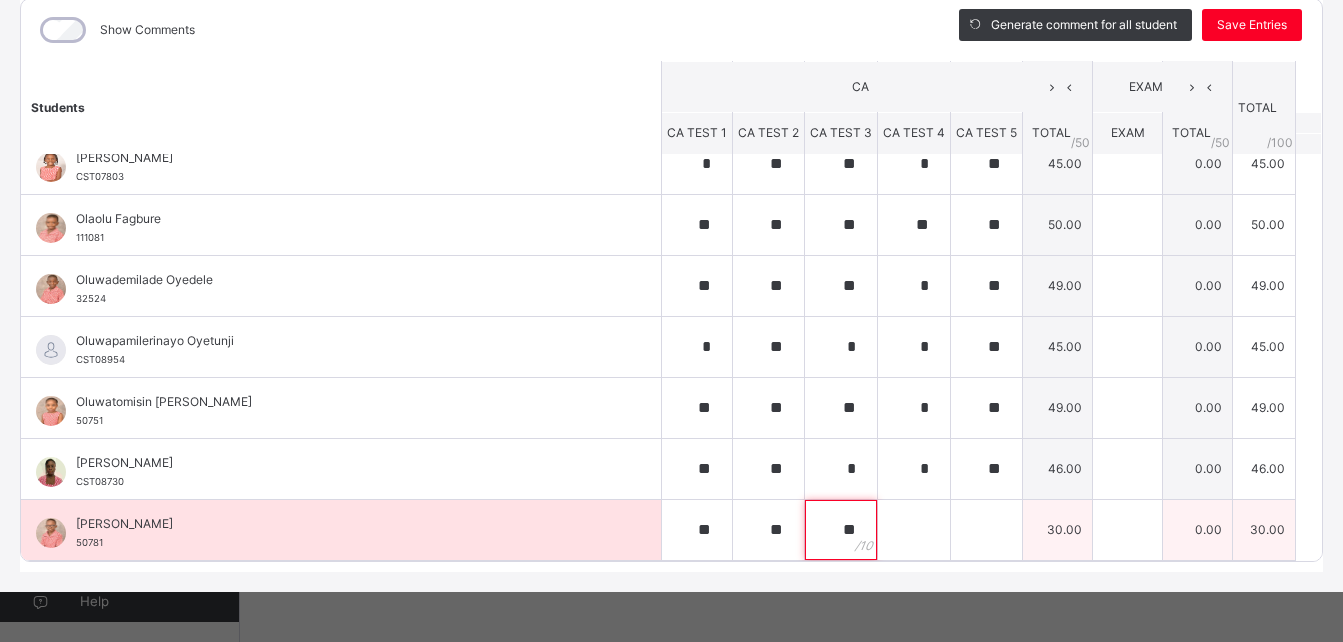 type on "**" 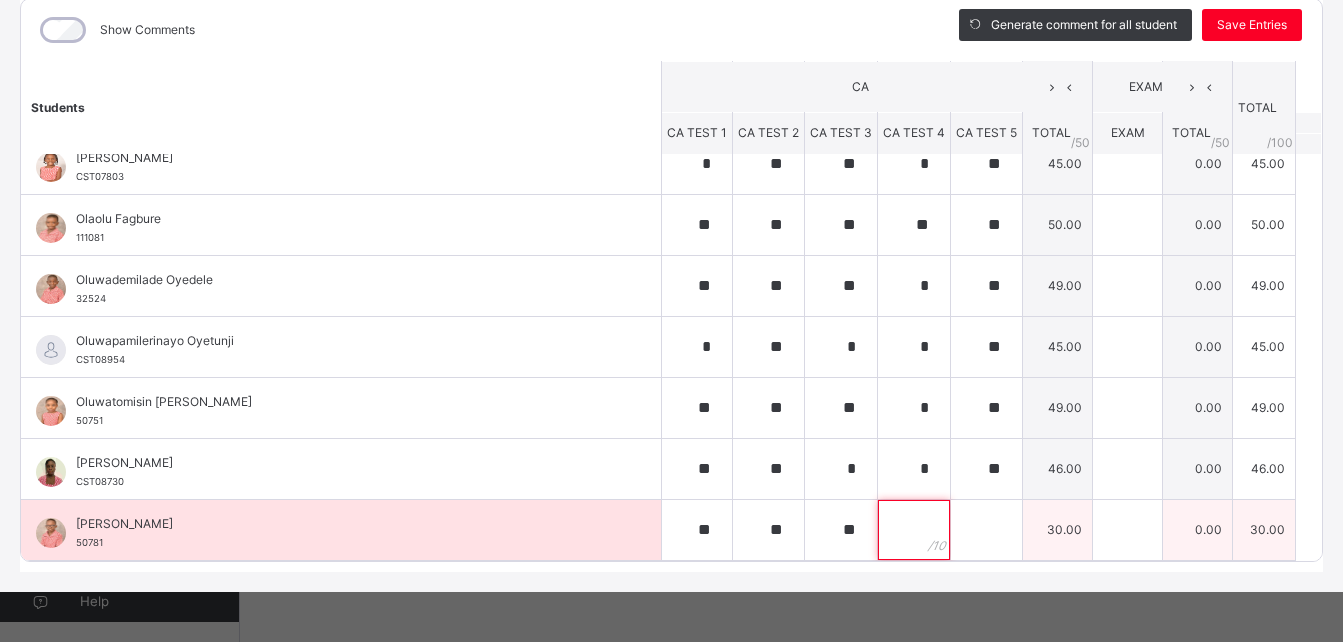 click at bounding box center [914, 530] 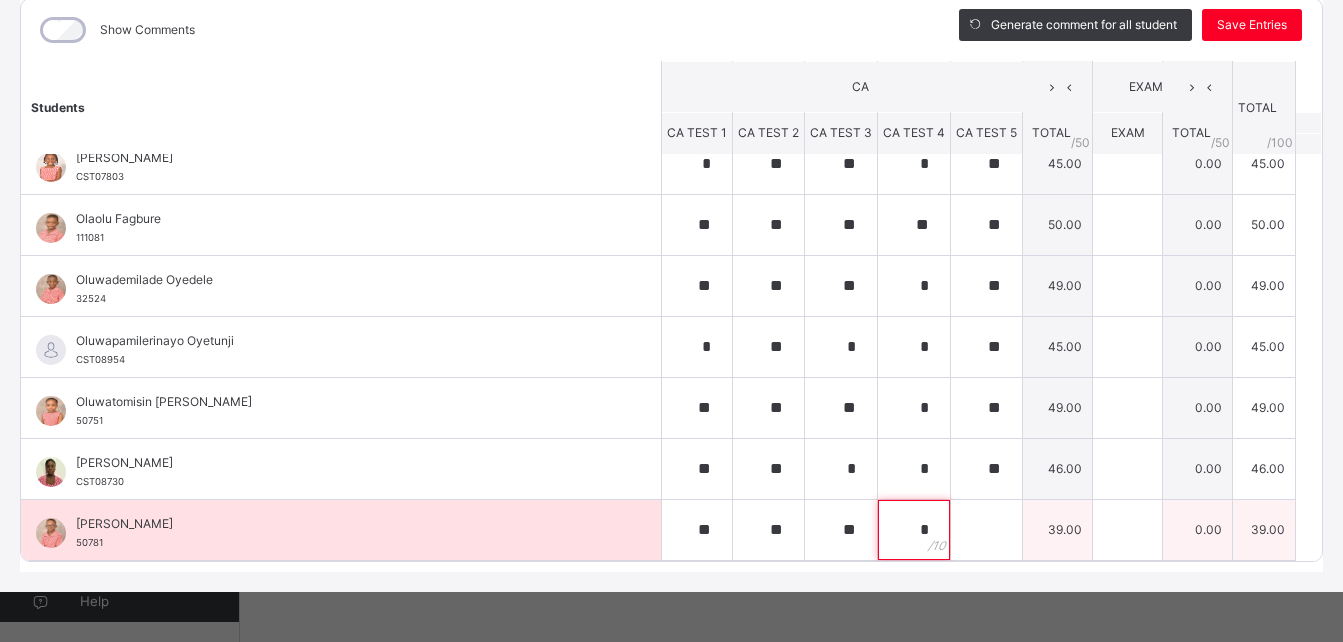 type on "*" 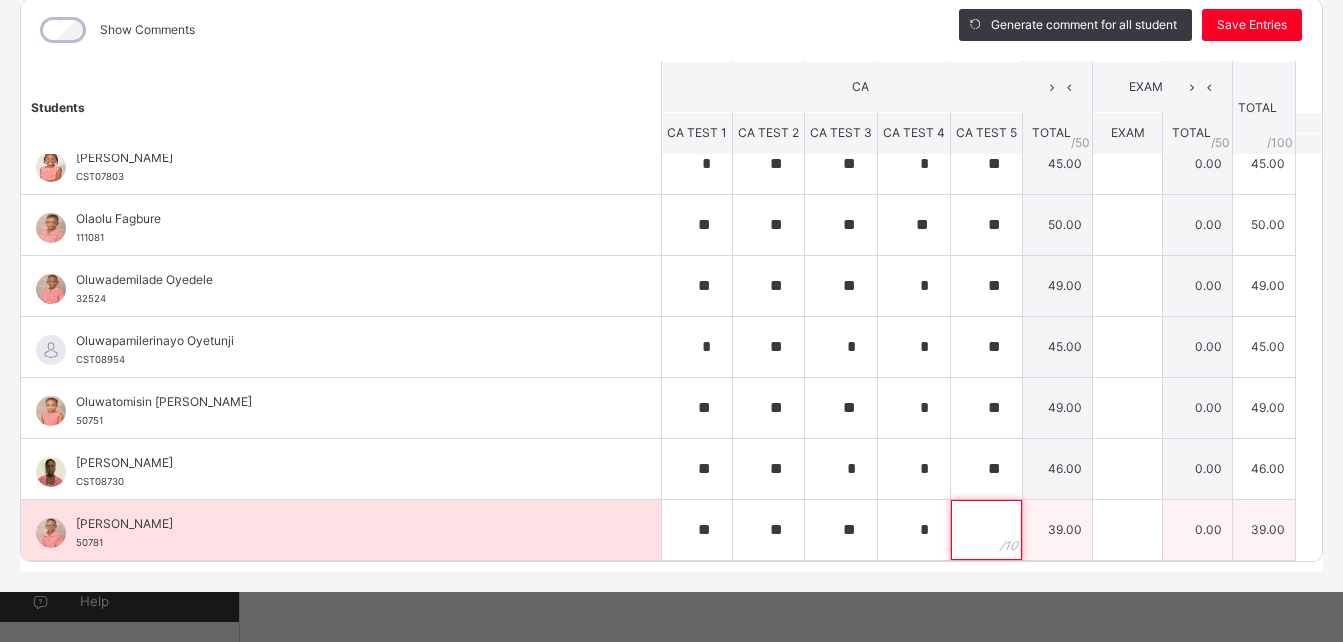 click at bounding box center [986, 530] 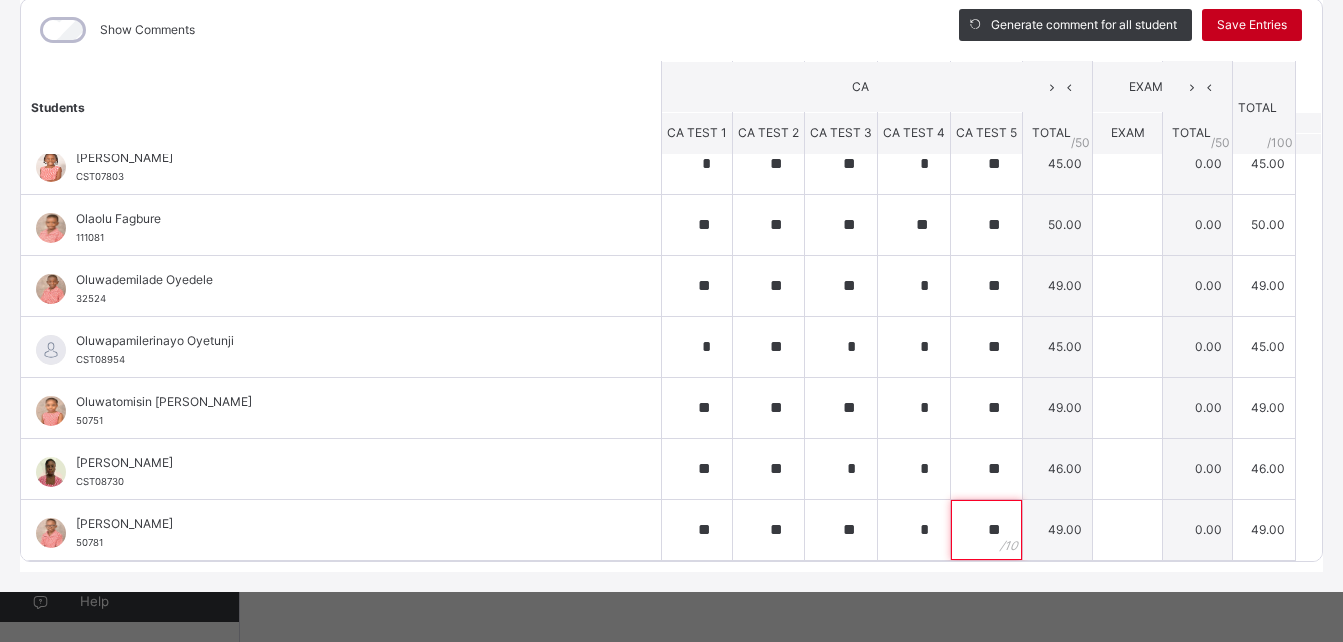 type on "**" 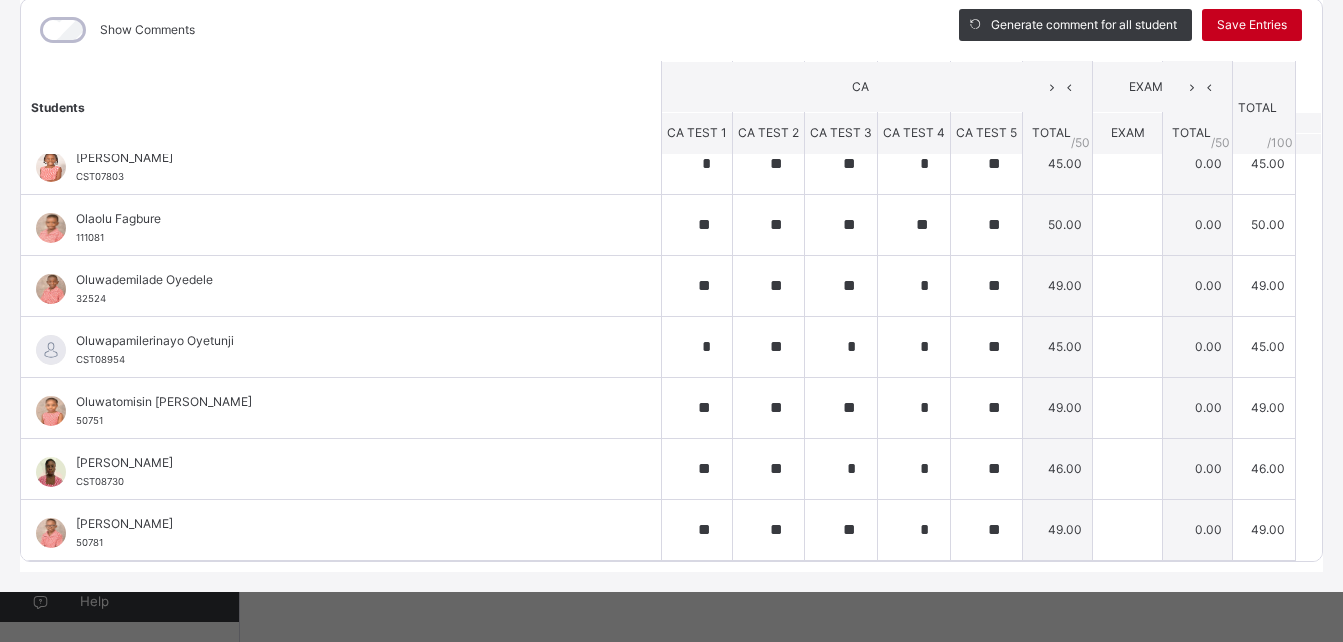 click on "Save Entries" at bounding box center [1252, 25] 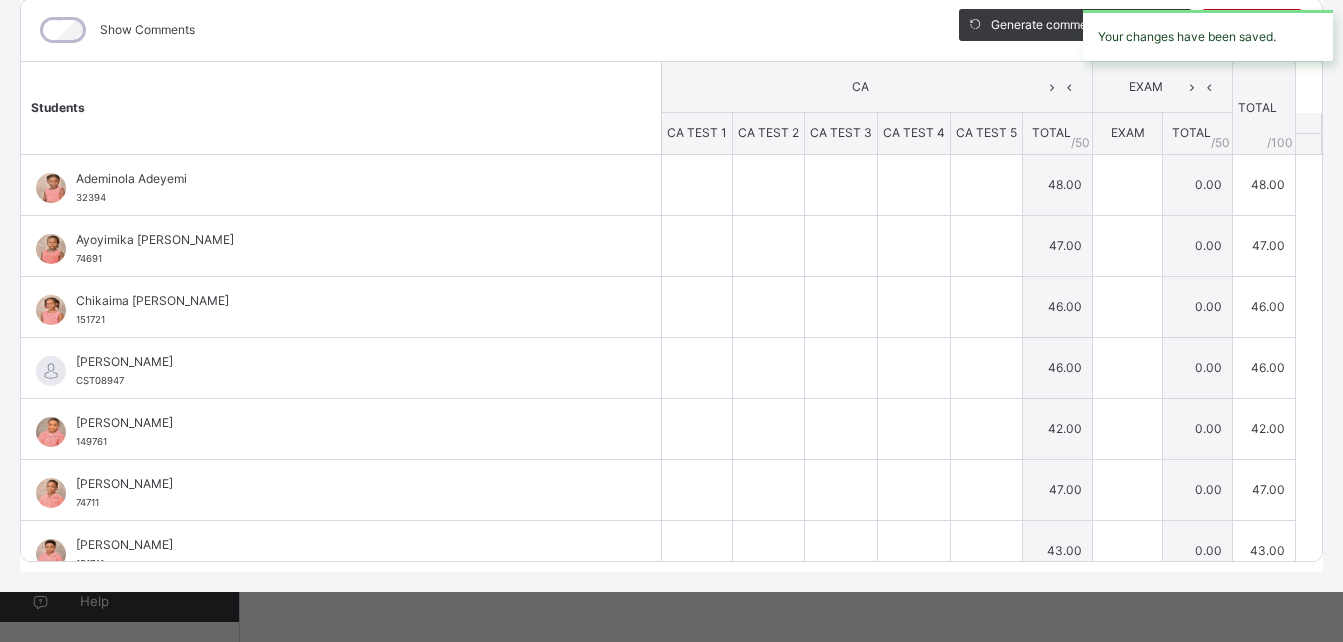 type on "*" 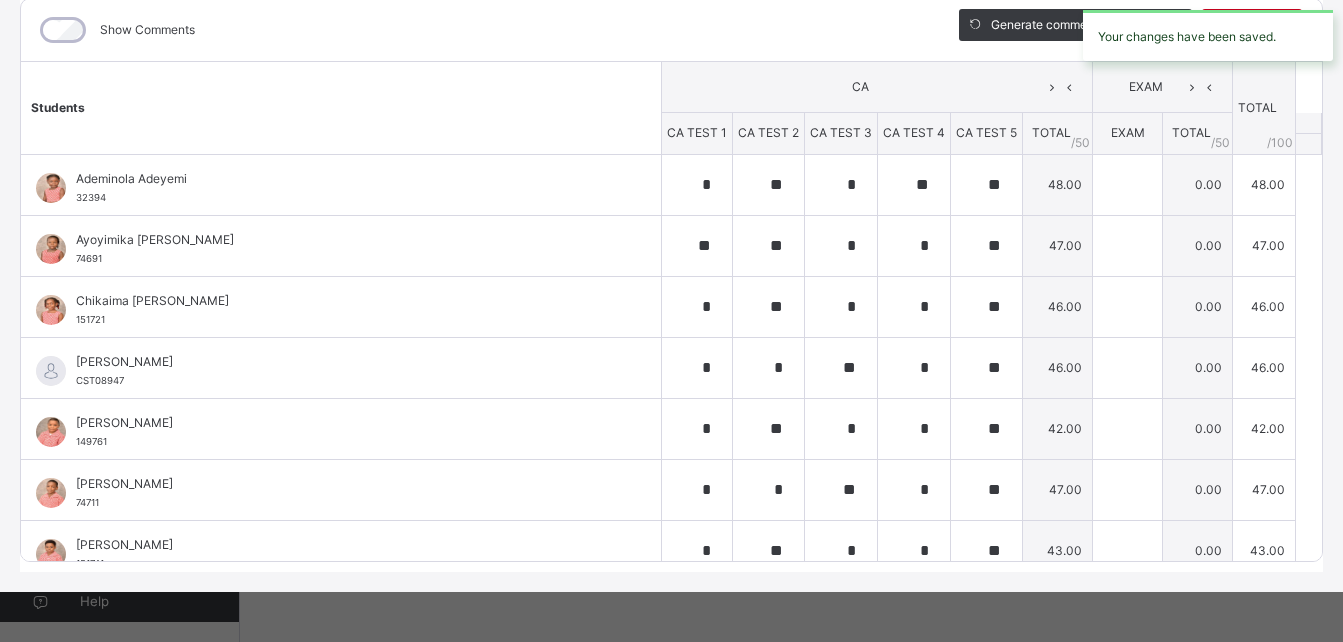 type on "*" 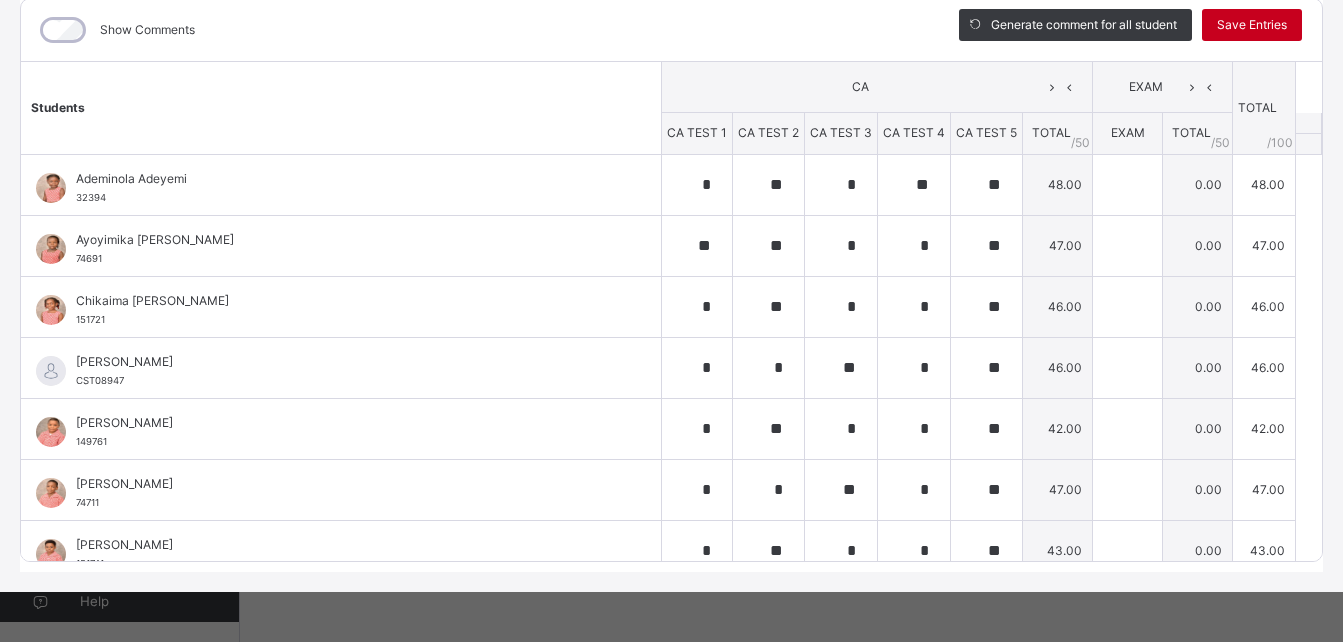 click on "Save Entries" at bounding box center [1252, 25] 